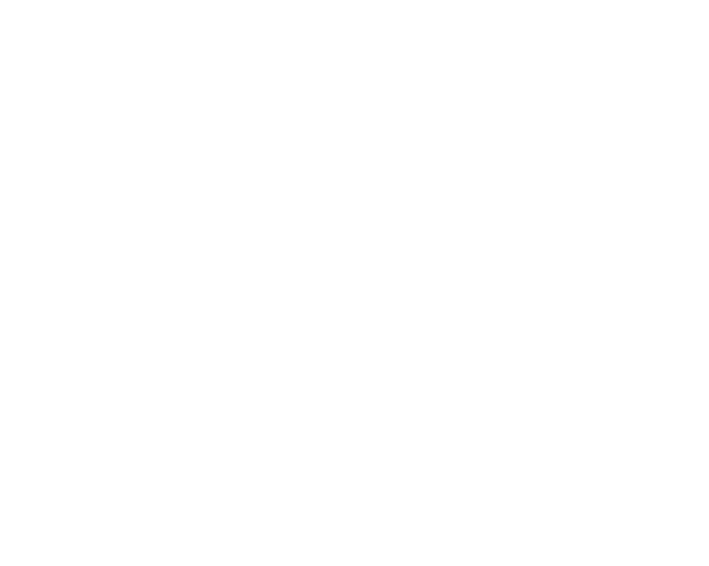 scroll, scrollTop: 0, scrollLeft: 0, axis: both 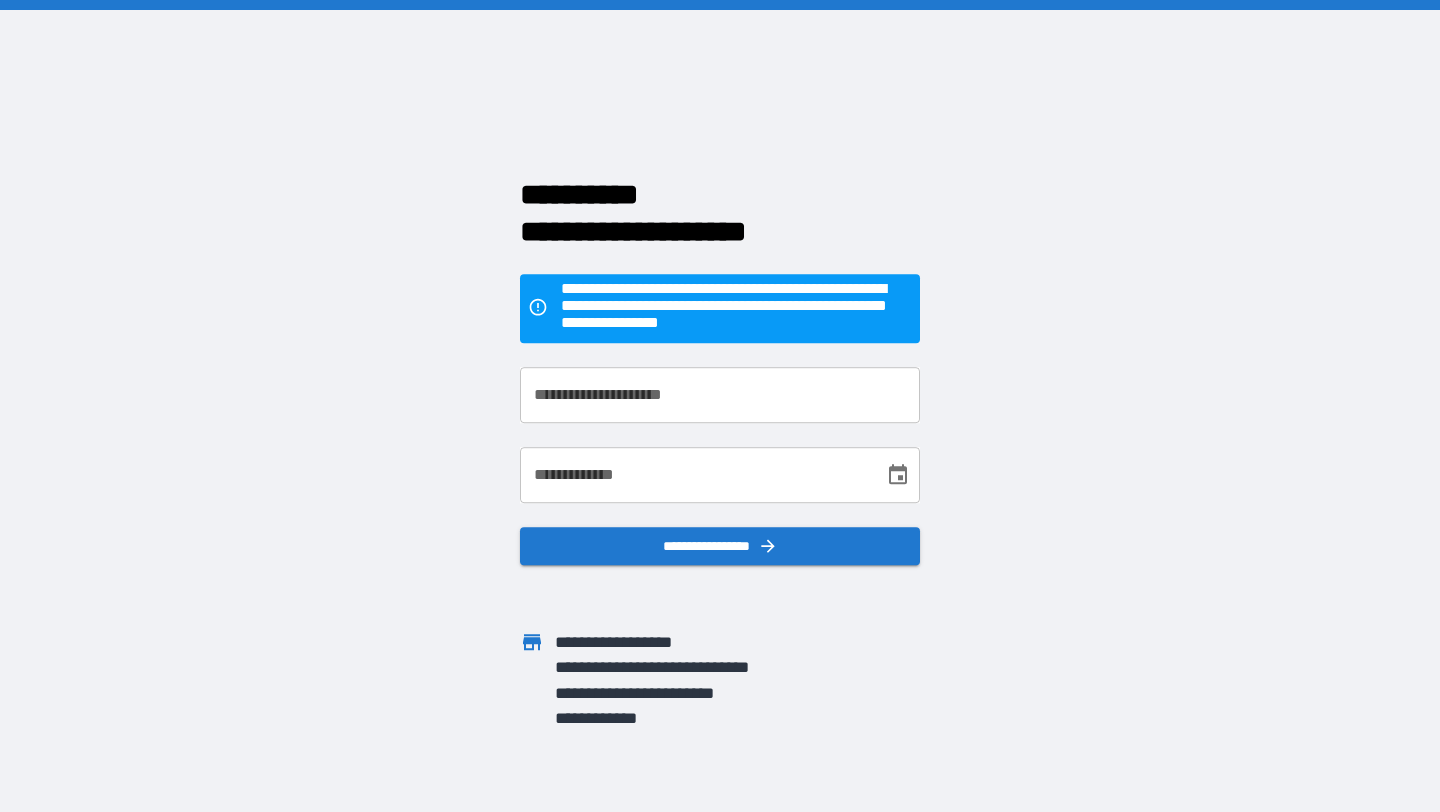 click on "**********" at bounding box center (720, 395) 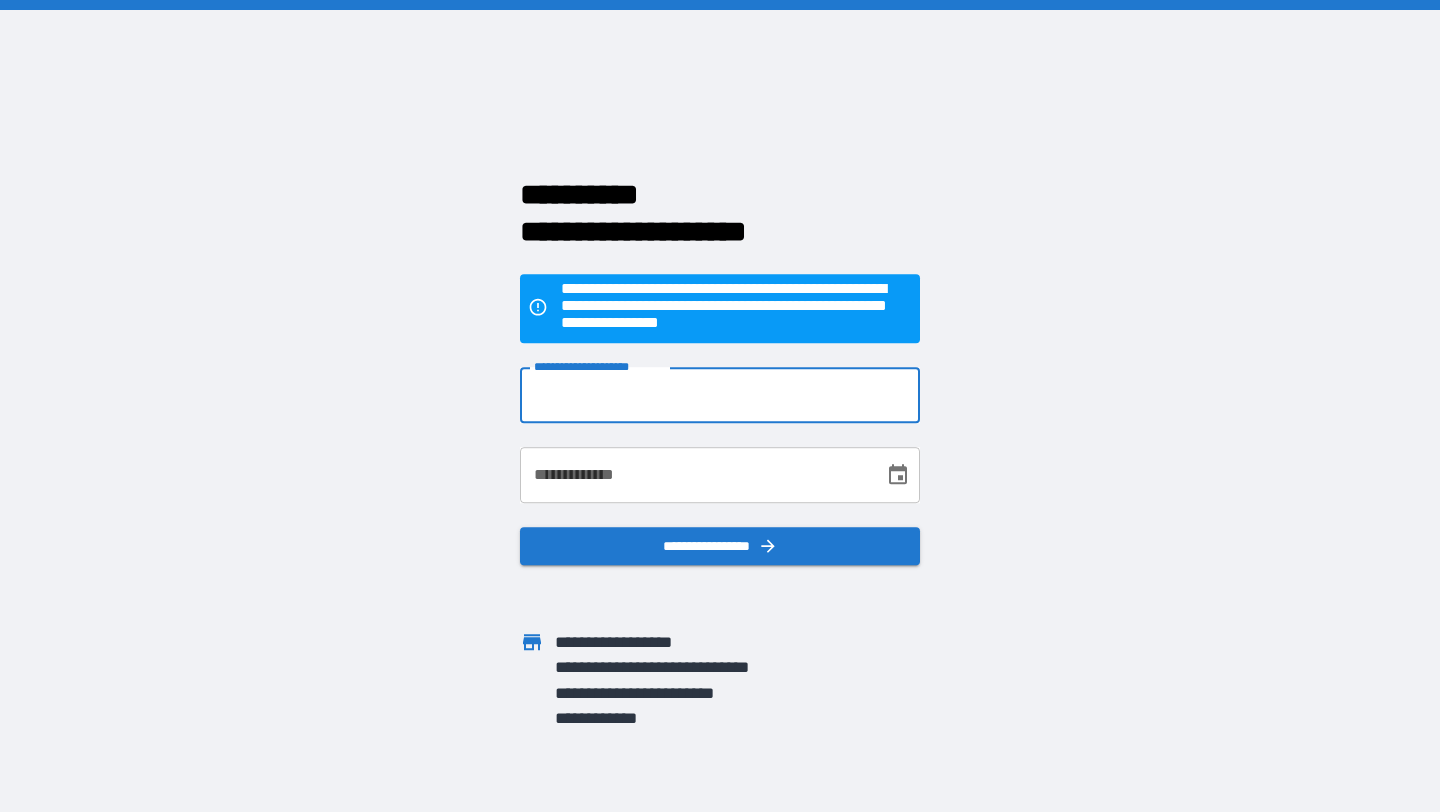 type on "**********" 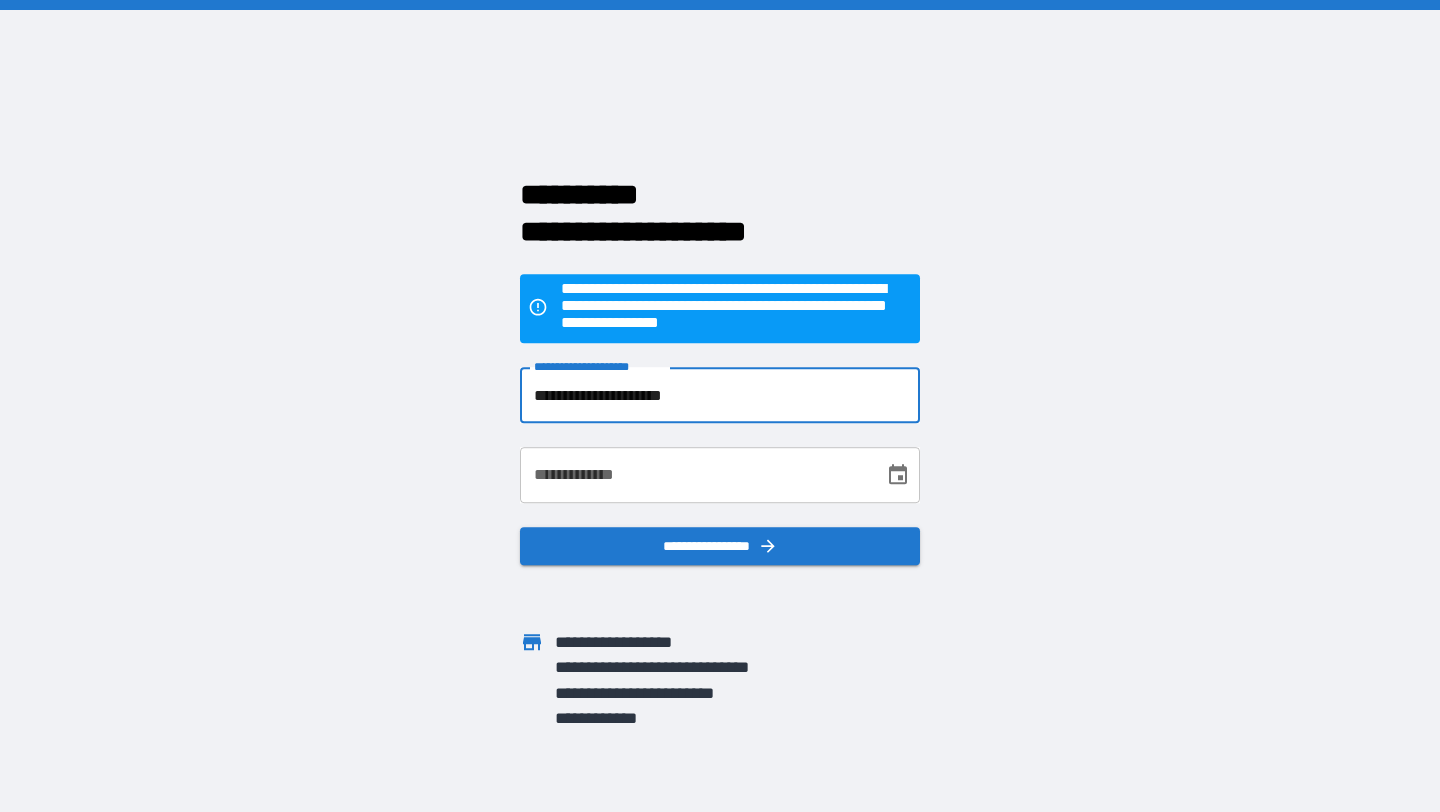 click on "**********" at bounding box center [695, 475] 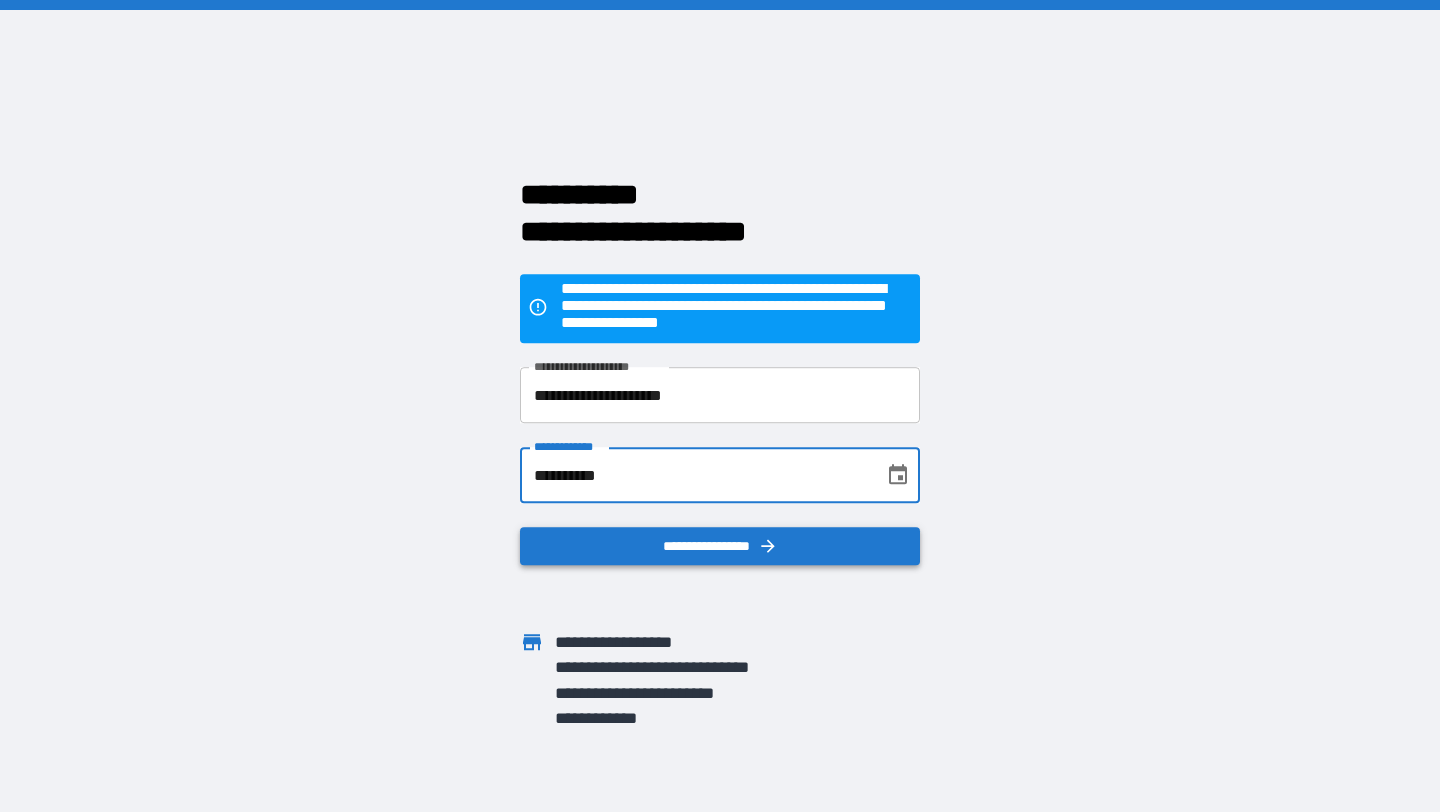 type on "**********" 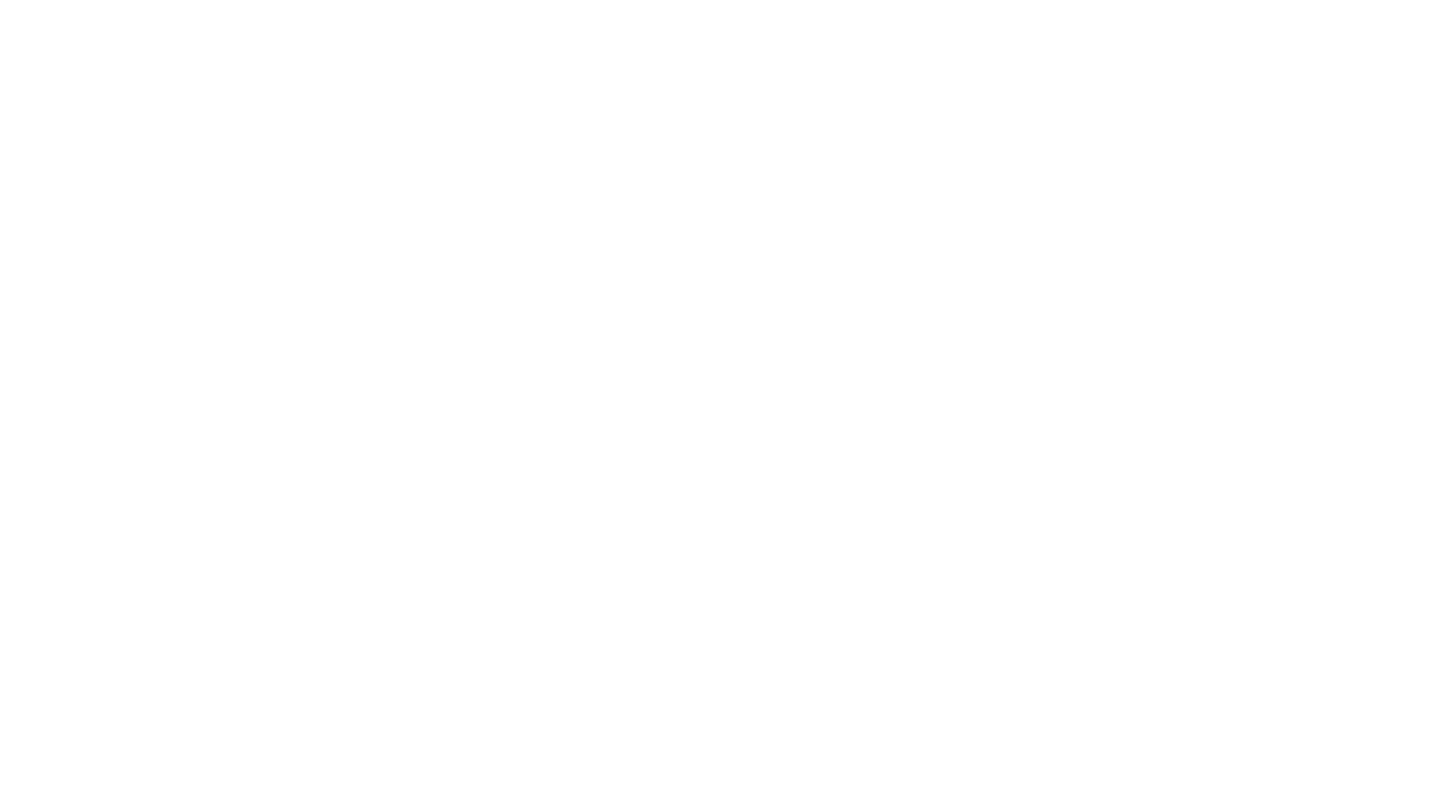 scroll, scrollTop: 0, scrollLeft: 0, axis: both 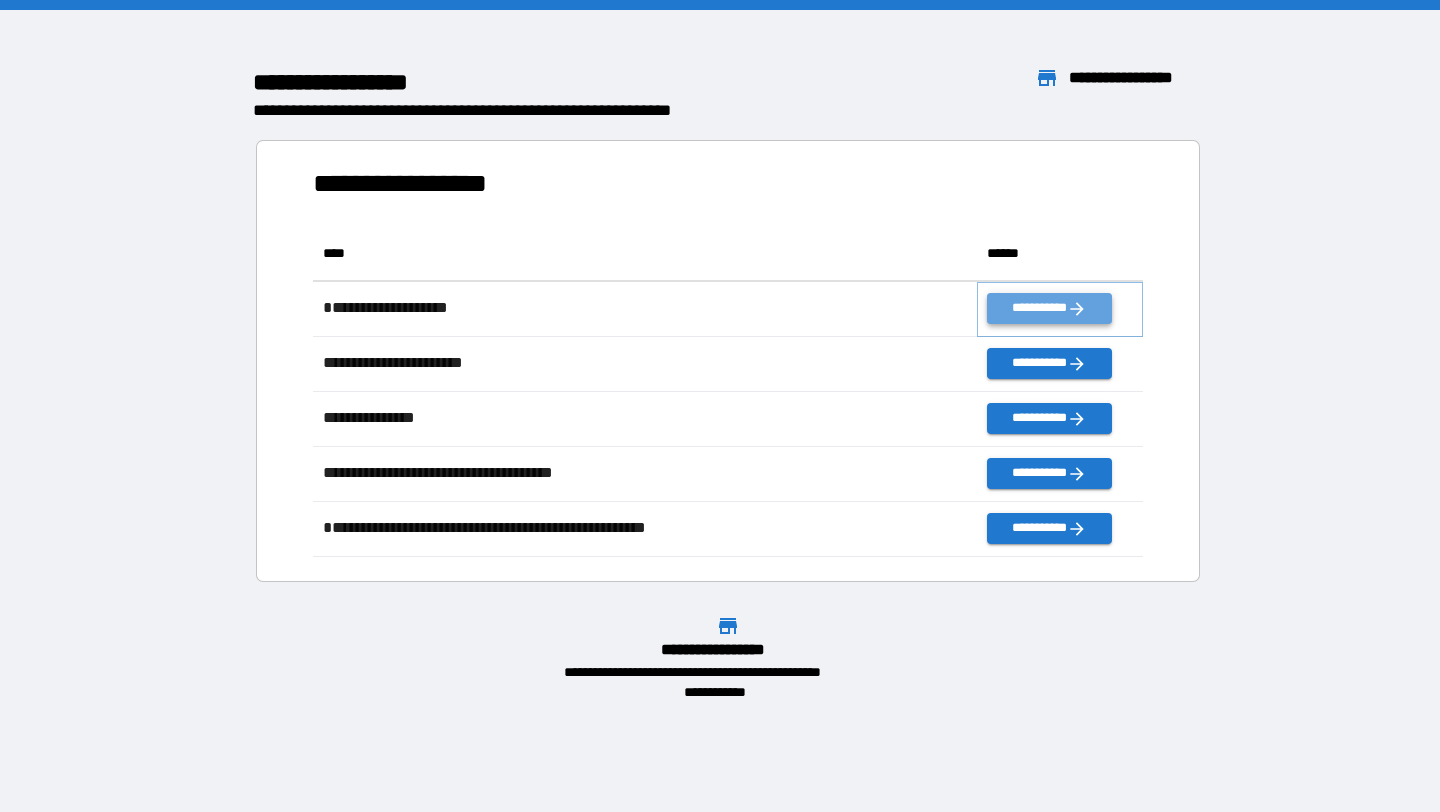 click on "**********" at bounding box center (1049, 308) 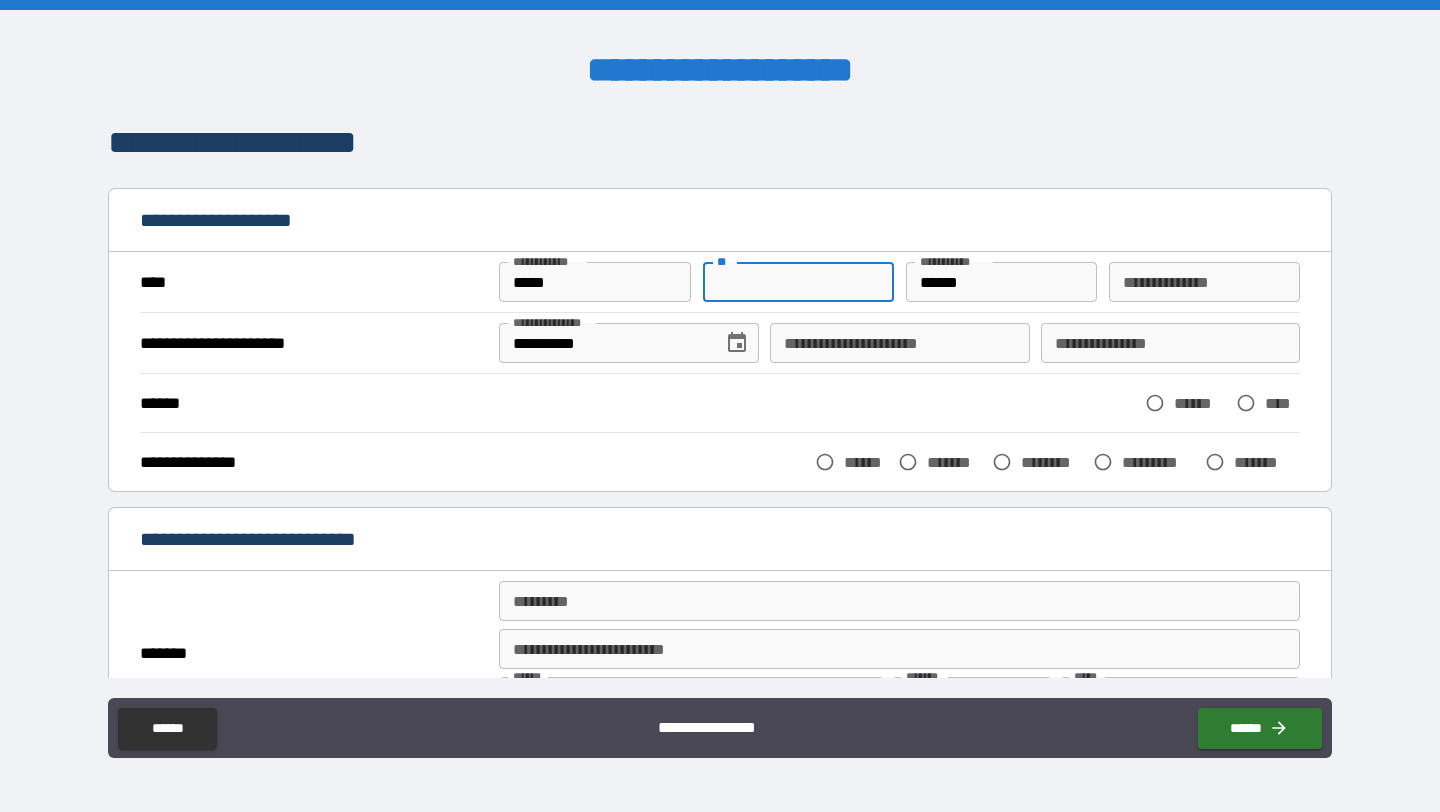 drag, startPoint x: 727, startPoint y: 280, endPoint x: 866, endPoint y: 316, distance: 143.58621 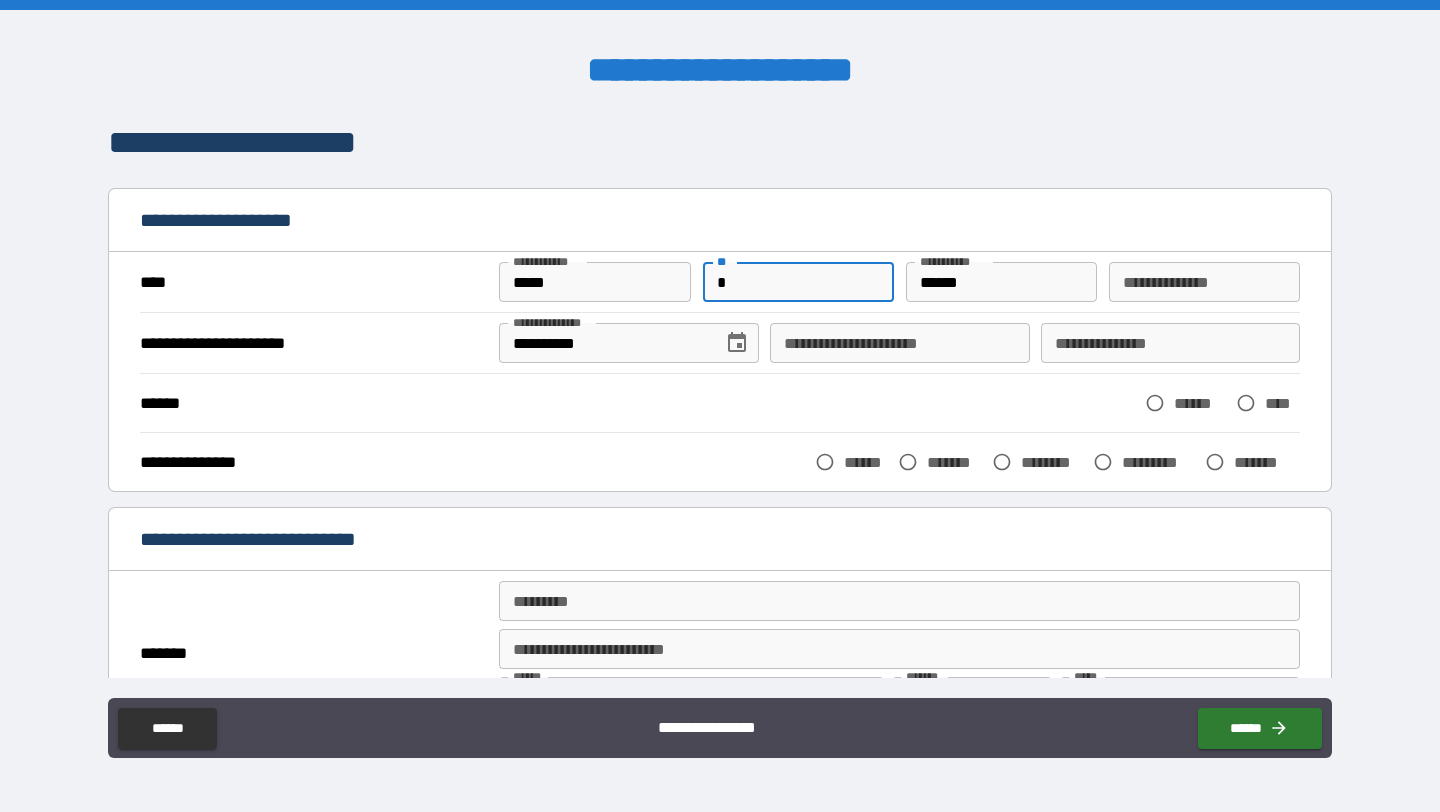type on "*" 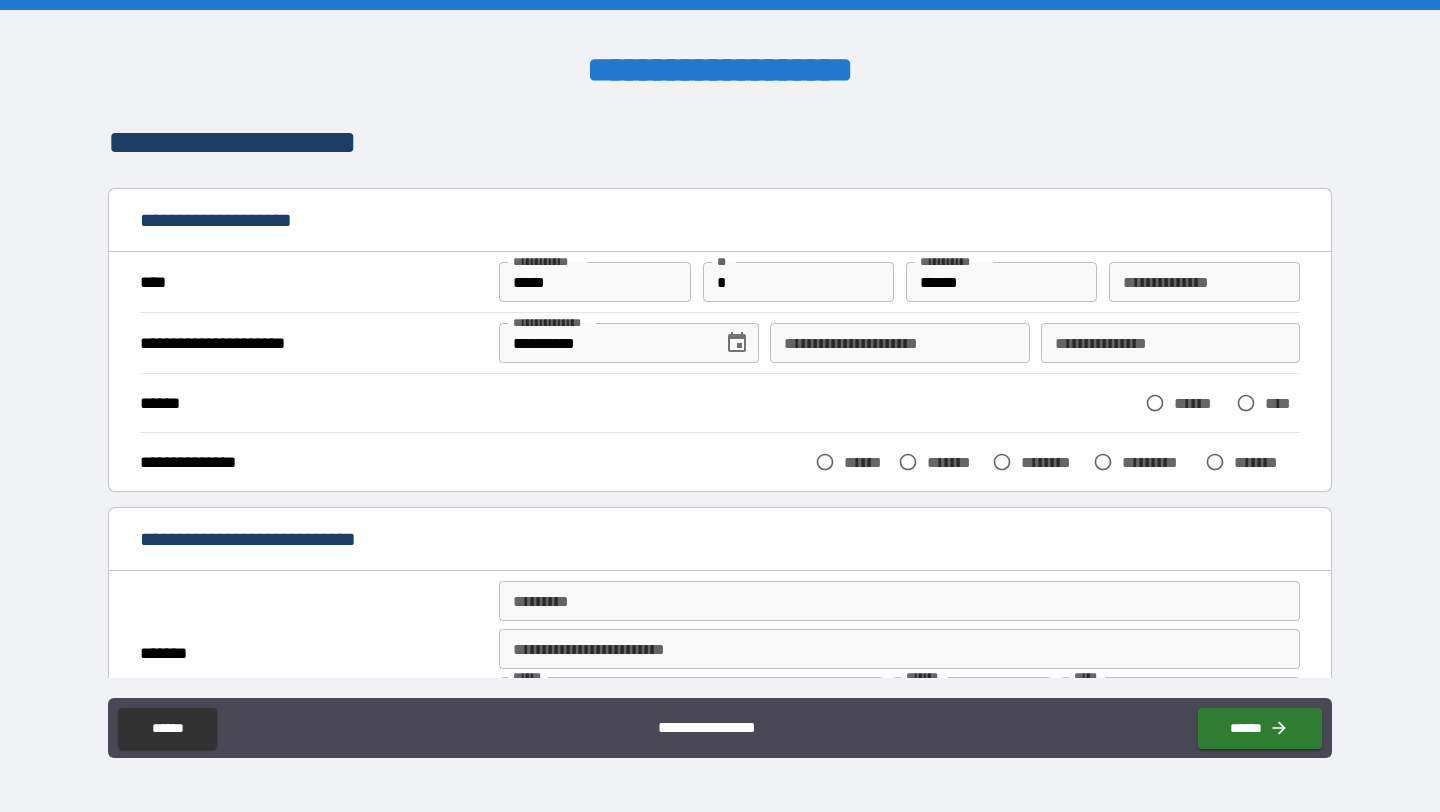 click on "**********" at bounding box center [720, 222] 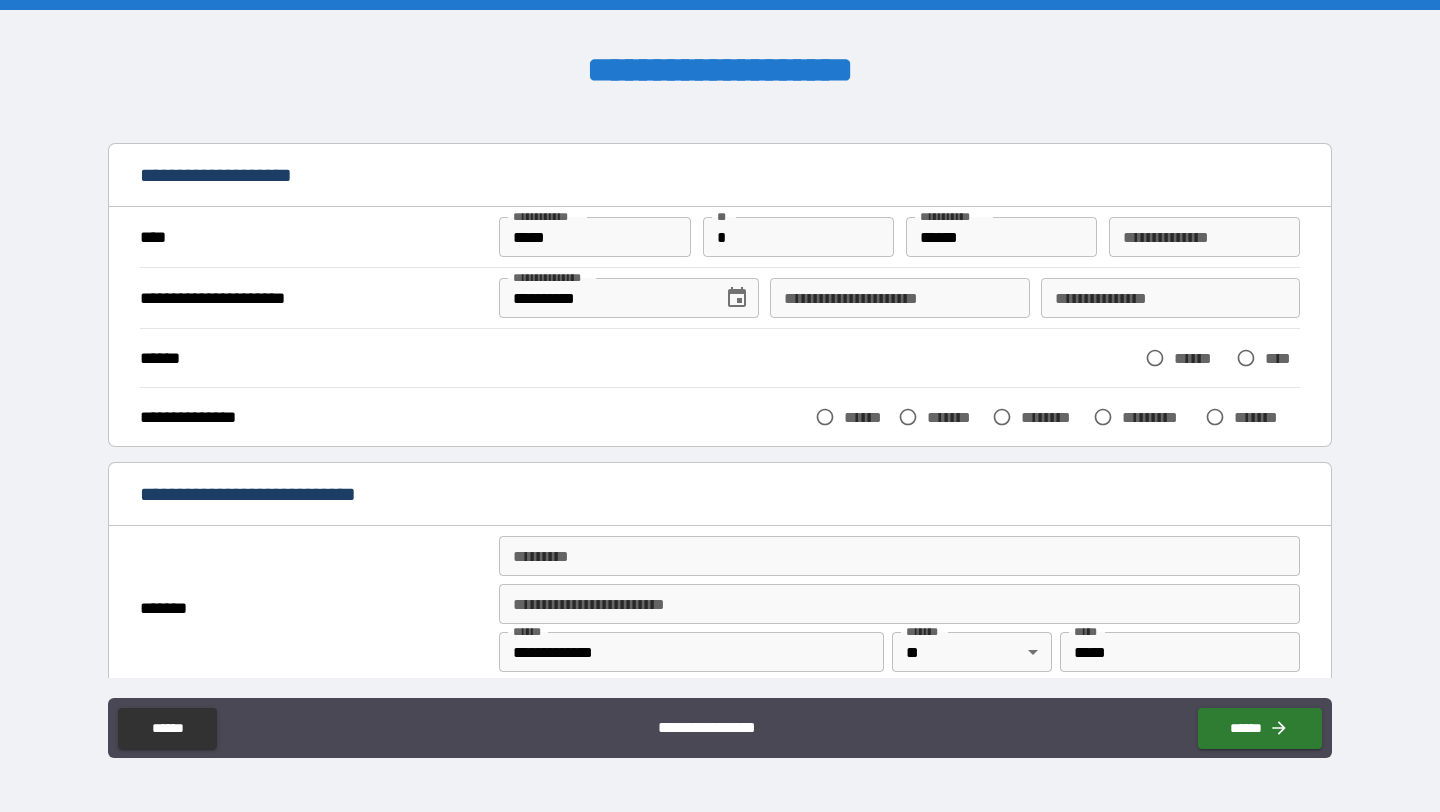 scroll, scrollTop: 68, scrollLeft: 0, axis: vertical 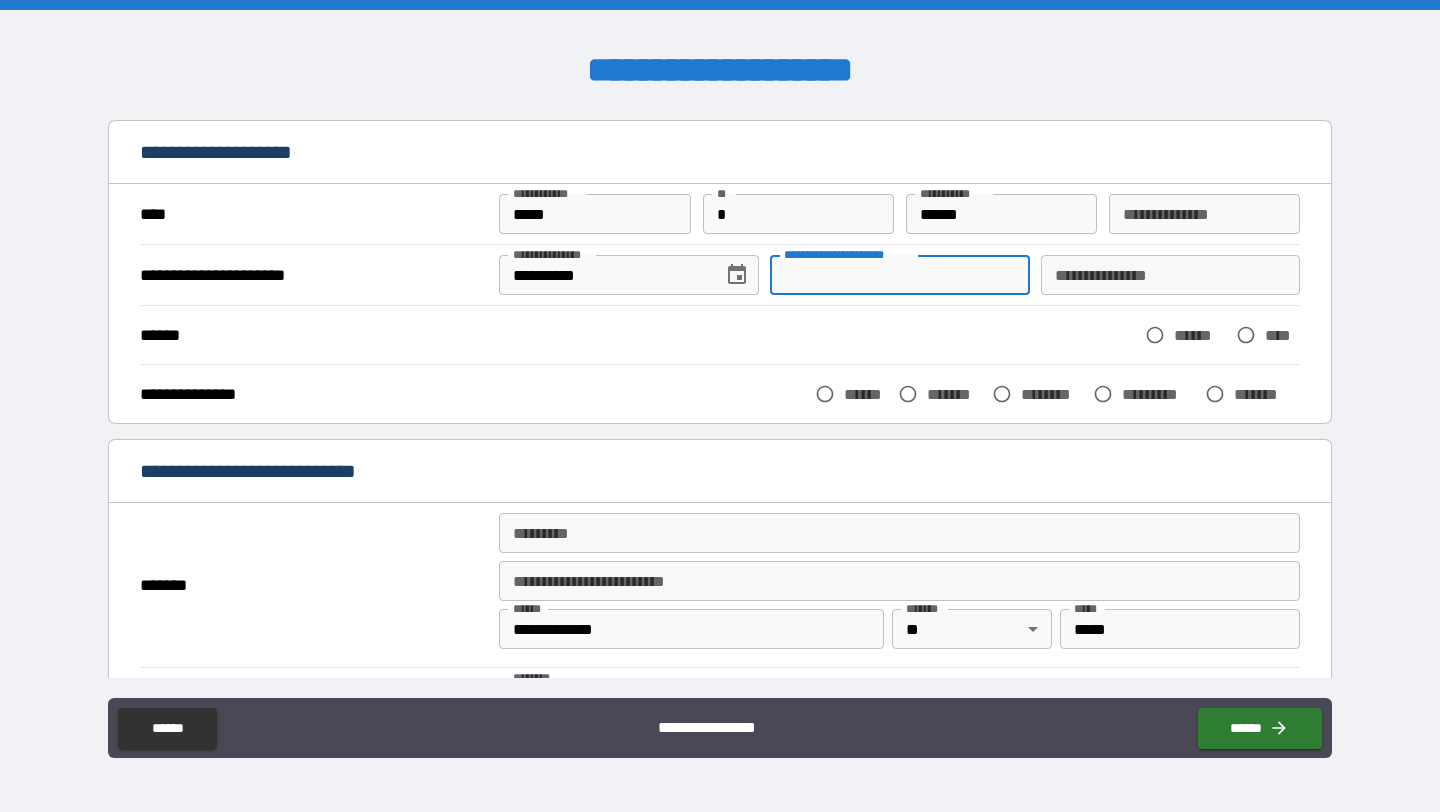 click on "**********" at bounding box center [899, 275] 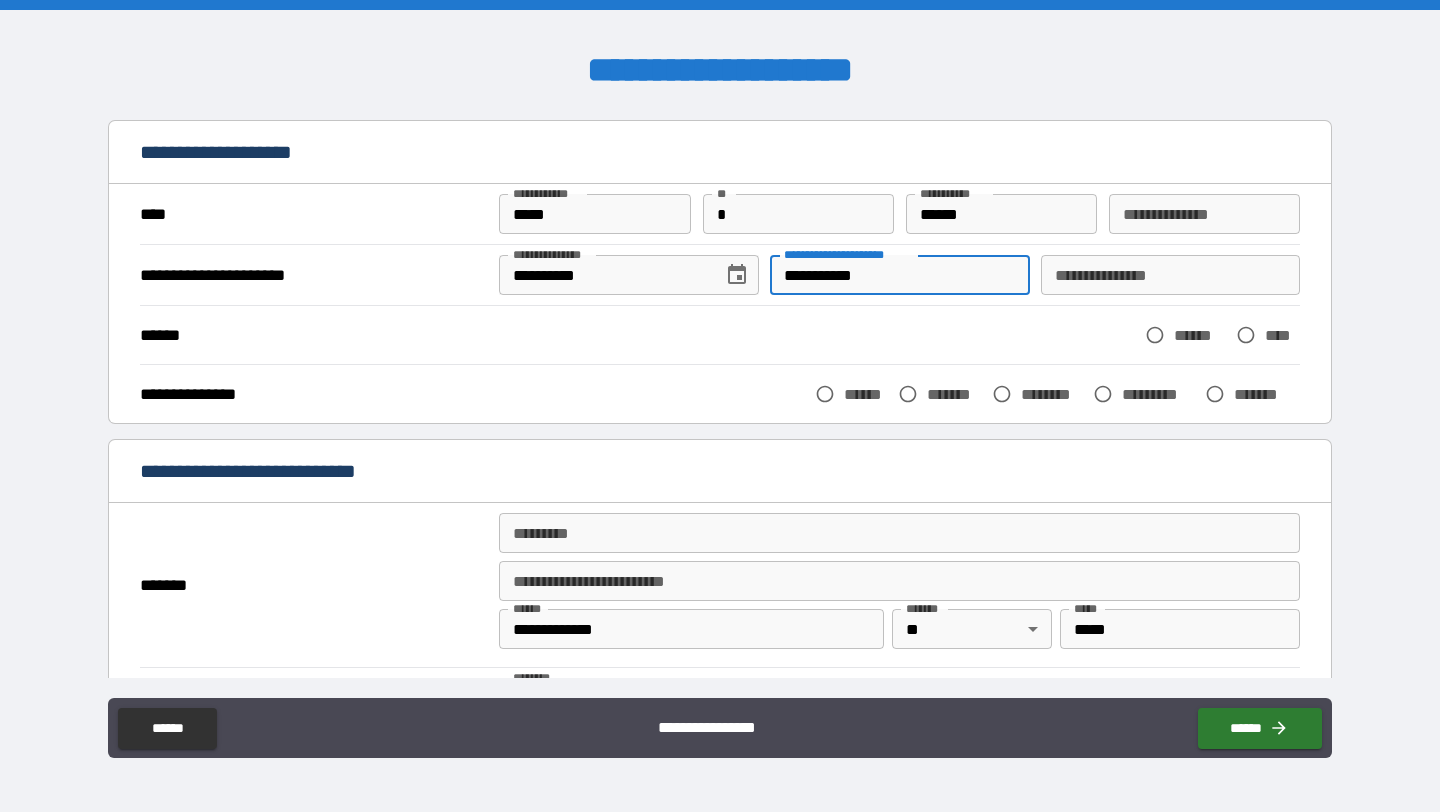 type on "**********" 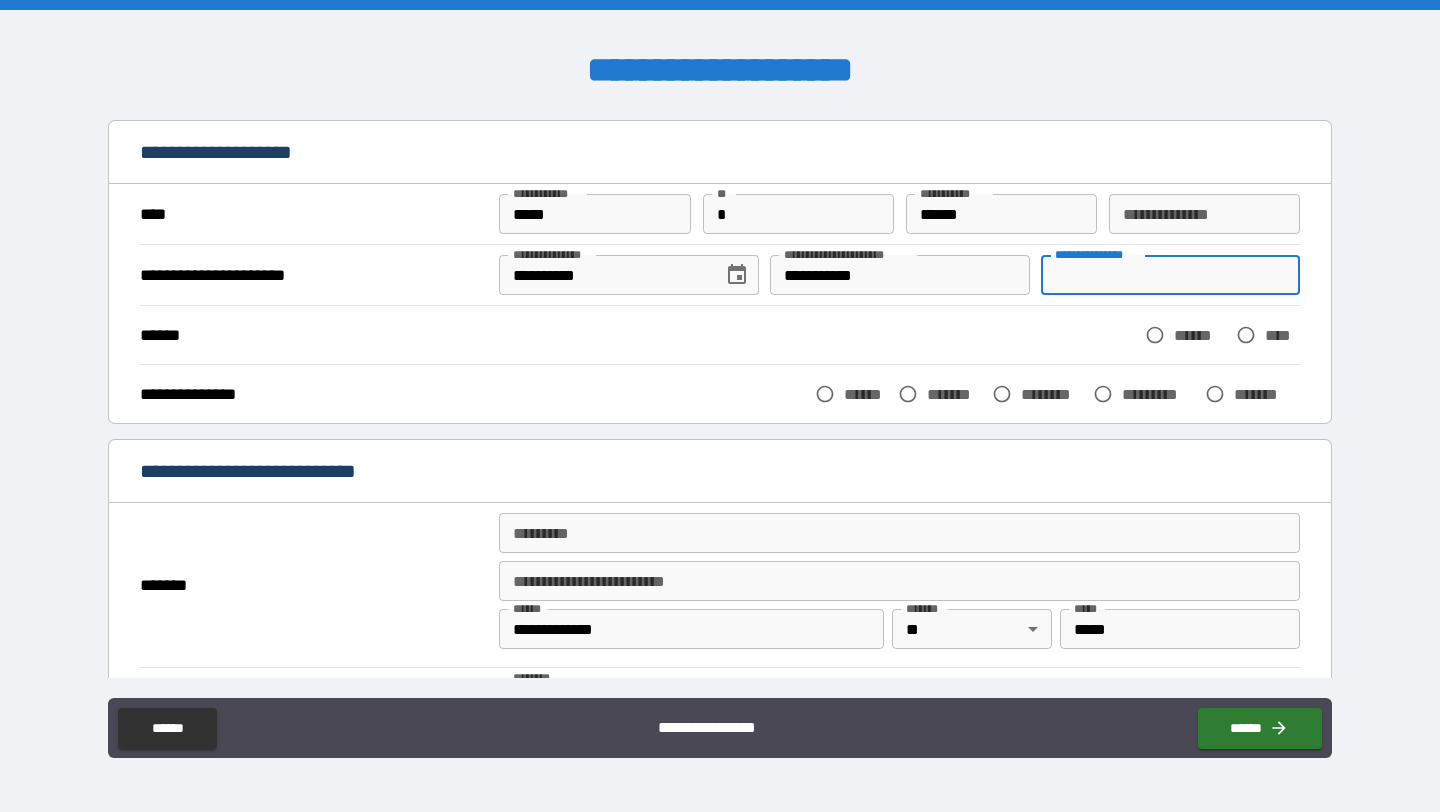 click on "**********" at bounding box center [1170, 275] 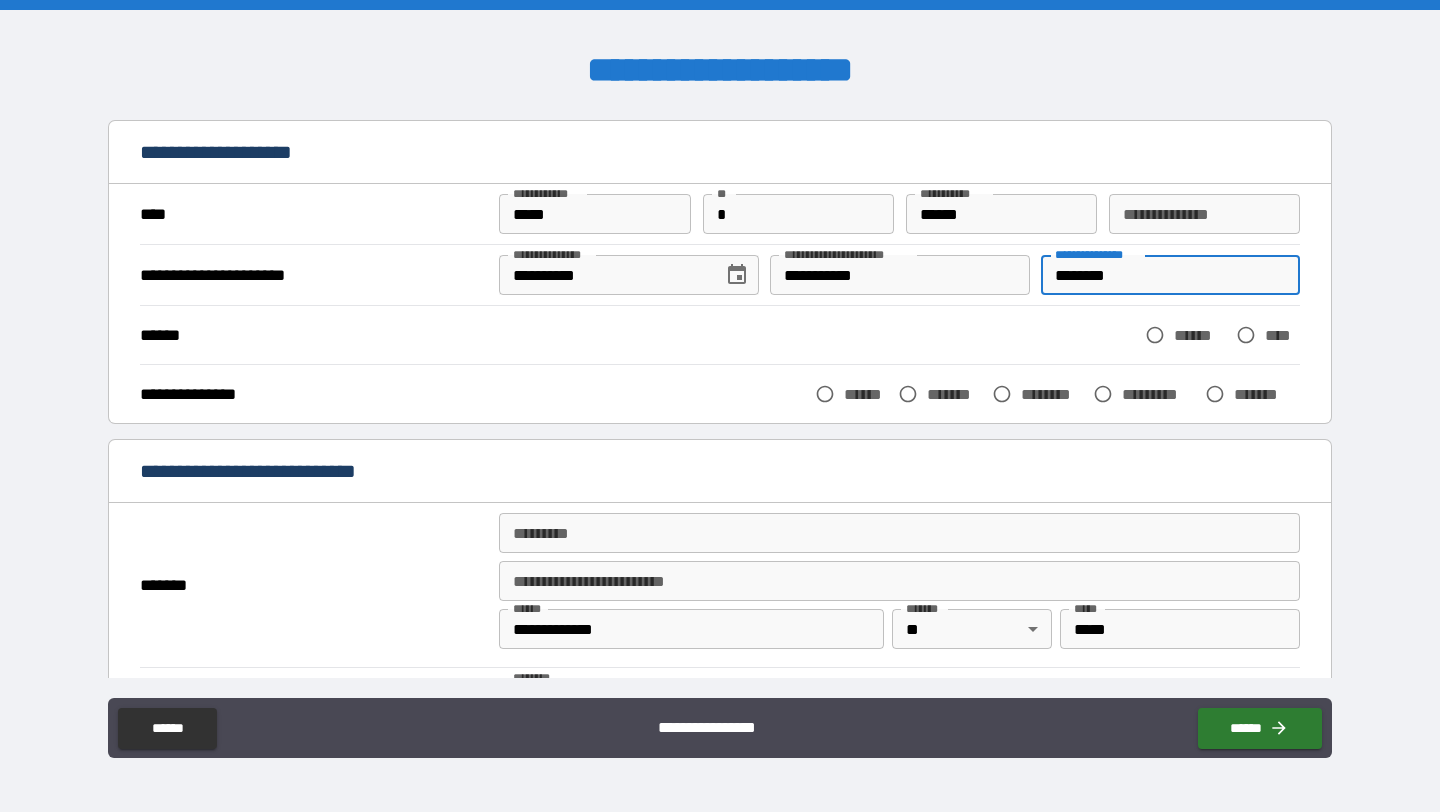 click on "********" at bounding box center (1170, 275) 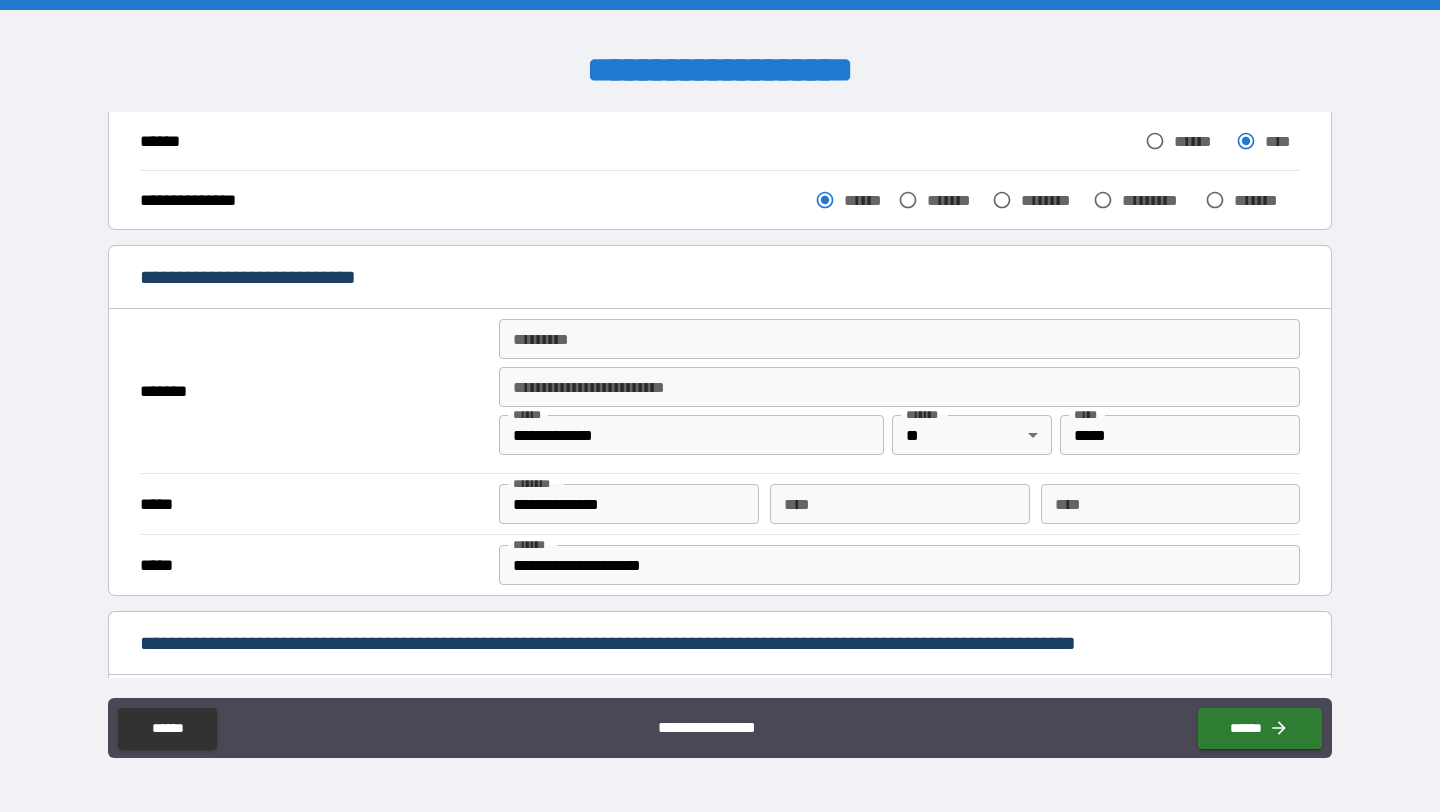 scroll, scrollTop: 275, scrollLeft: 0, axis: vertical 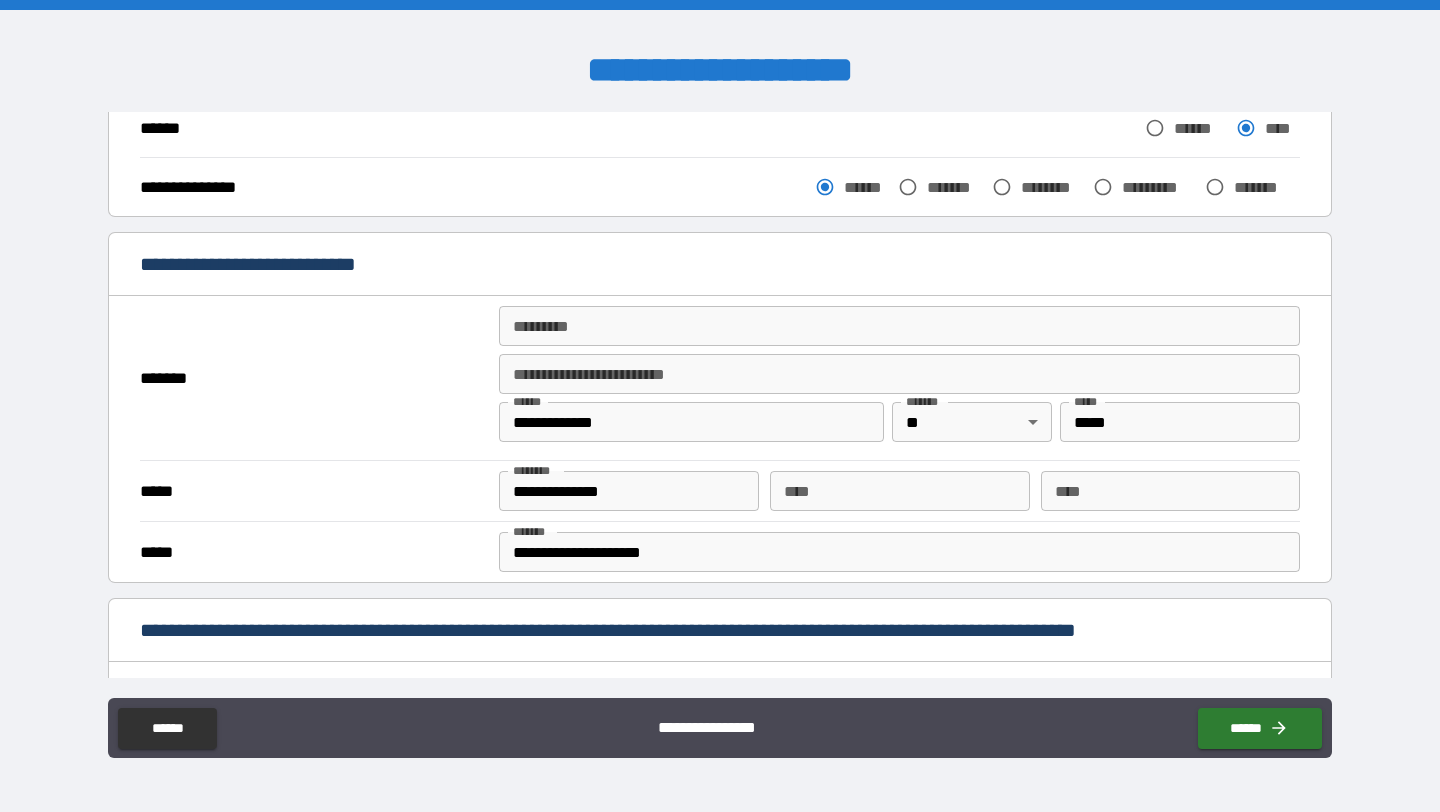 click on "*******   * *******   *" at bounding box center (899, 330) 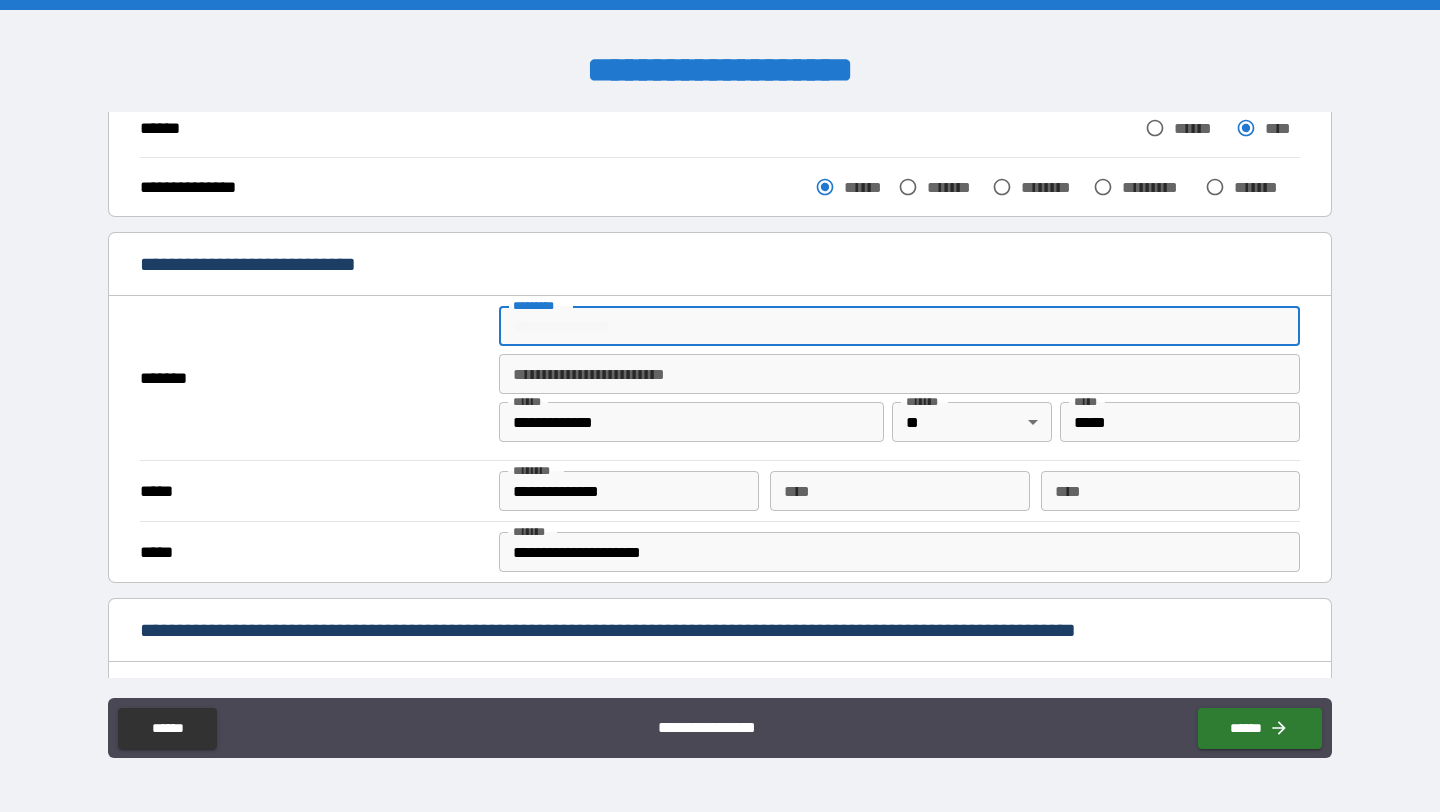 type on "**********" 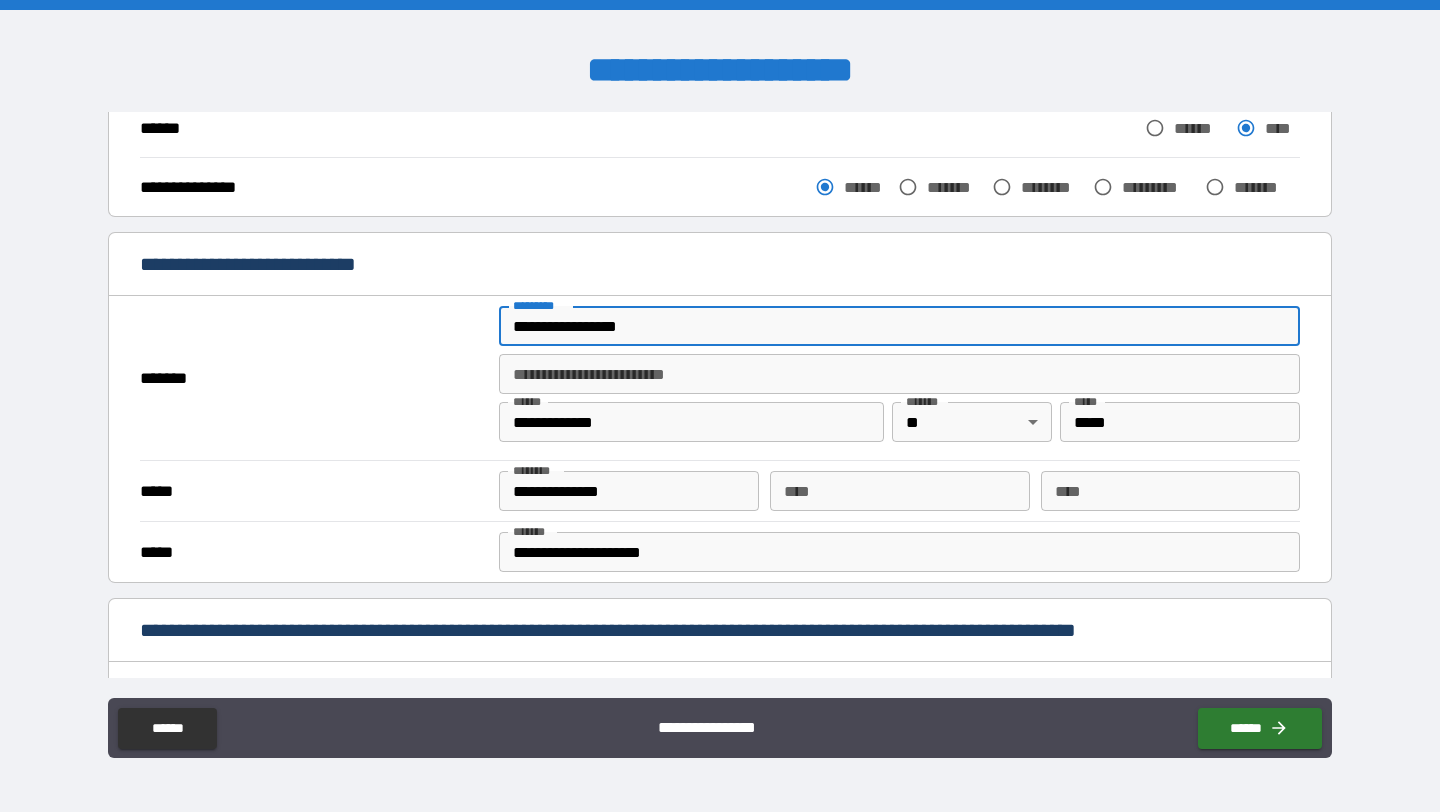 type on "*****" 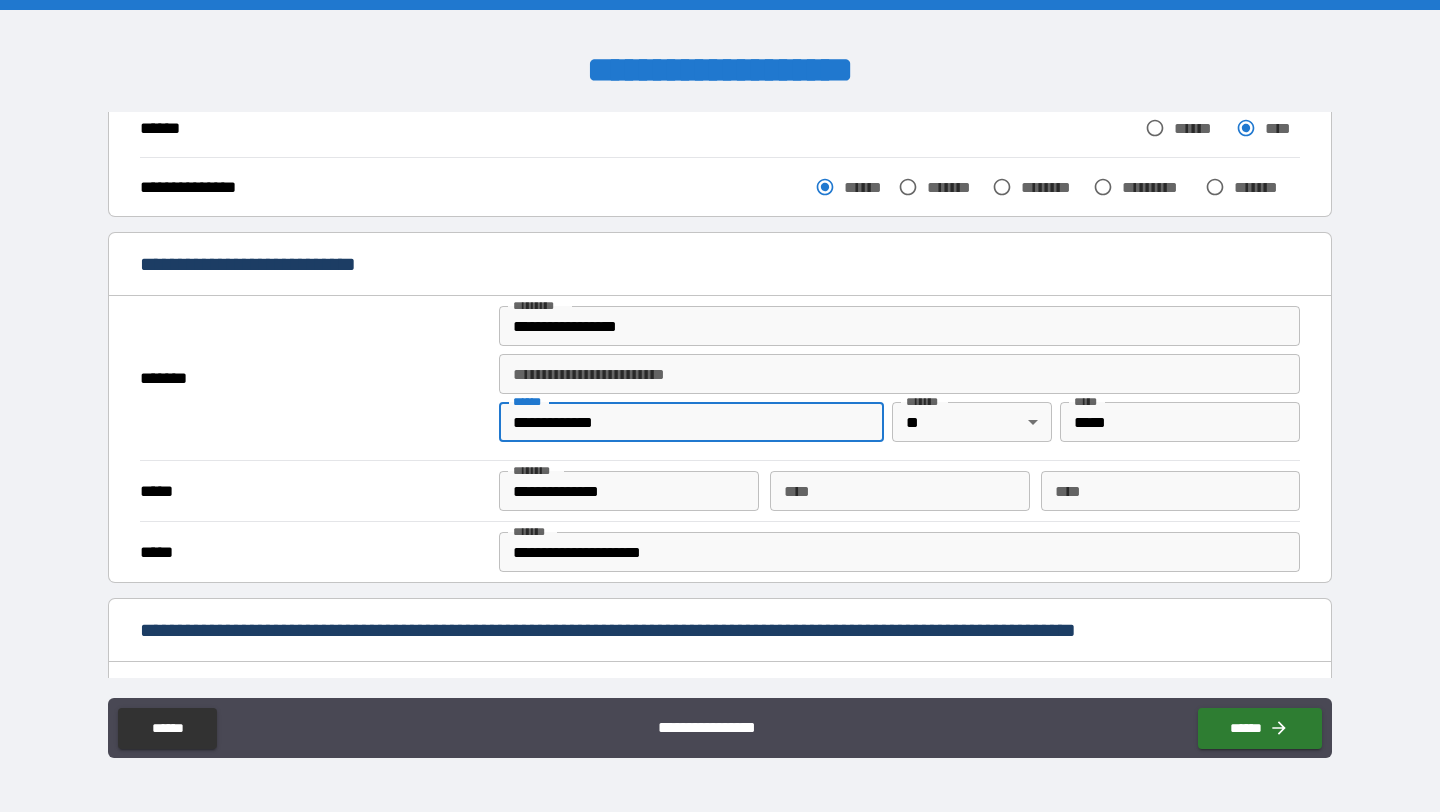drag, startPoint x: 658, startPoint y: 424, endPoint x: 493, endPoint y: 424, distance: 165 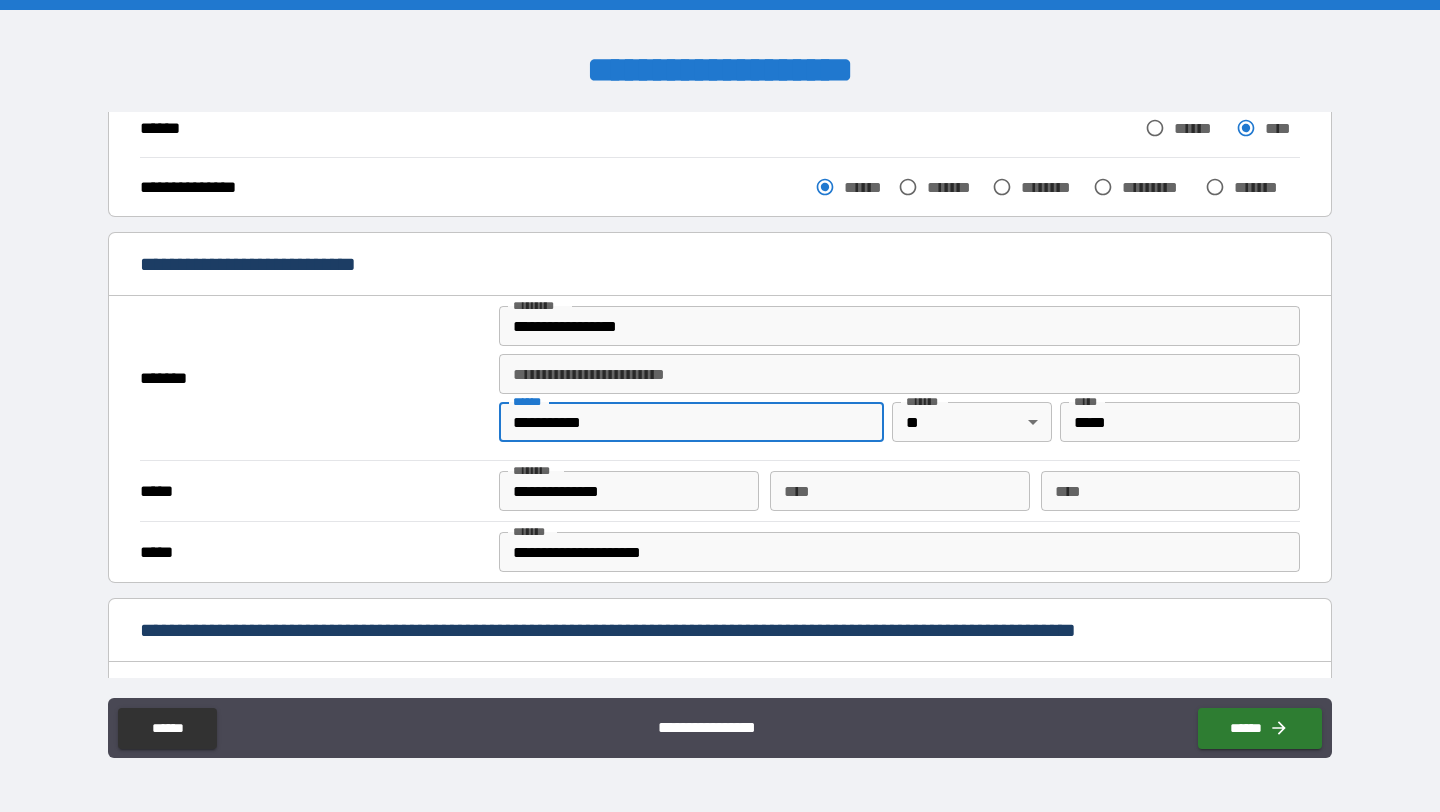 type on "**********" 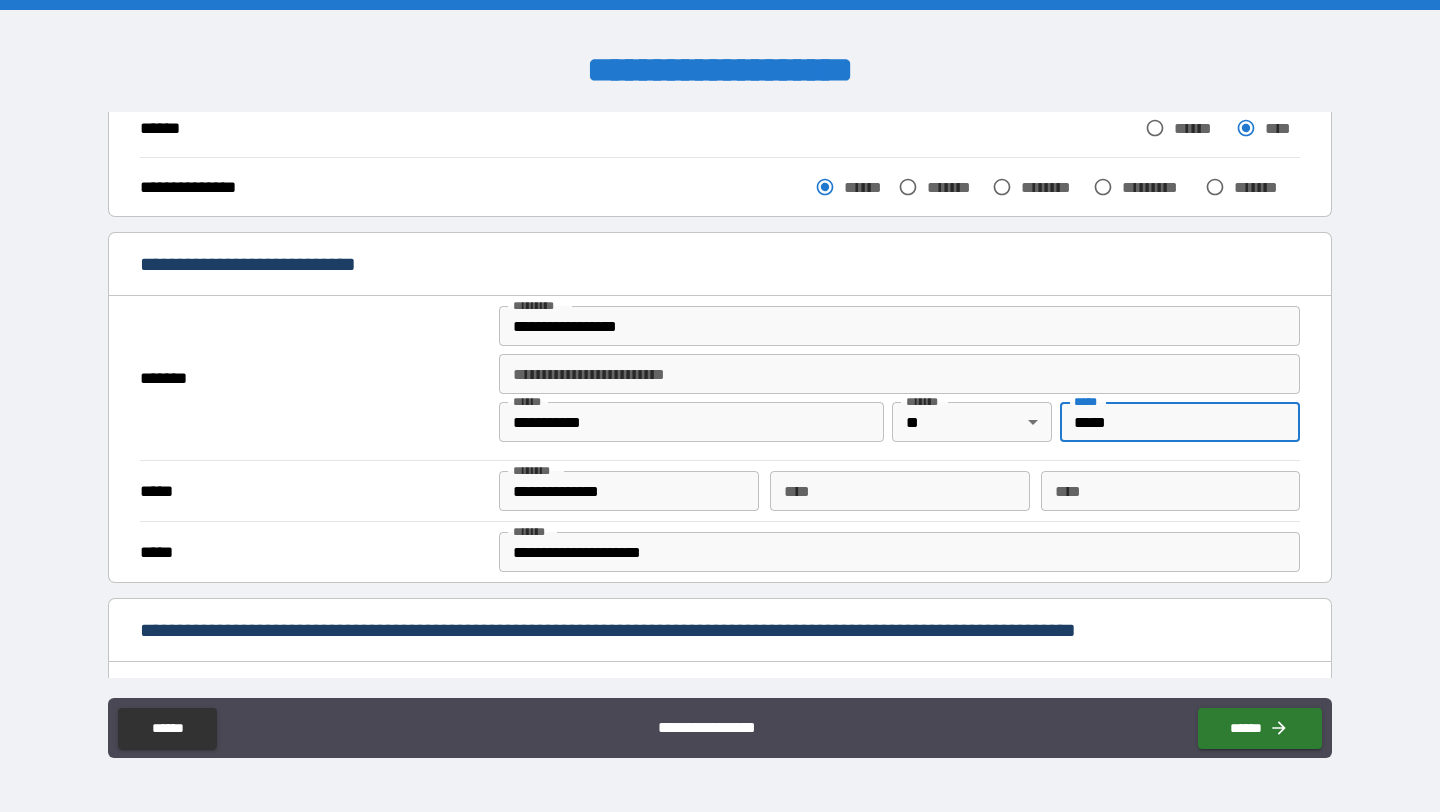 drag, startPoint x: 1125, startPoint y: 430, endPoint x: 1088, endPoint y: 428, distance: 37.054016 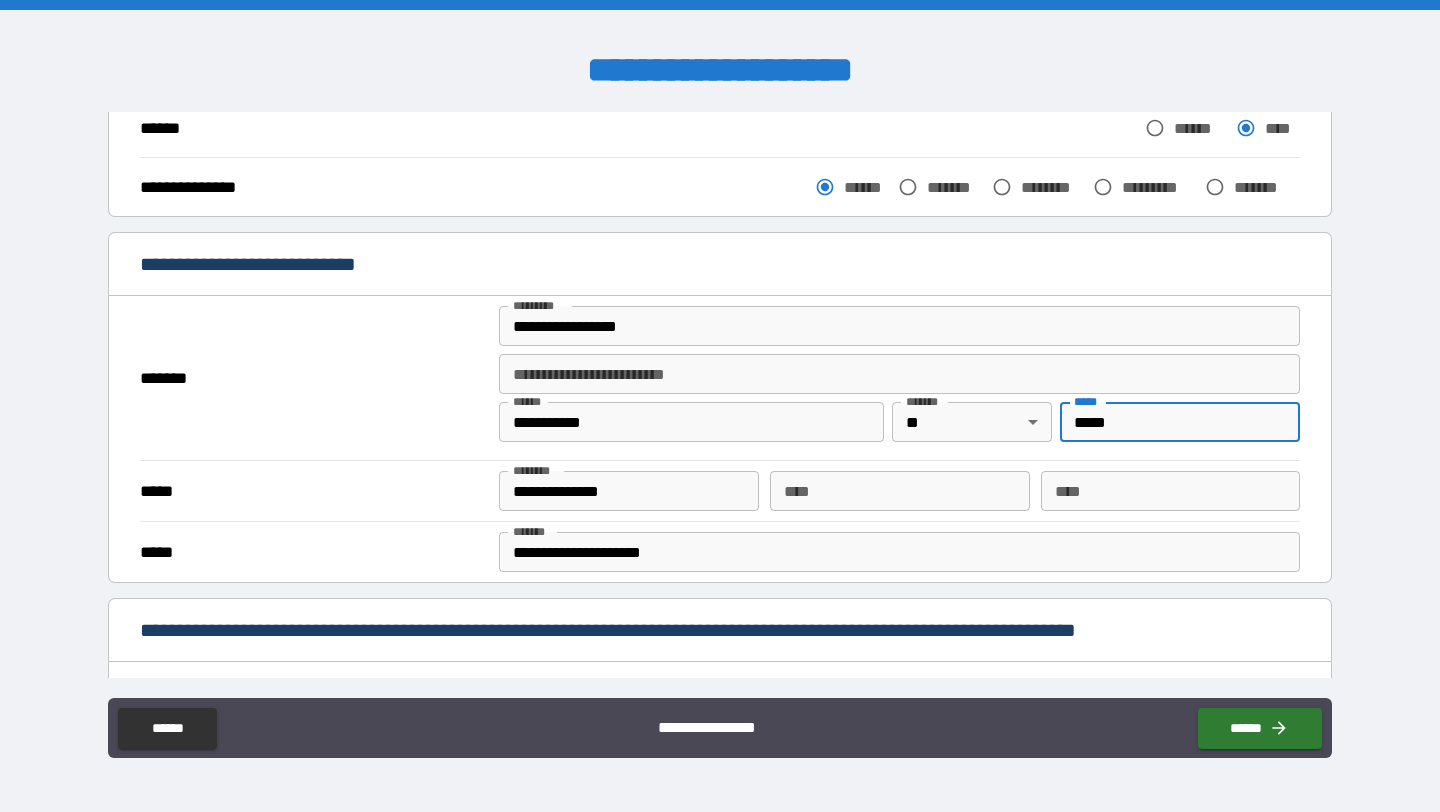 type on "*****" 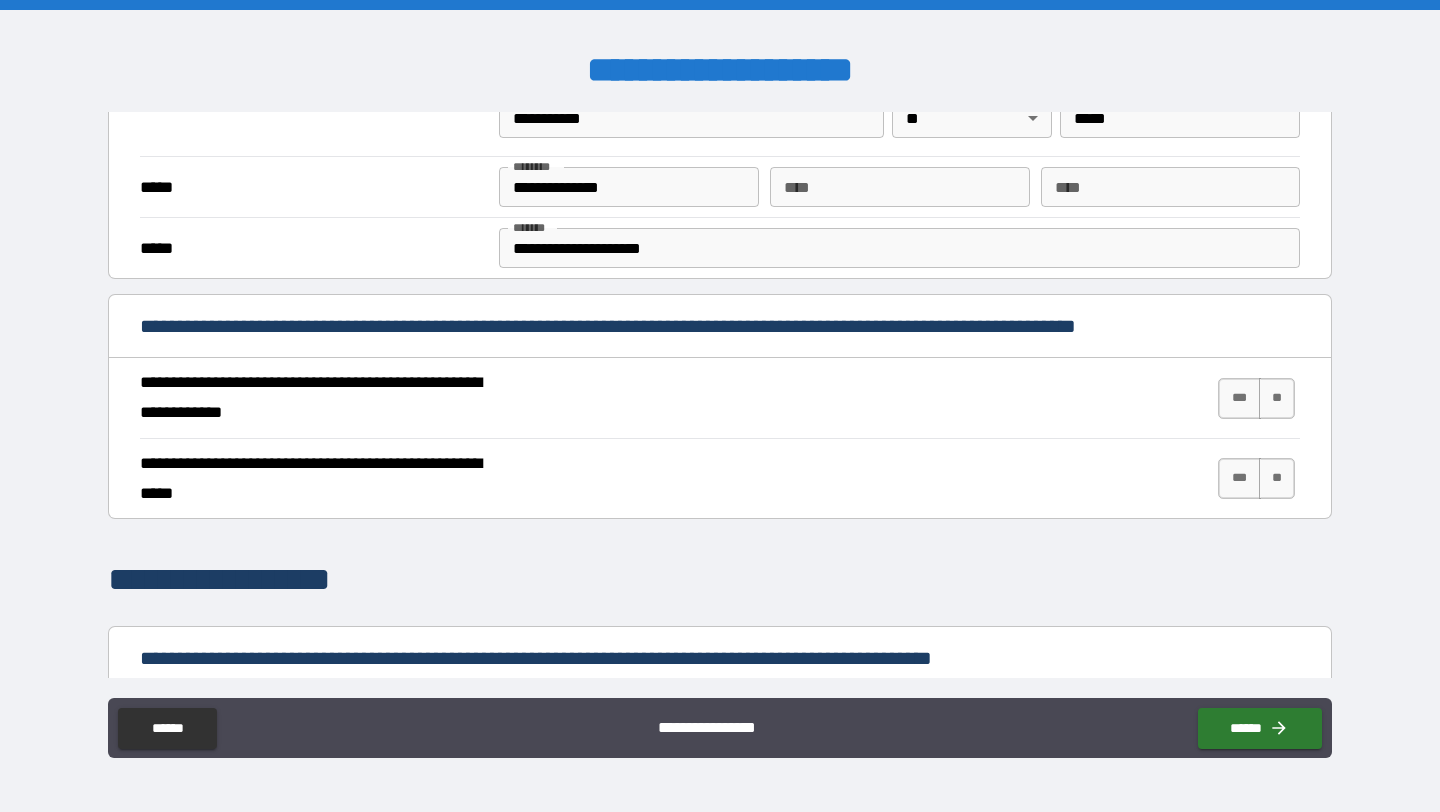 scroll, scrollTop: 586, scrollLeft: 0, axis: vertical 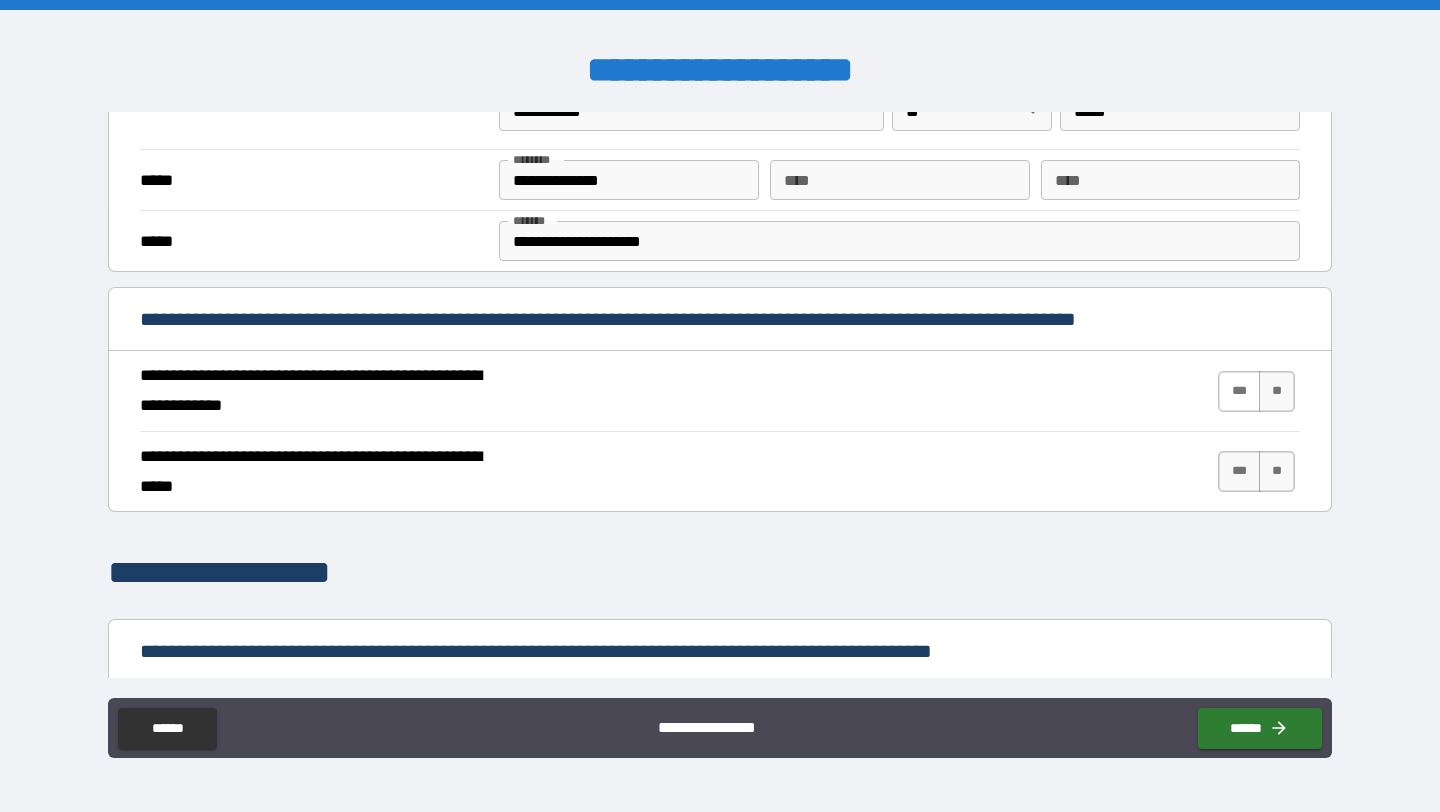 click on "***" at bounding box center (1239, 391) 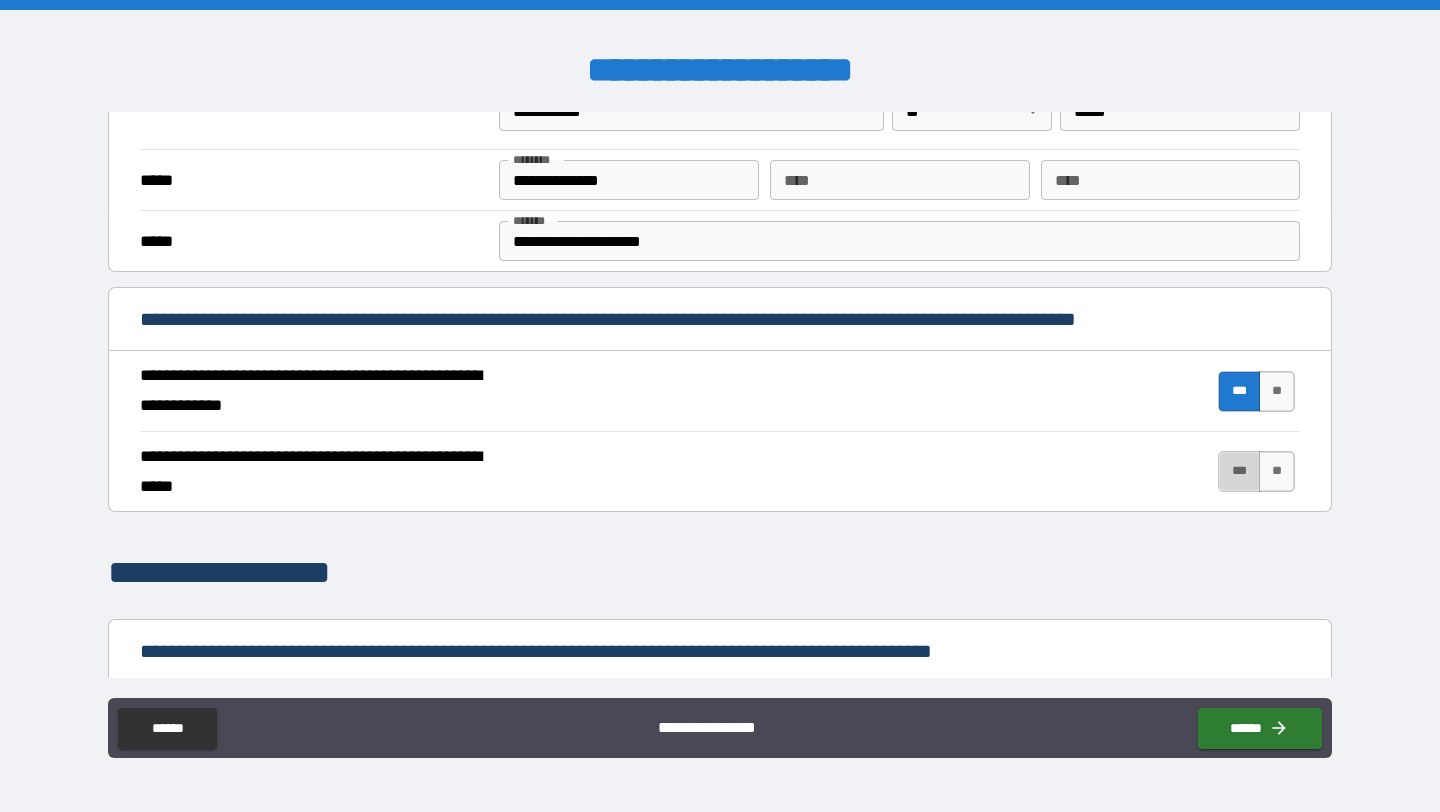 click on "***" at bounding box center [1239, 471] 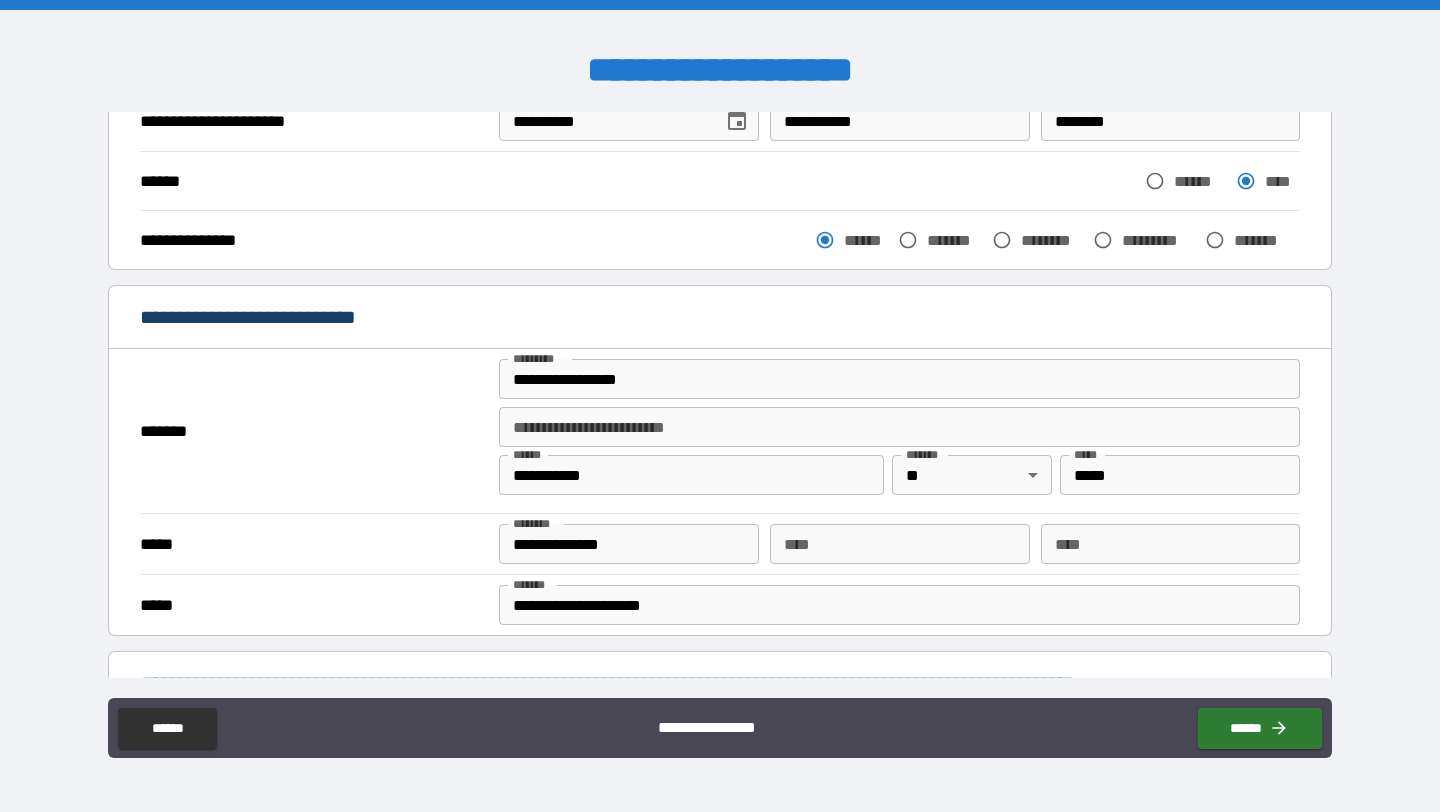 scroll, scrollTop: 0, scrollLeft: 0, axis: both 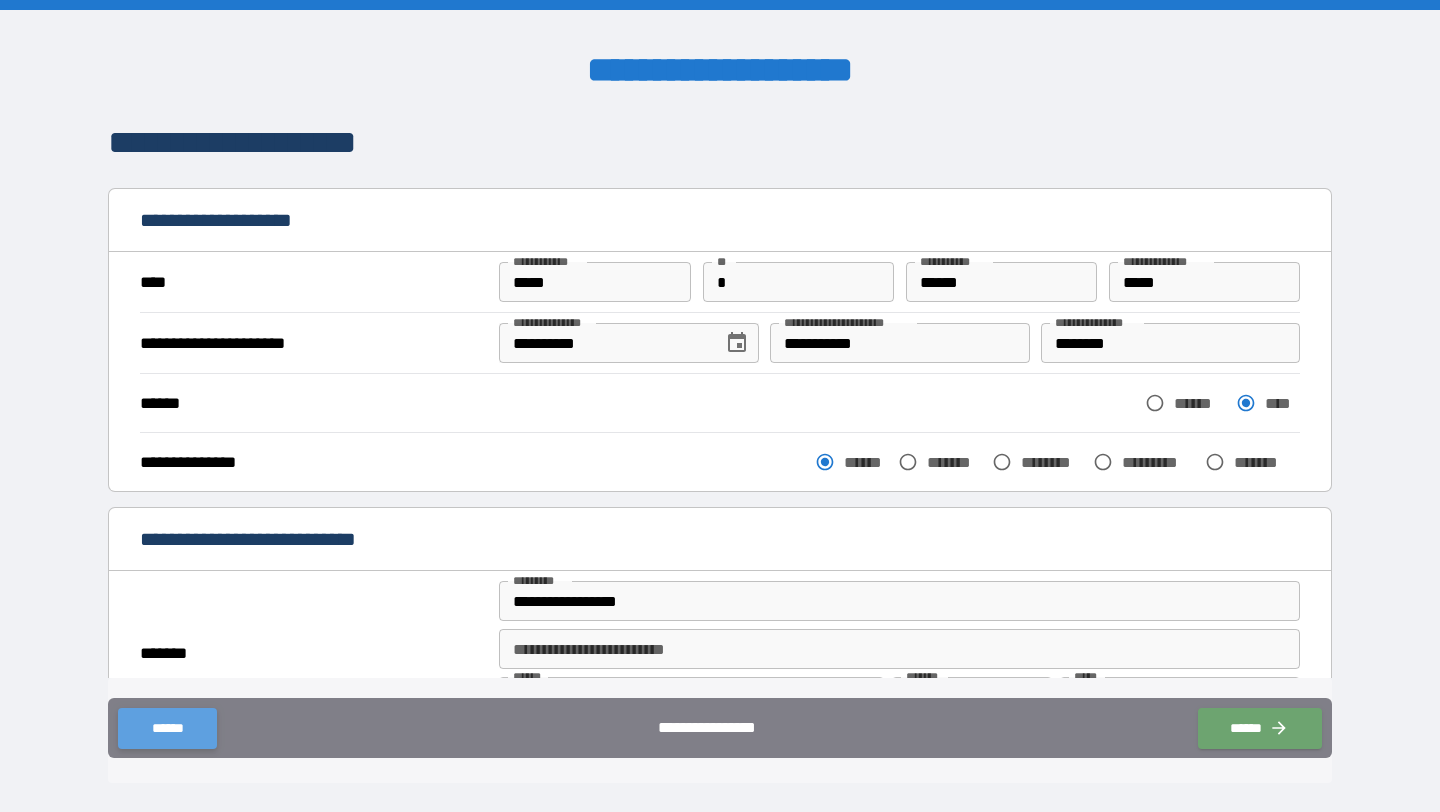 click on "******" at bounding box center [167, 728] 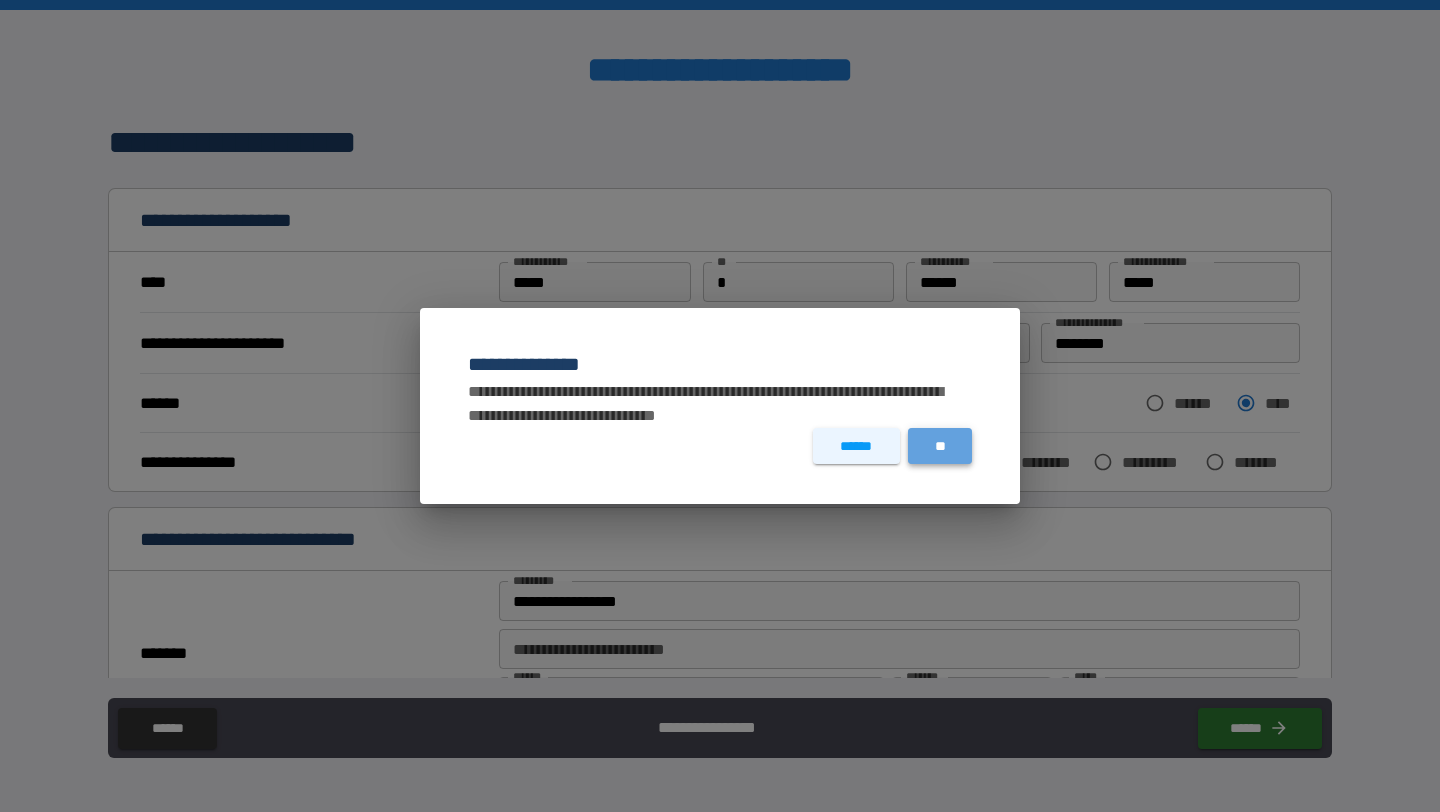 click on "**" at bounding box center (940, 446) 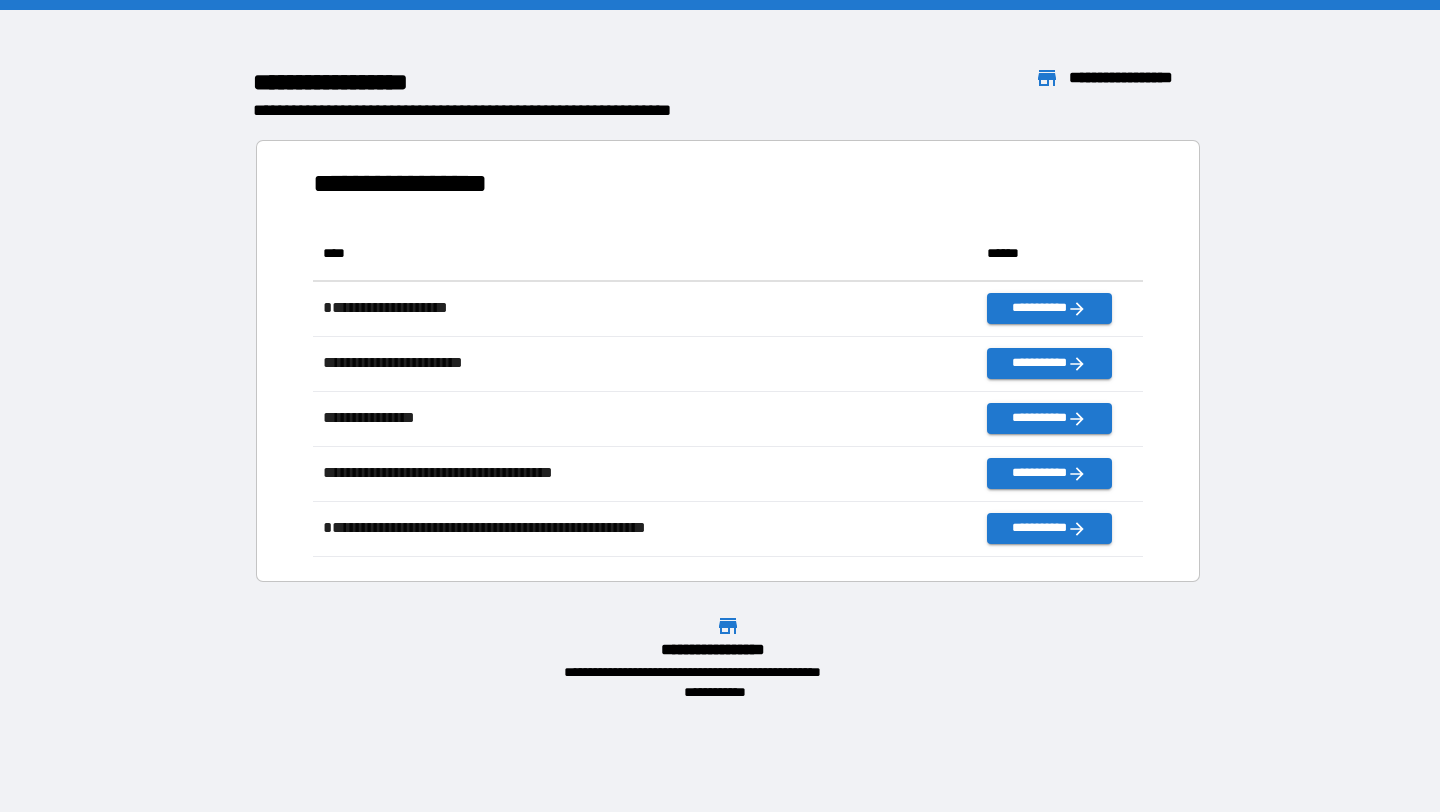 scroll, scrollTop: 1, scrollLeft: 1, axis: both 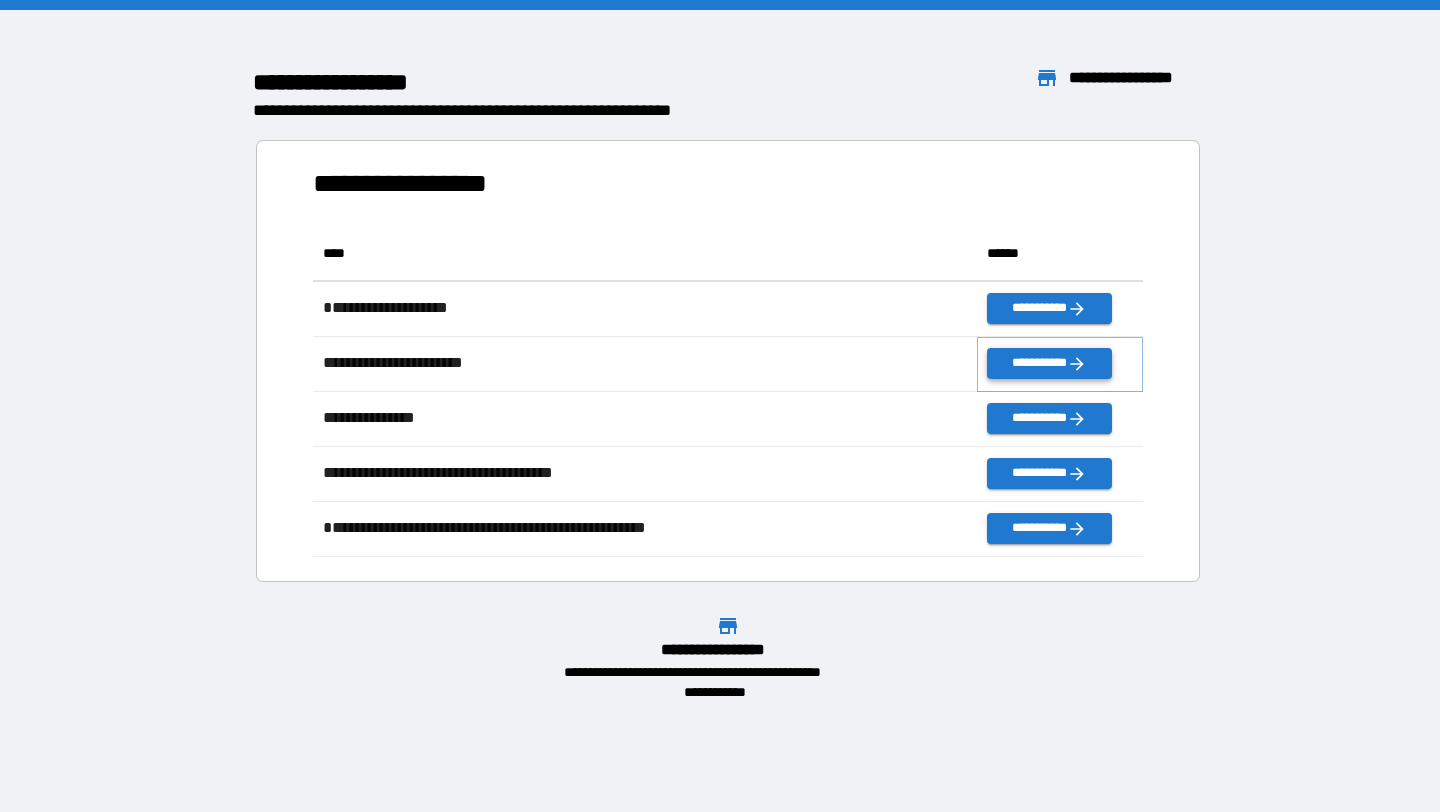 click on "**********" at bounding box center [1049, 363] 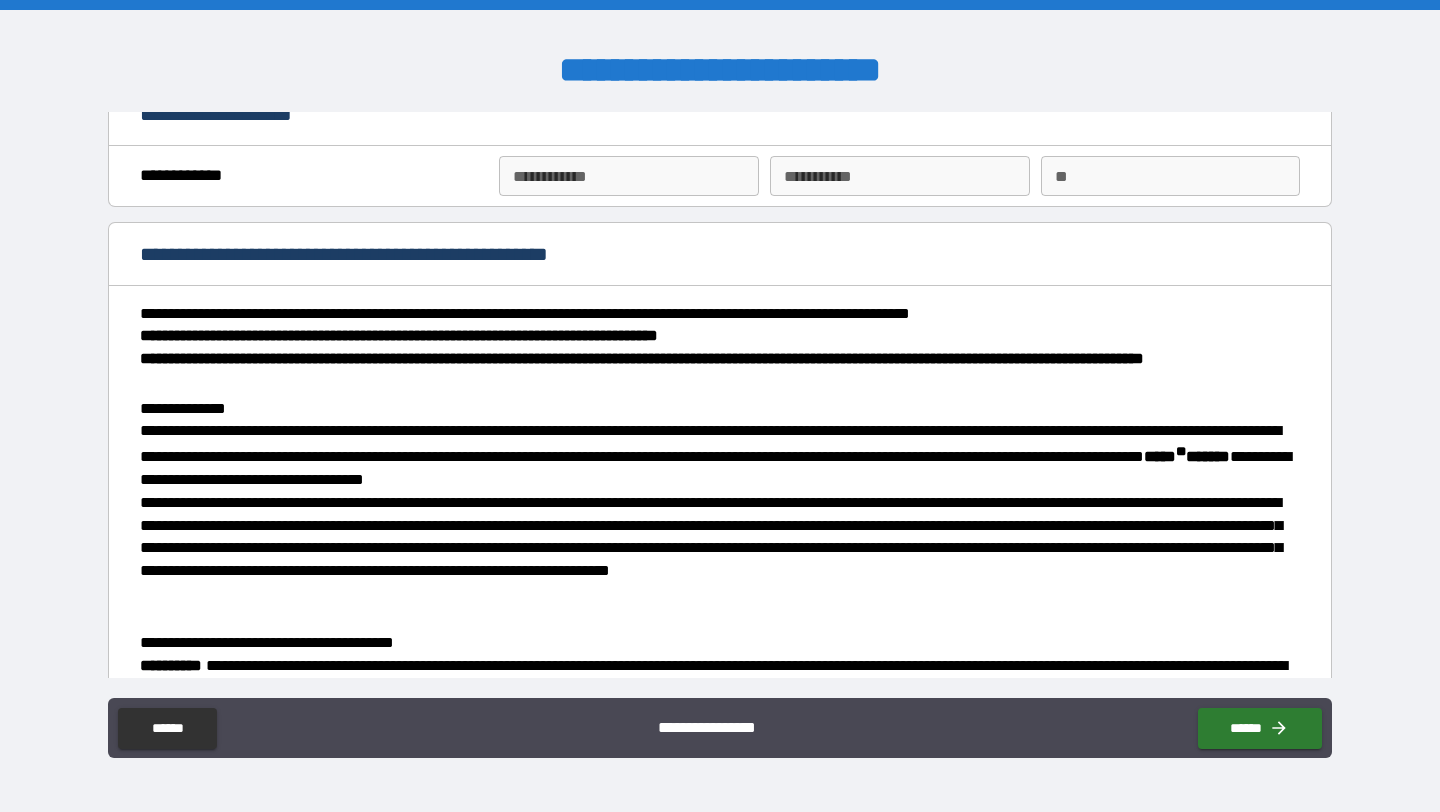 scroll, scrollTop: 0, scrollLeft: 0, axis: both 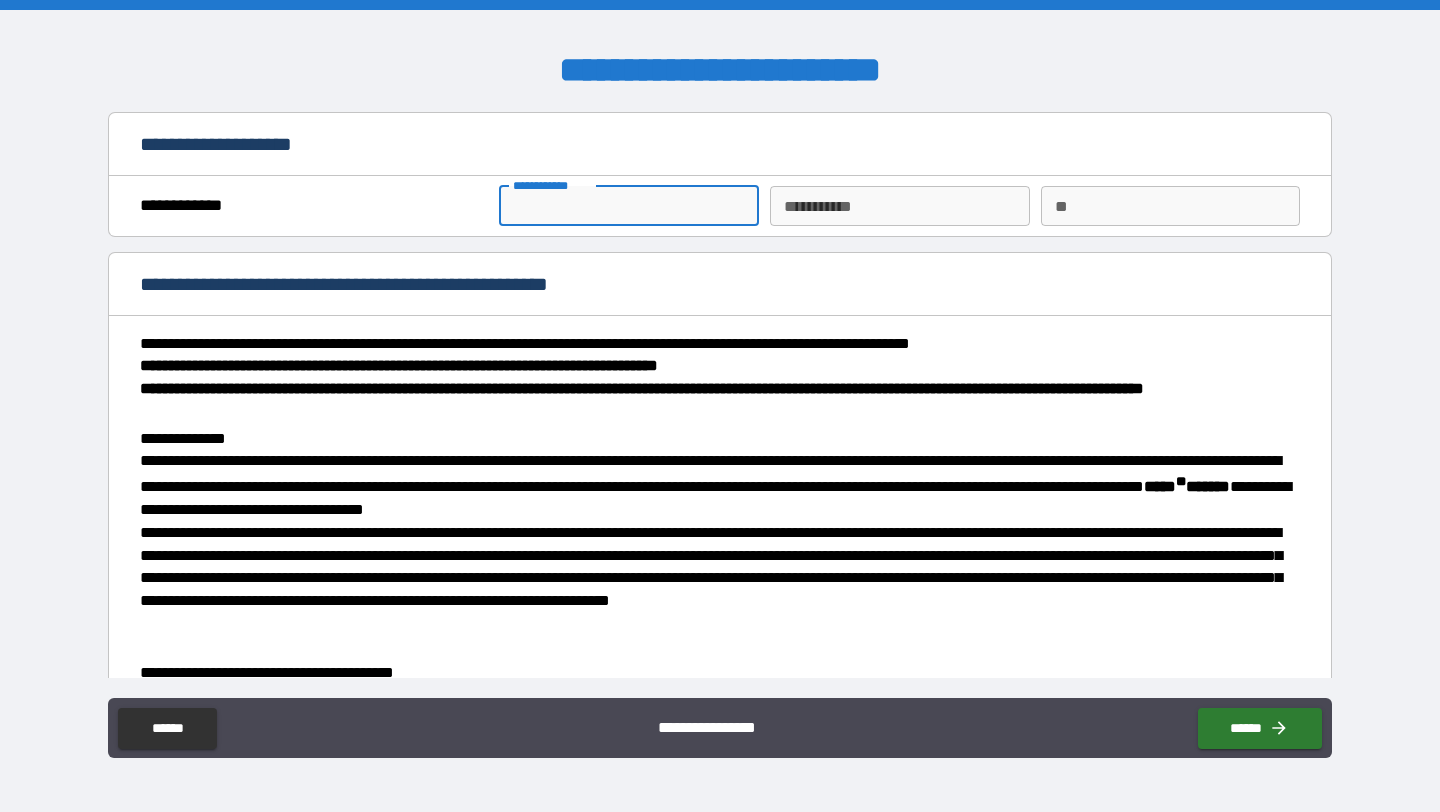 click on "**********" at bounding box center (628, 206) 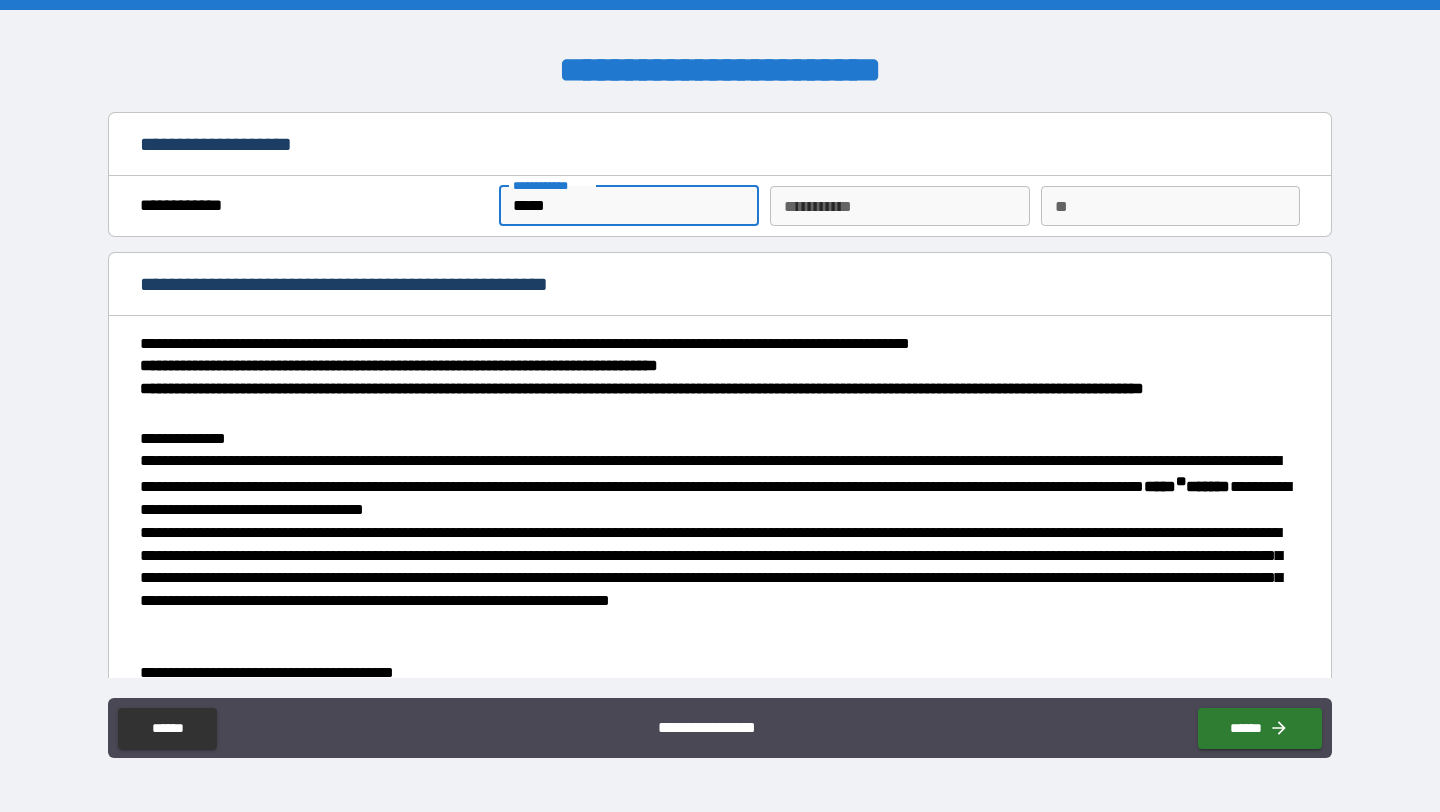 type on "******" 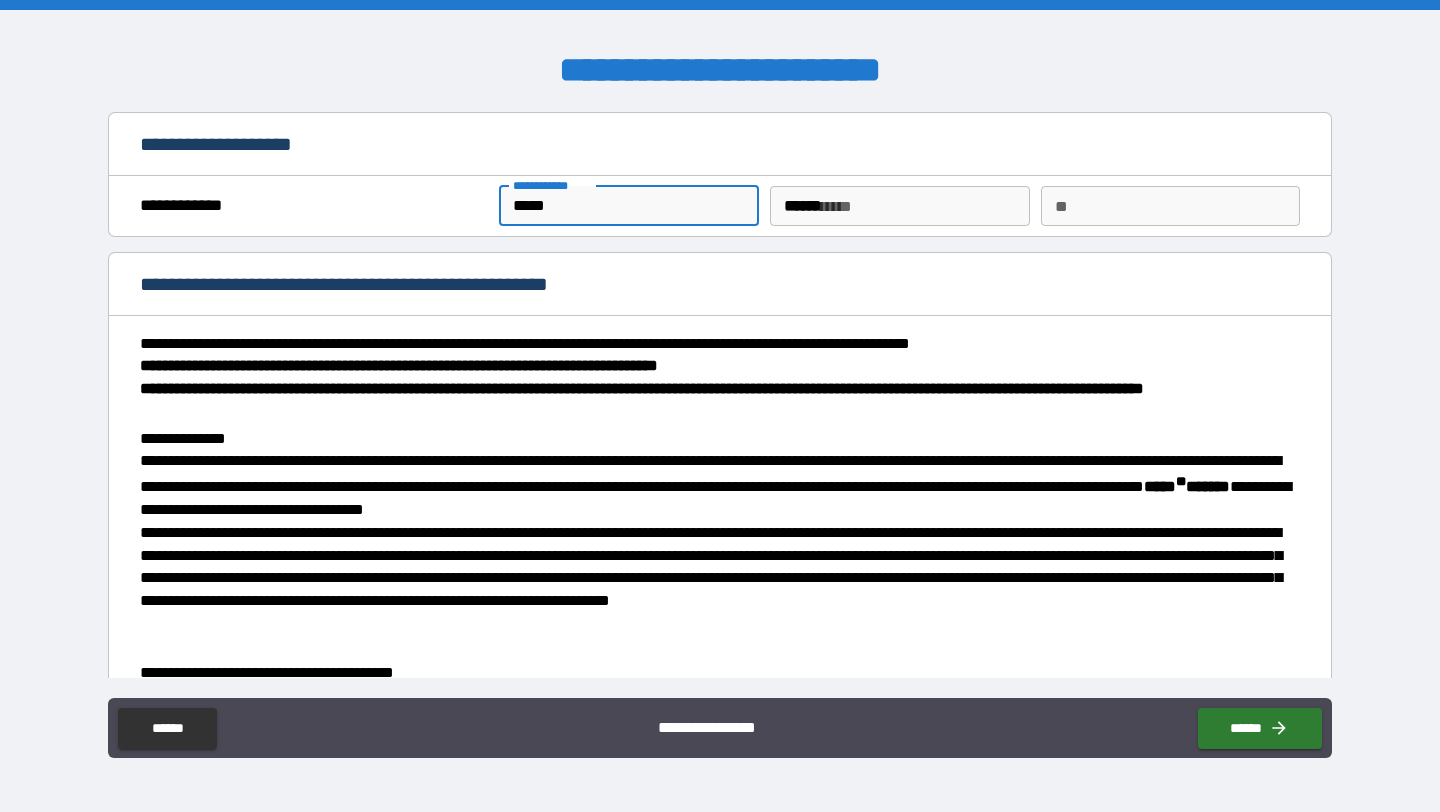 type on "*" 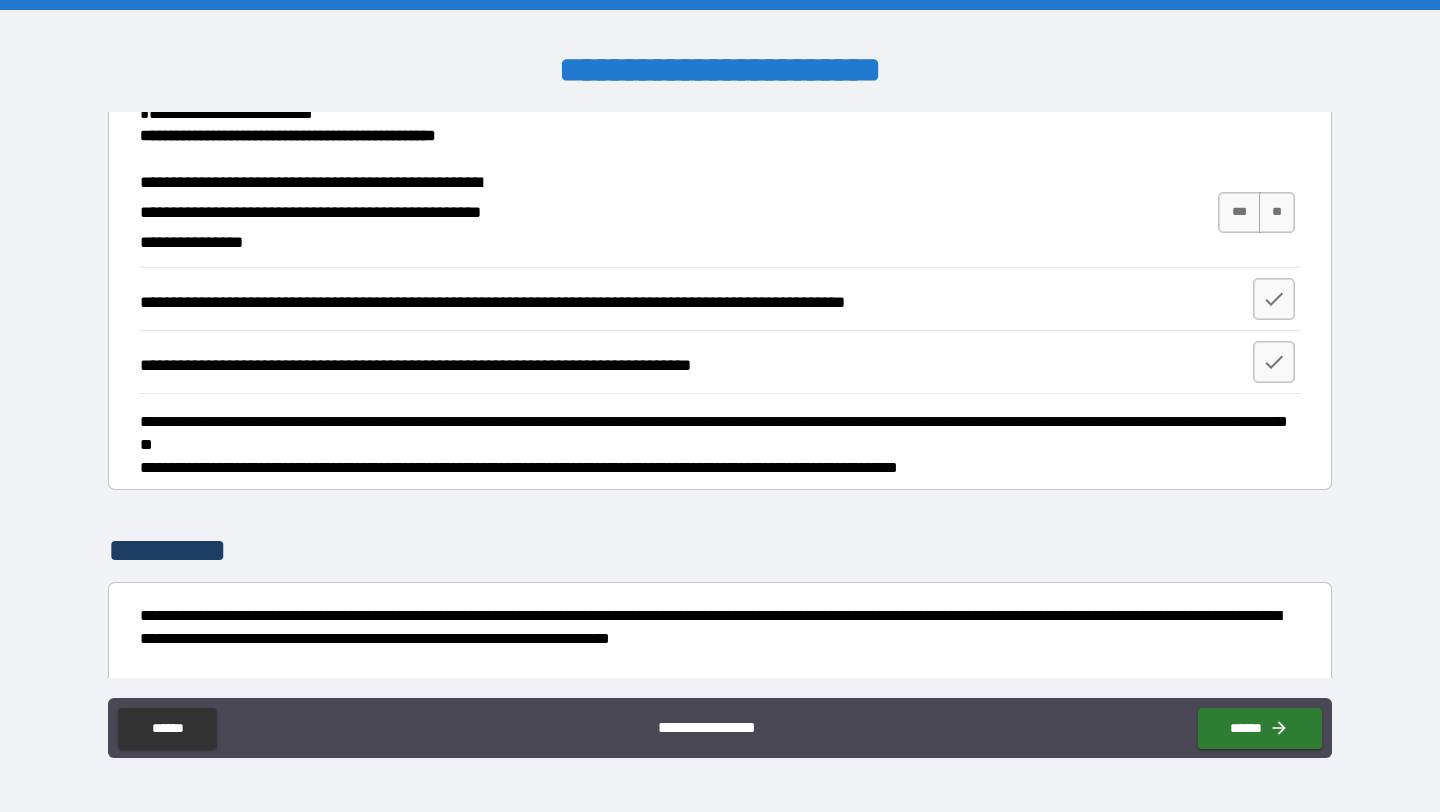scroll, scrollTop: 2110, scrollLeft: 0, axis: vertical 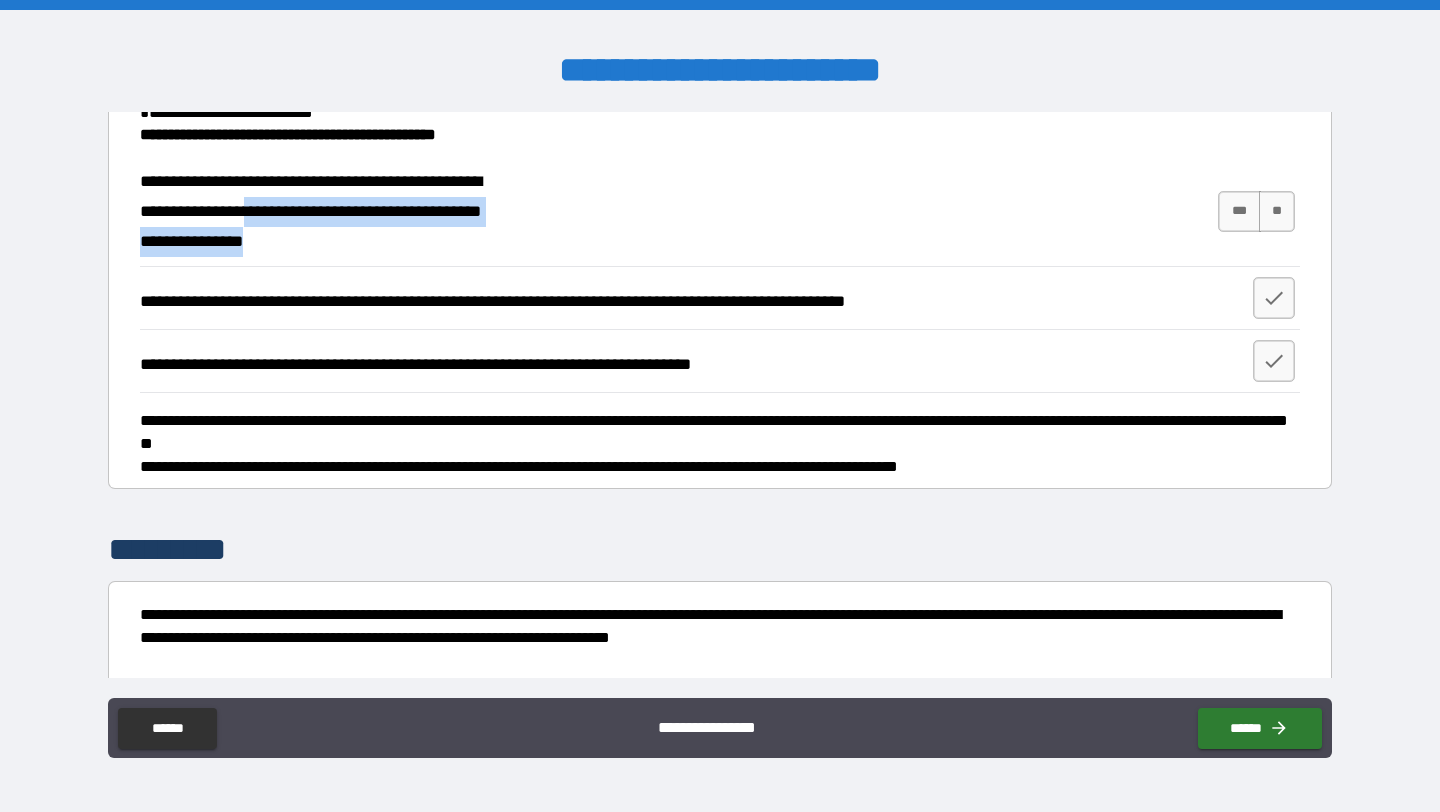 drag, startPoint x: 339, startPoint y: 419, endPoint x: 438, endPoint y: 436, distance: 100.44899 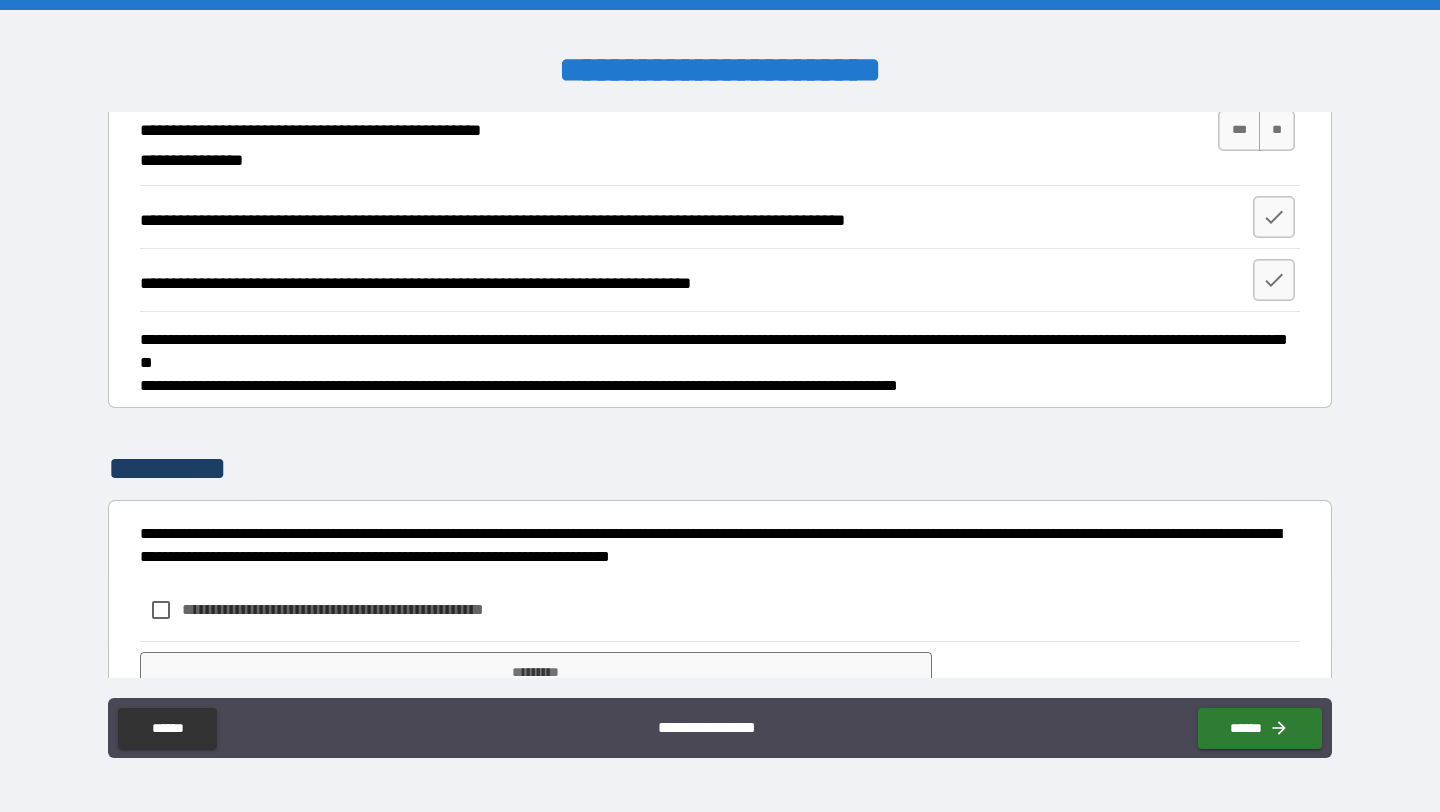 scroll, scrollTop: 2182, scrollLeft: 0, axis: vertical 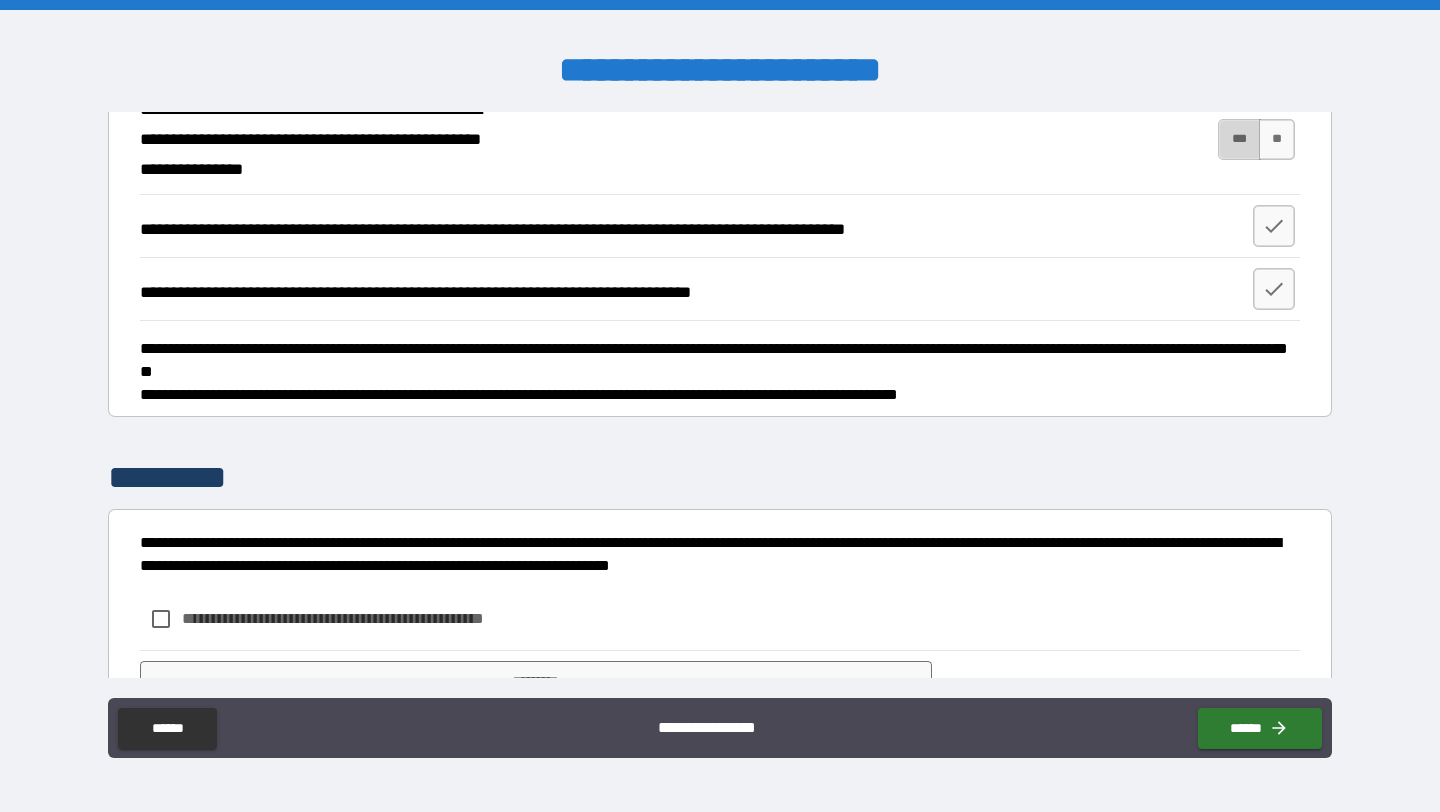 click on "***" at bounding box center [1239, 139] 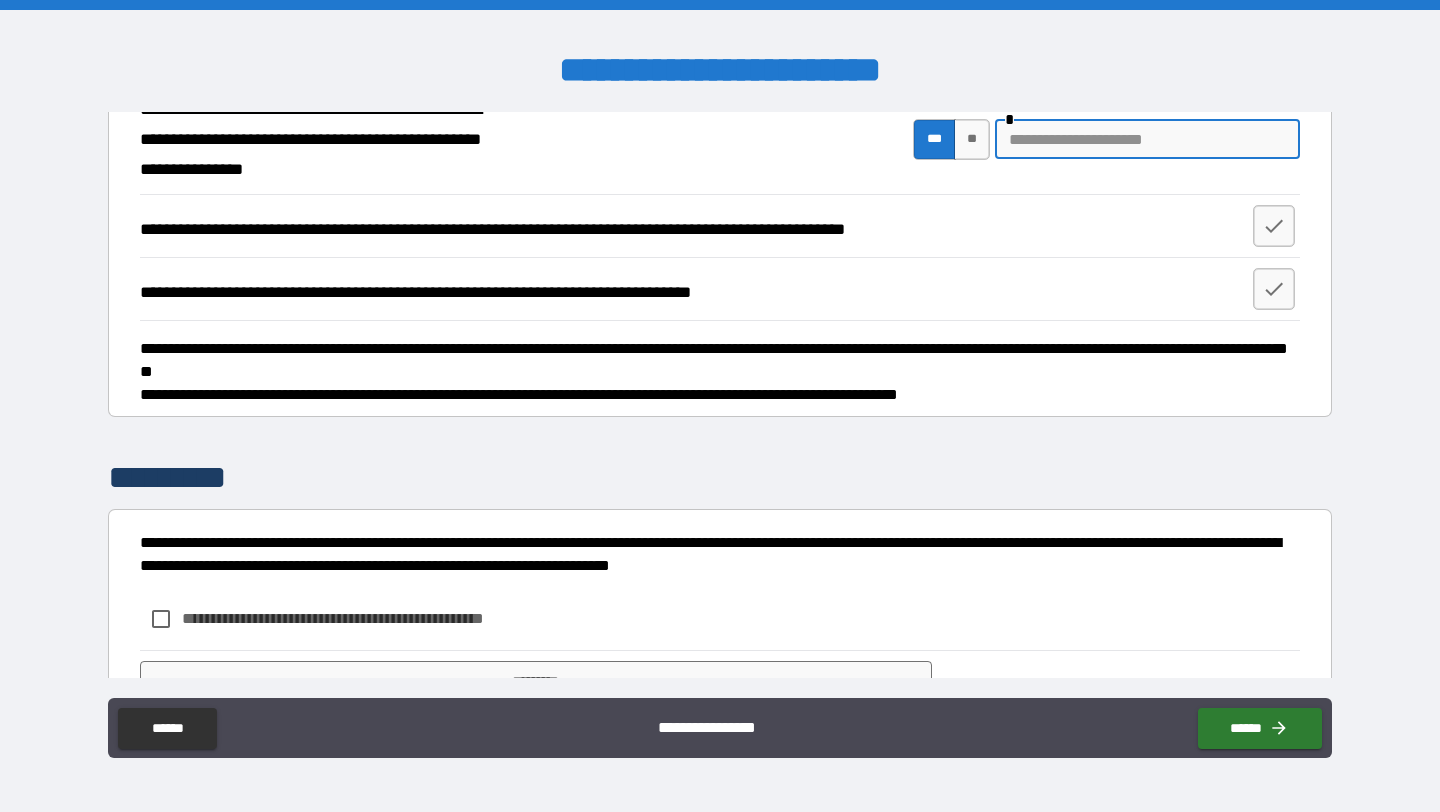 click at bounding box center (1147, 139) 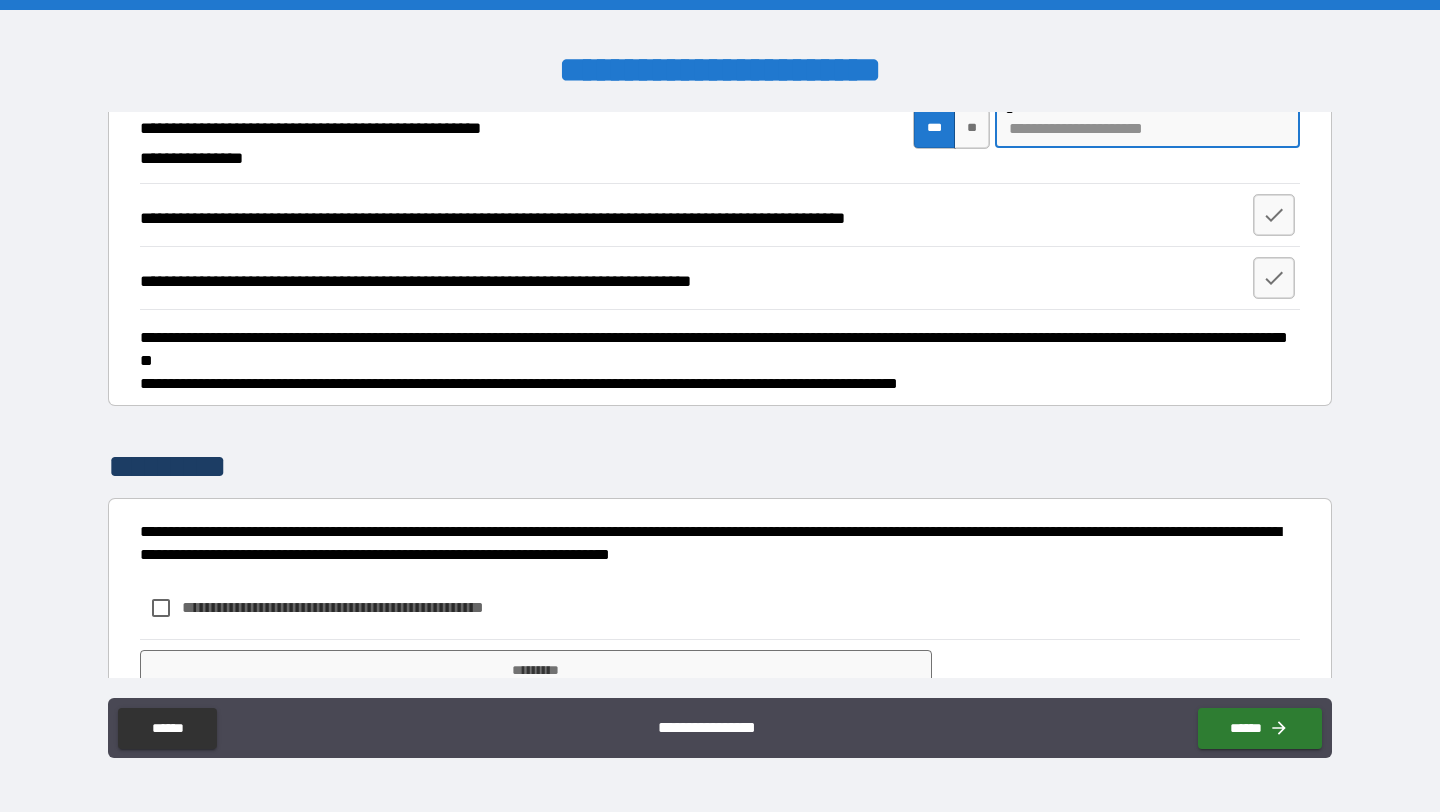 scroll, scrollTop: 2180, scrollLeft: 0, axis: vertical 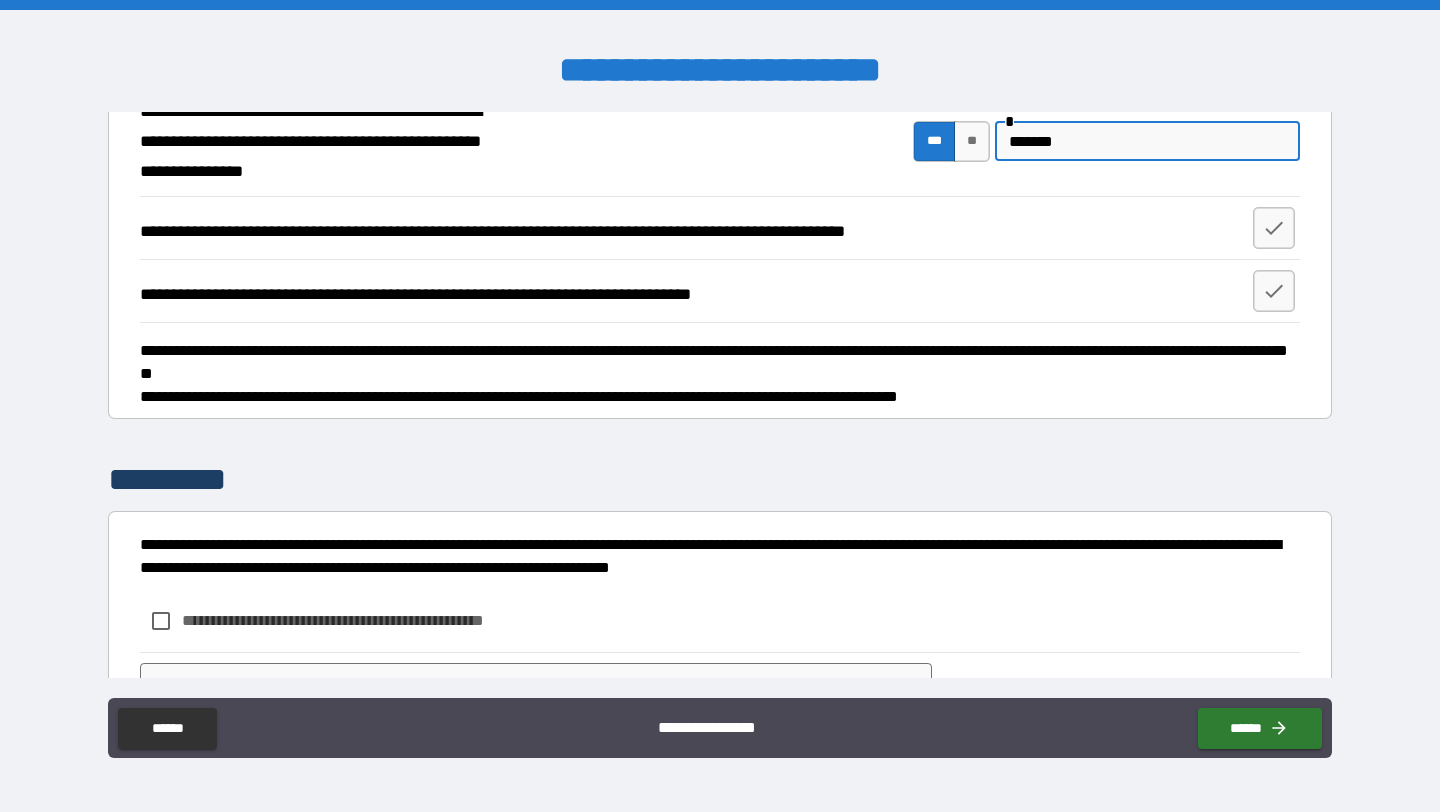 type on "*******" 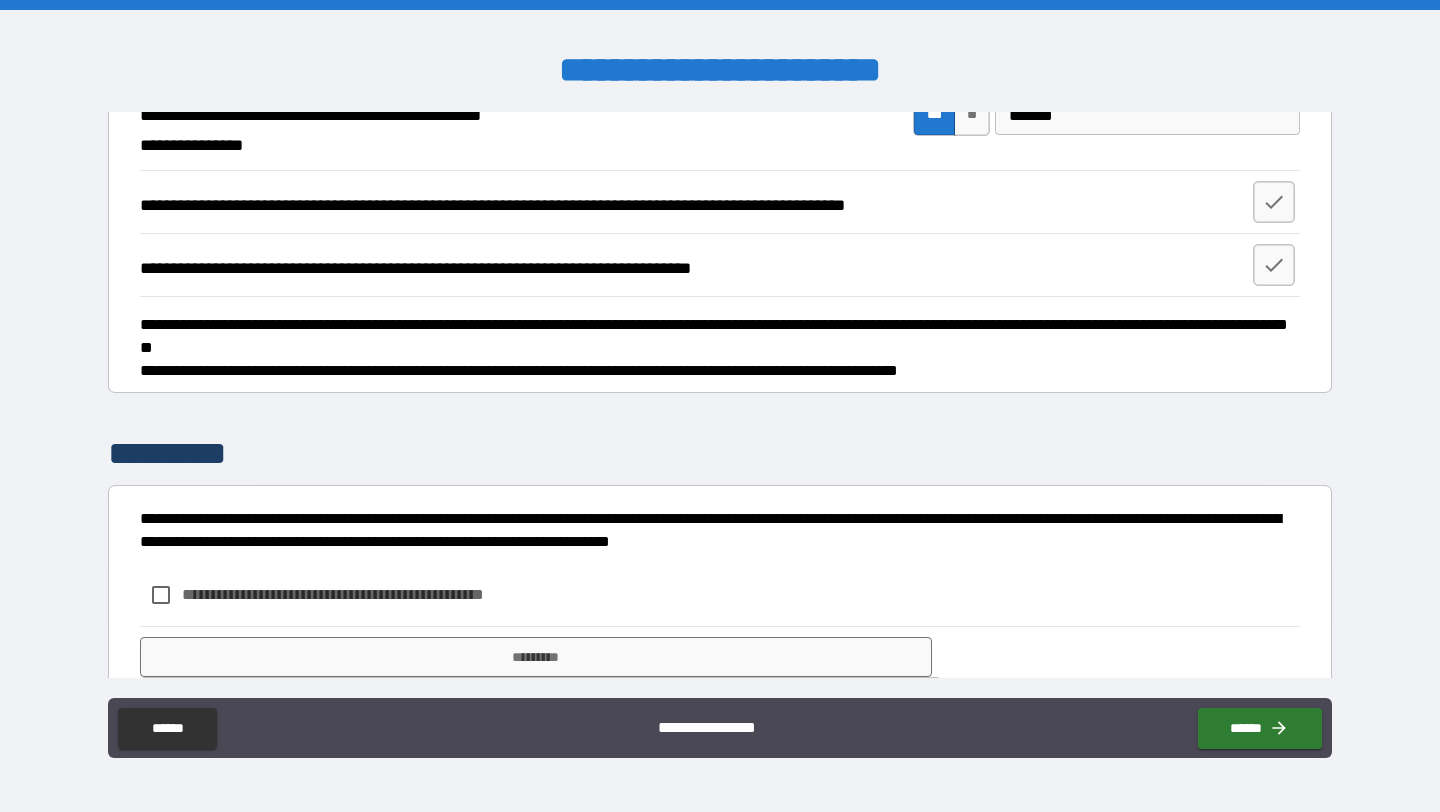scroll, scrollTop: 2208, scrollLeft: 0, axis: vertical 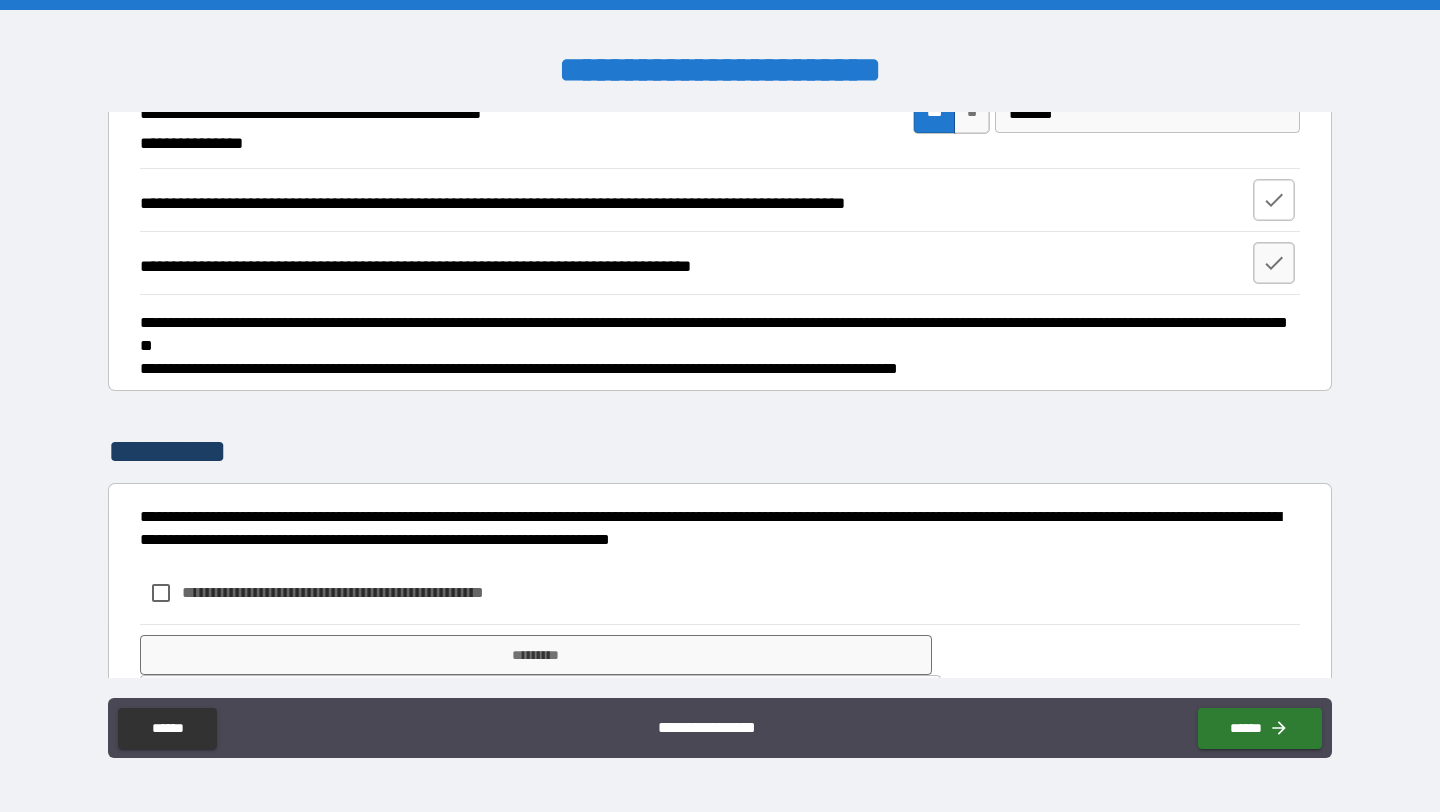 click at bounding box center [1274, 200] 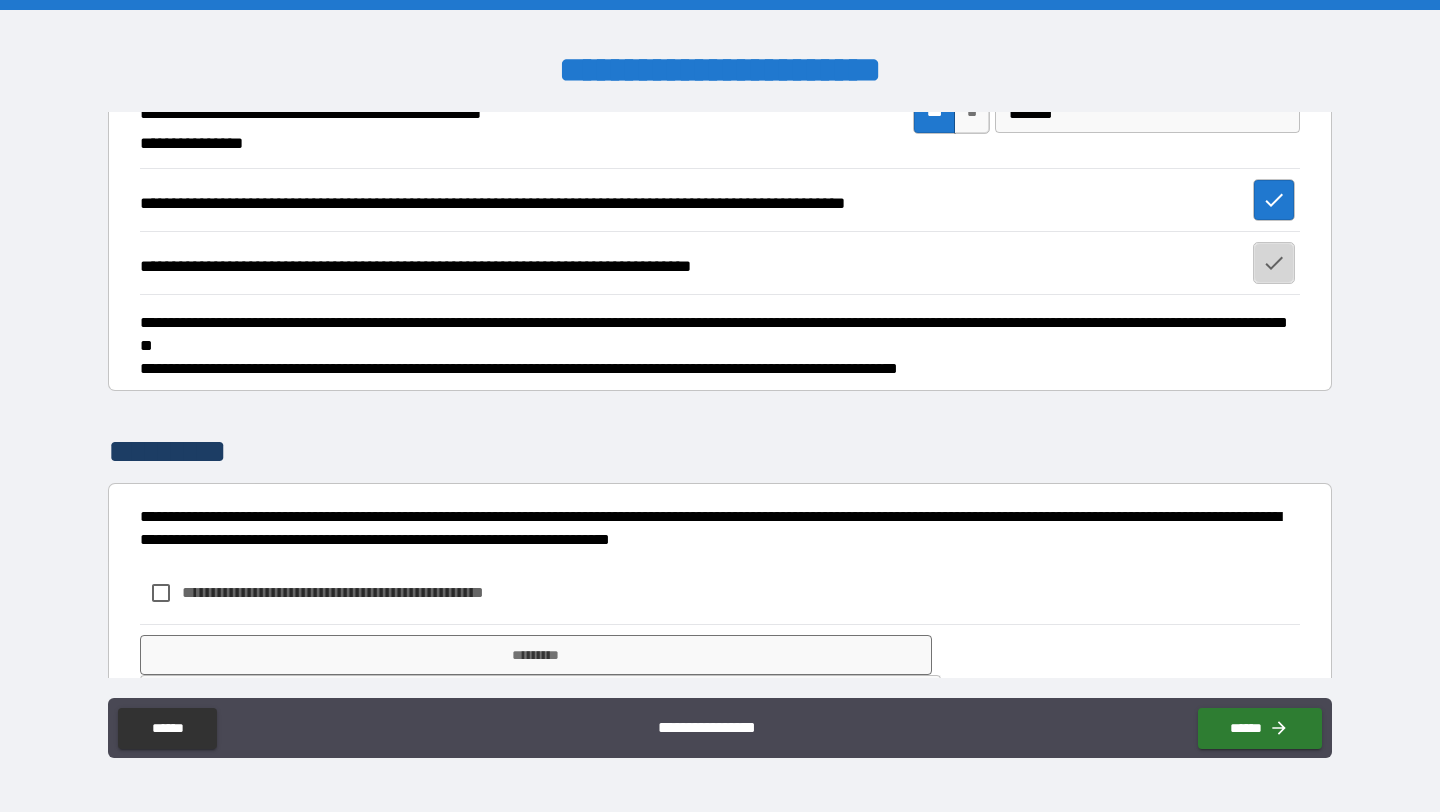 click 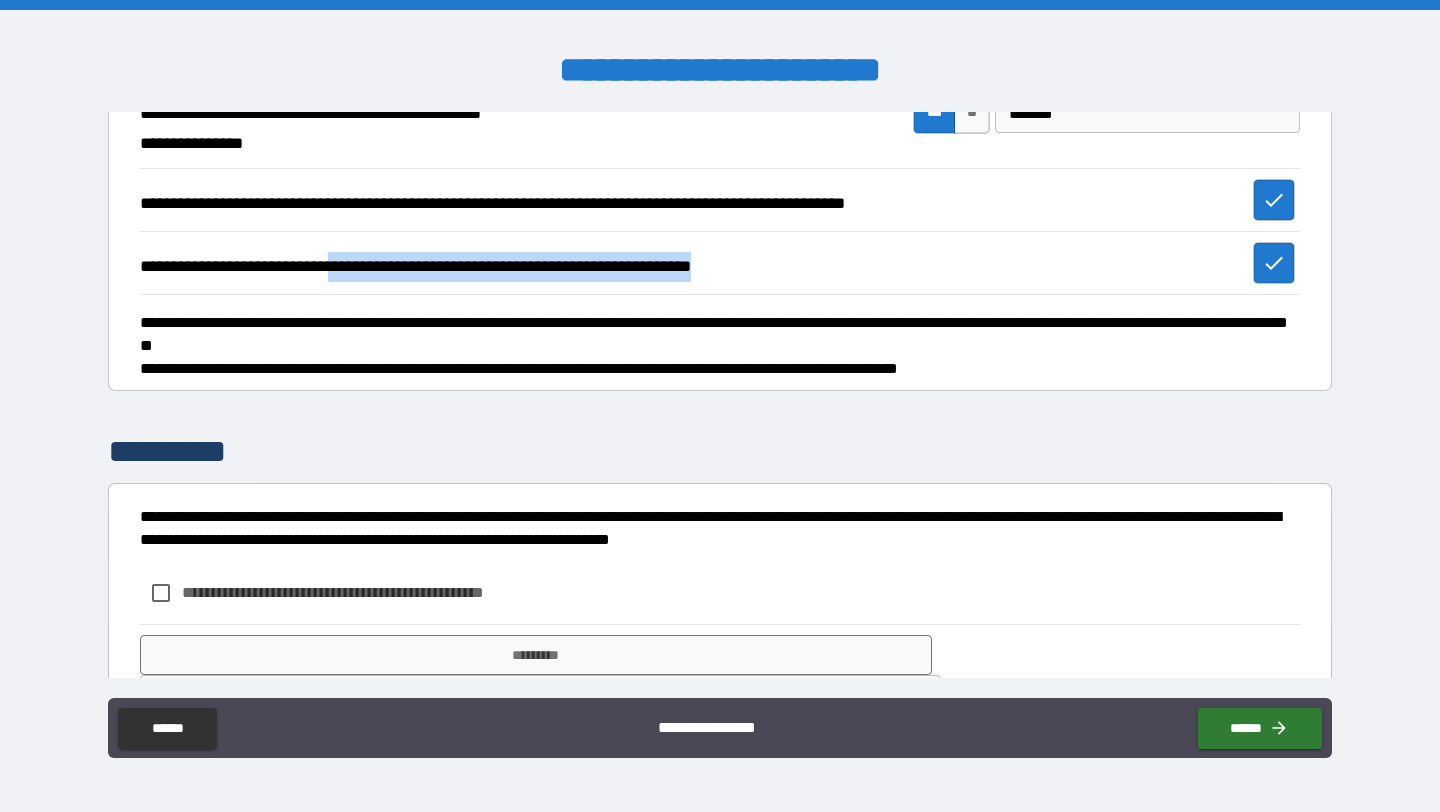 drag, startPoint x: 354, startPoint y: 470, endPoint x: 775, endPoint y: 474, distance: 421.019 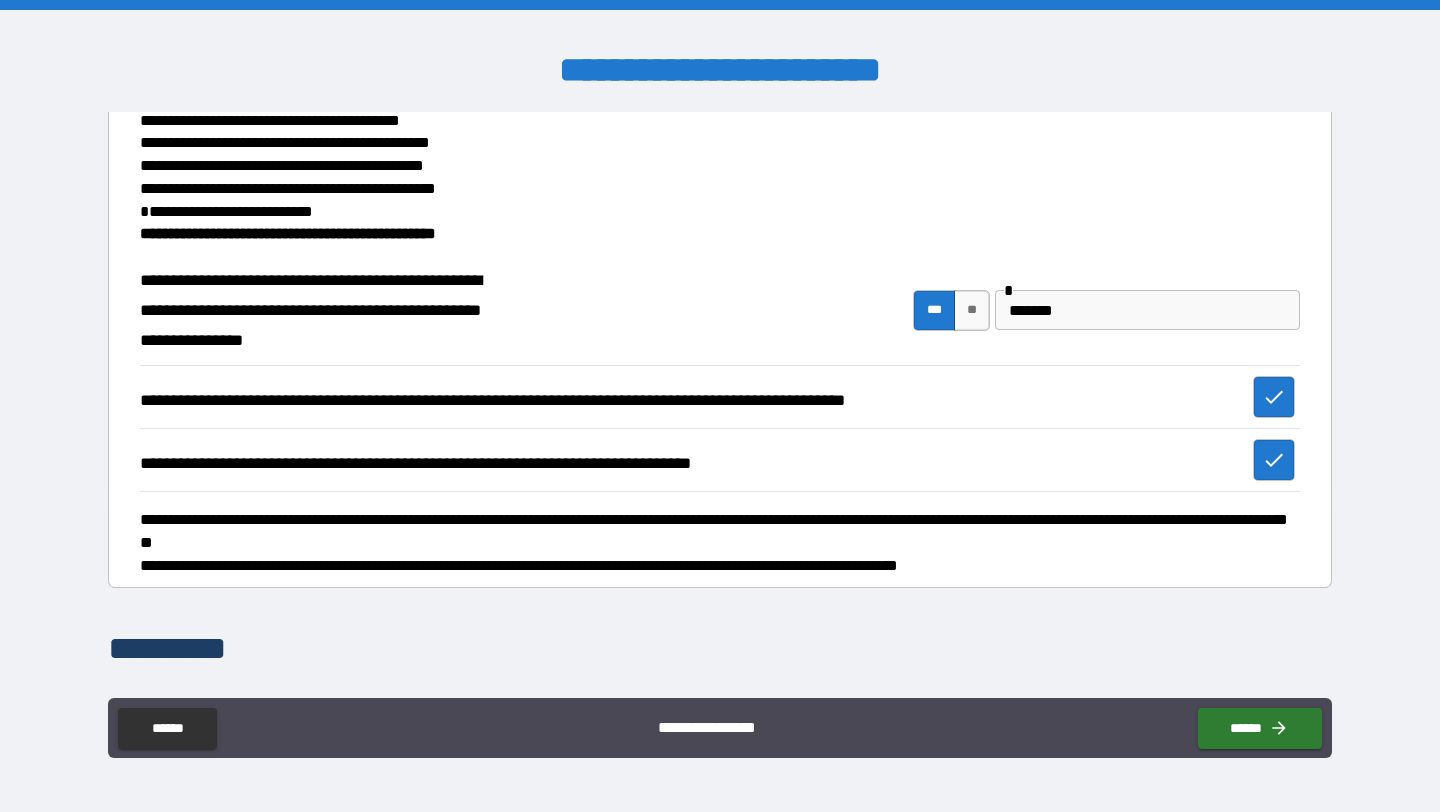 scroll, scrollTop: 2015, scrollLeft: 0, axis: vertical 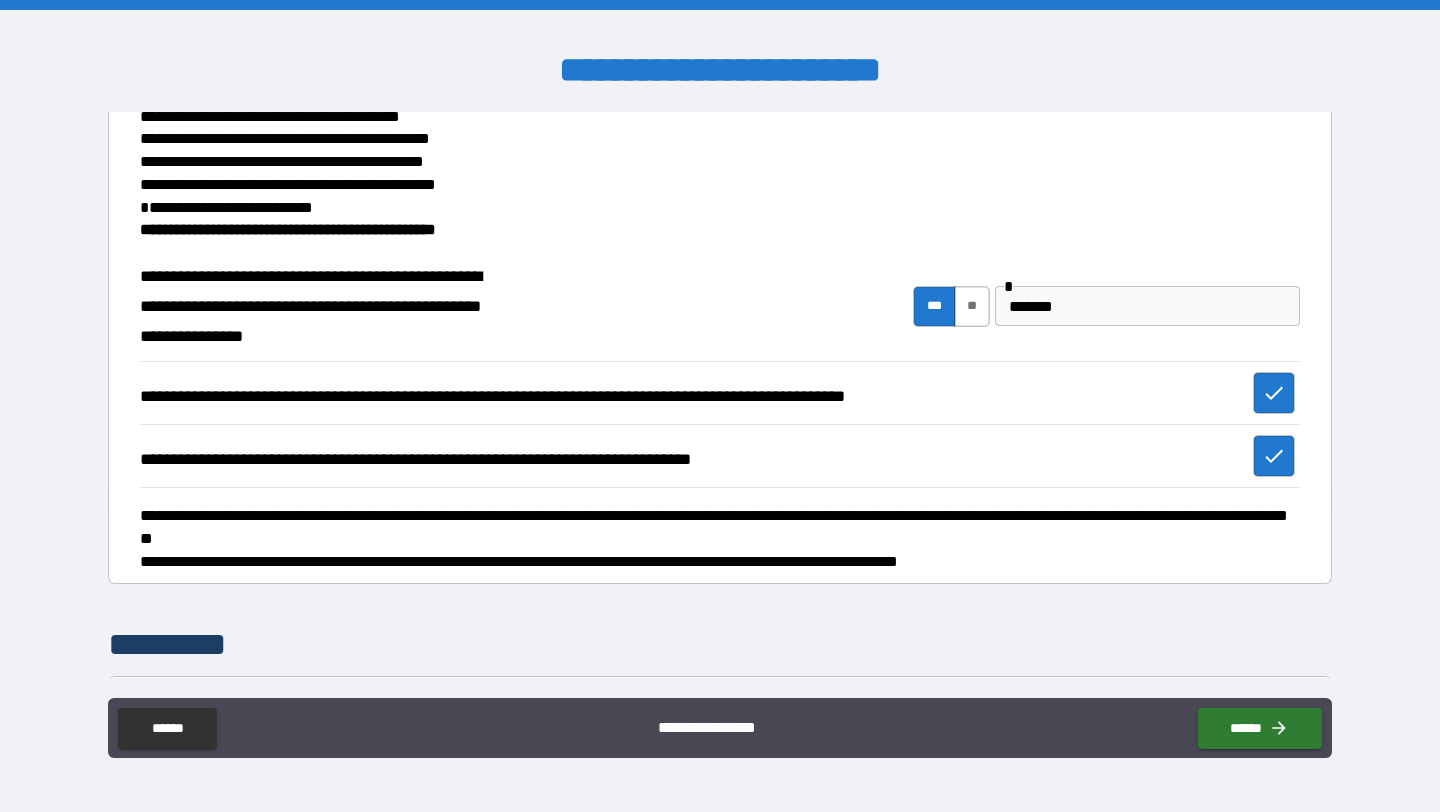 click on "**" at bounding box center [972, 306] 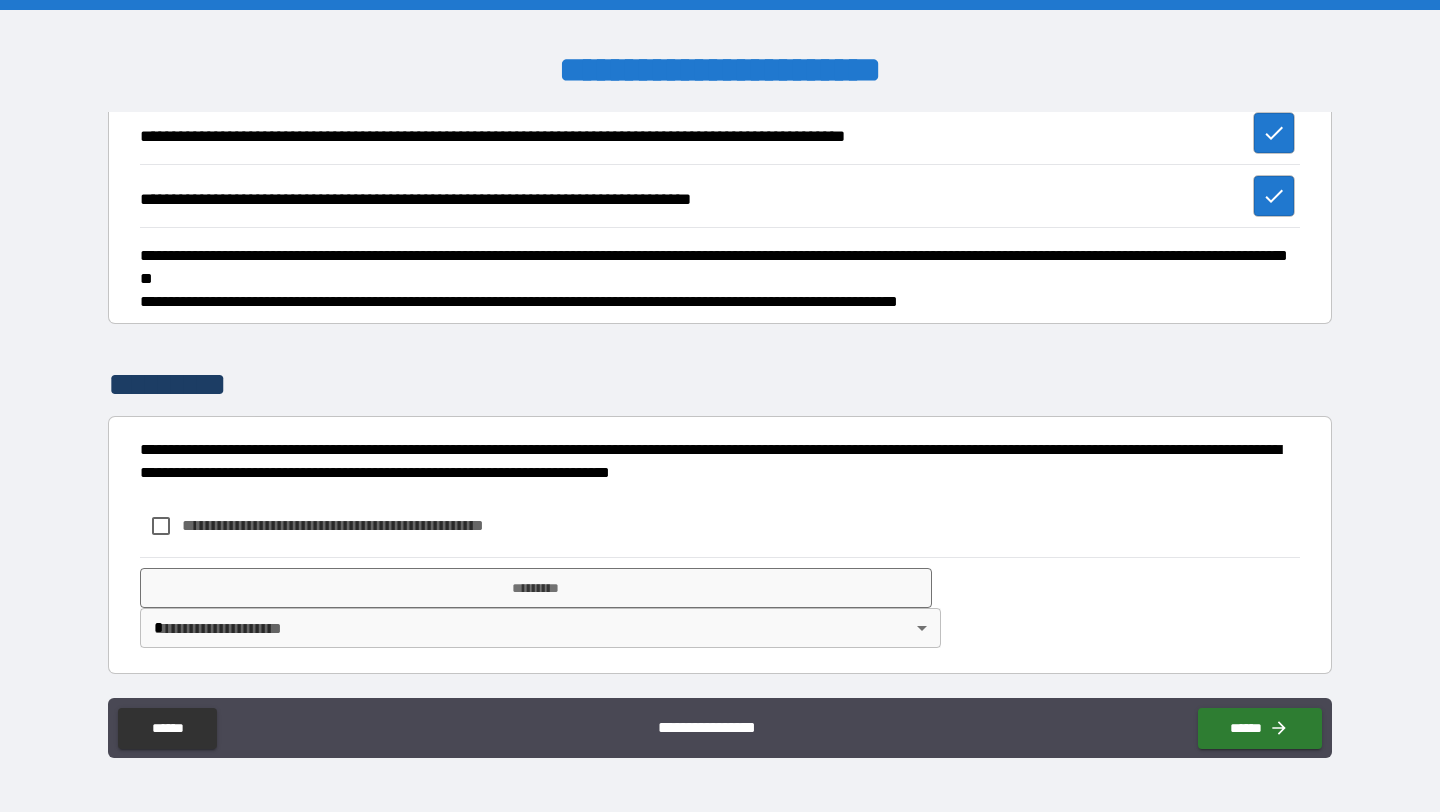 scroll, scrollTop: 2480, scrollLeft: 0, axis: vertical 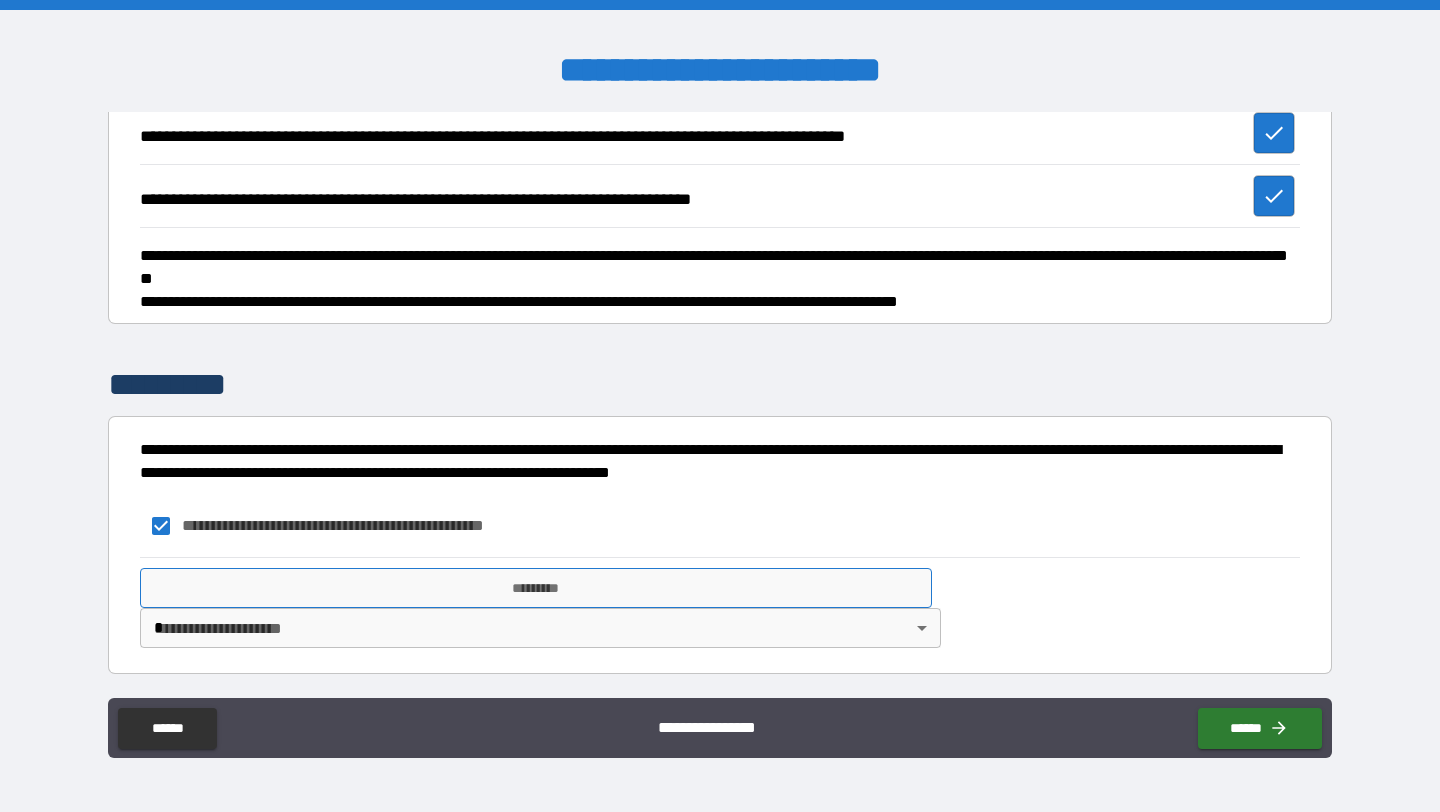 click on "*********" at bounding box center [536, 588] 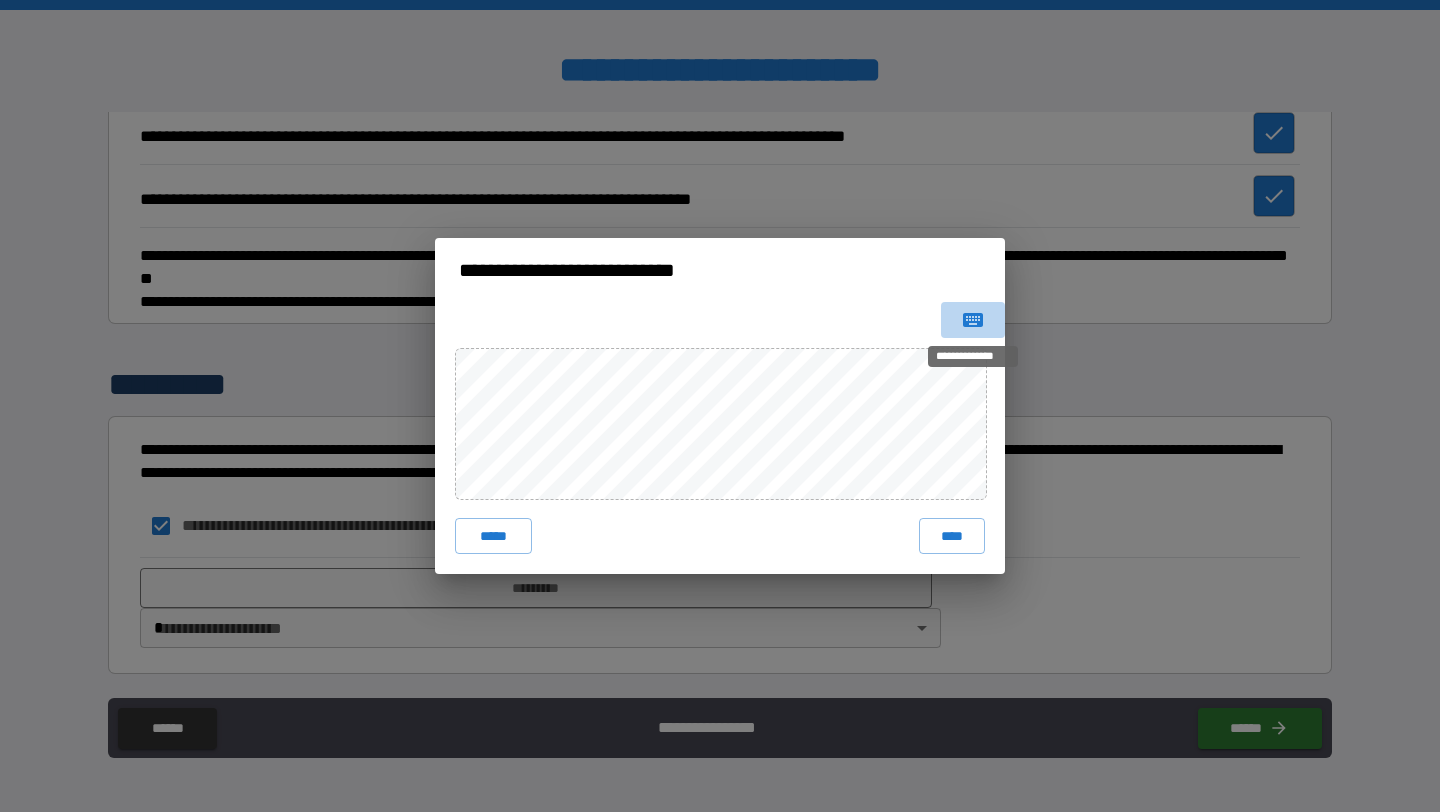 click 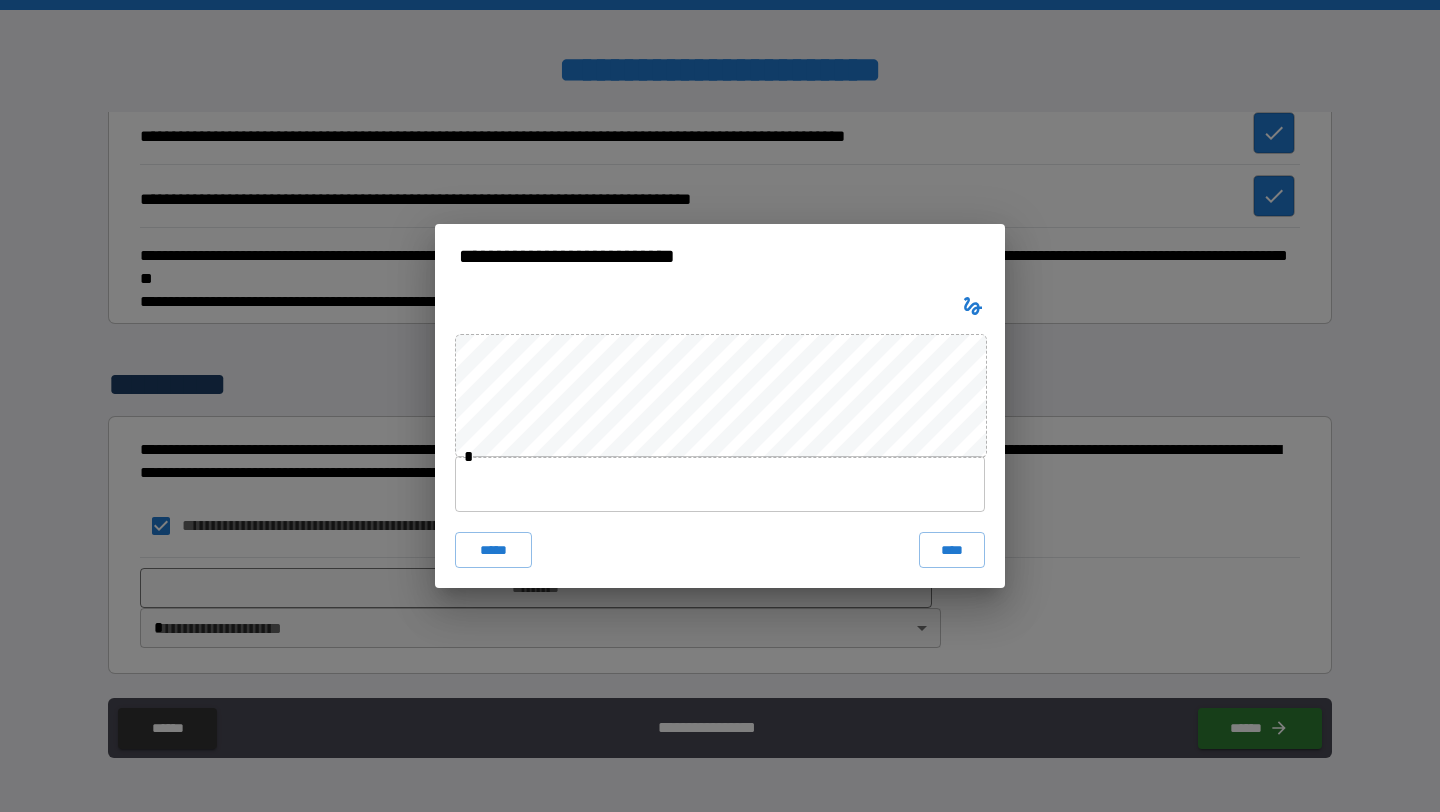 type 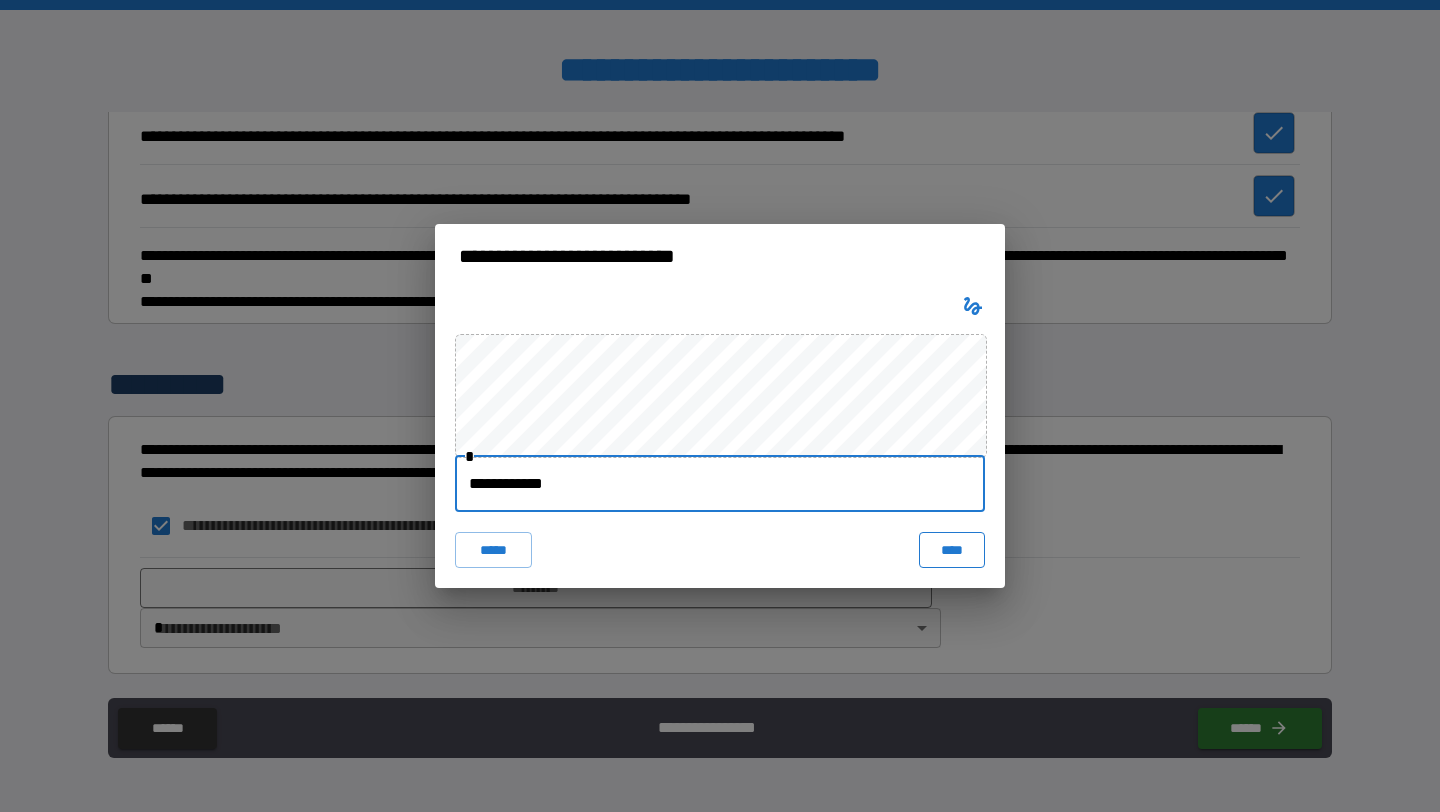 type on "**********" 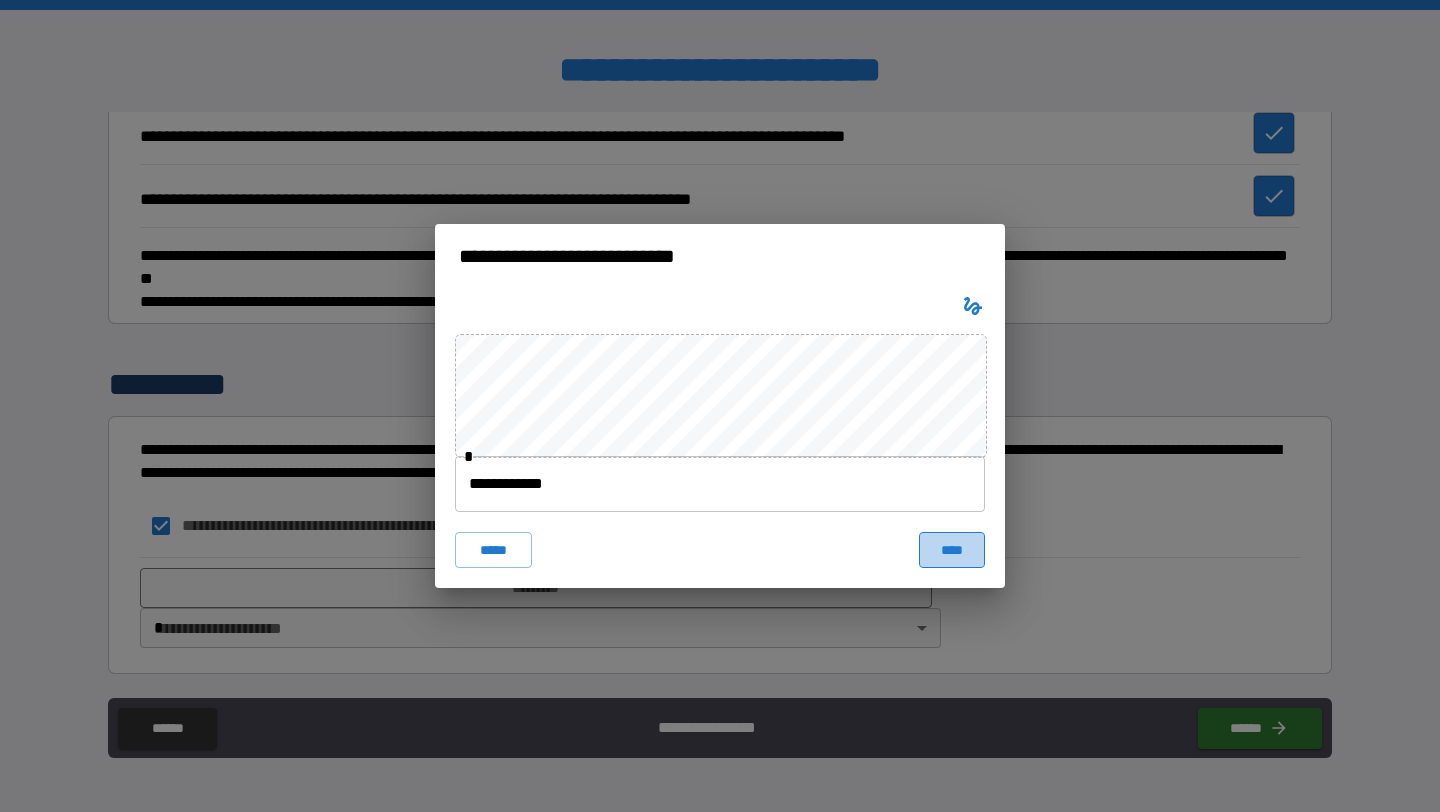 click on "****" at bounding box center [952, 550] 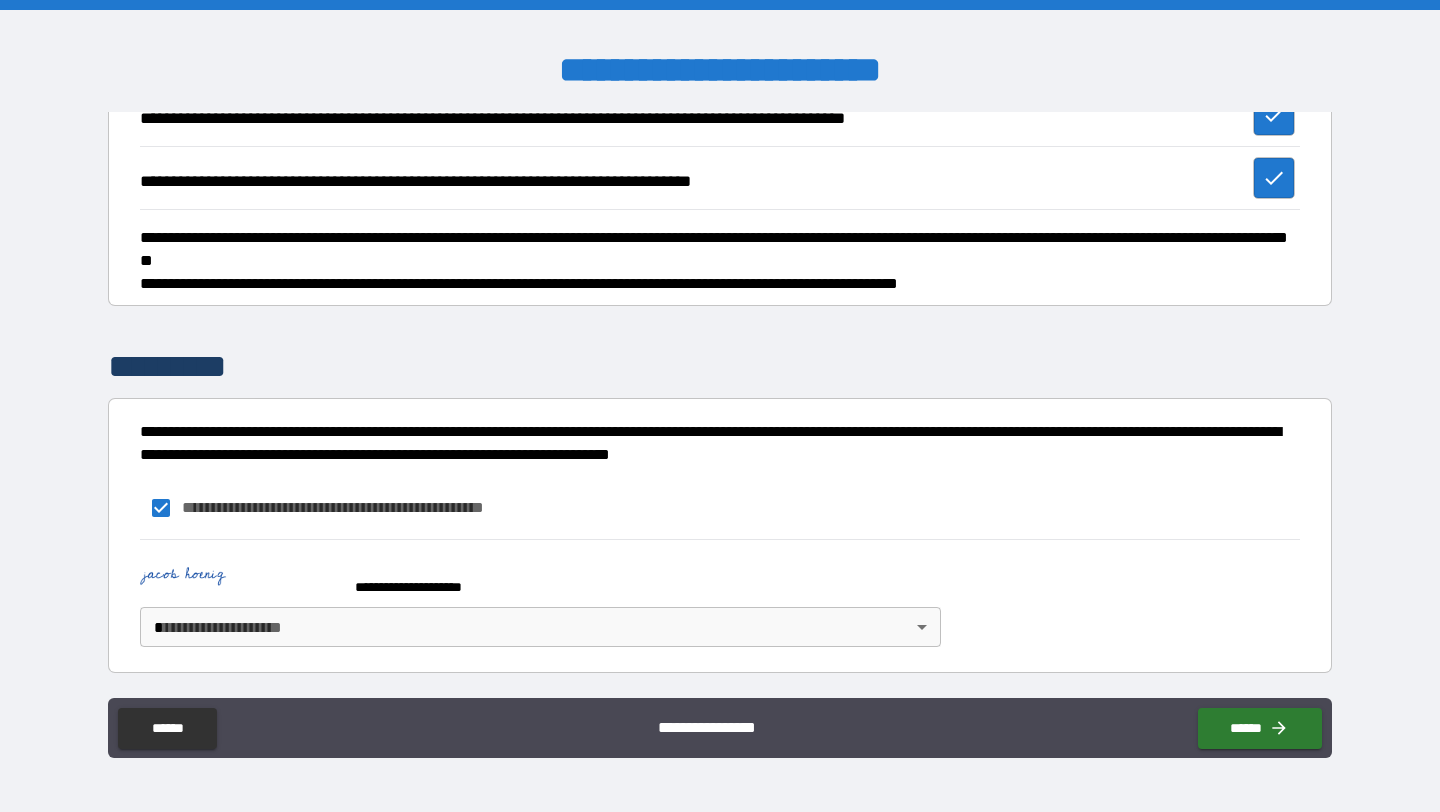 scroll, scrollTop: 2497, scrollLeft: 0, axis: vertical 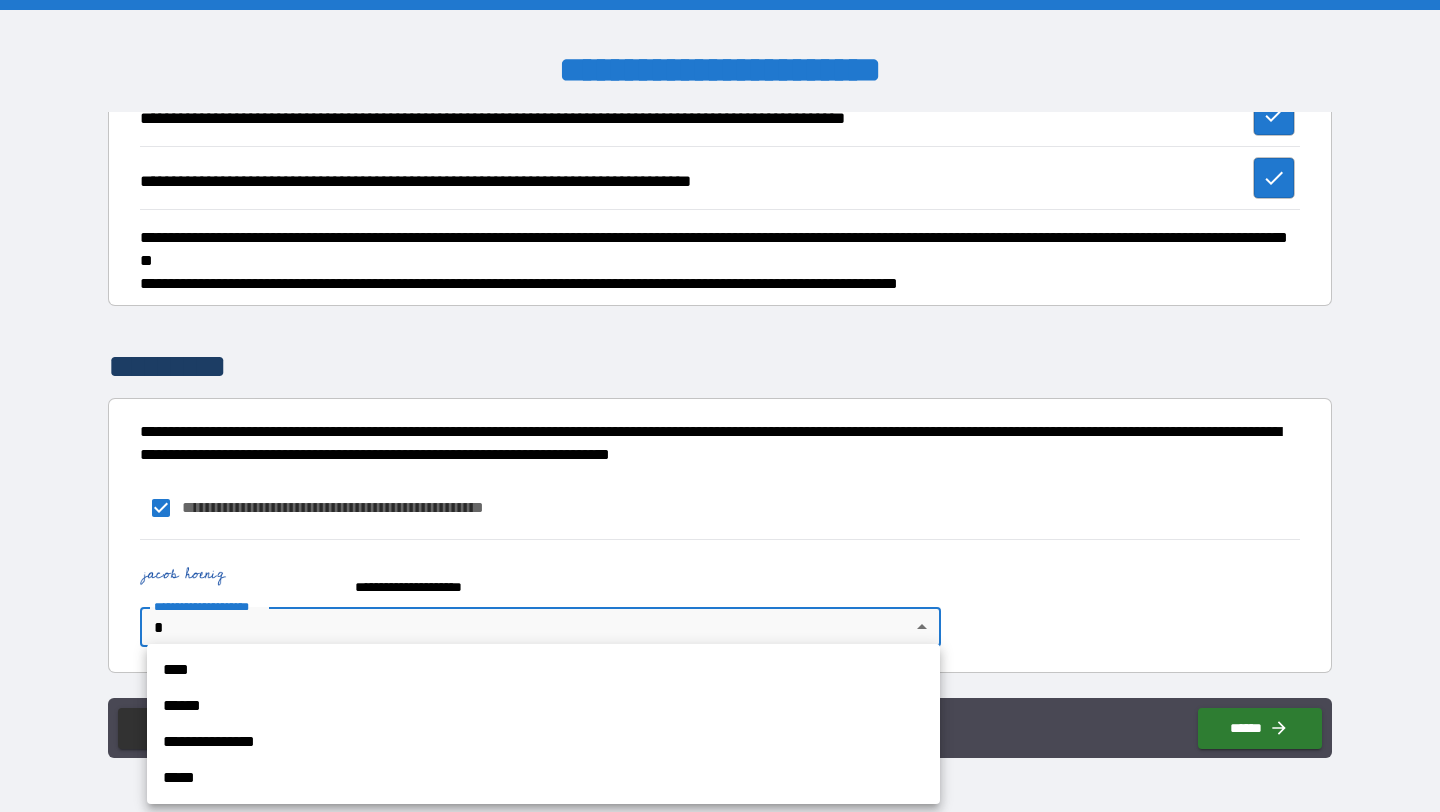 click on "**********" at bounding box center [720, 406] 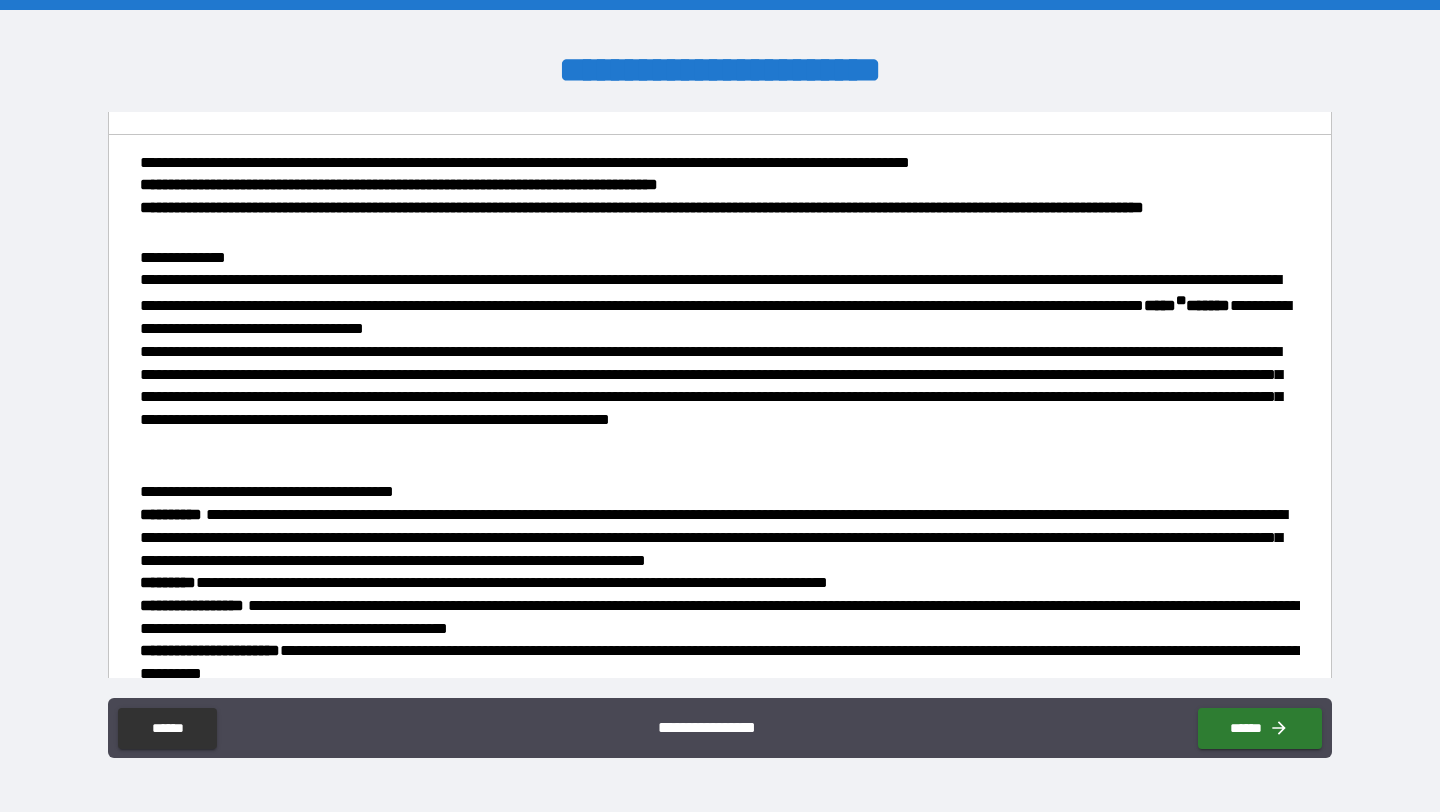 scroll, scrollTop: 0, scrollLeft: 0, axis: both 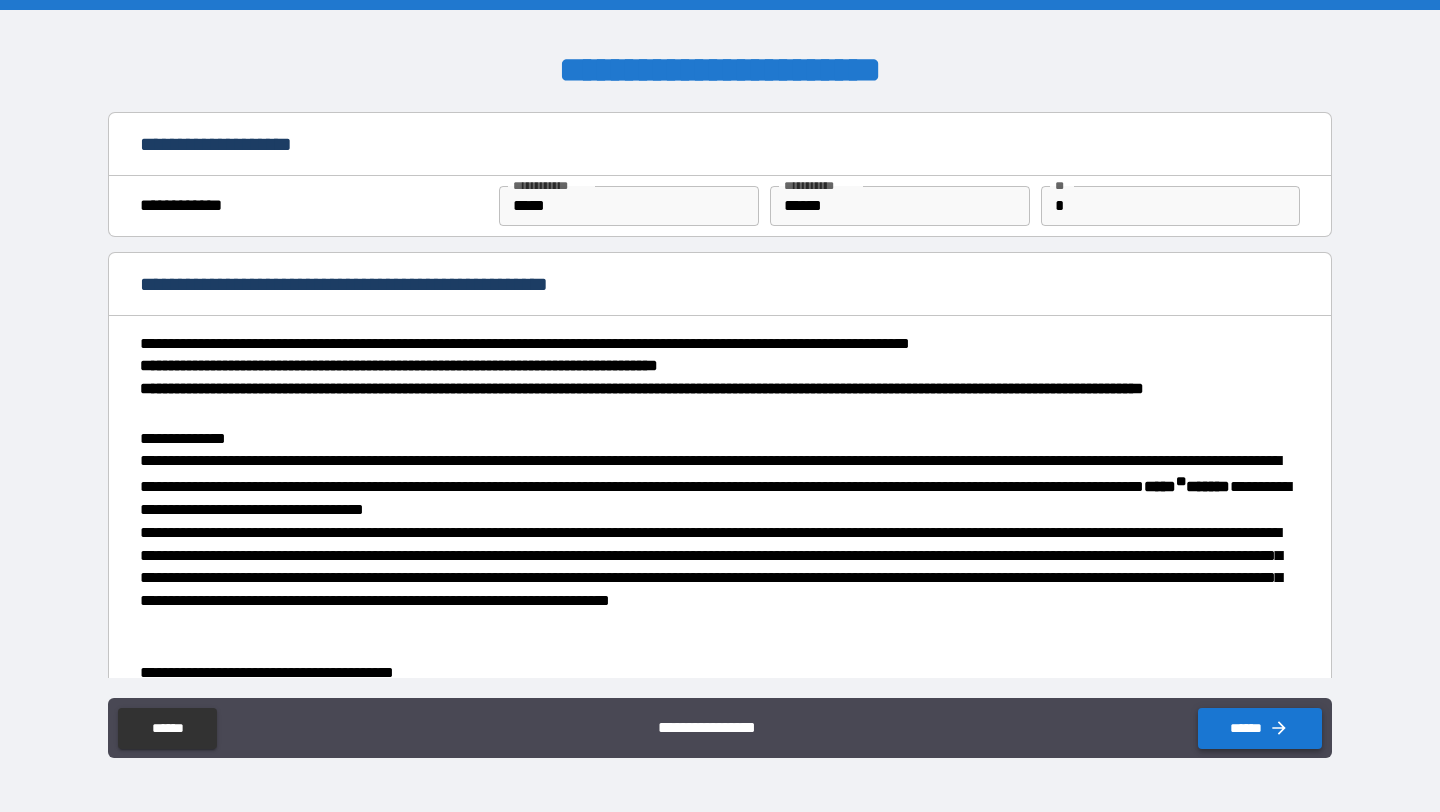 click on "******" at bounding box center [1260, 728] 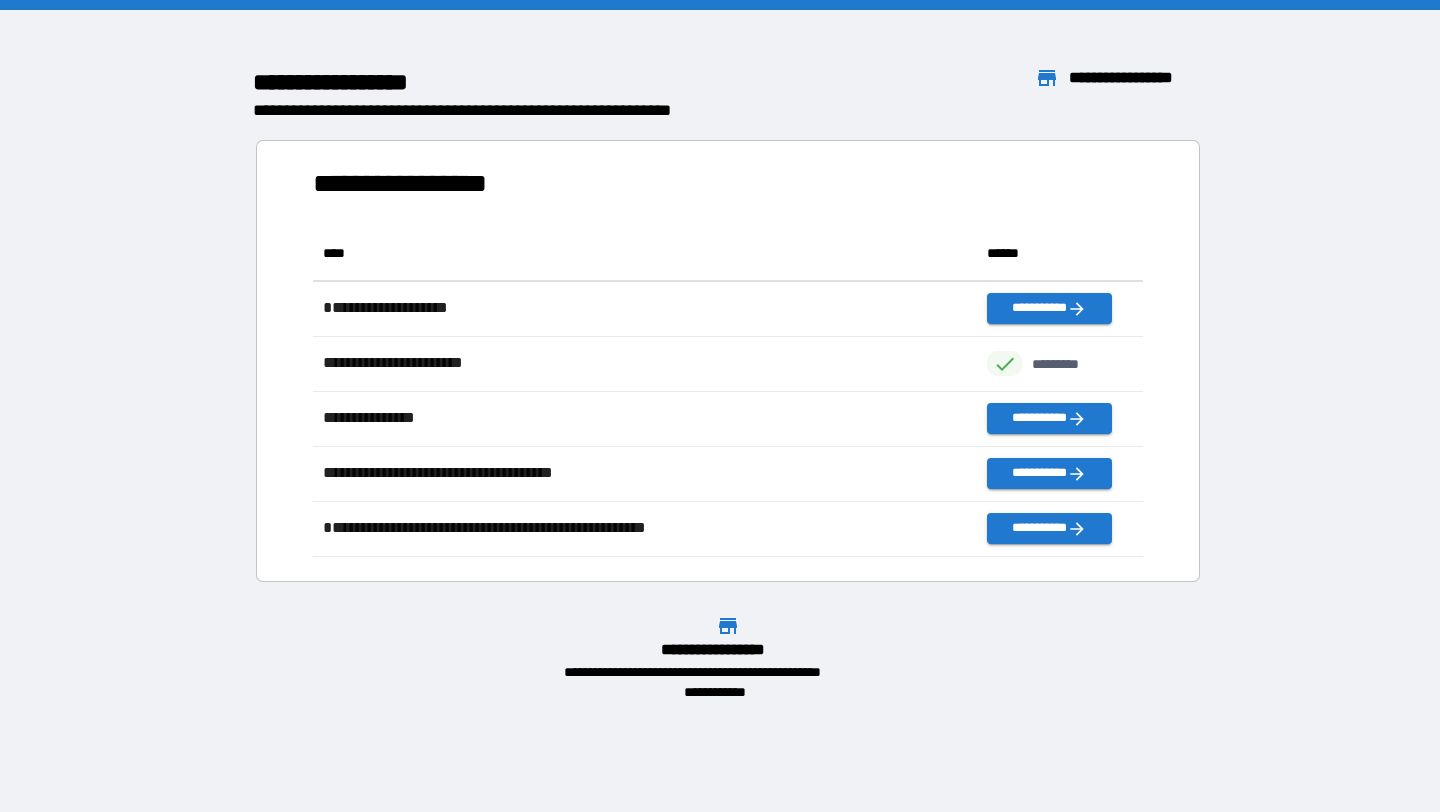 scroll, scrollTop: 1, scrollLeft: 1, axis: both 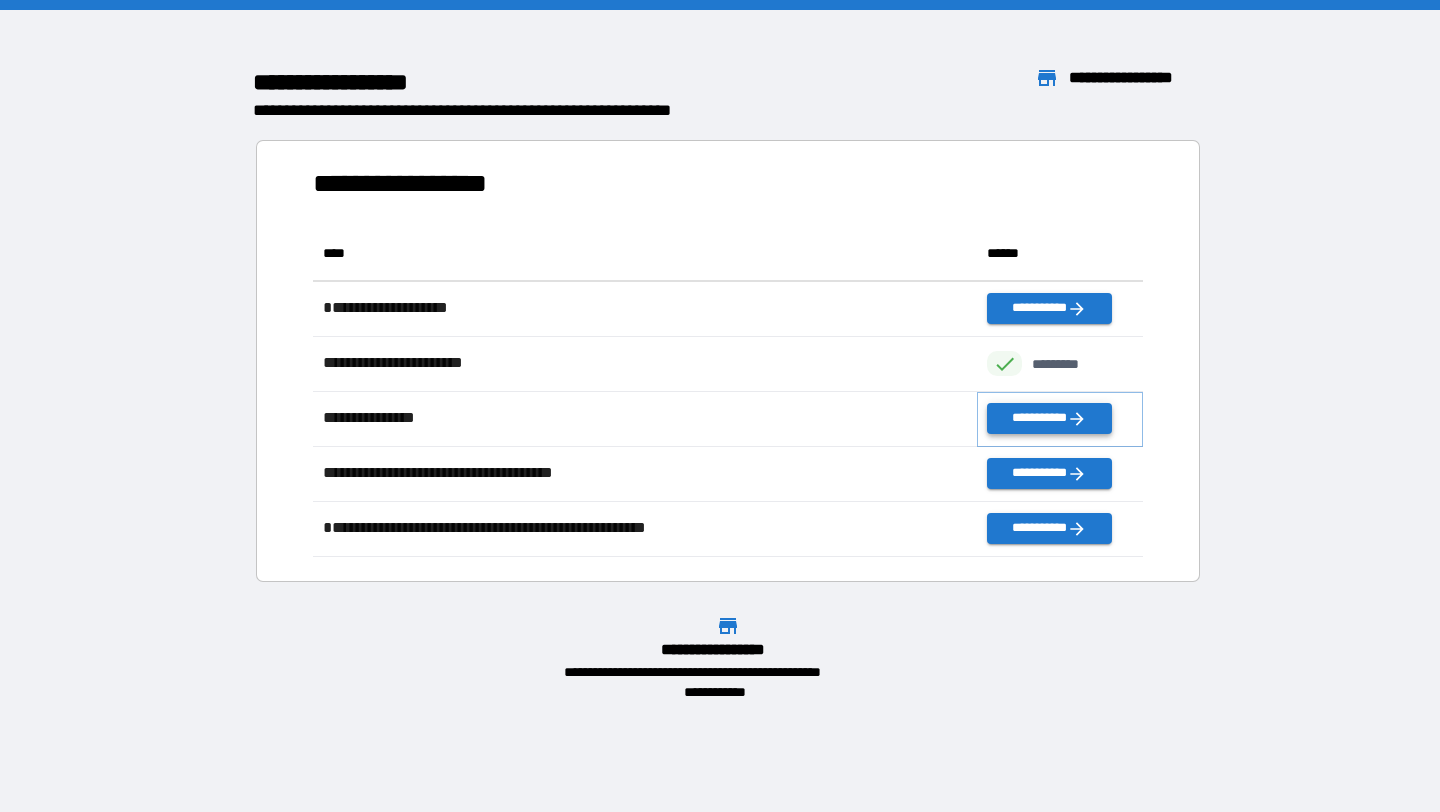 click on "**********" at bounding box center (1049, 418) 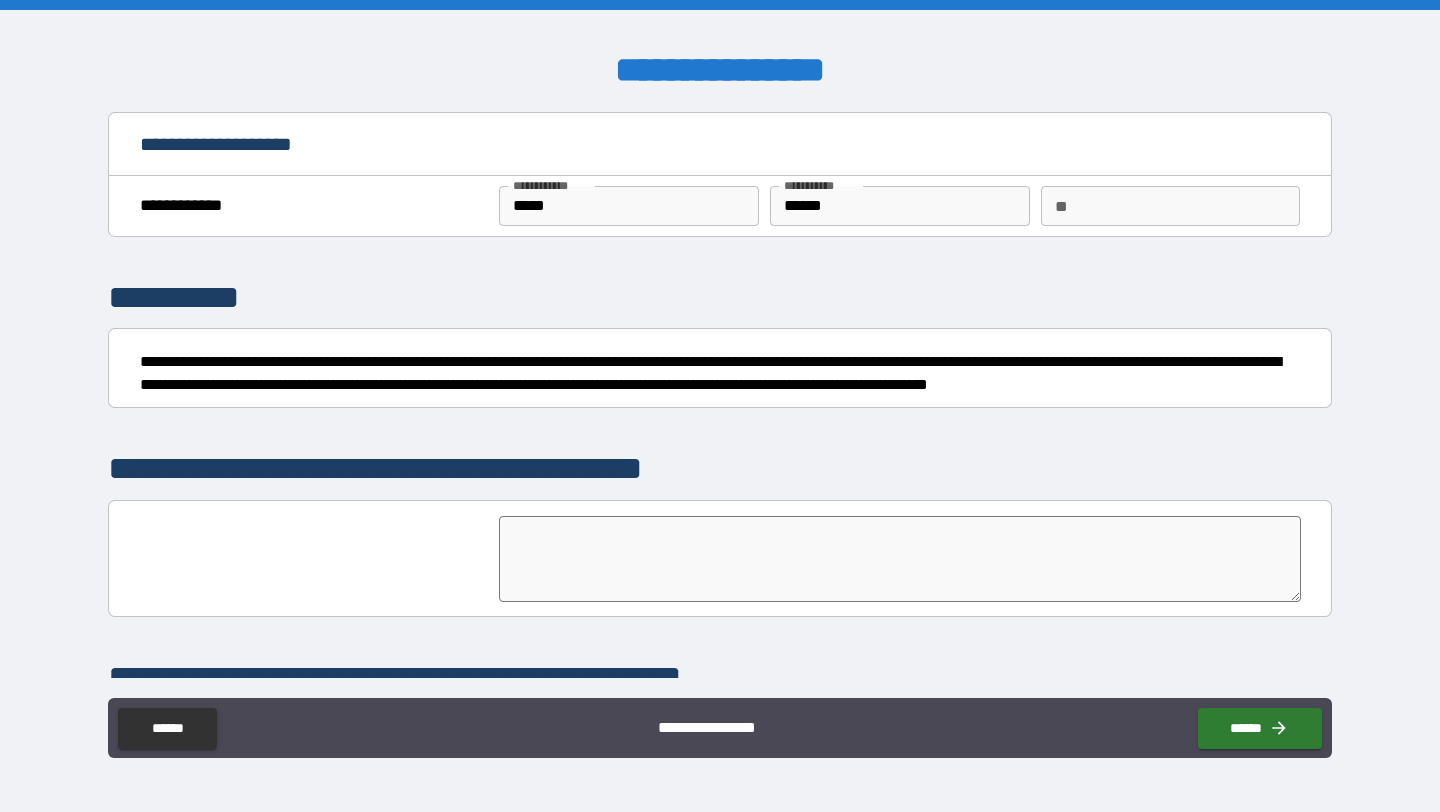click on "**" at bounding box center (1170, 206) 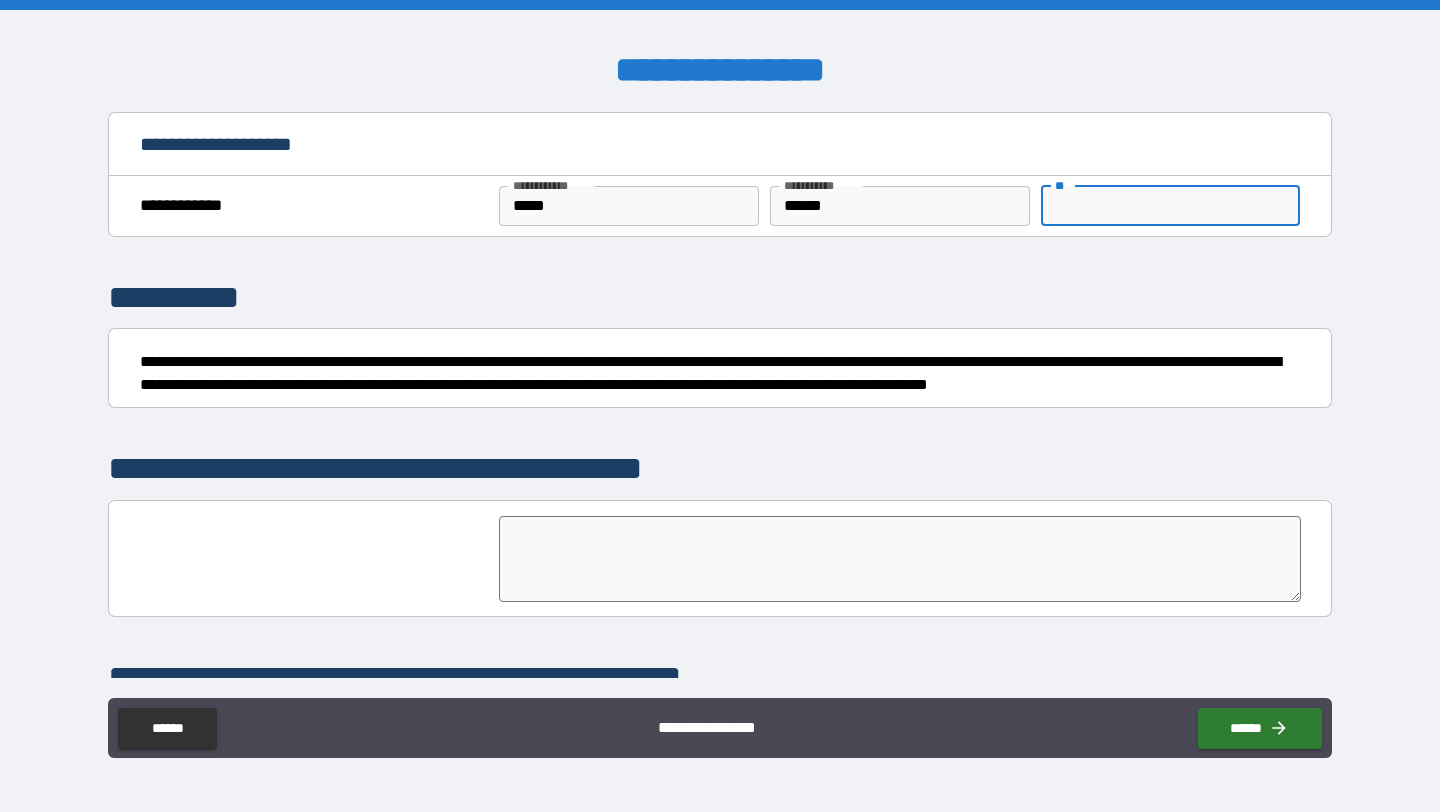 type on "*" 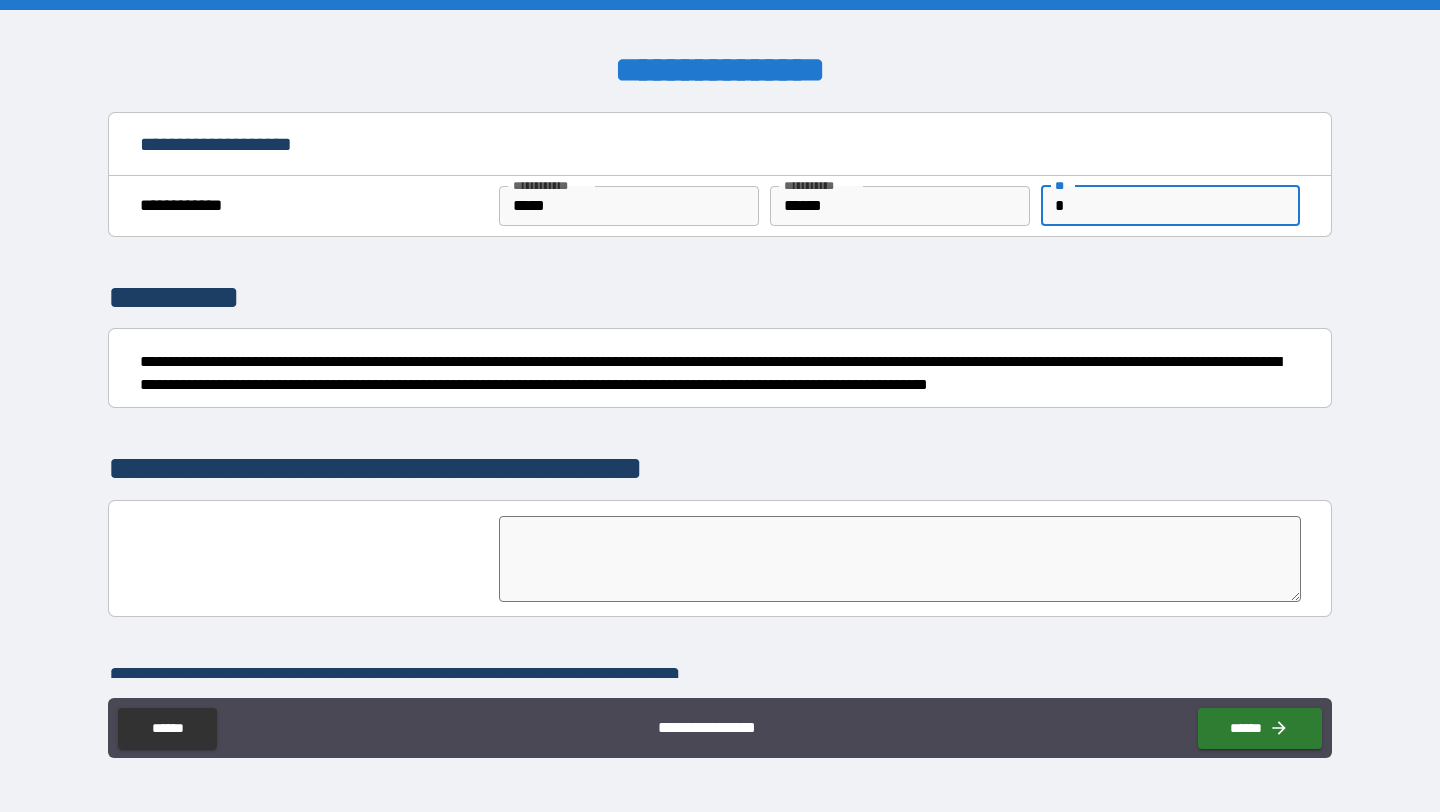 type on "*" 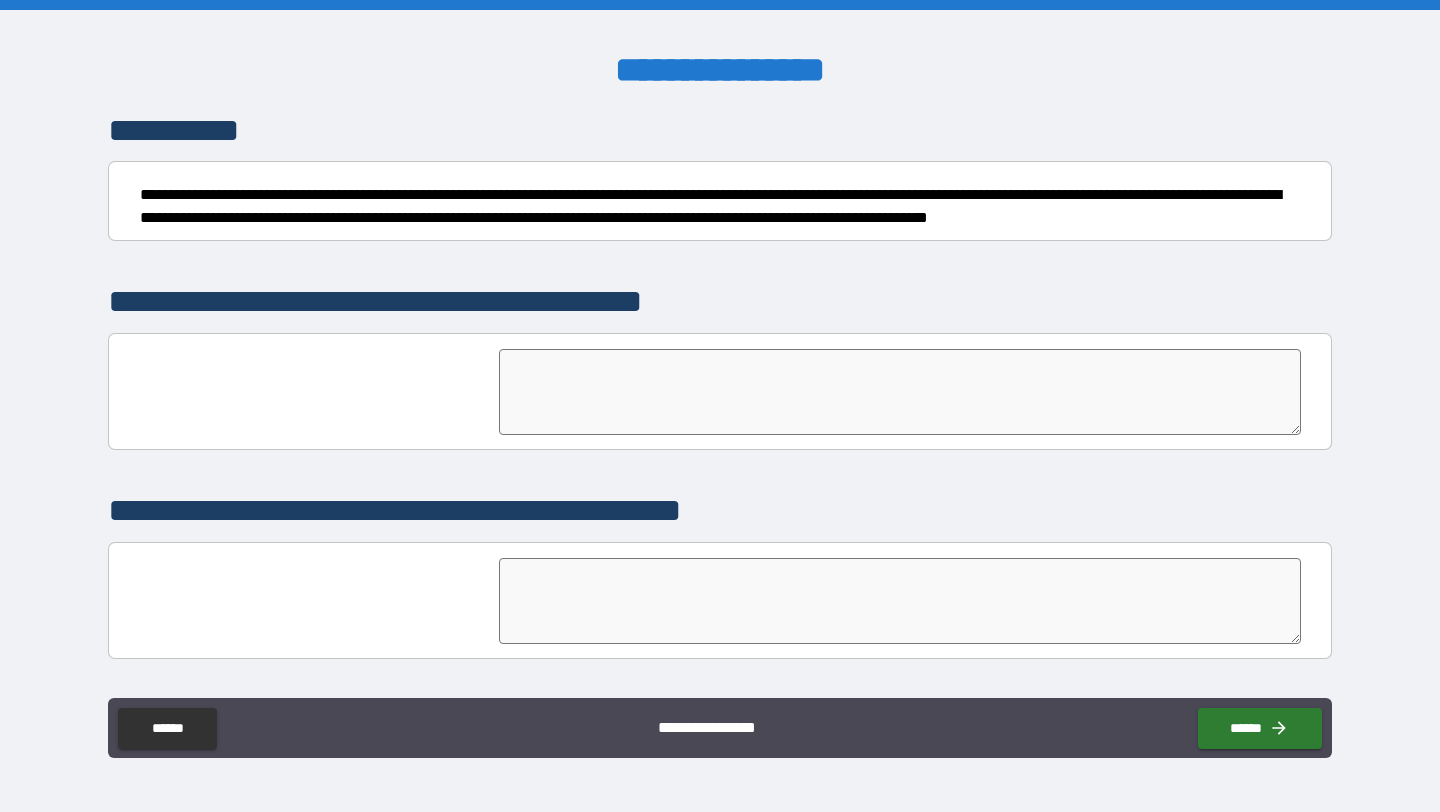 click at bounding box center [900, 392] 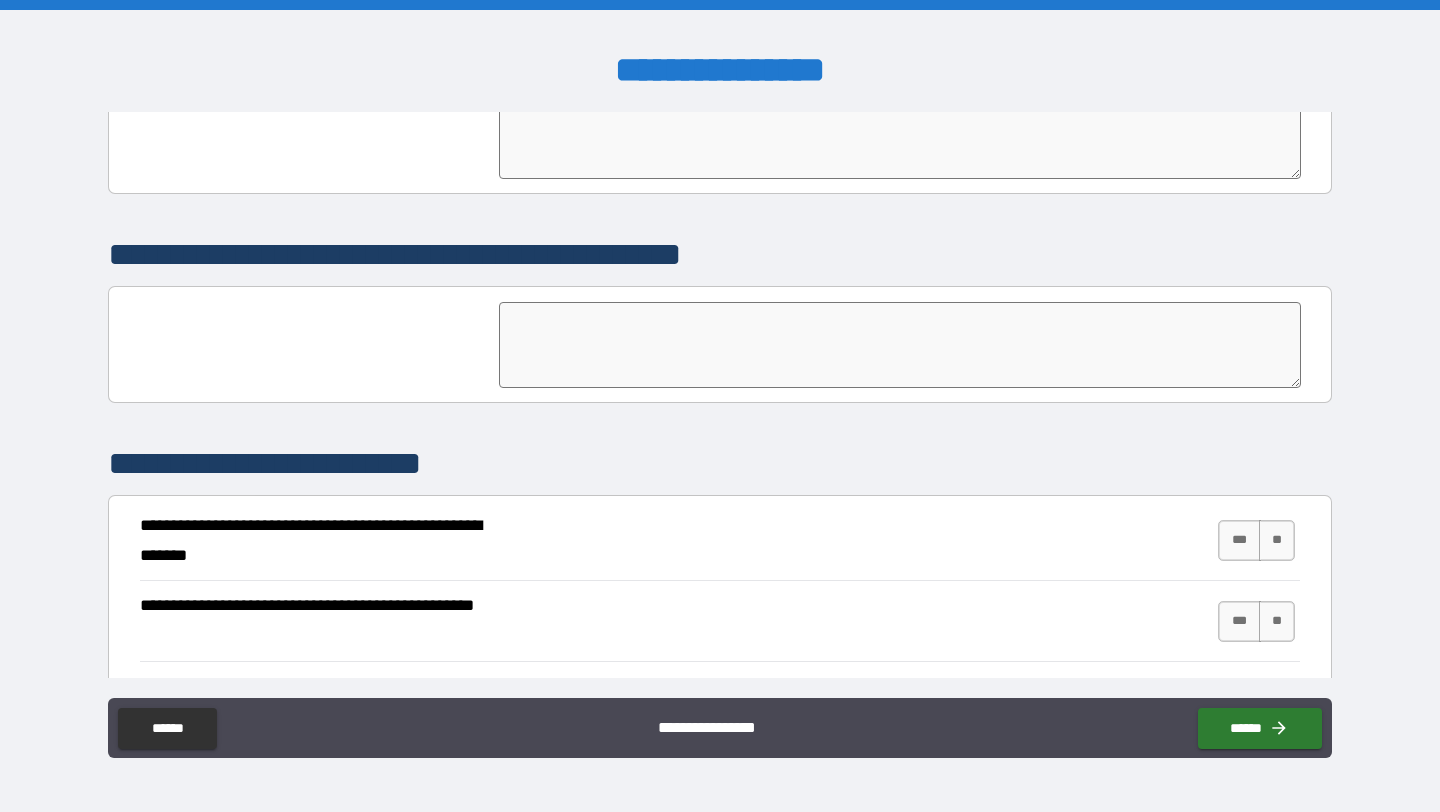 scroll, scrollTop: 424, scrollLeft: 0, axis: vertical 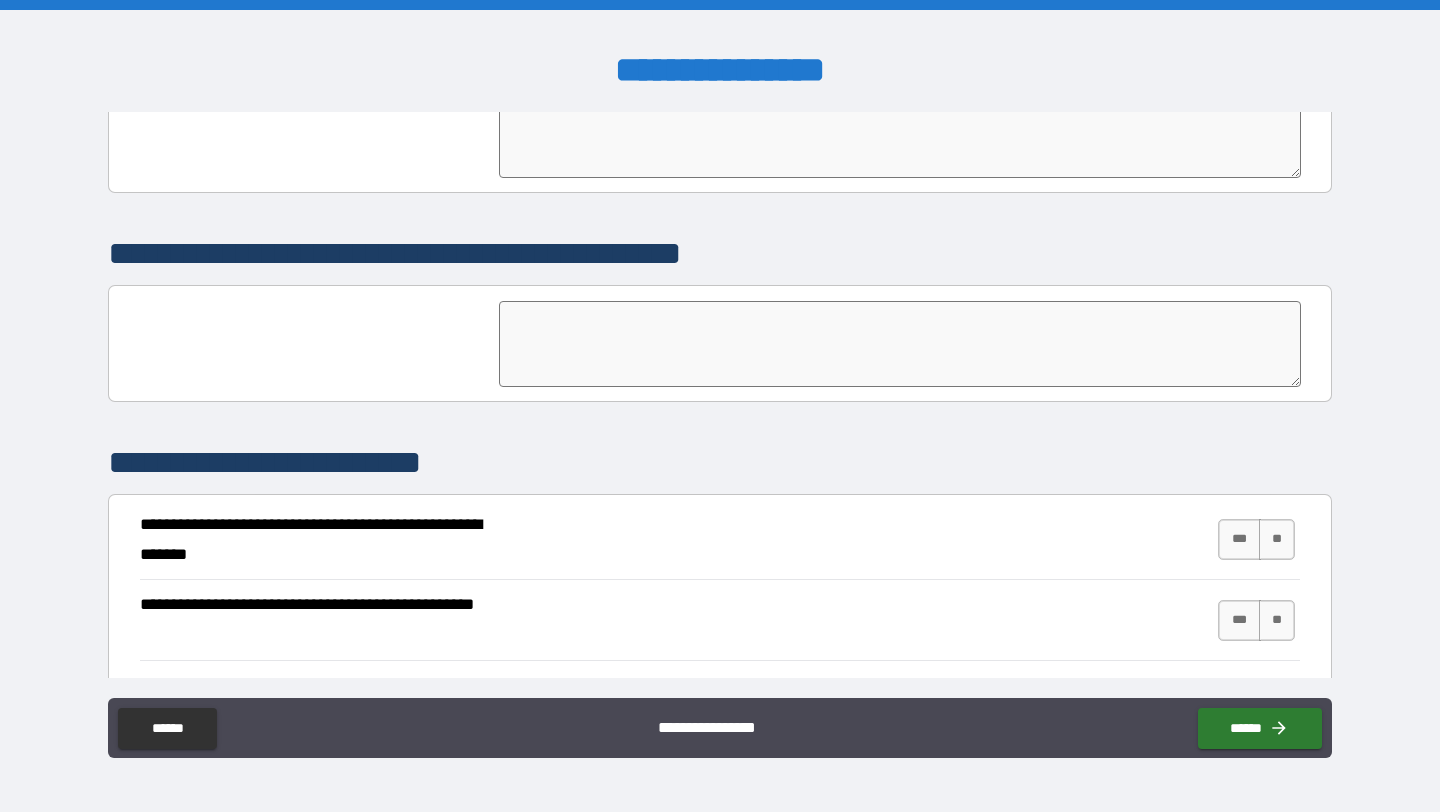 click at bounding box center [900, 344] 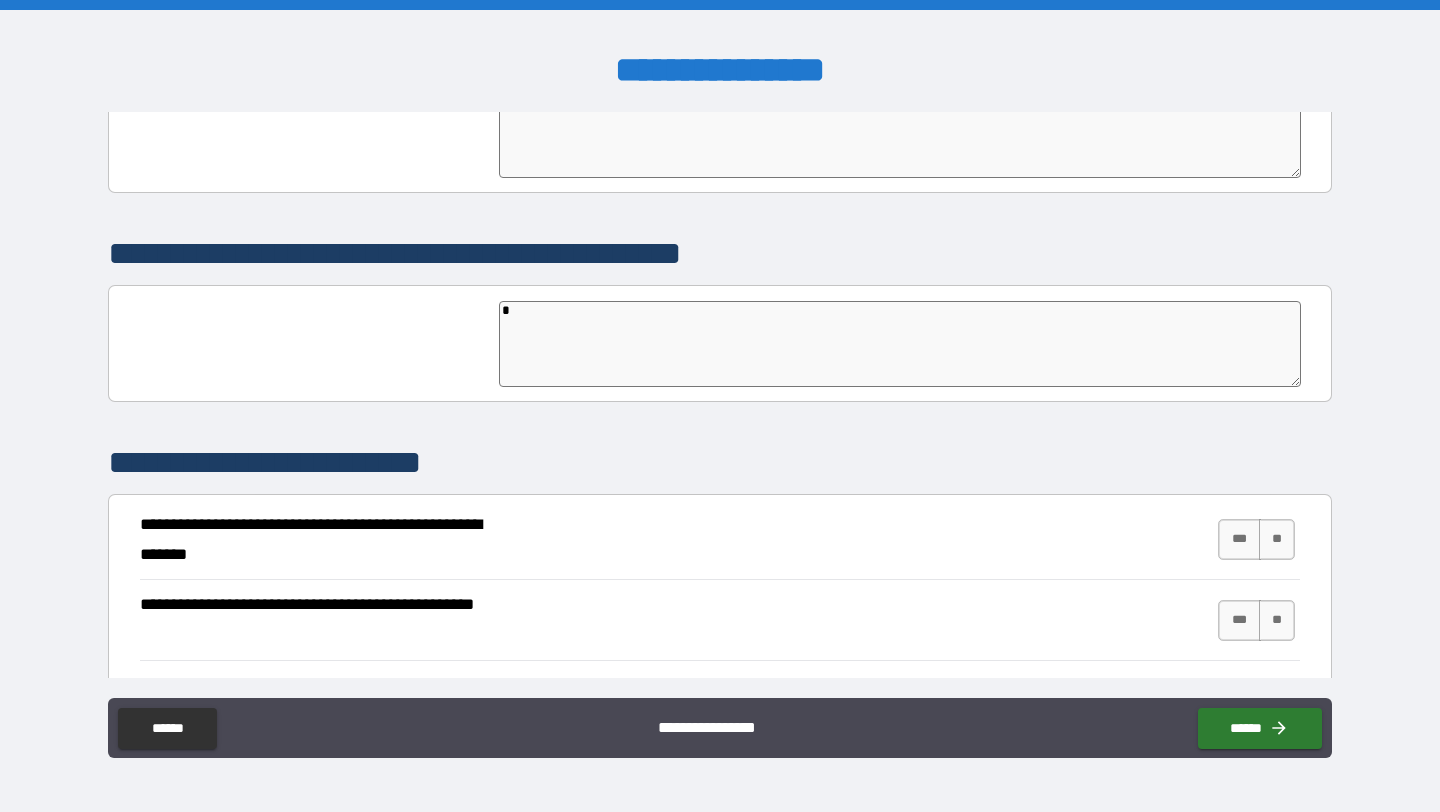 type on "*" 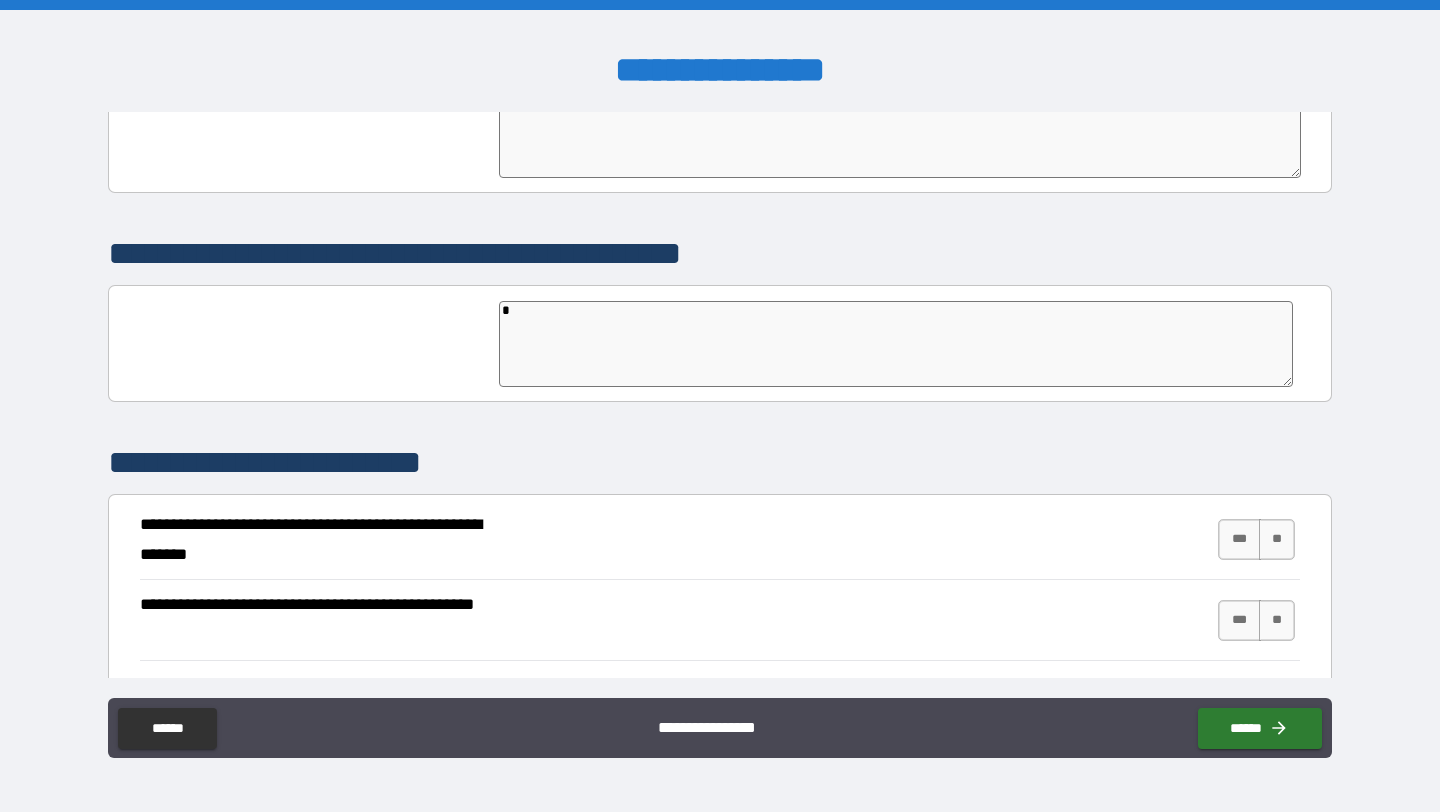 type on "**" 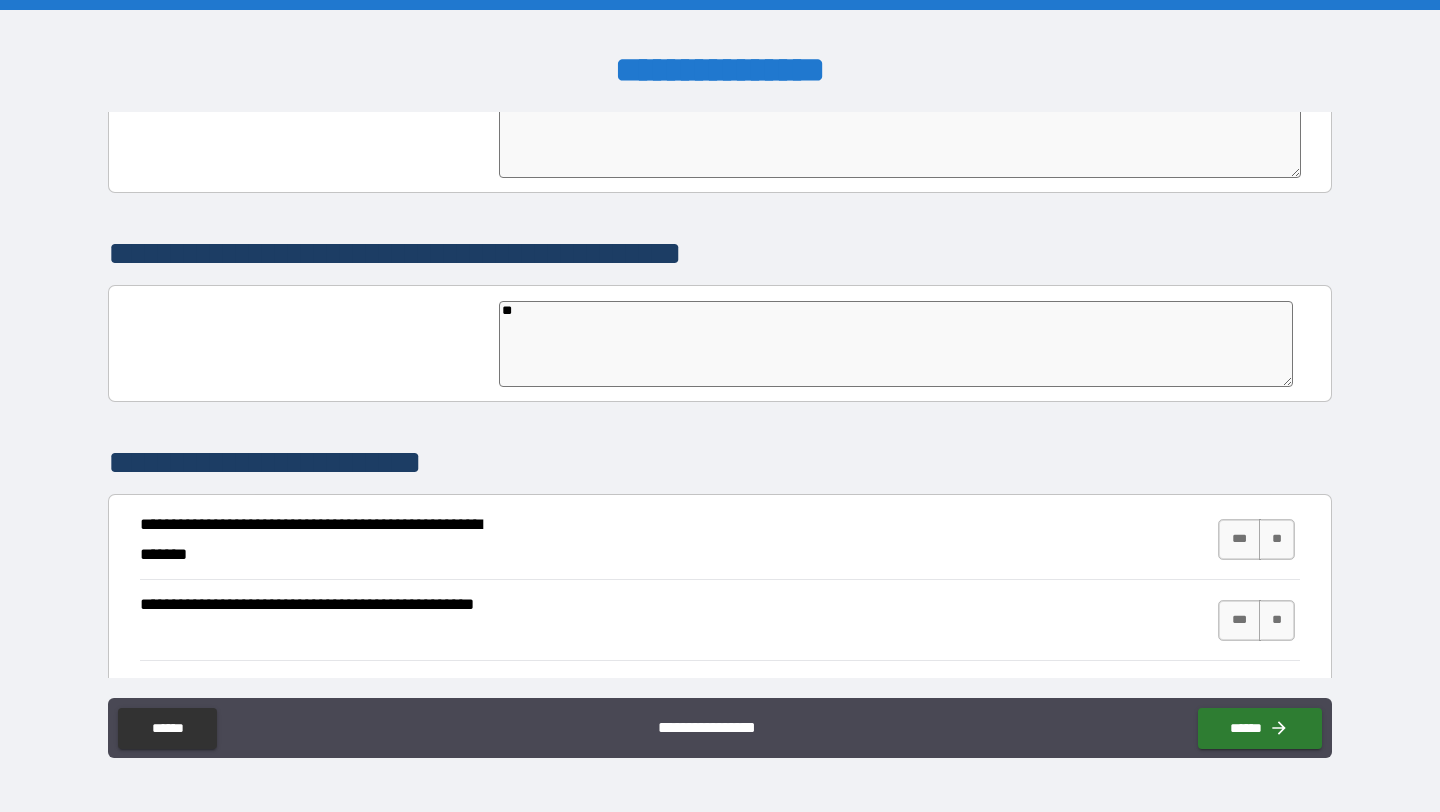 type on "*" 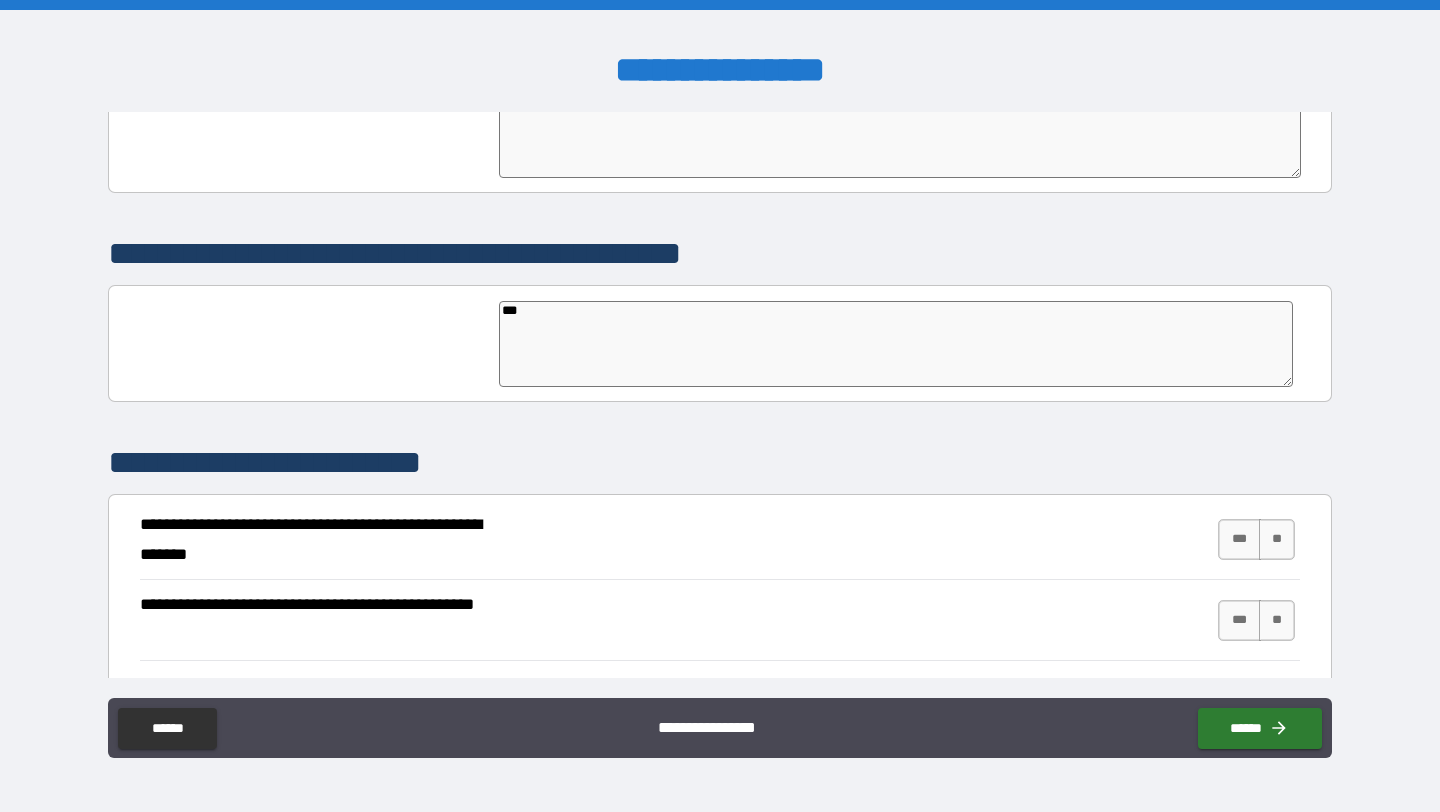type on "*" 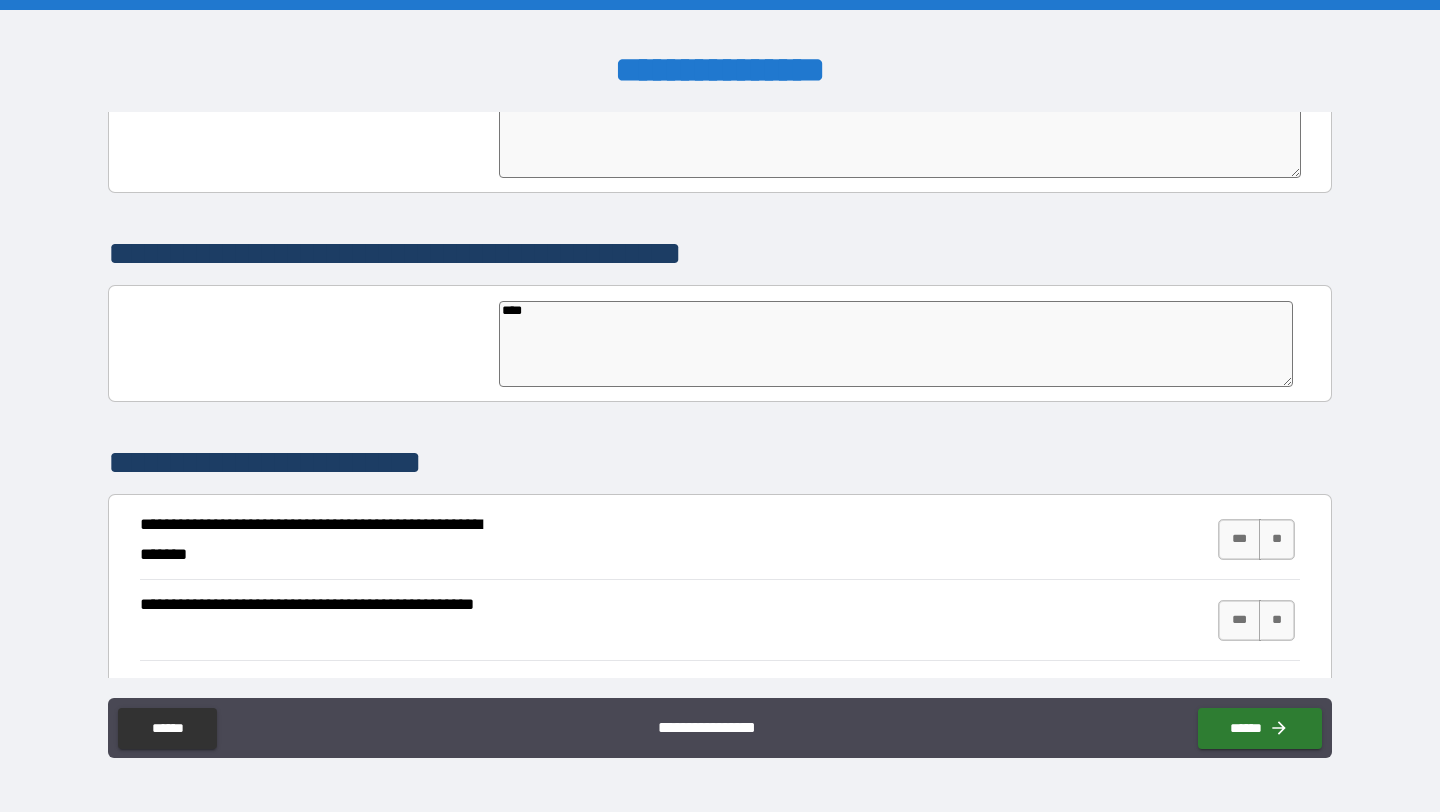 type on "*" 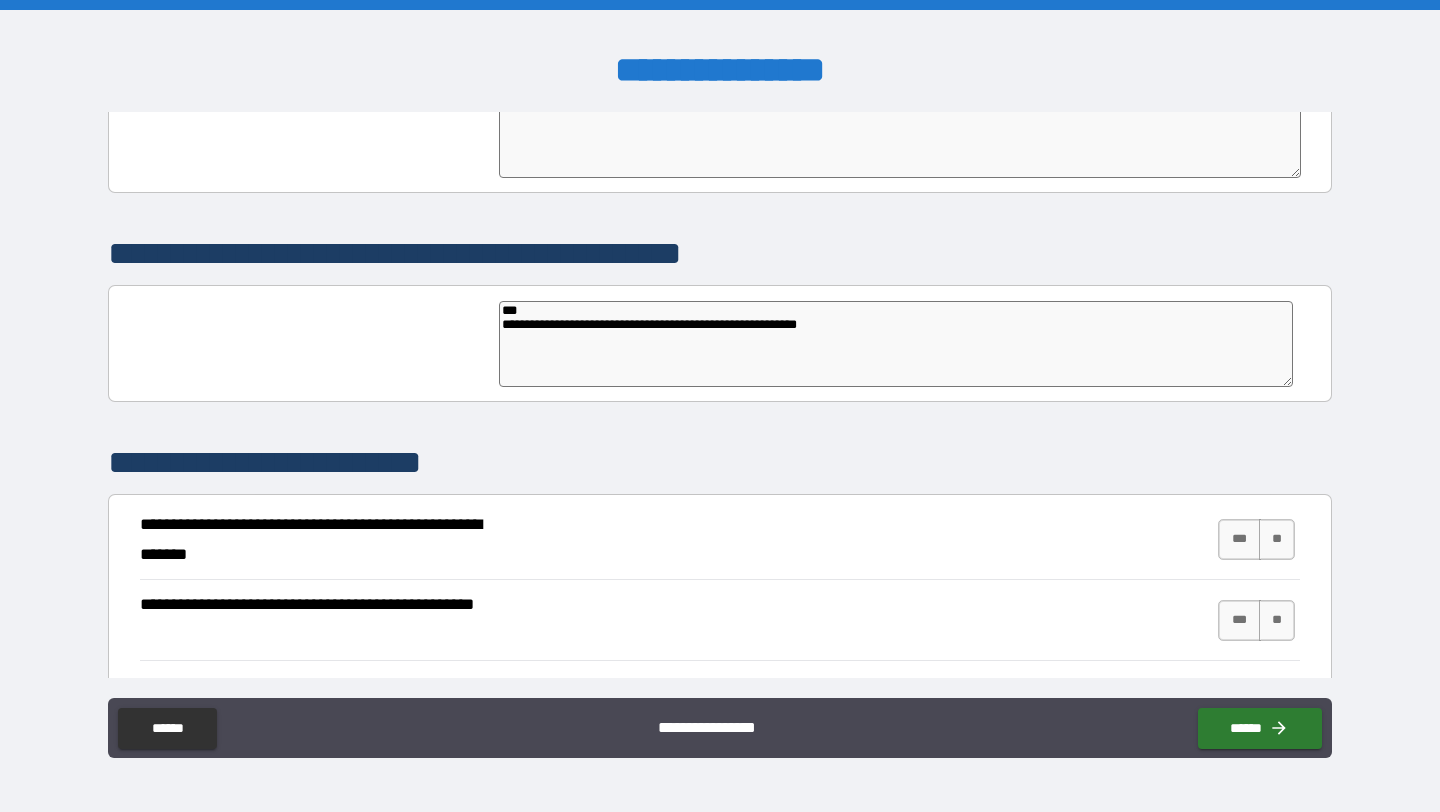type on "*" 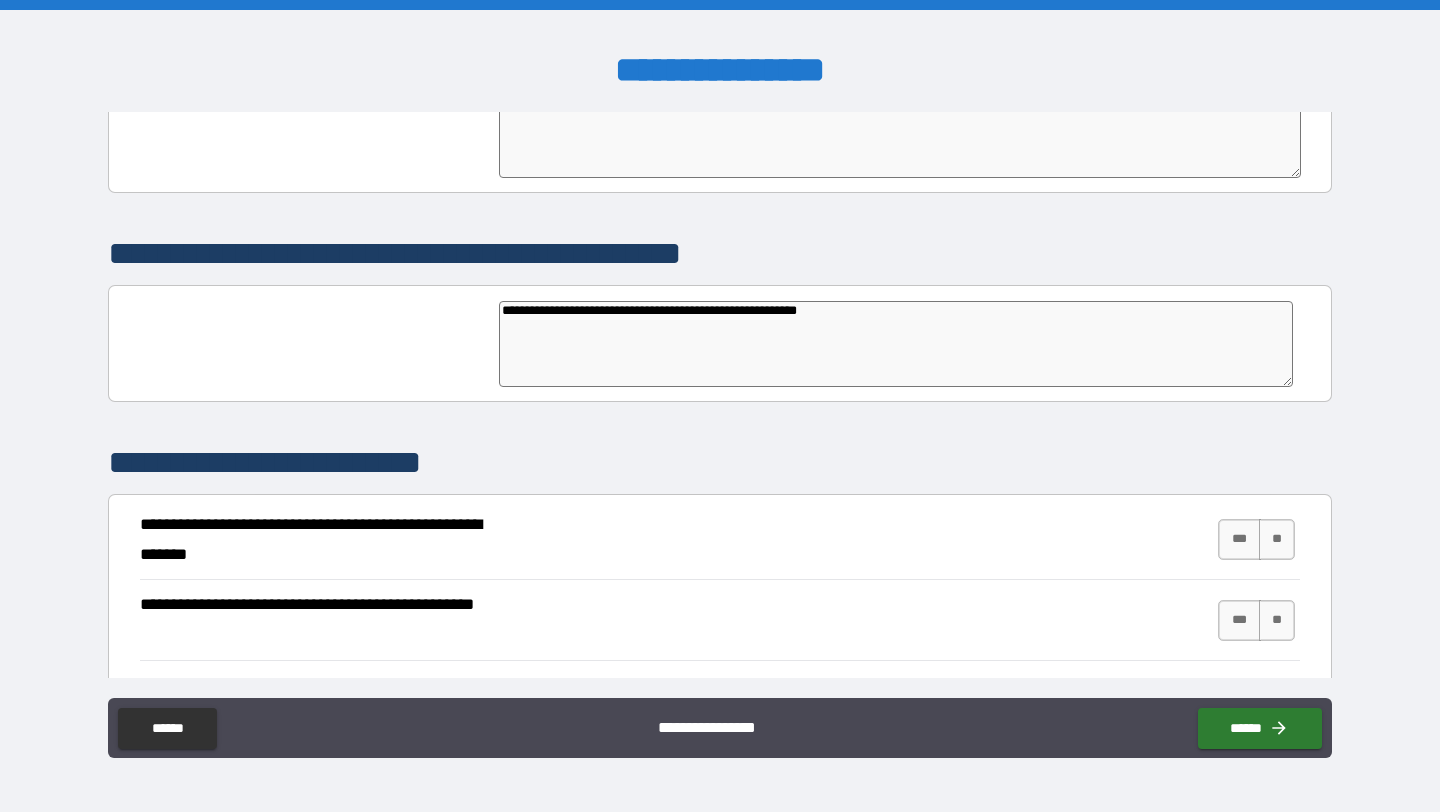 type on "*" 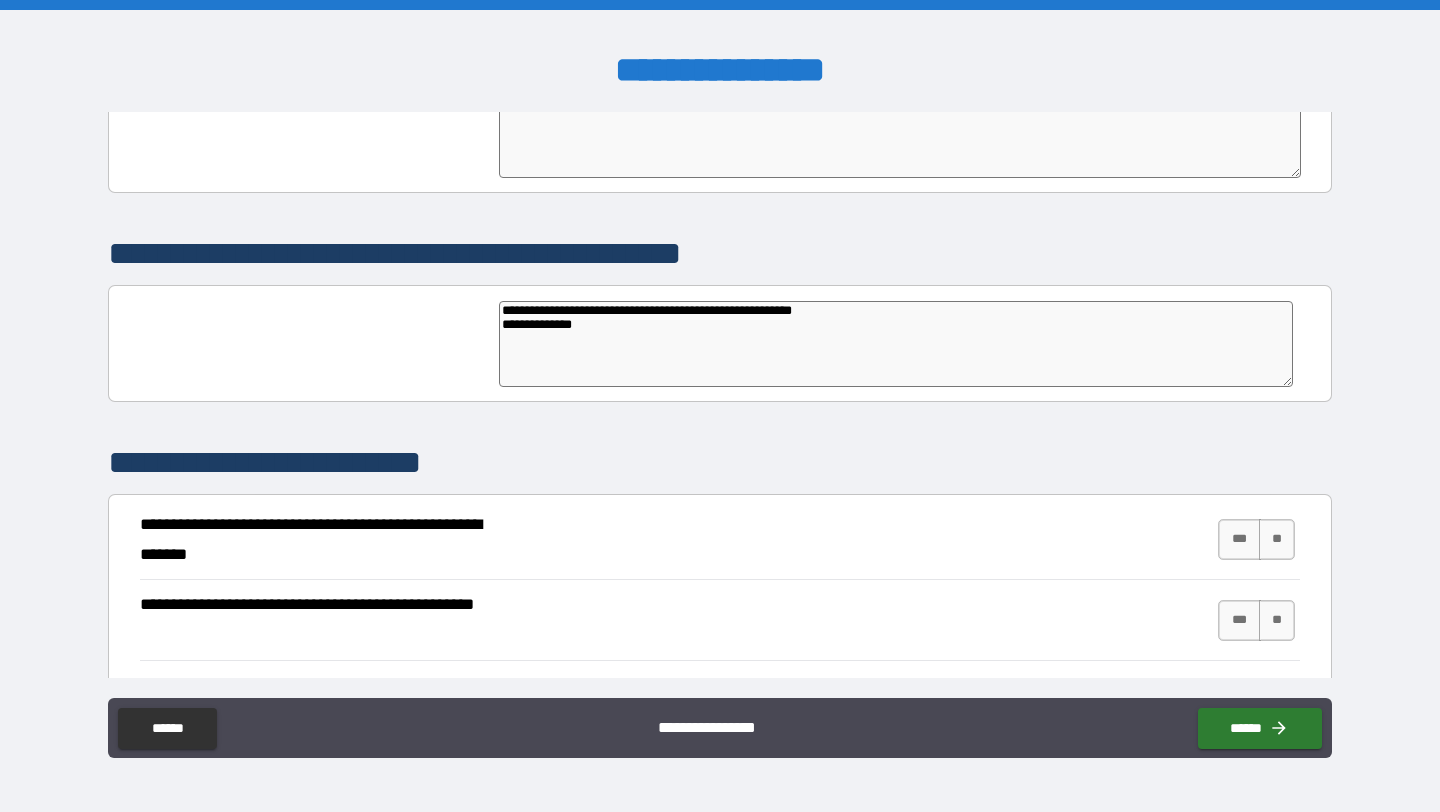 type on "*" 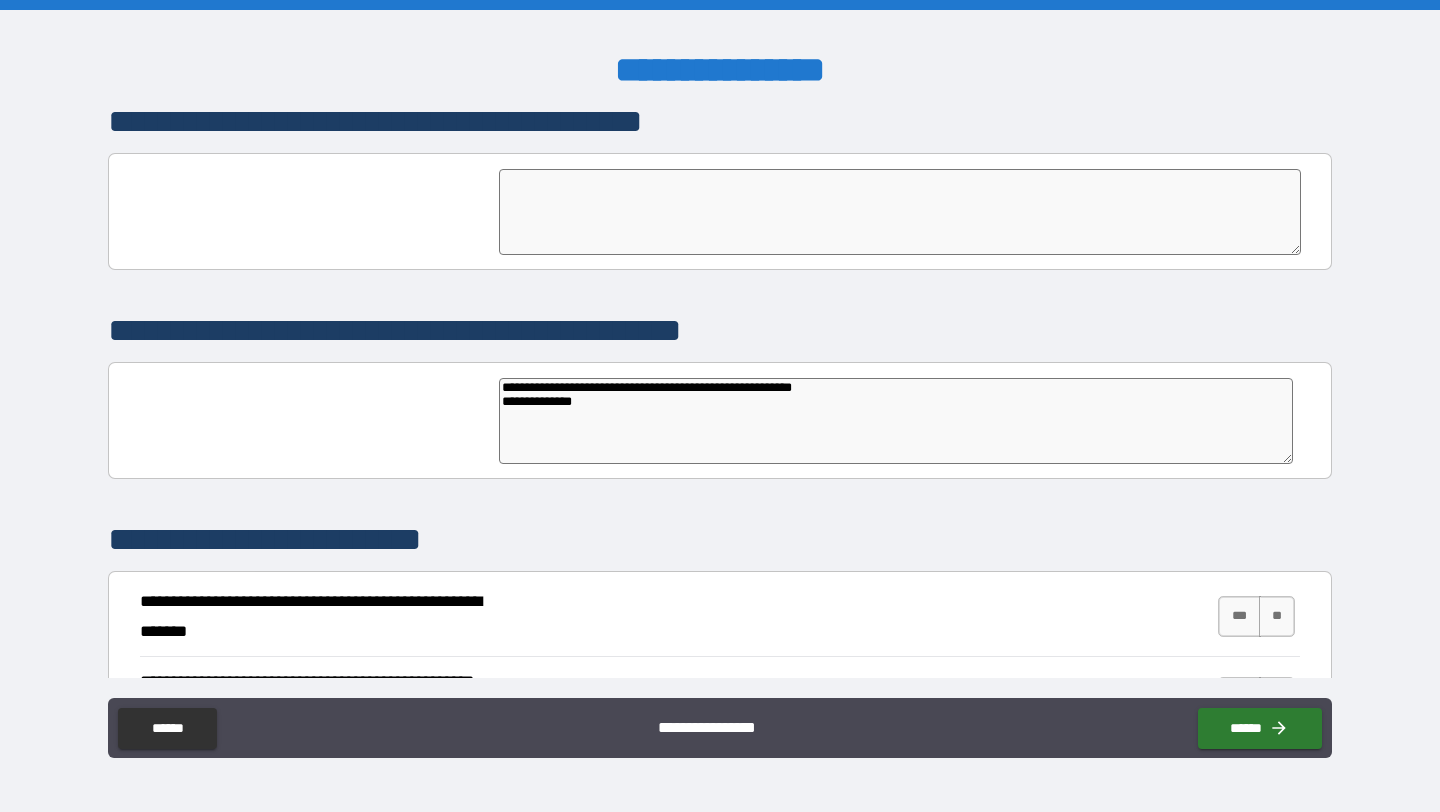 type on "**********" 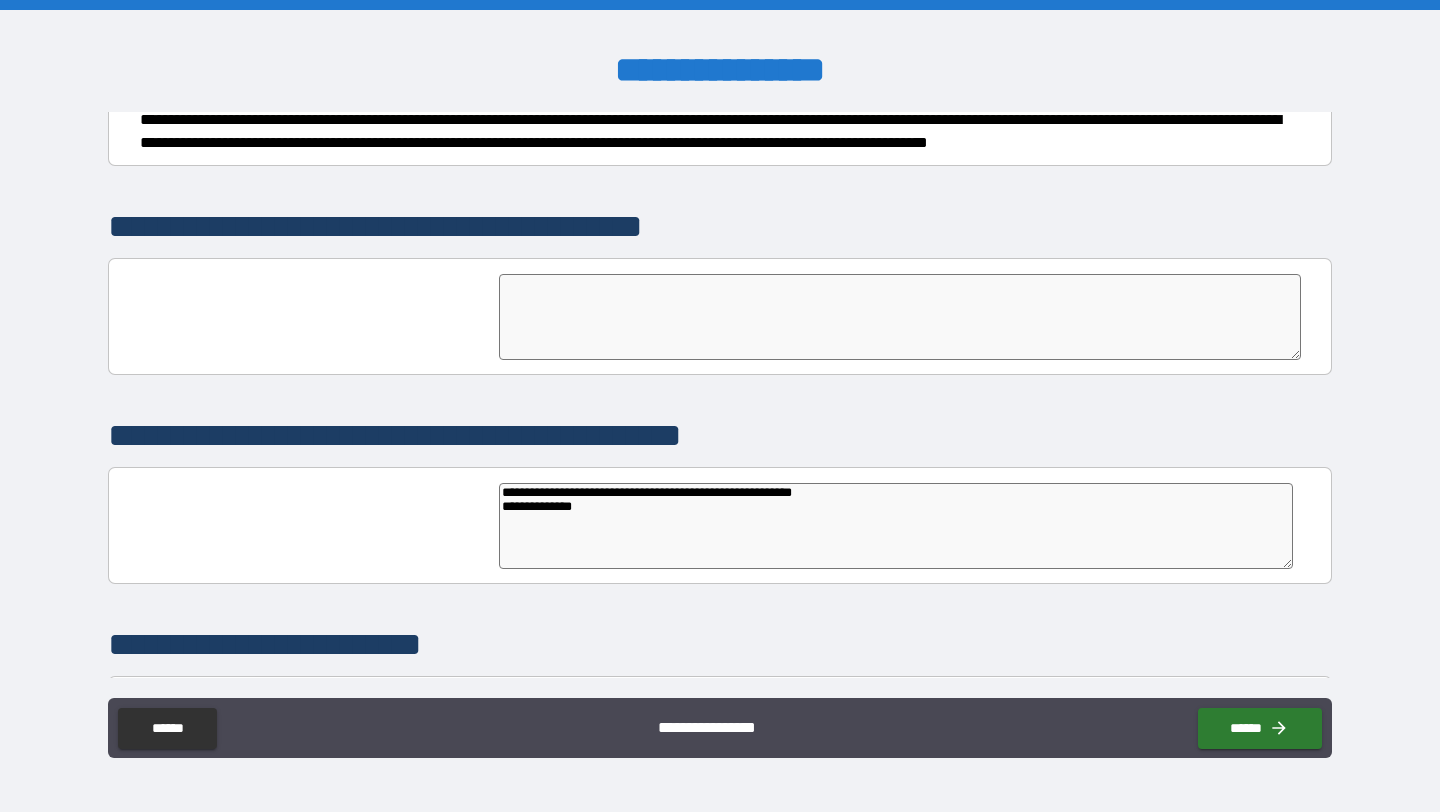 scroll, scrollTop: 240, scrollLeft: 0, axis: vertical 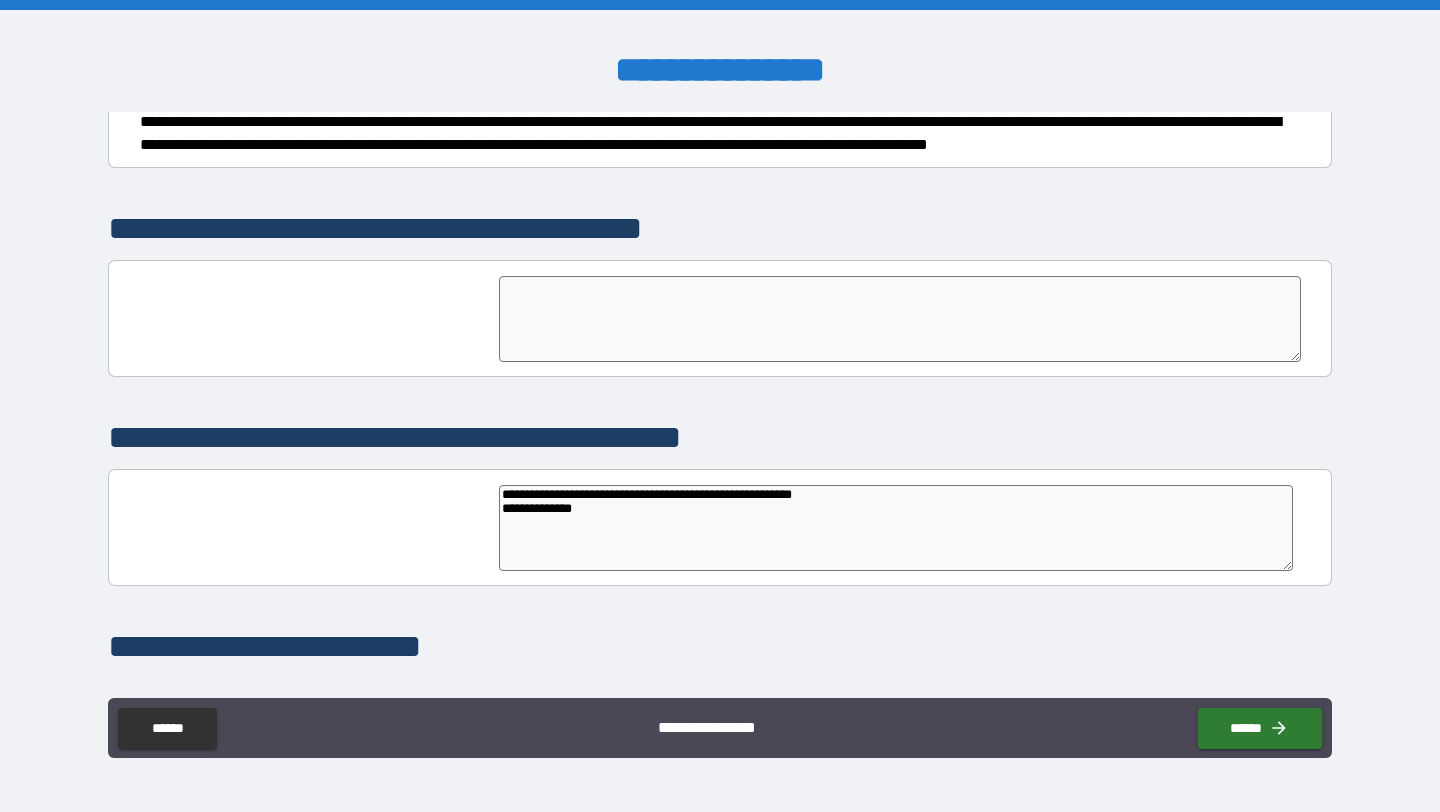 type on "*" 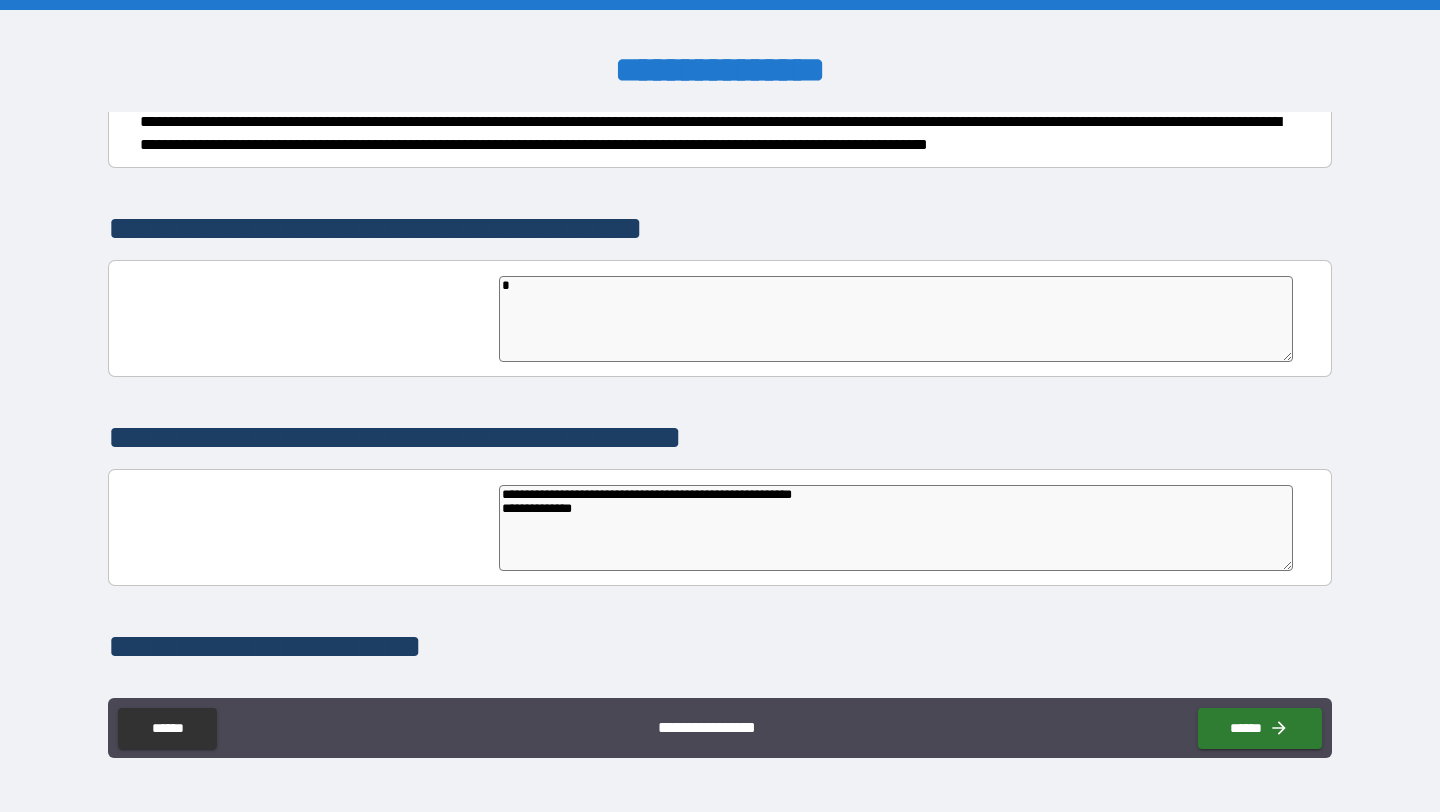 type on "*" 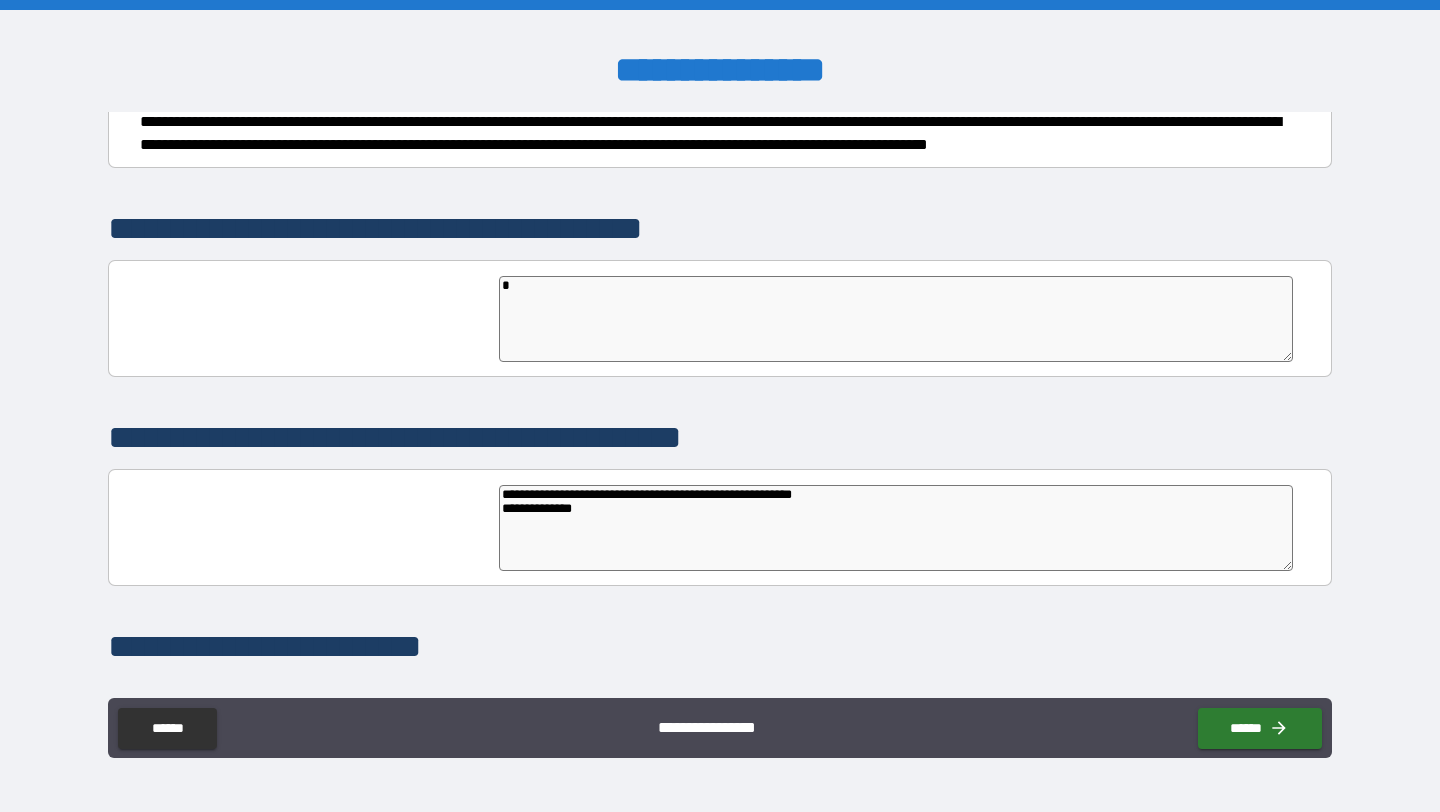 type on "*" 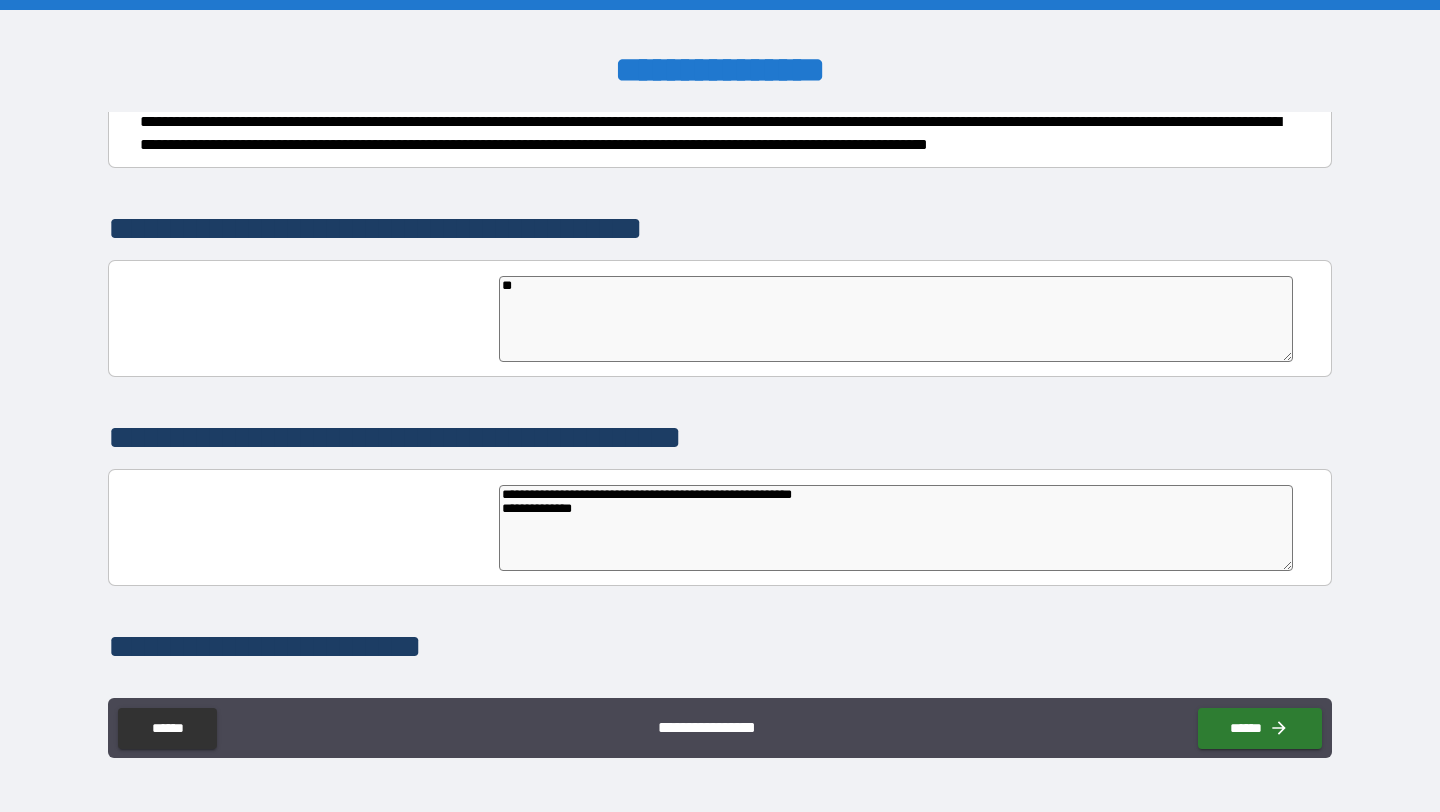 type on "***" 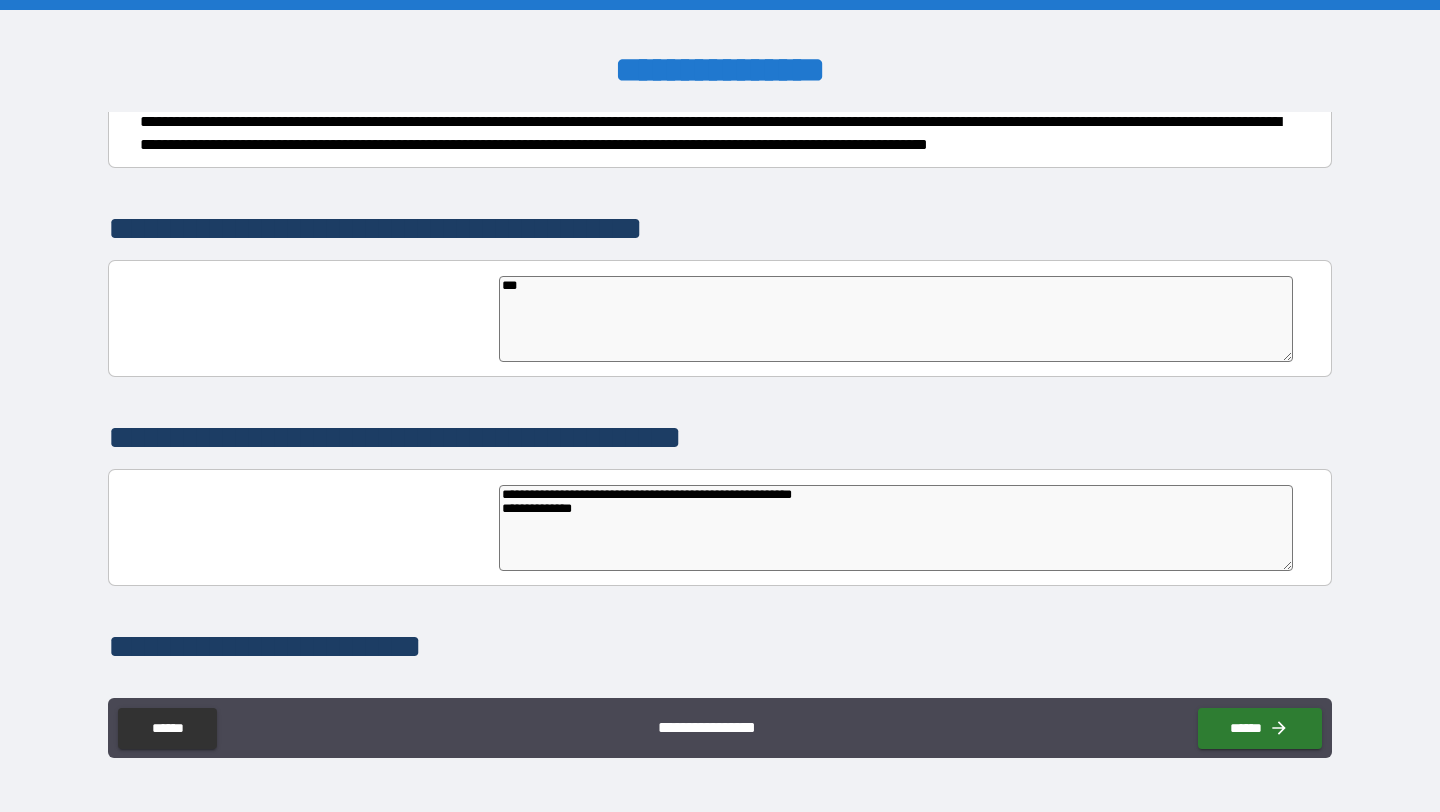 type on "*" 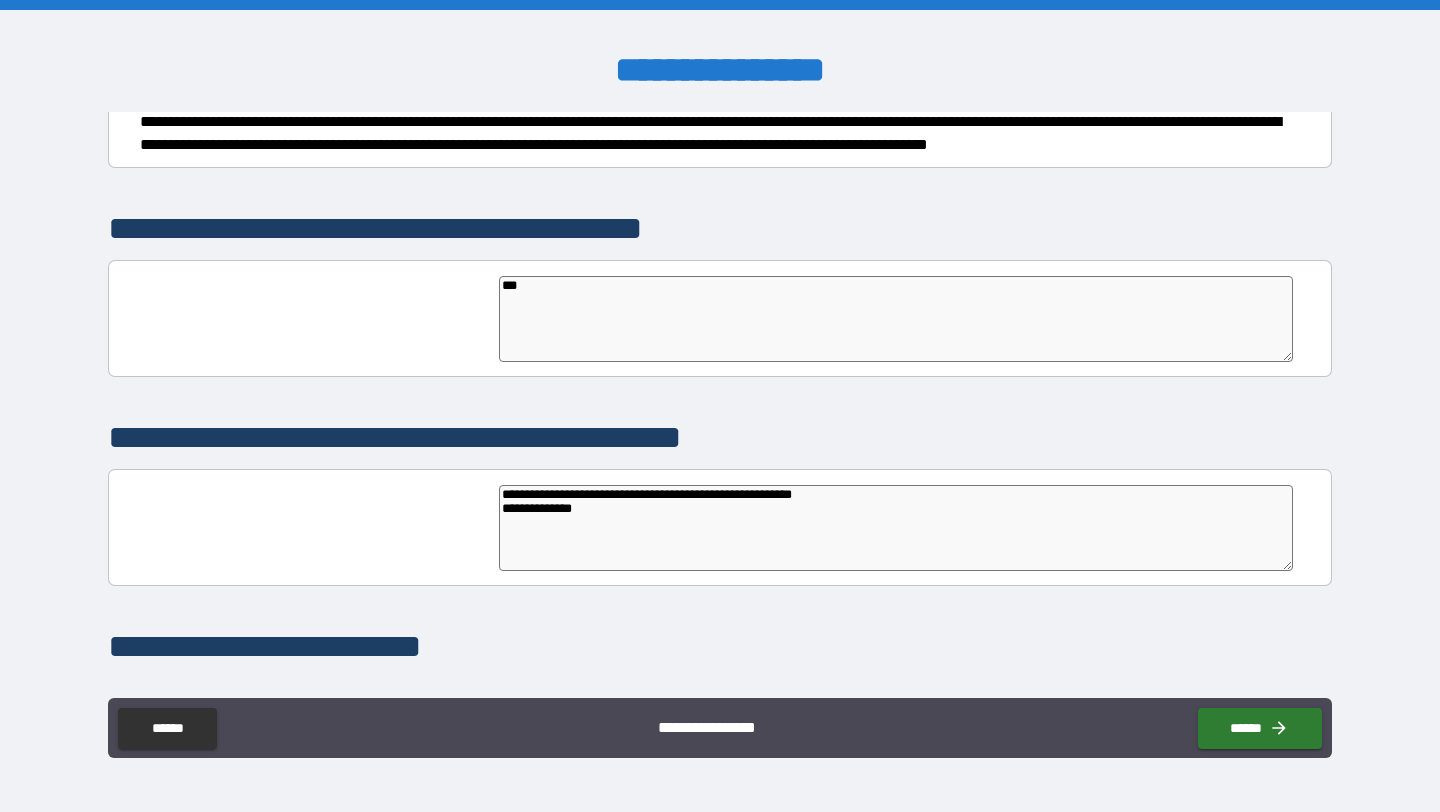 type on "*" 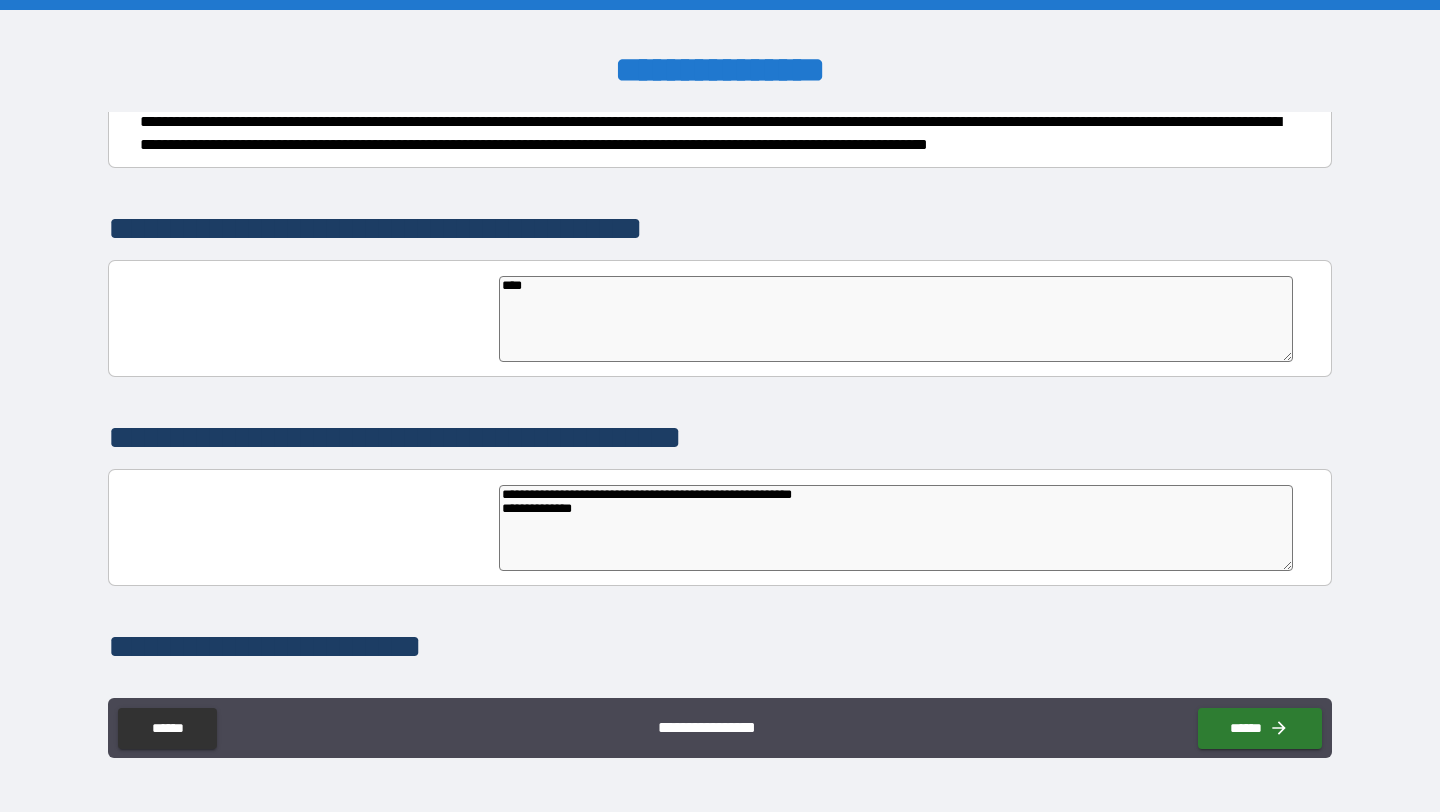 type on "*" 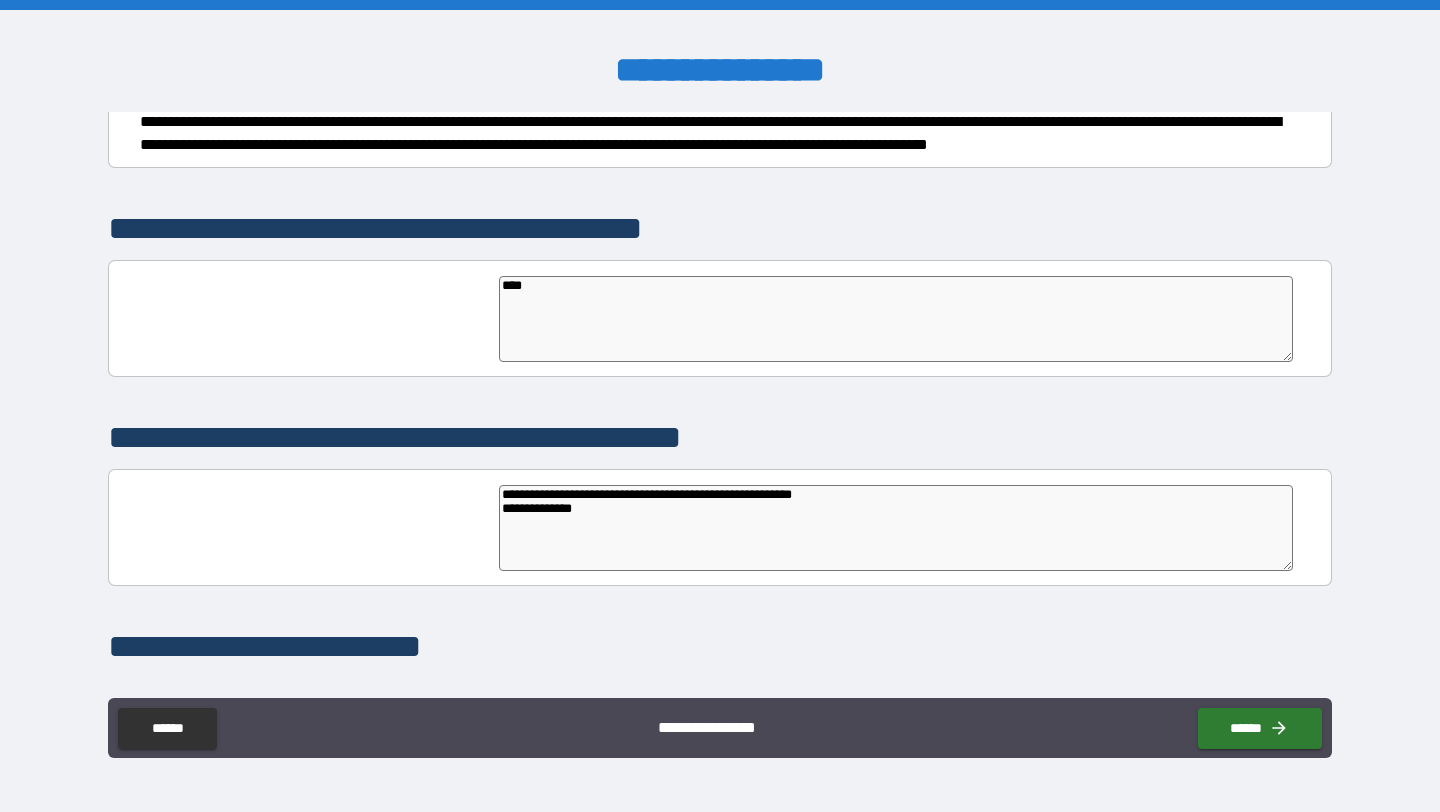 type on "*****" 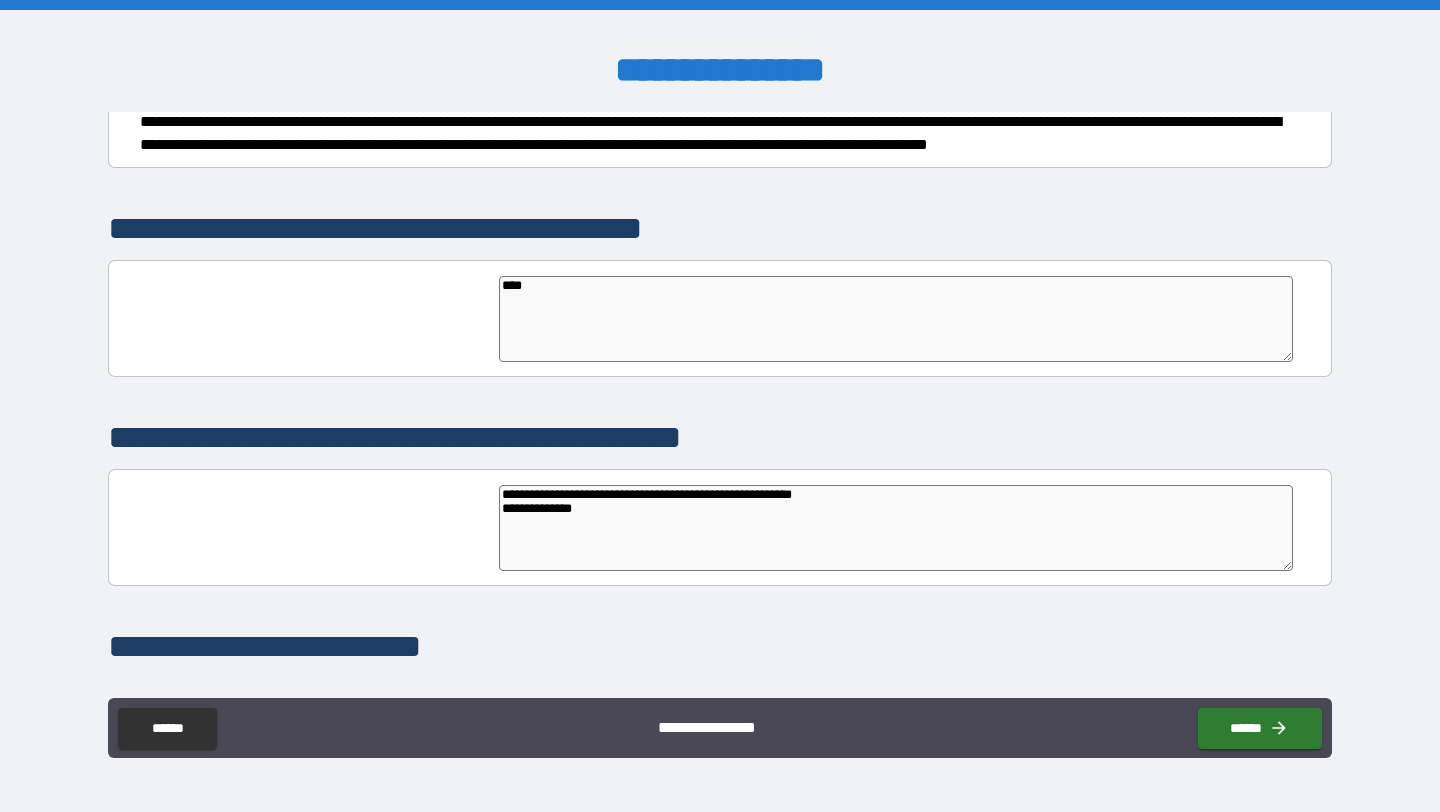 type on "*" 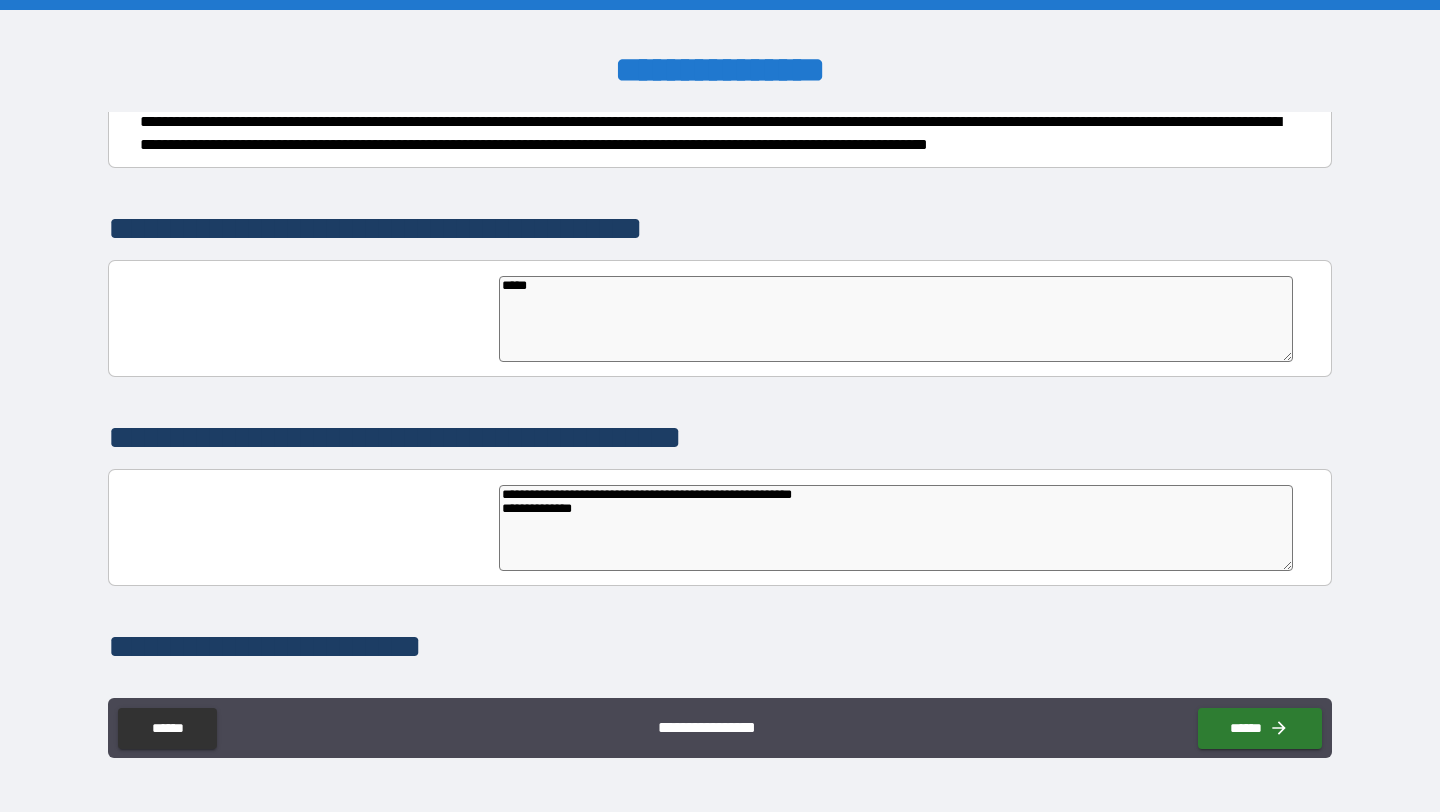 type on "*****" 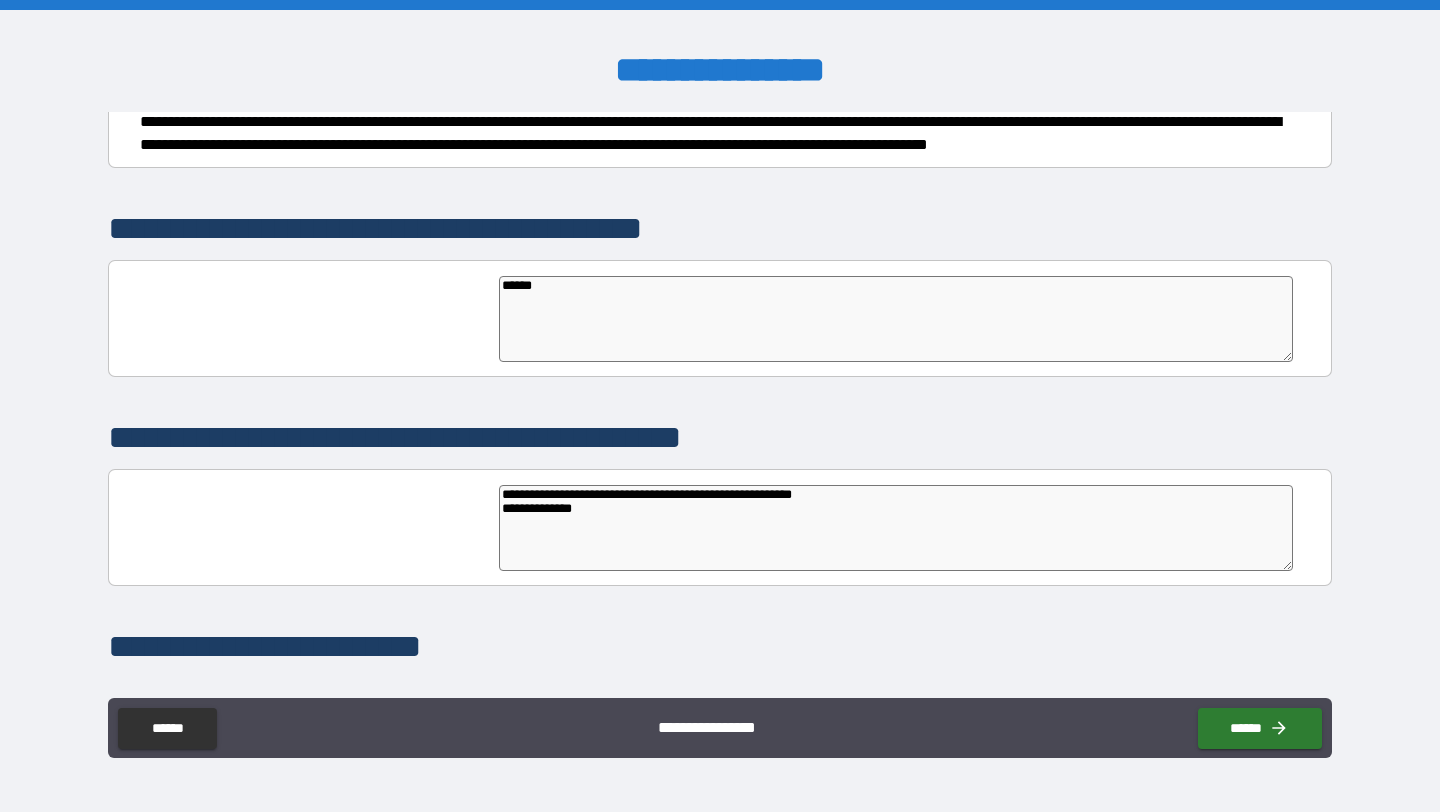 type on "*" 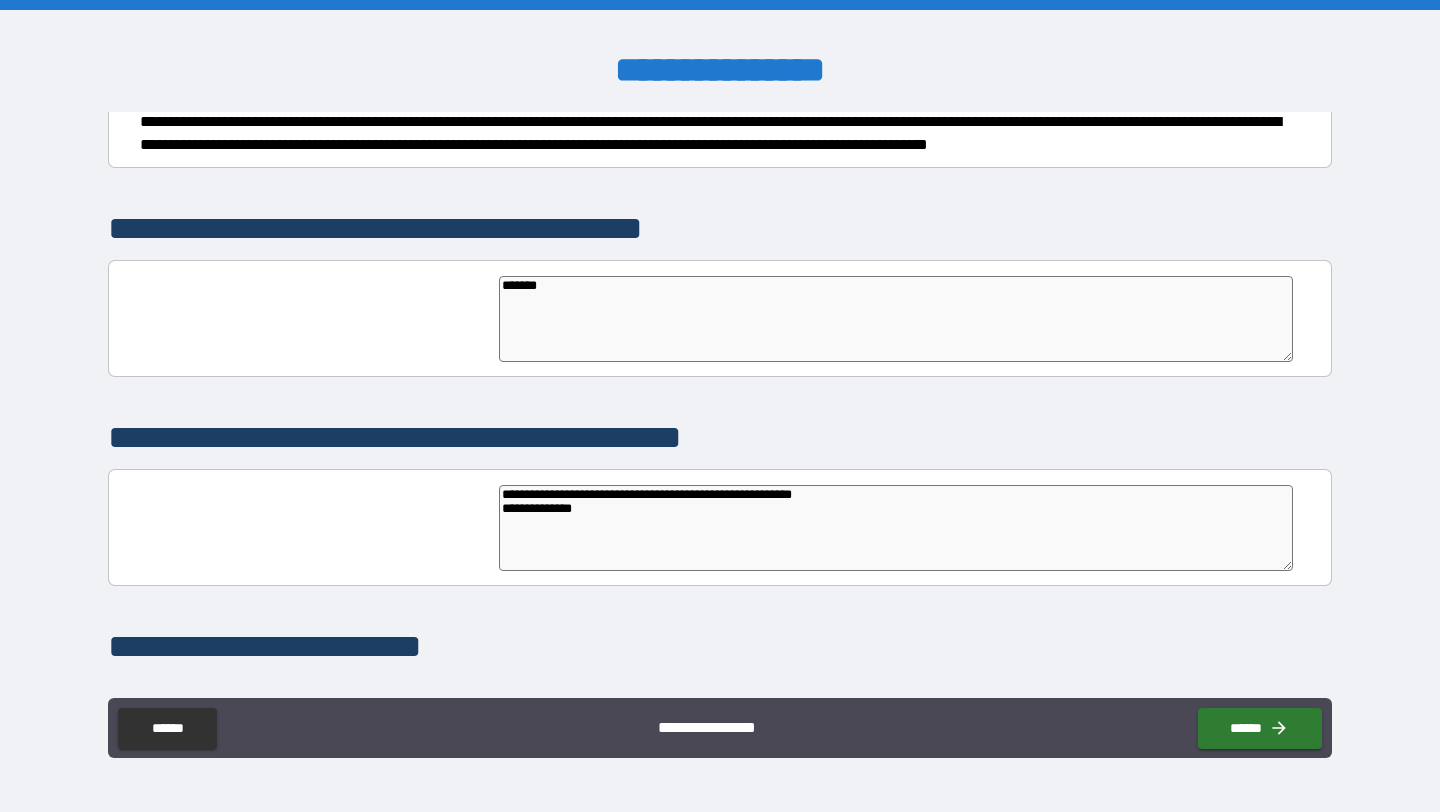 type on "********" 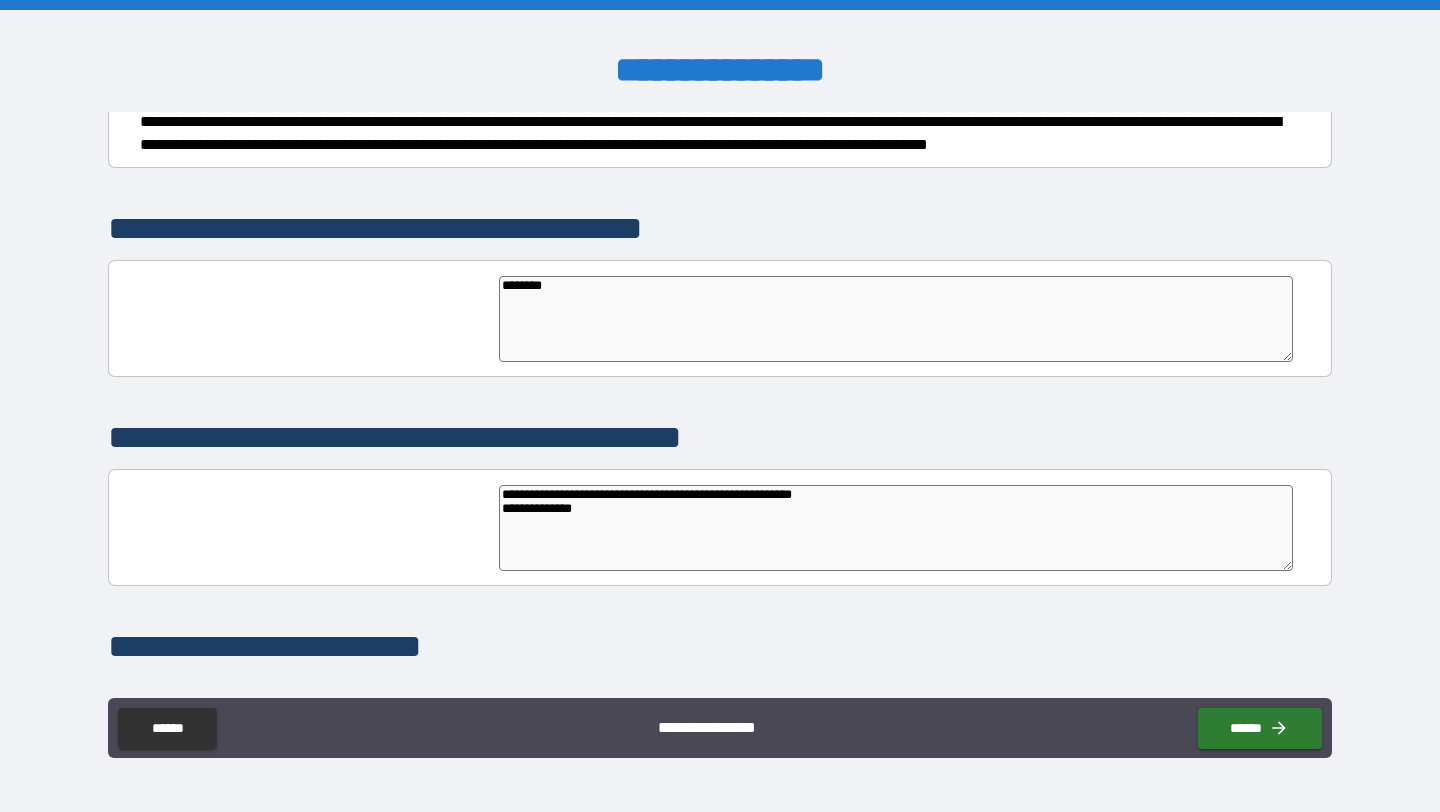 type on "*" 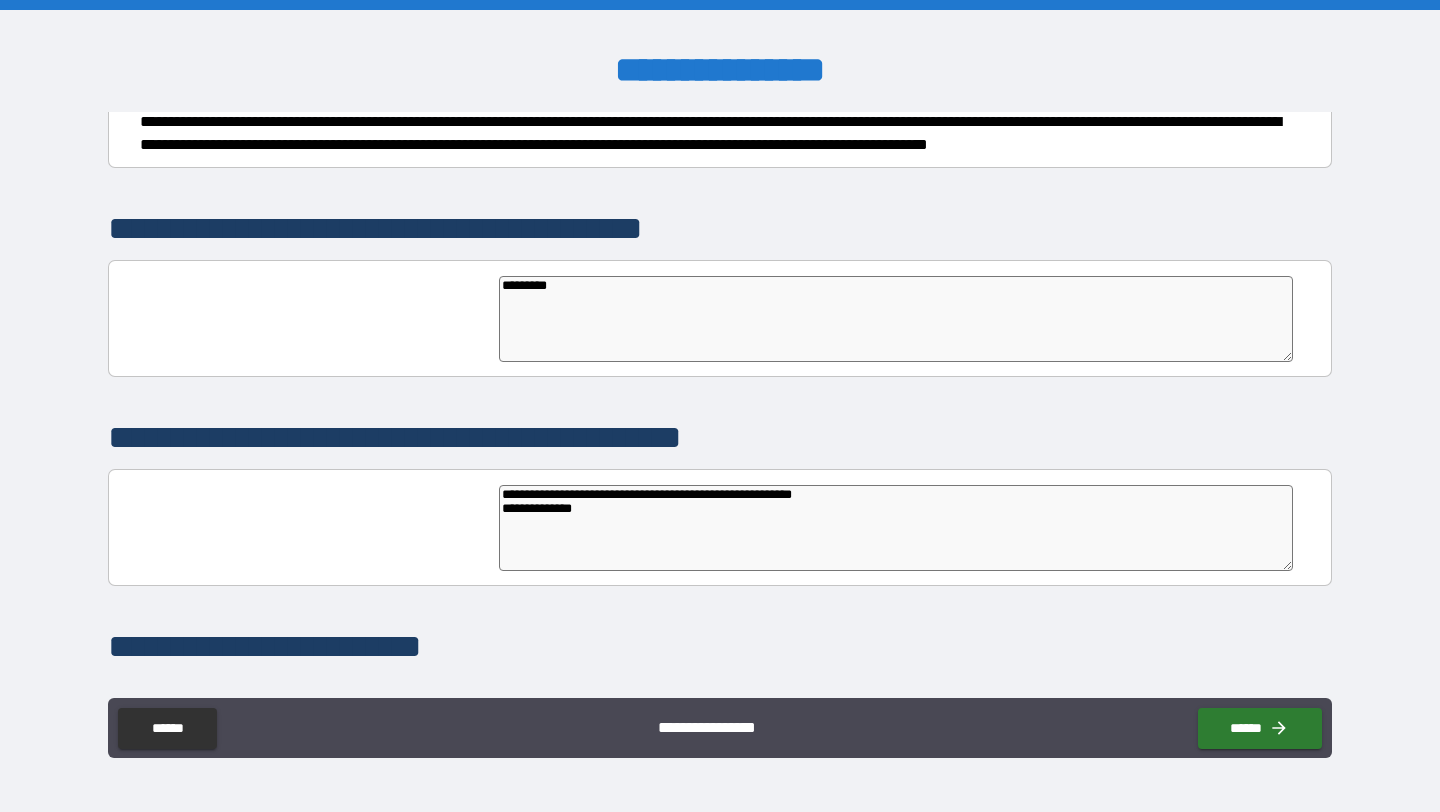 type on "**********" 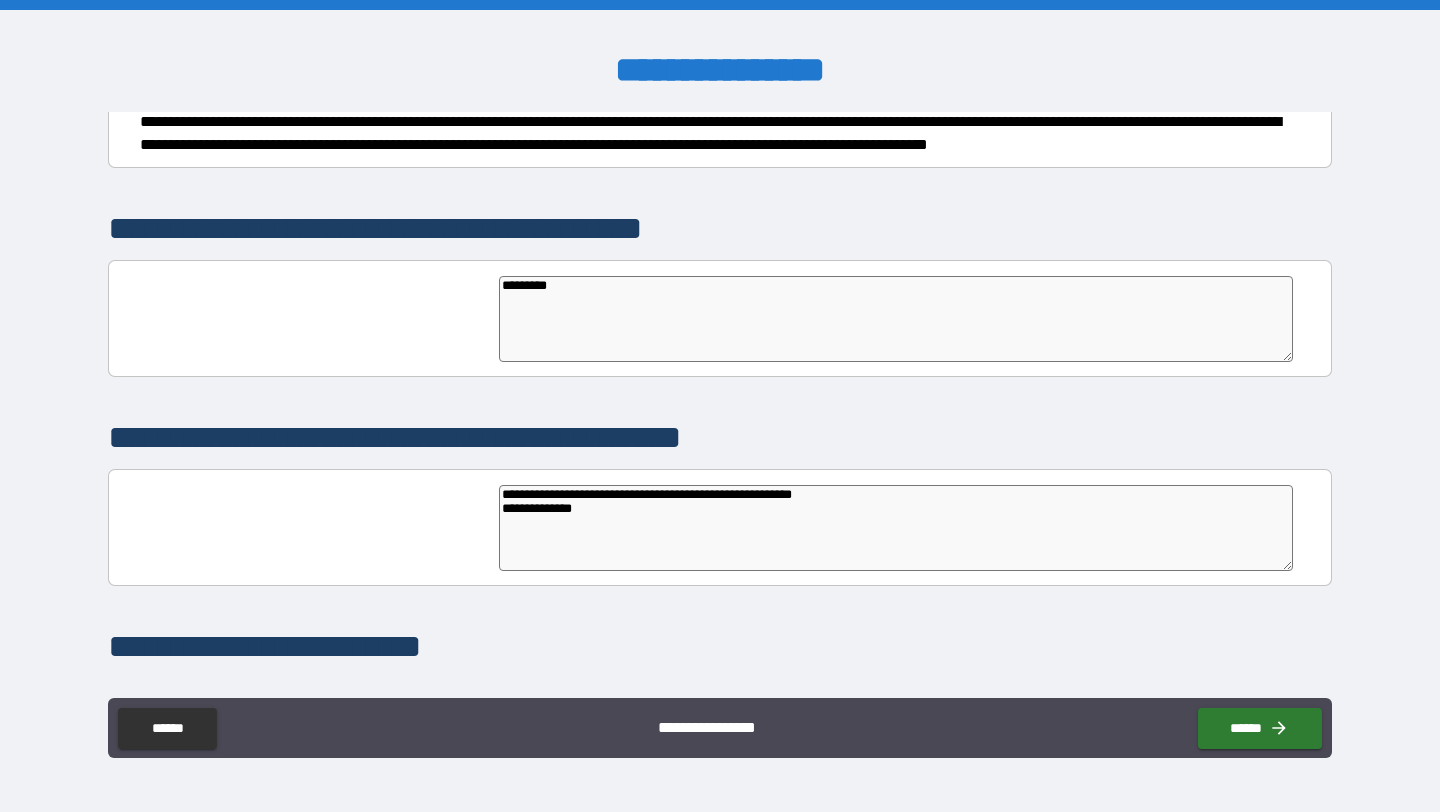 type on "*" 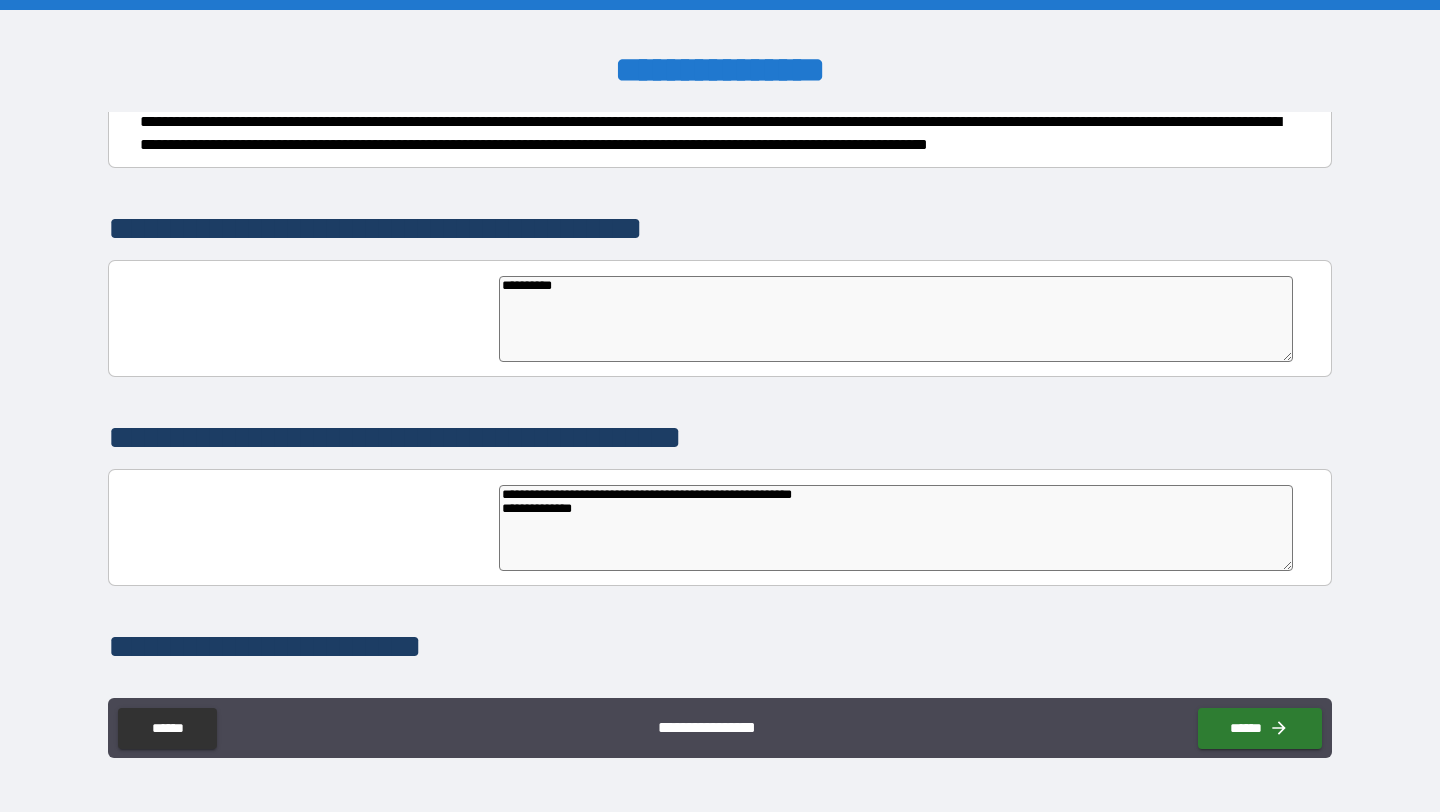 type on "**********" 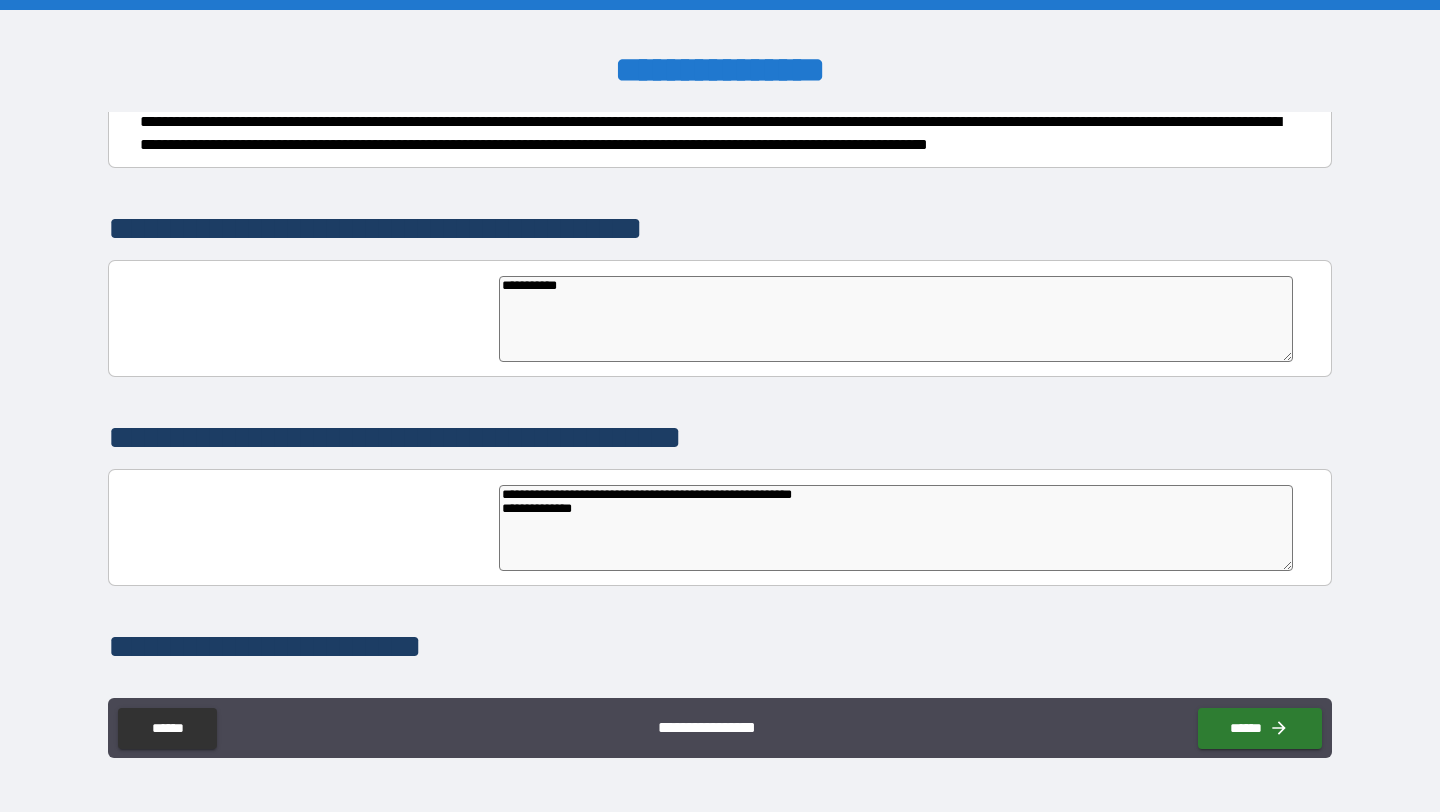 type on "*" 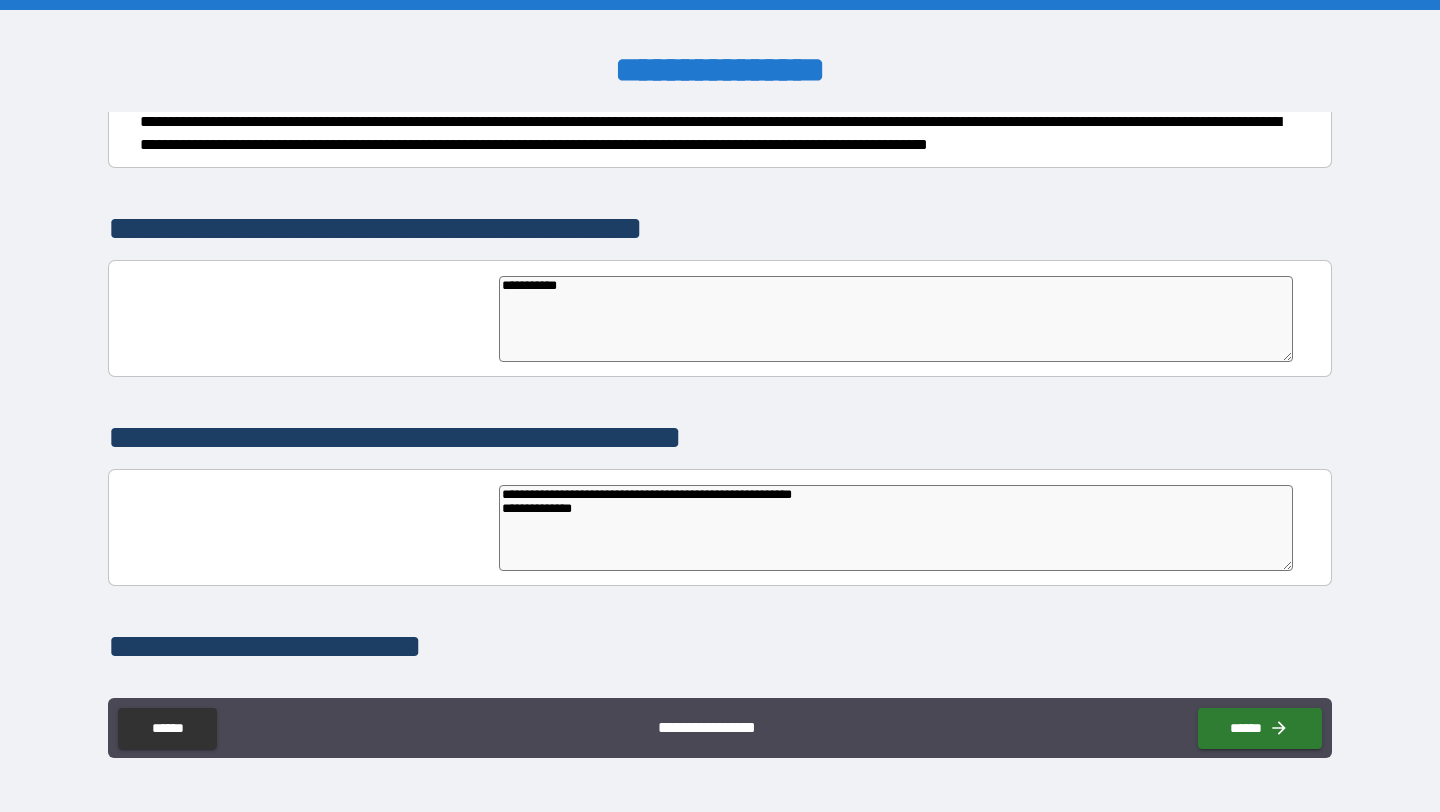 type on "*" 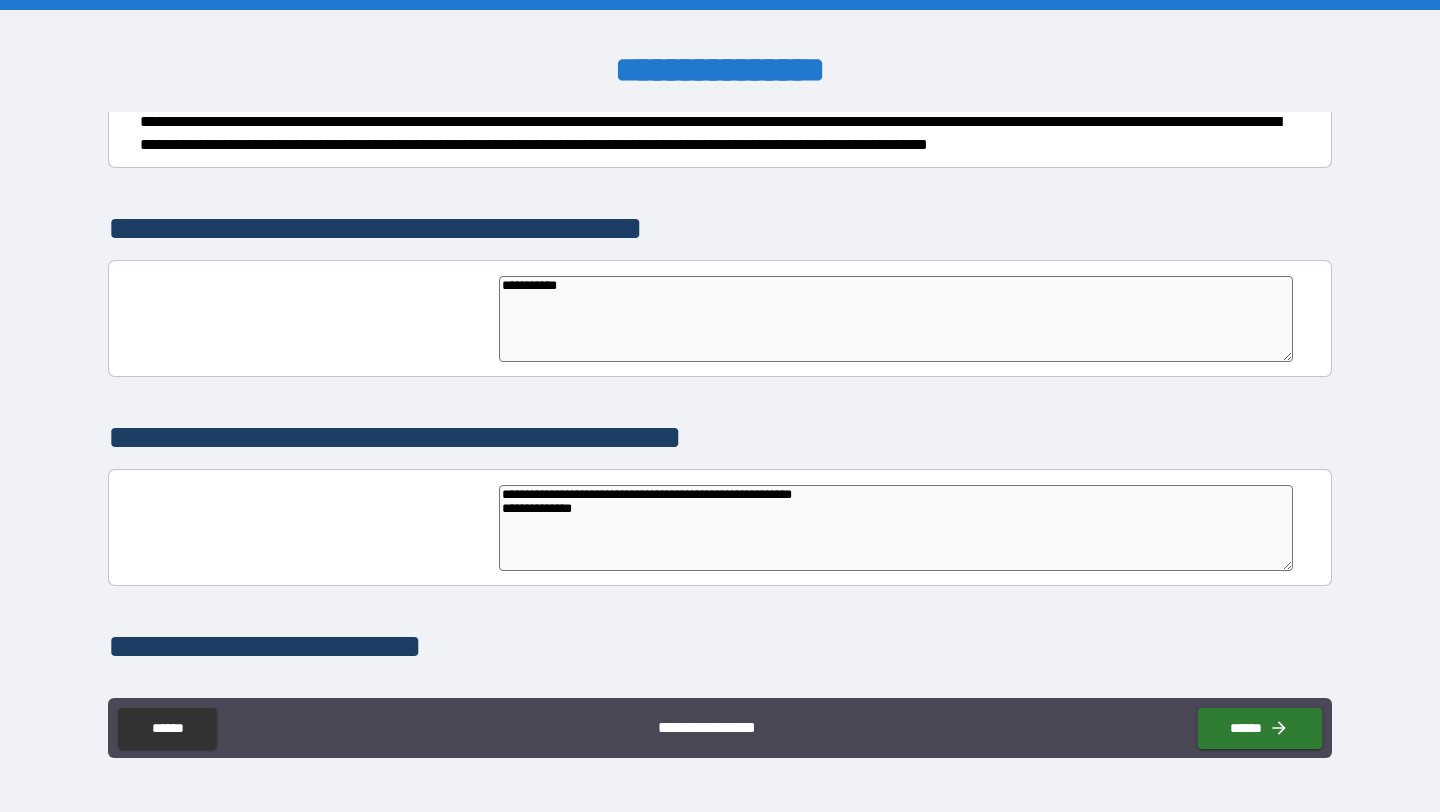 type on "*" 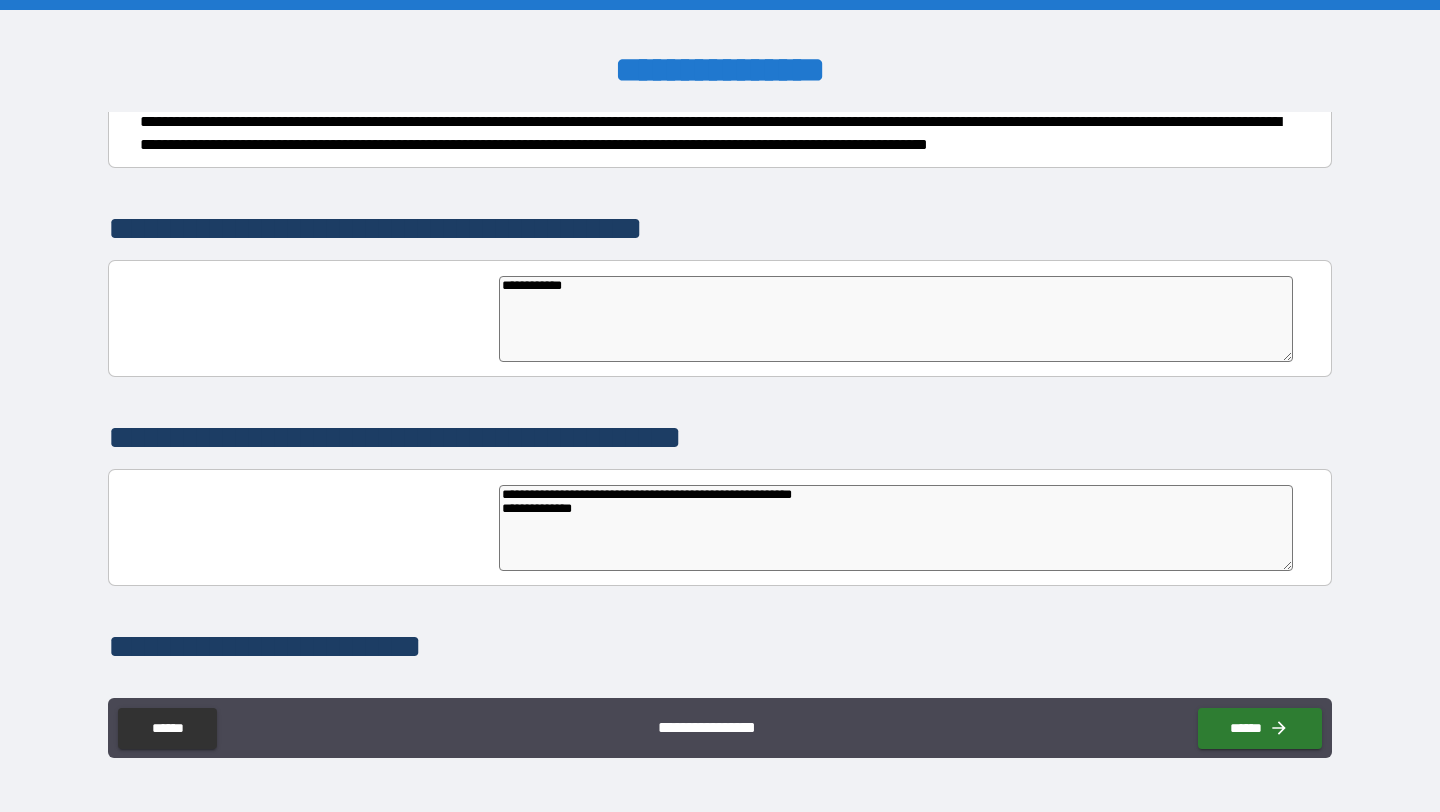 type on "**********" 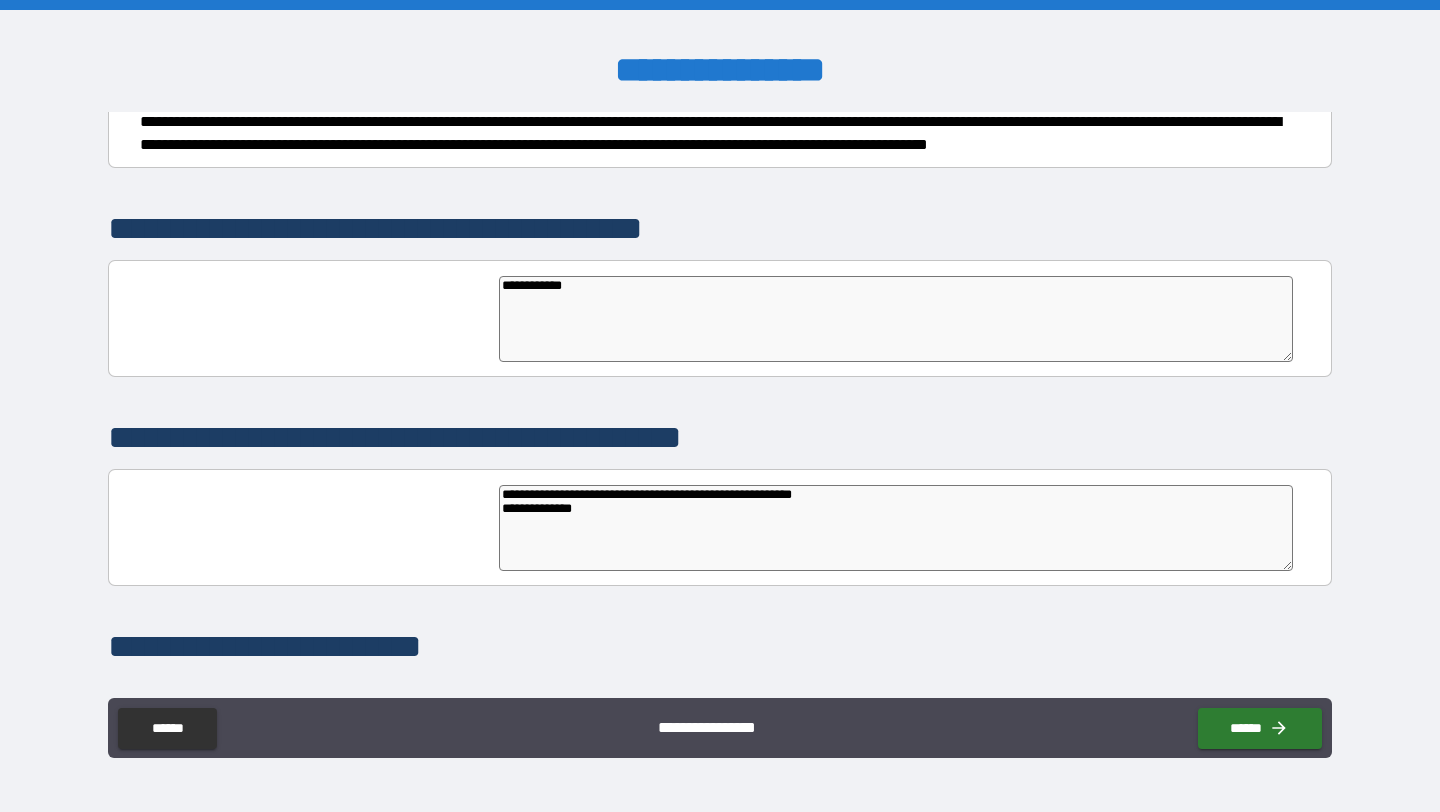 type on "*" 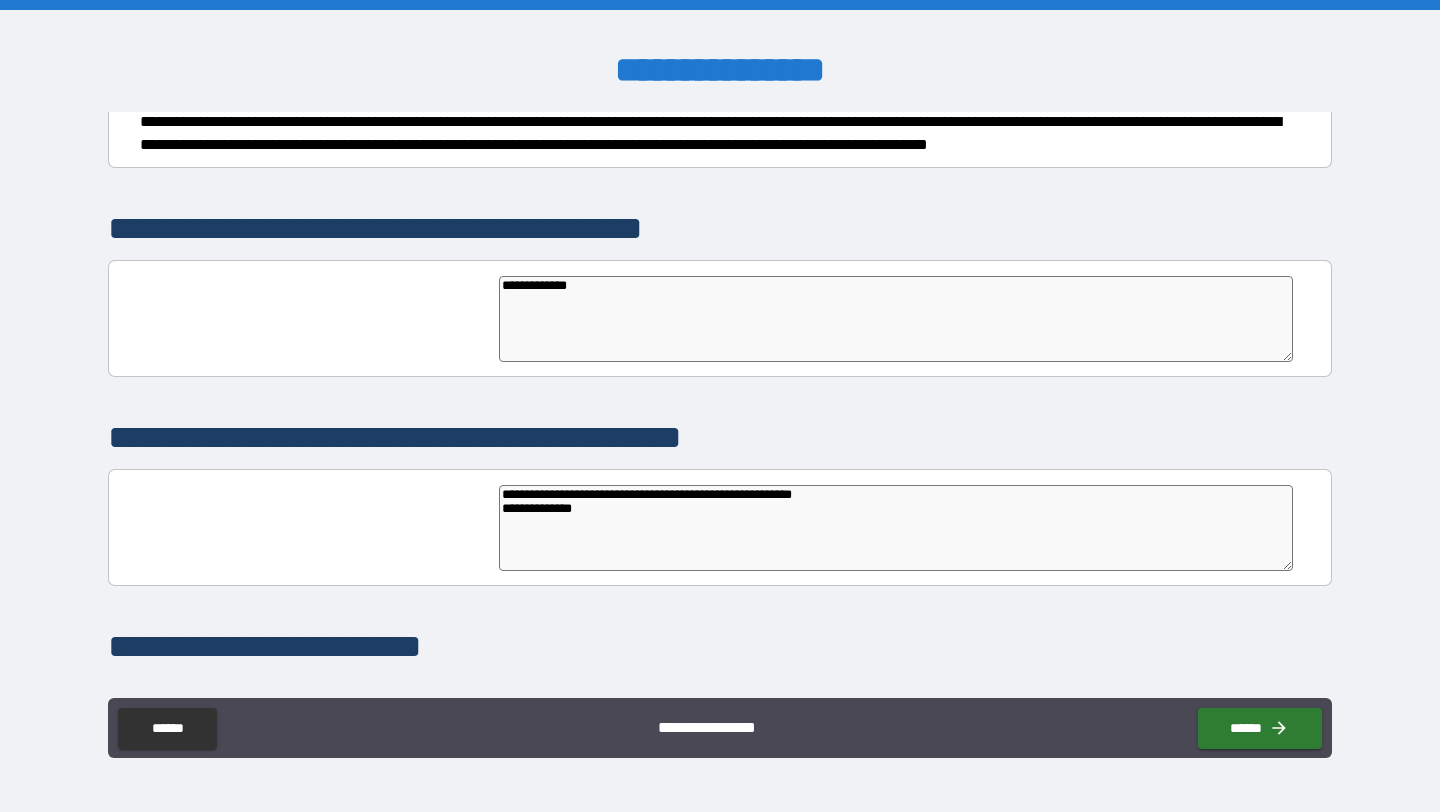 type on "**********" 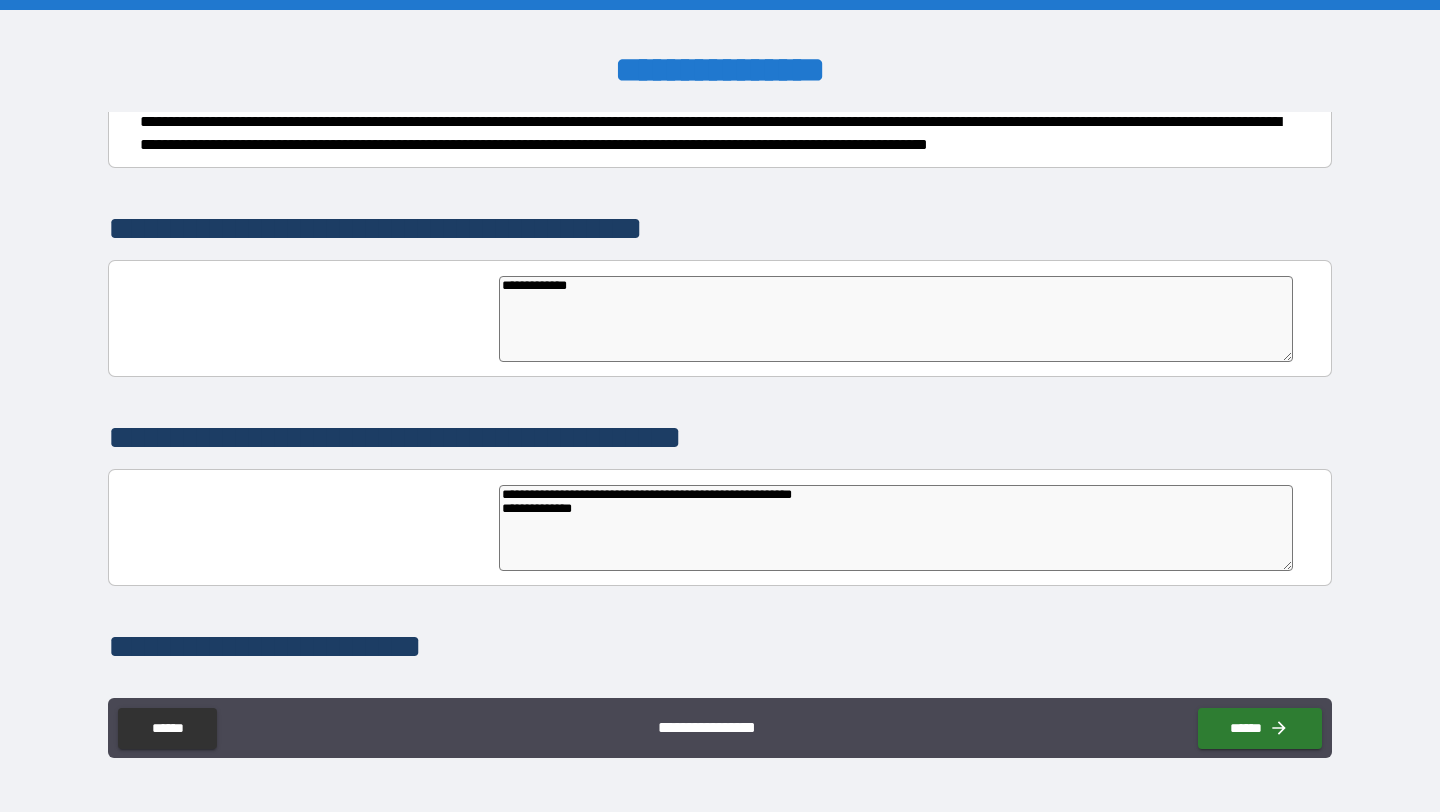 type on "*" 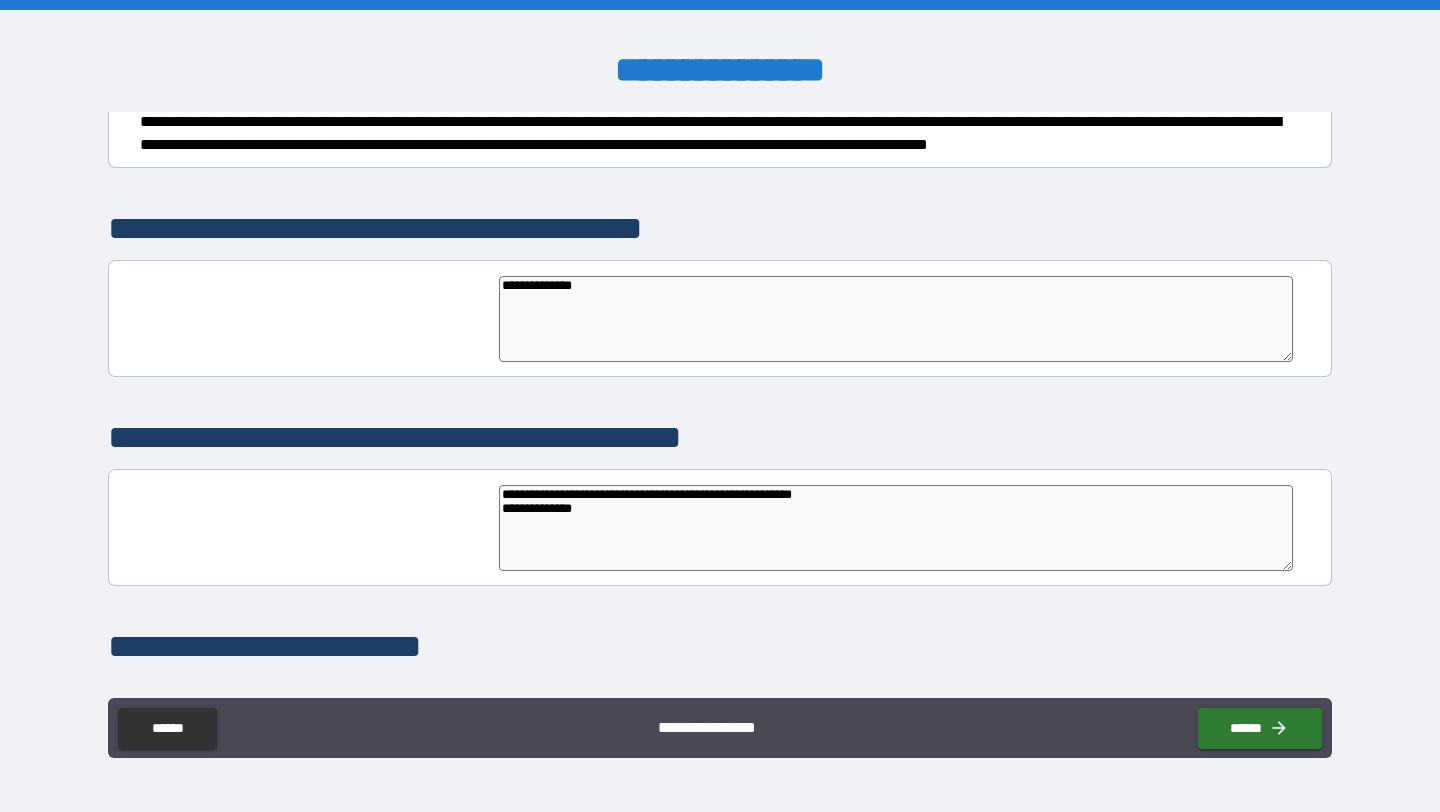 type on "*" 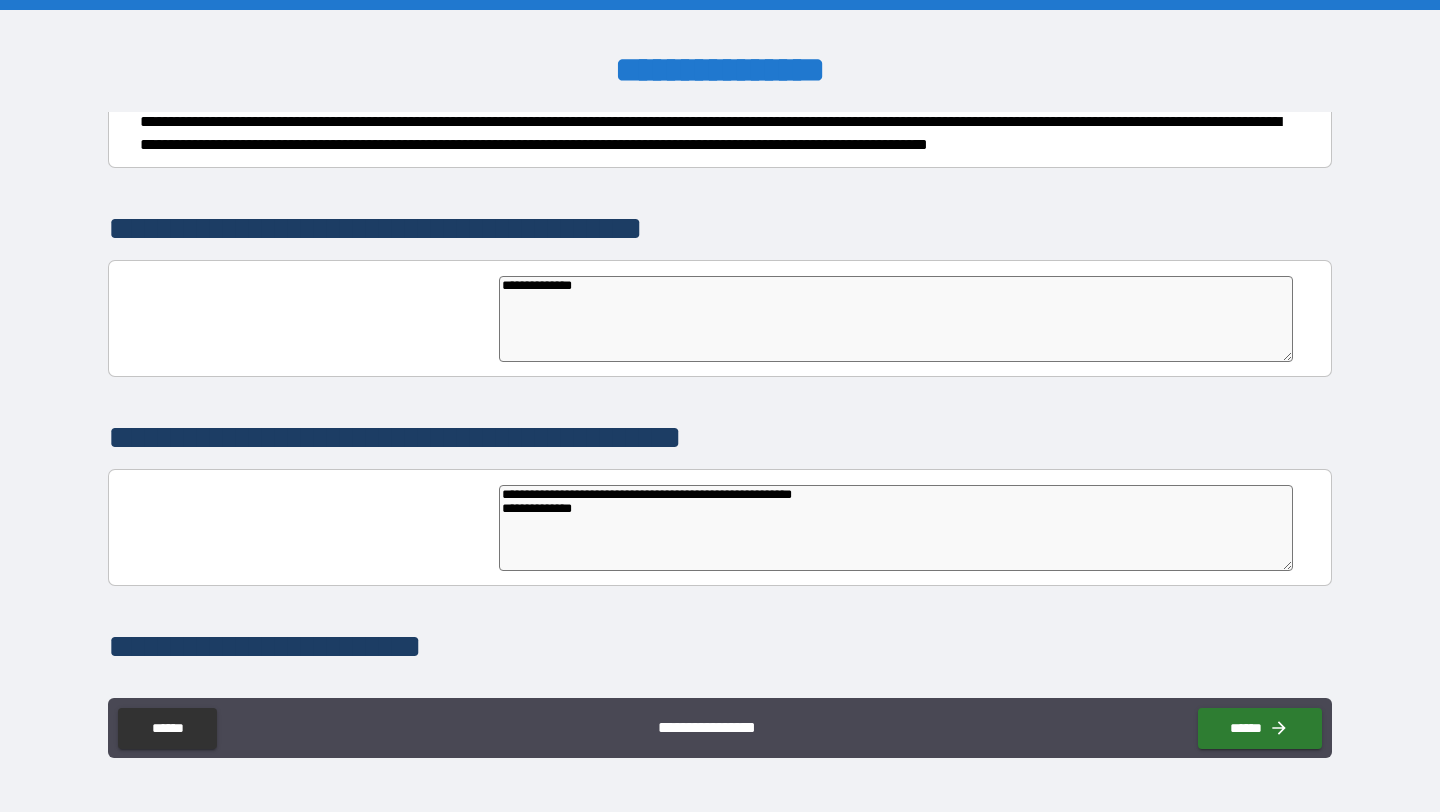 type on "*" 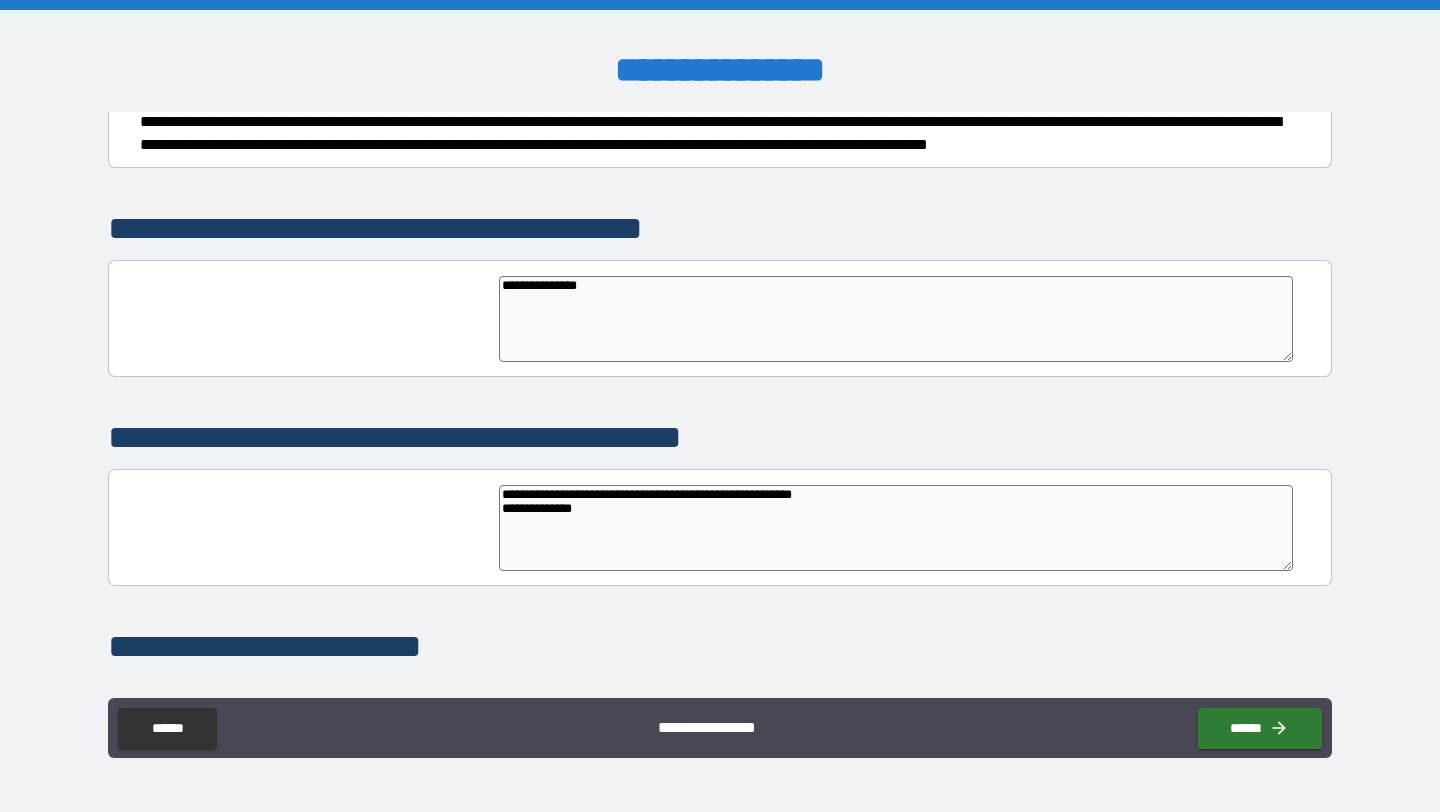type on "*" 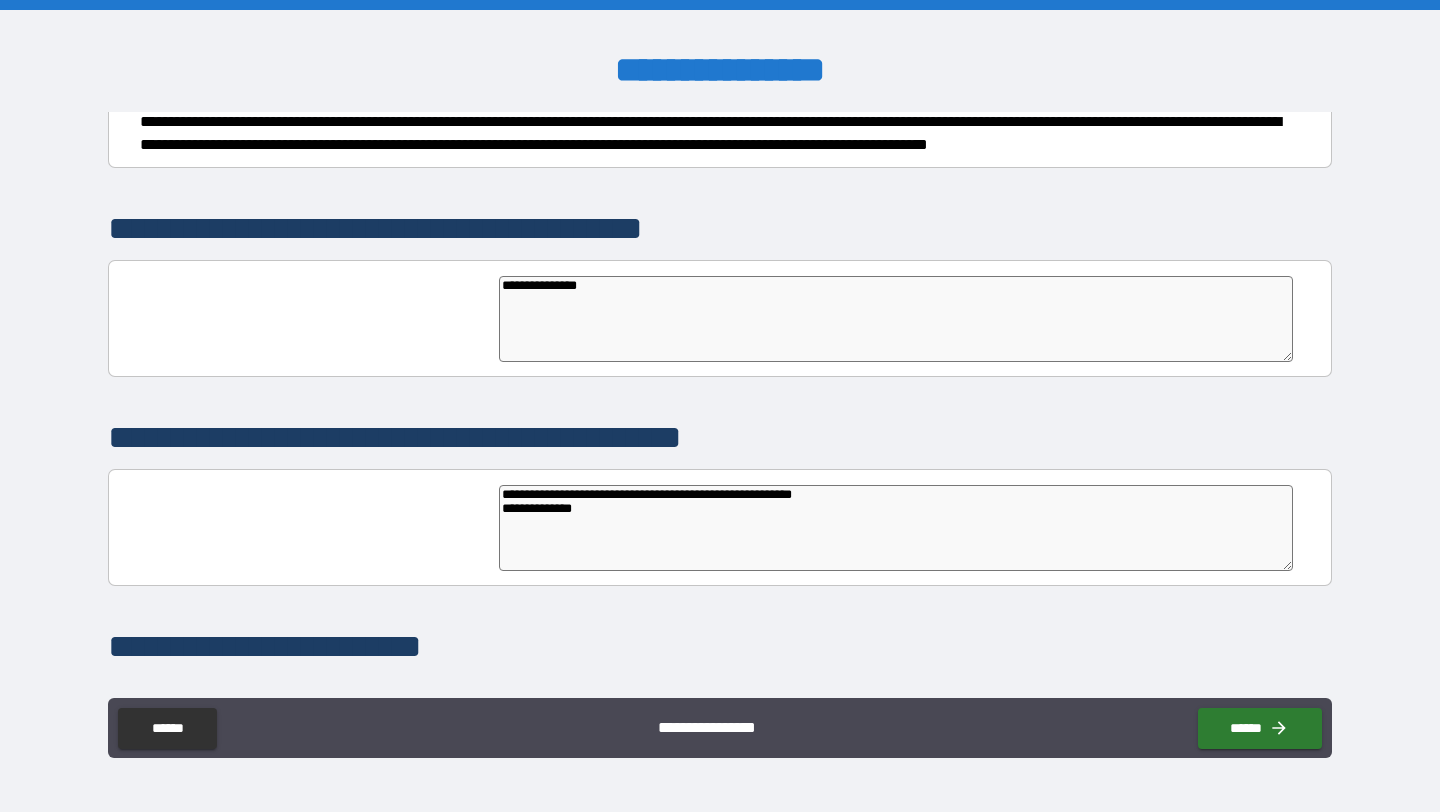 type on "*" 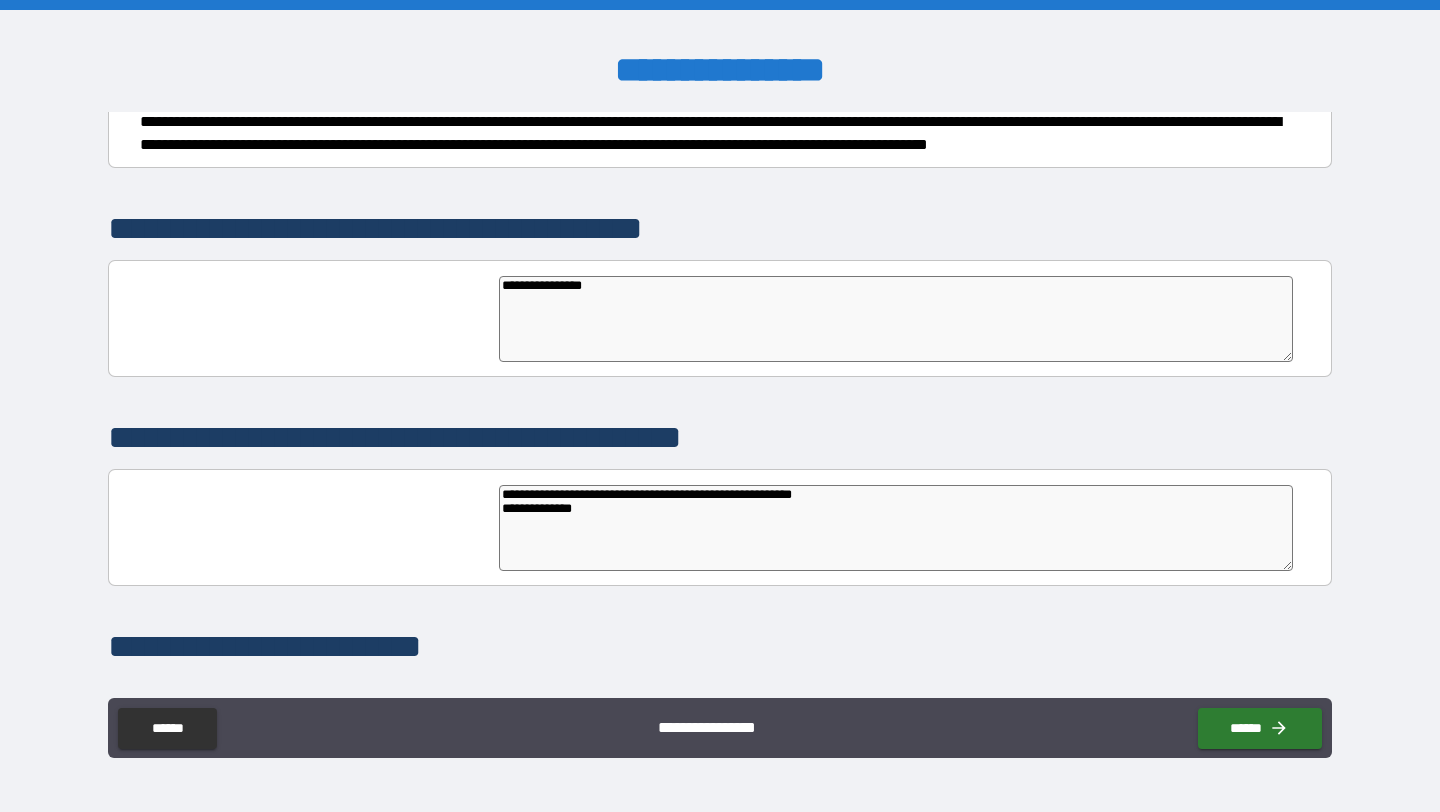 type on "**********" 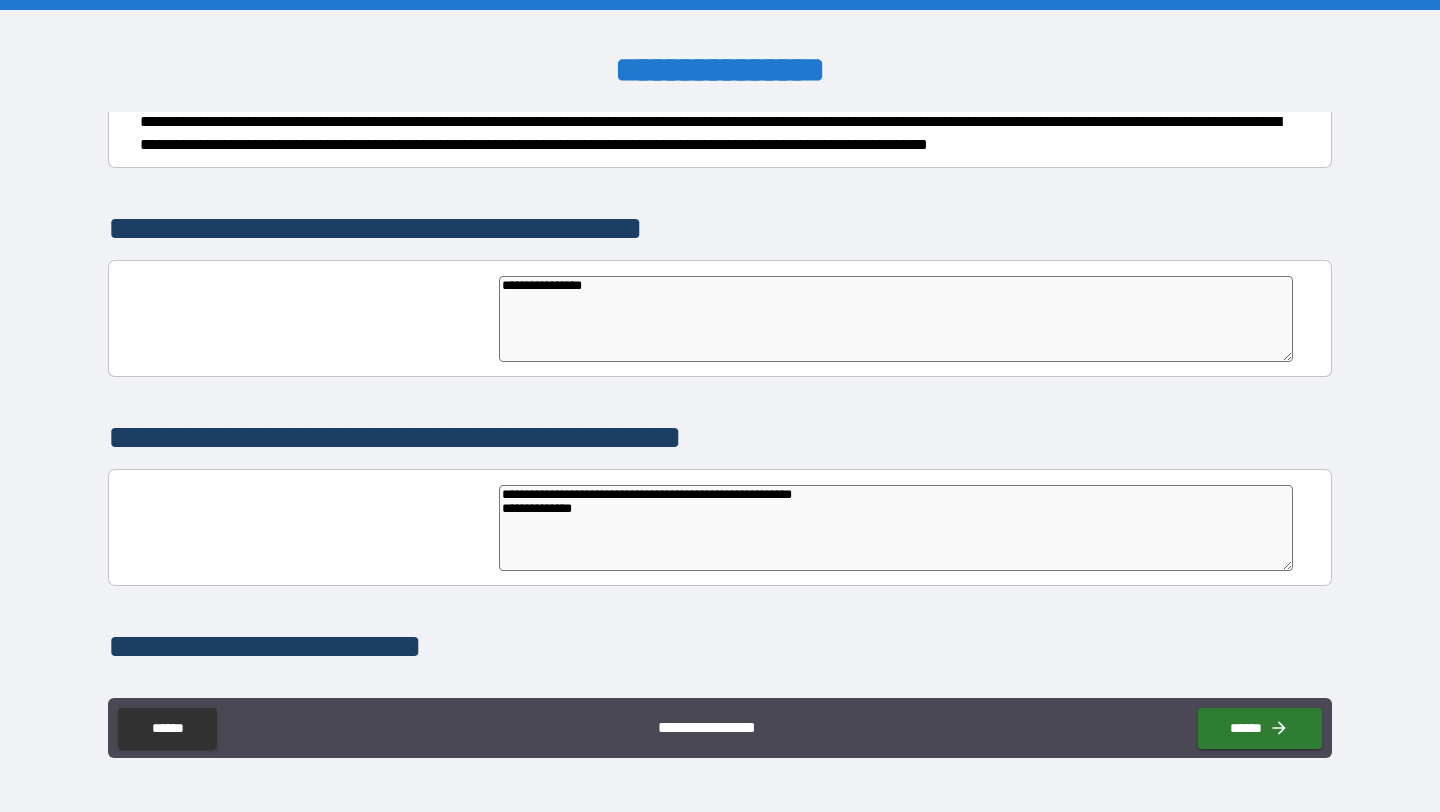 type on "*" 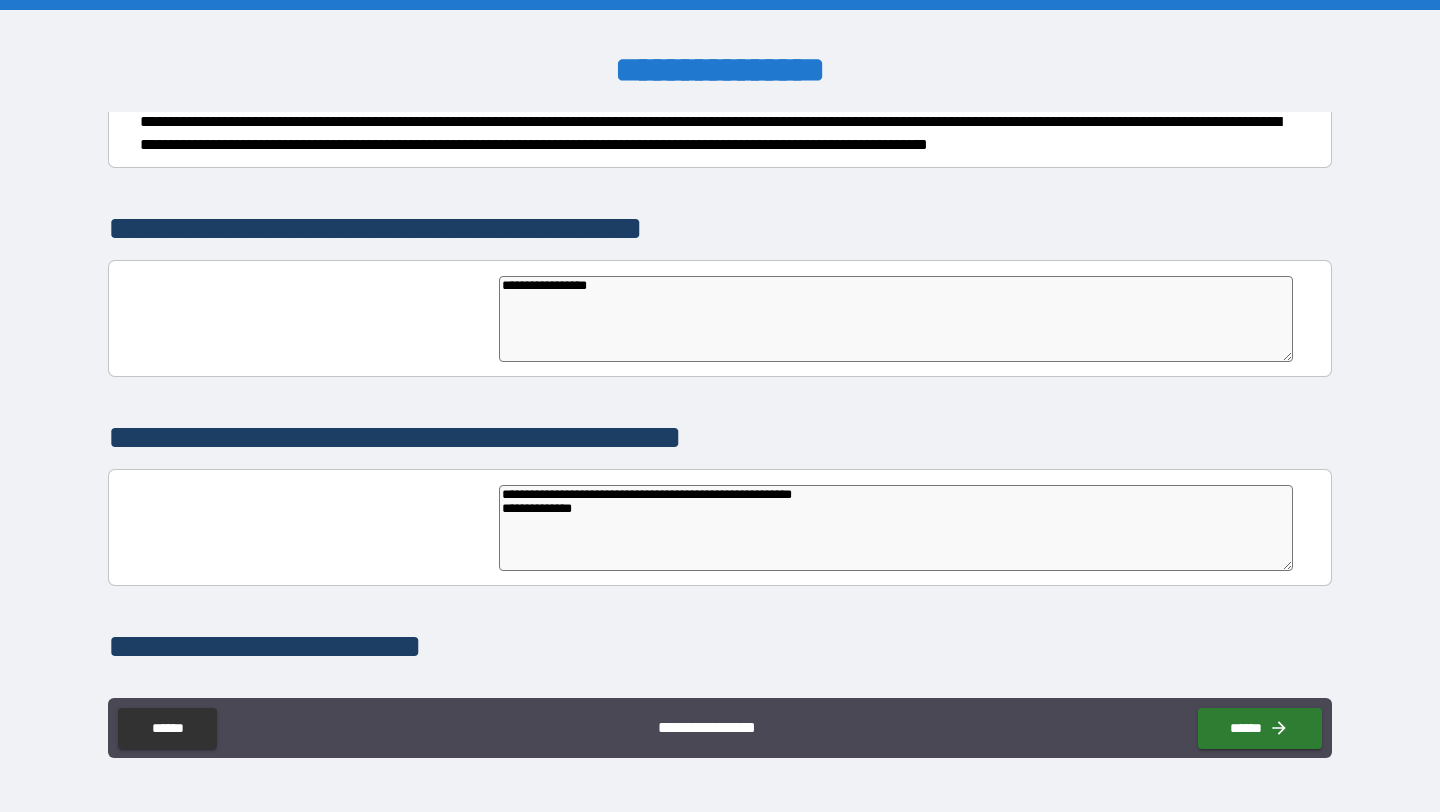 type on "**********" 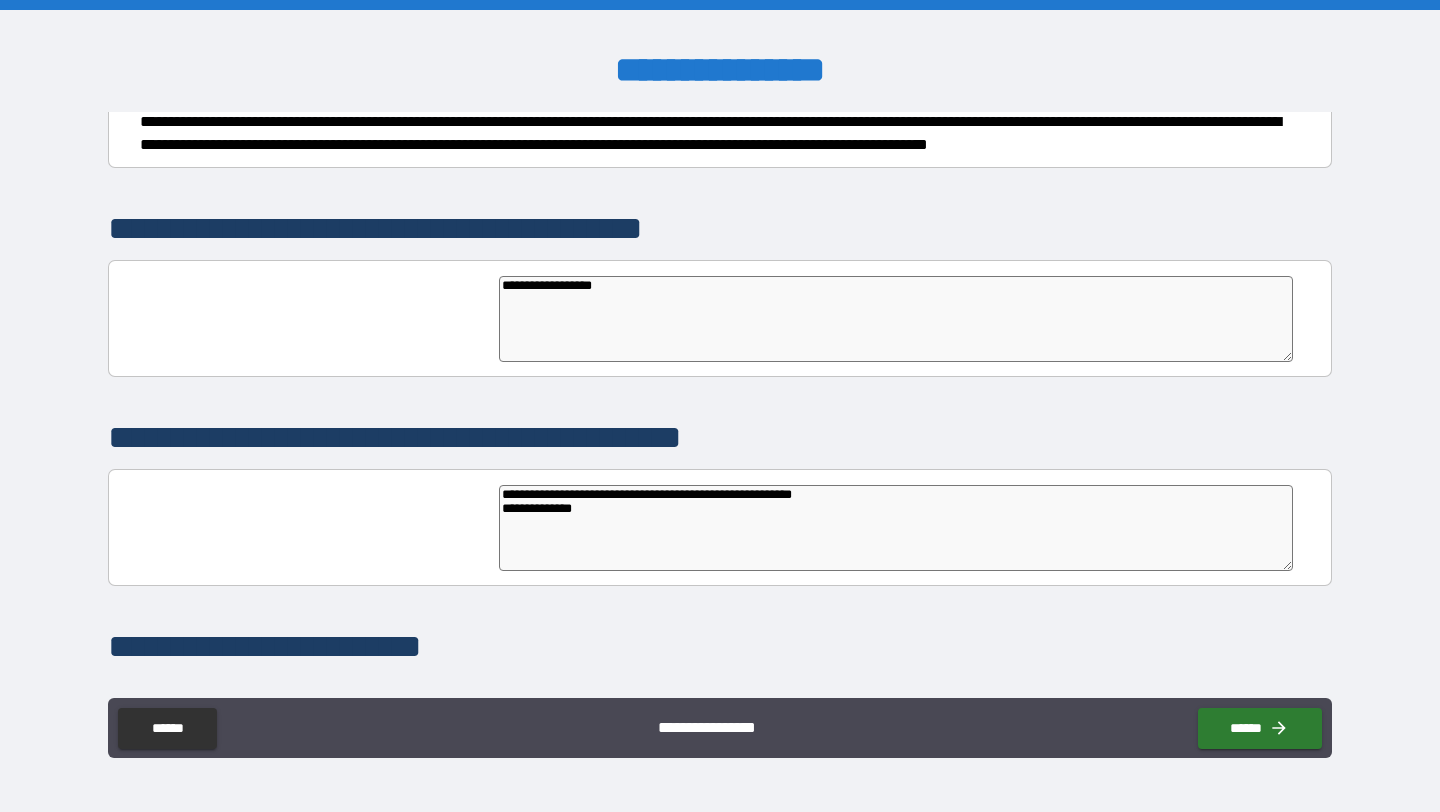 type on "*" 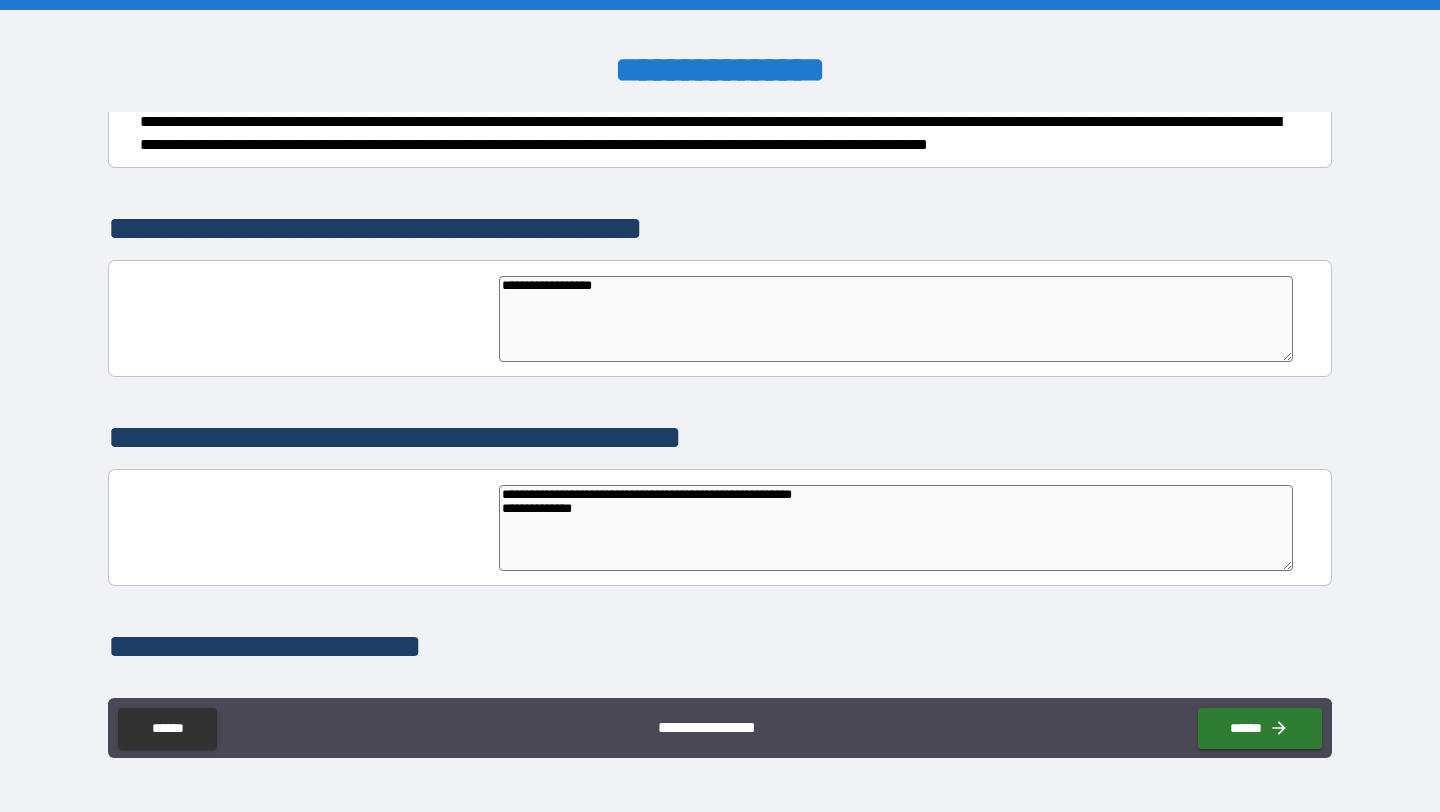type on "**********" 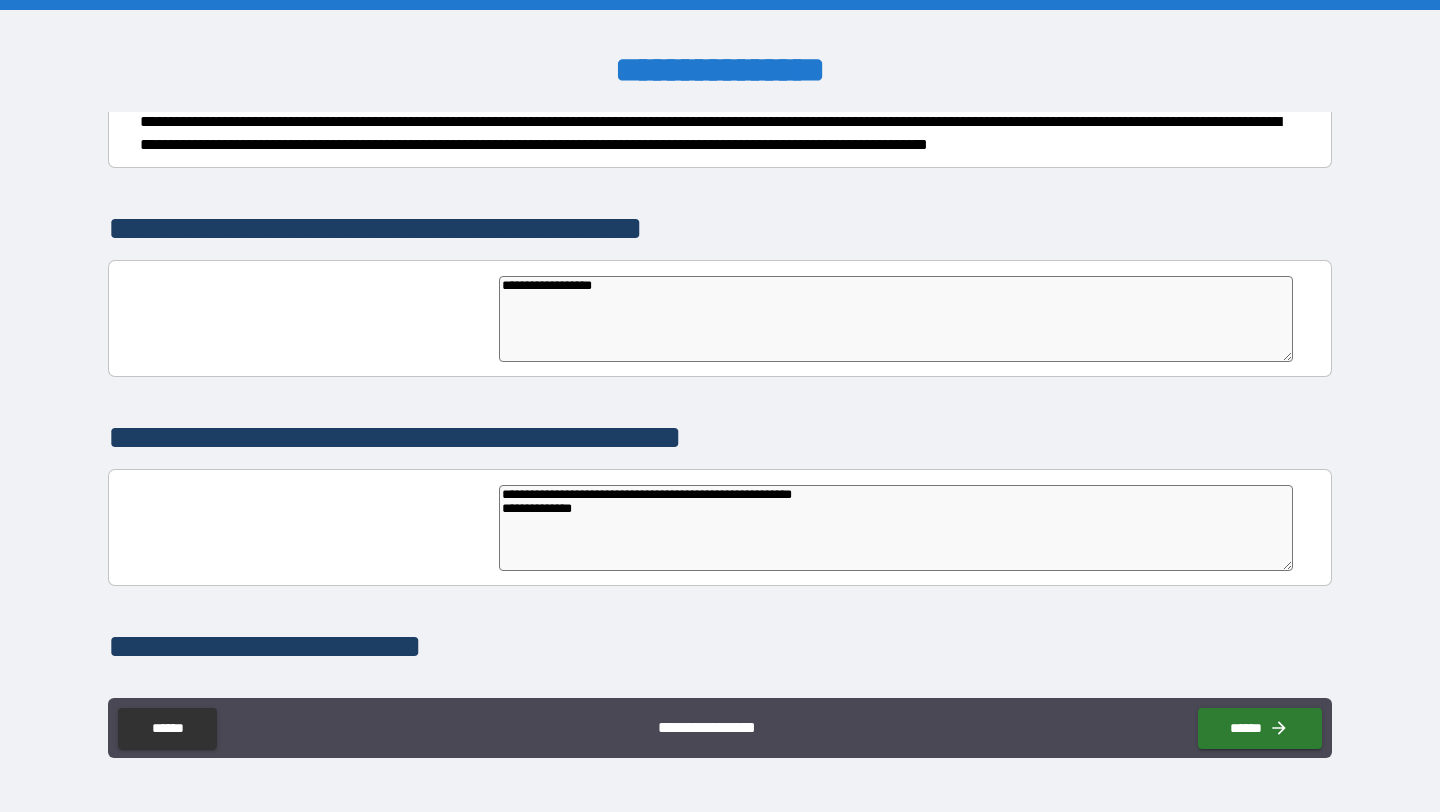 type on "*" 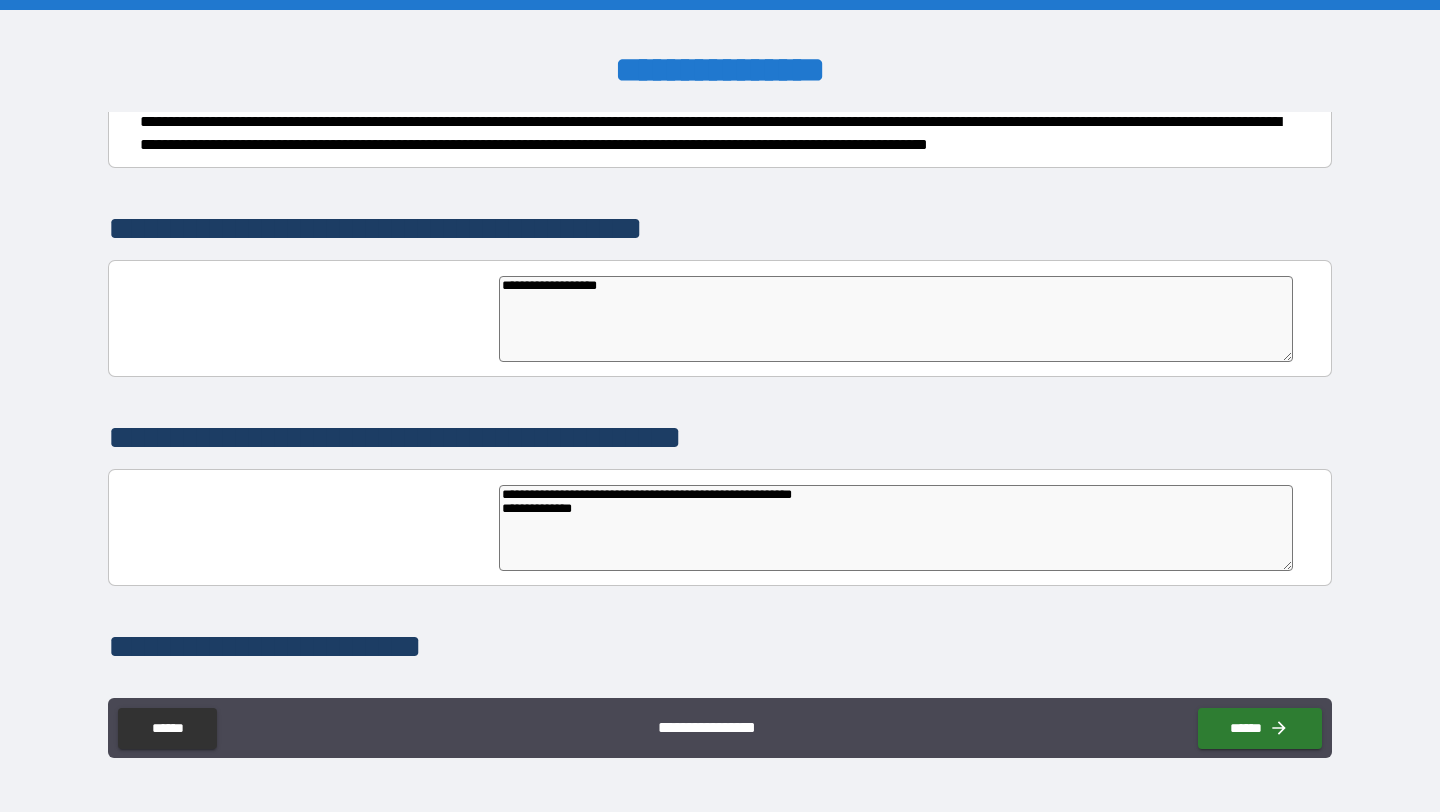 type on "**********" 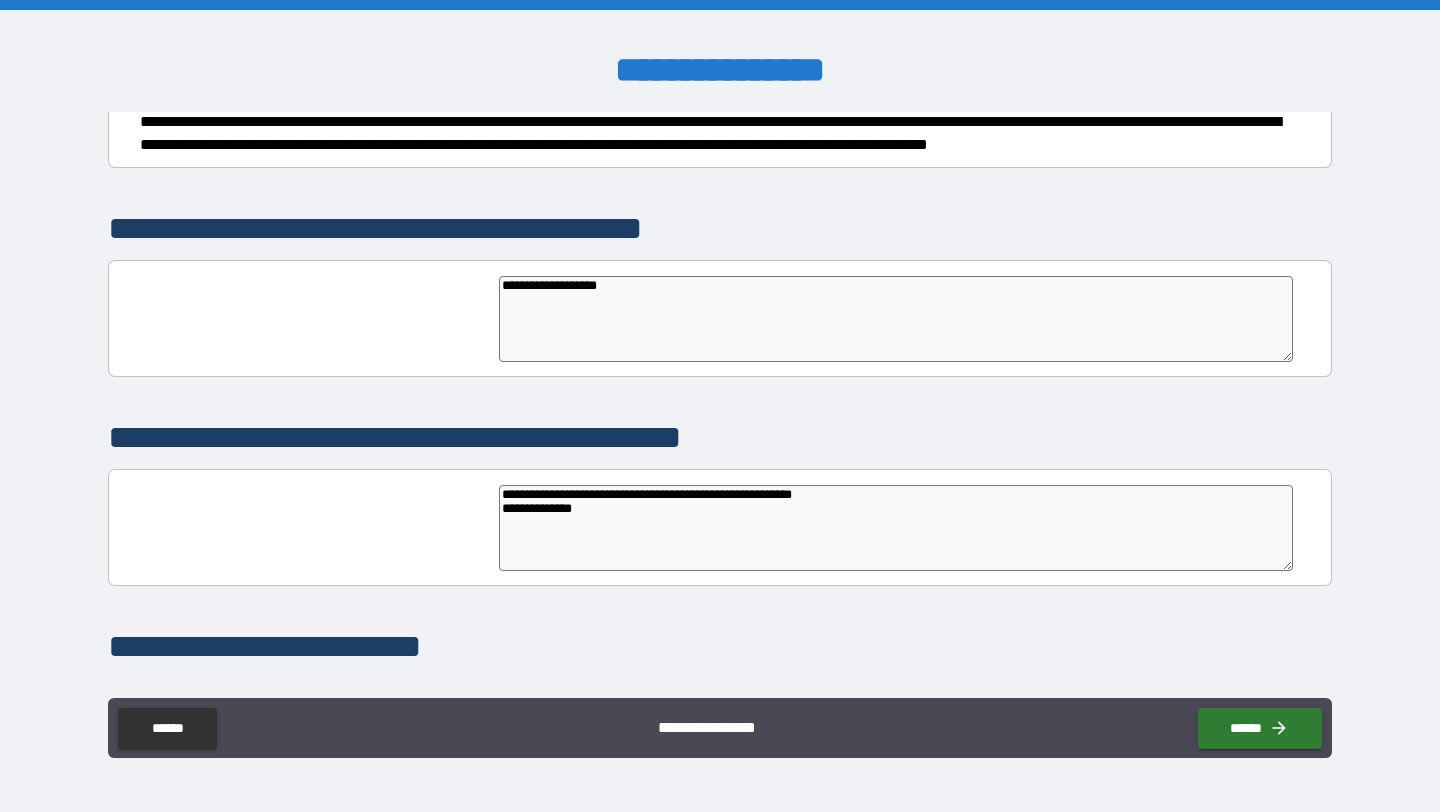 type on "*" 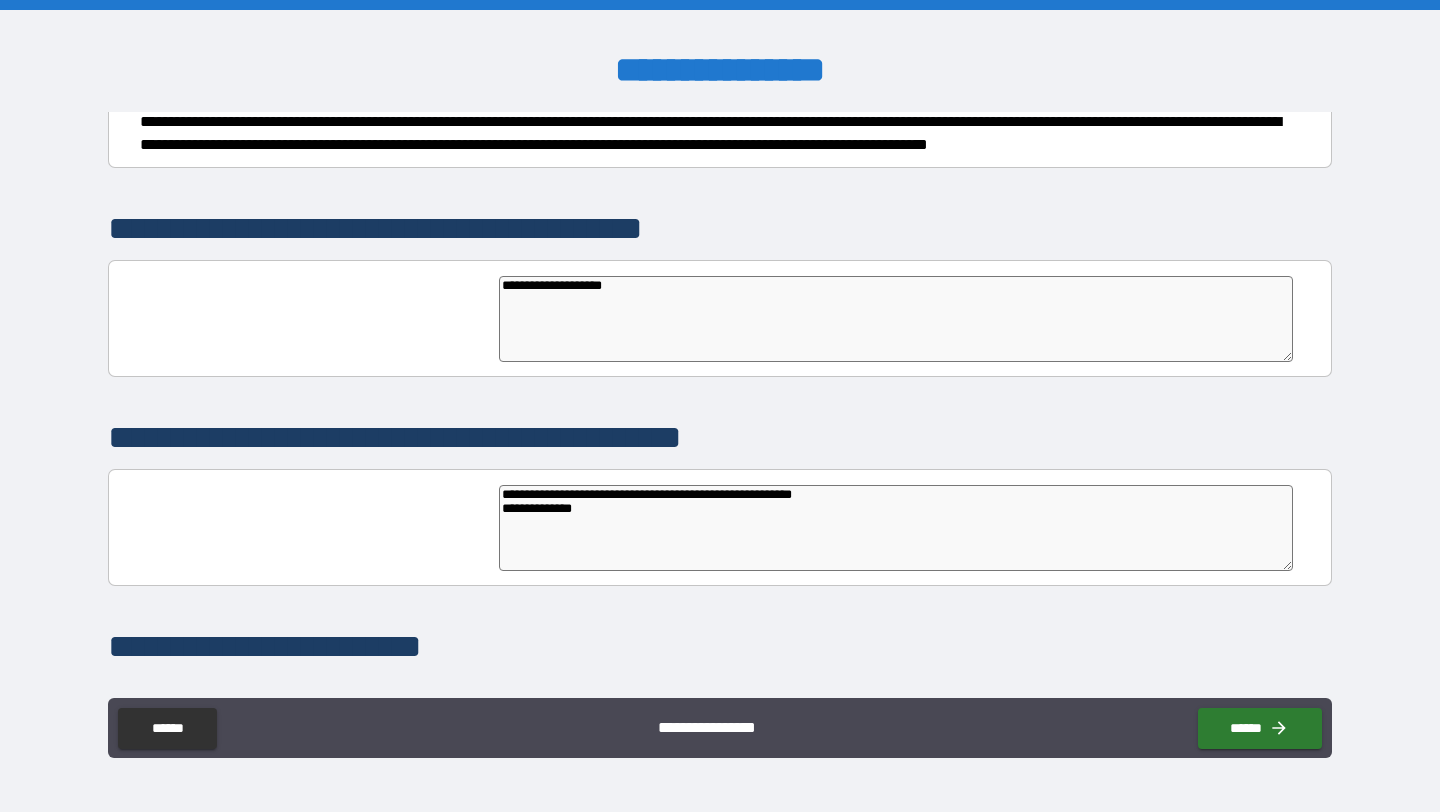 type on "*" 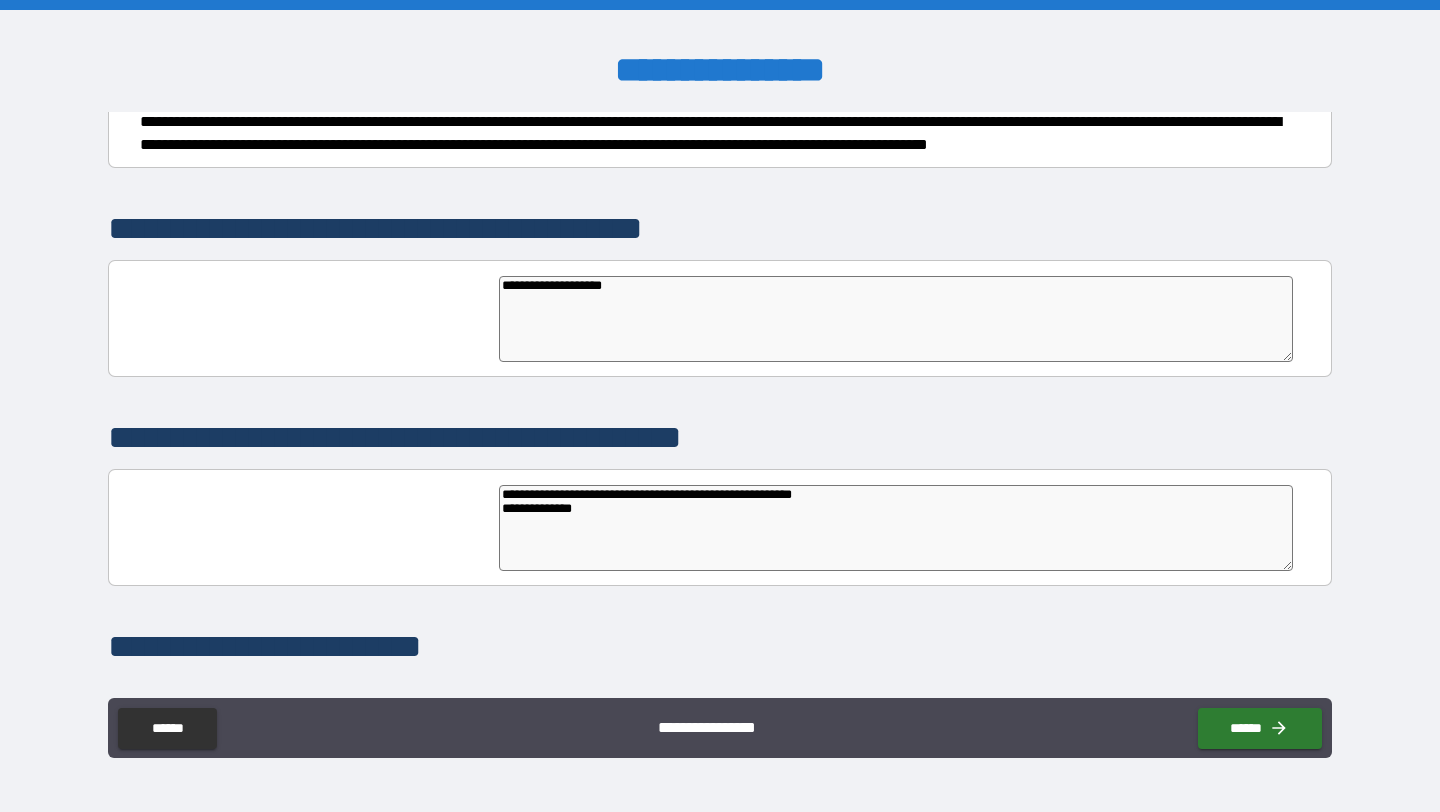 type on "*" 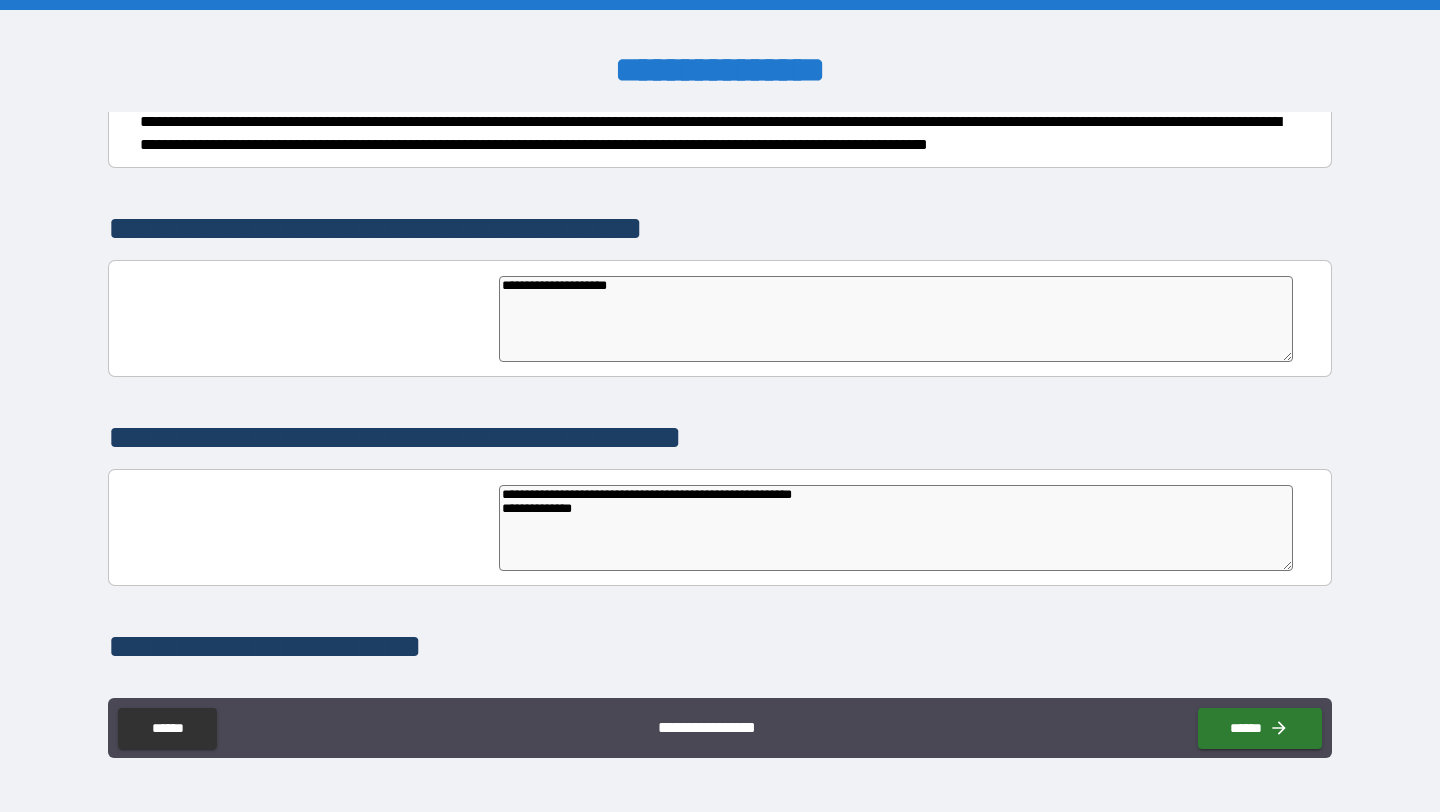 type on "**********" 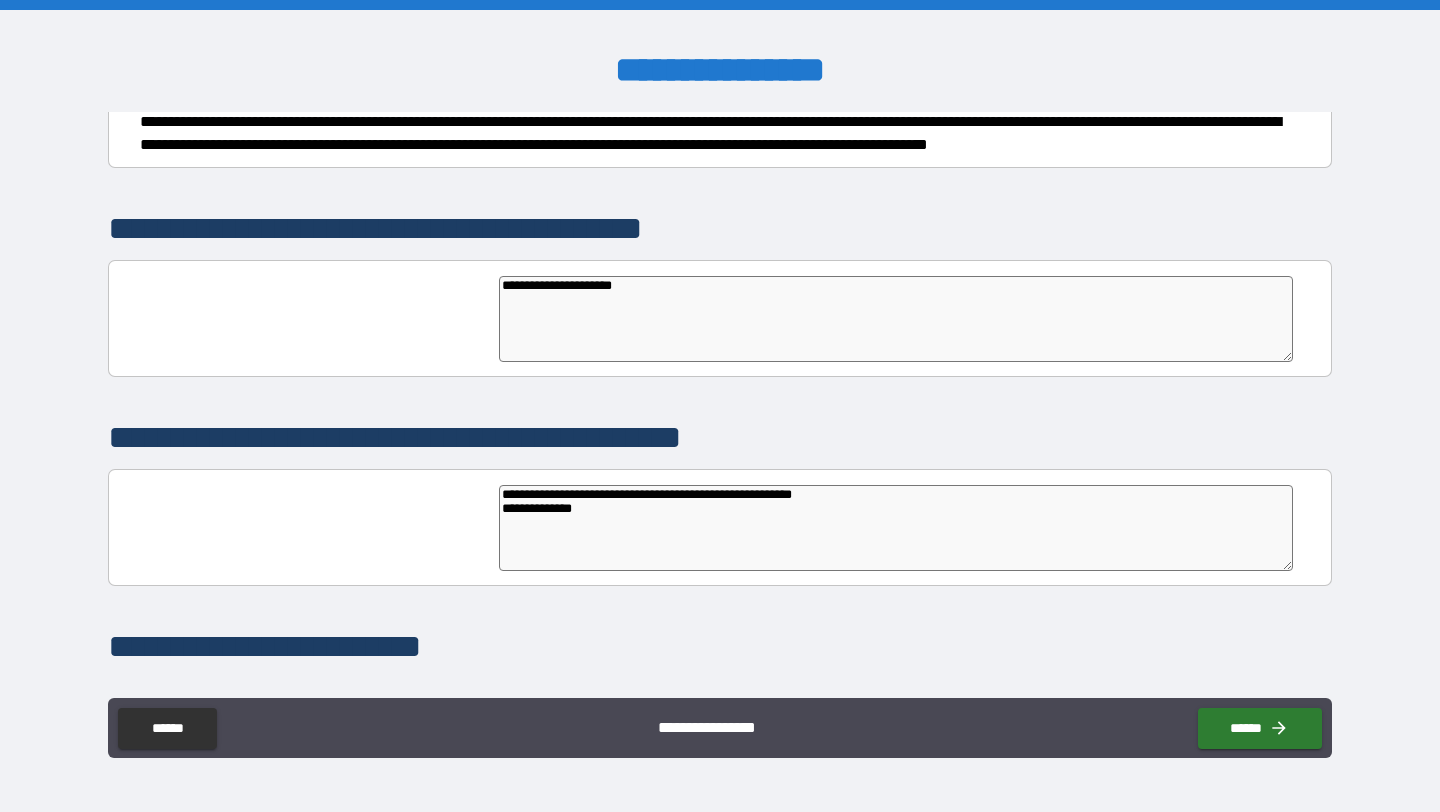 type on "*" 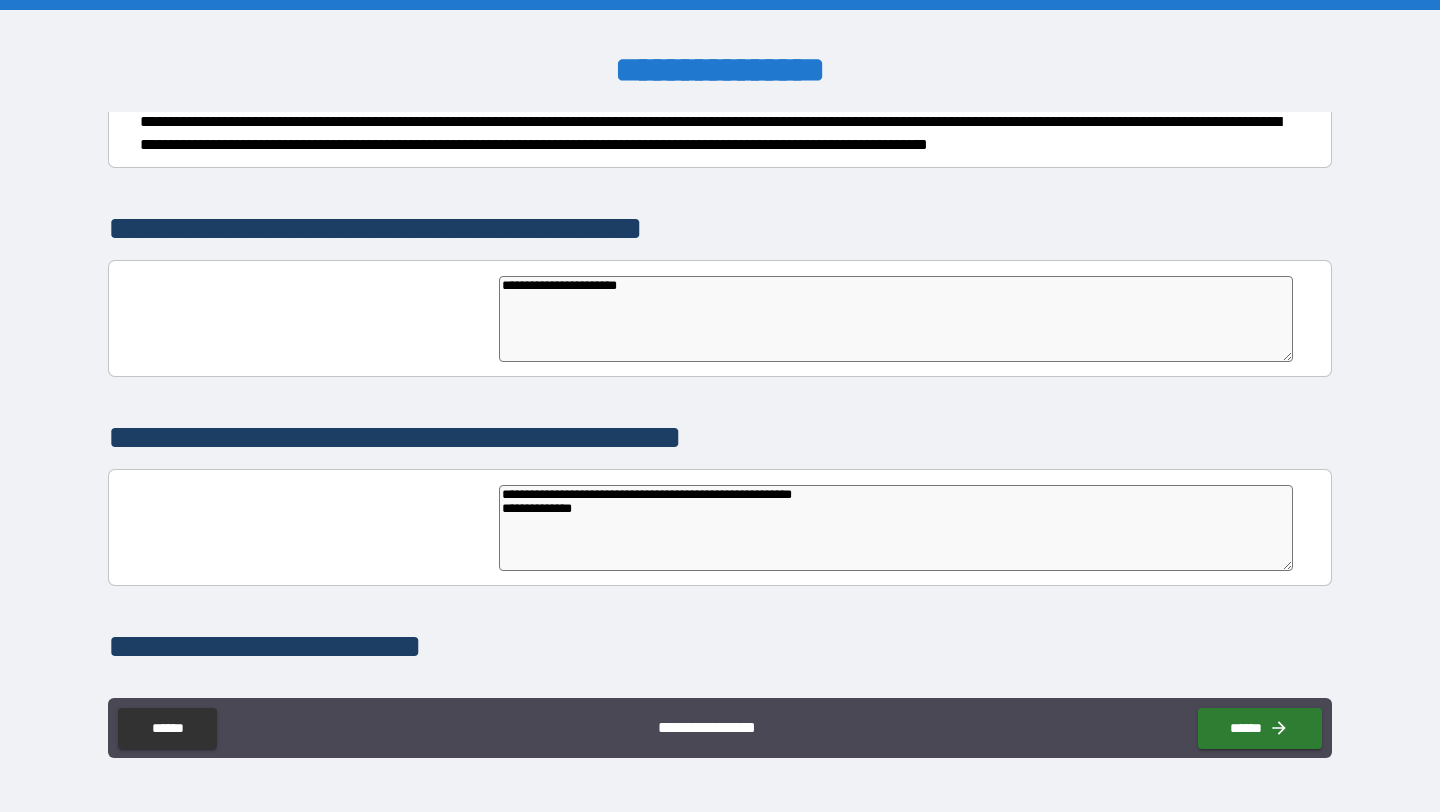 type on "*" 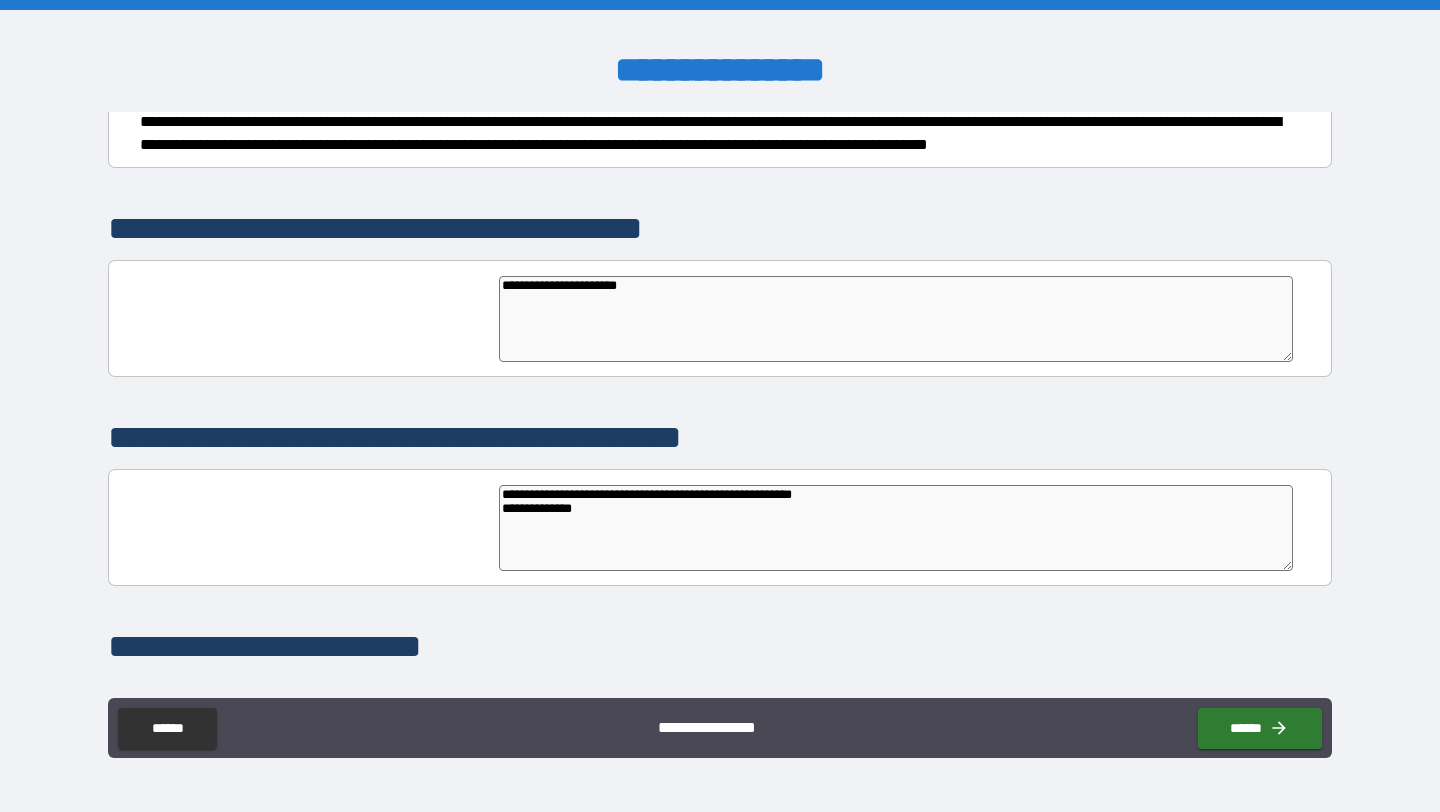 type on "*" 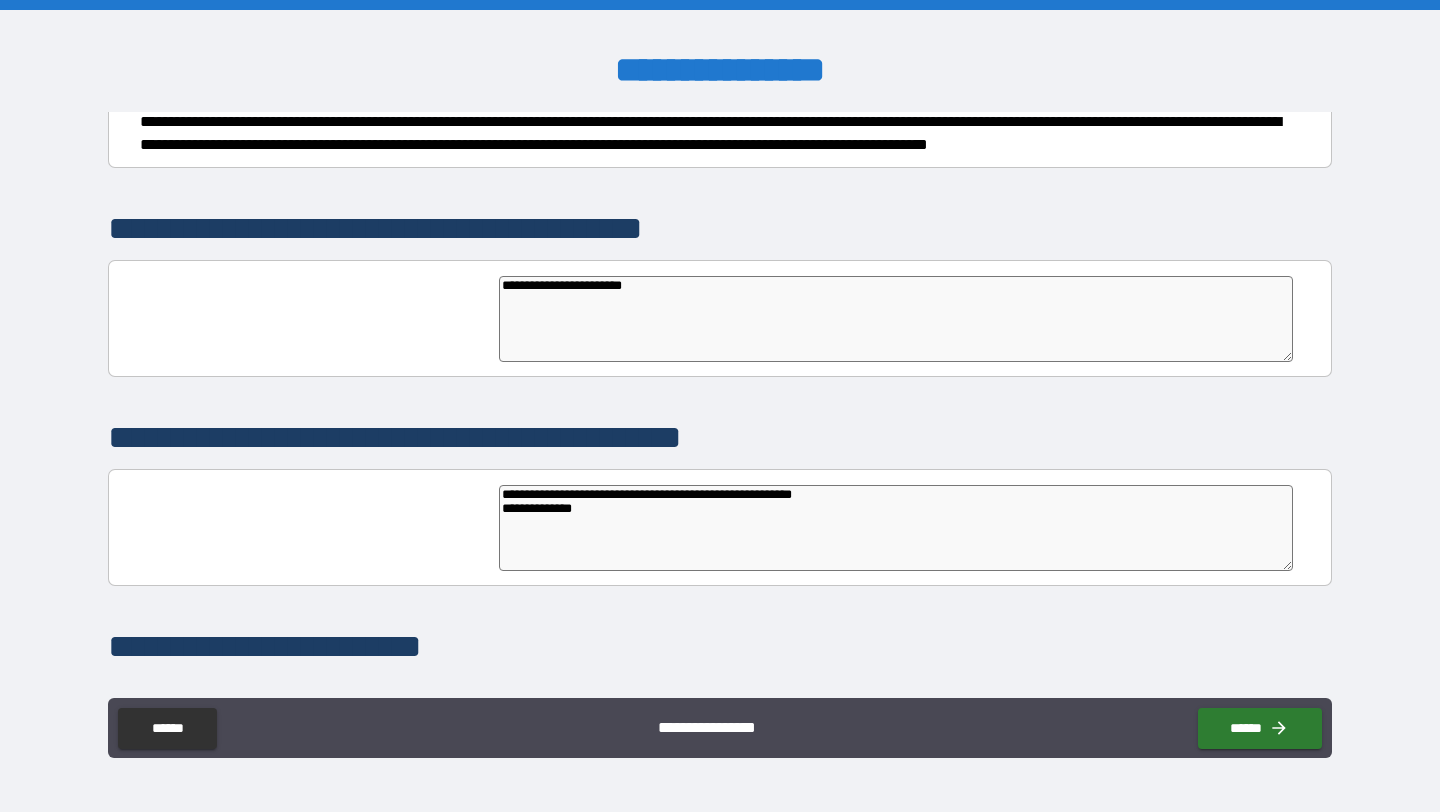type on "*" 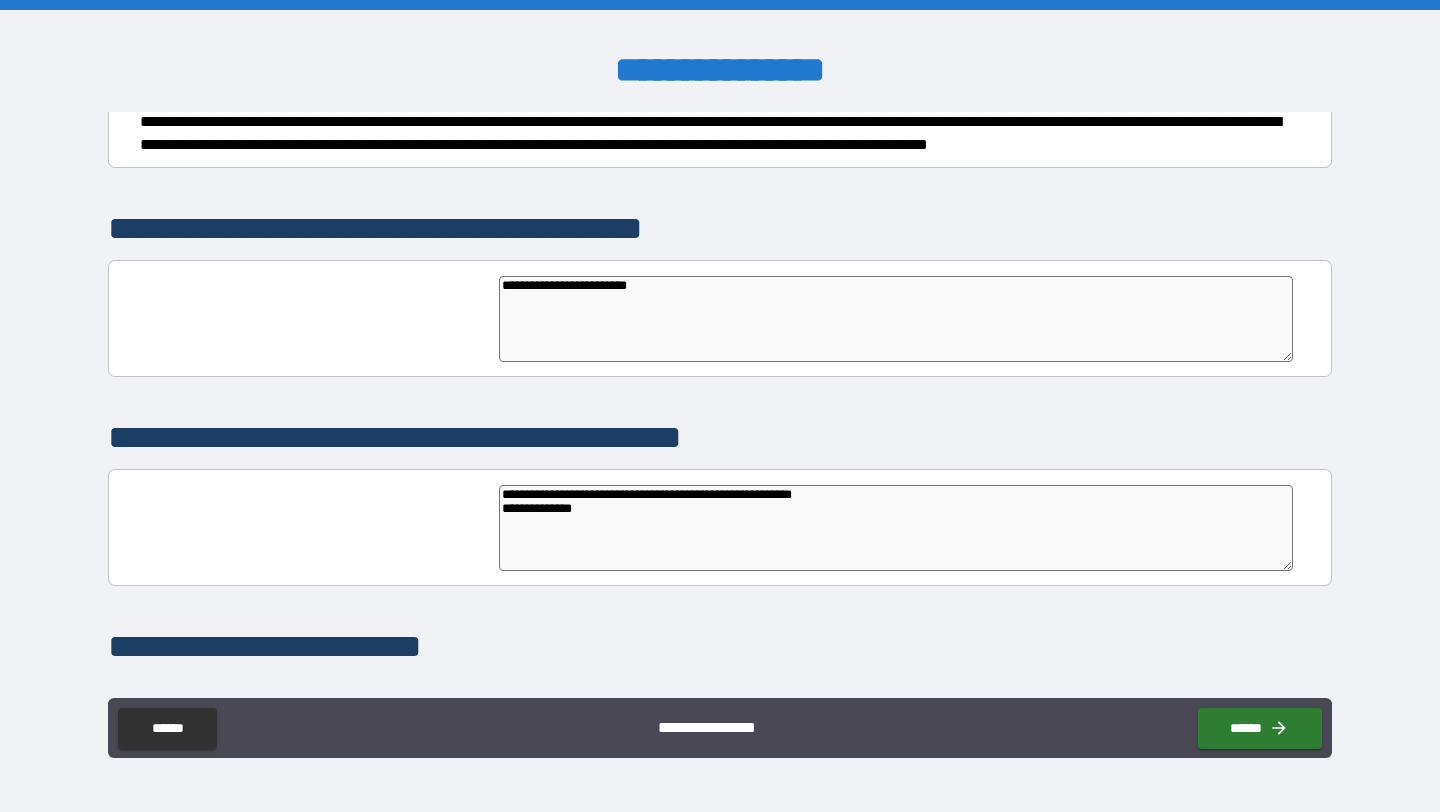 type on "**********" 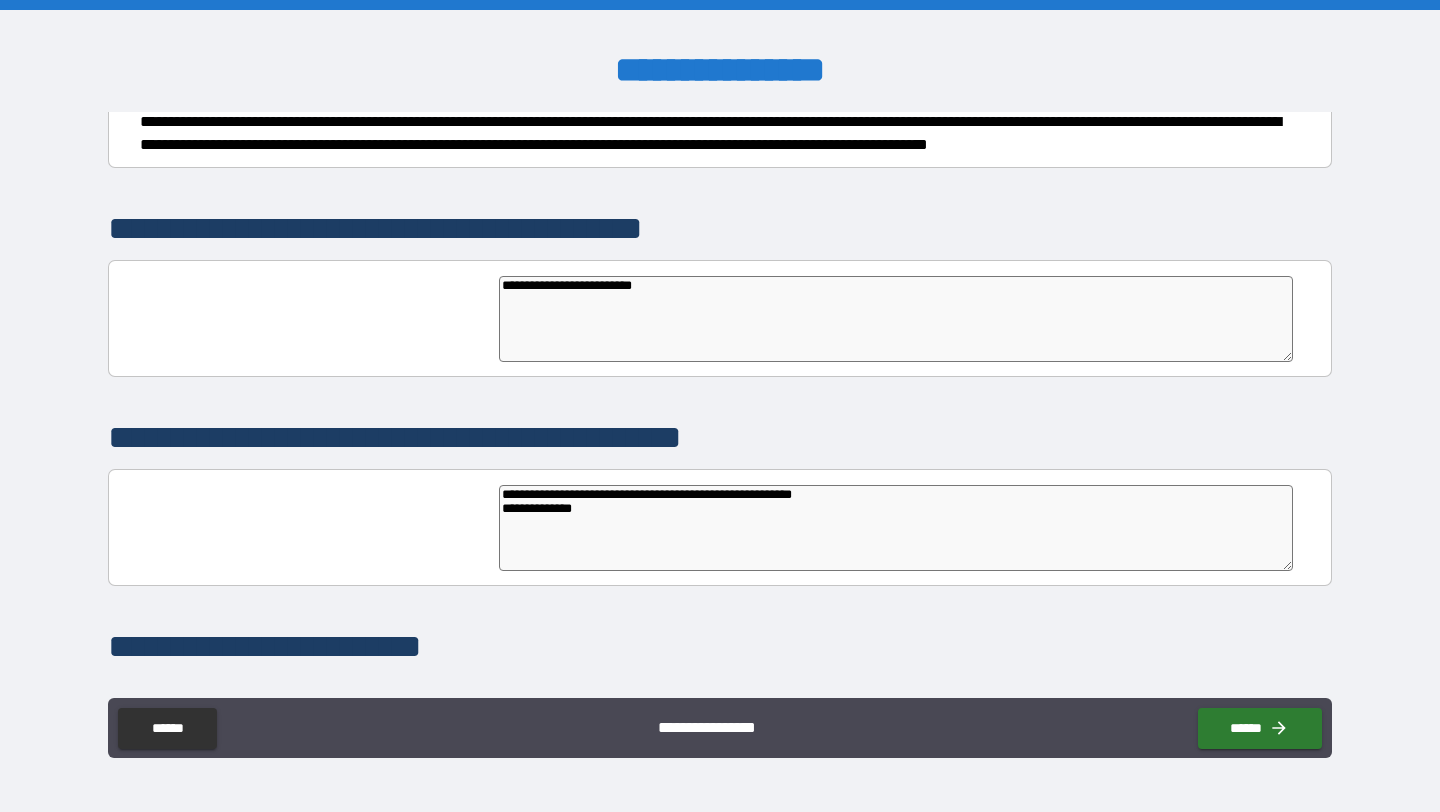 type on "*" 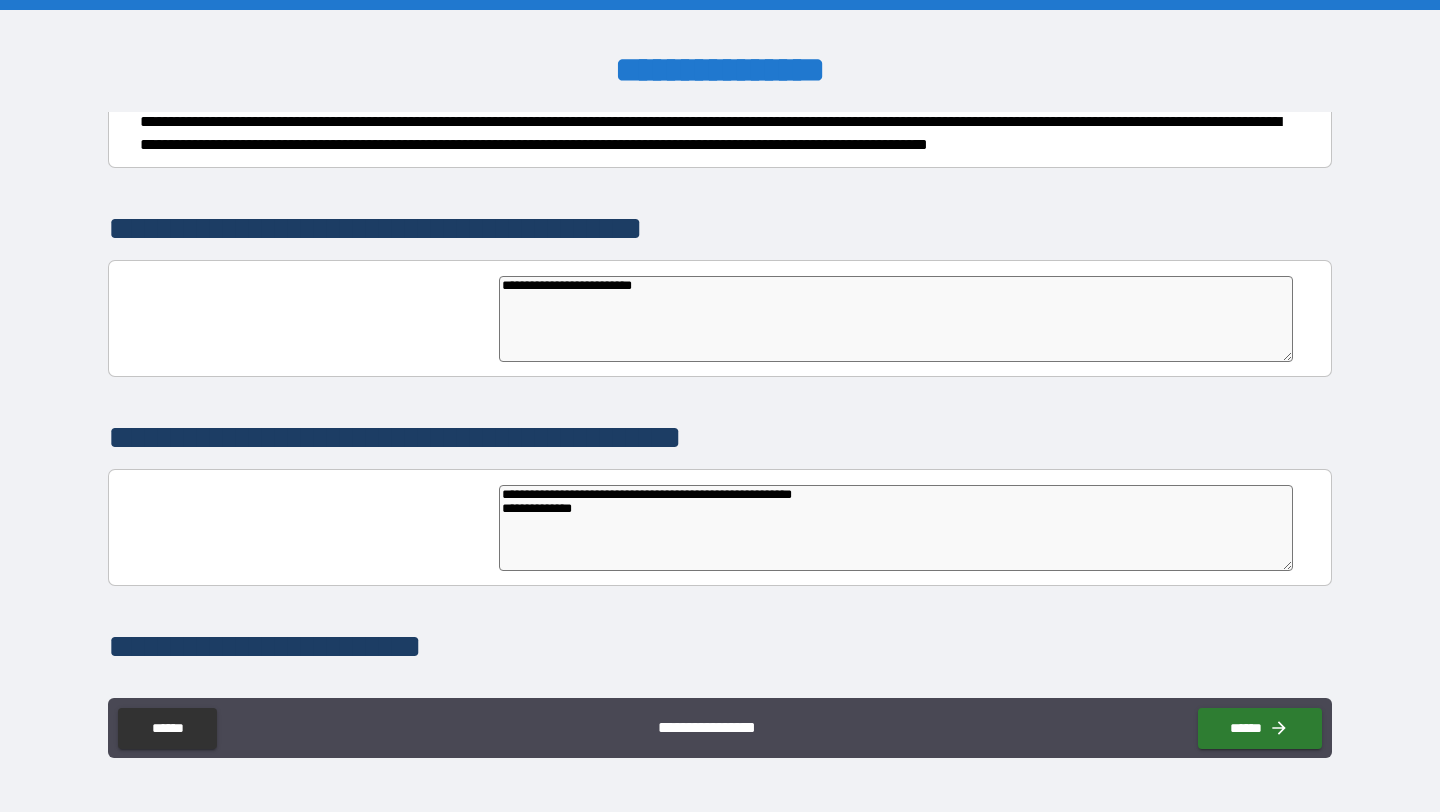 type on "*" 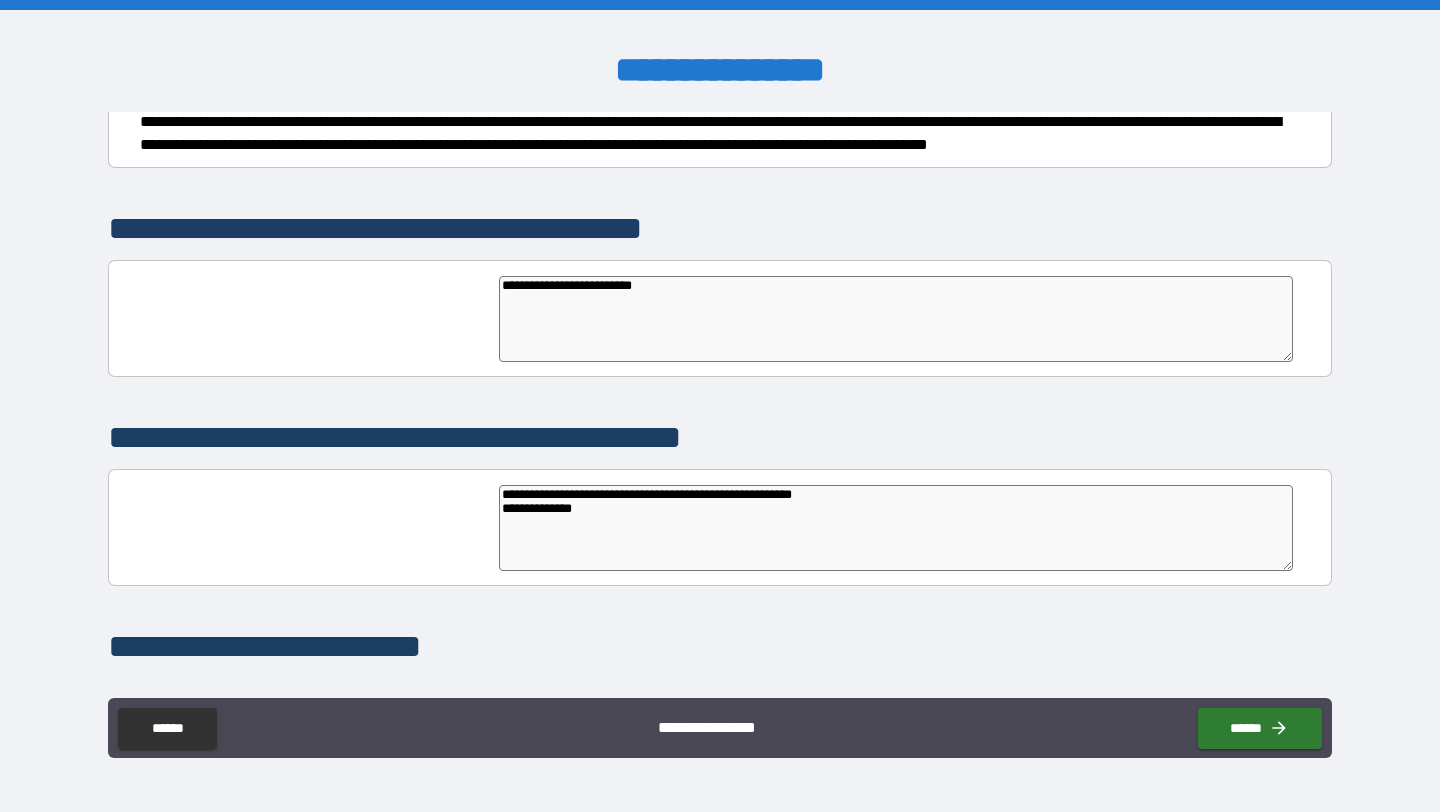 type on "*" 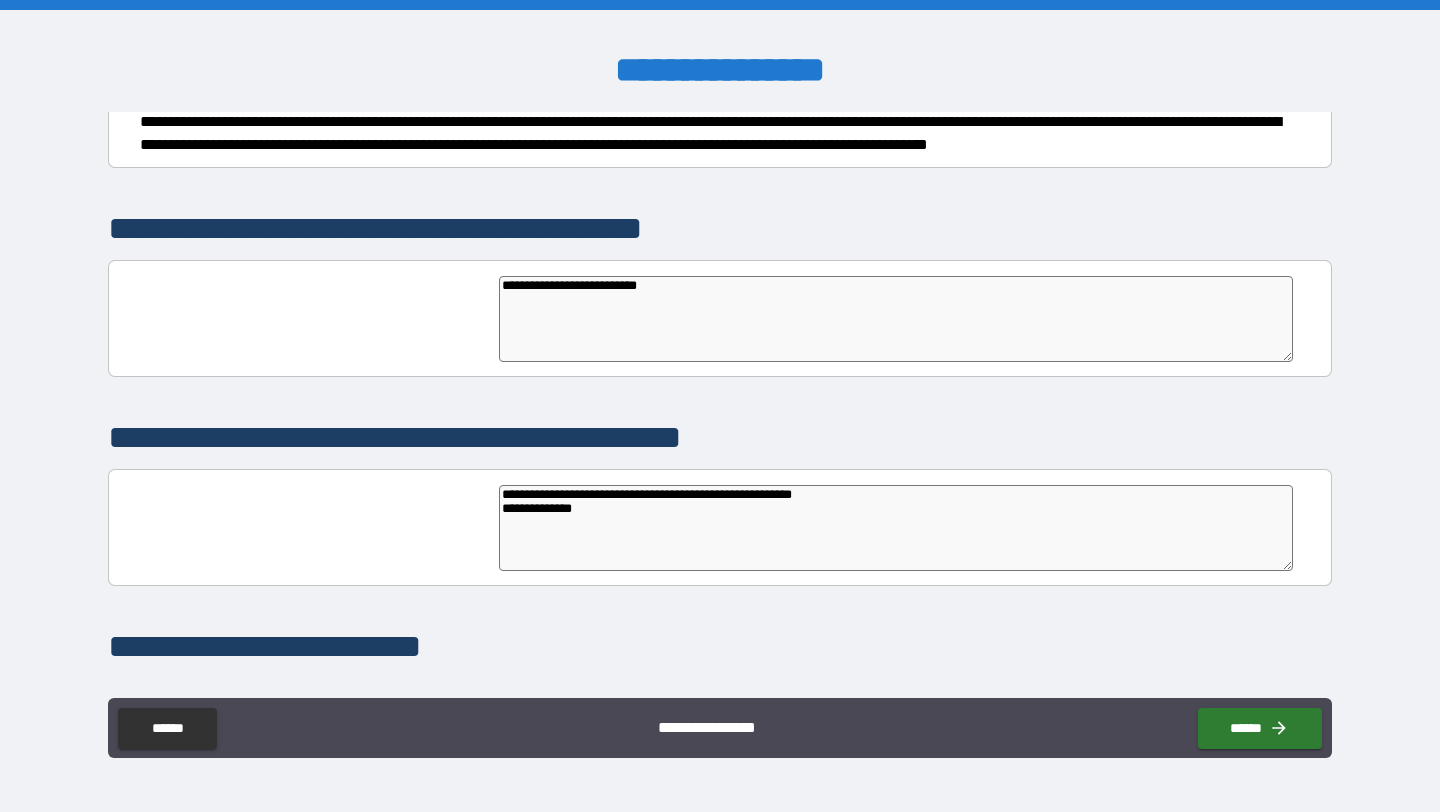 type on "*" 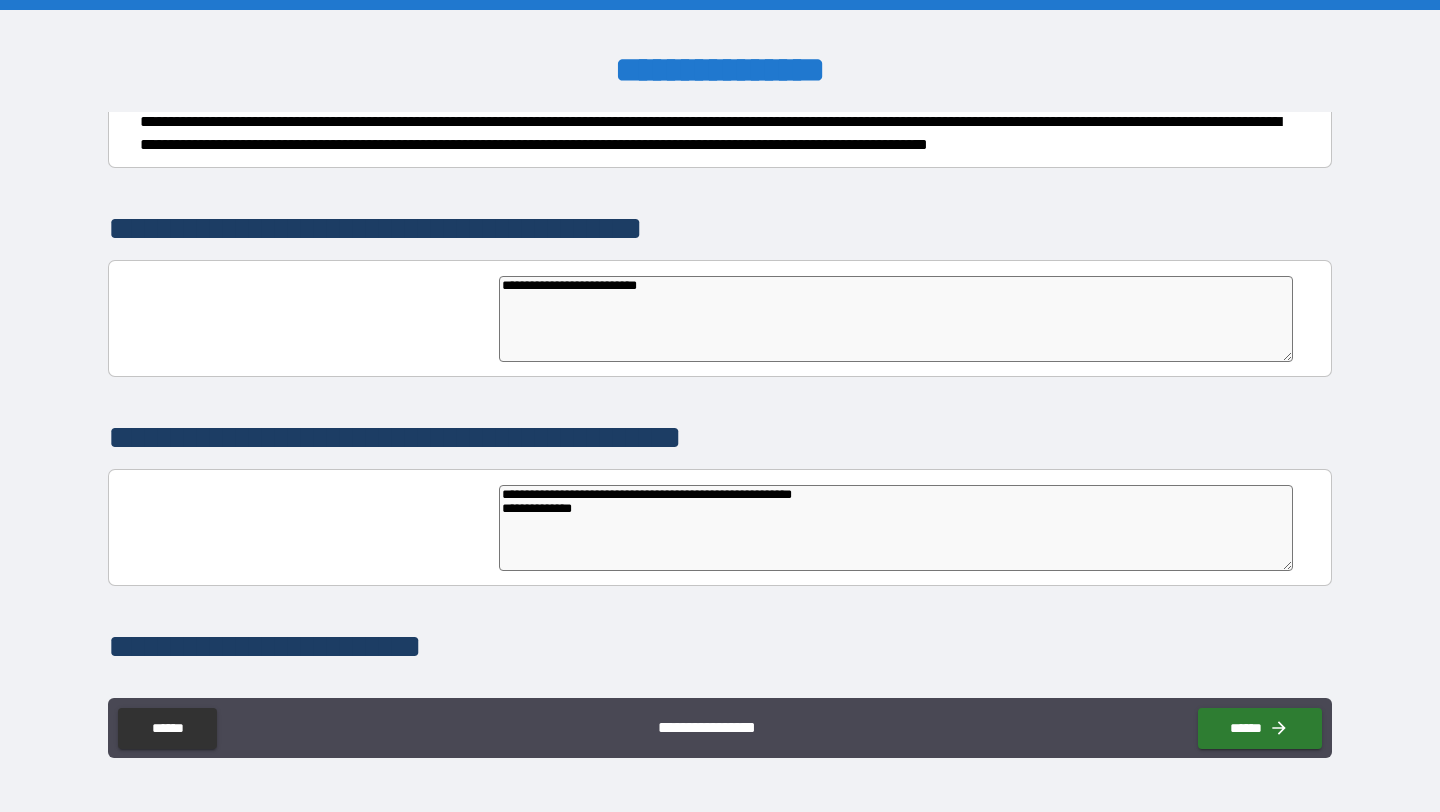 type on "*" 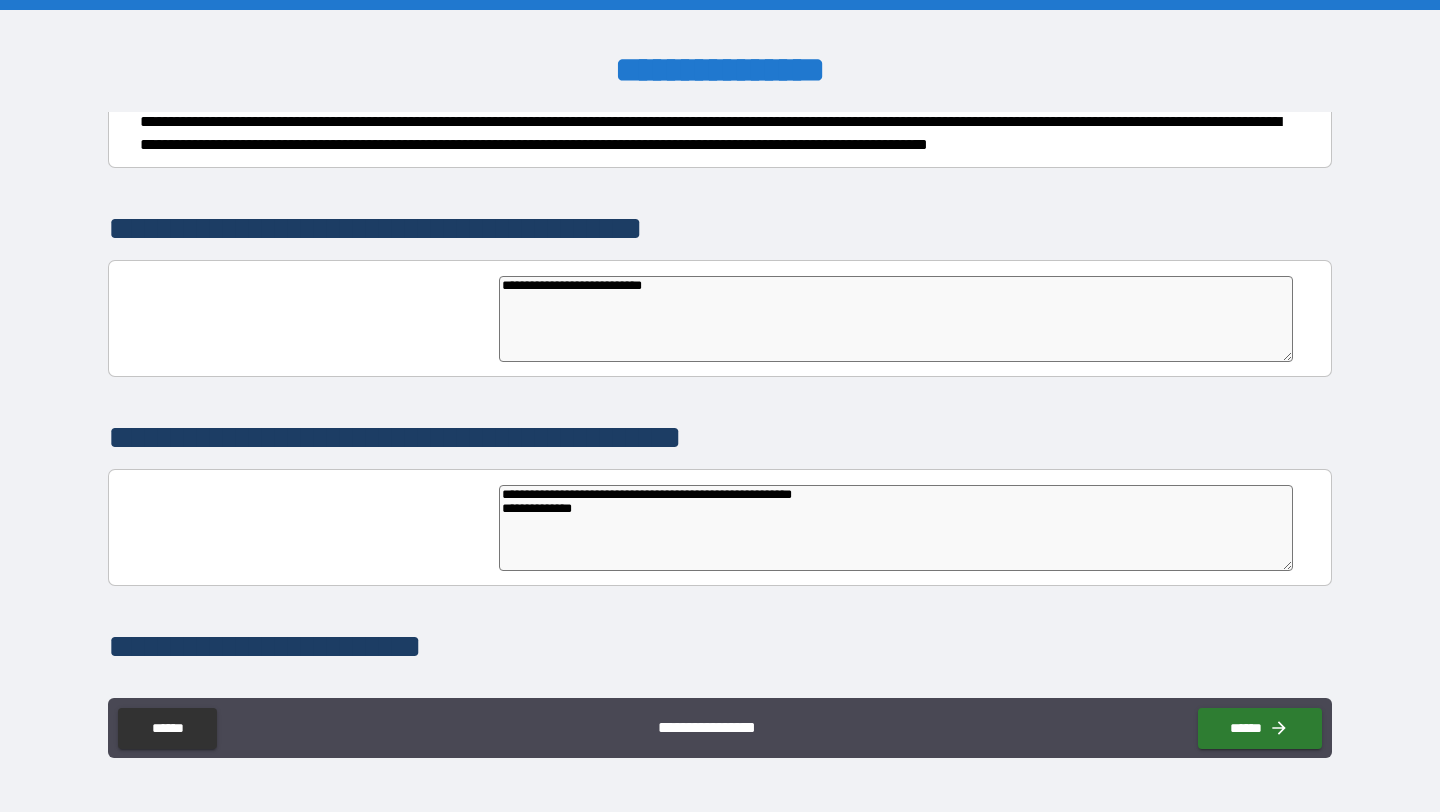 type on "*" 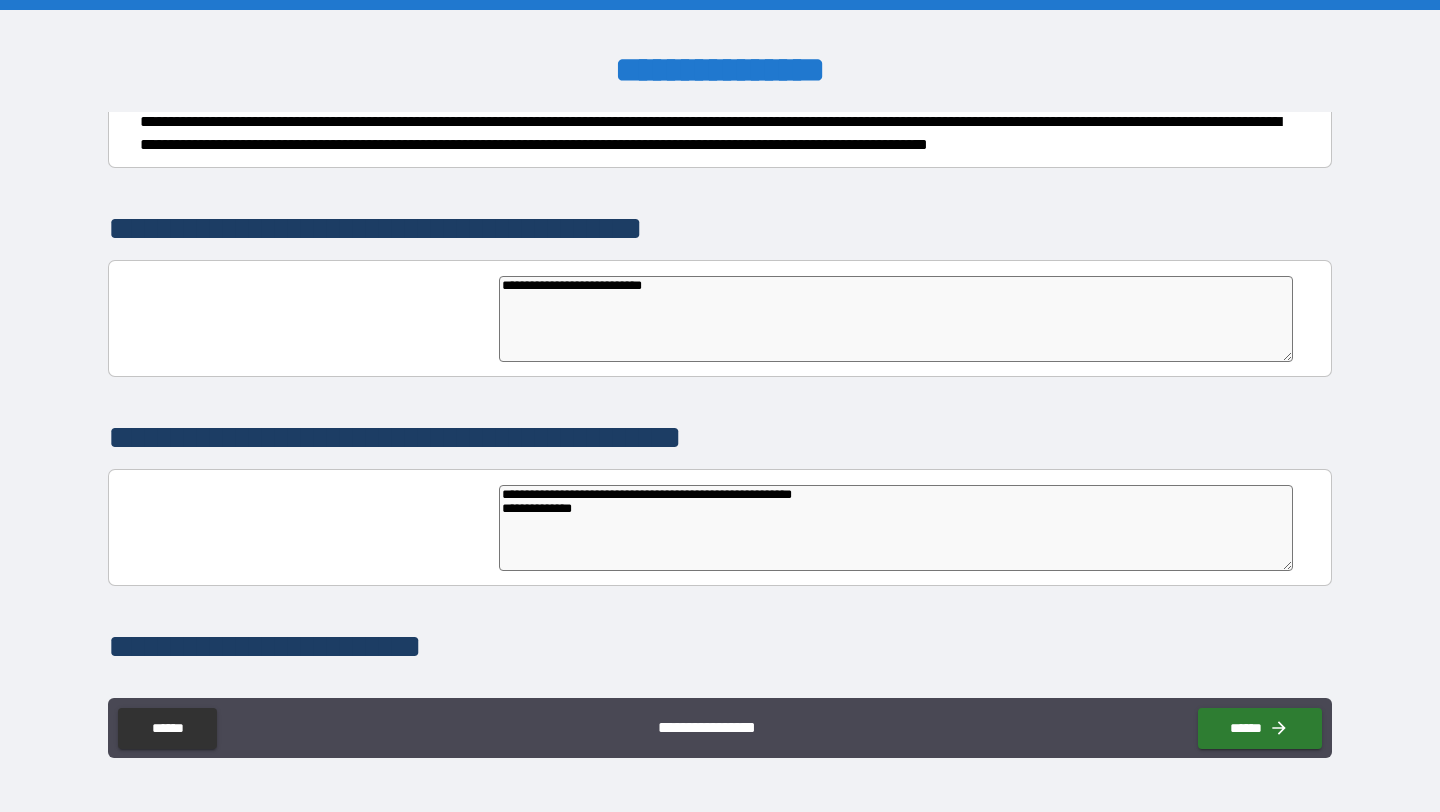type on "*" 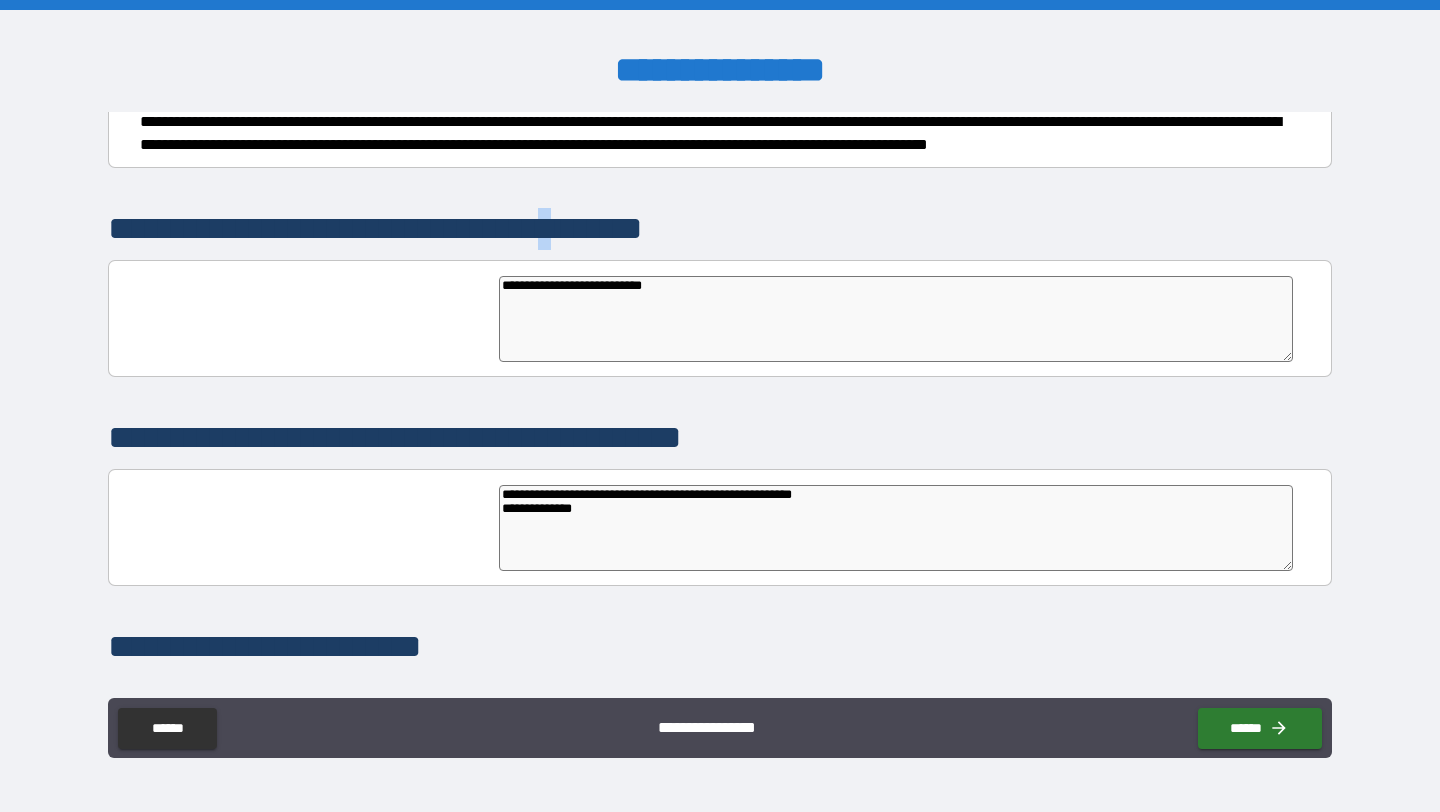 drag, startPoint x: 616, startPoint y: 226, endPoint x: 640, endPoint y: 226, distance: 24 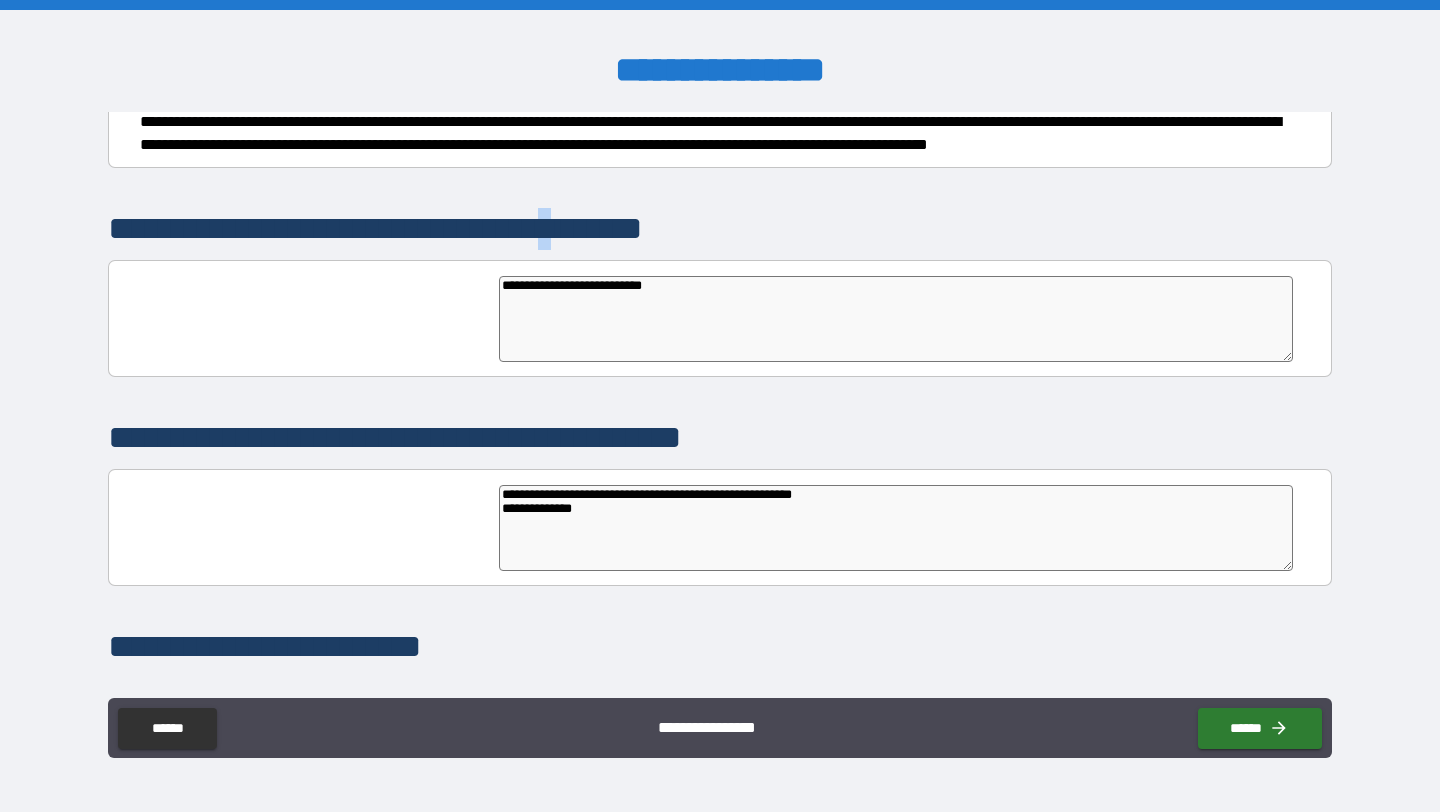 click on "**********" at bounding box center [434, 229] 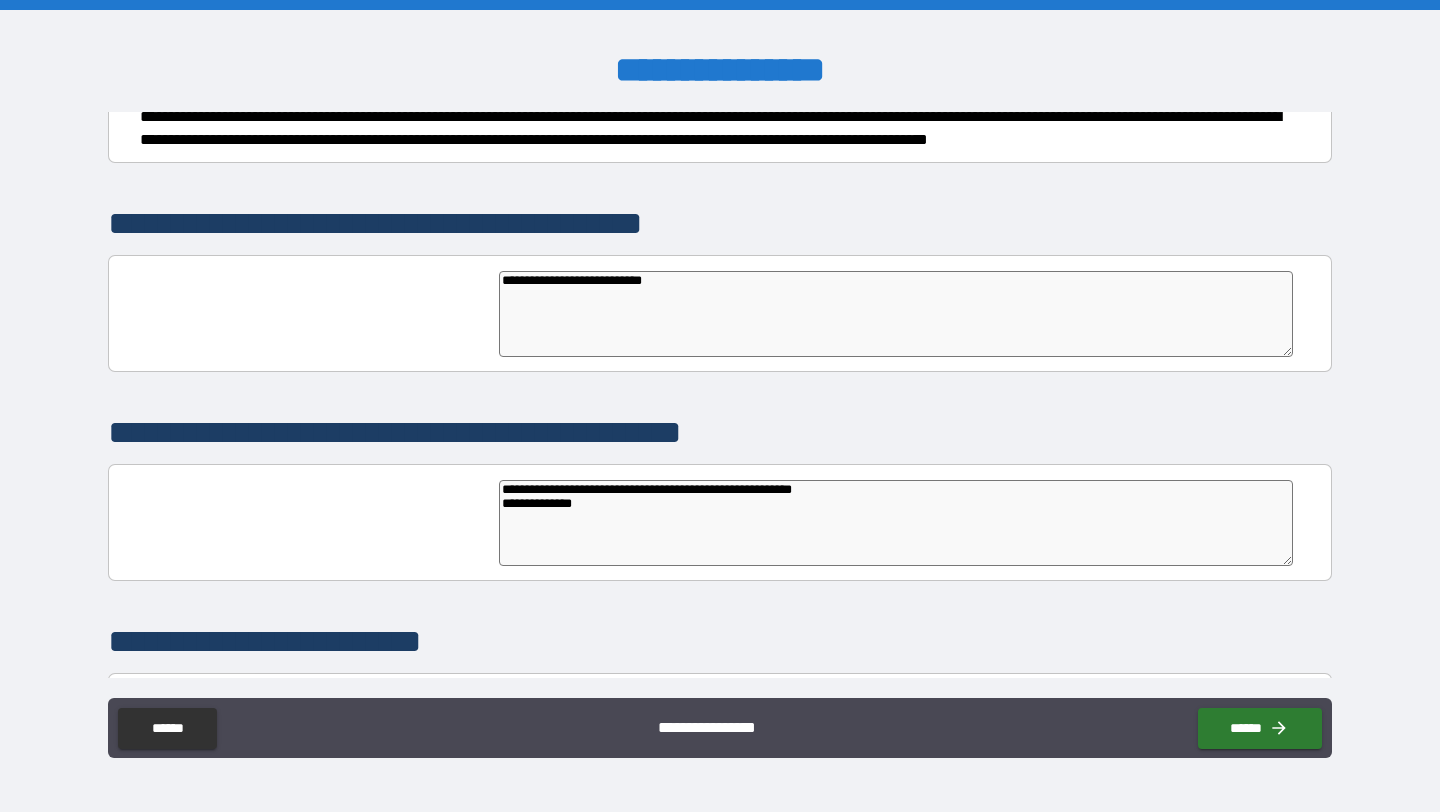 scroll, scrollTop: 280, scrollLeft: 0, axis: vertical 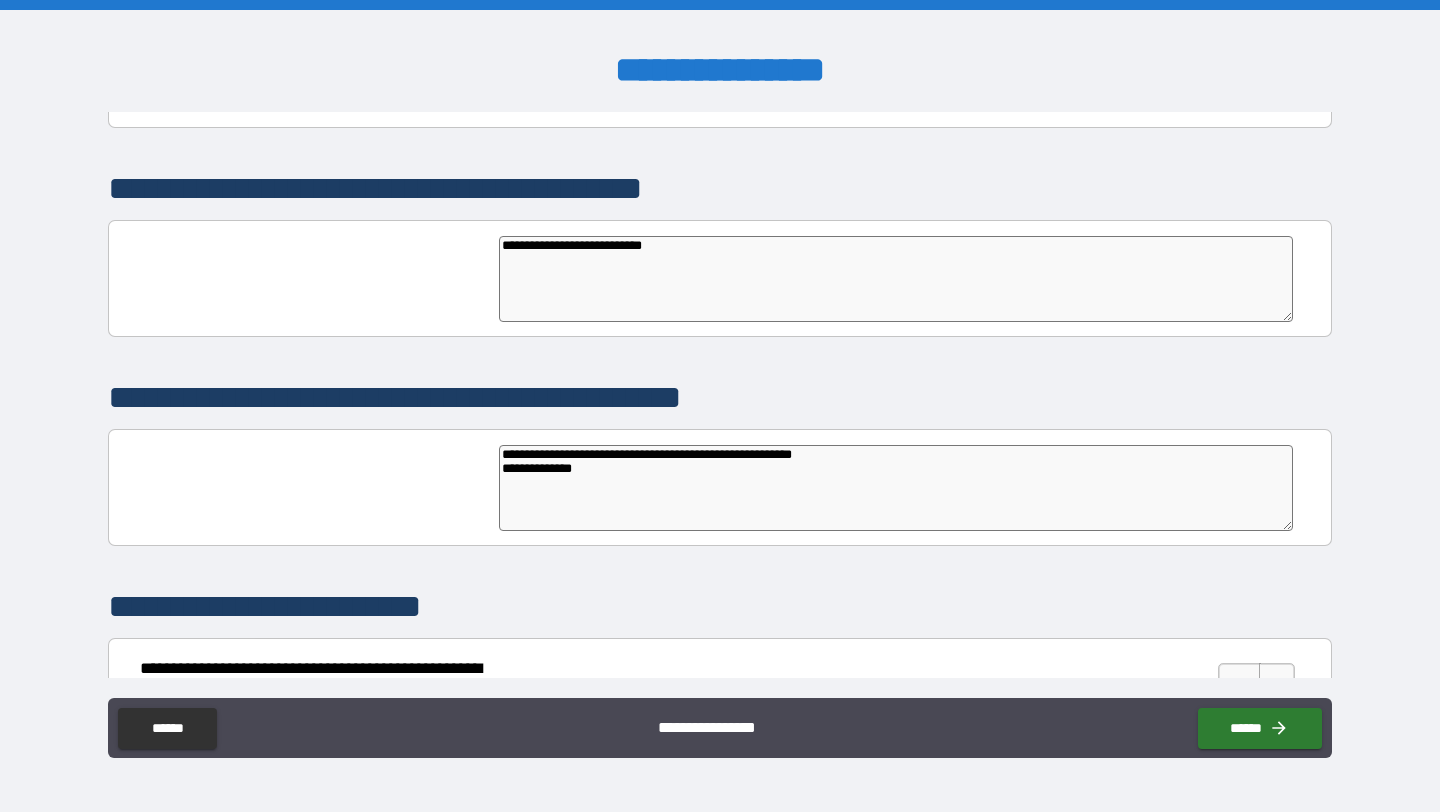 click on "**********" at bounding box center (896, 279) 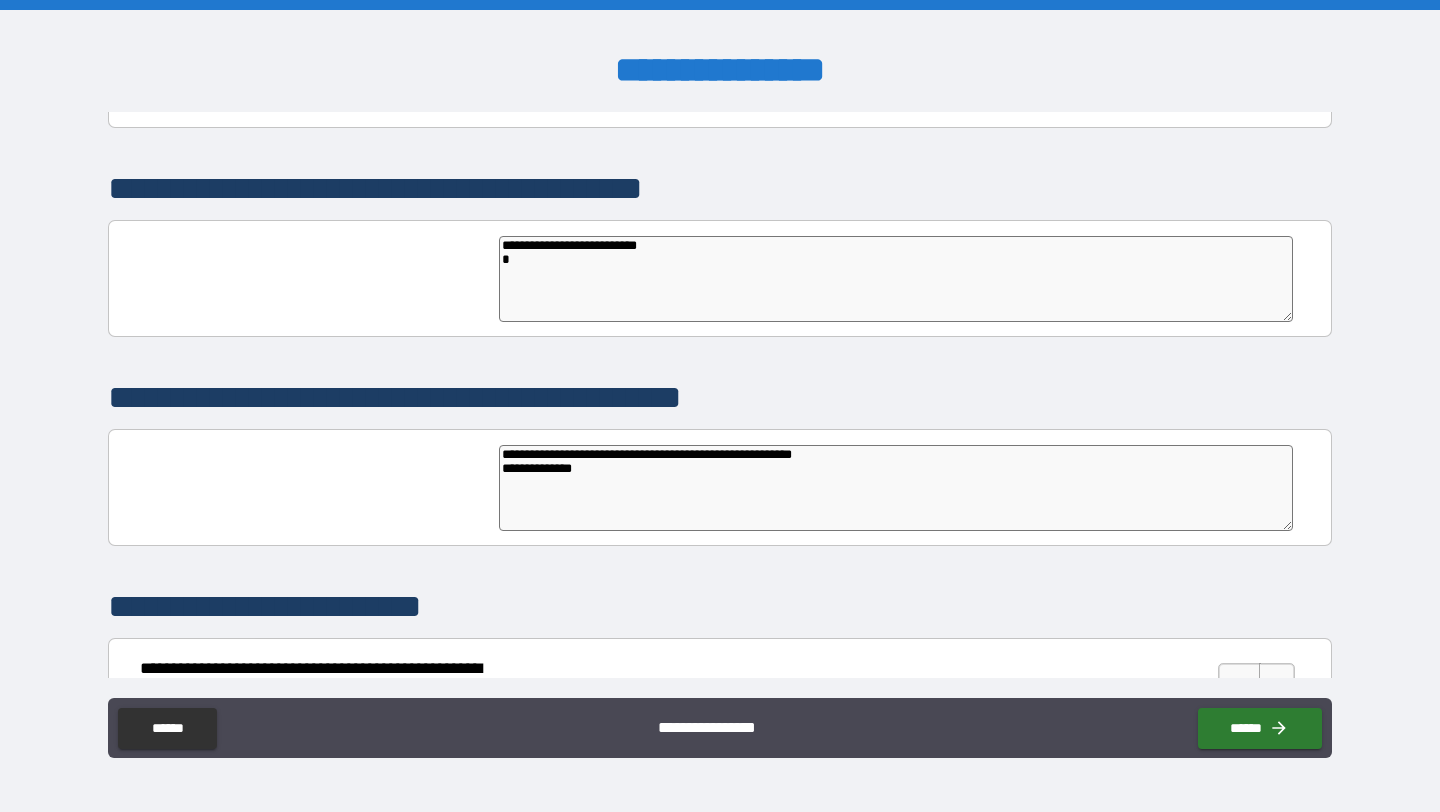 type on "*" 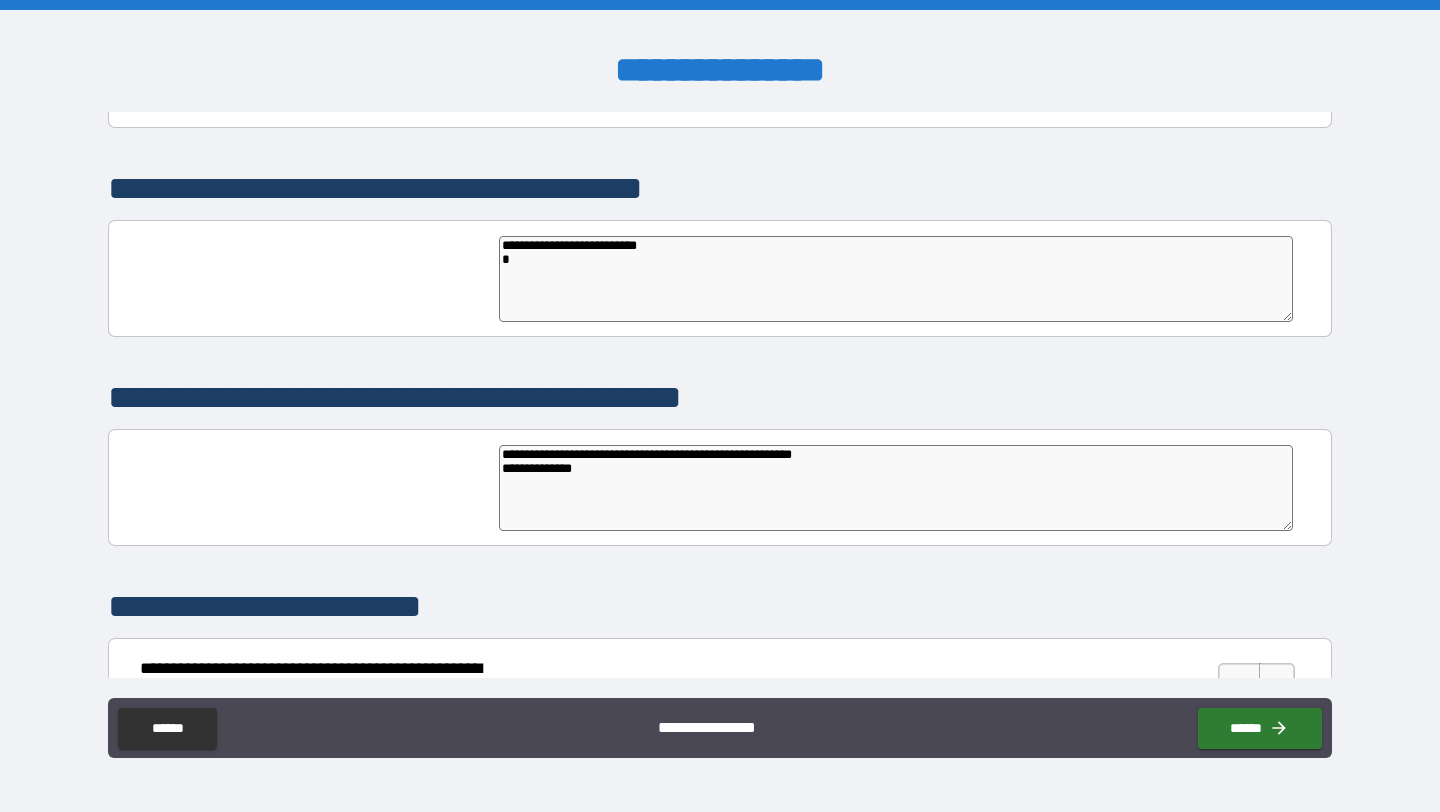 type on "*" 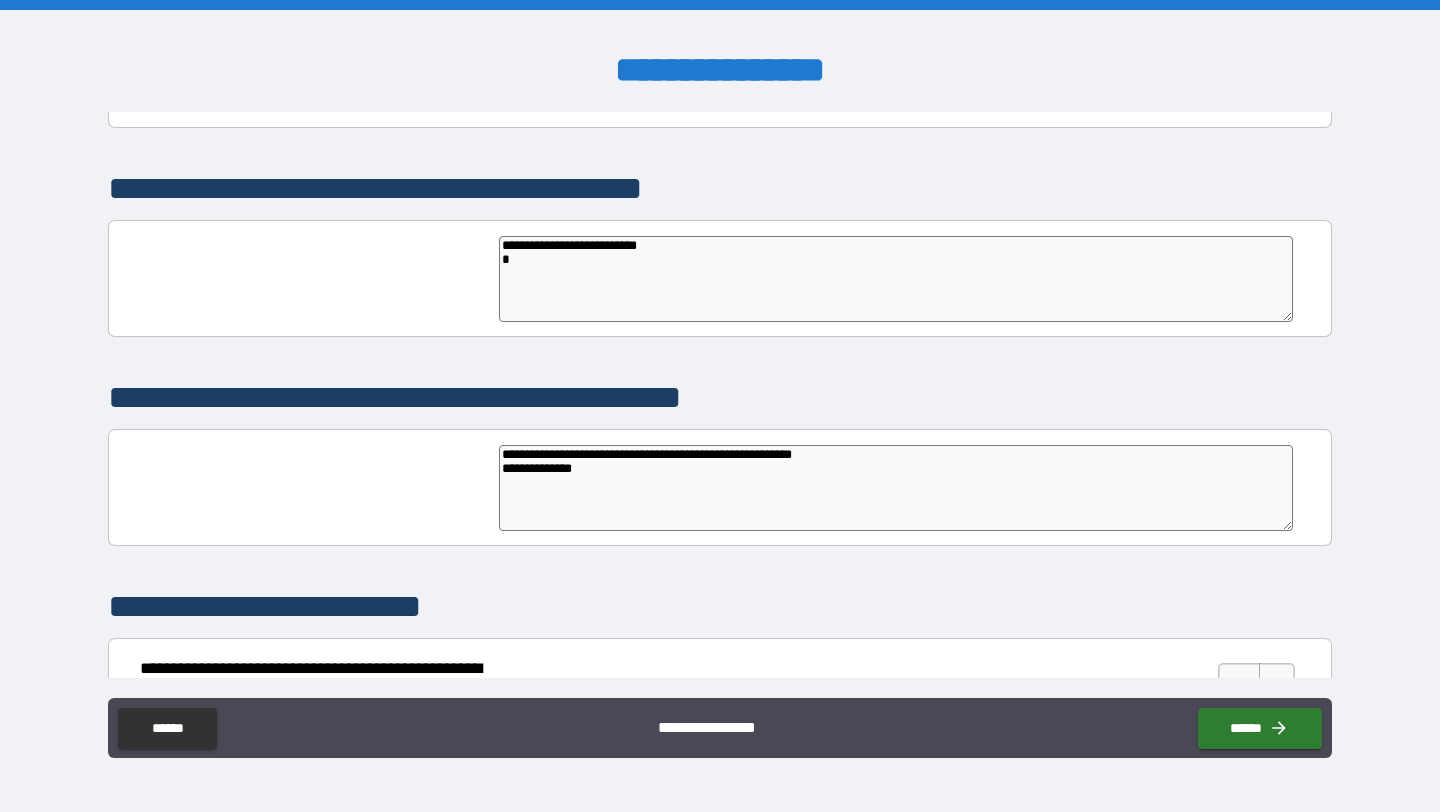 type on "**********" 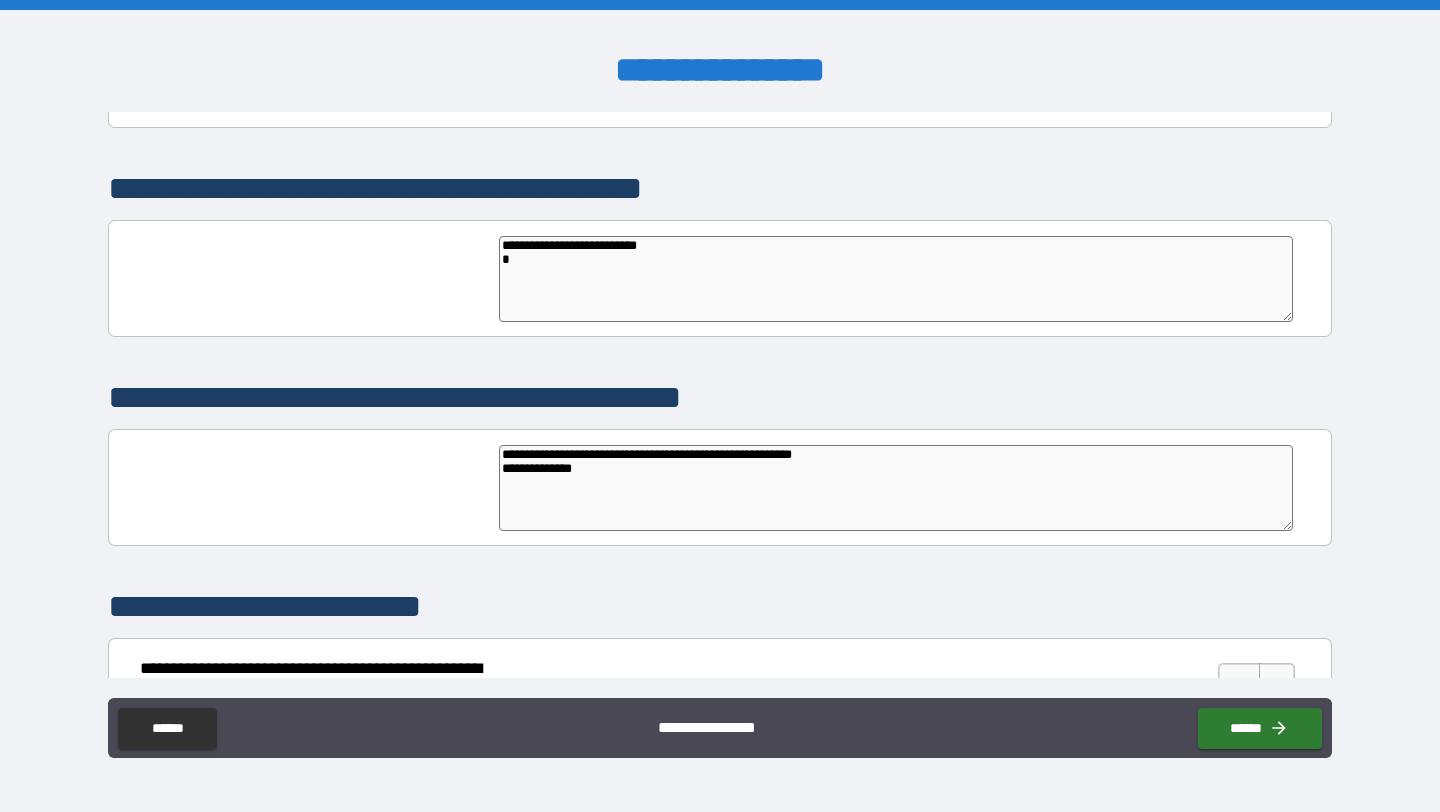 type on "*" 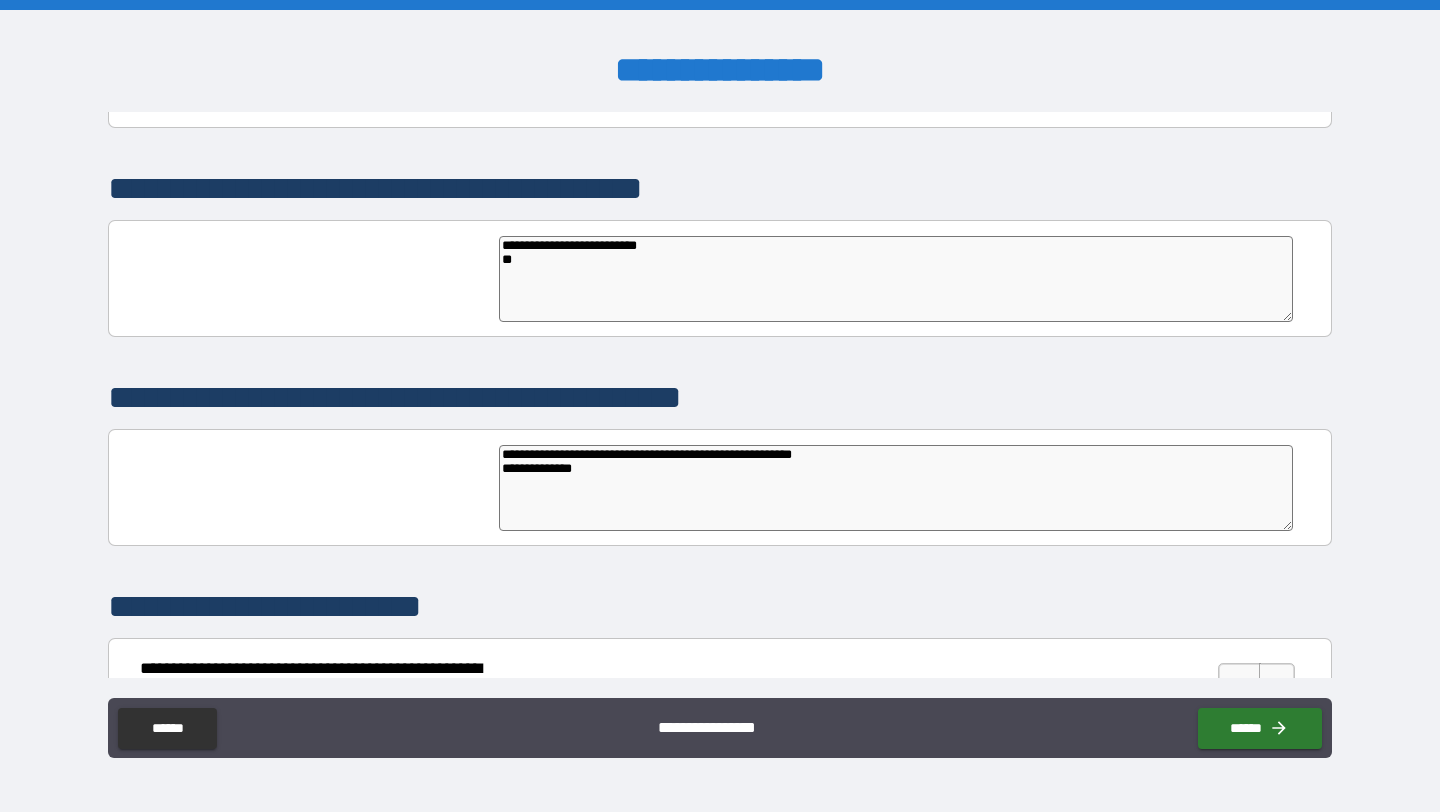 type on "**********" 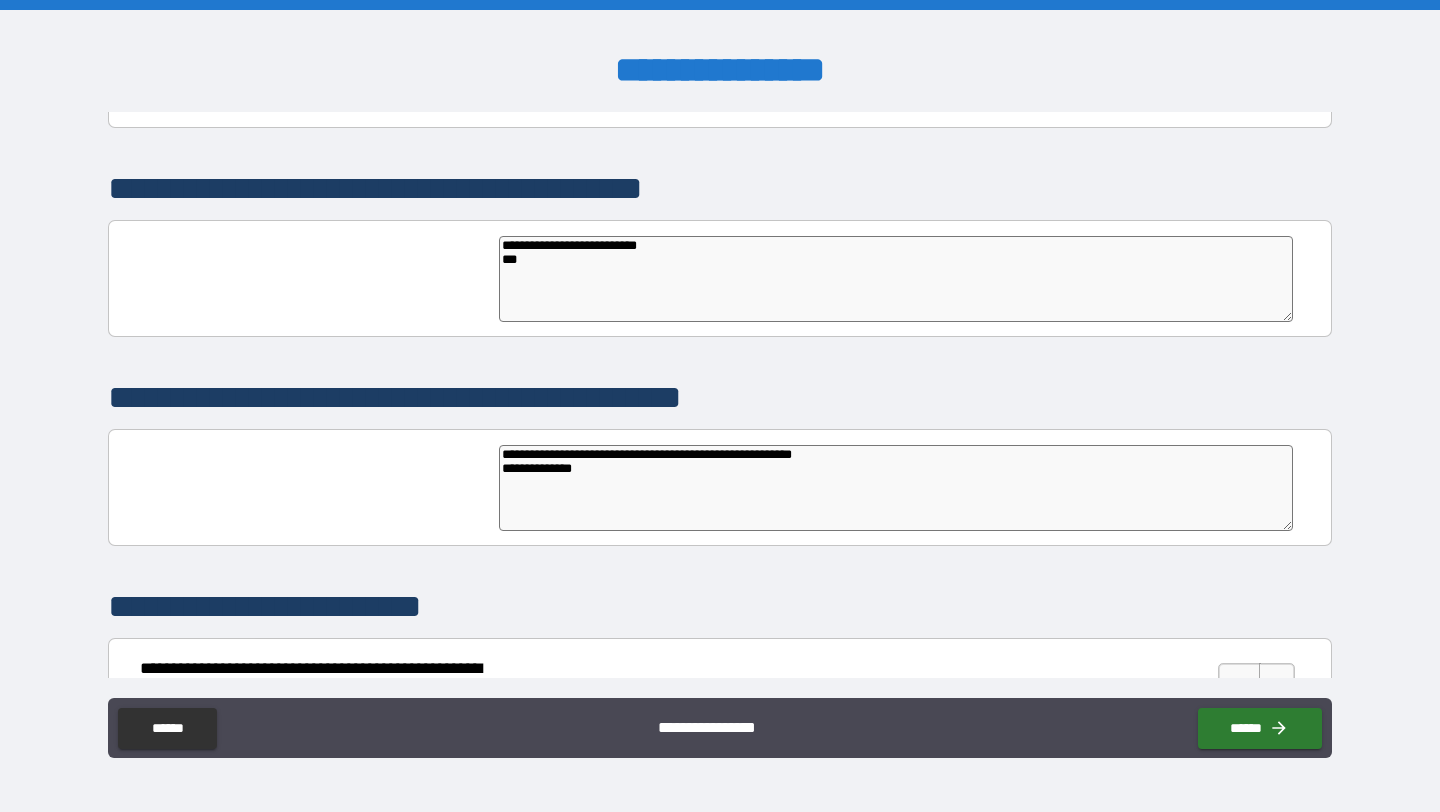 type on "**********" 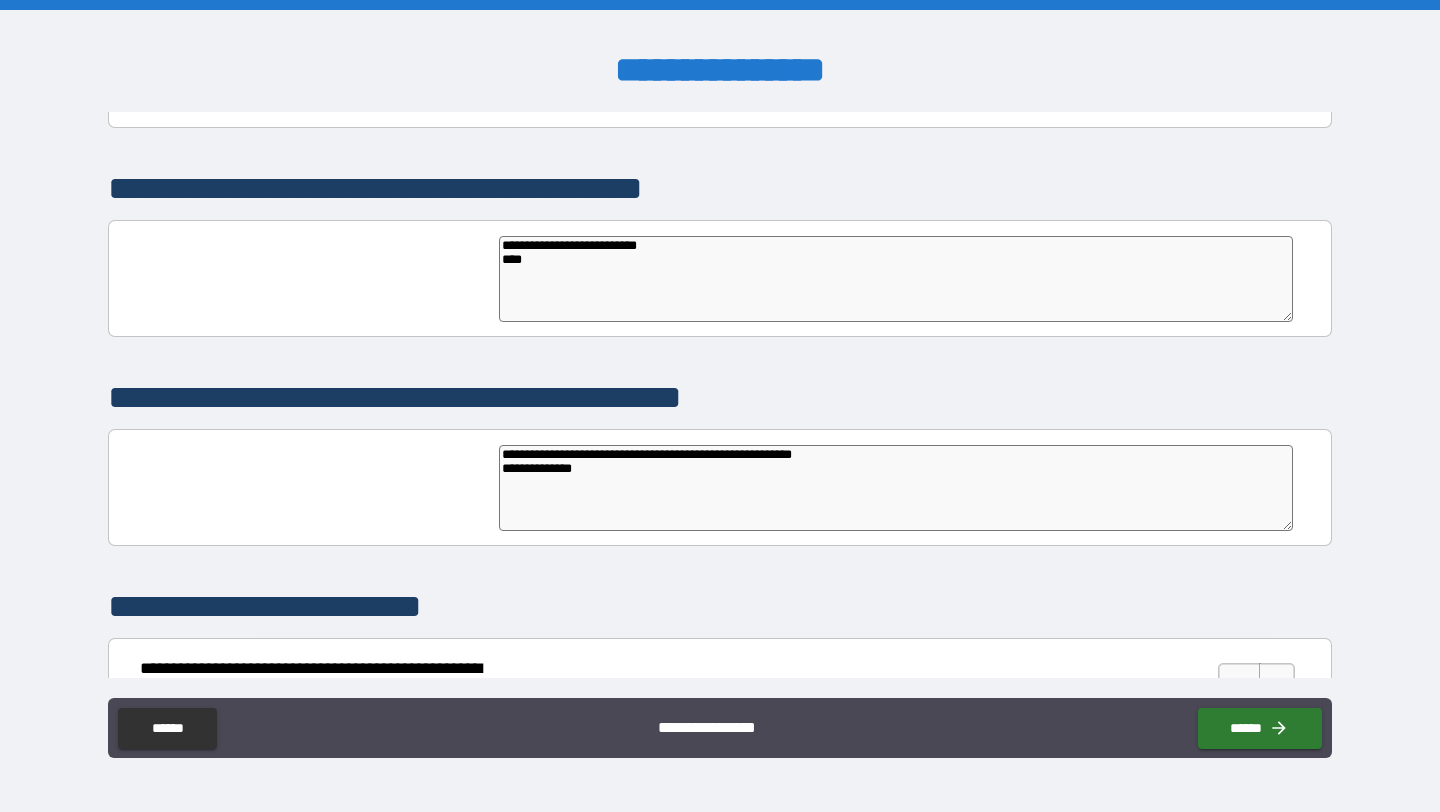 type on "*" 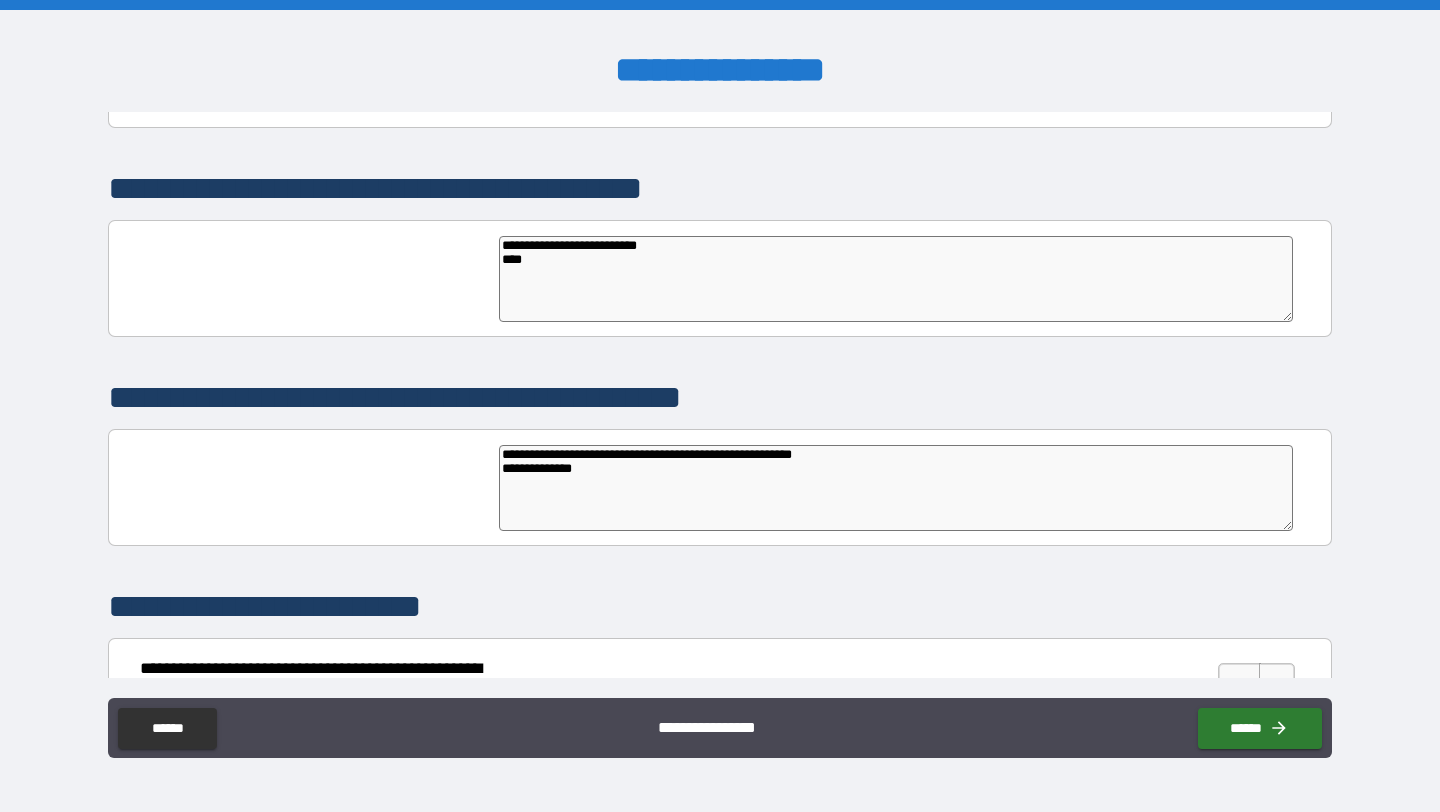 type on "**********" 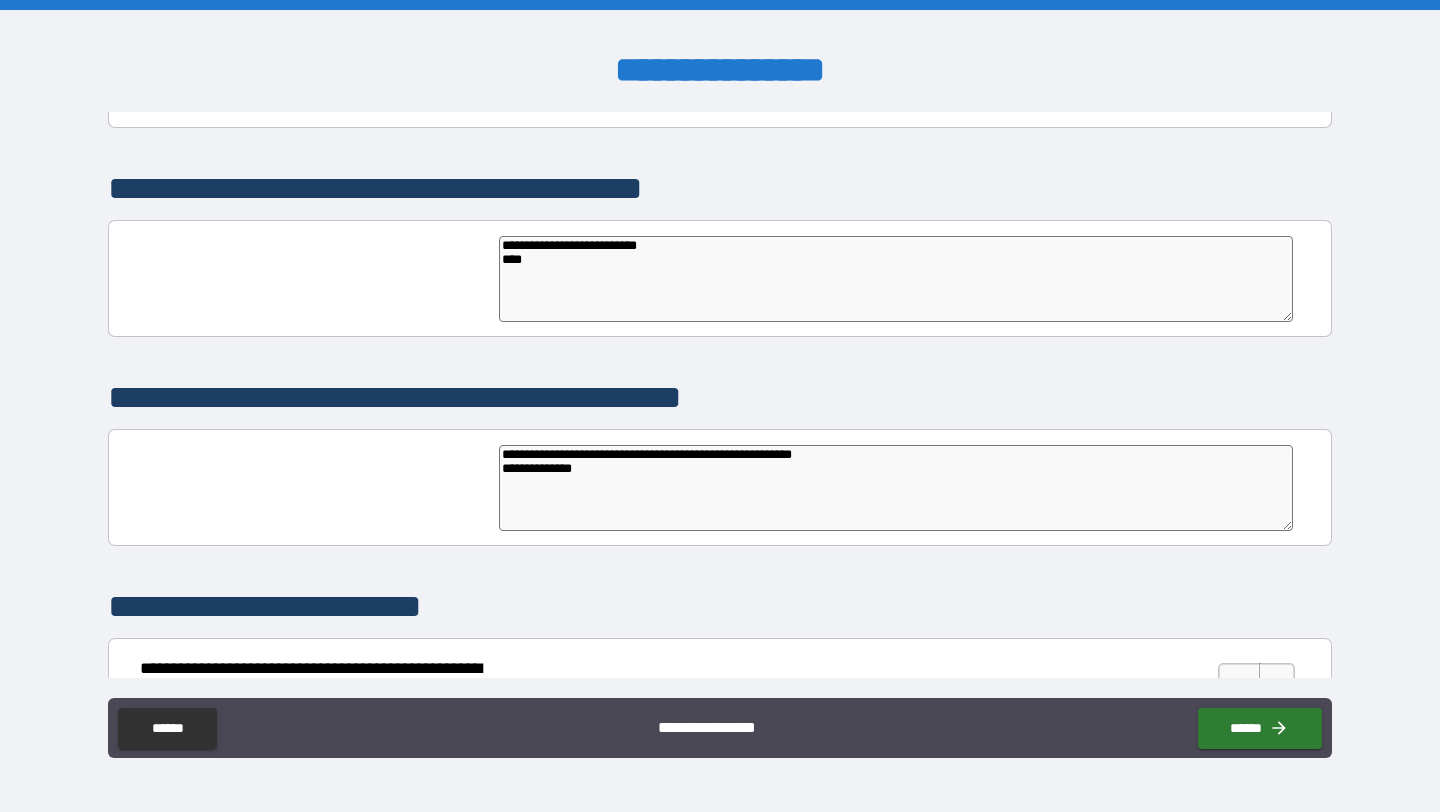 type on "*" 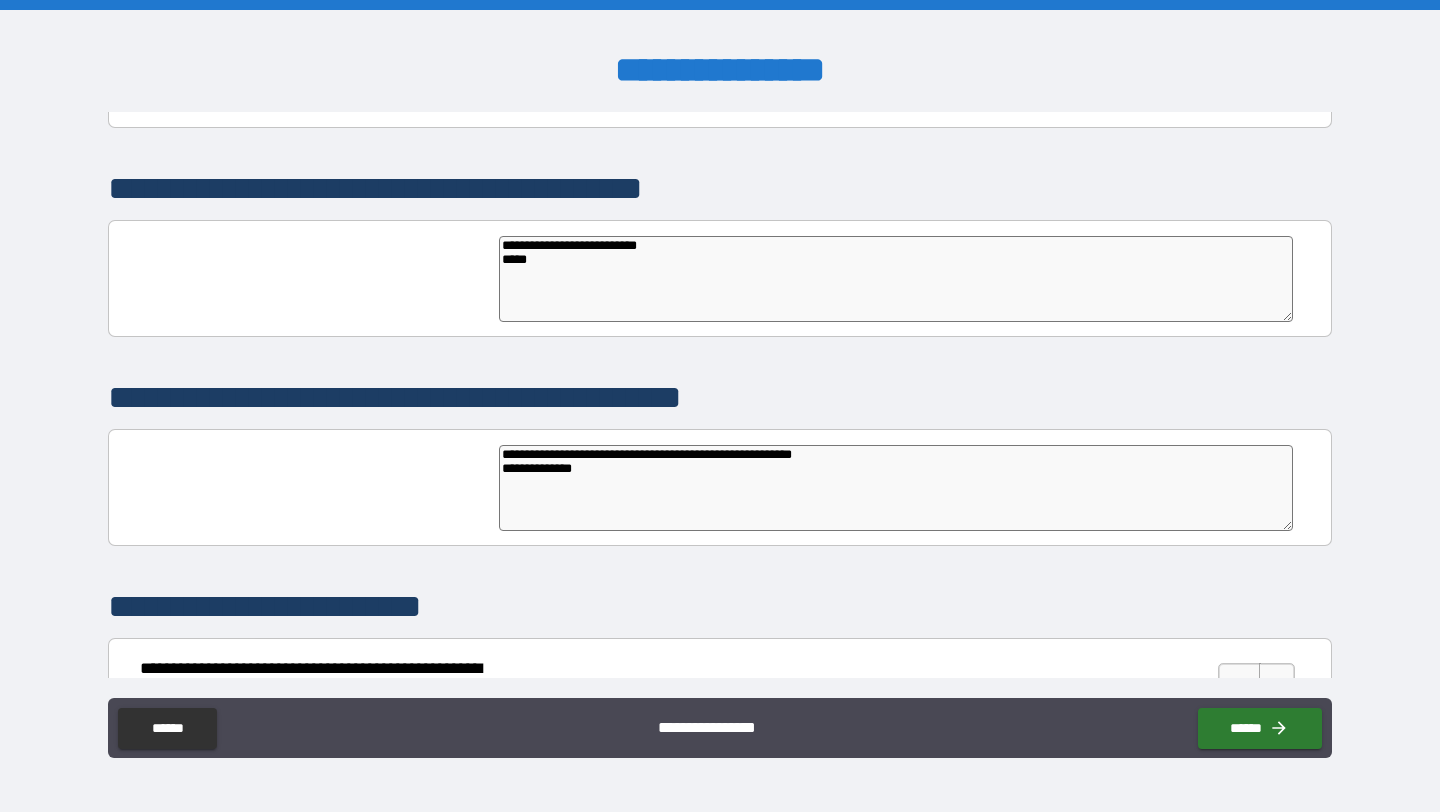 type on "**********" 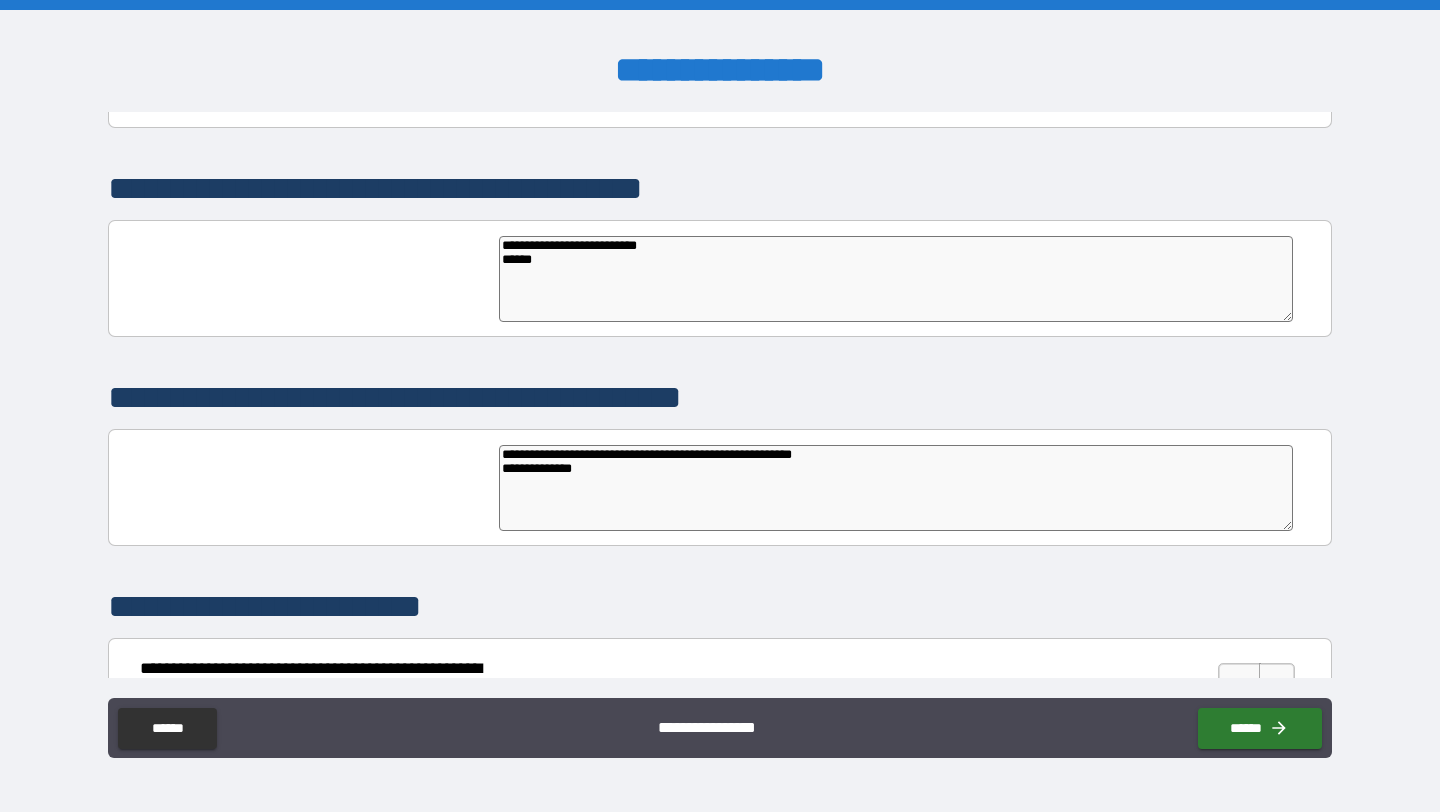 type on "*" 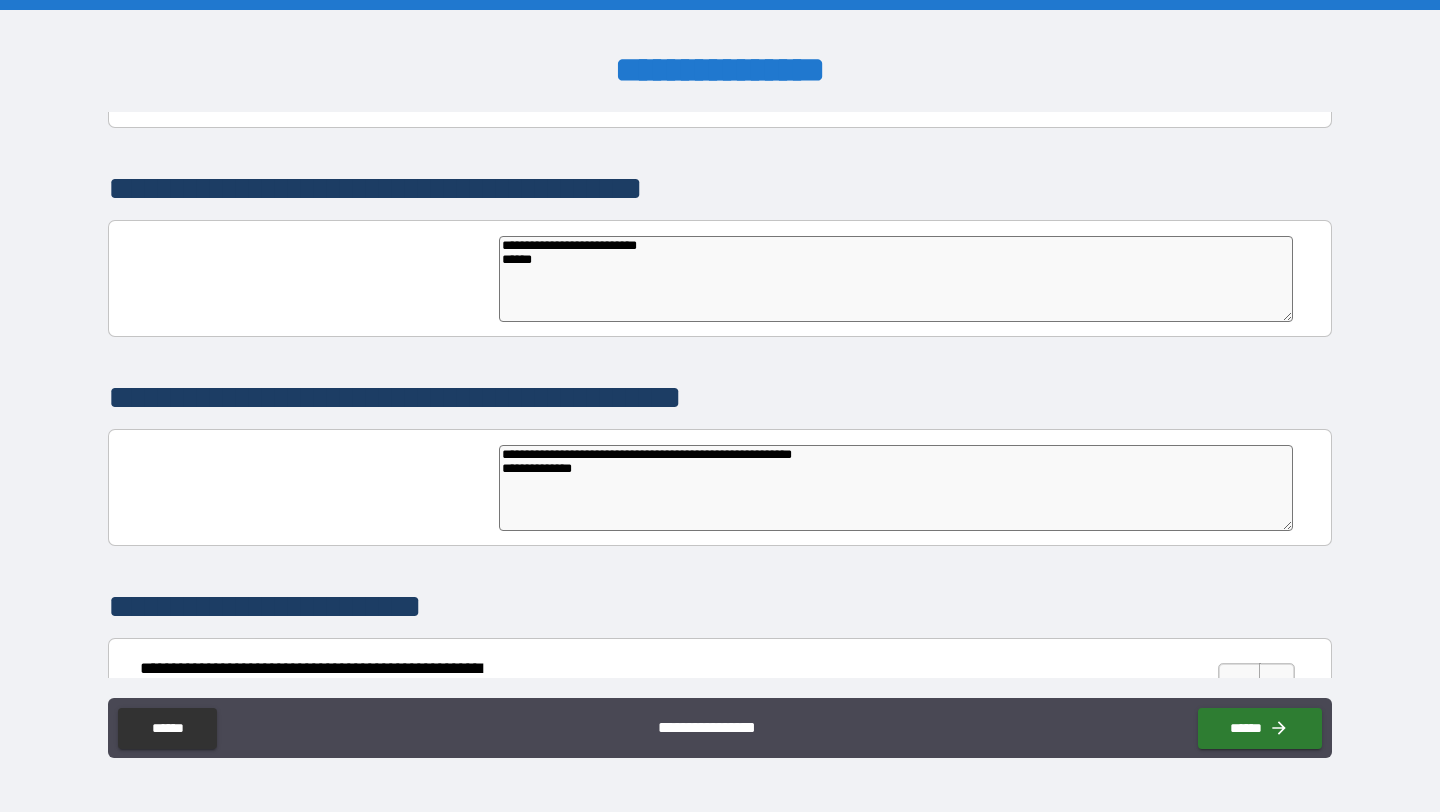 type on "*" 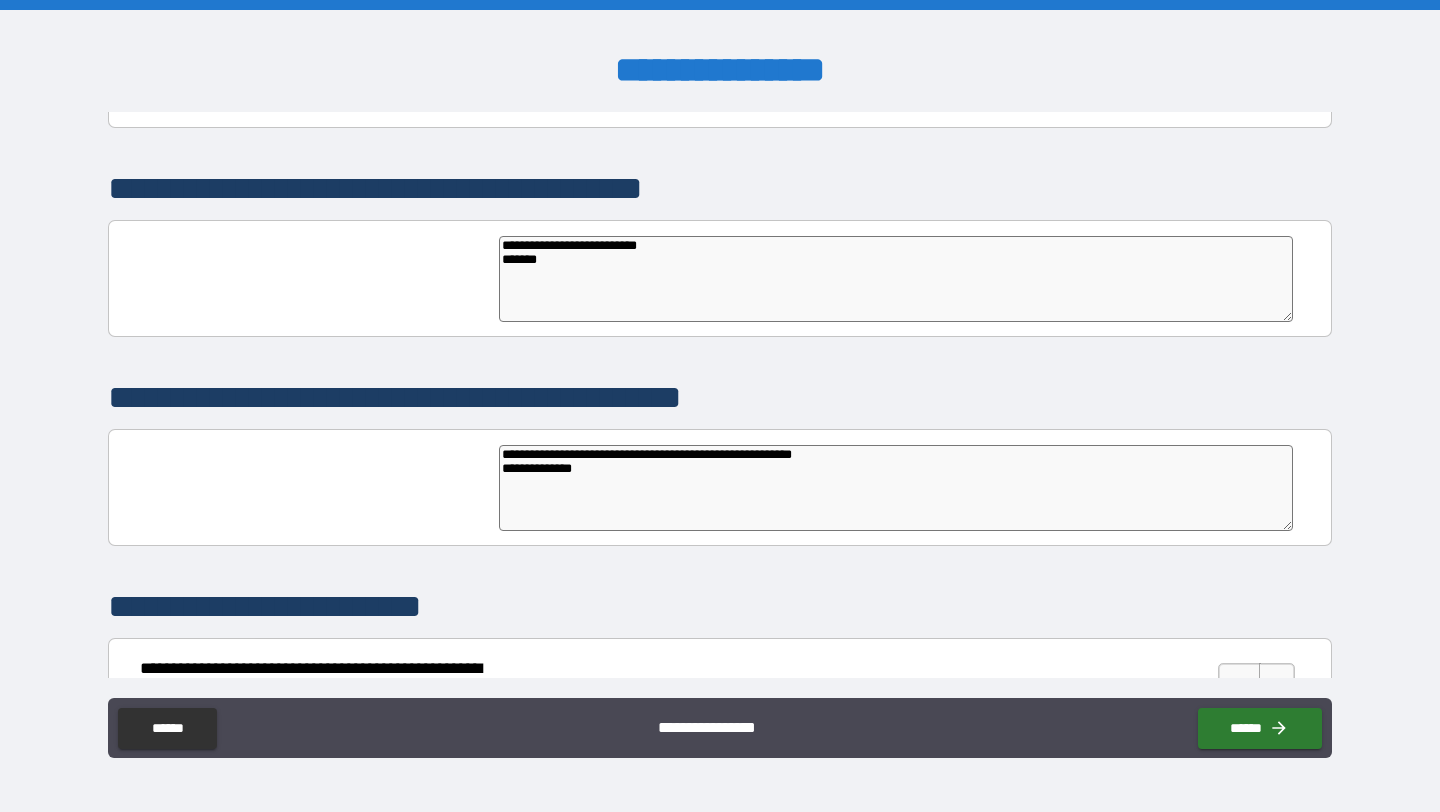 type on "*" 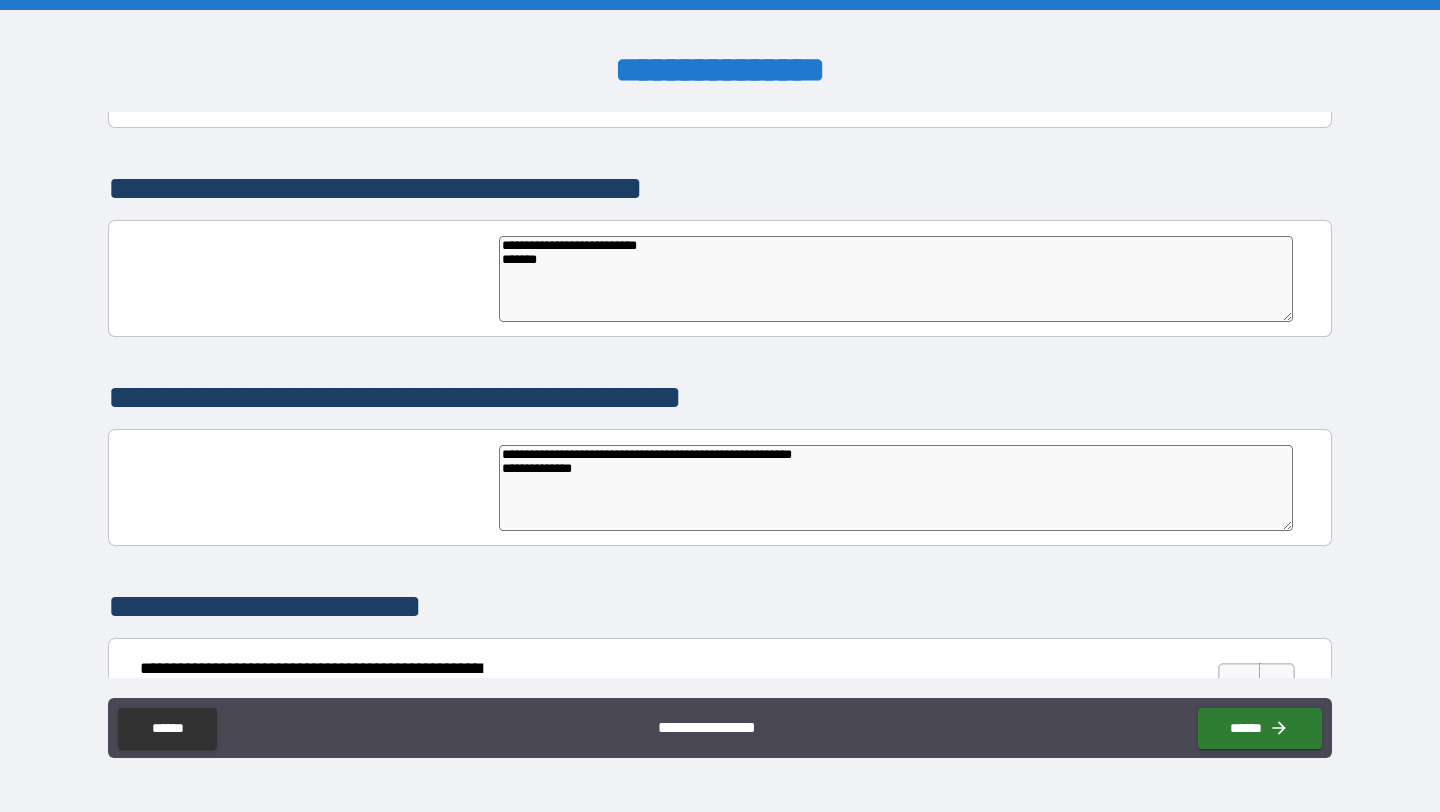type on "*" 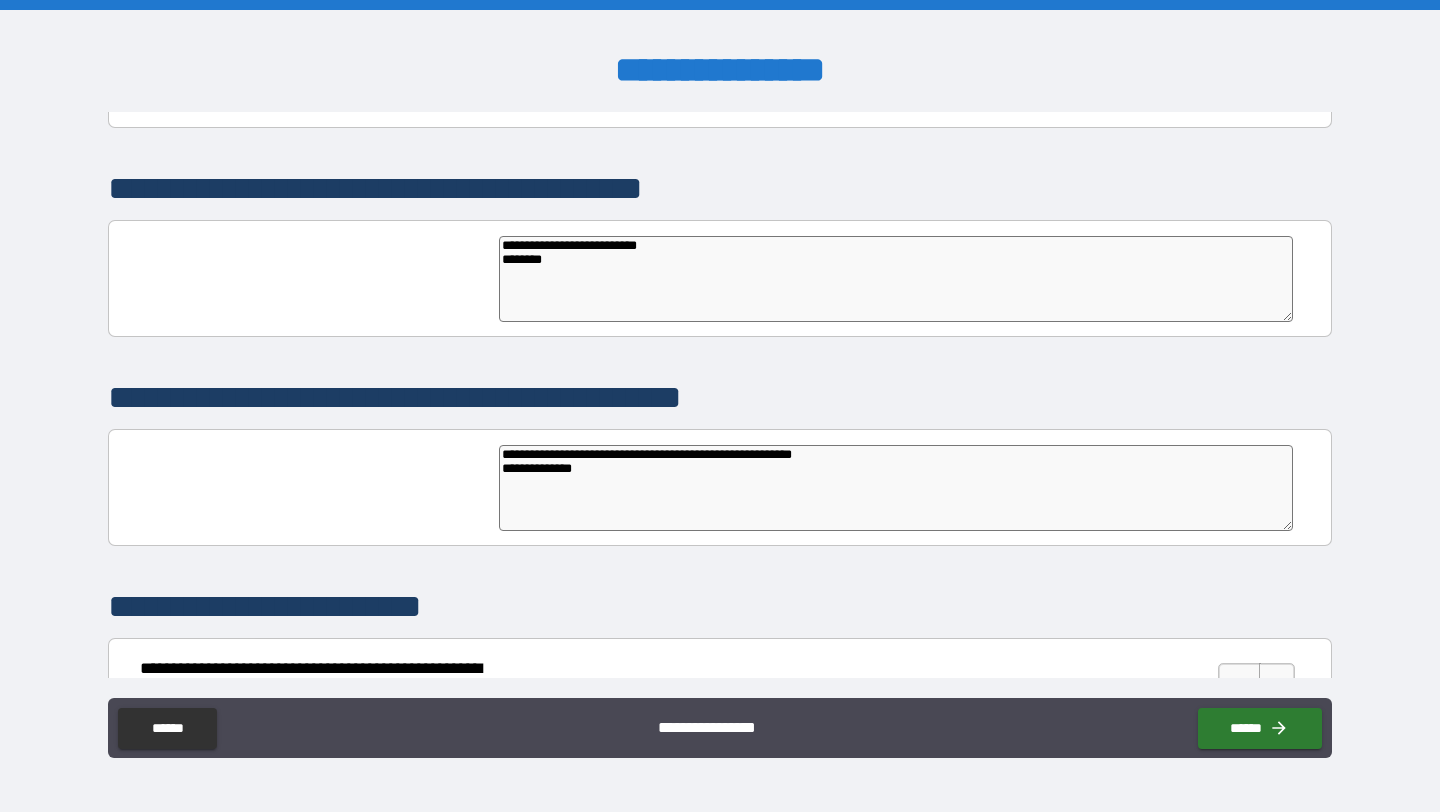 type on "**********" 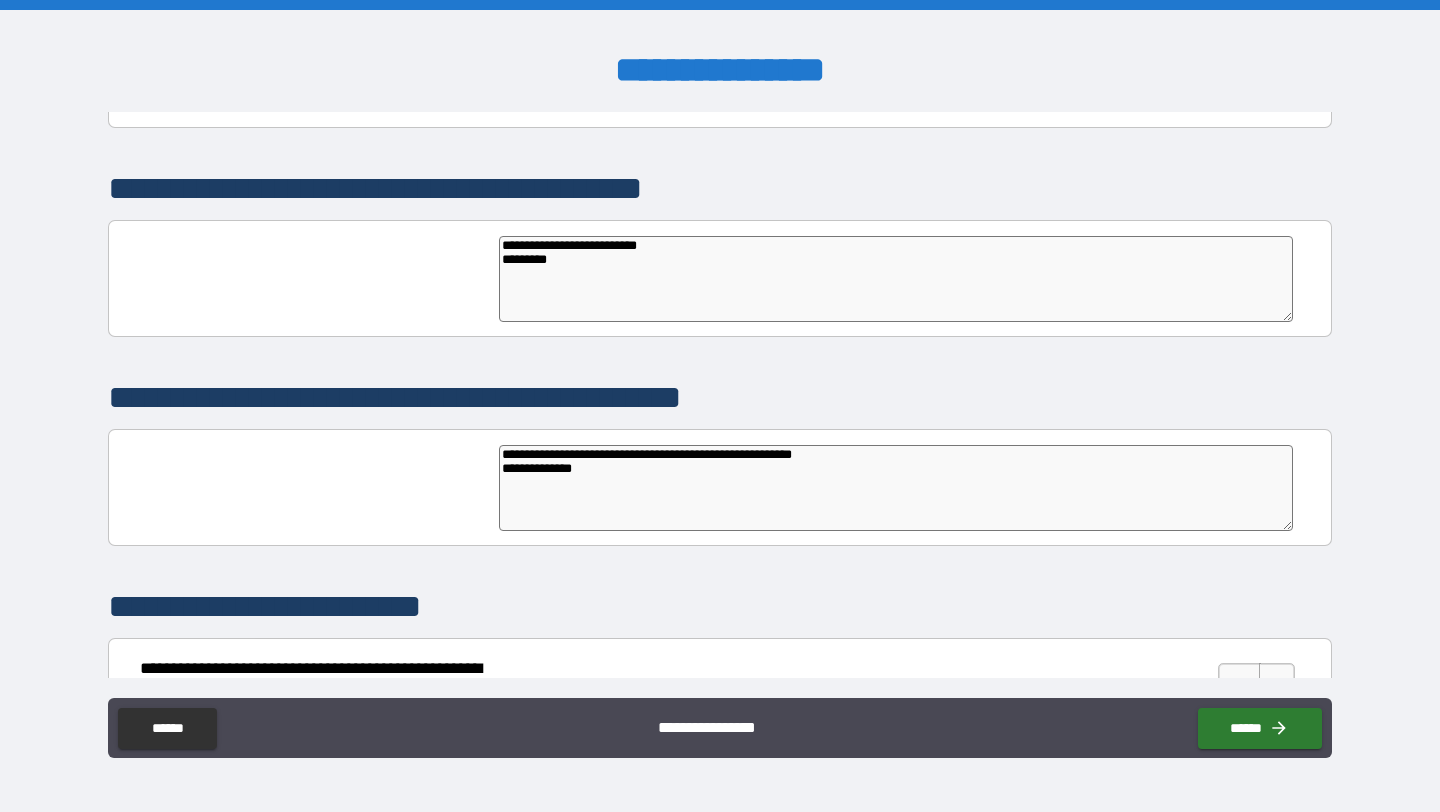 type on "*" 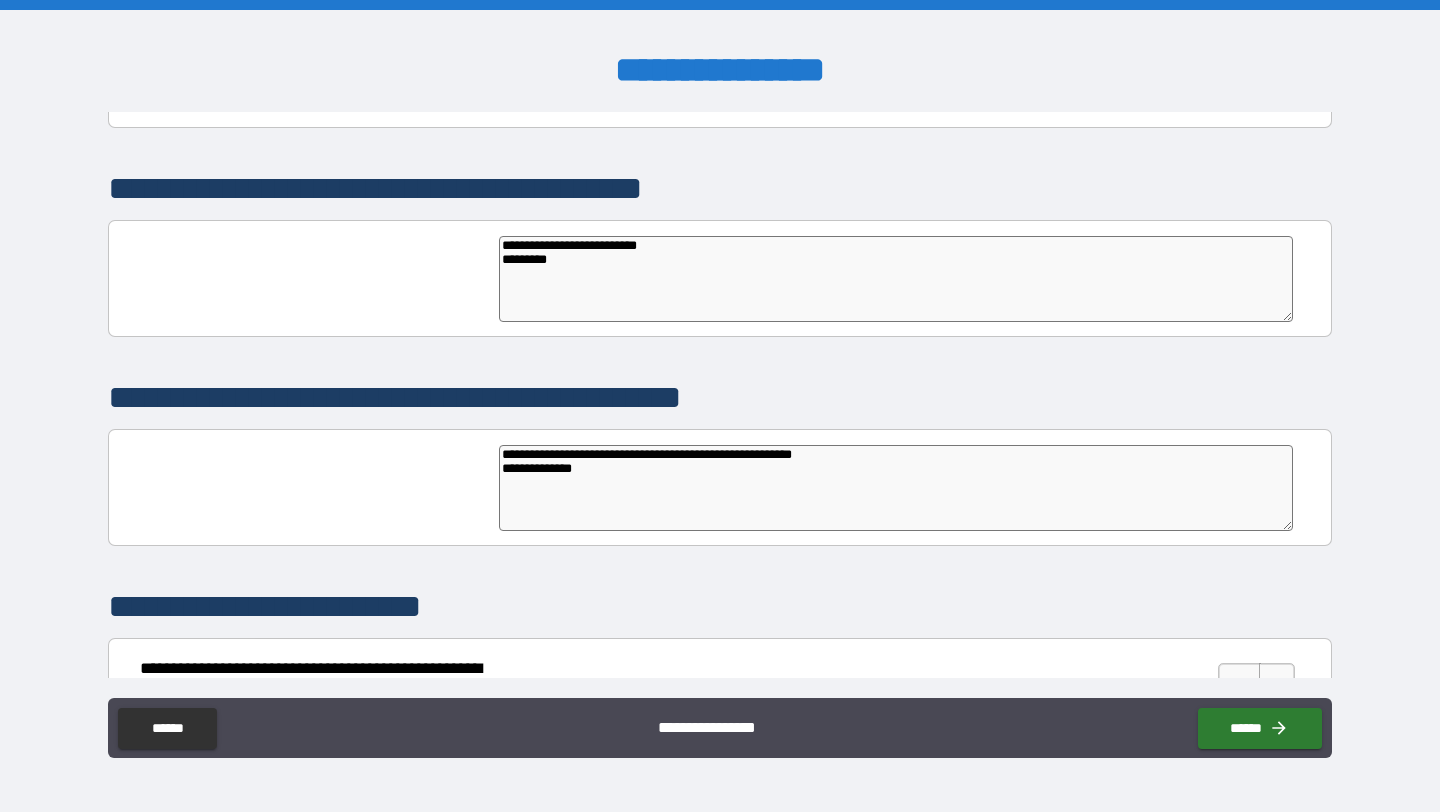 type on "*" 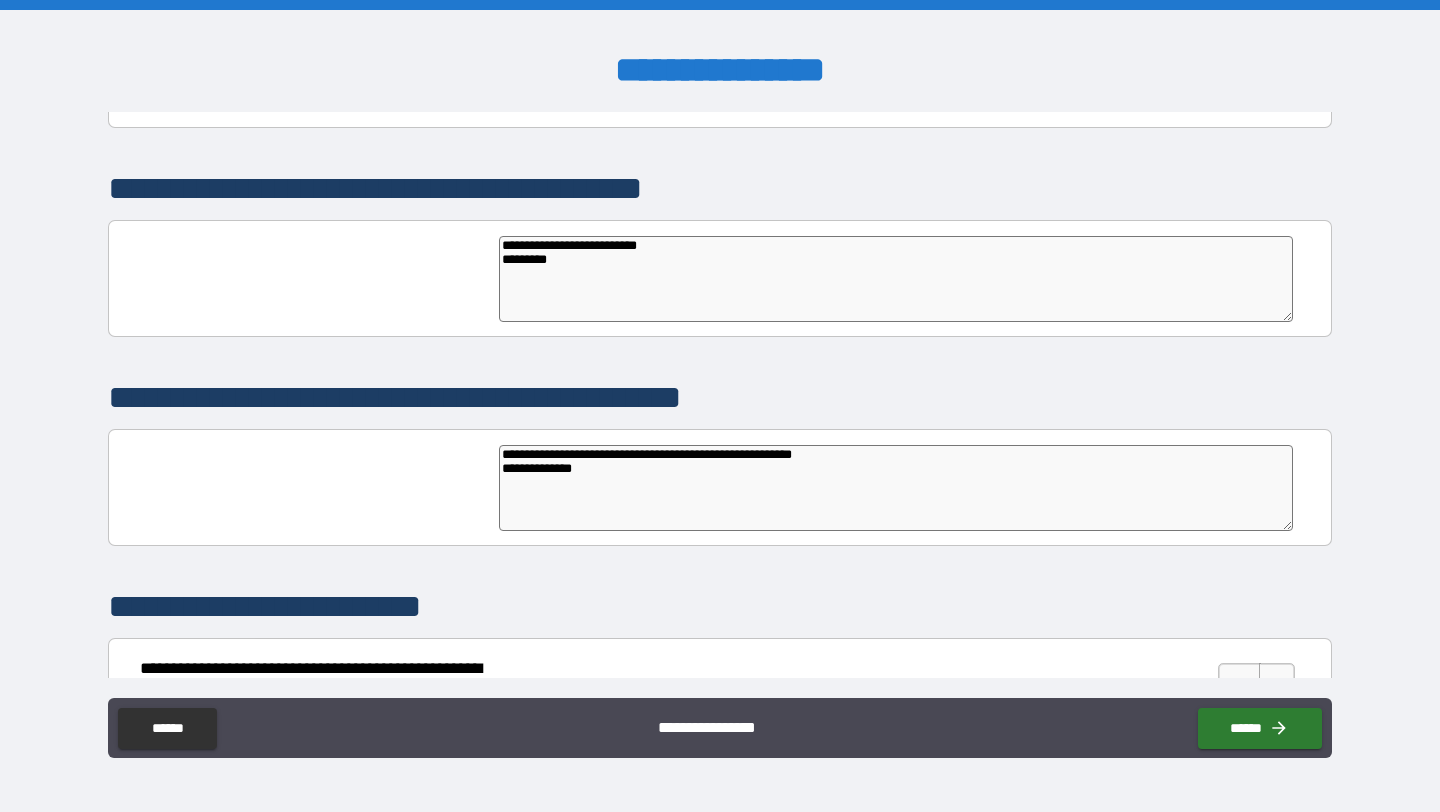 type on "*" 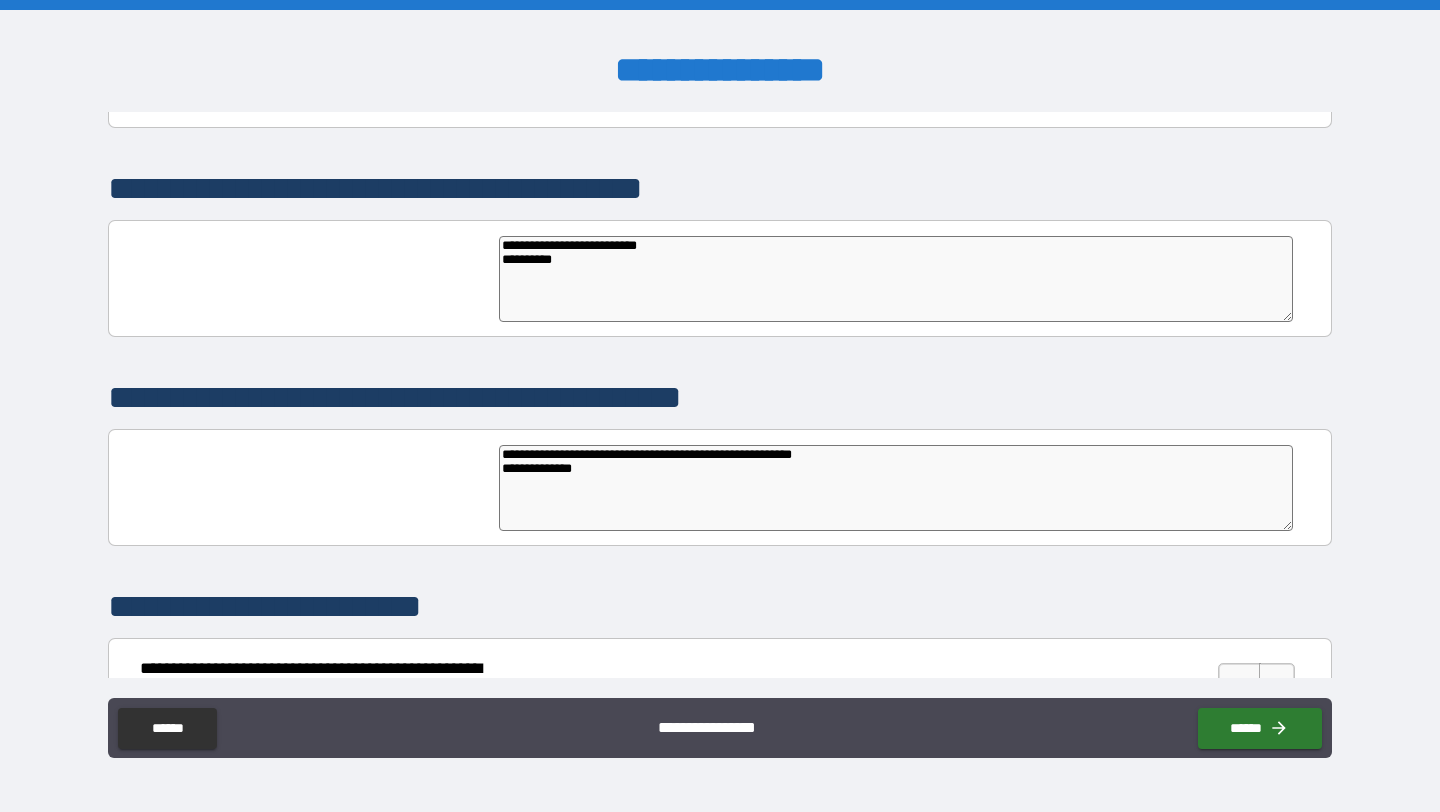 type on "**********" 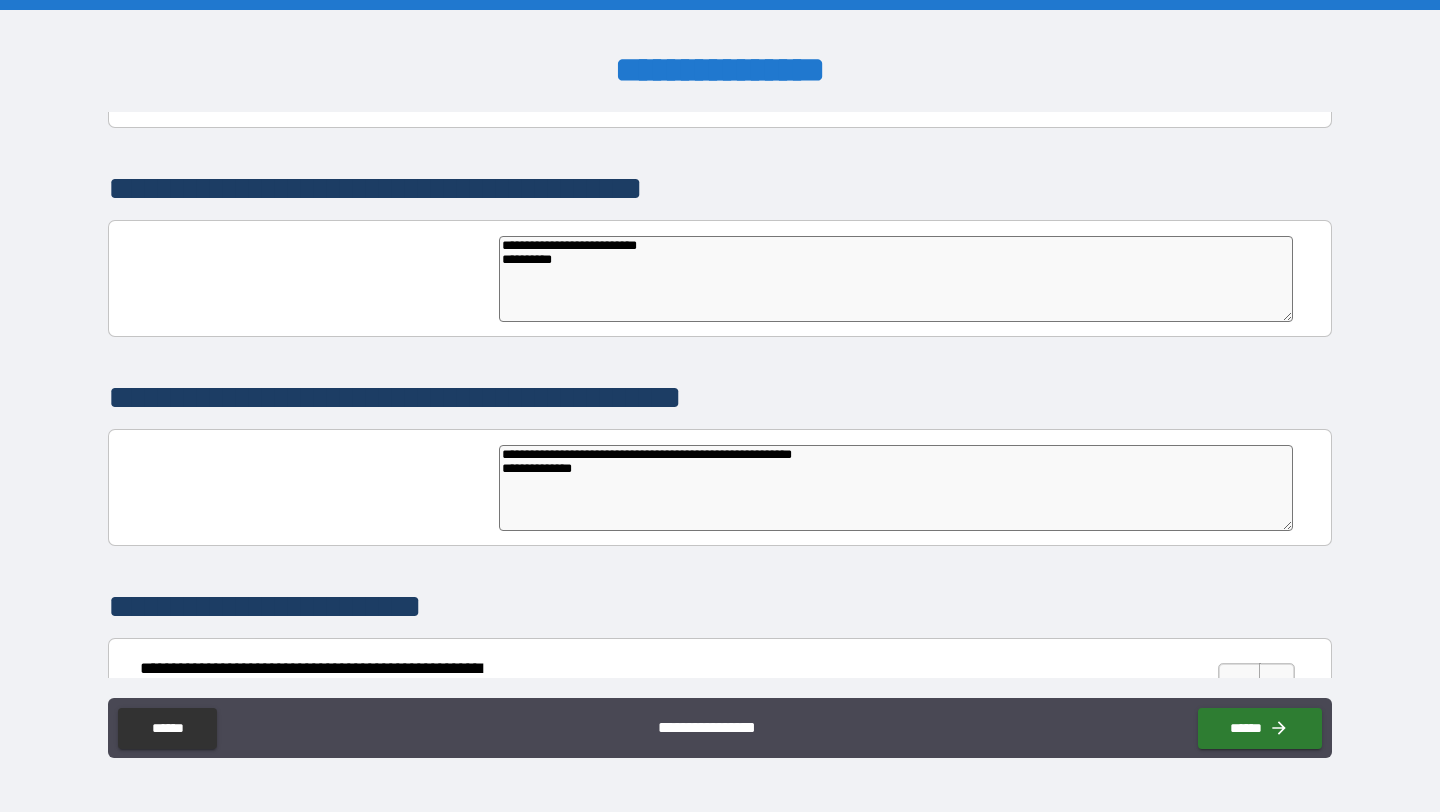 type on "*" 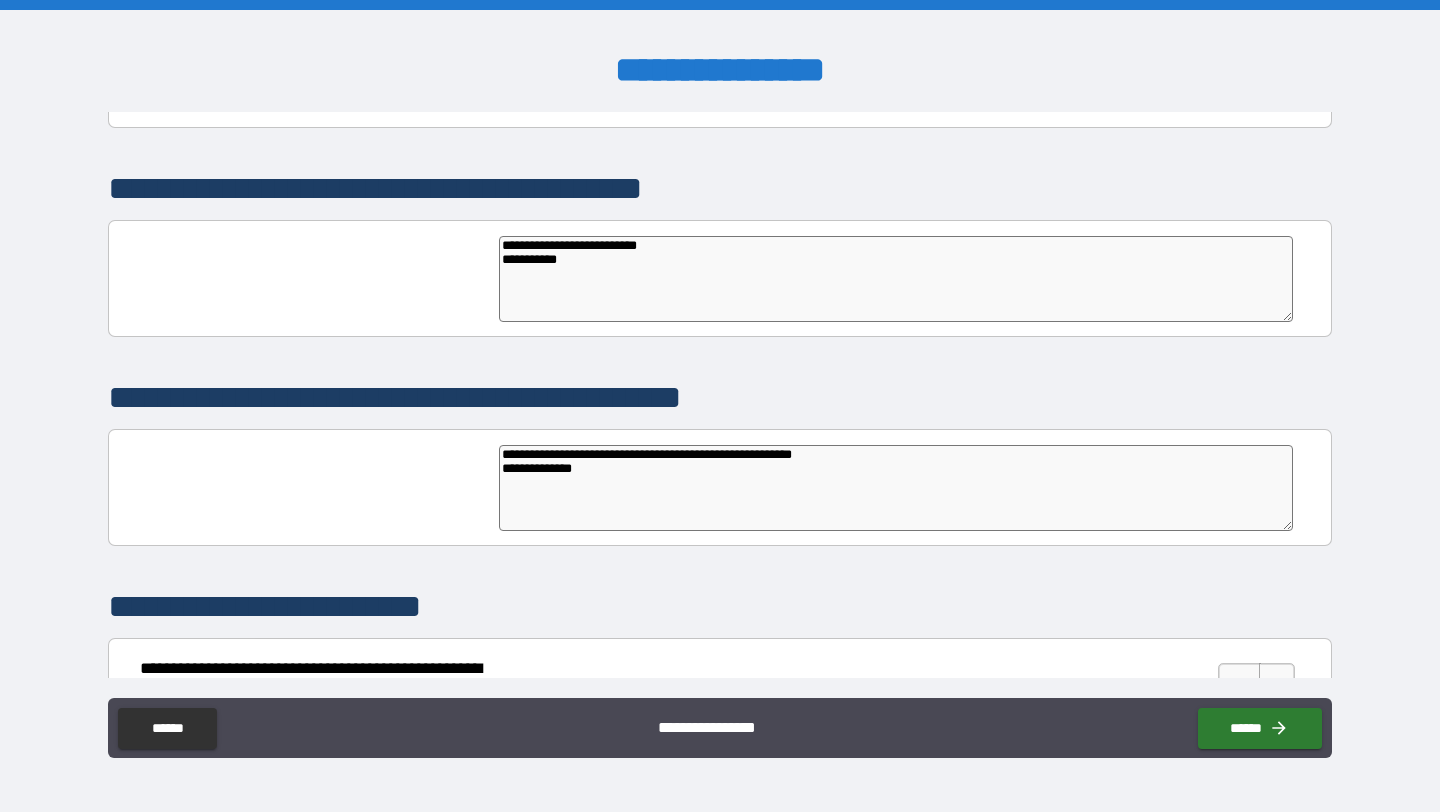 type on "*" 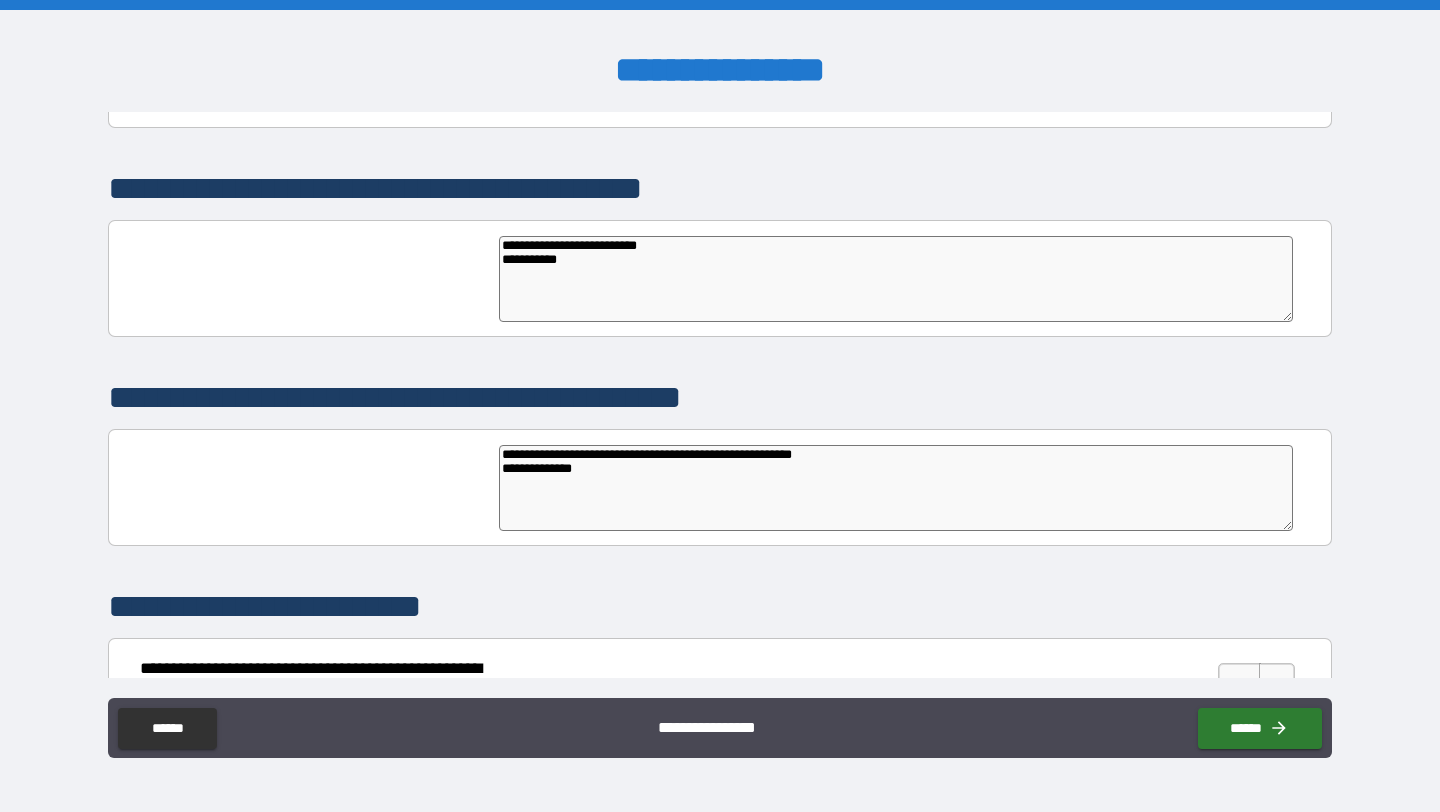 type on "*" 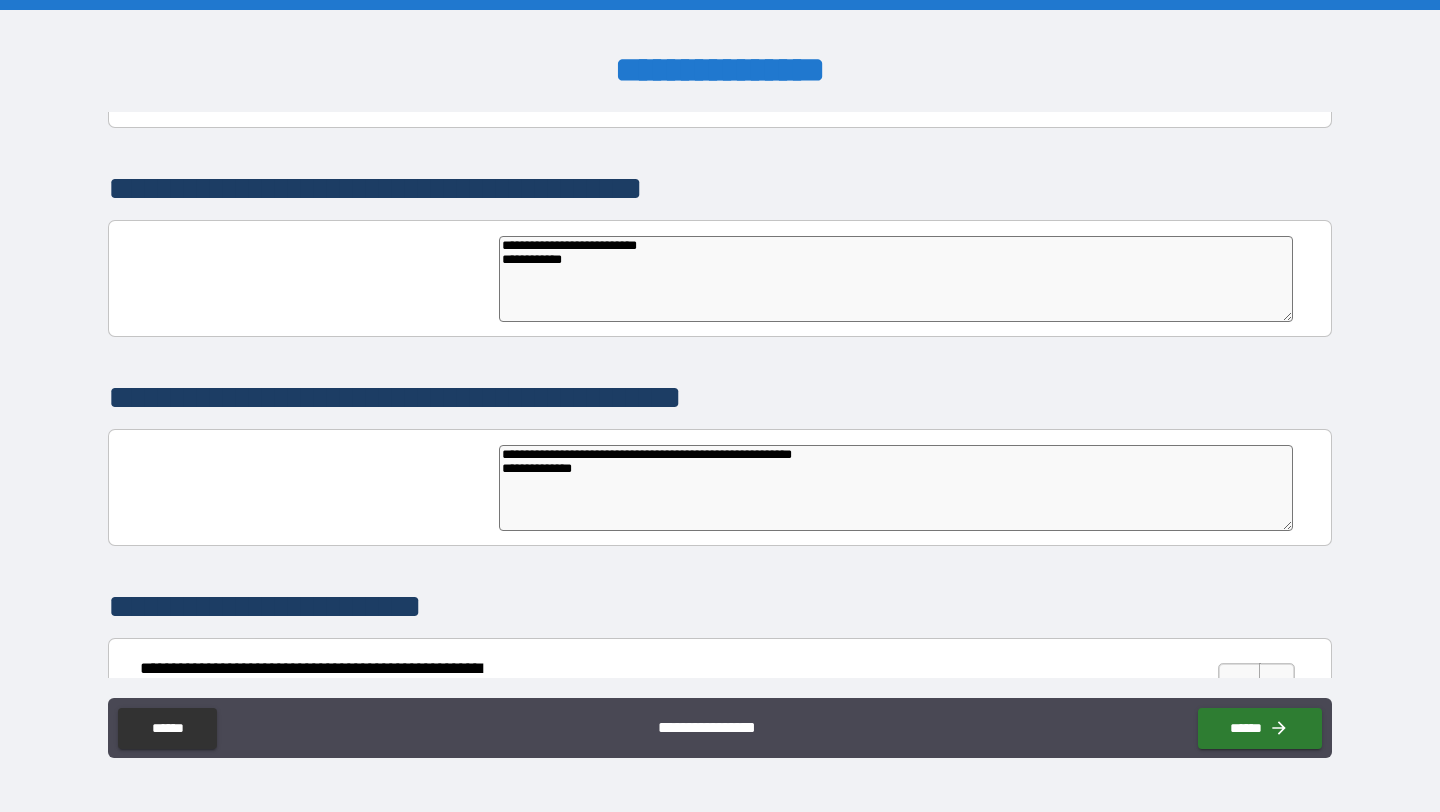type on "*" 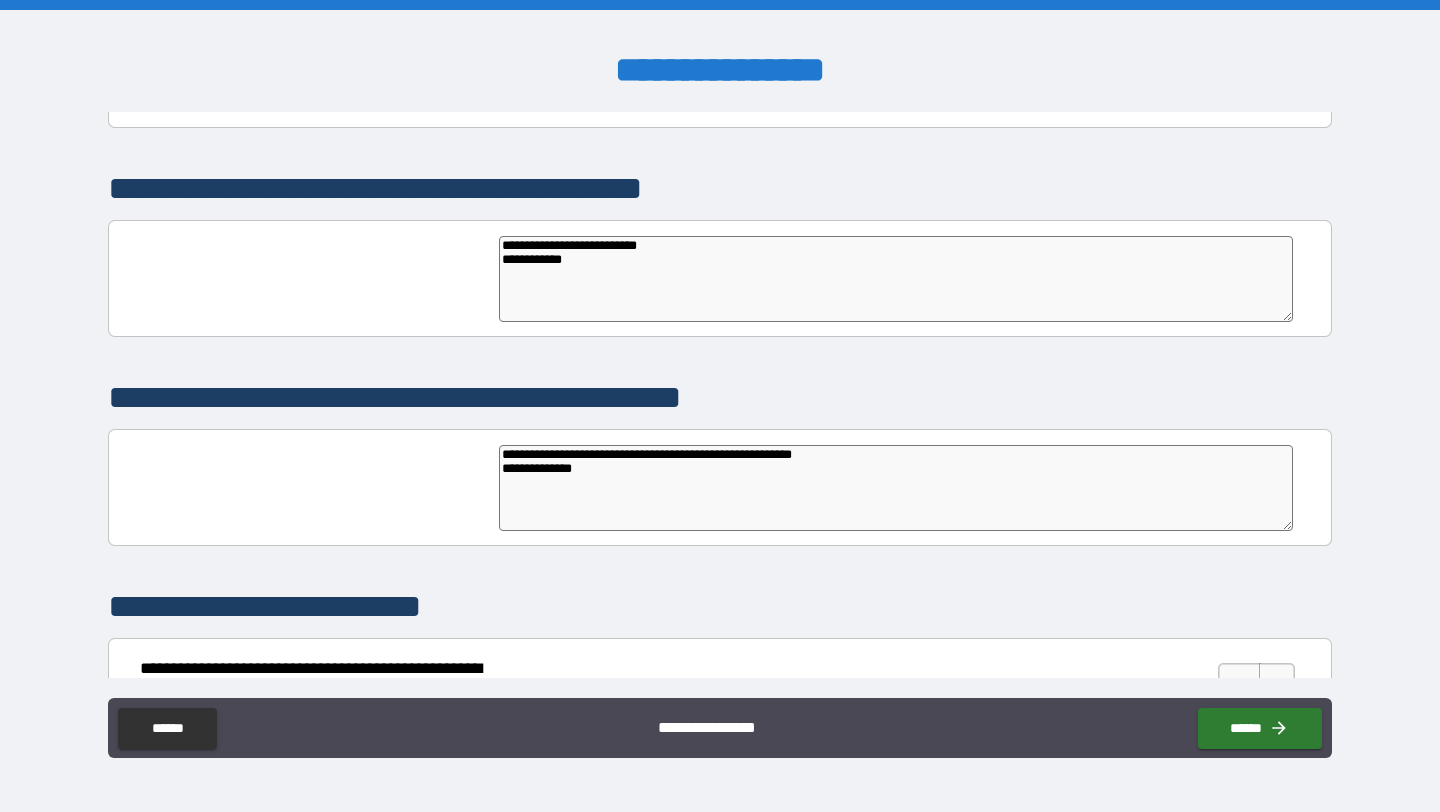 type on "*" 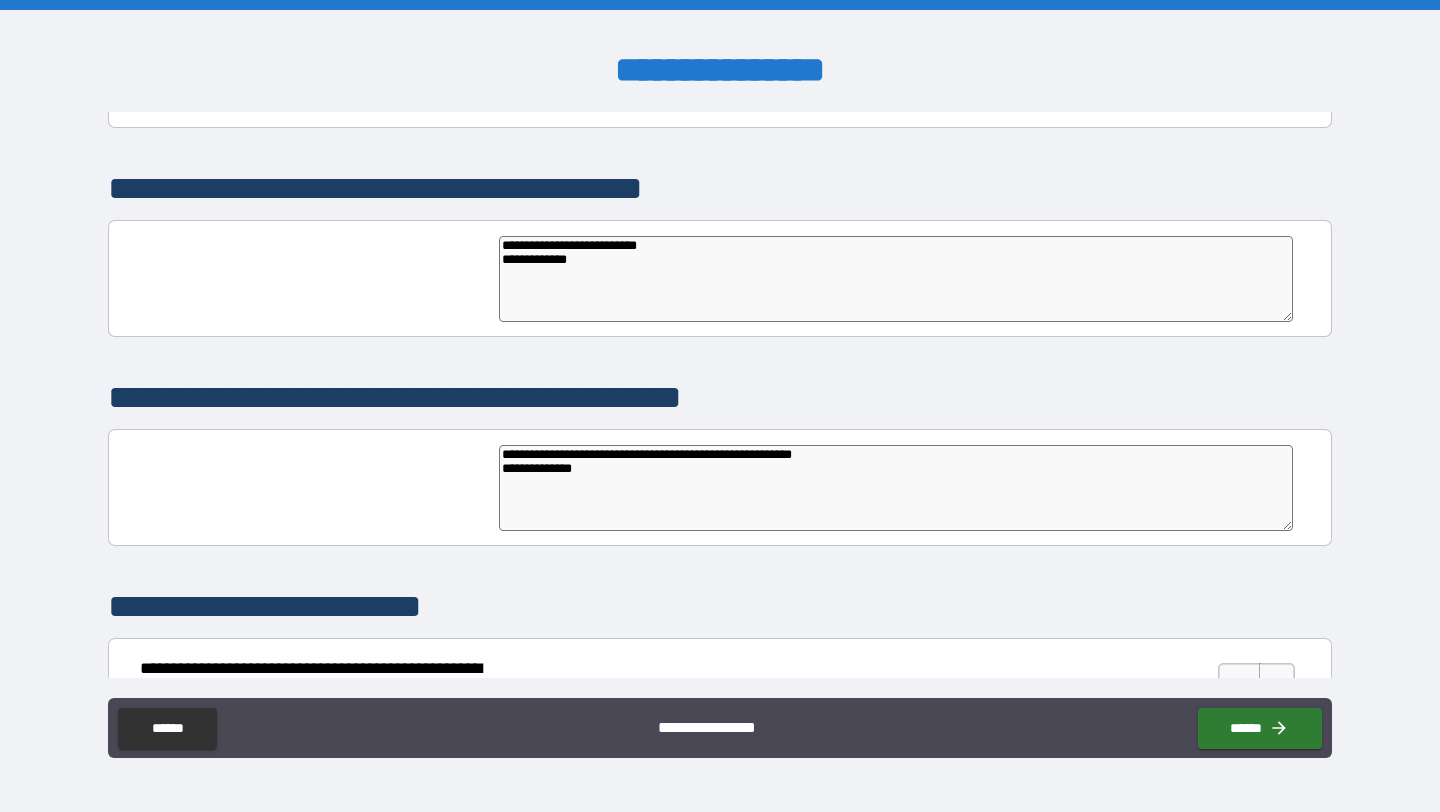type on "**********" 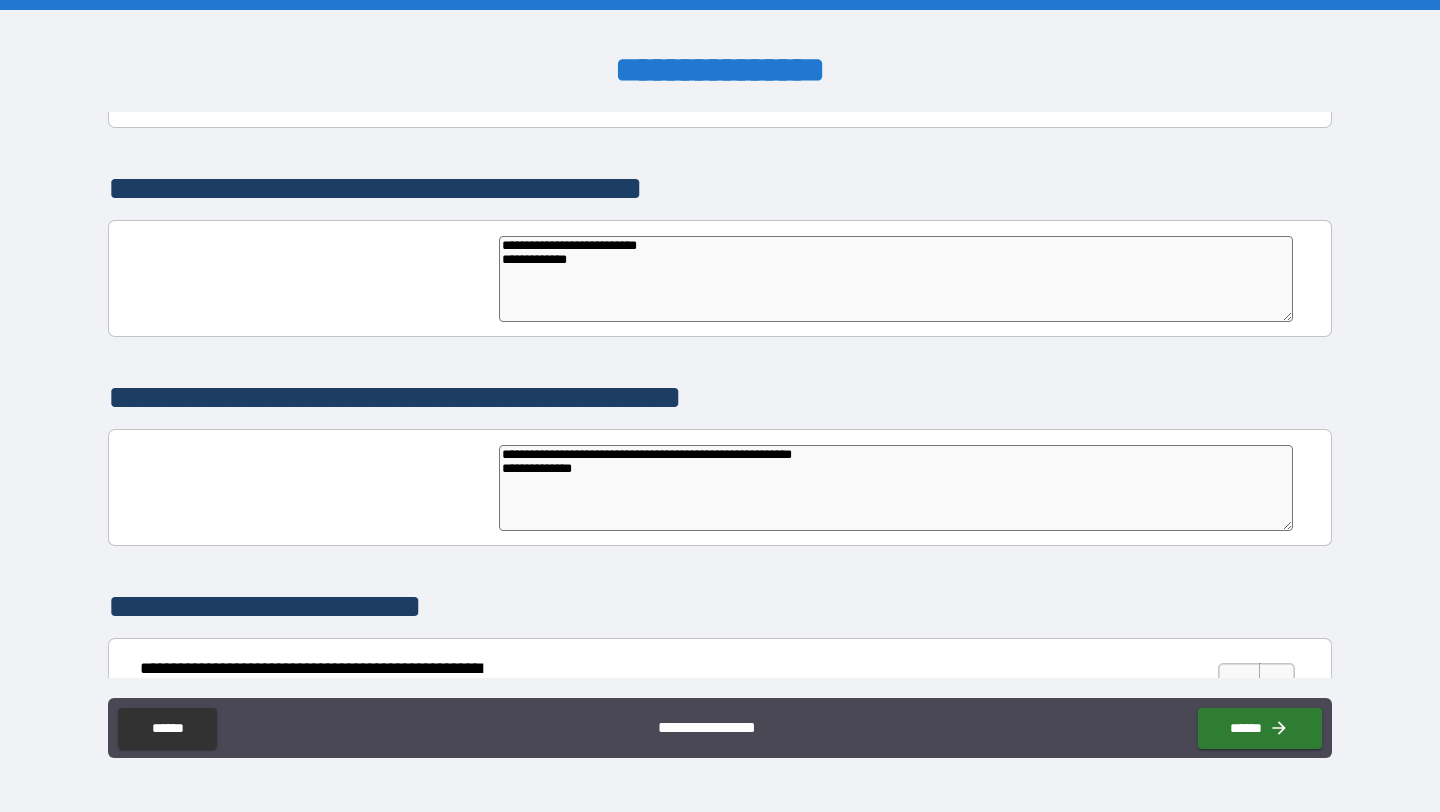 type on "*" 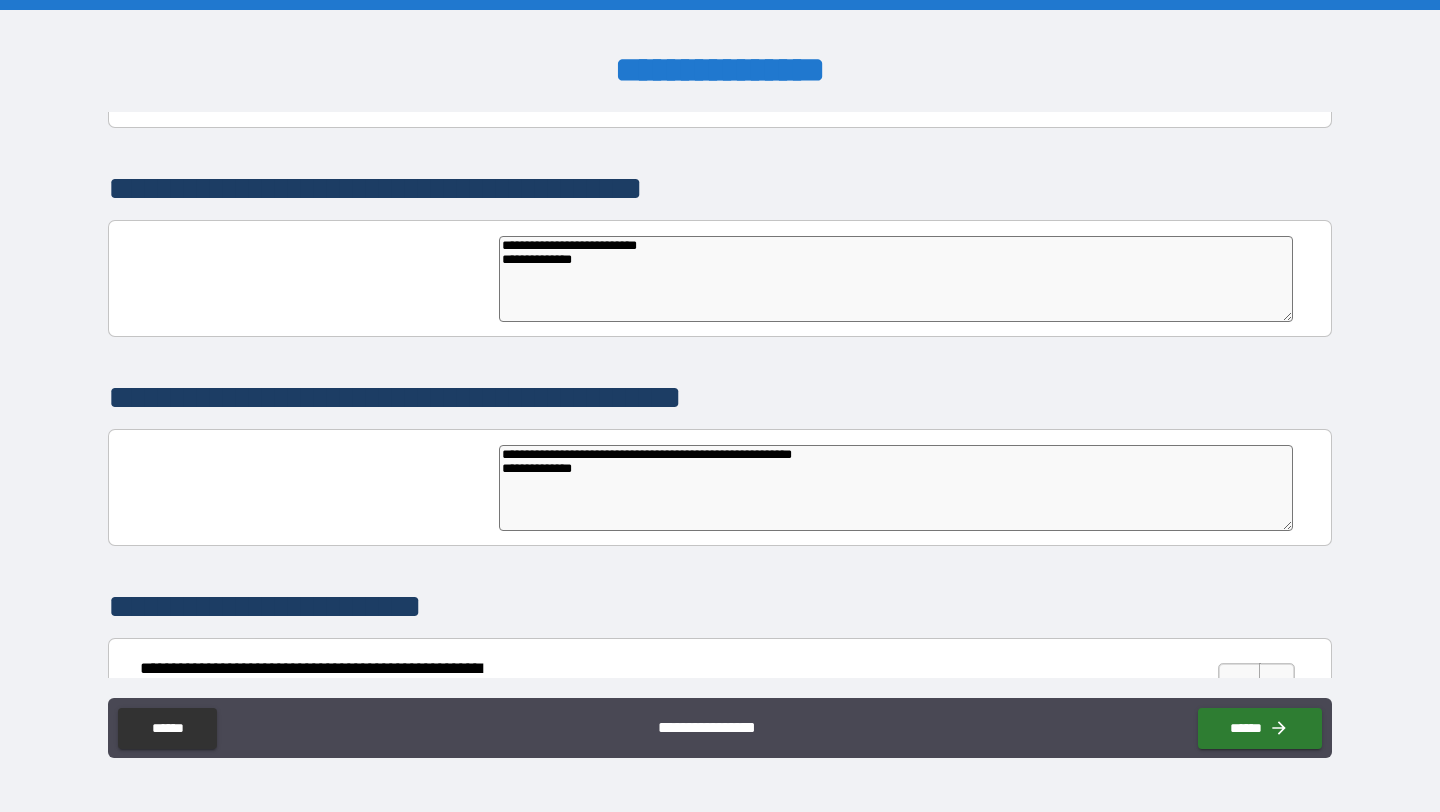 type on "**********" 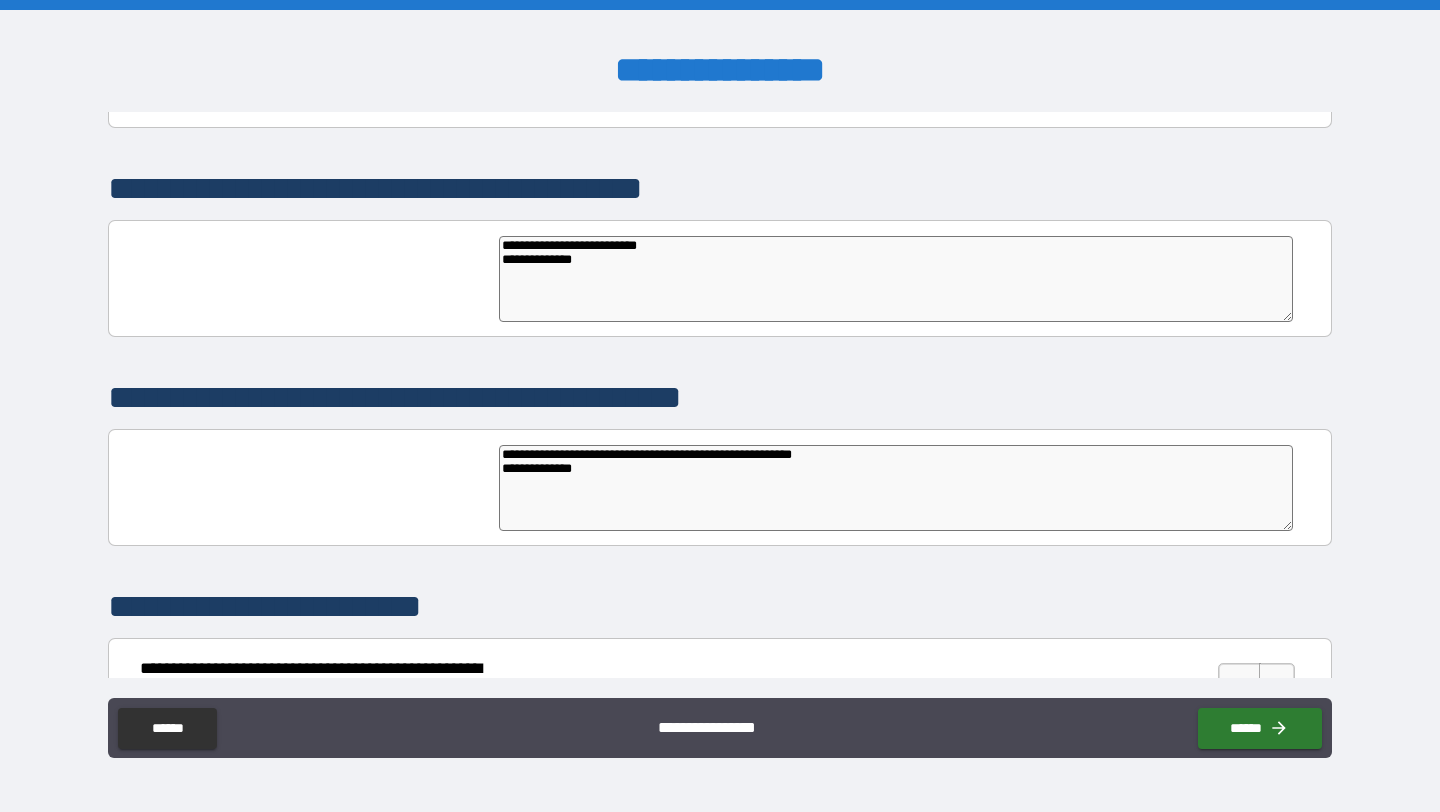 type on "*" 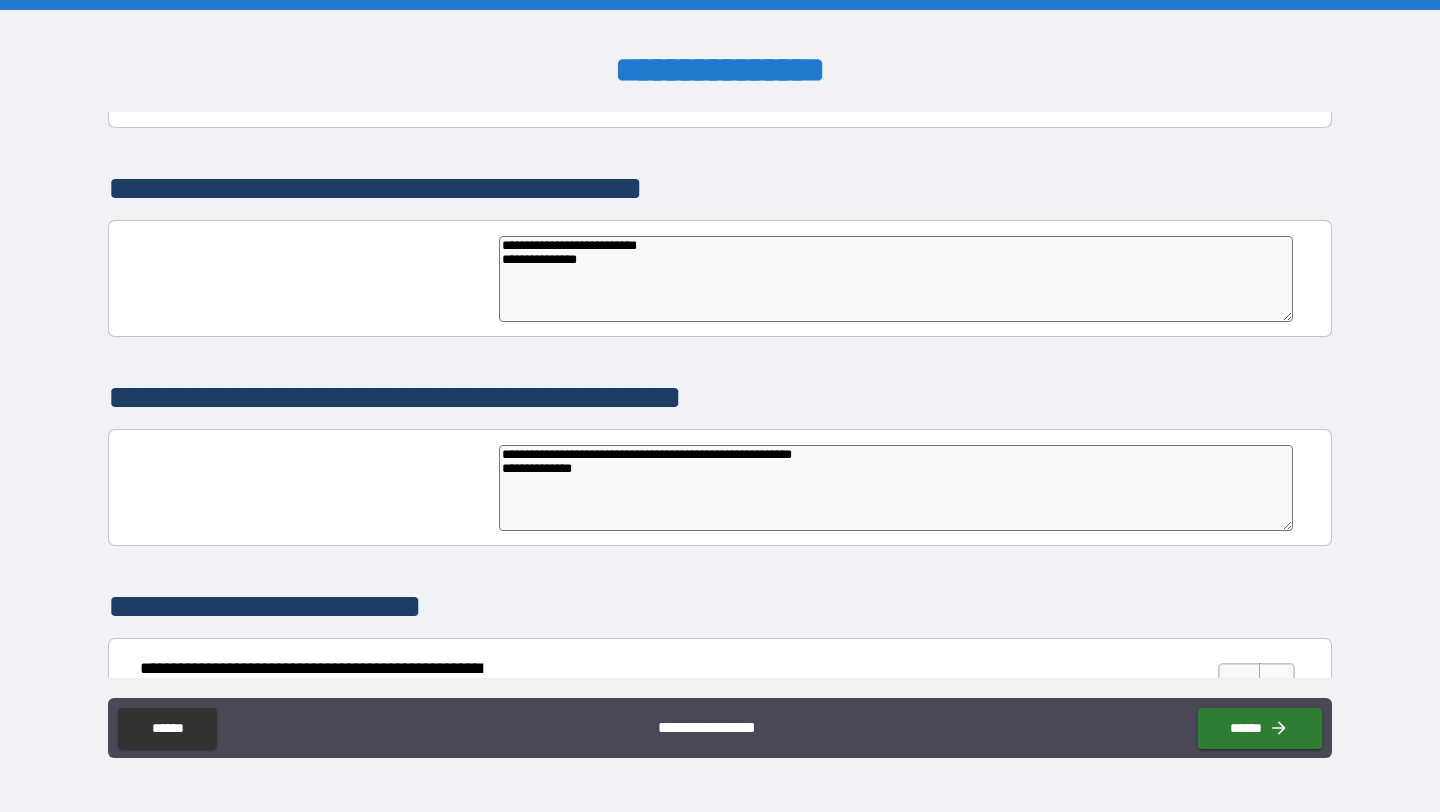 type on "**********" 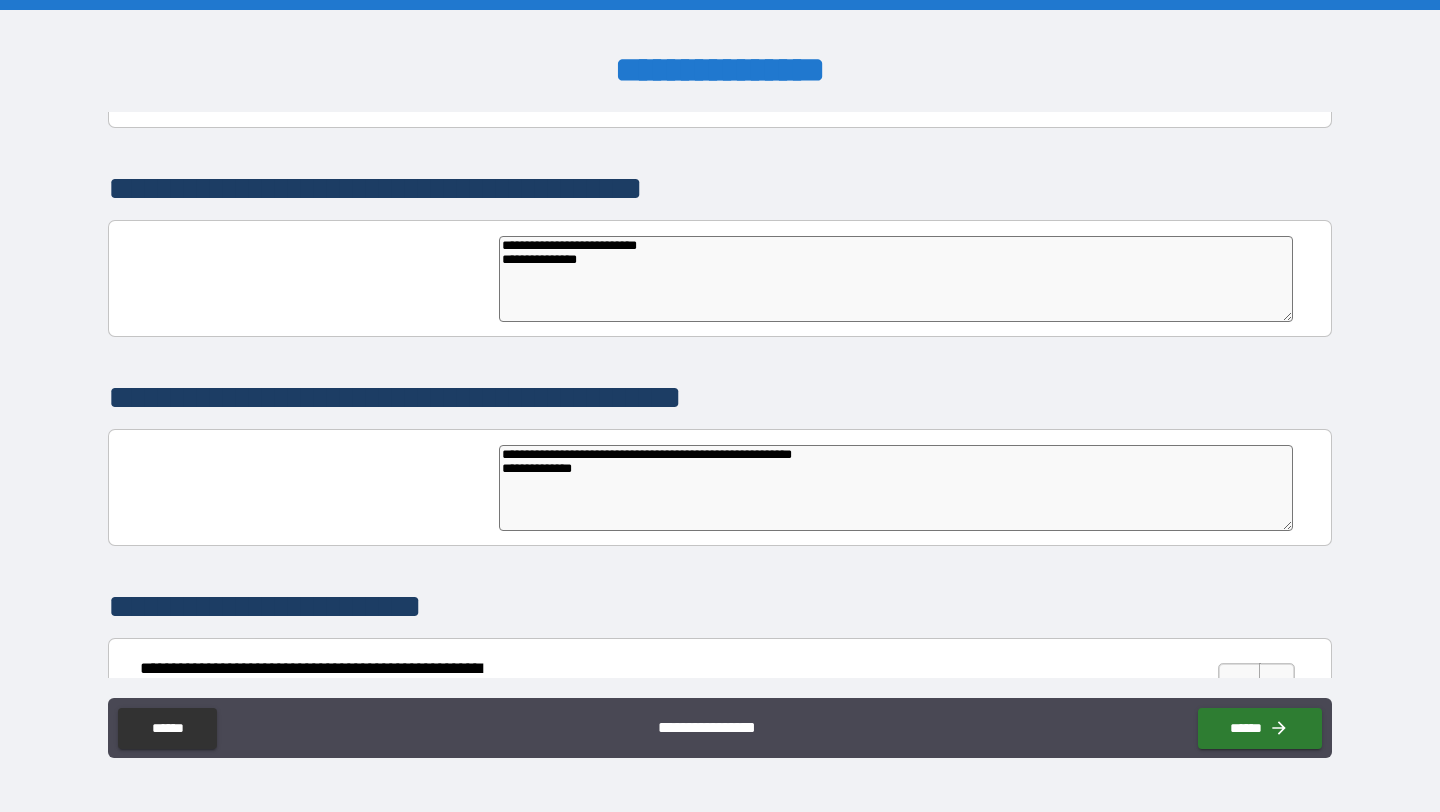 type on "*" 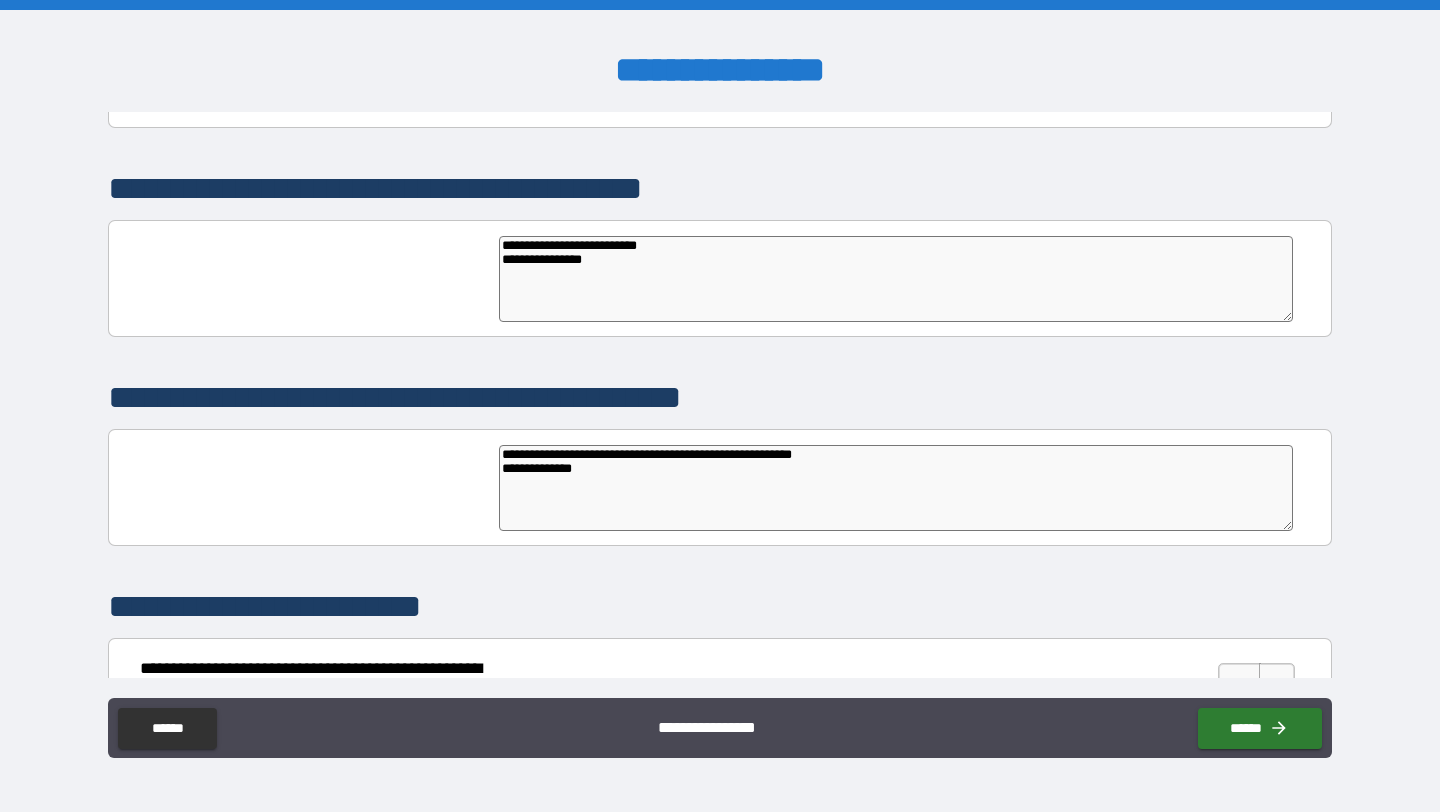 type on "**********" 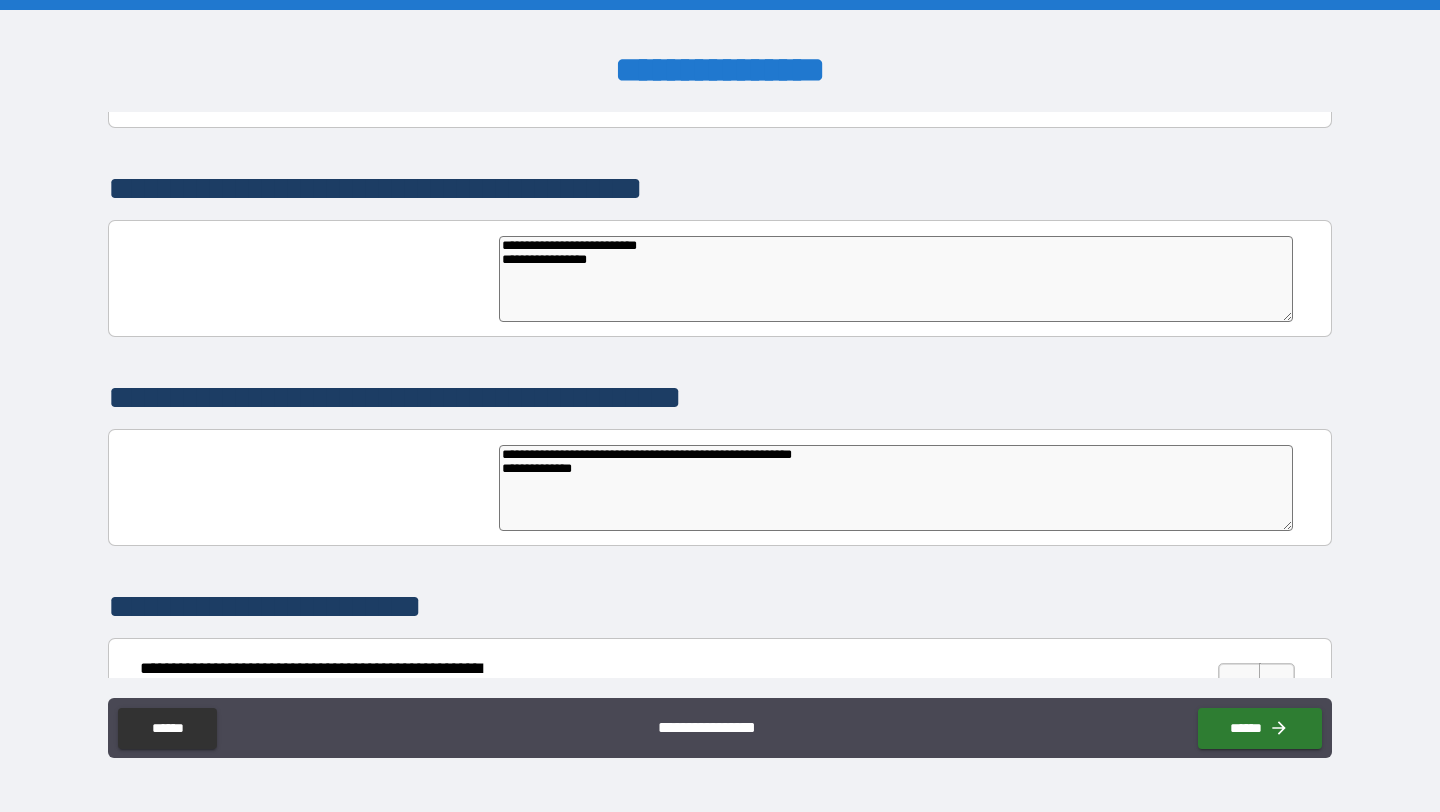 type on "*" 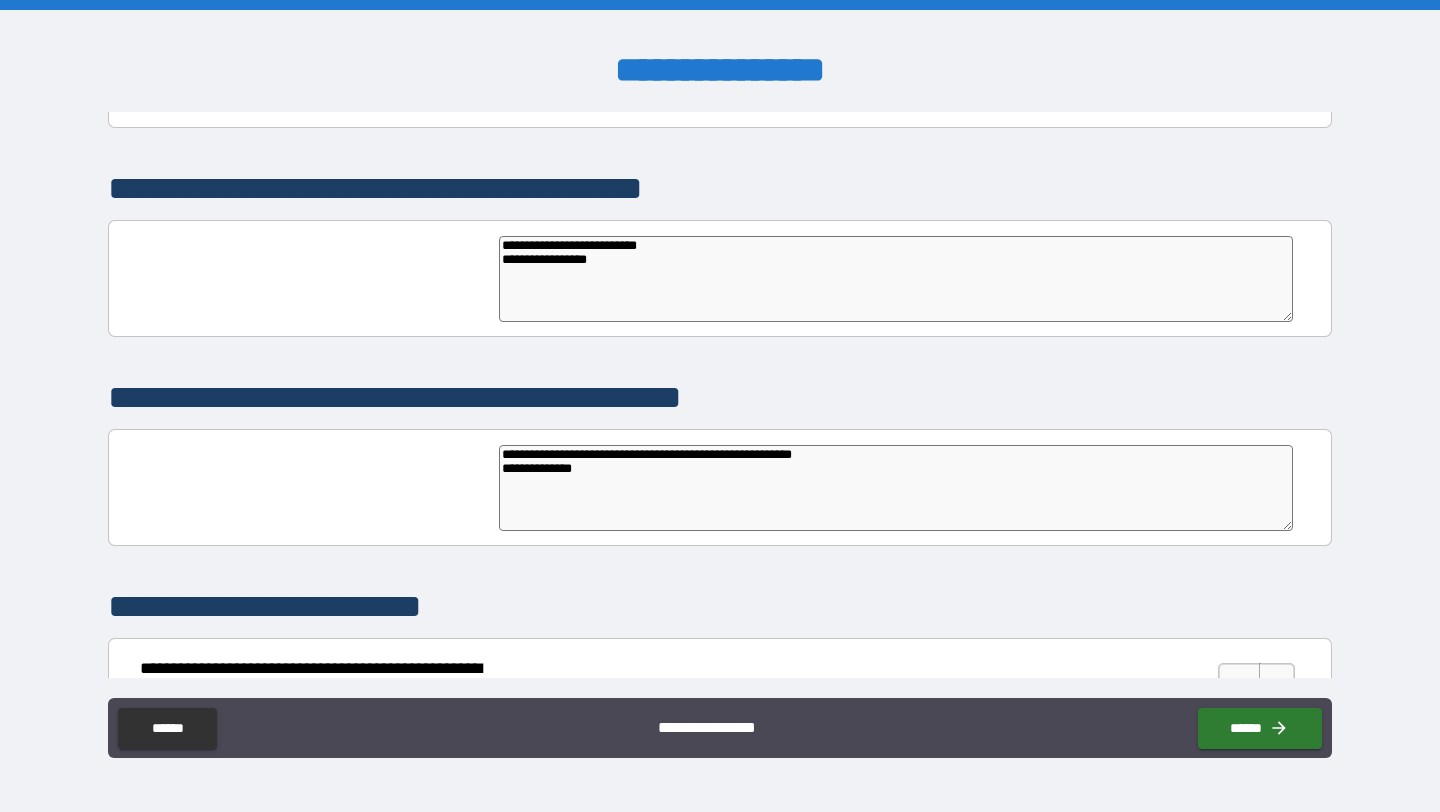 type on "*" 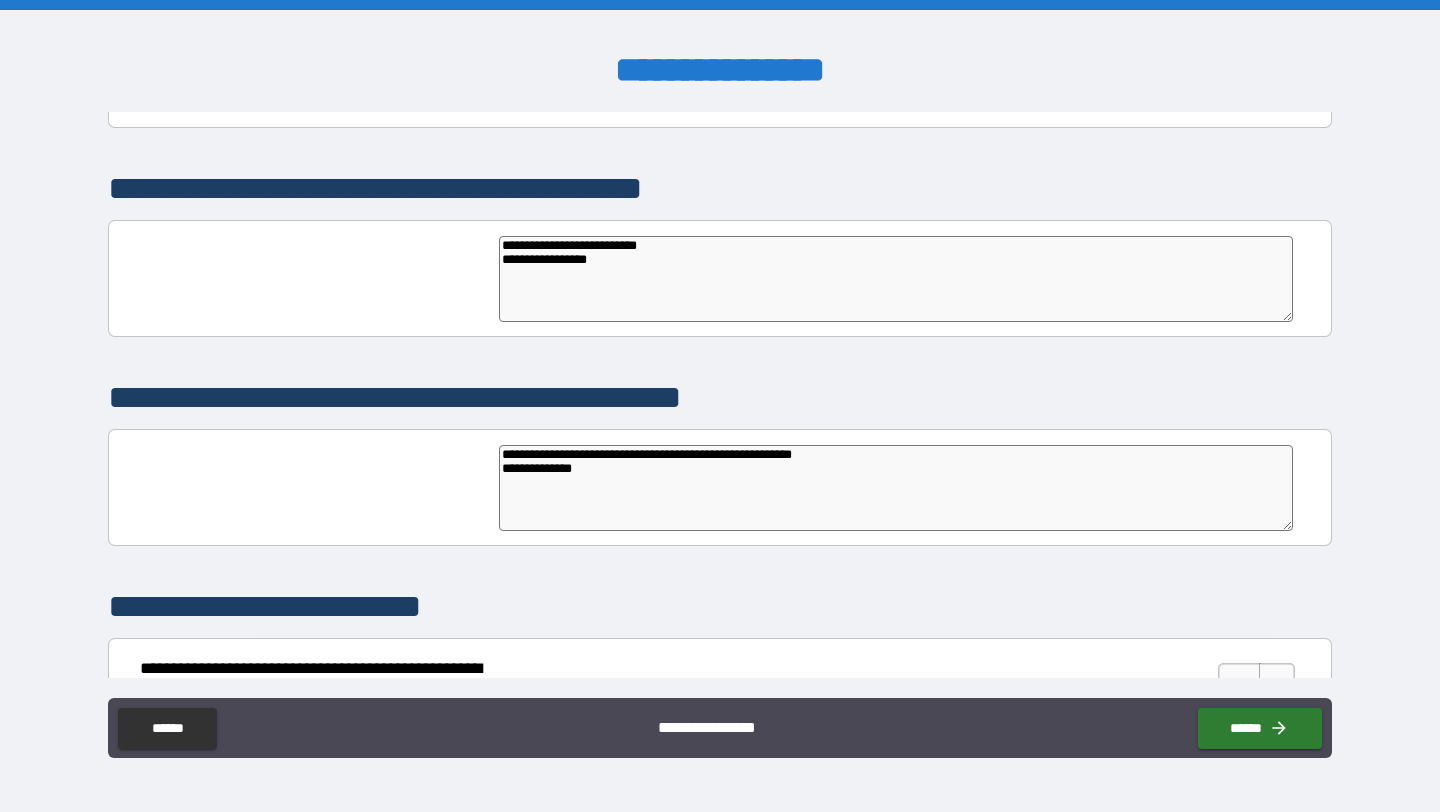 type on "*" 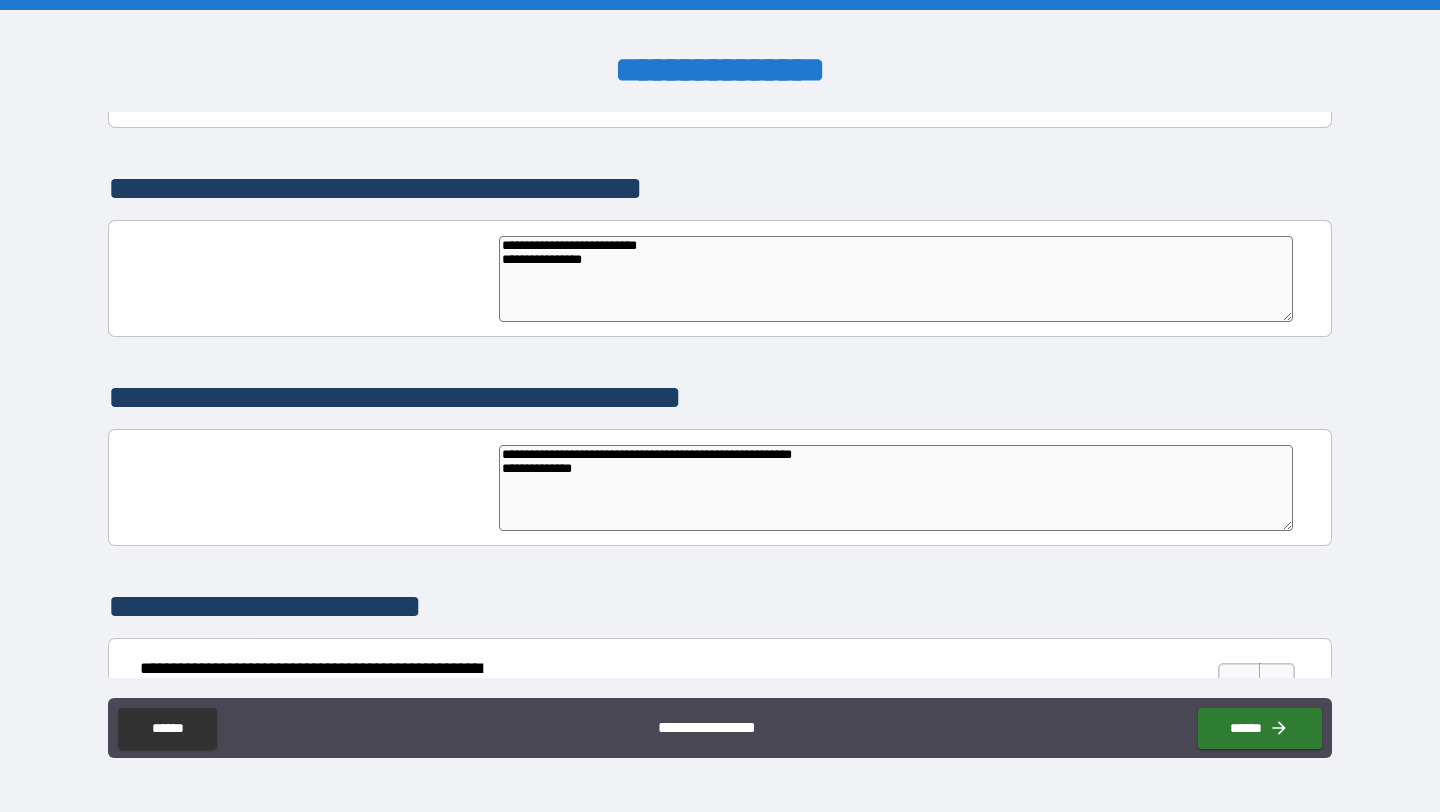 type on "**********" 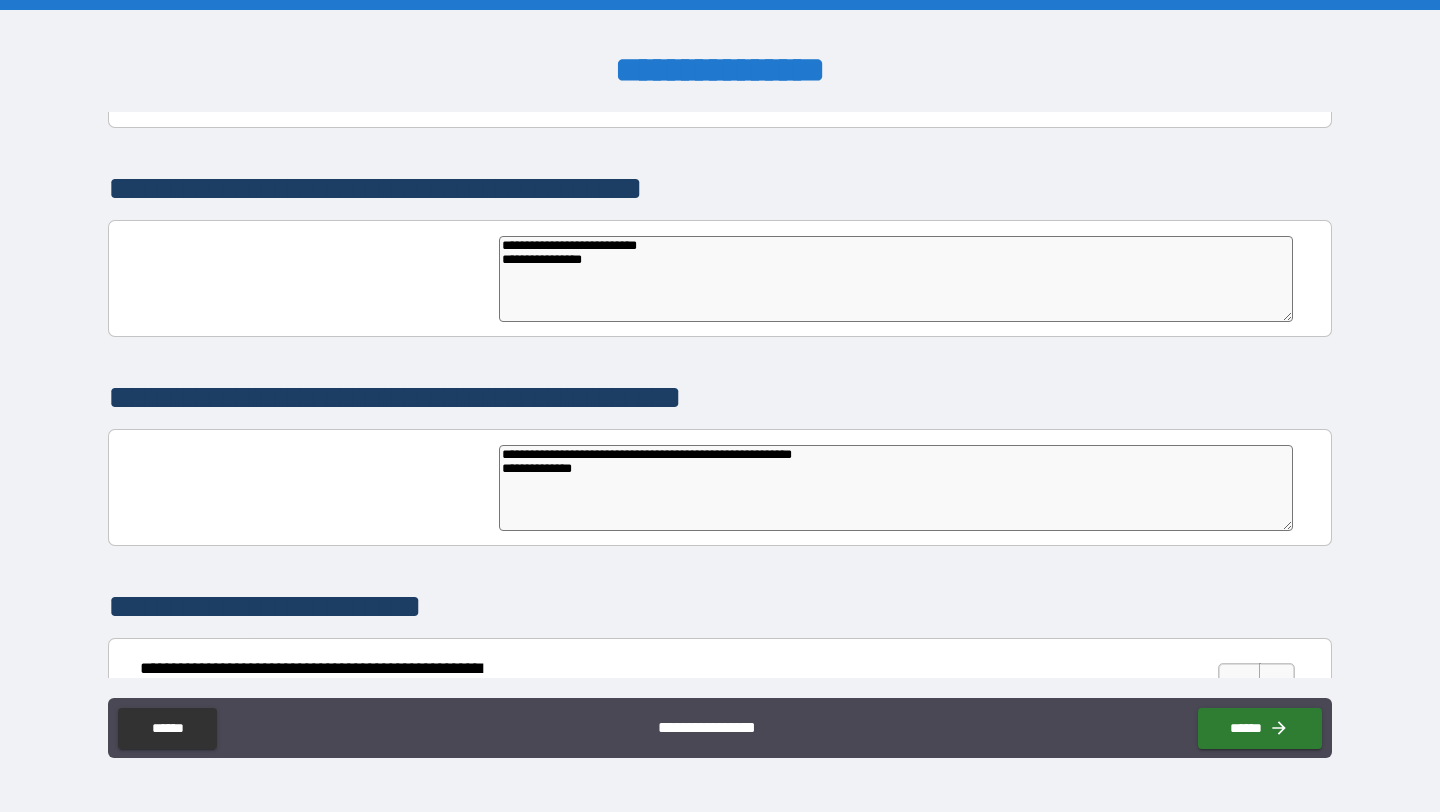 type 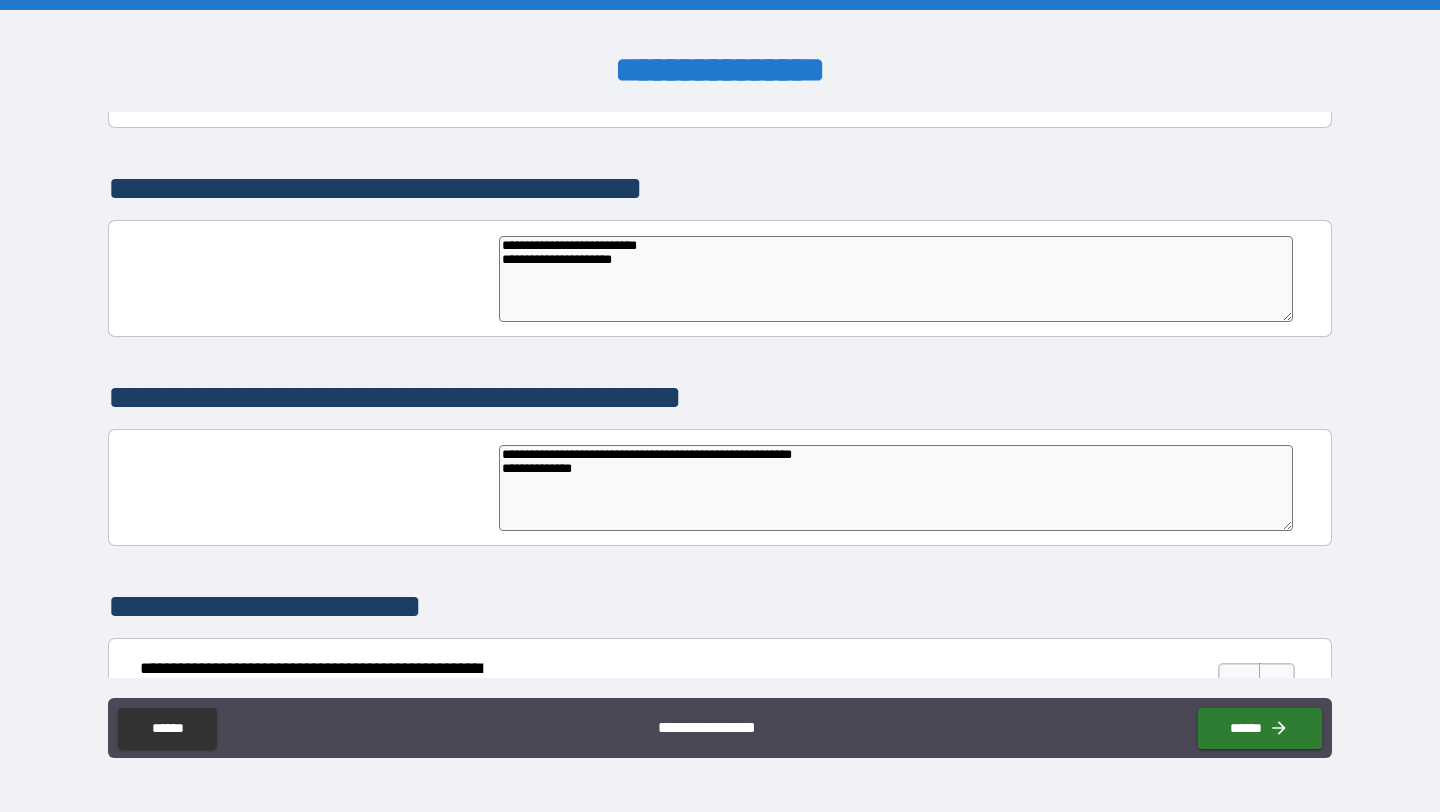 click on "**********" at bounding box center [896, 279] 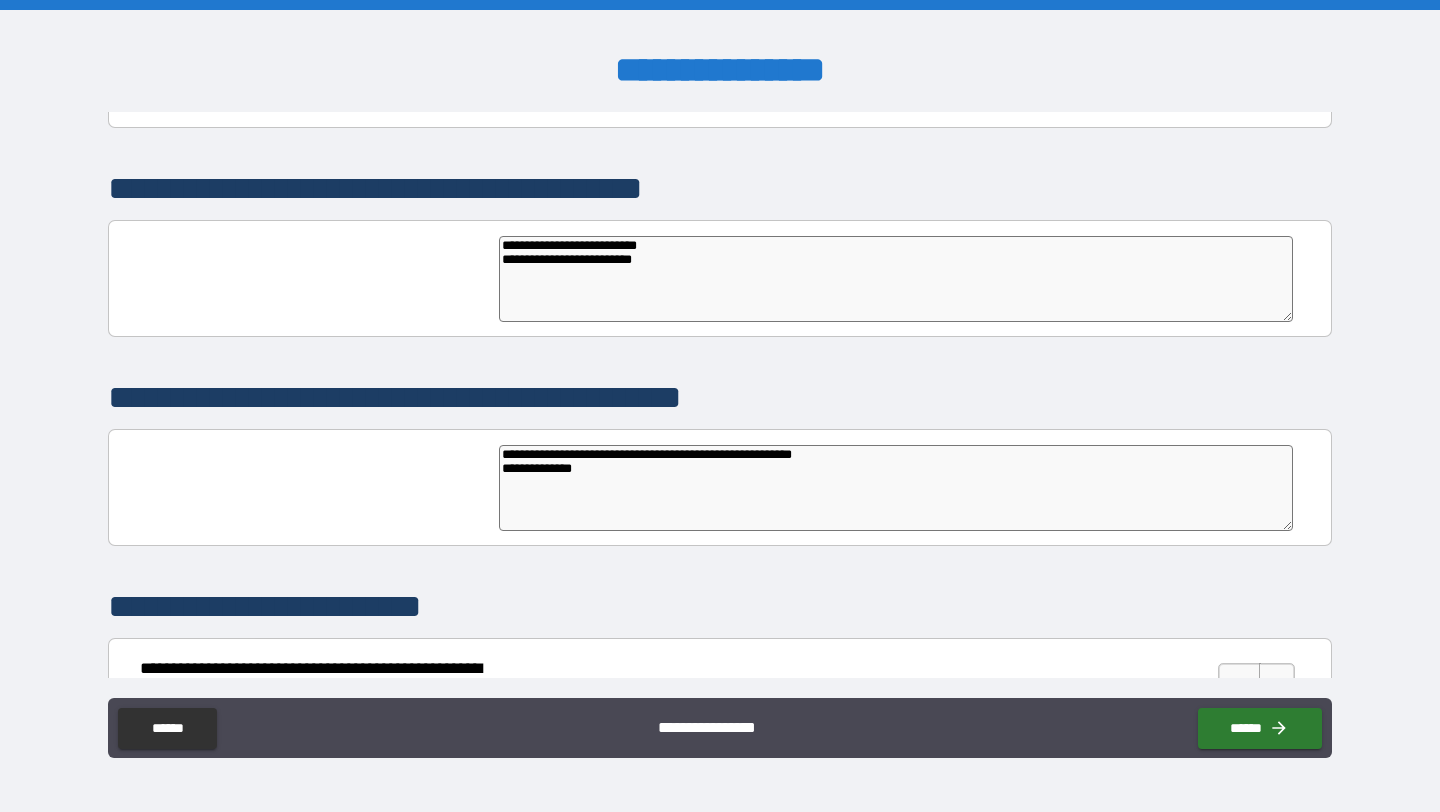 click on "**********" at bounding box center [896, 279] 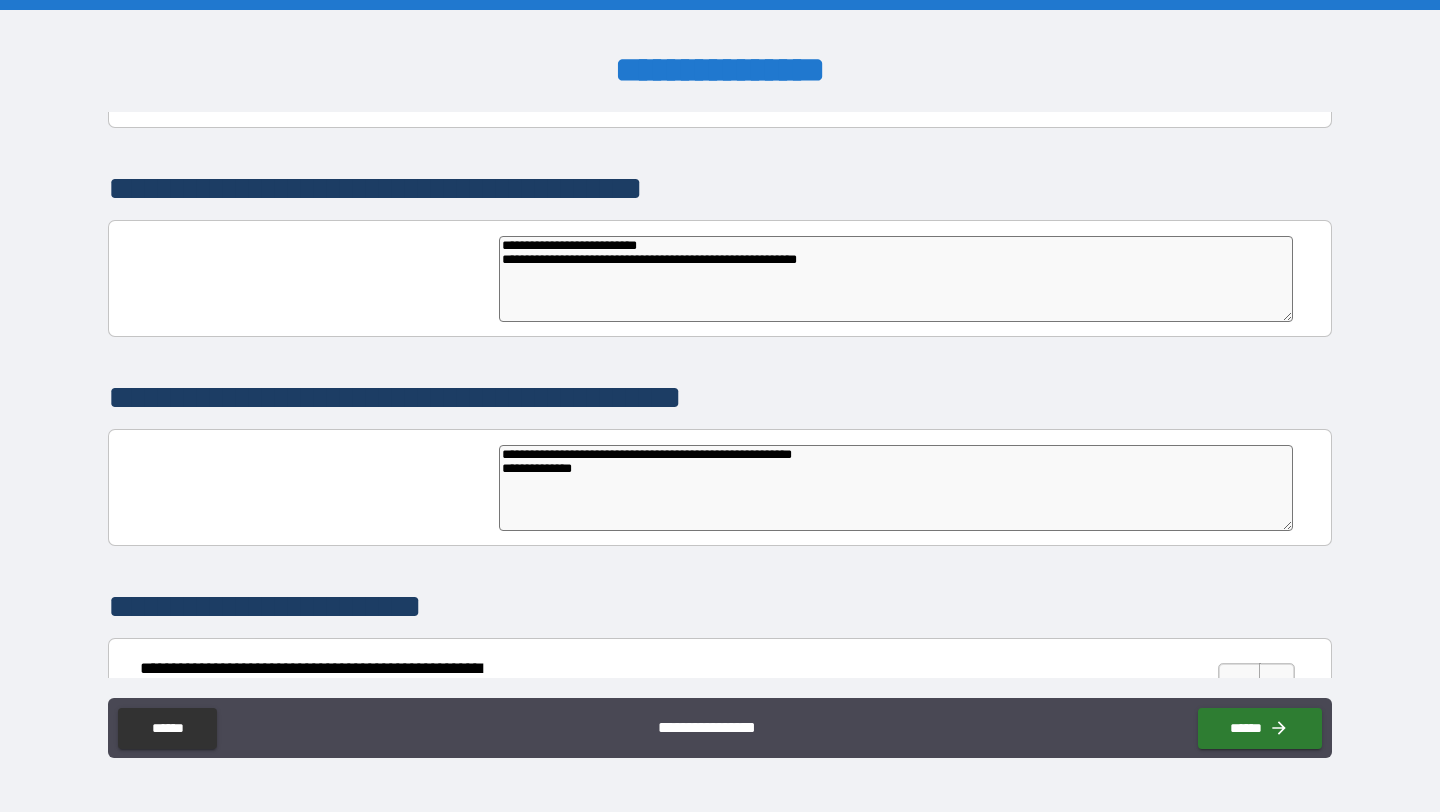 click on "**********" at bounding box center [896, 279] 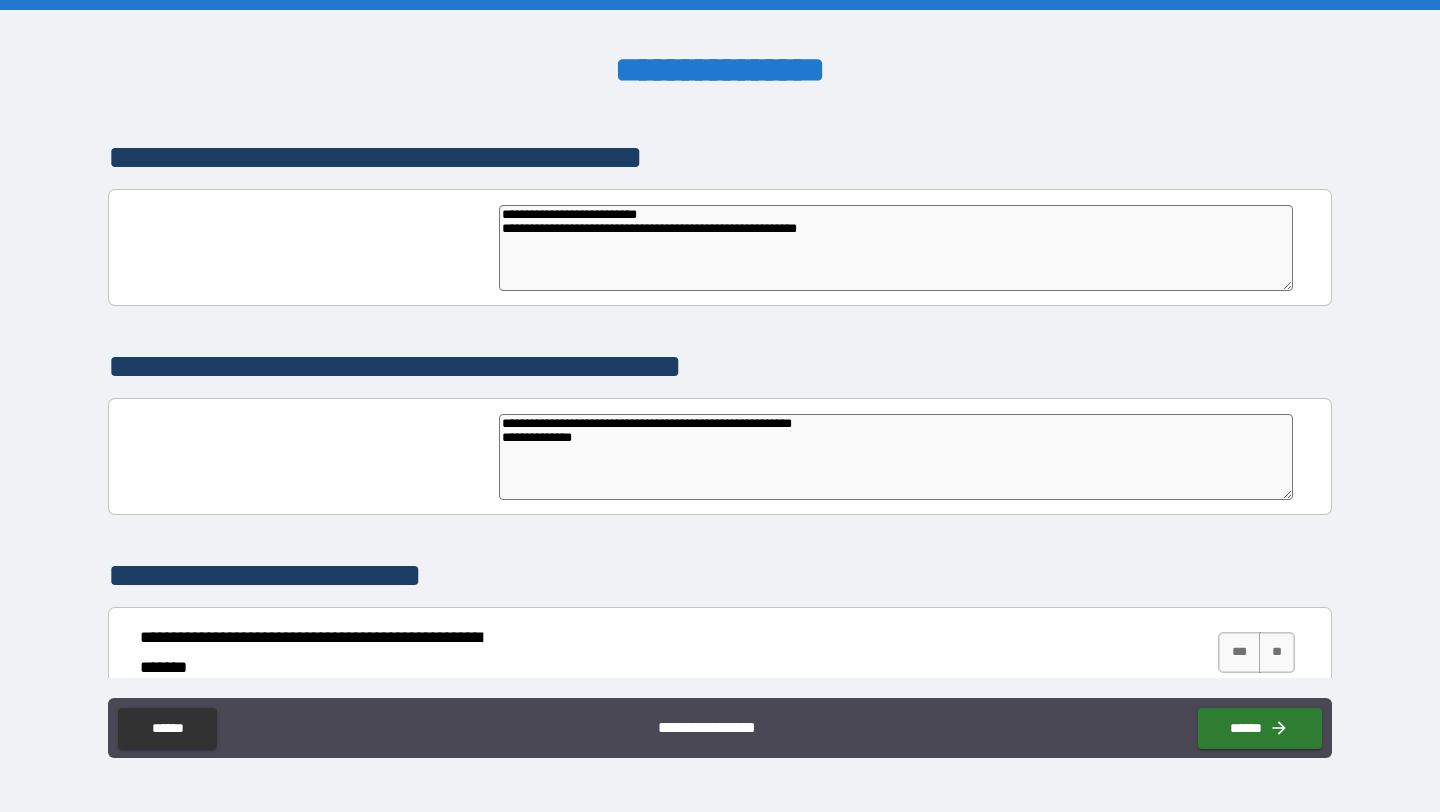 scroll, scrollTop: 318, scrollLeft: 0, axis: vertical 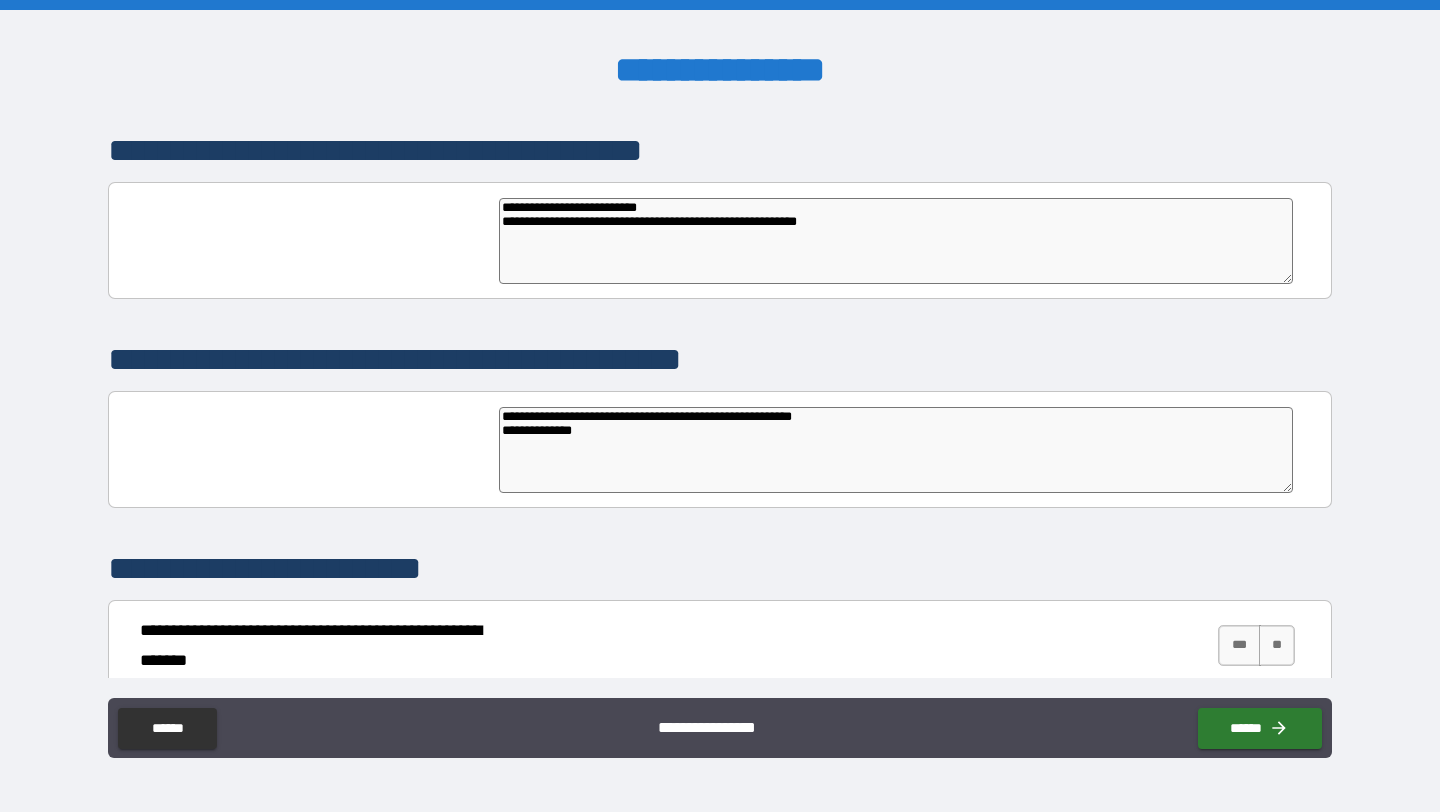 click on "**********" at bounding box center (896, 241) 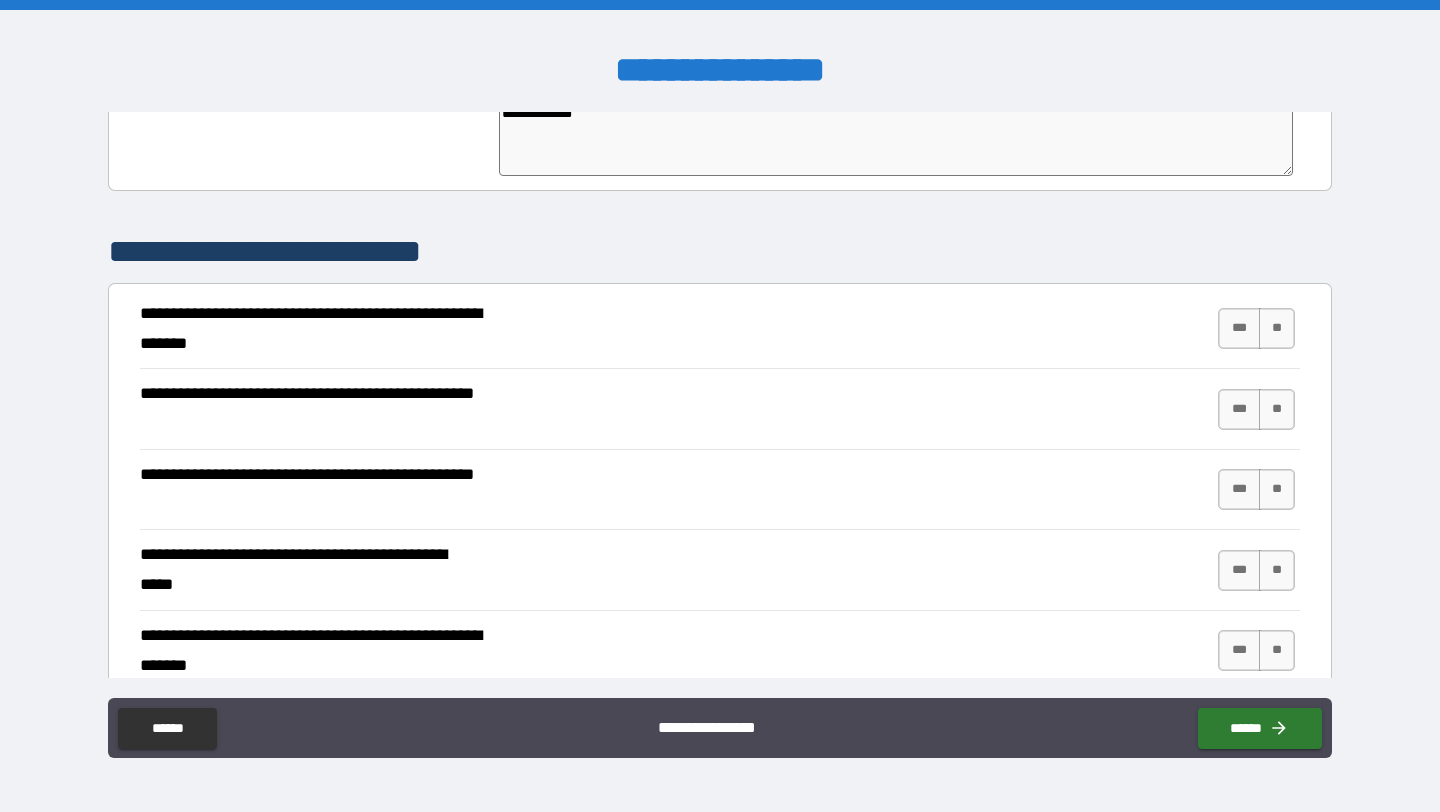scroll, scrollTop: 691, scrollLeft: 0, axis: vertical 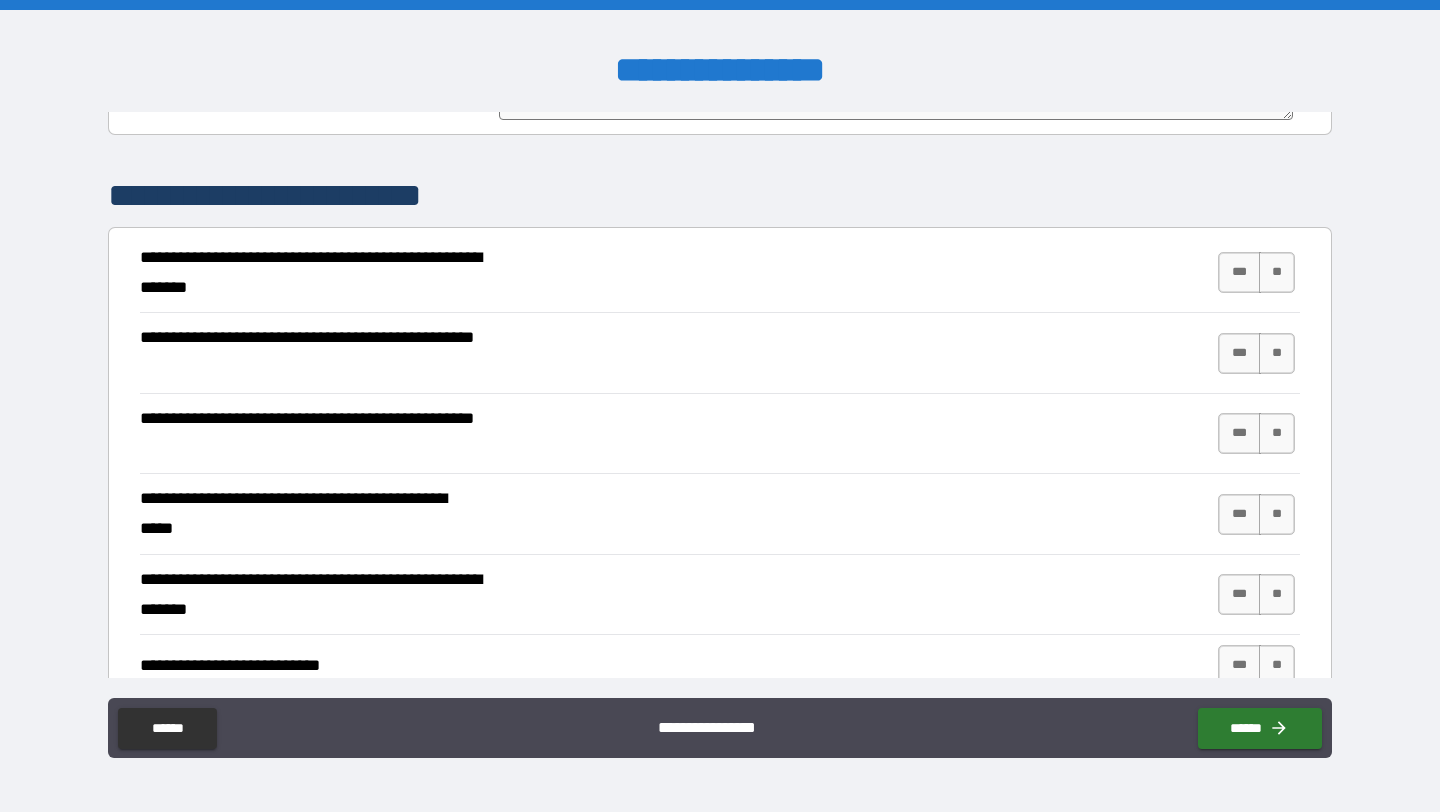 drag, startPoint x: 298, startPoint y: 255, endPoint x: 306, endPoint y: 273, distance: 19.697716 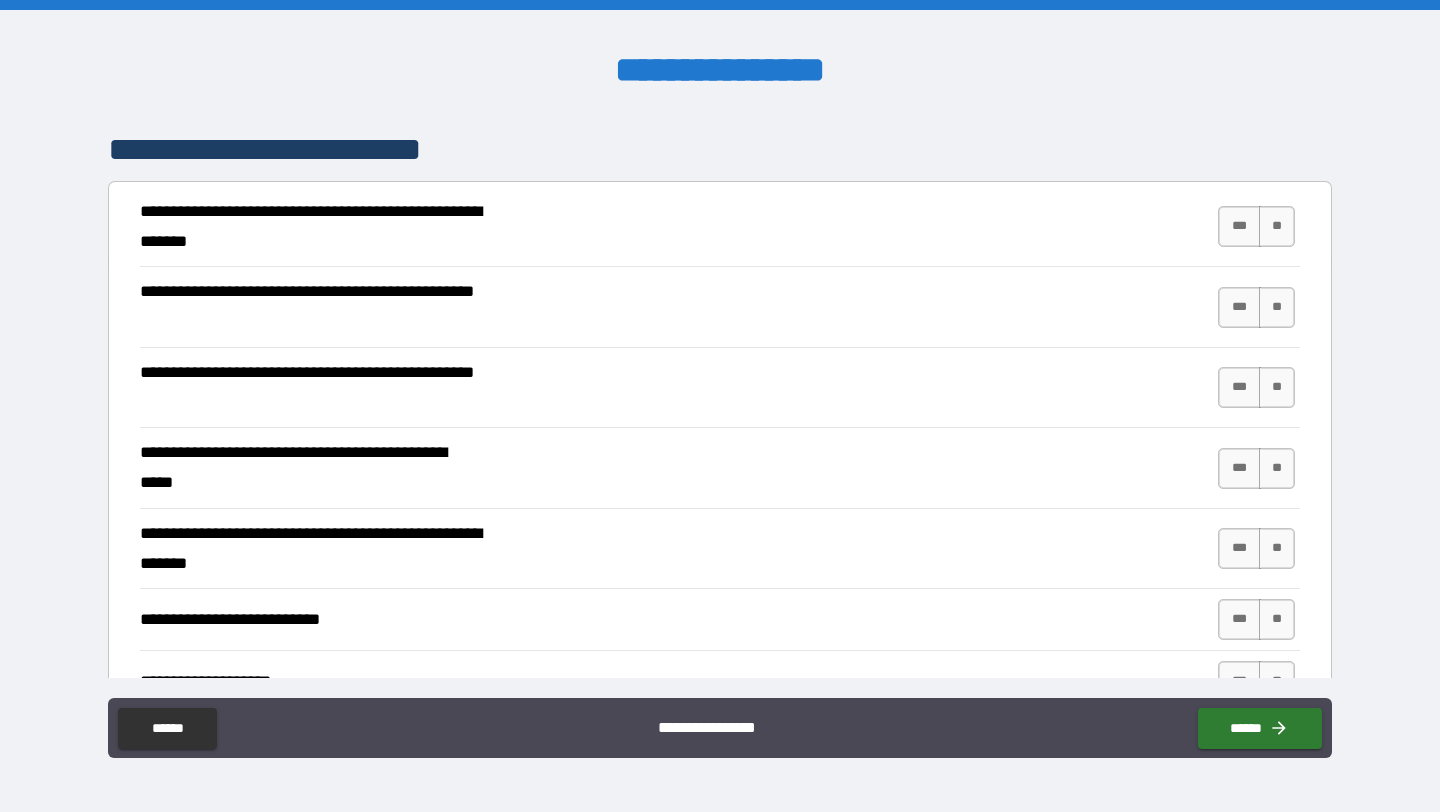 scroll, scrollTop: 738, scrollLeft: 0, axis: vertical 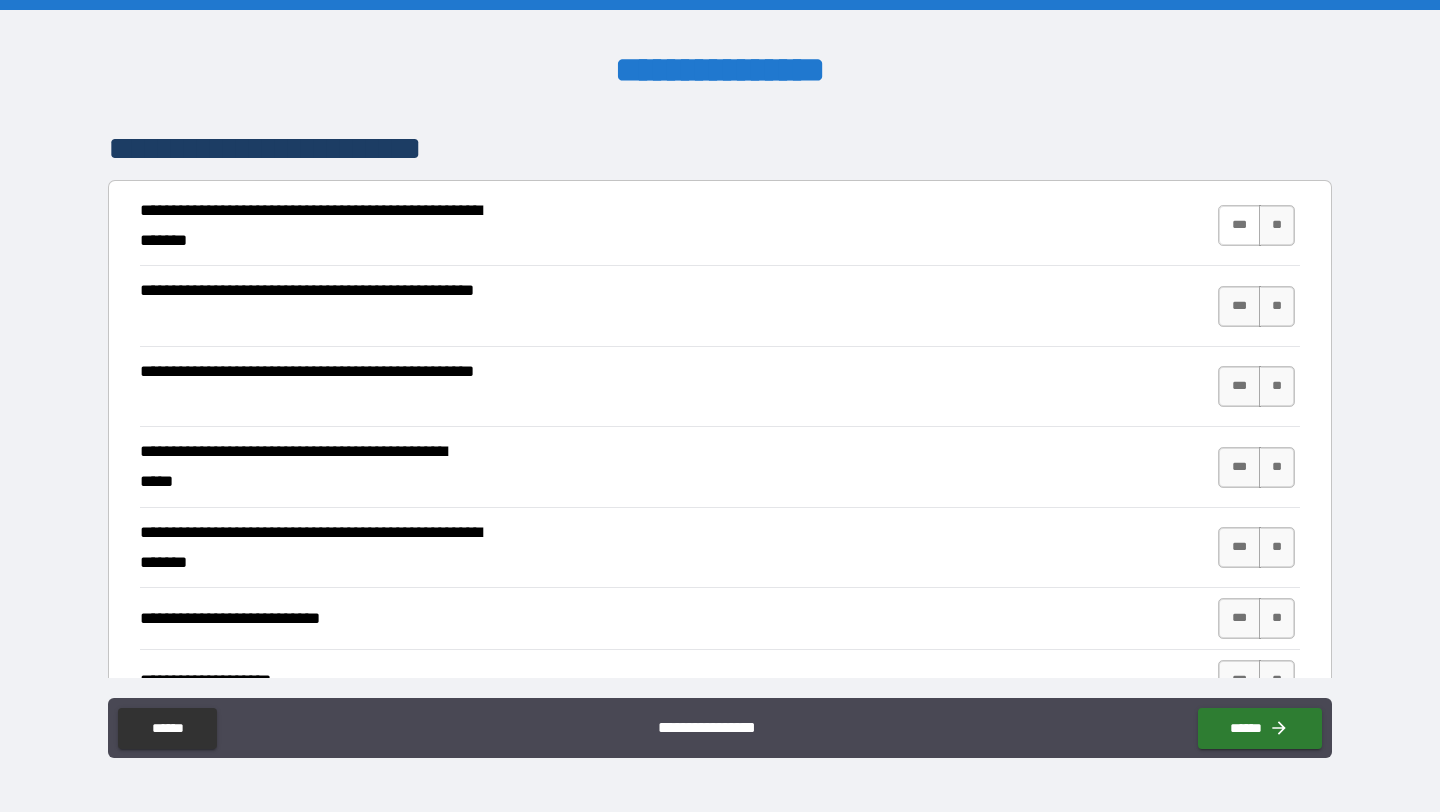 click on "***" at bounding box center [1239, 225] 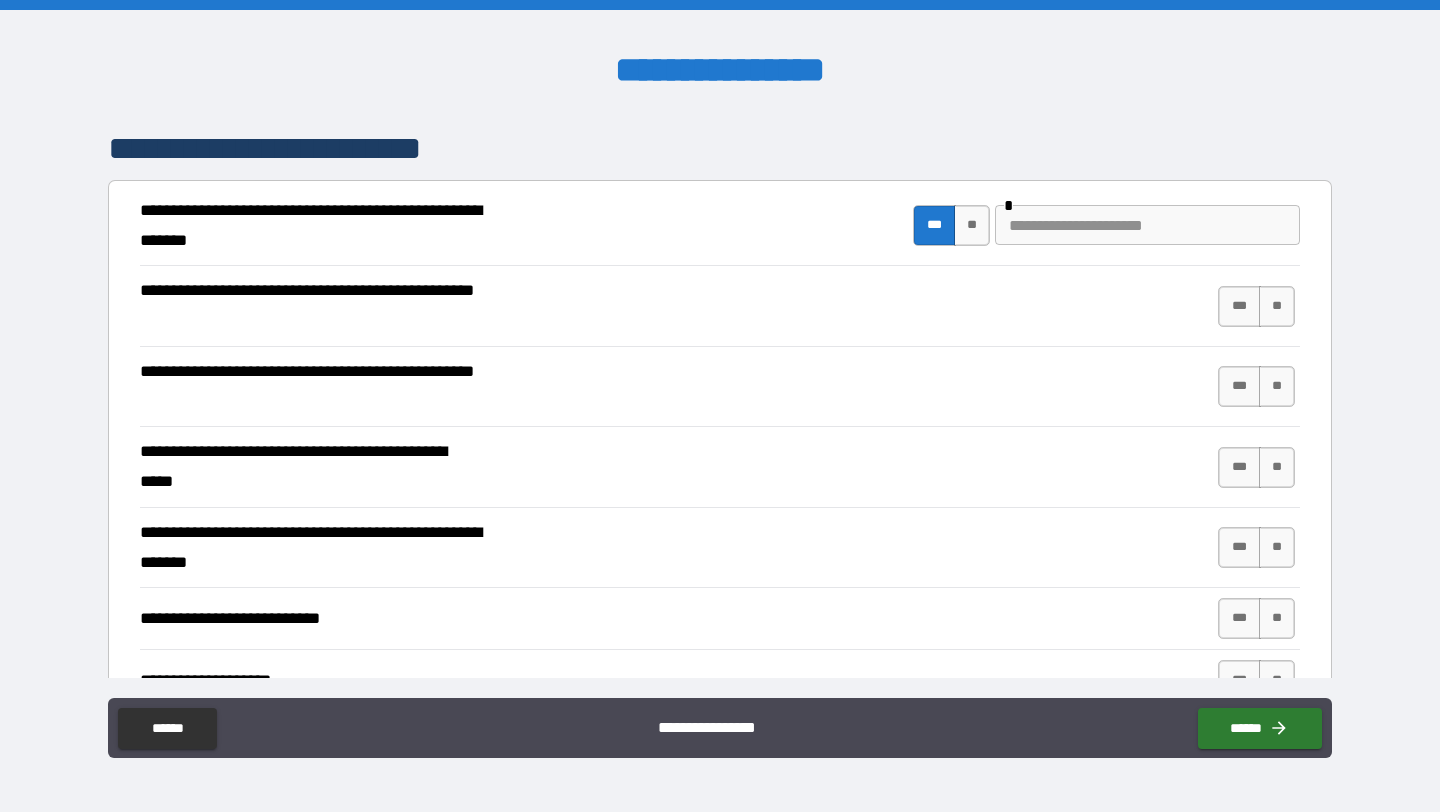 click at bounding box center (1147, 225) 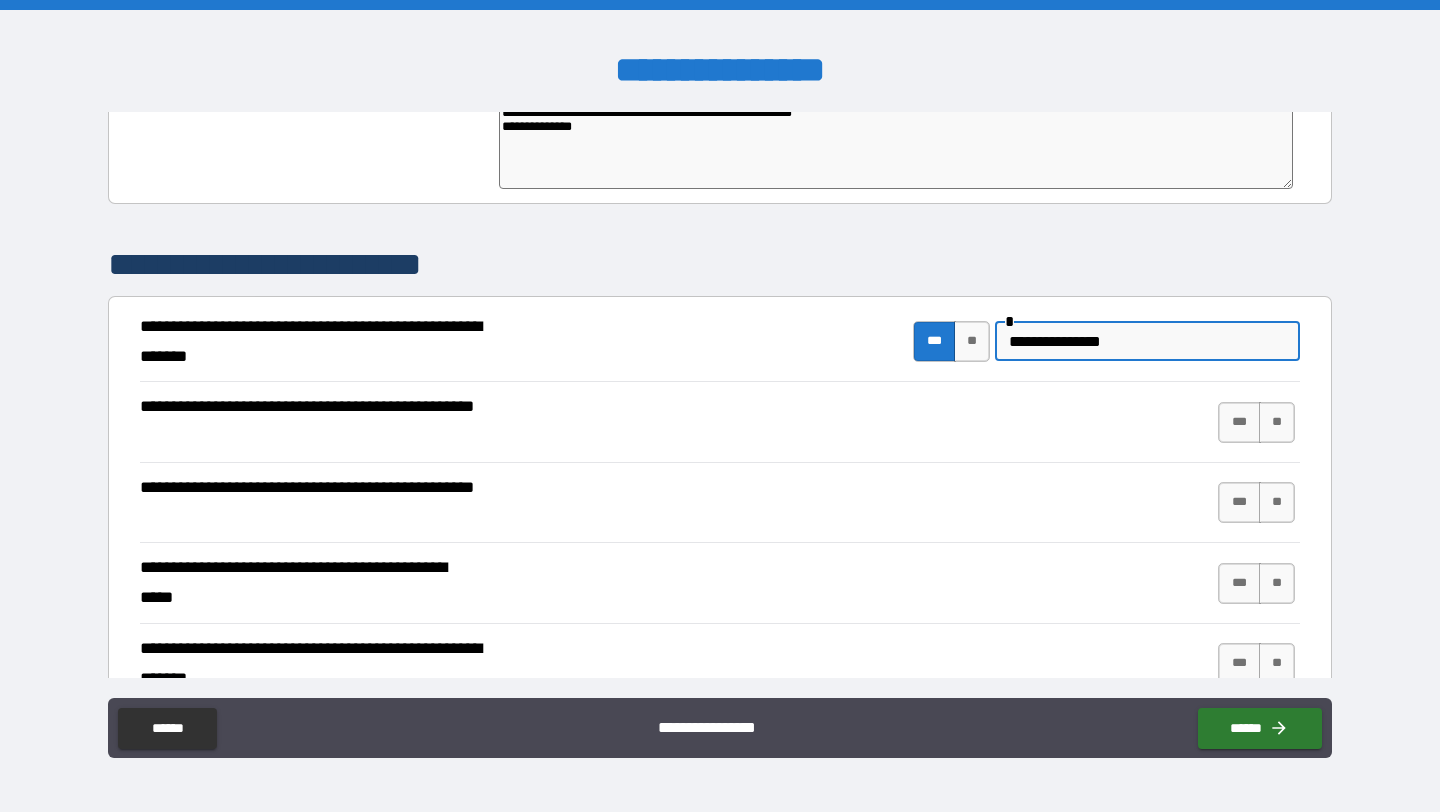 scroll, scrollTop: 628, scrollLeft: 0, axis: vertical 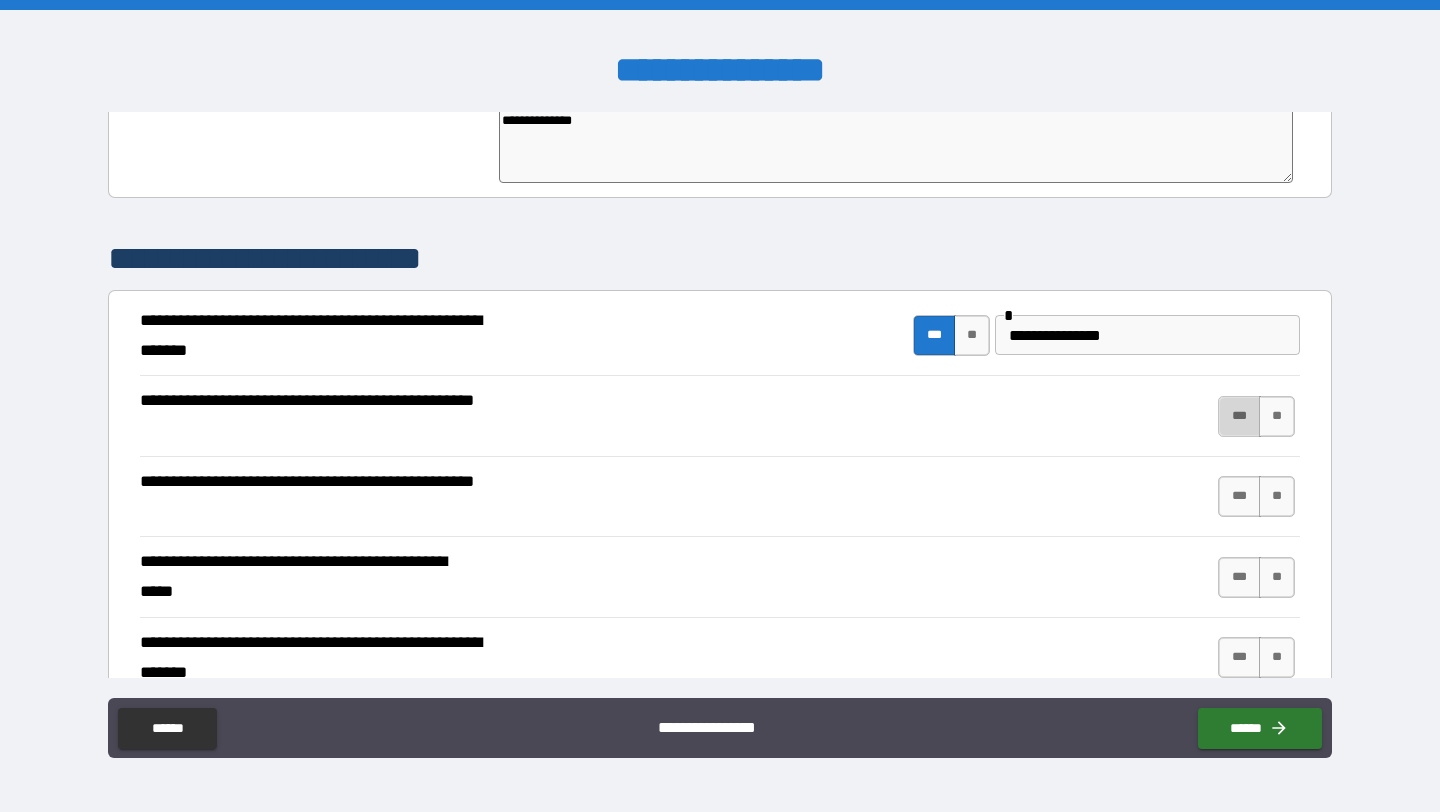 click on "***" at bounding box center [1239, 416] 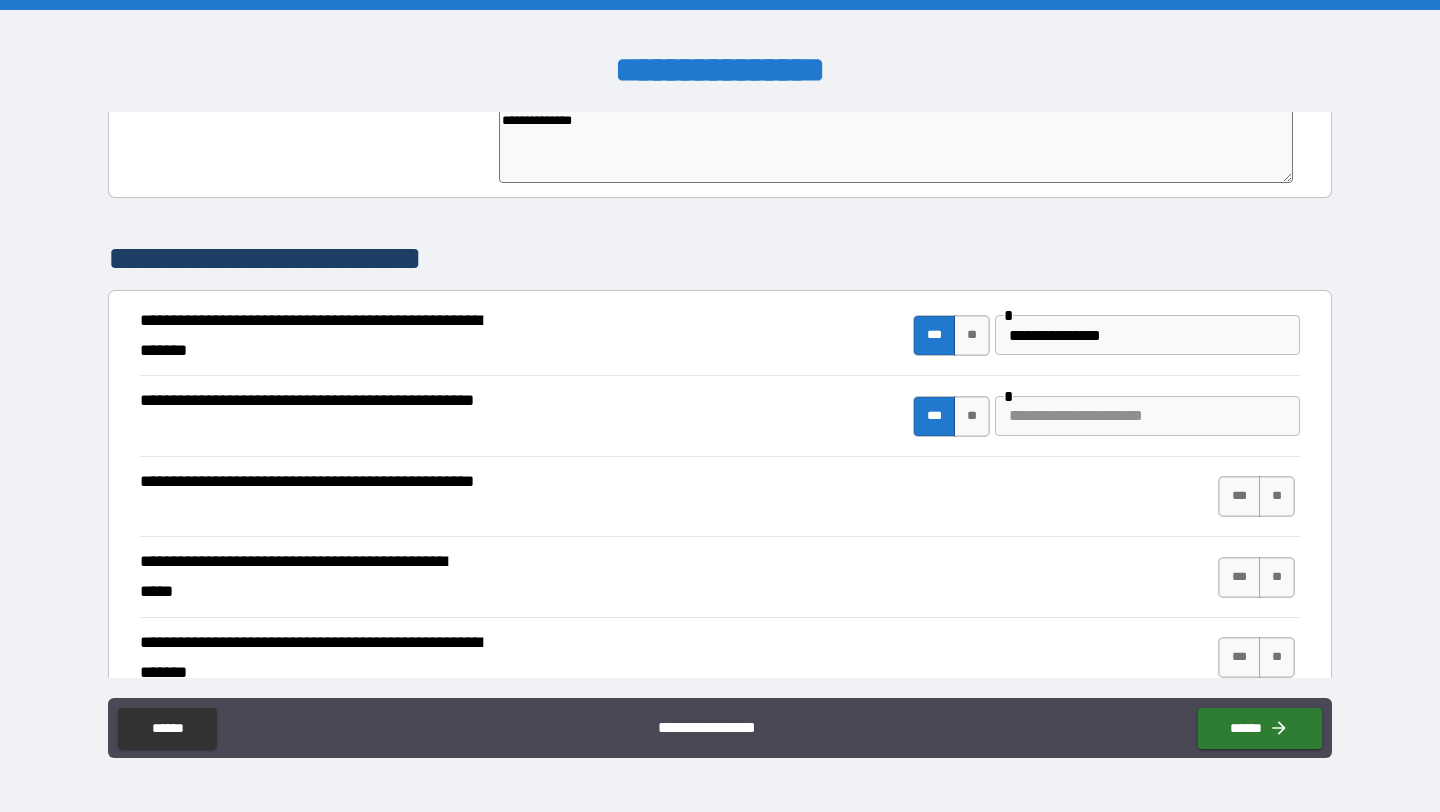click at bounding box center (1147, 416) 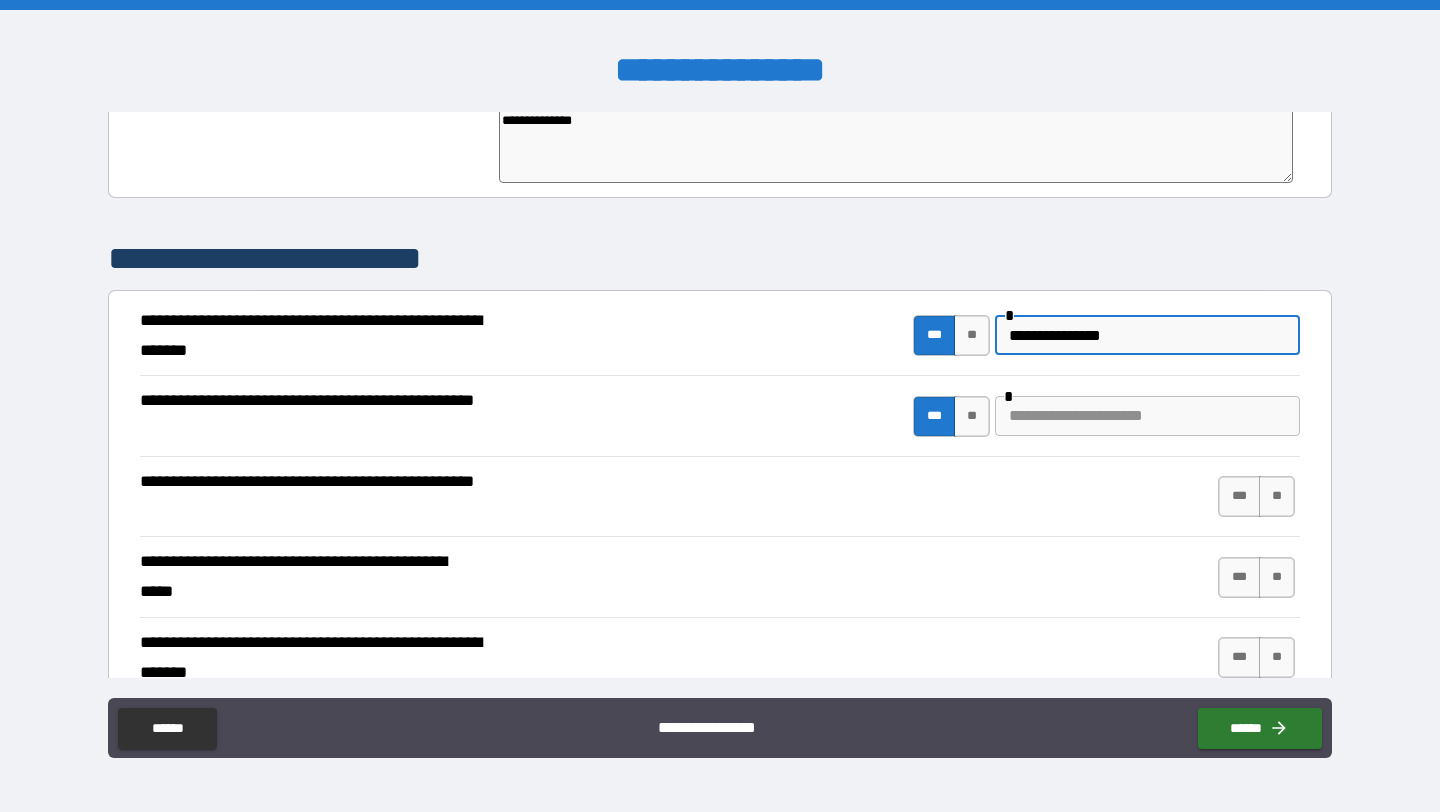 drag, startPoint x: 995, startPoint y: 338, endPoint x: 1247, endPoint y: 338, distance: 252 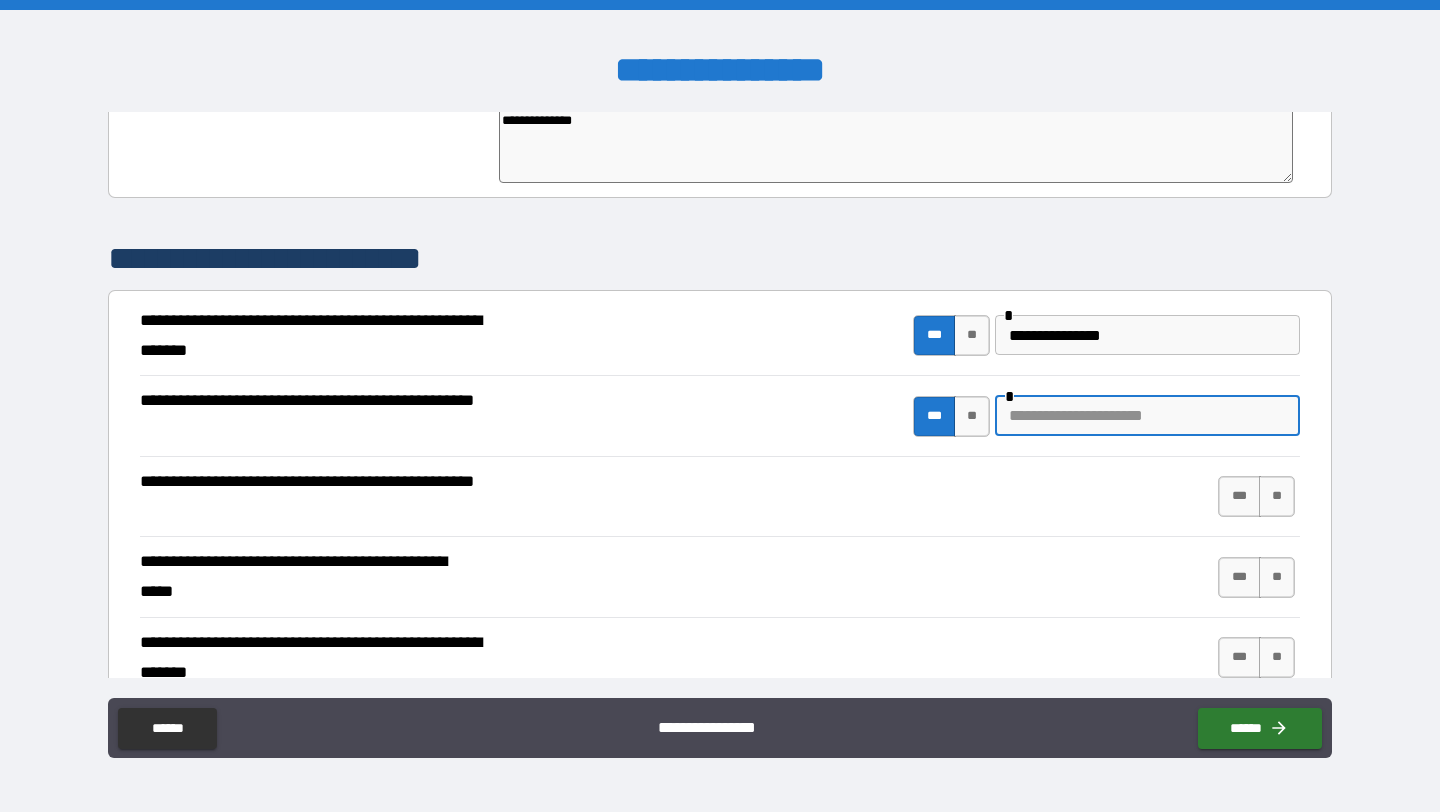 paste on "**********" 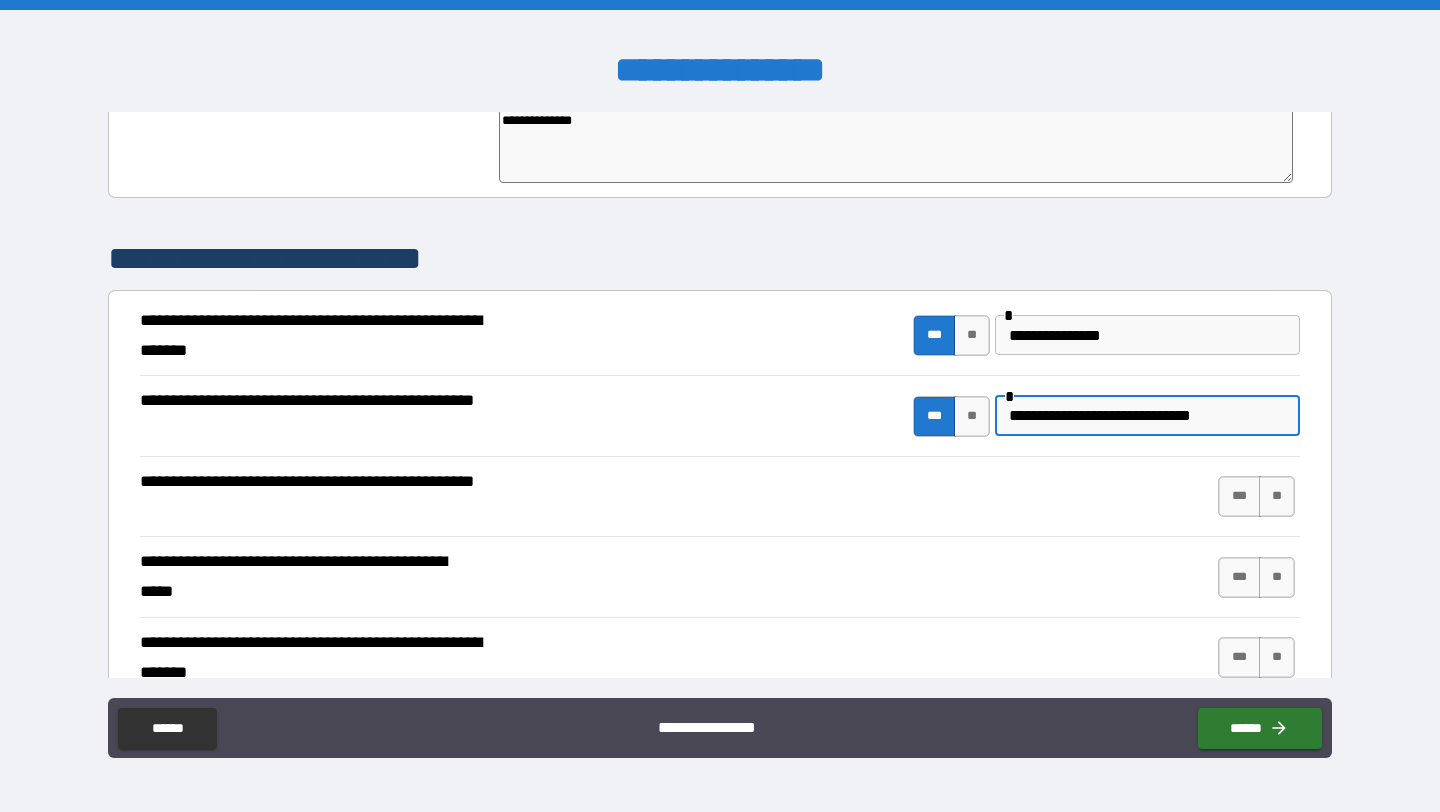 click on "**********" at bounding box center (720, 497) 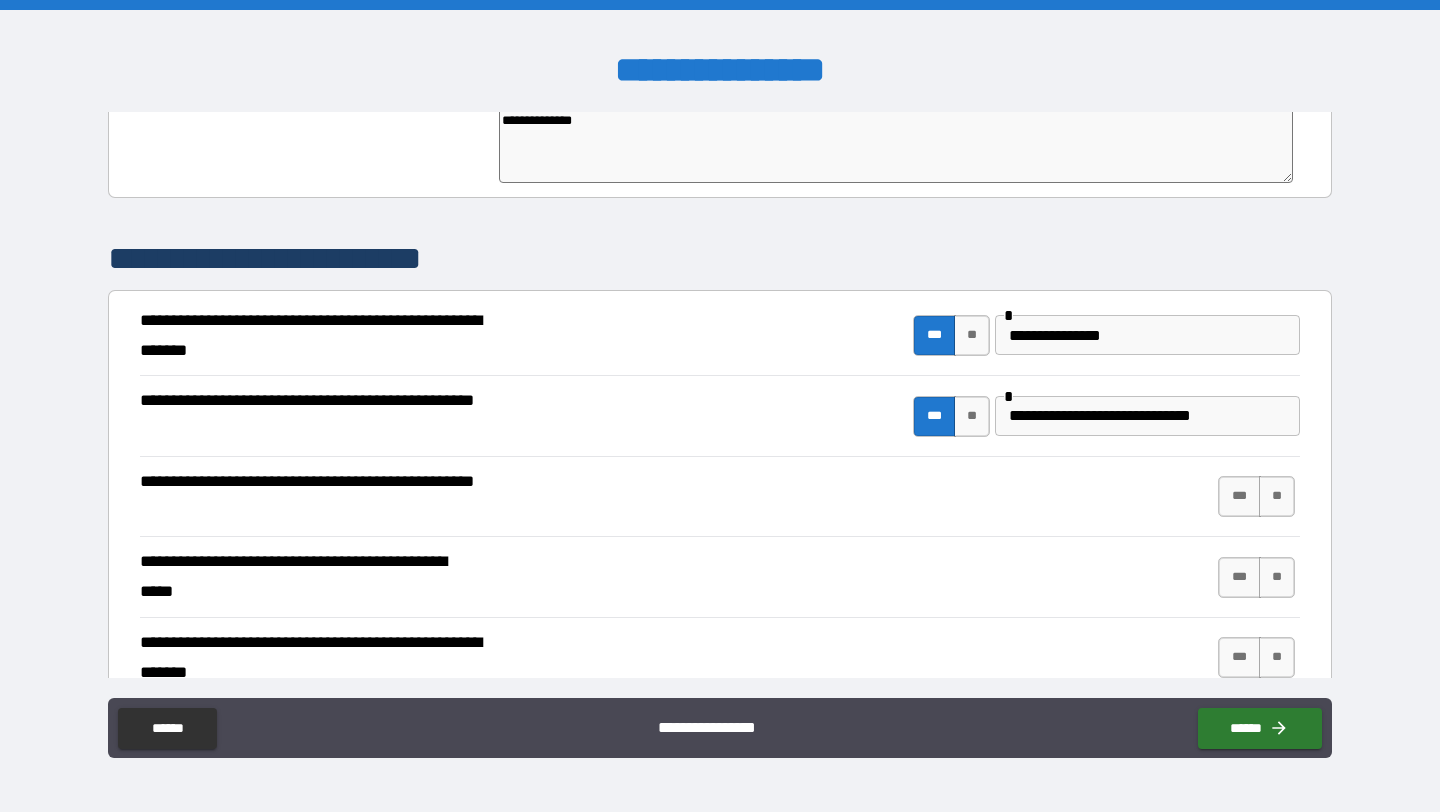 scroll, scrollTop: 737, scrollLeft: 0, axis: vertical 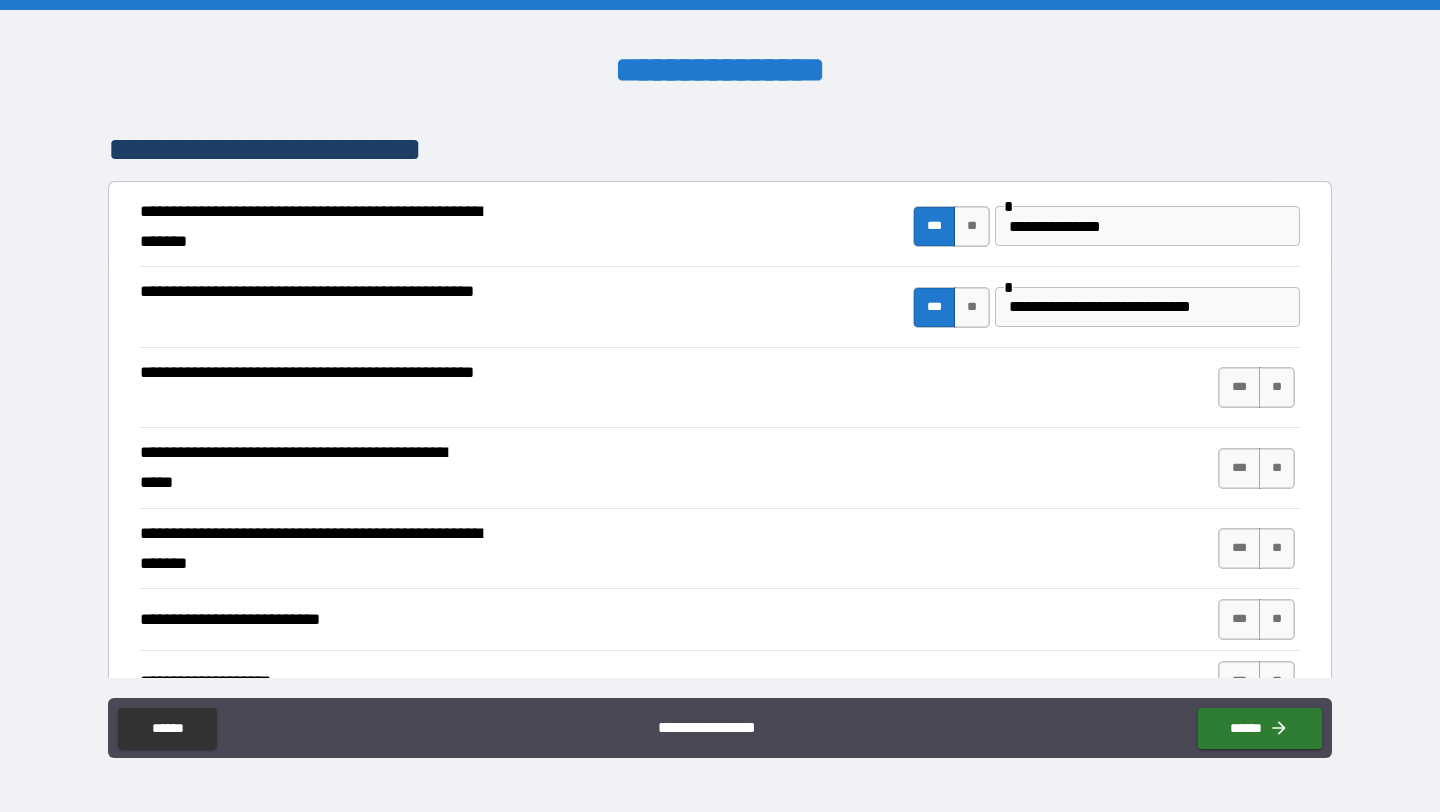 click on "**********" at bounding box center [1147, 307] 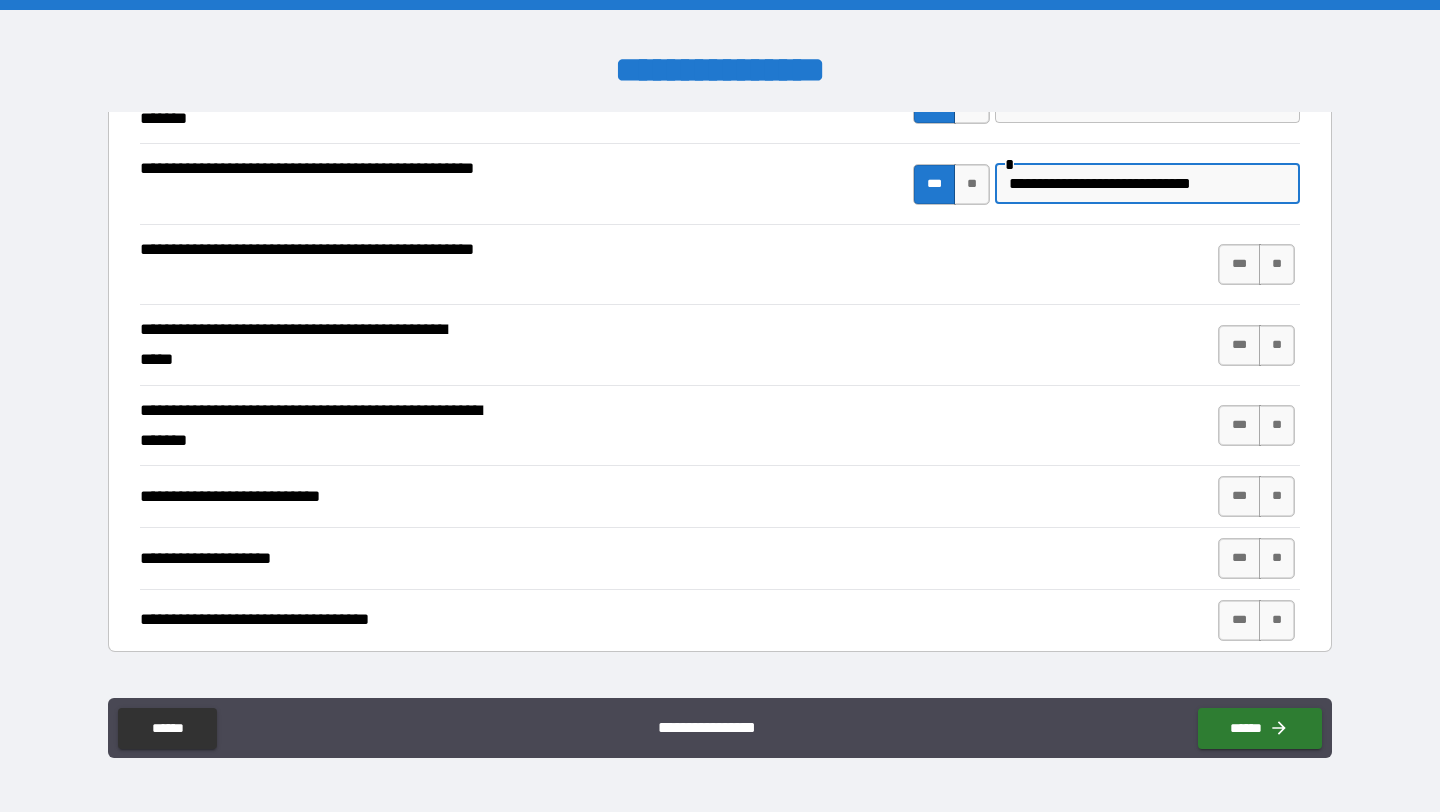 scroll, scrollTop: 864, scrollLeft: 0, axis: vertical 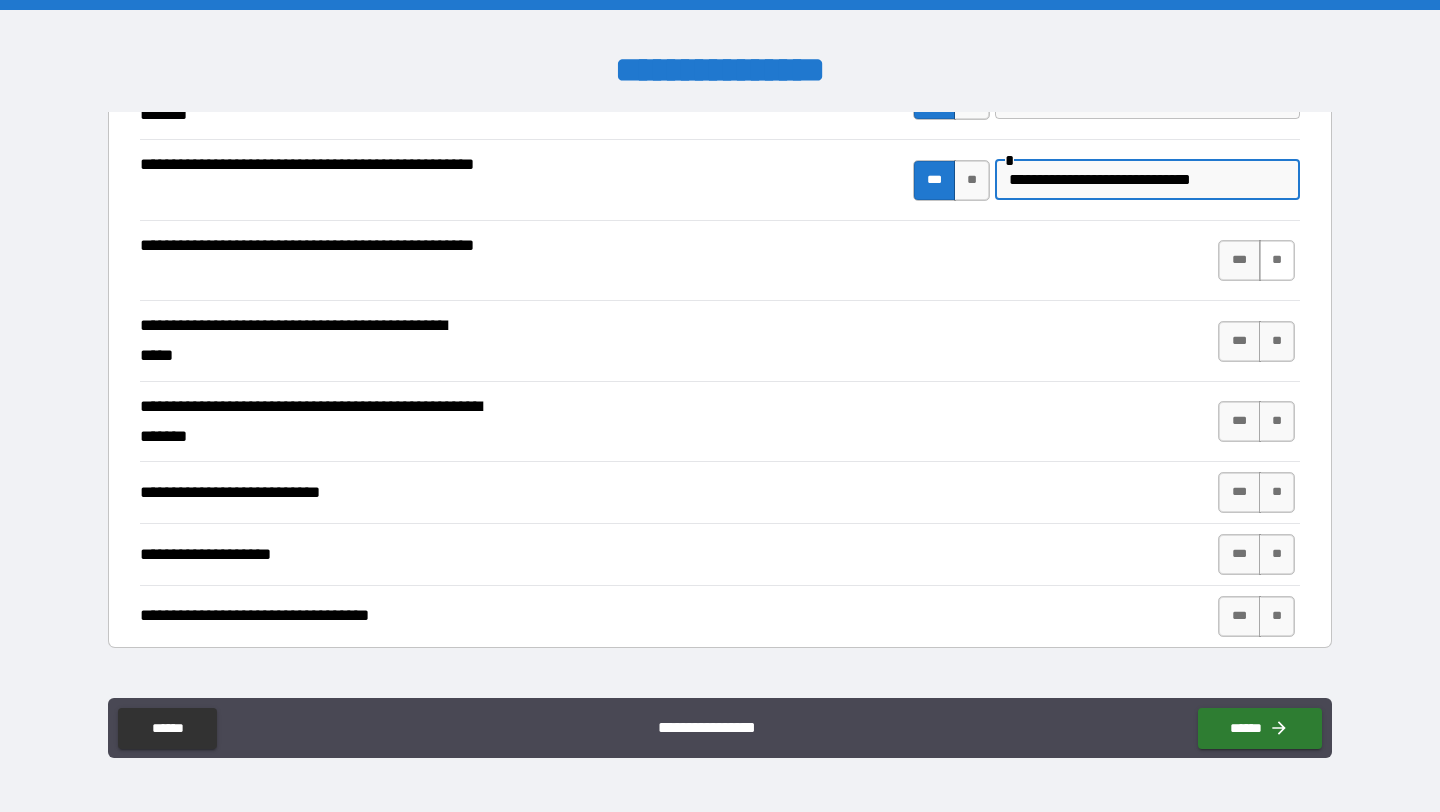 click on "**" at bounding box center (1277, 260) 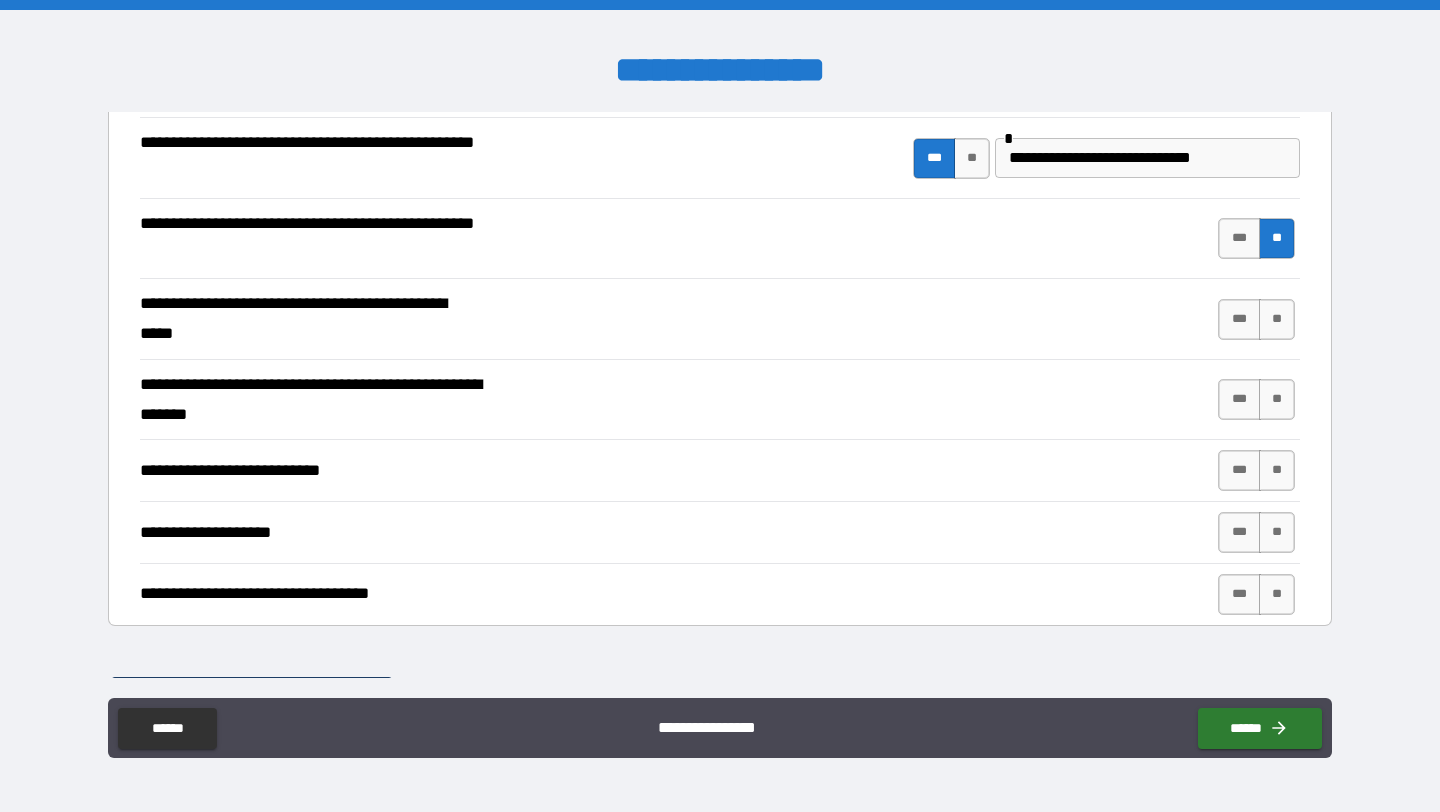 scroll, scrollTop: 890, scrollLeft: 0, axis: vertical 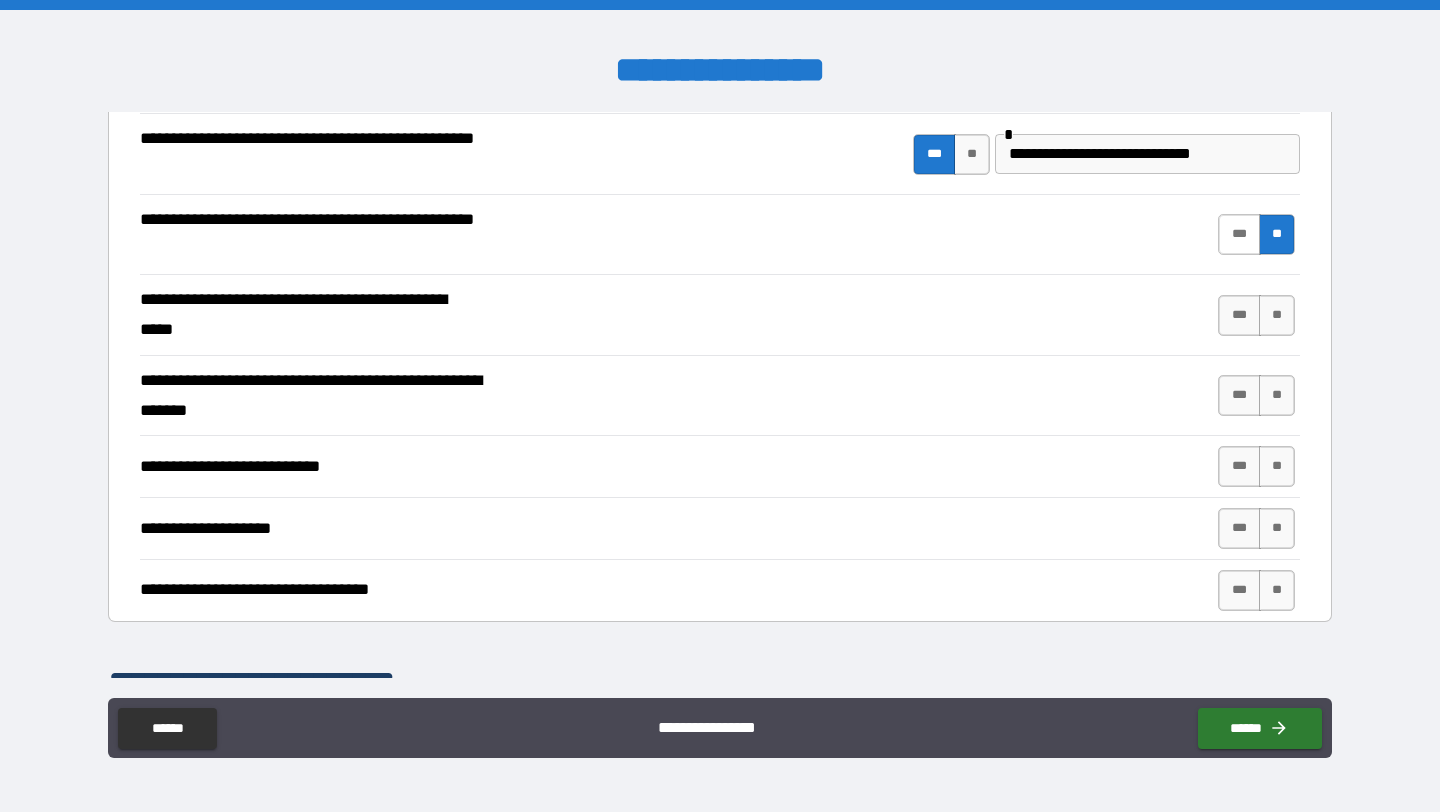 click on "***" at bounding box center (1239, 234) 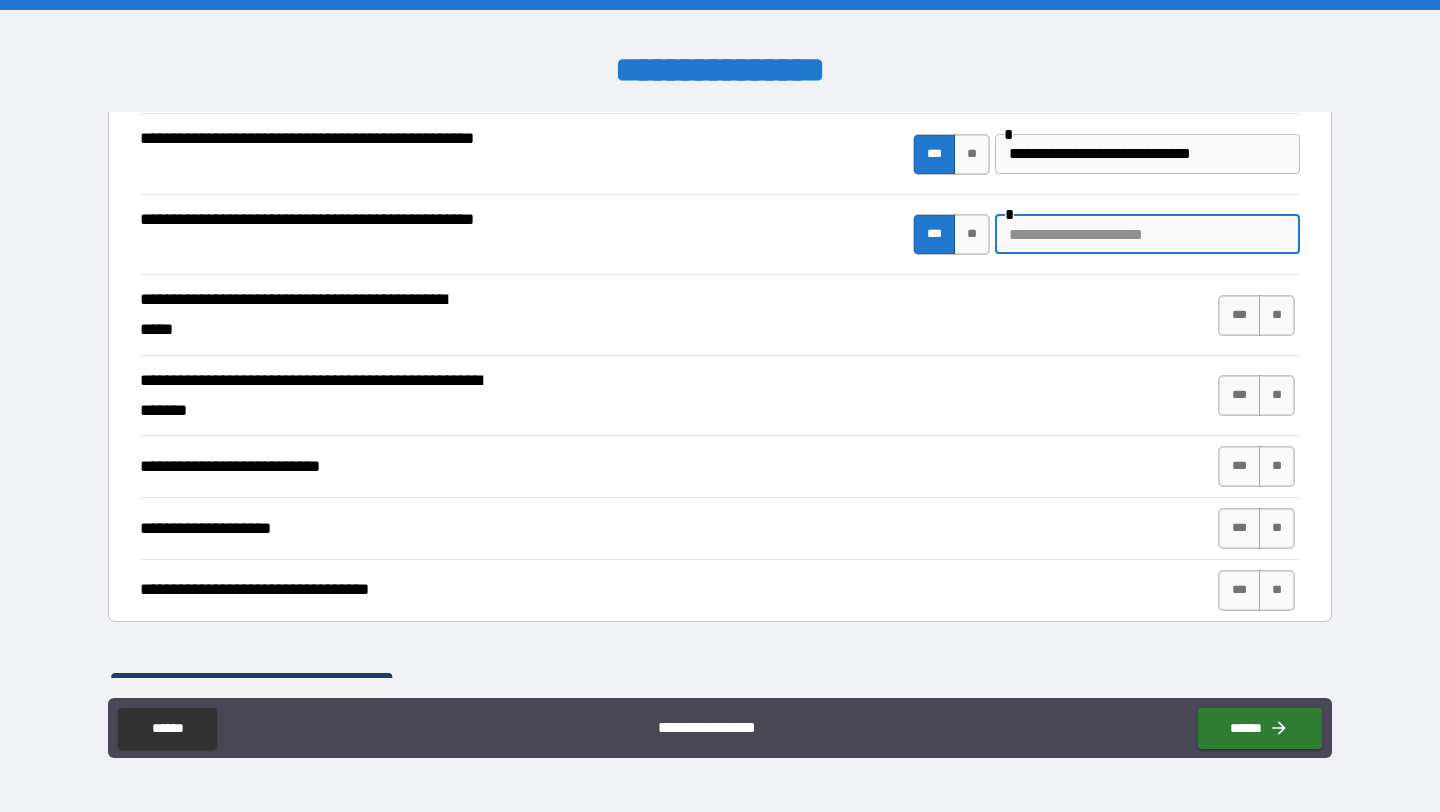 click at bounding box center [1147, 234] 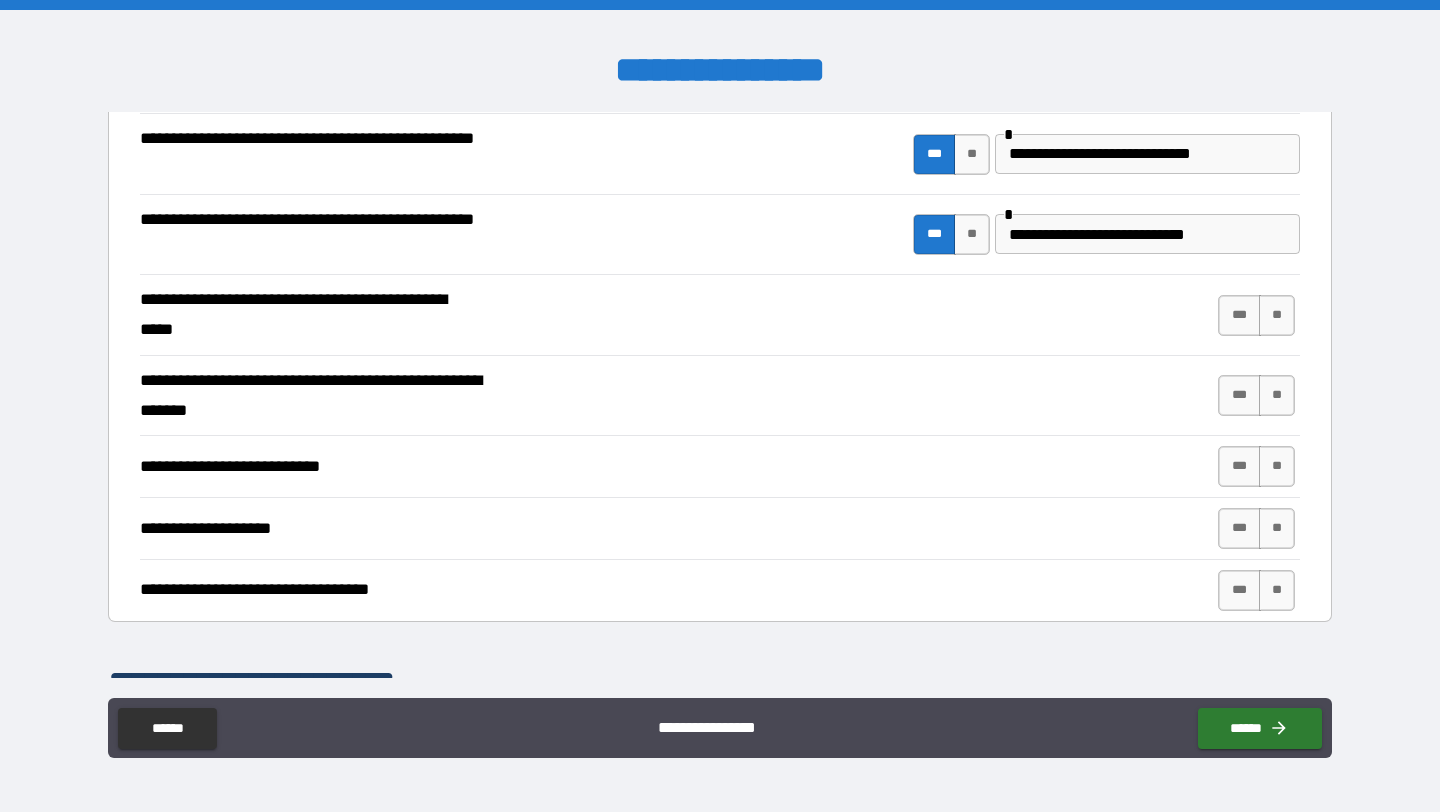 click on "**********" at bounding box center [720, 315] 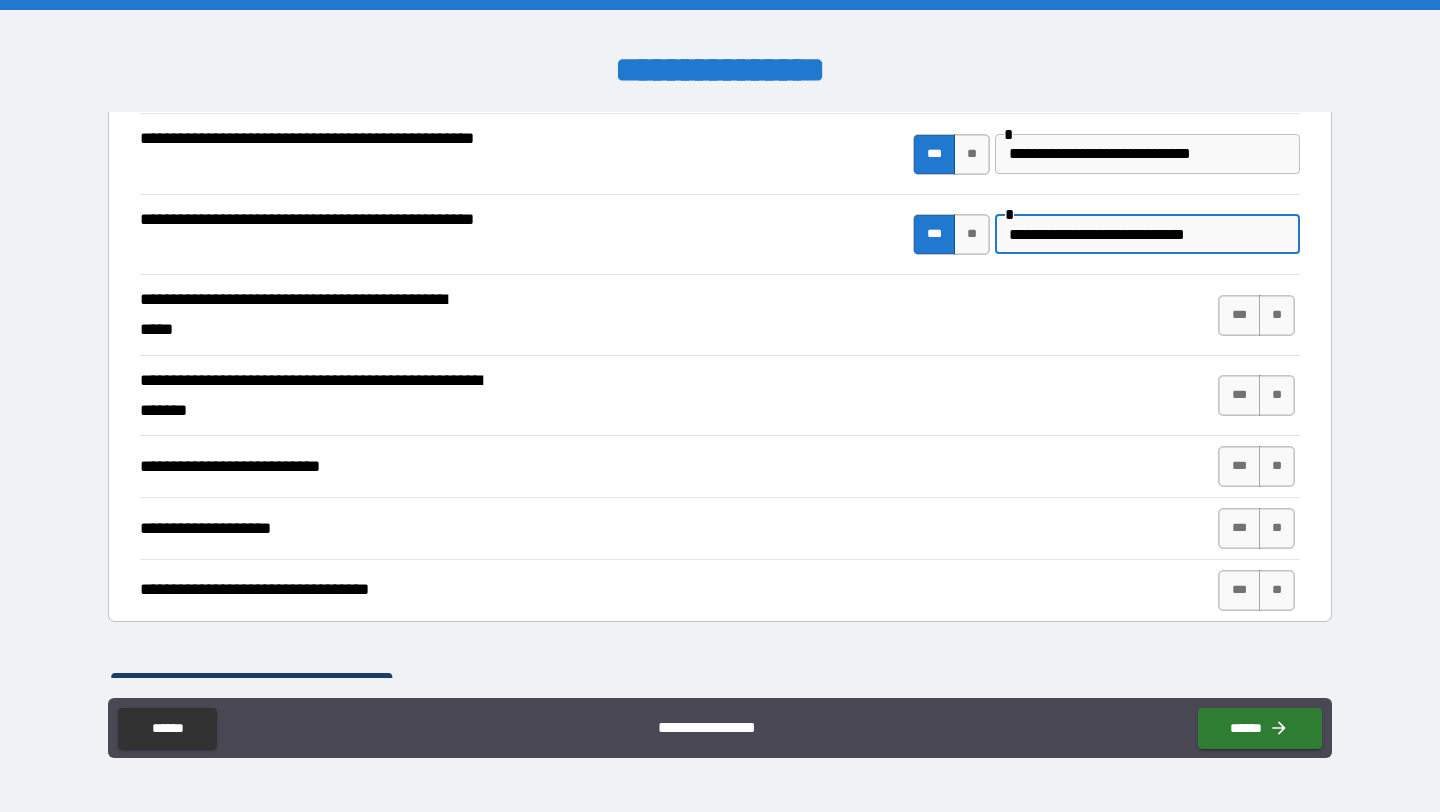 click on "**********" at bounding box center [1147, 234] 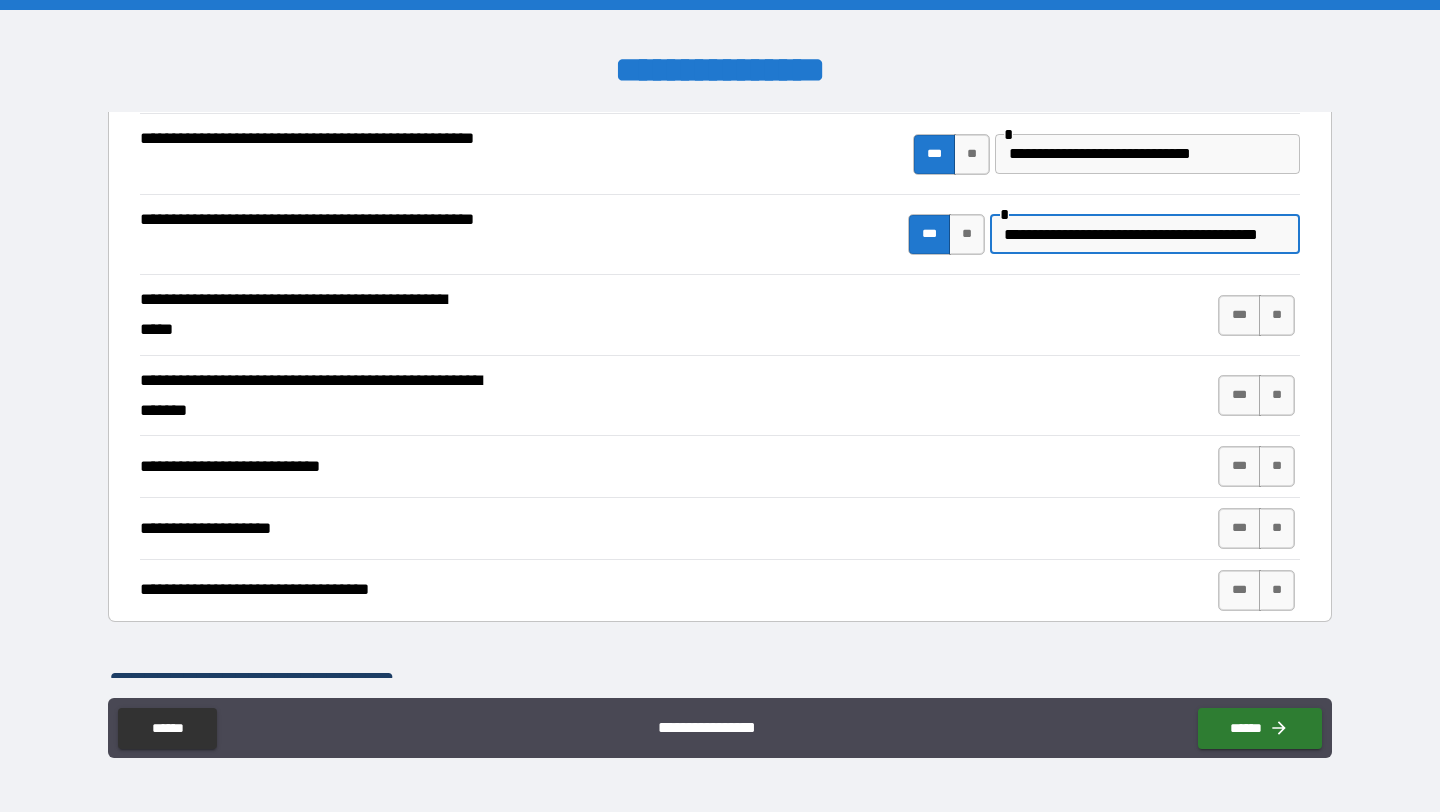 scroll, scrollTop: 0, scrollLeft: 29, axis: horizontal 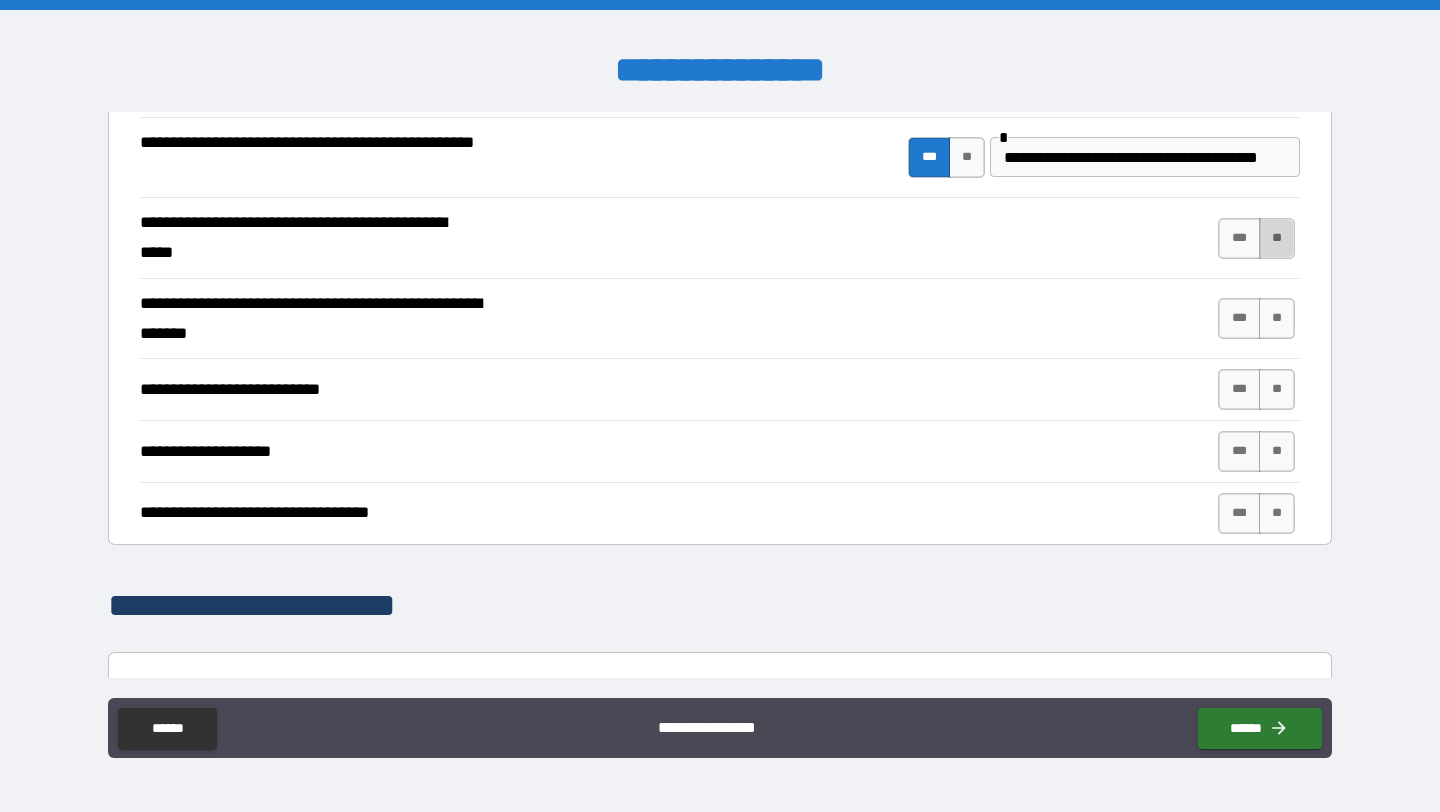 click on "**" at bounding box center (1277, 238) 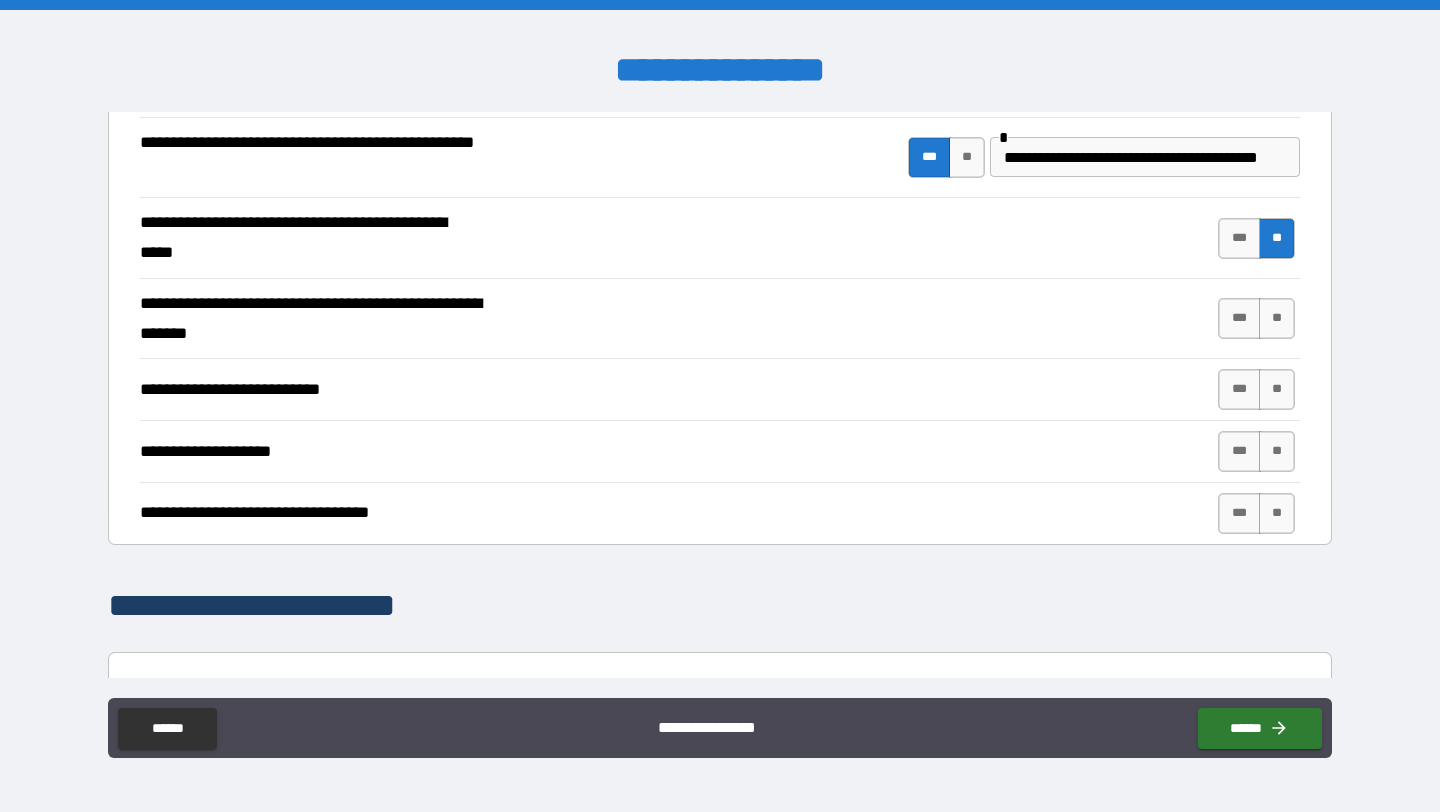 click on "**********" at bounding box center (312, 319) 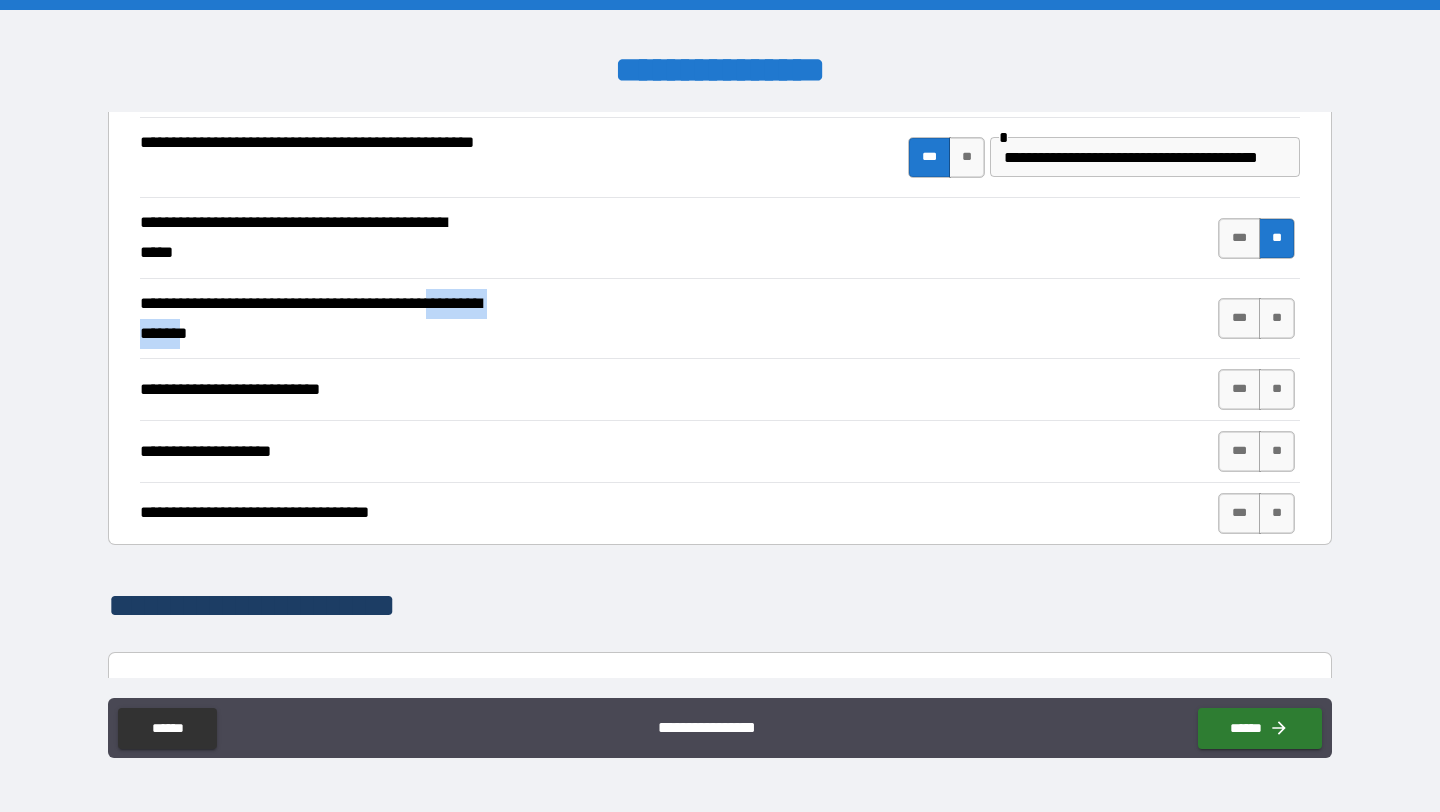 click on "**********" at bounding box center (312, 319) 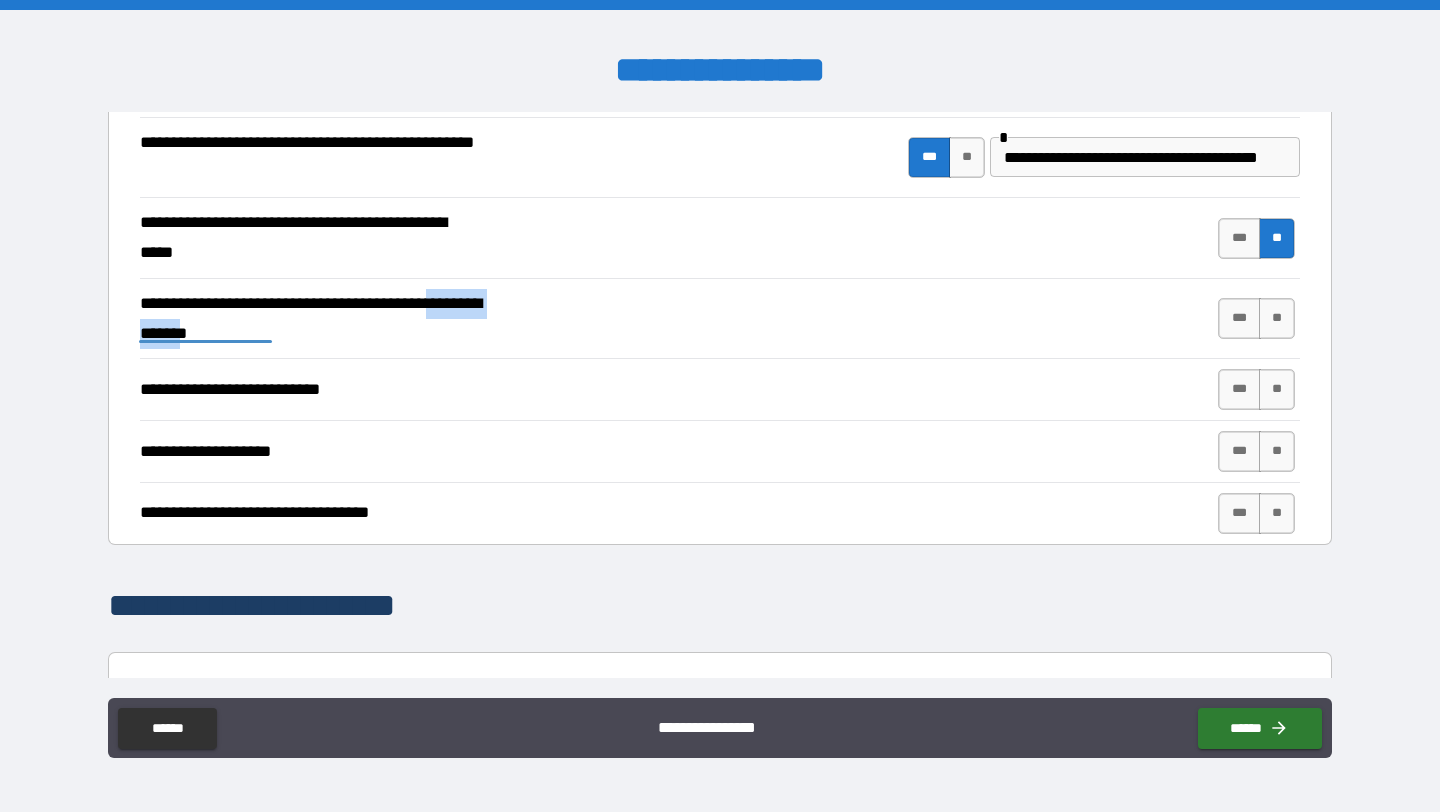 copy on "**********" 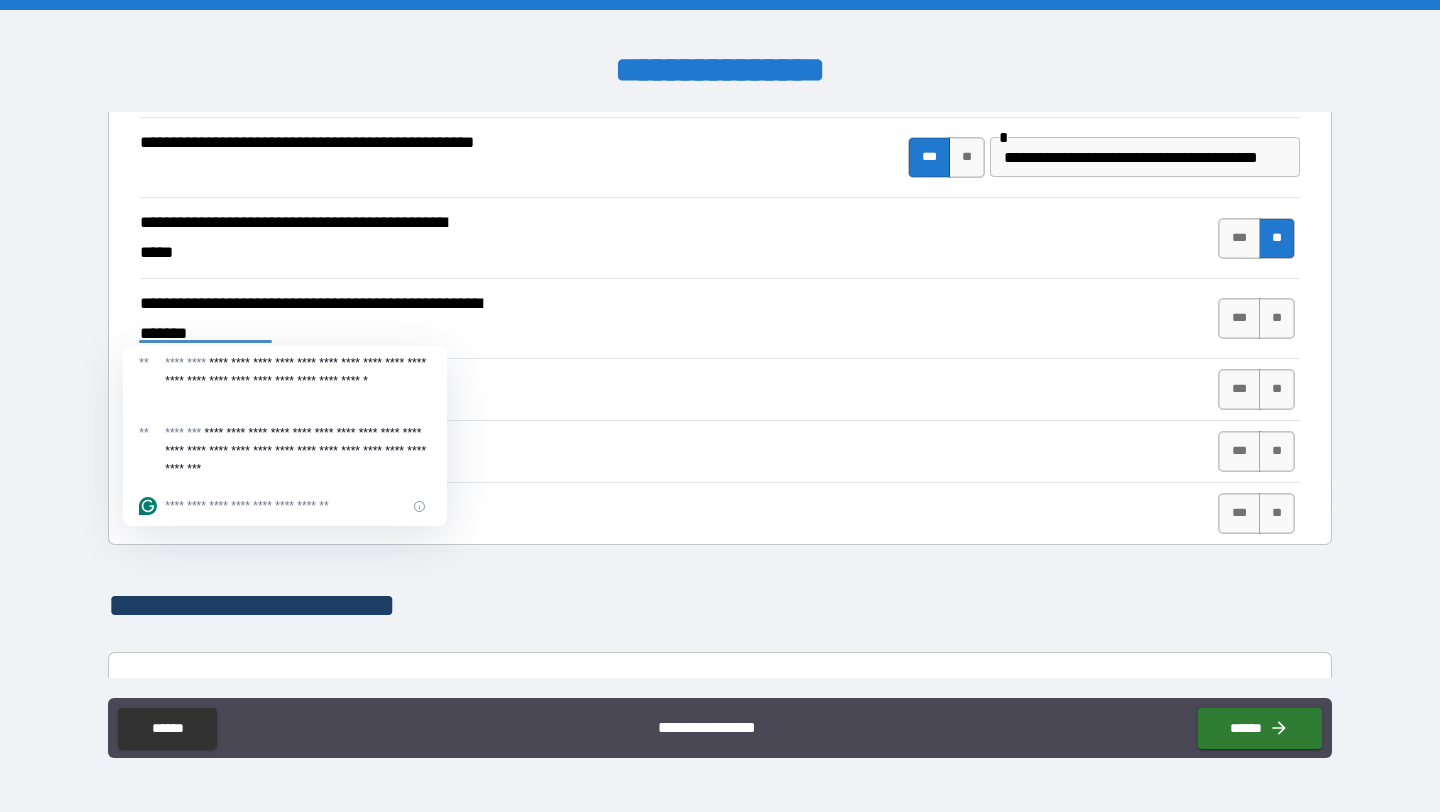click on "**********" at bounding box center (720, 319) 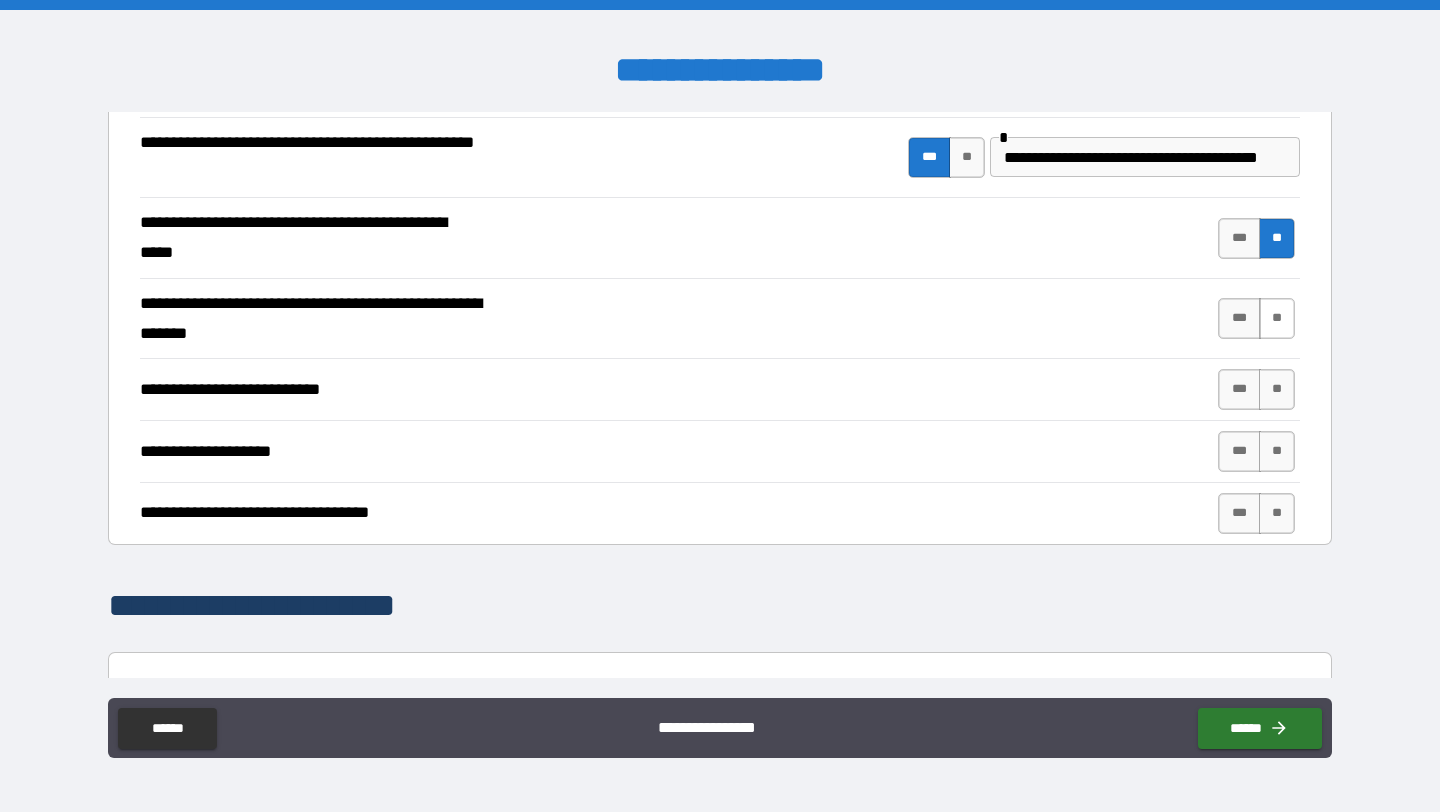 click on "**" at bounding box center [1277, 318] 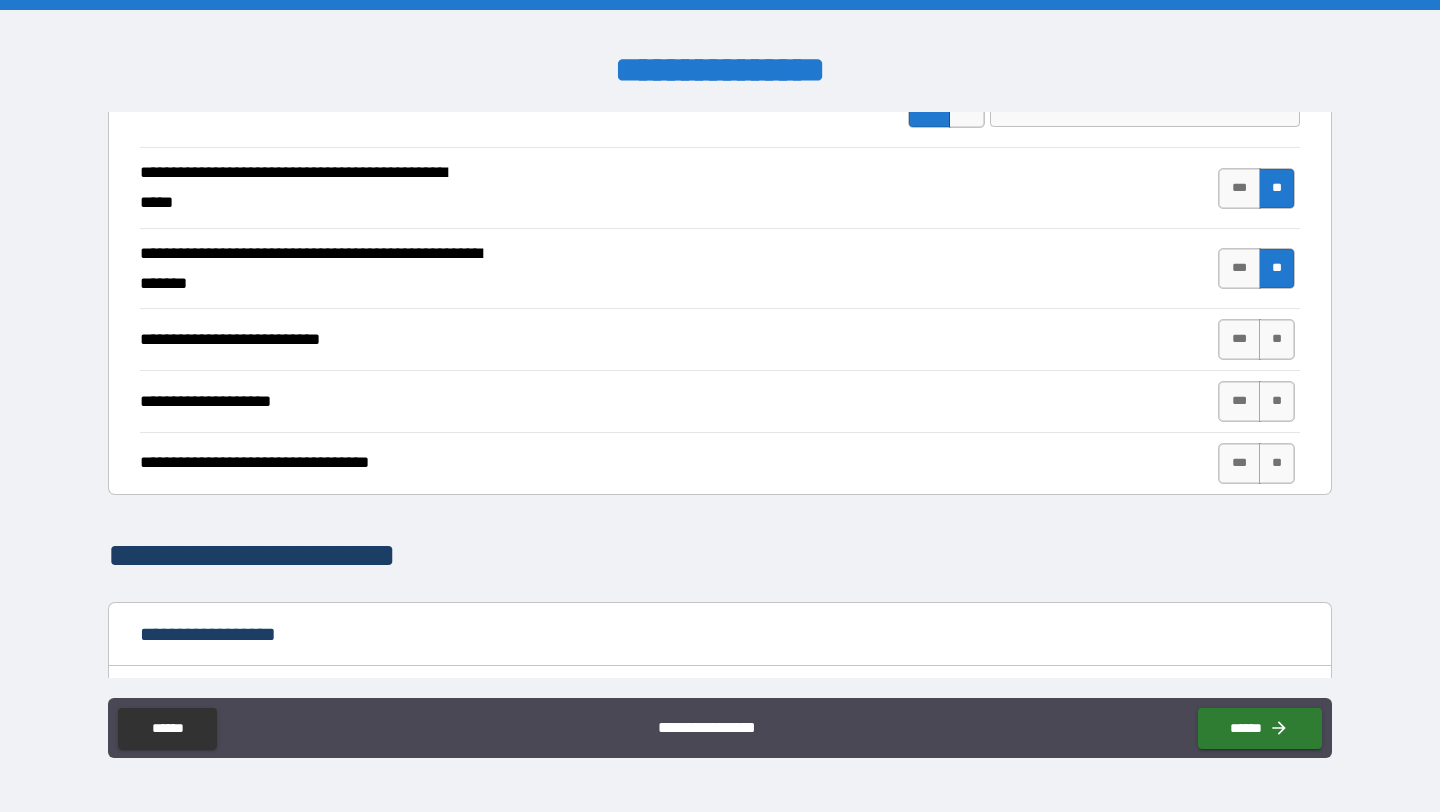scroll, scrollTop: 1018, scrollLeft: 0, axis: vertical 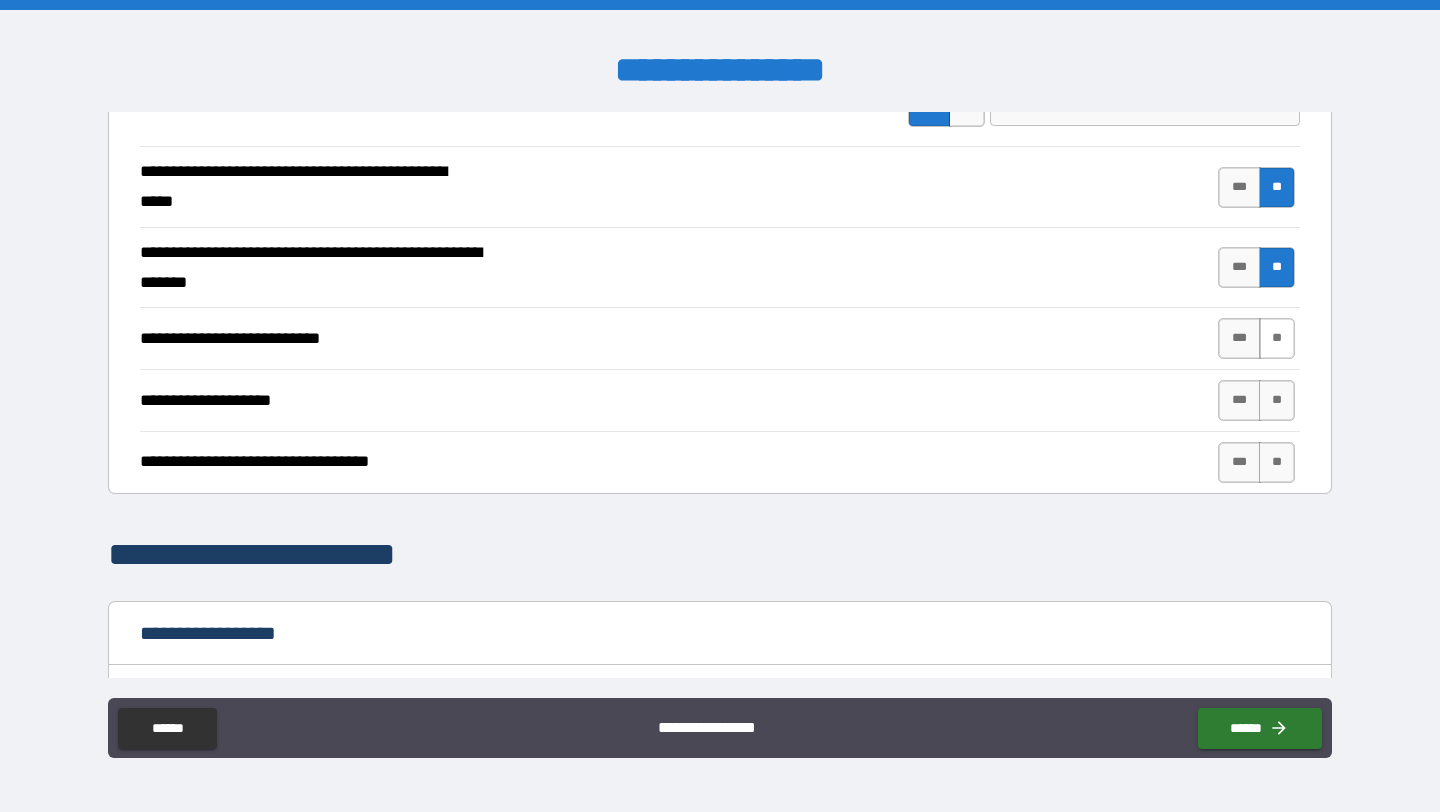 click on "**" at bounding box center [1277, 338] 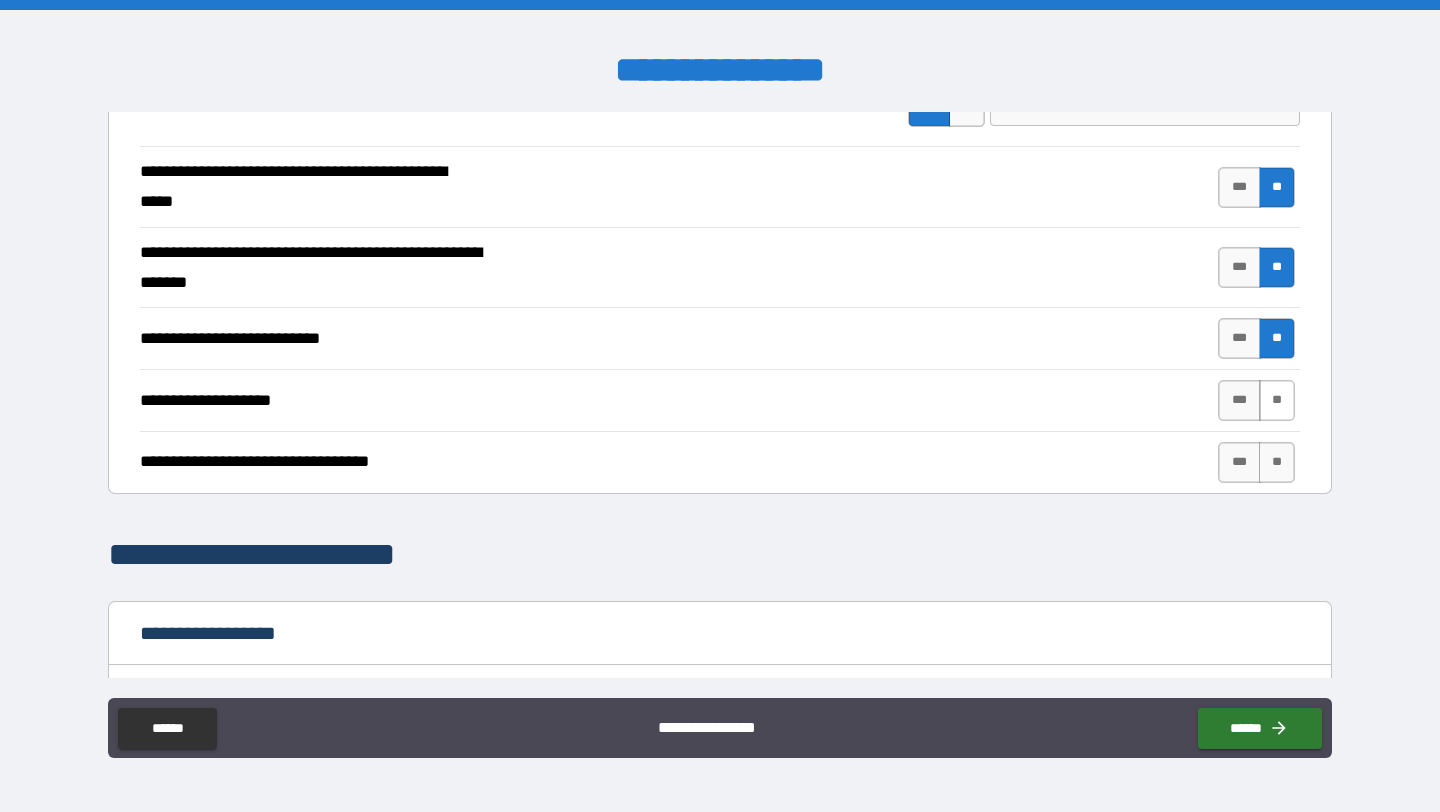 click on "**" at bounding box center [1277, 400] 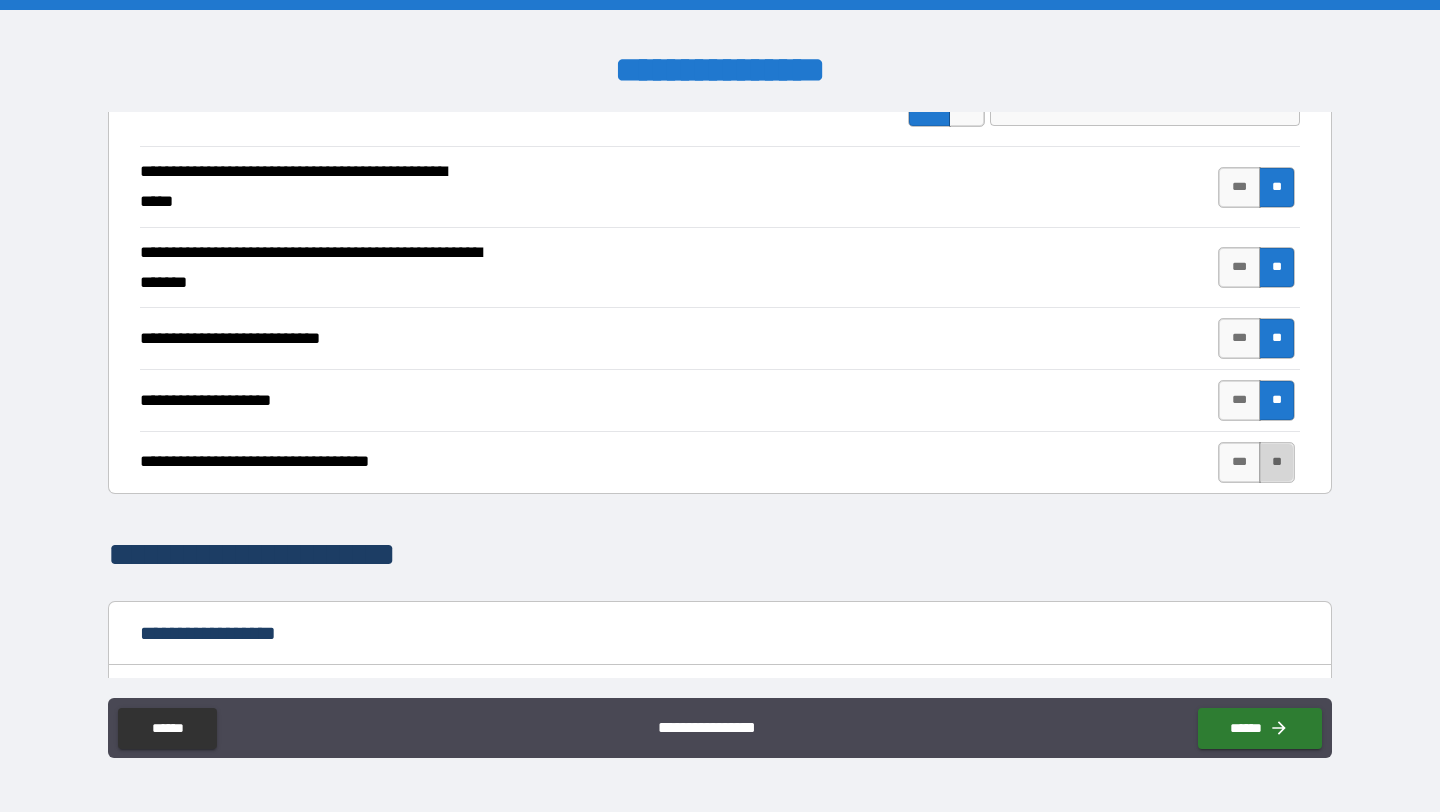 click on "**" at bounding box center (1277, 462) 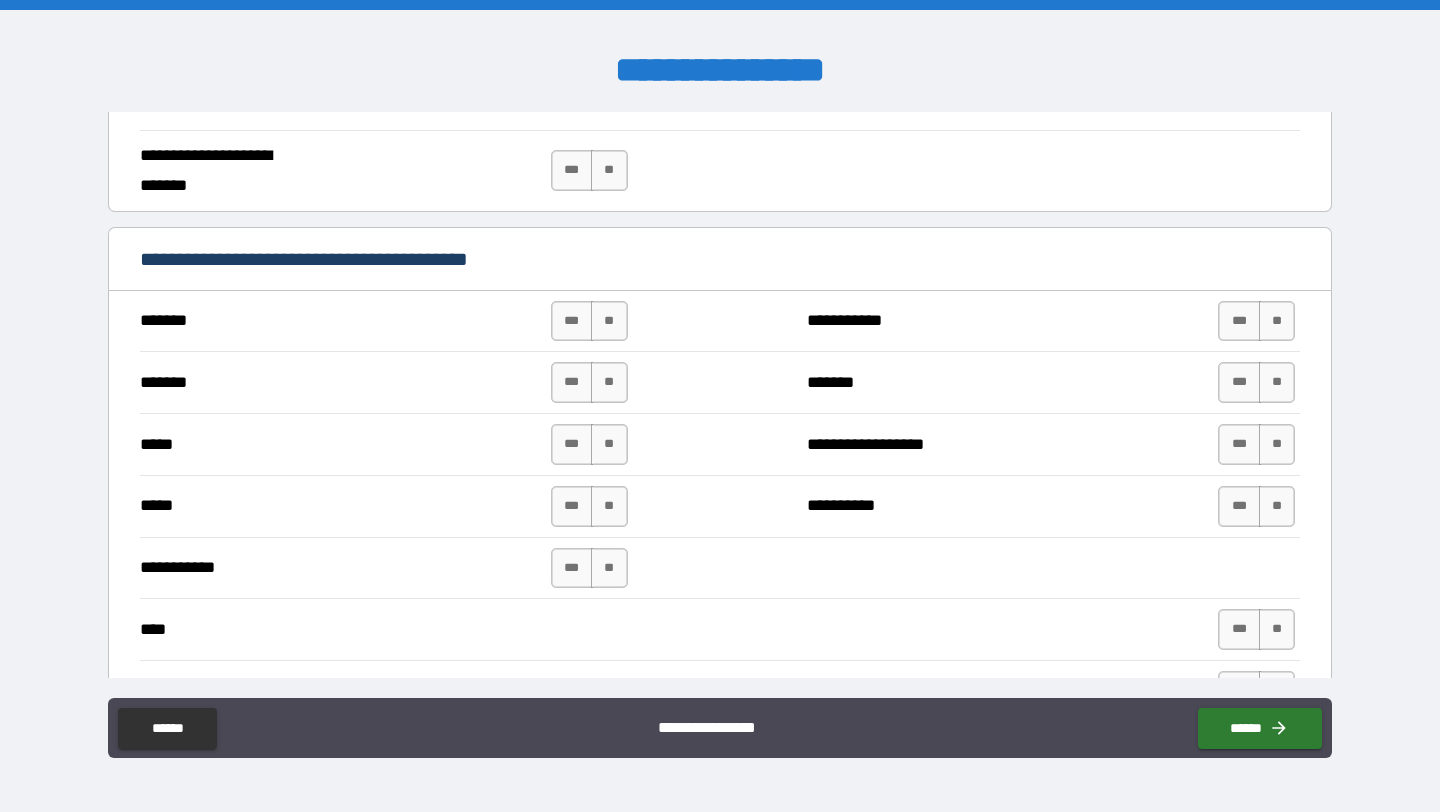 scroll, scrollTop: 1640, scrollLeft: 0, axis: vertical 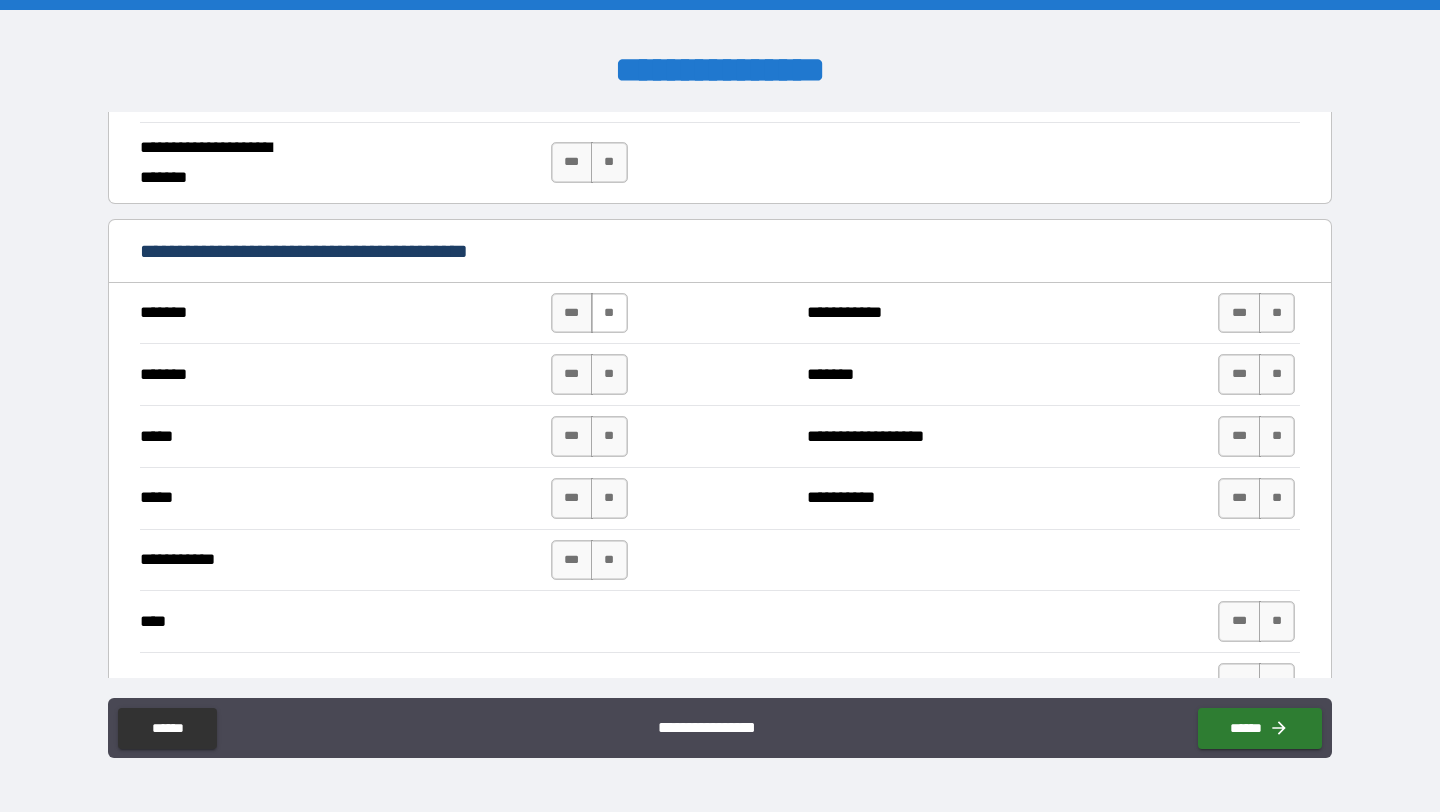 click on "**" at bounding box center (609, 313) 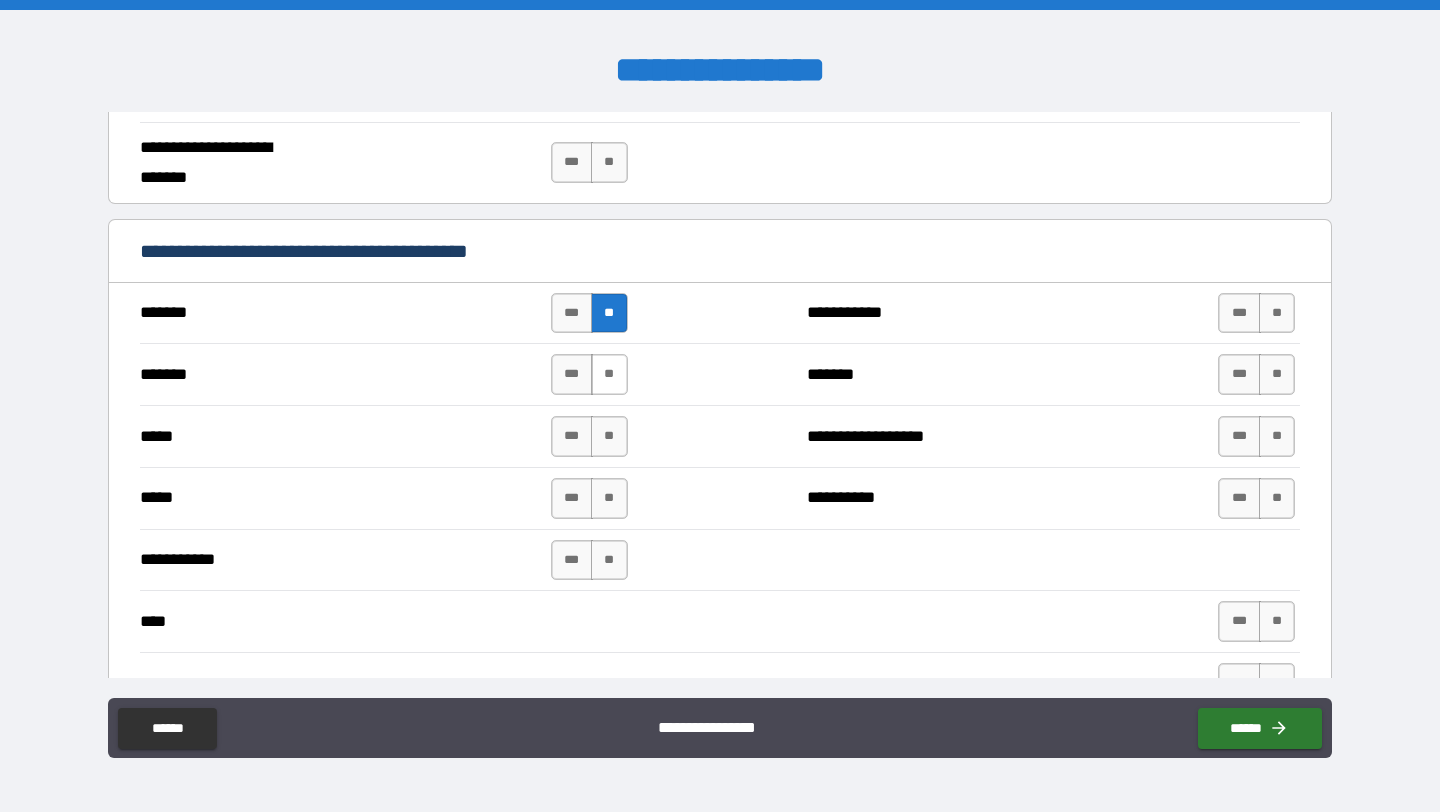 click on "**" at bounding box center (609, 374) 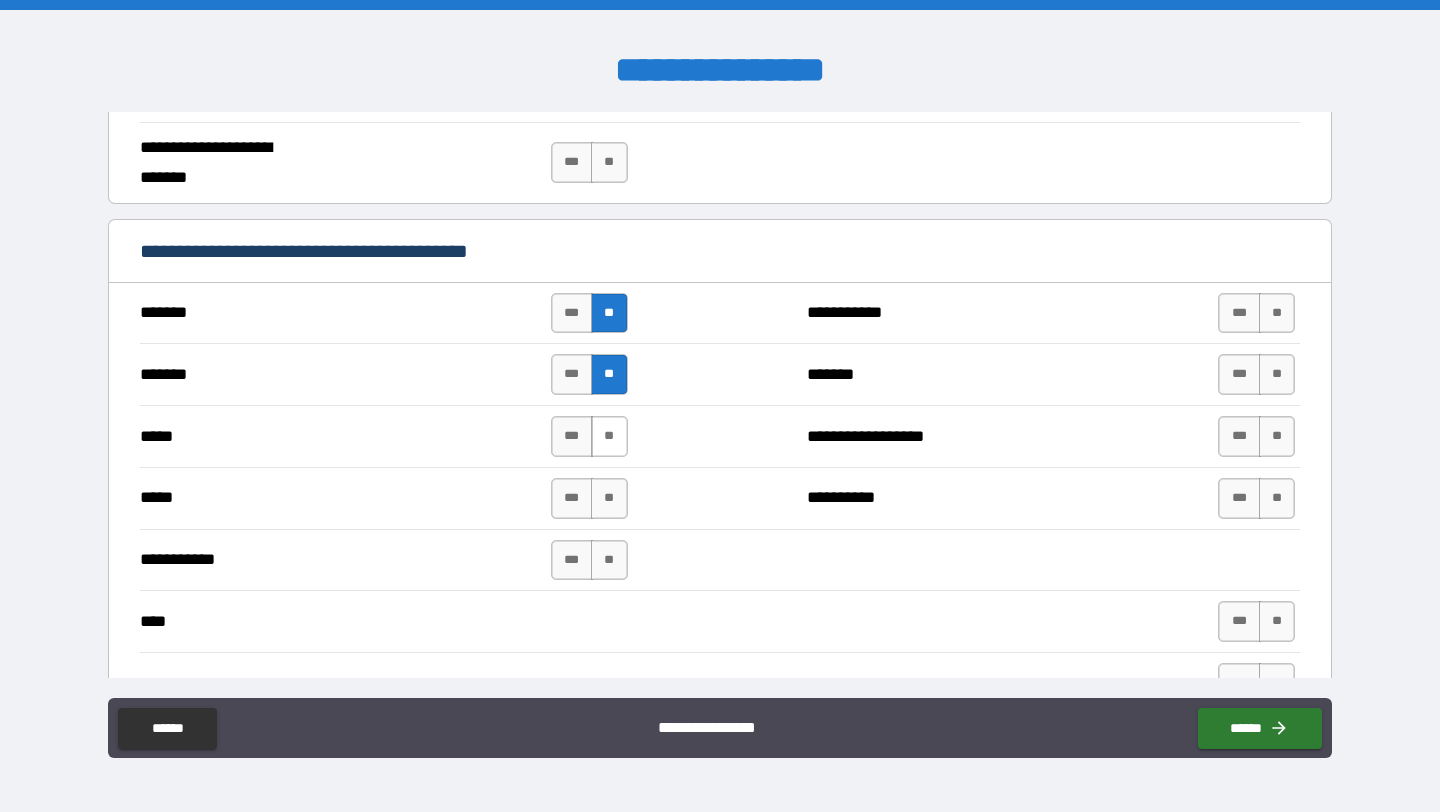 click on "**" at bounding box center (609, 436) 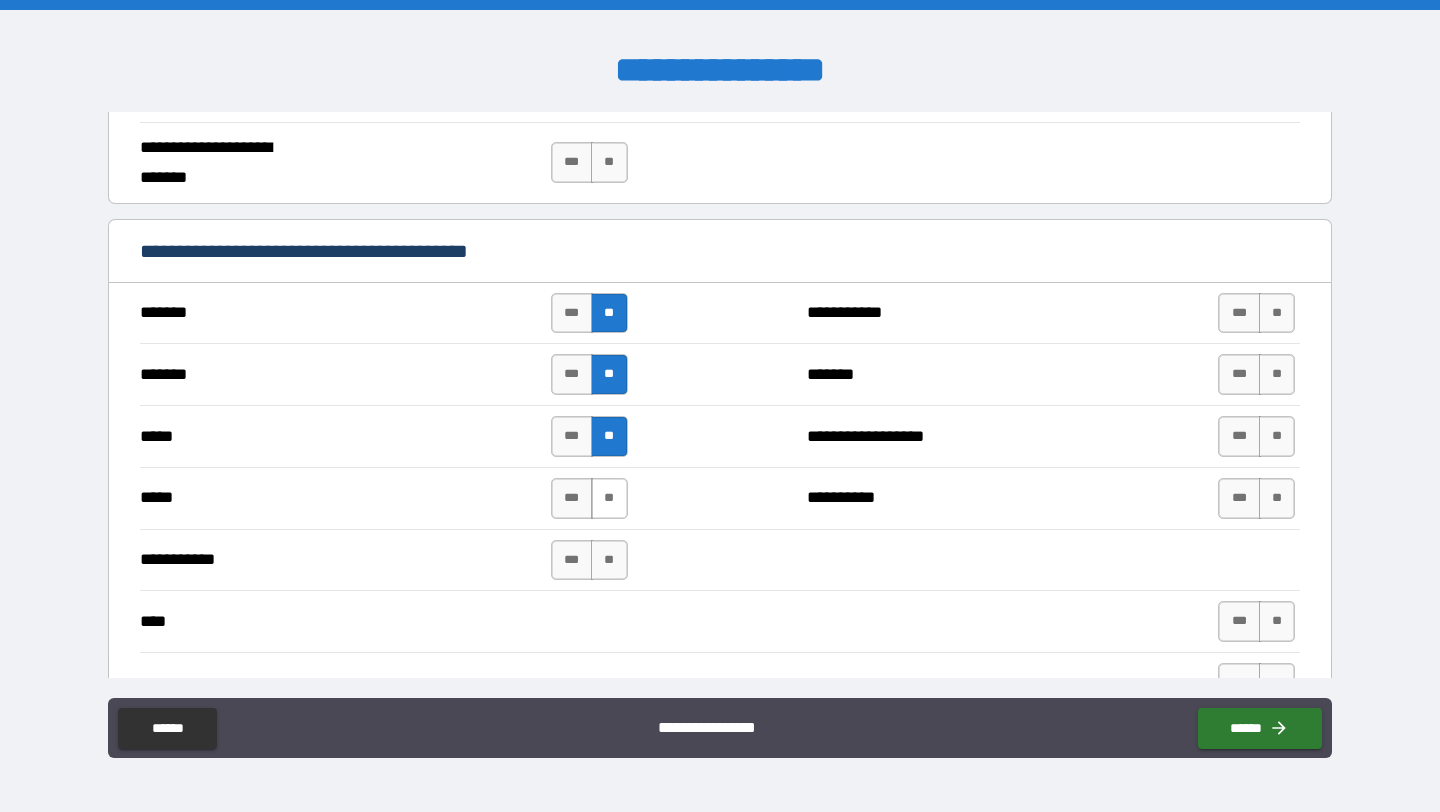 click on "**" at bounding box center (609, 498) 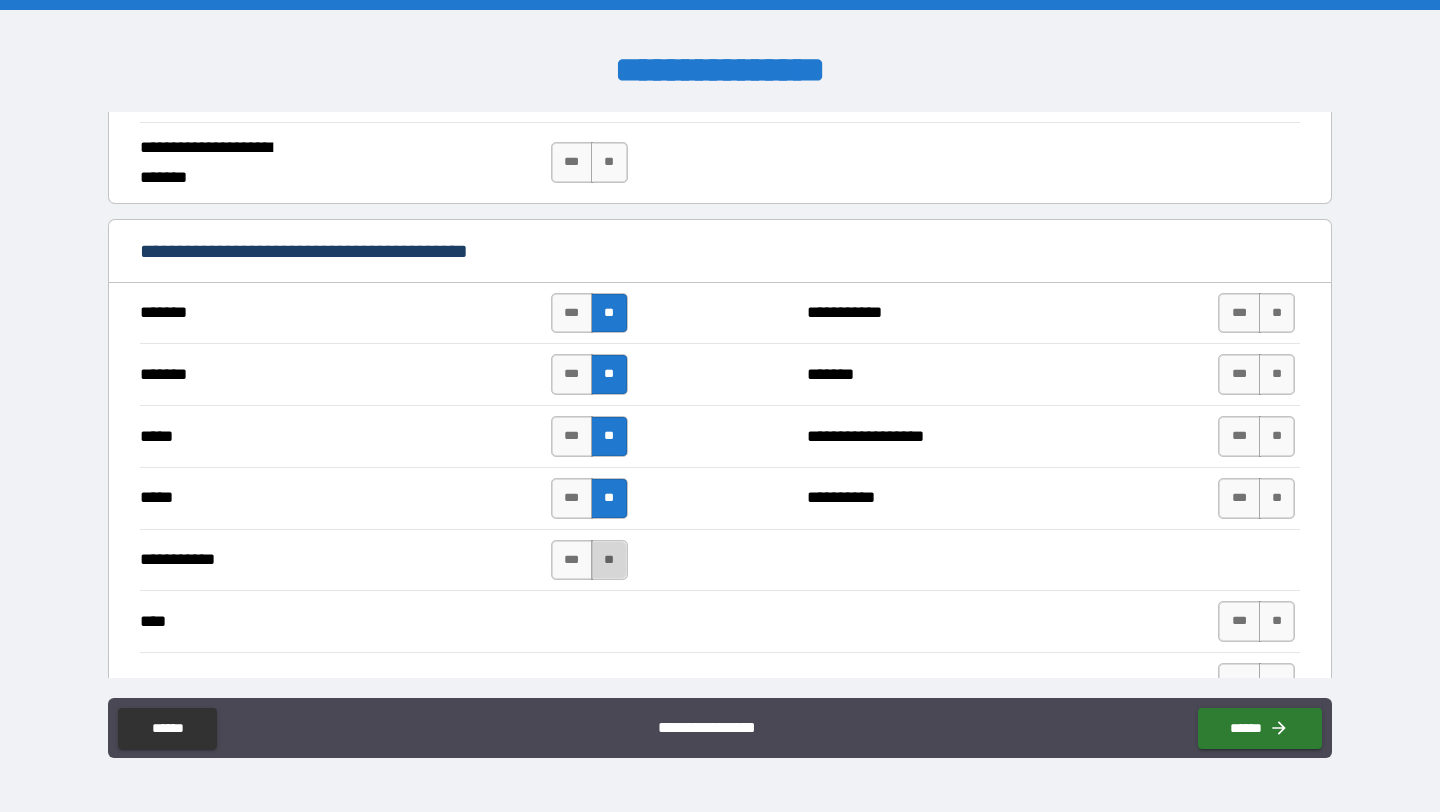 click on "**" at bounding box center [609, 560] 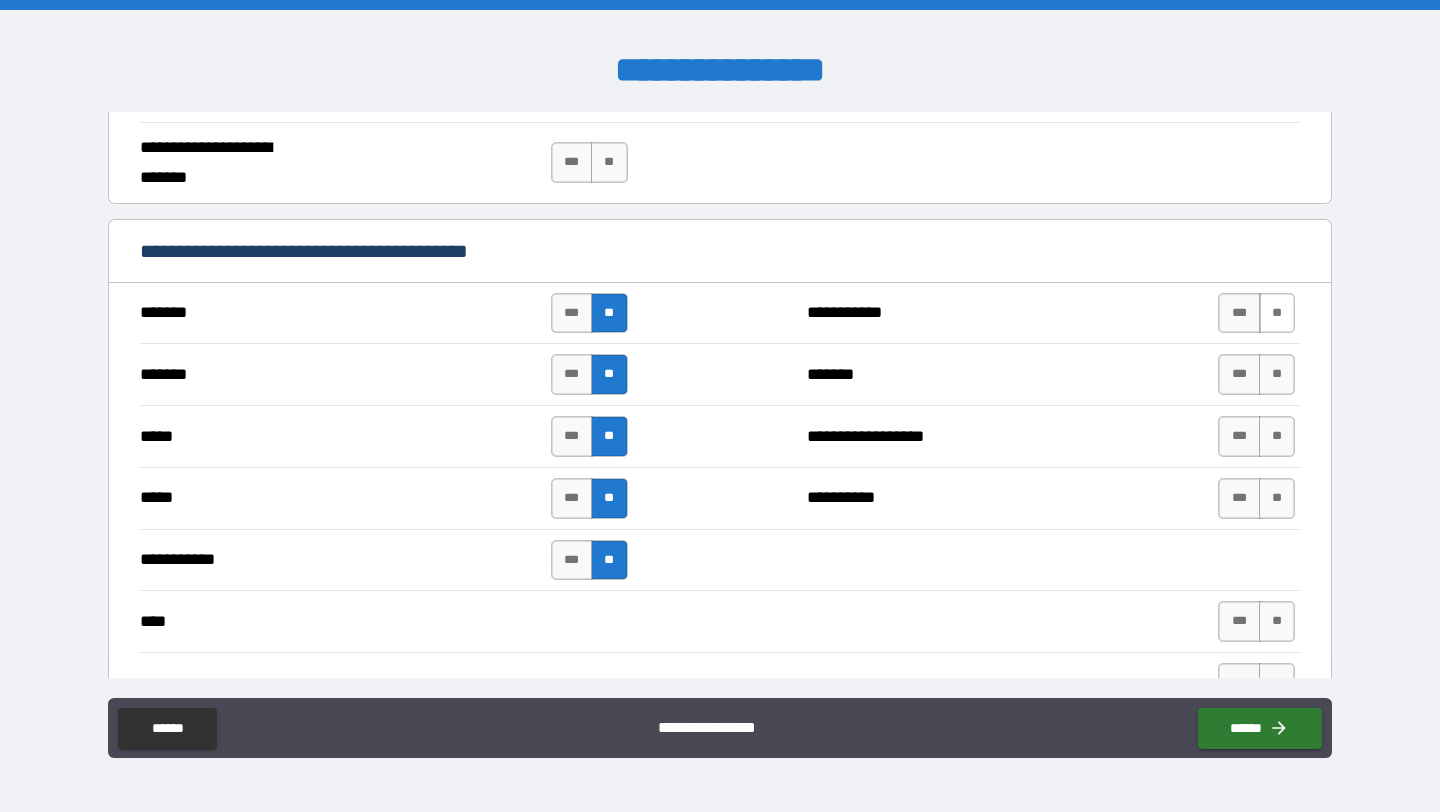click on "**" at bounding box center (1277, 313) 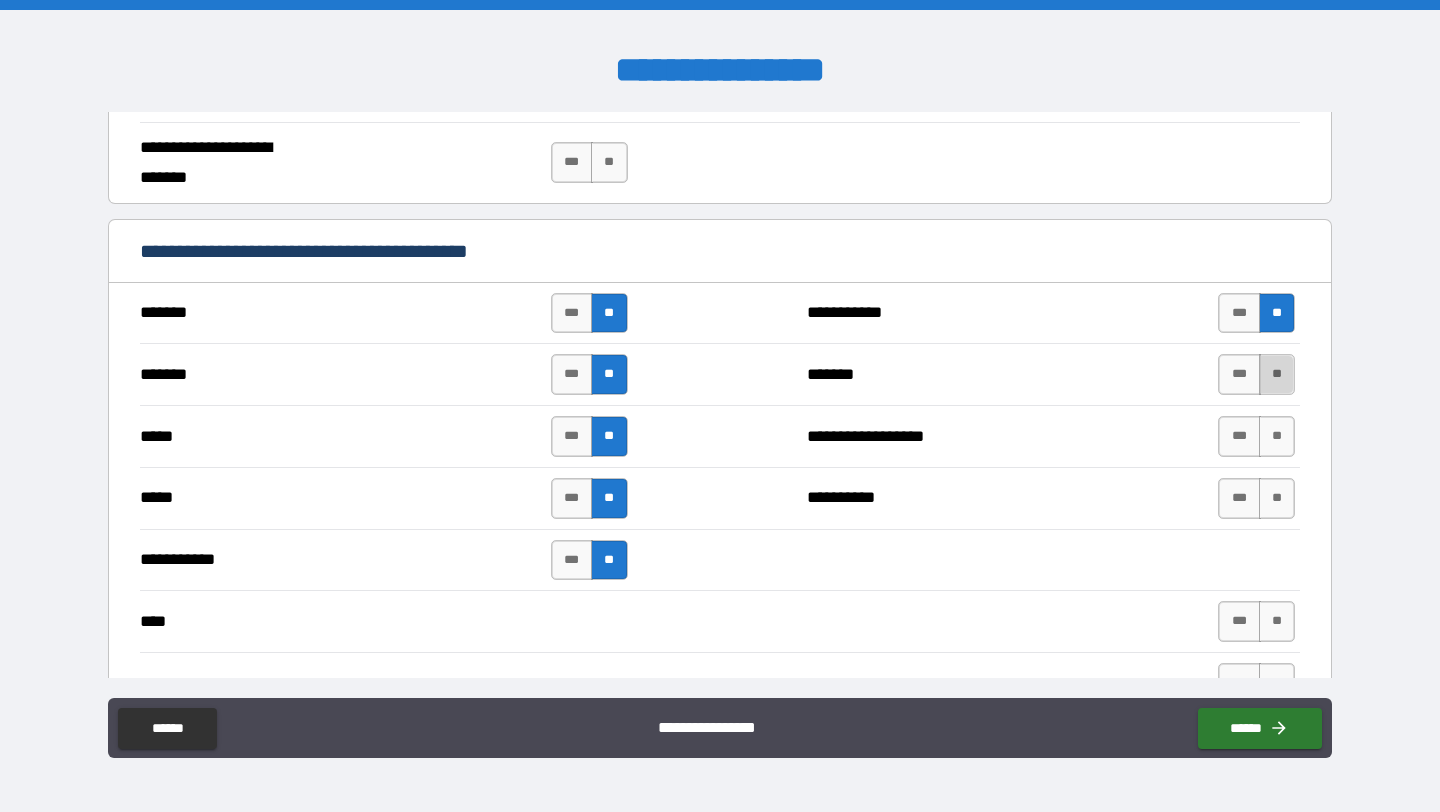 click on "**" at bounding box center [1277, 374] 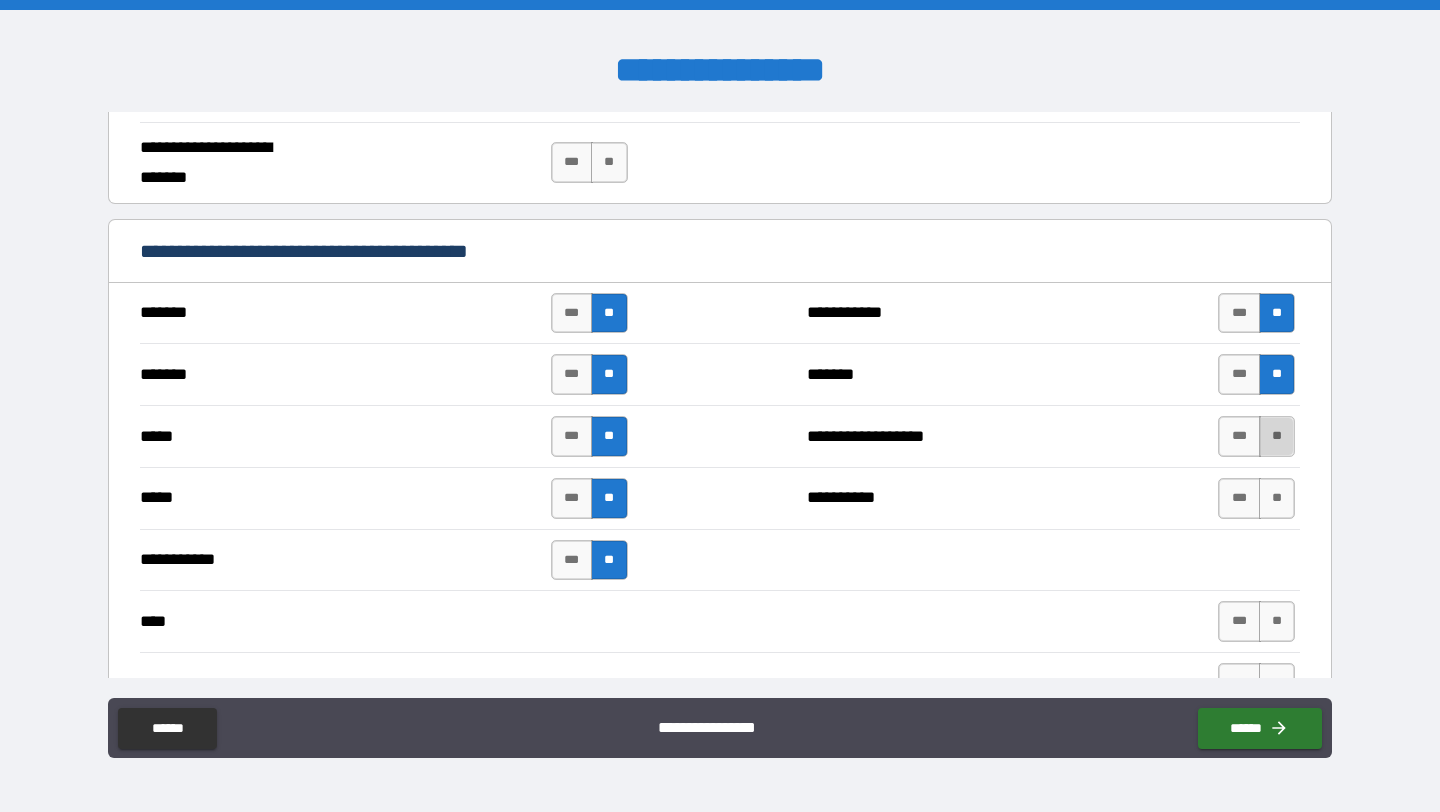 click on "**" at bounding box center (1277, 436) 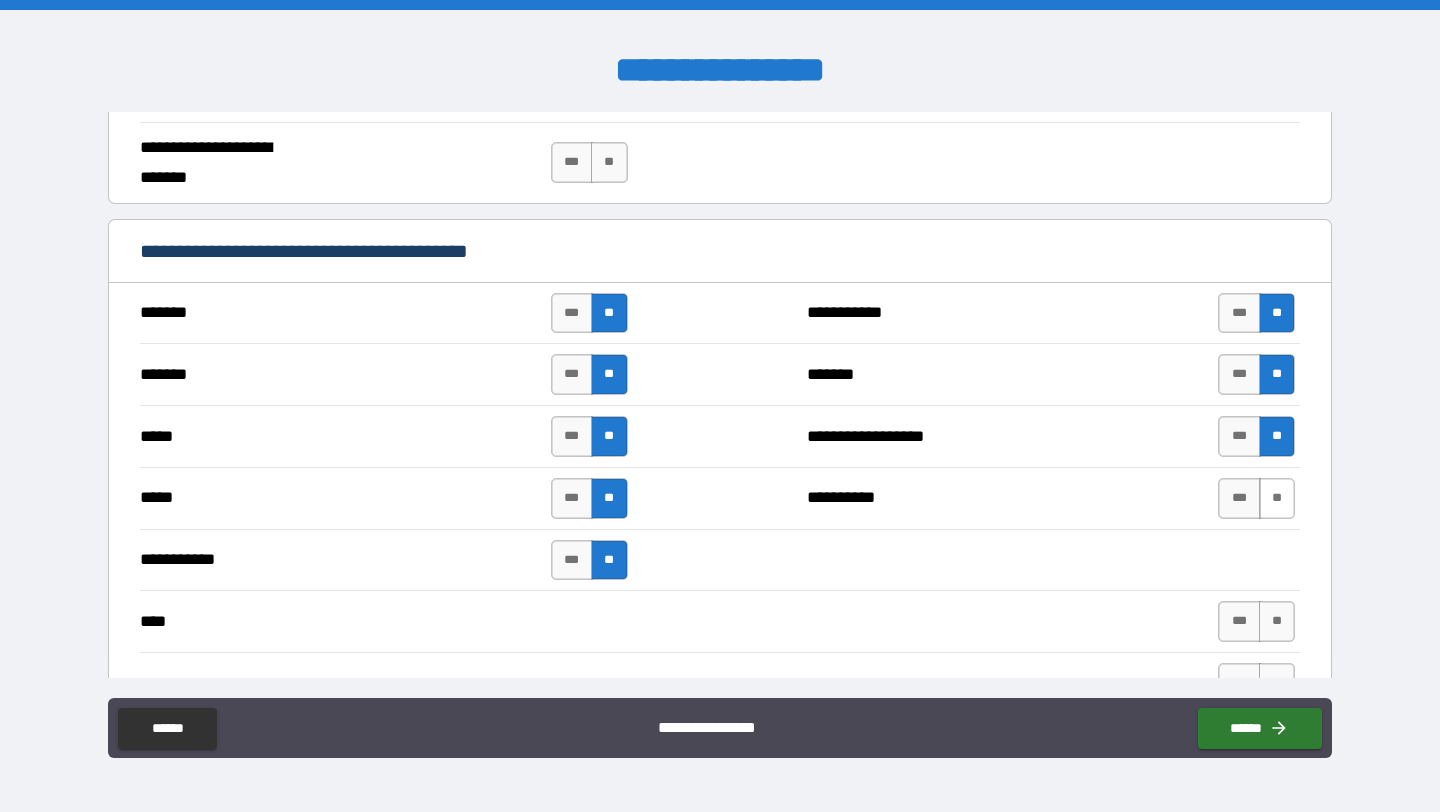 click on "**" at bounding box center (1277, 498) 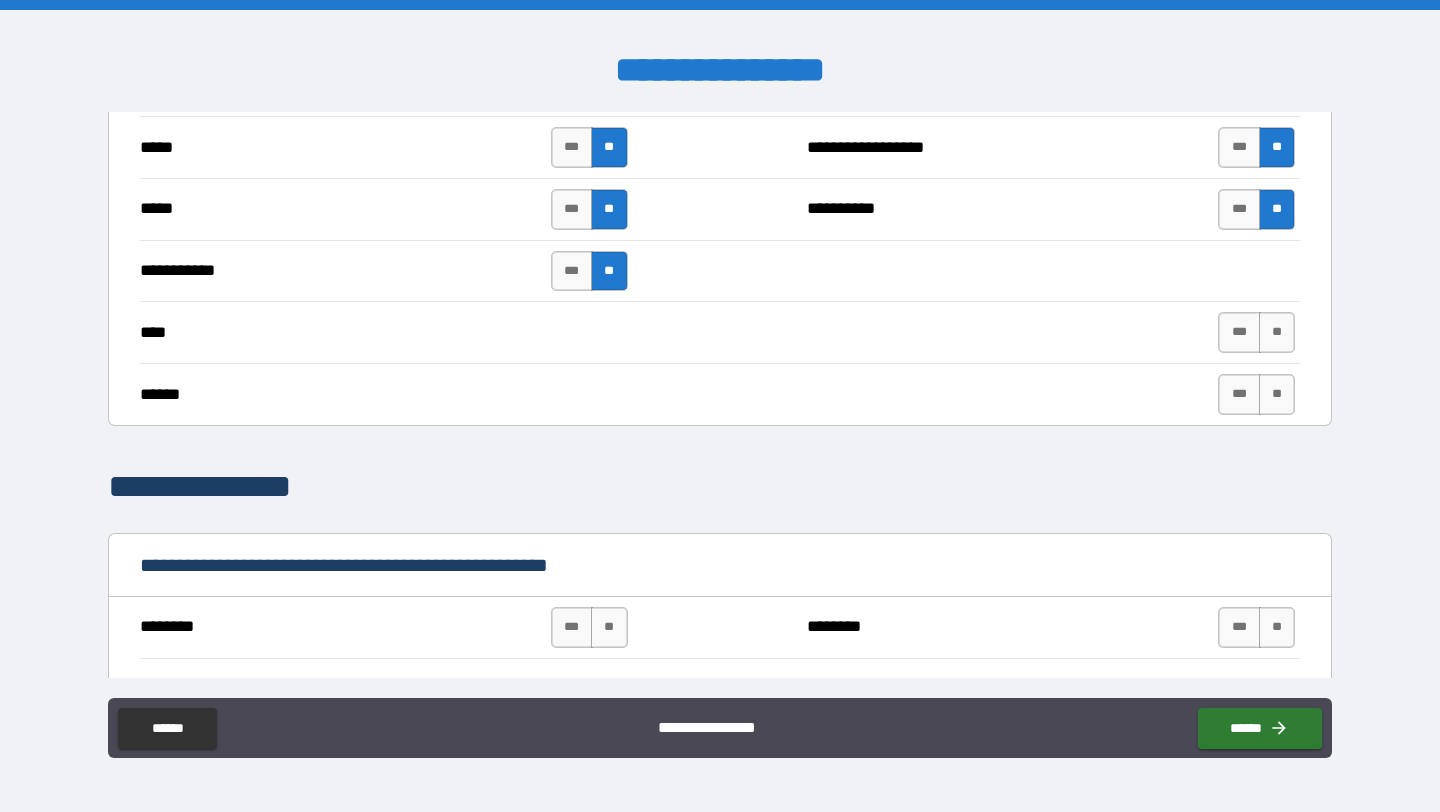 scroll, scrollTop: 1930, scrollLeft: 0, axis: vertical 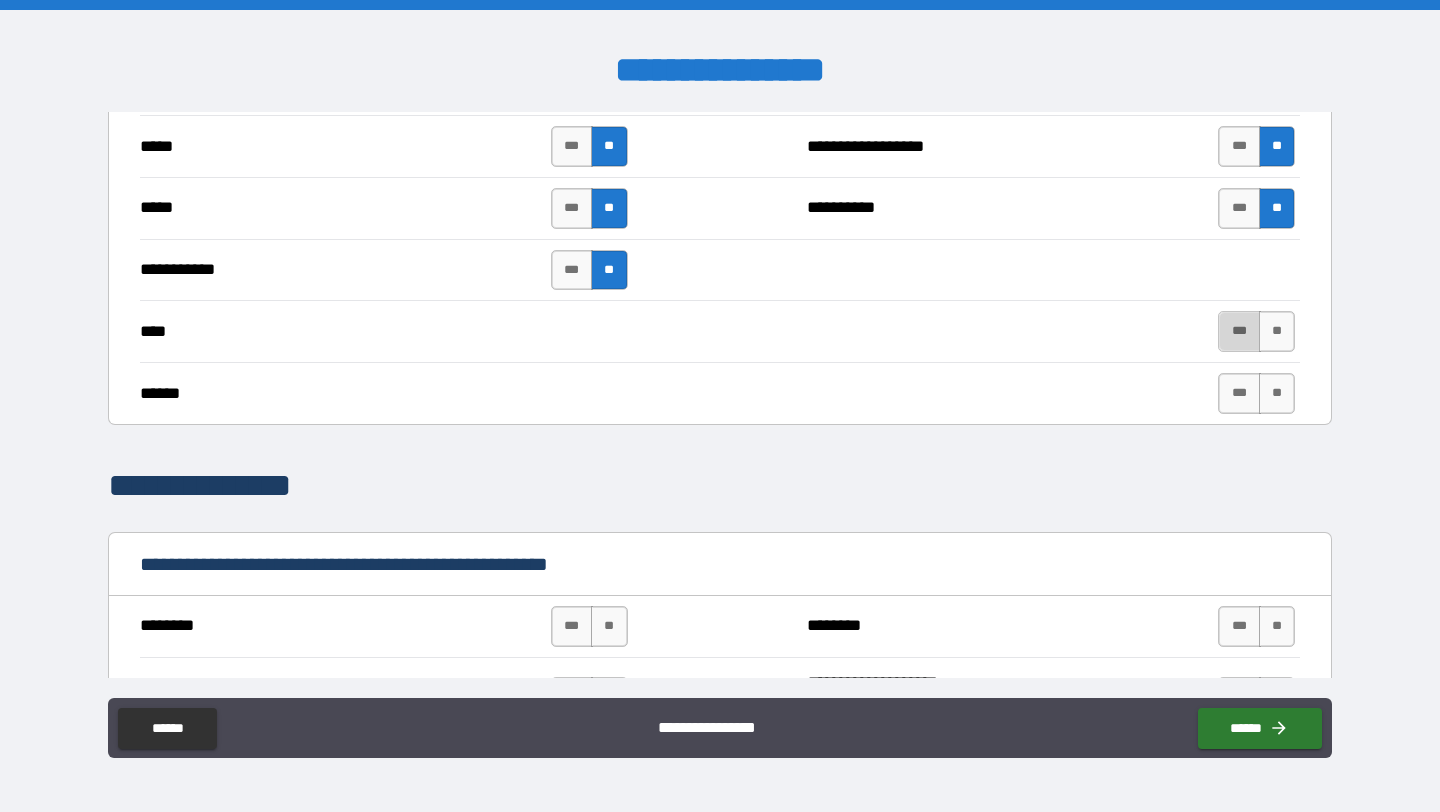 click on "***" at bounding box center (1239, 331) 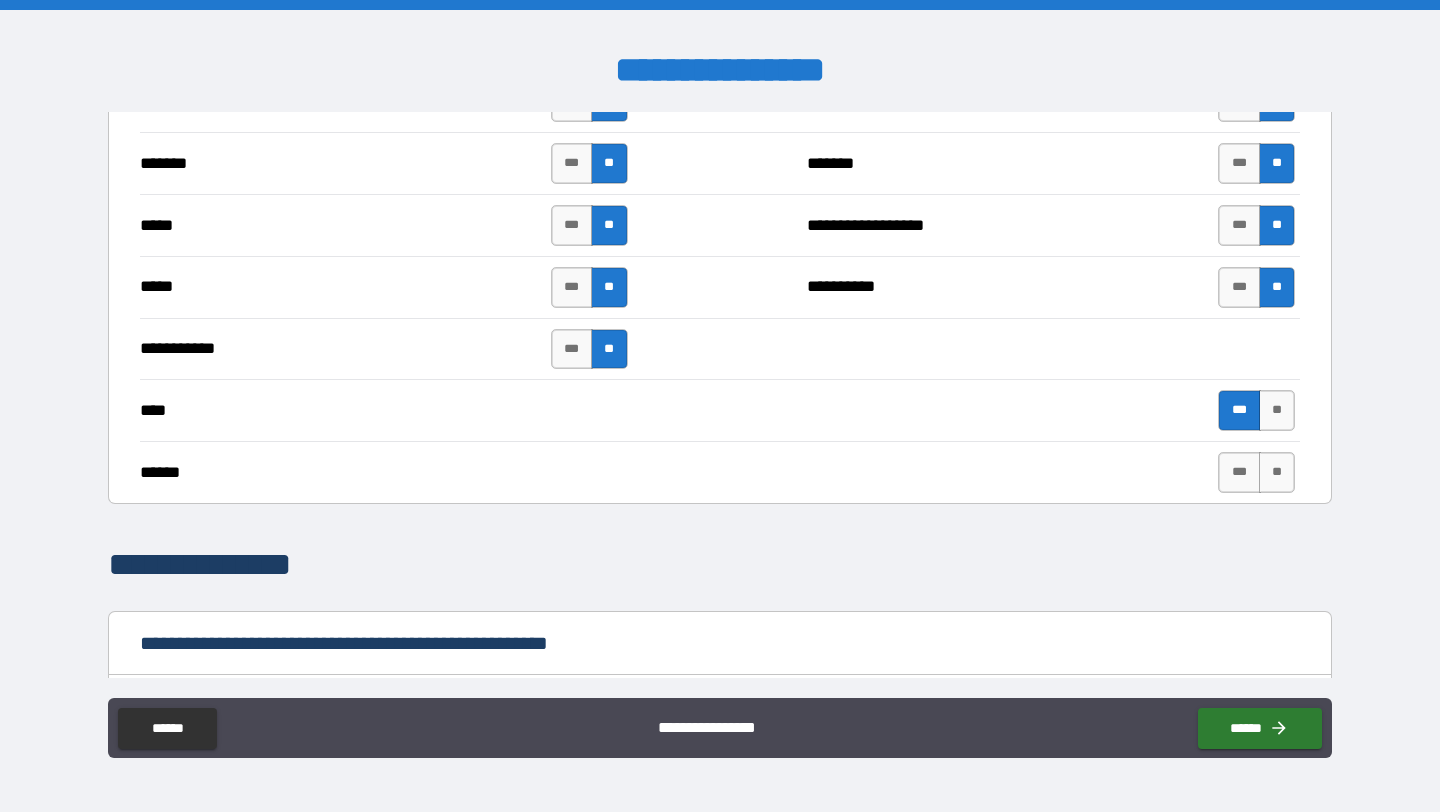 scroll, scrollTop: 1829, scrollLeft: 0, axis: vertical 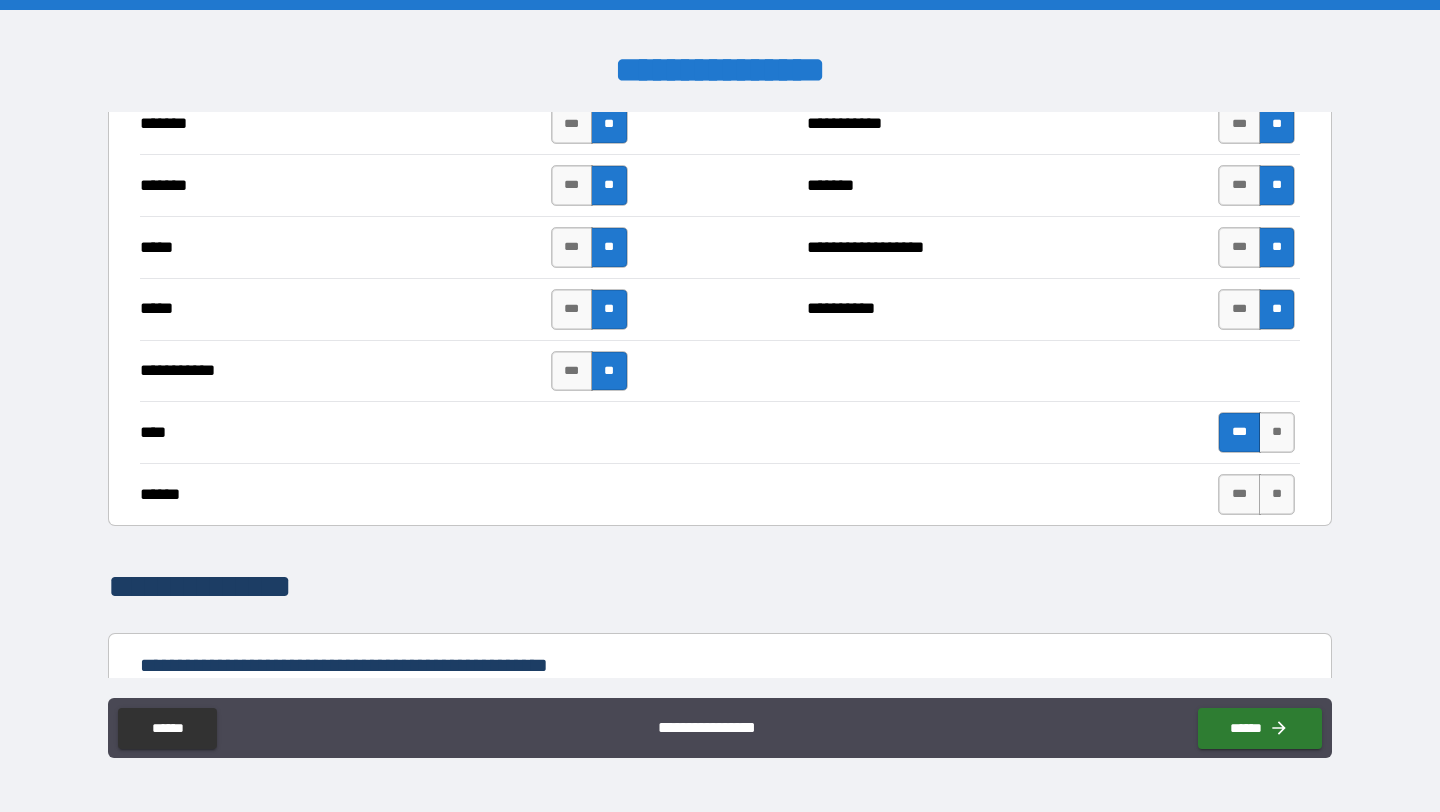 click on "**" at bounding box center (609, 371) 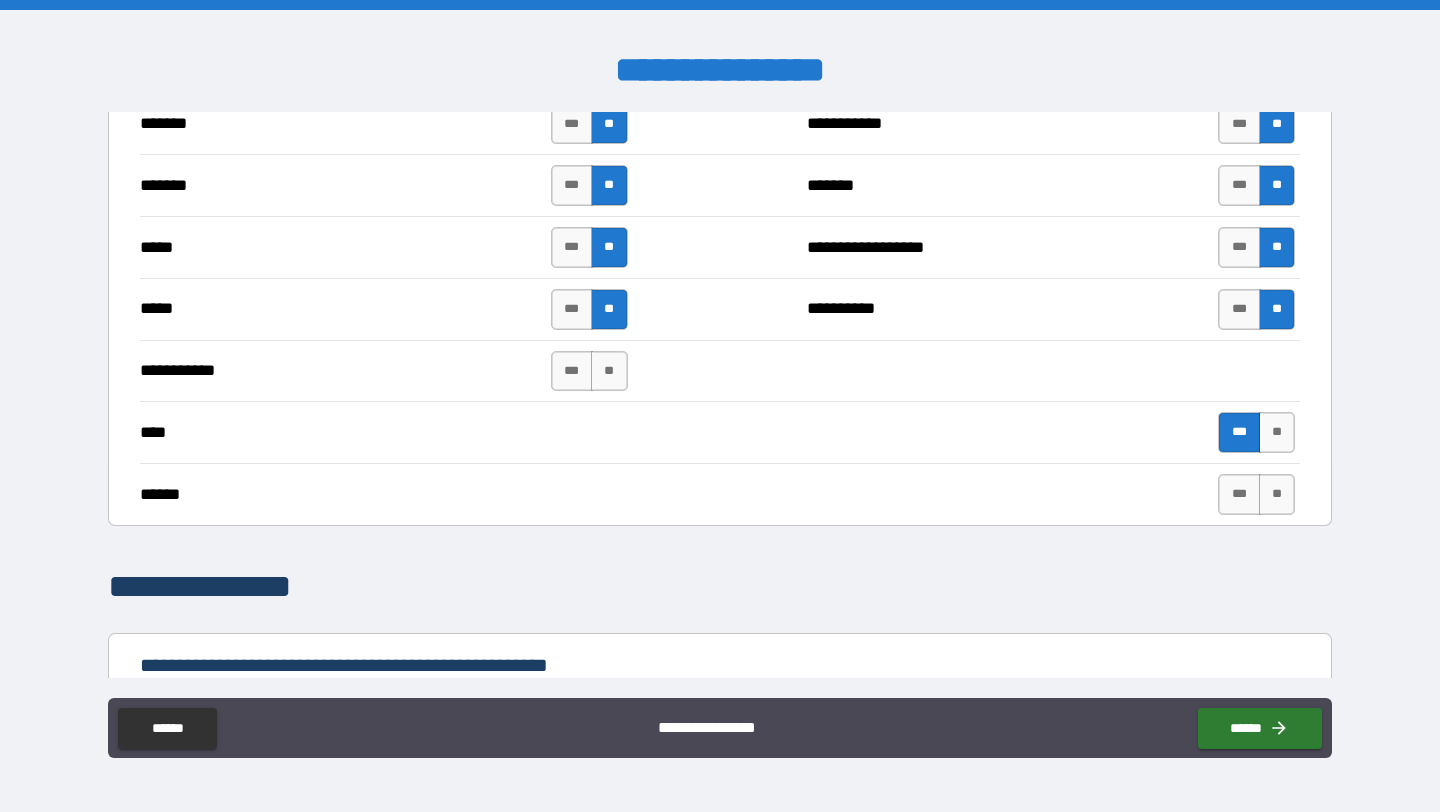 click on "**" at bounding box center (609, 309) 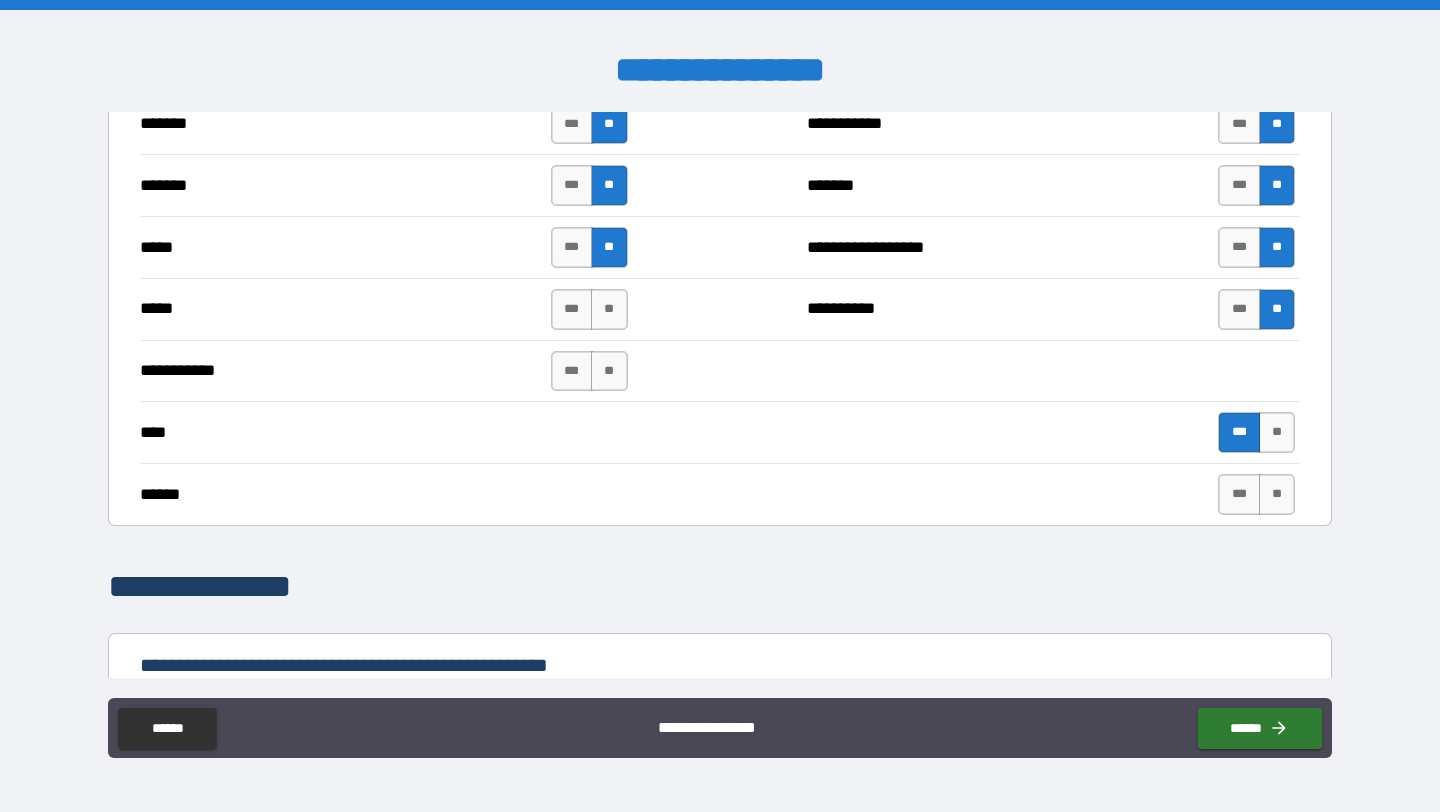 click on "**" at bounding box center [609, 247] 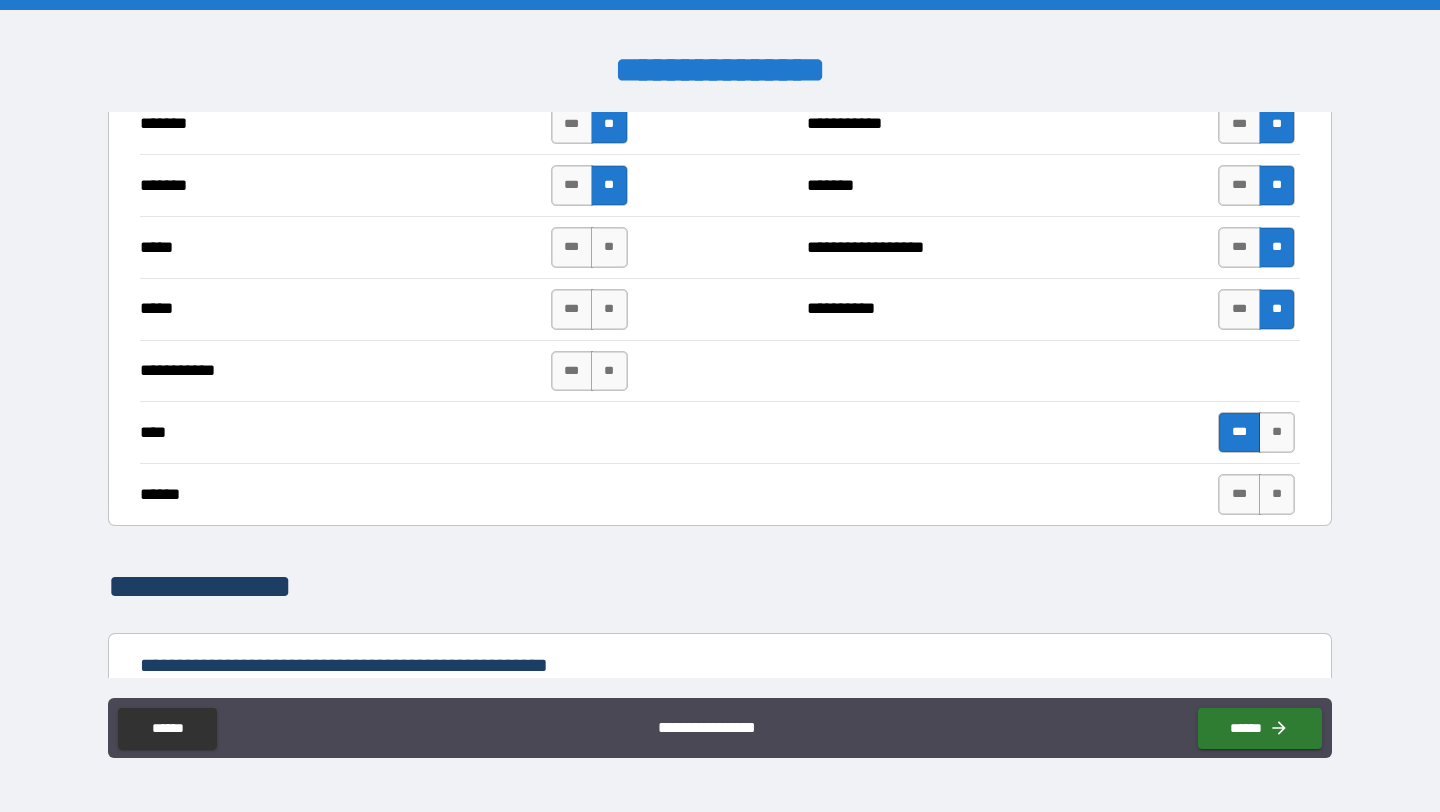 click on "**" at bounding box center [609, 185] 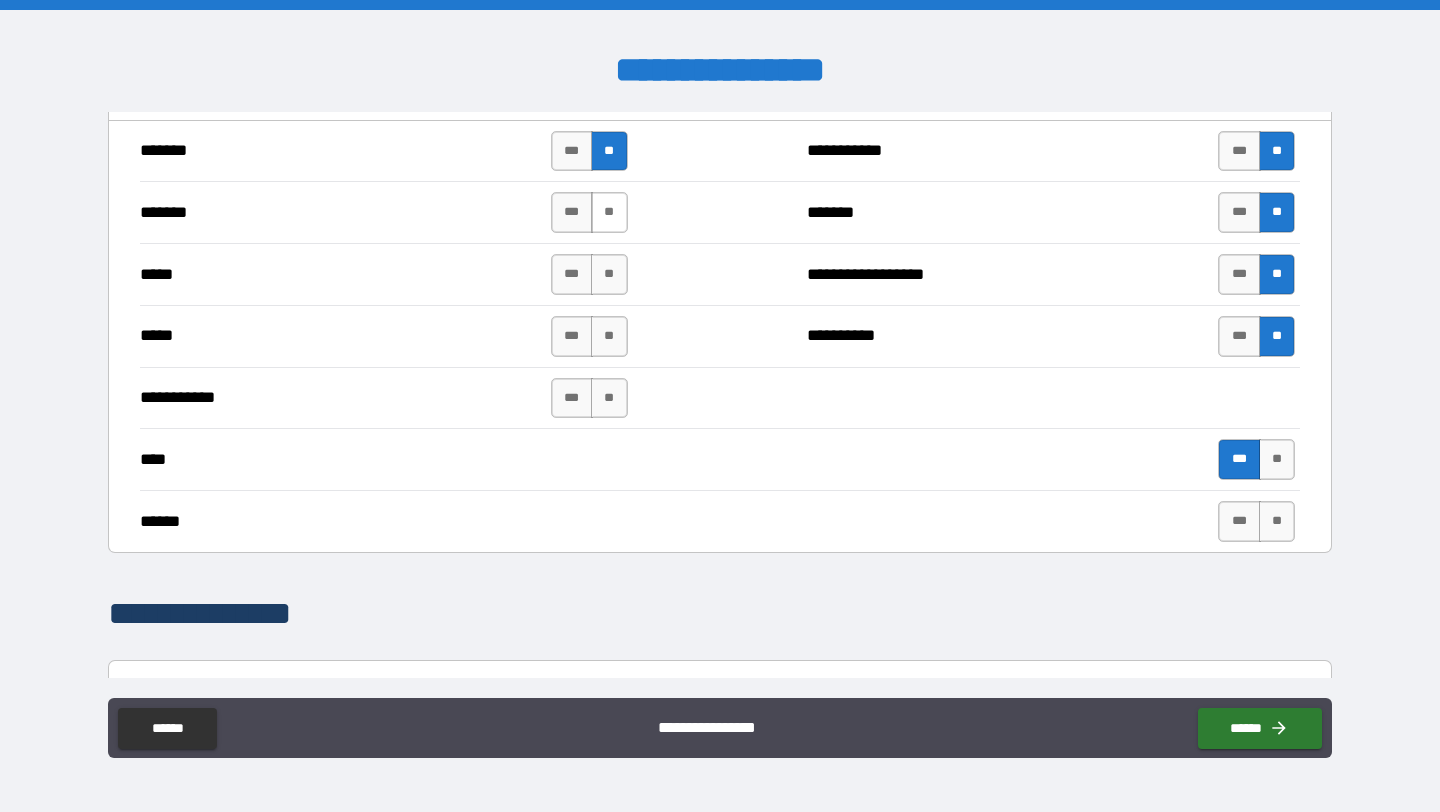 scroll, scrollTop: 1773, scrollLeft: 0, axis: vertical 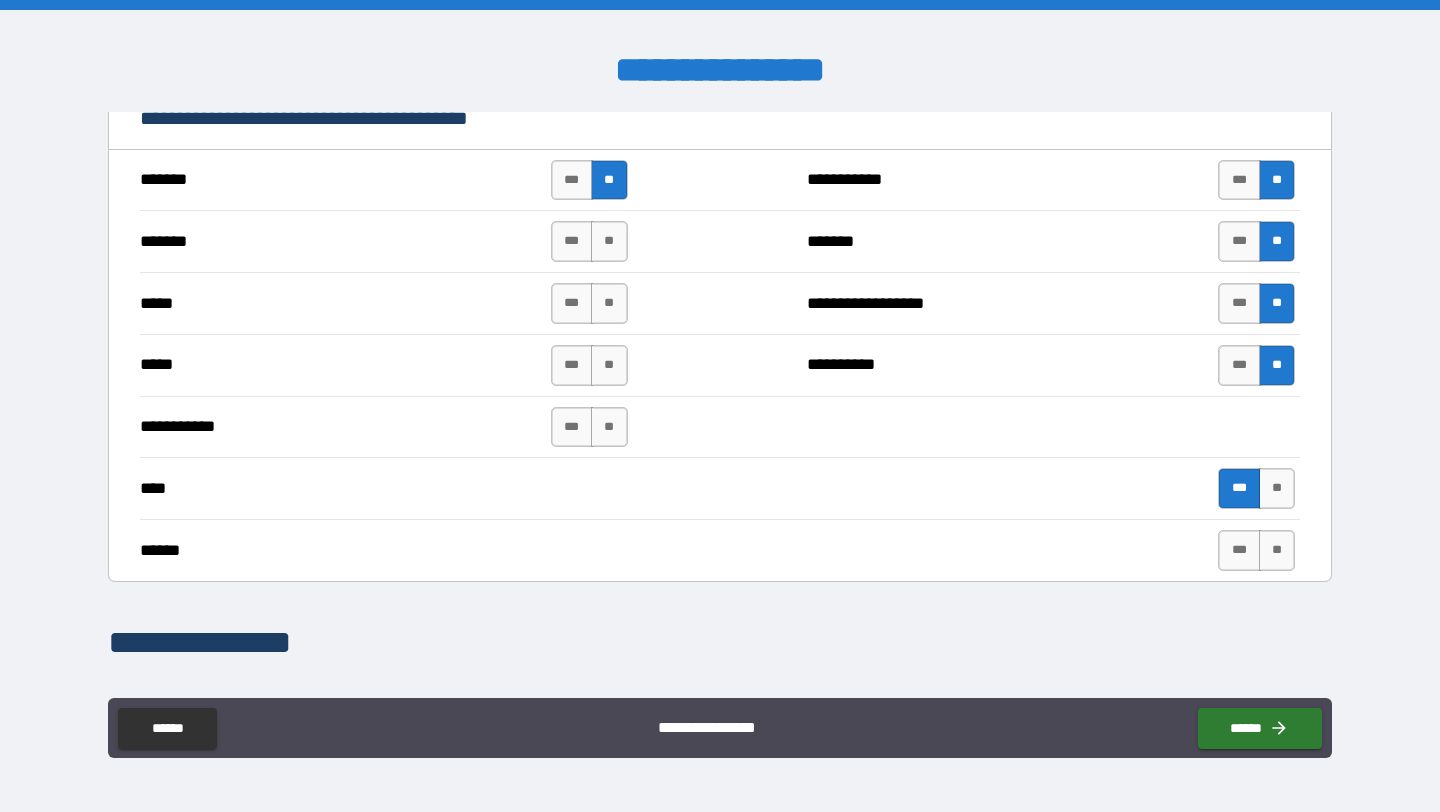 click on "**" at bounding box center (609, 180) 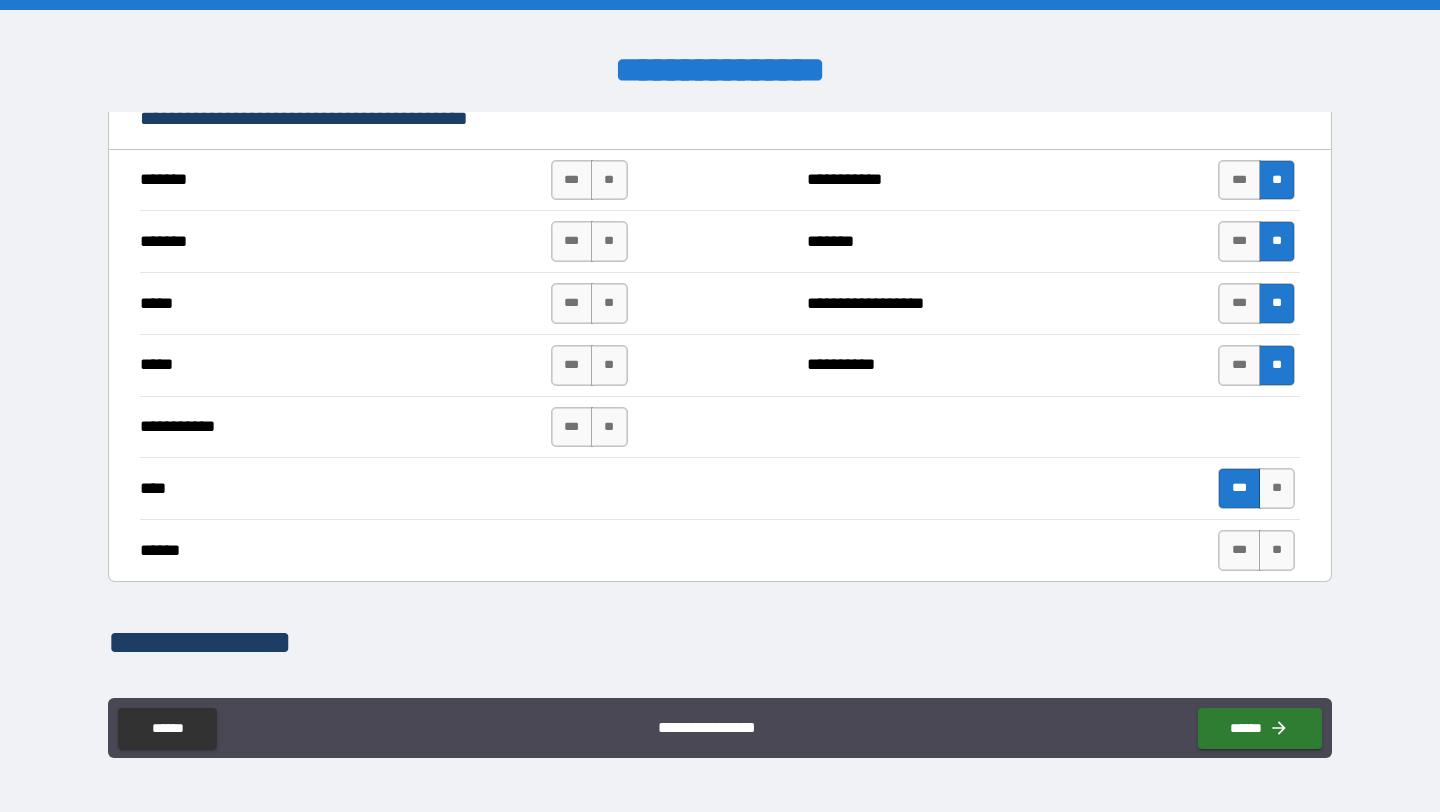 click on "**" at bounding box center [1277, 180] 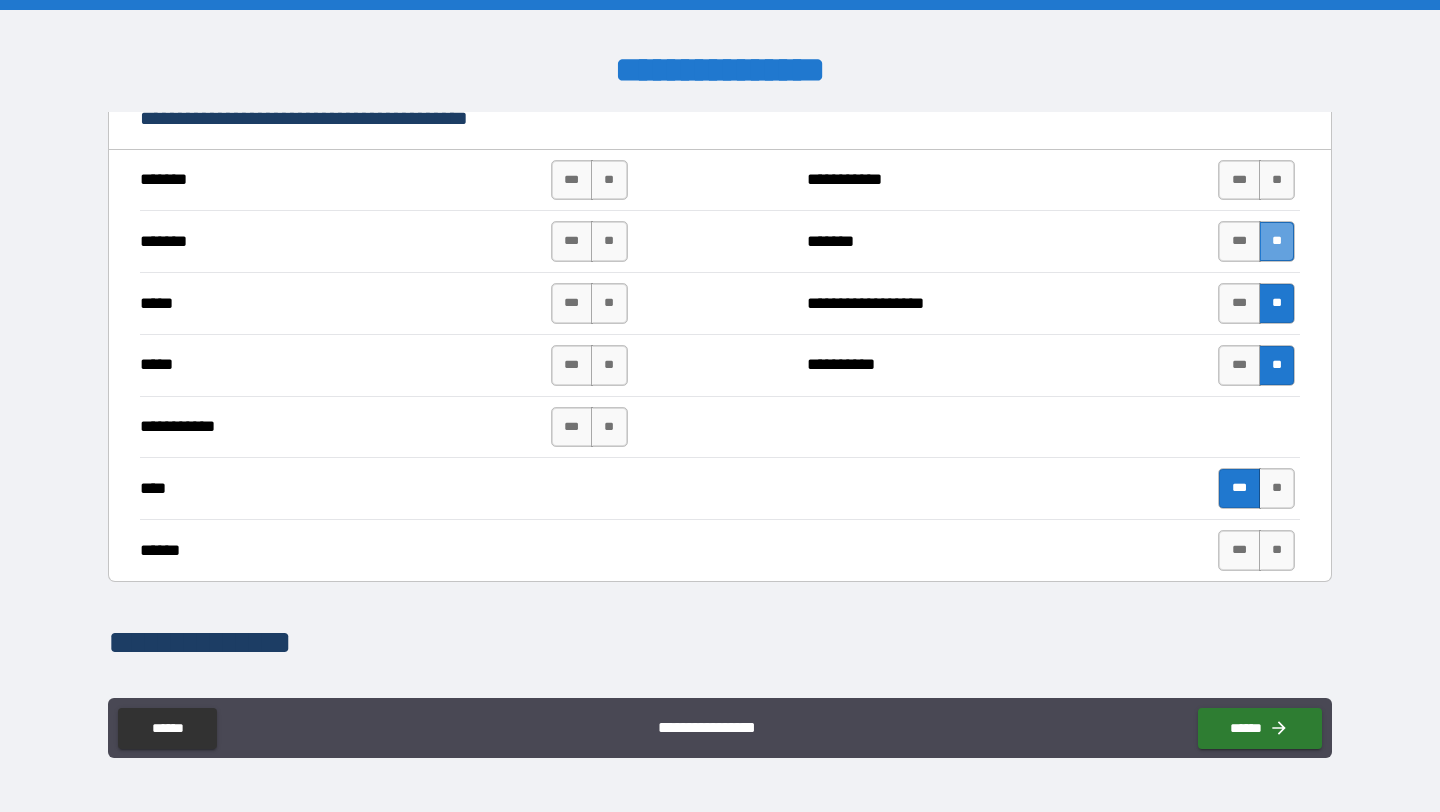 click on "**" at bounding box center [1277, 241] 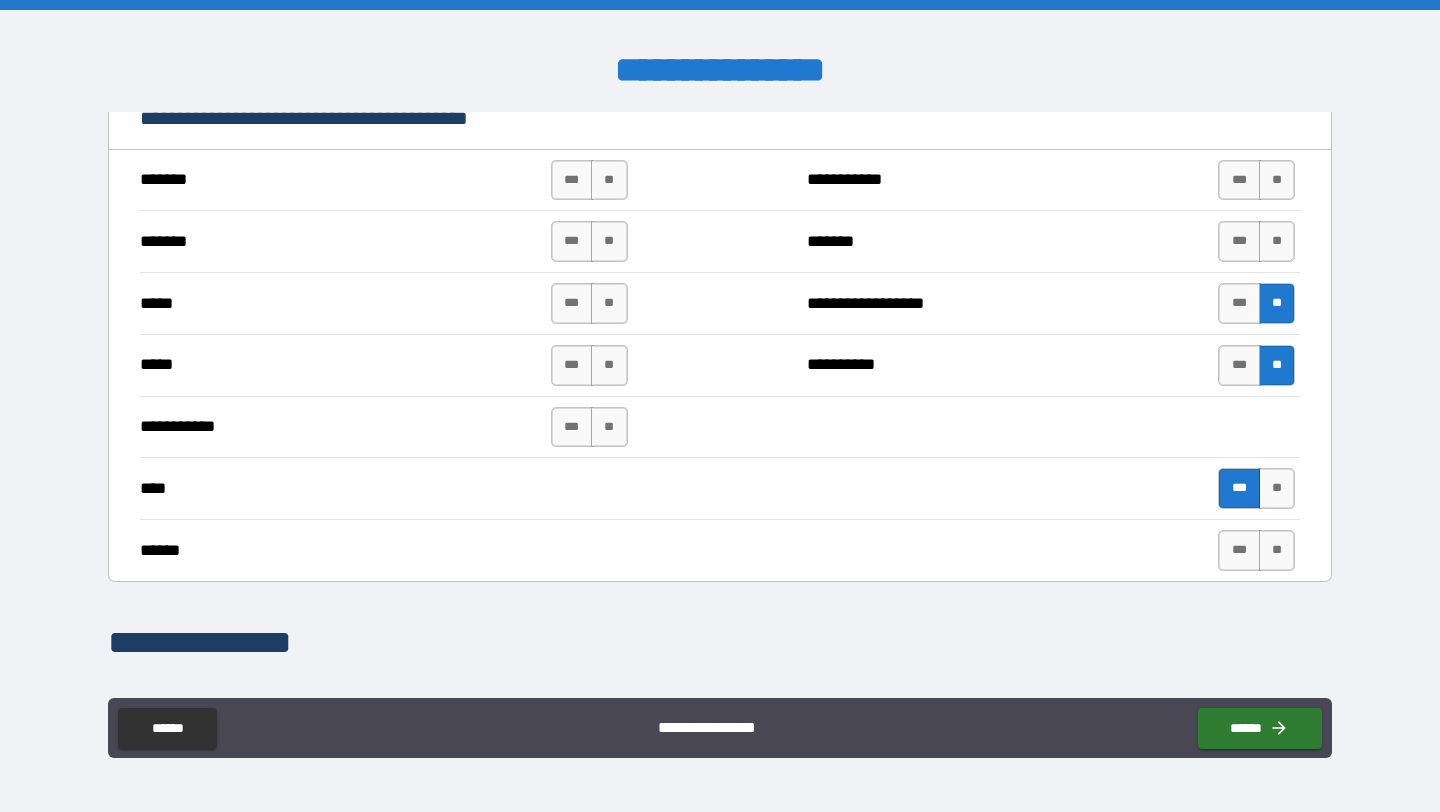 click on "**" at bounding box center (1277, 303) 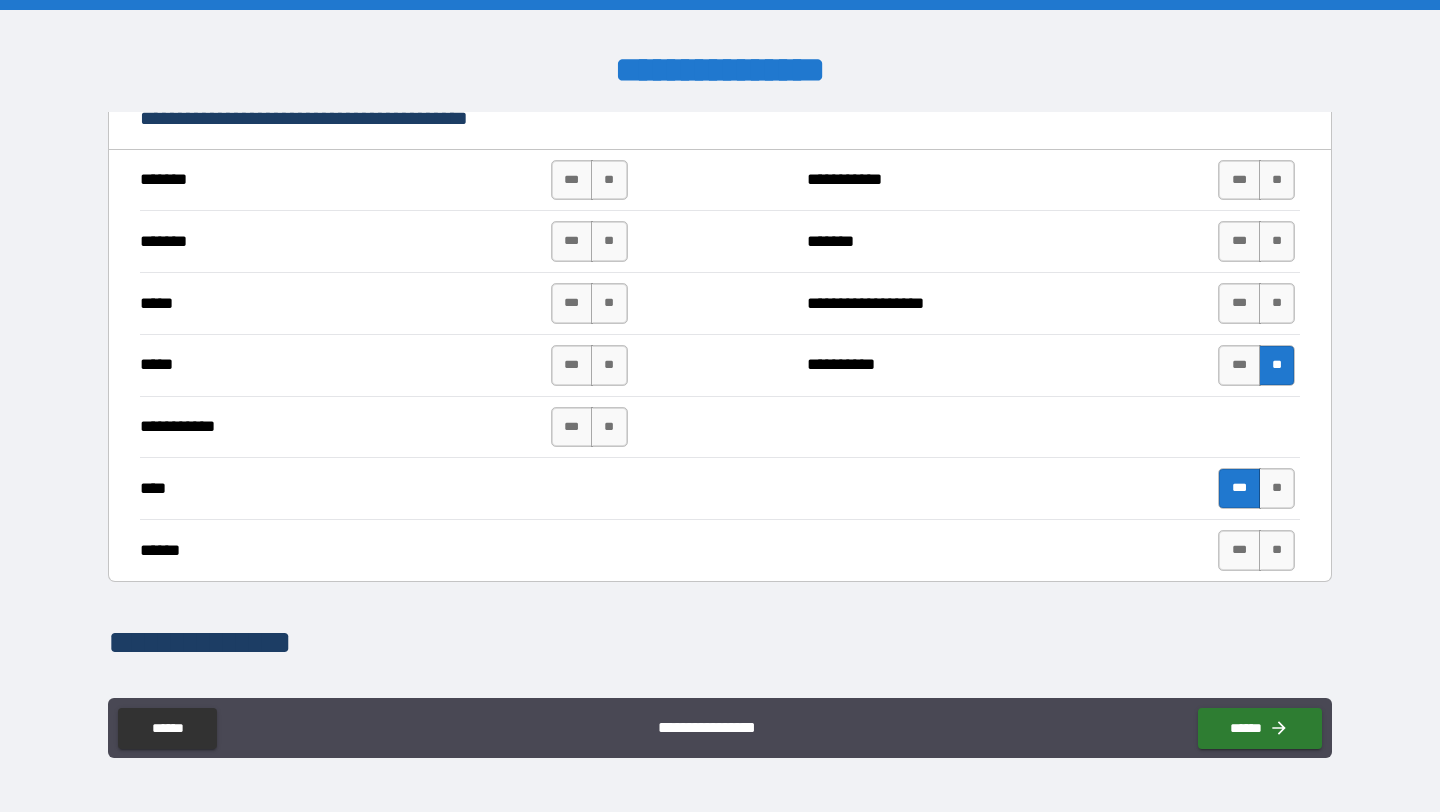 click on "**" at bounding box center (1277, 365) 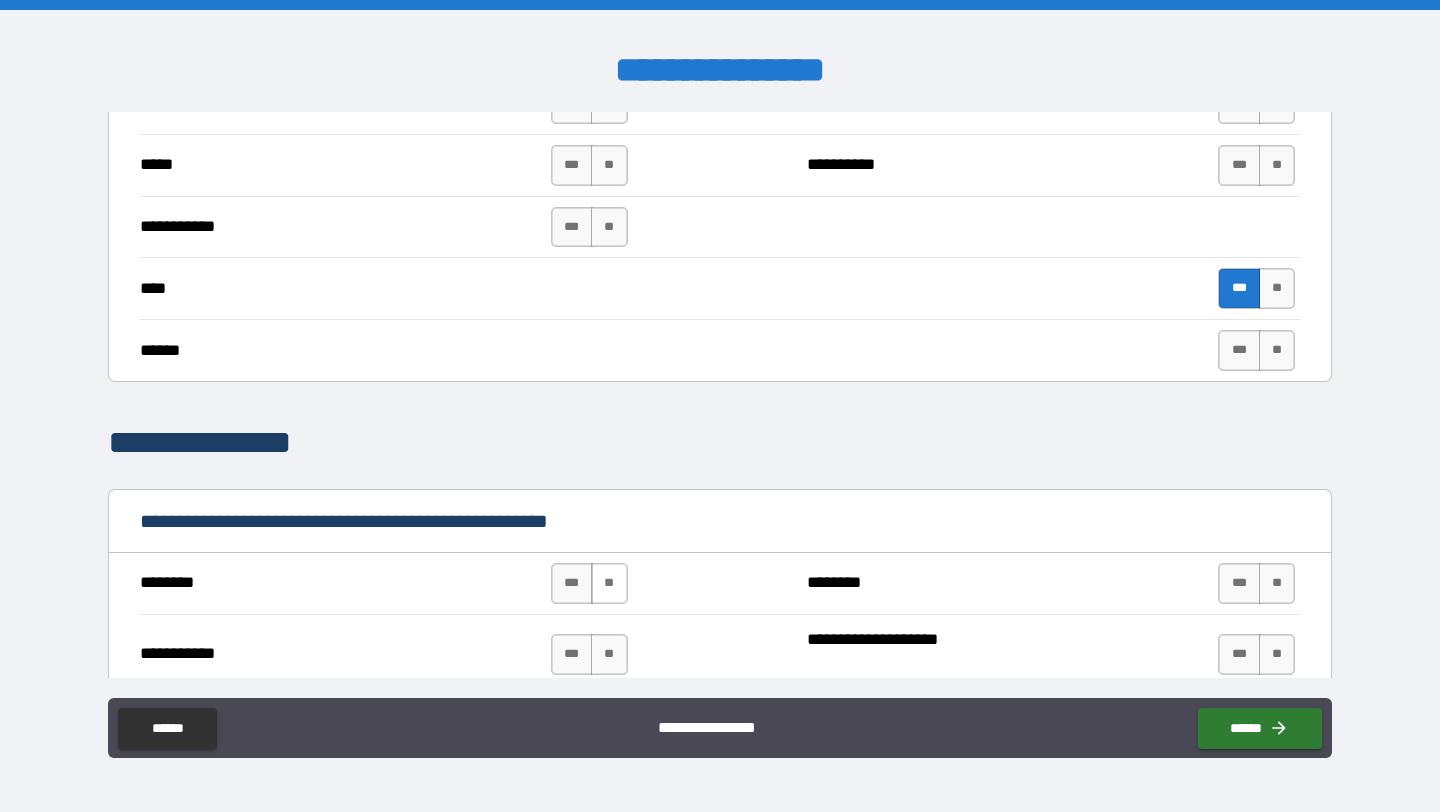 scroll, scrollTop: 2196, scrollLeft: 0, axis: vertical 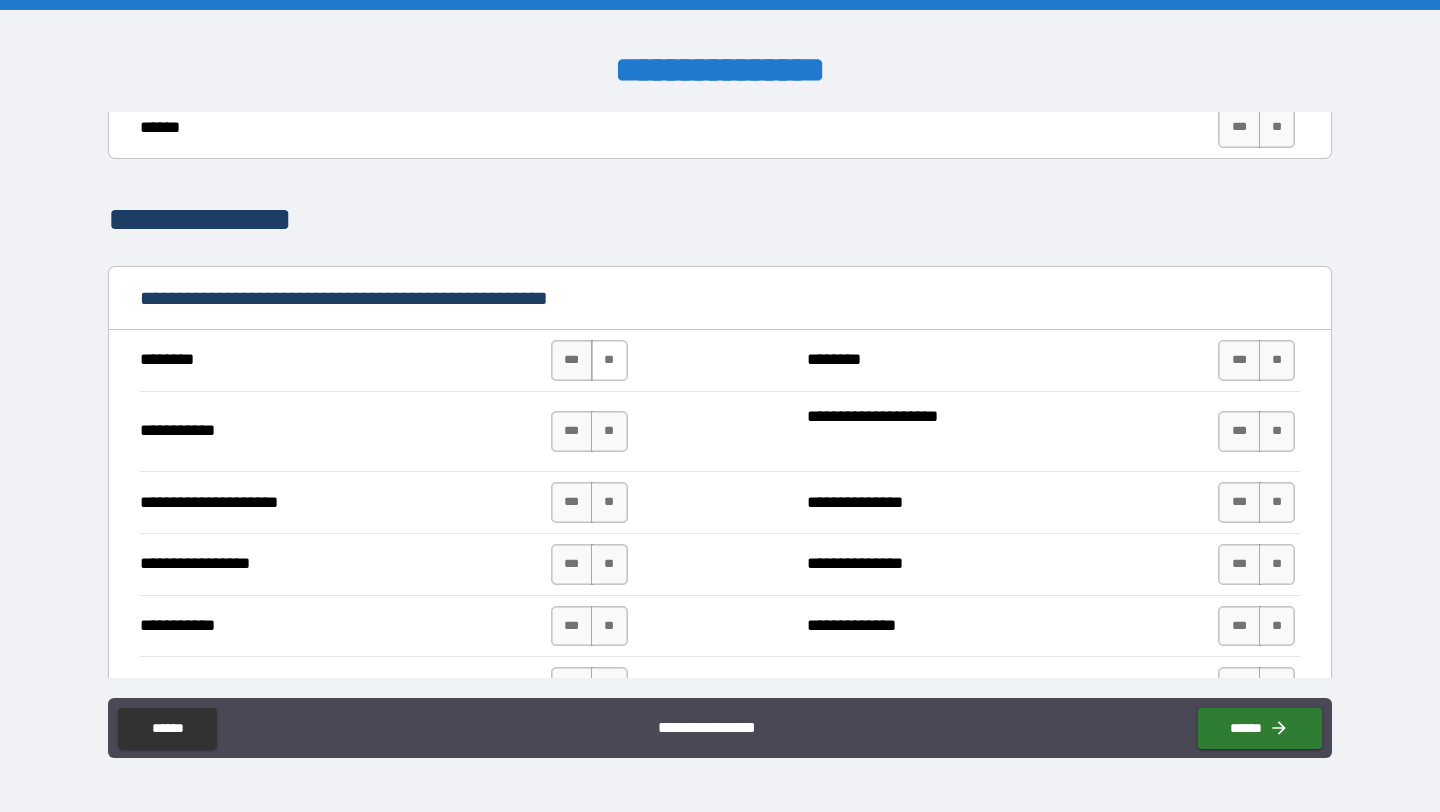 click on "**" at bounding box center [609, 360] 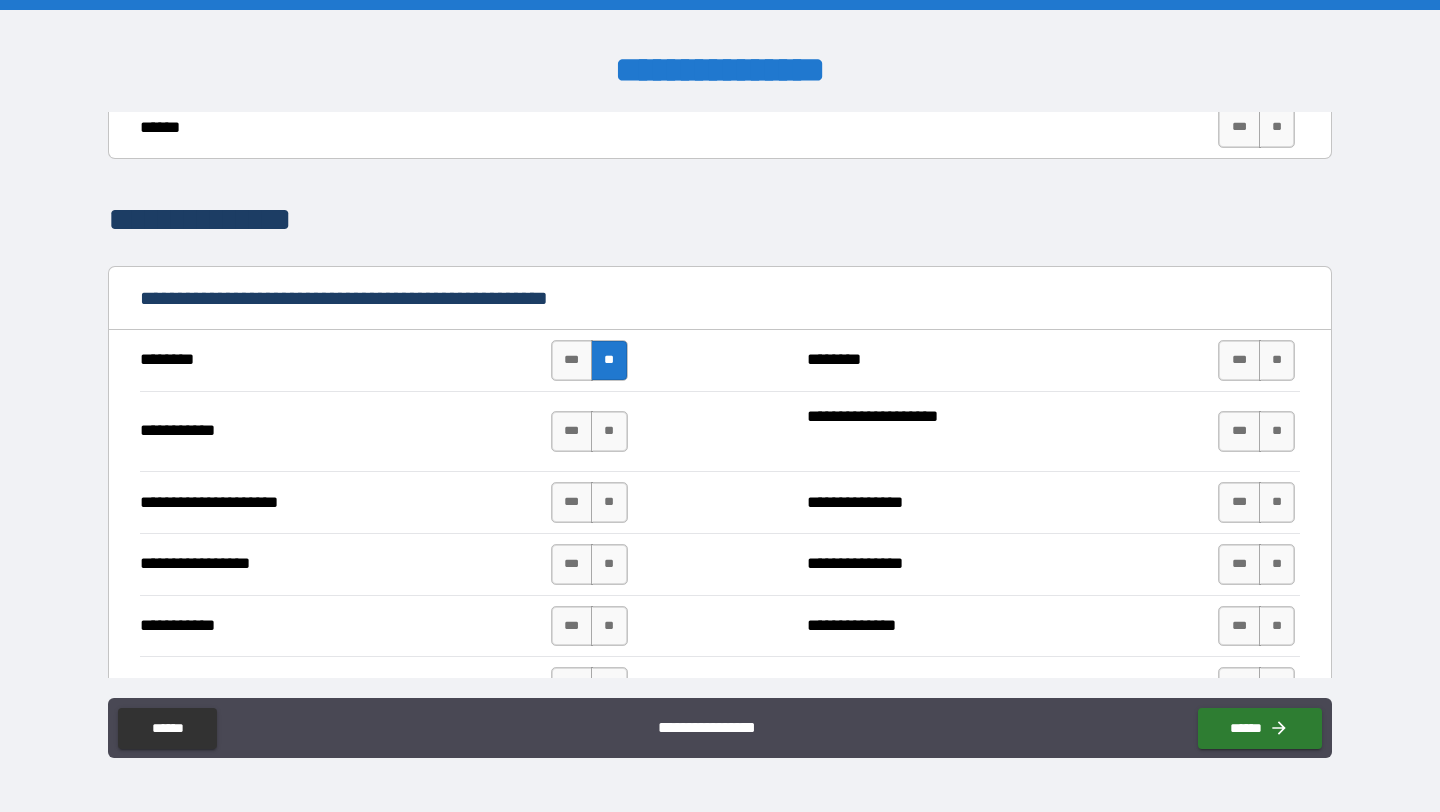 click on "**********" at bounding box center [720, 431] 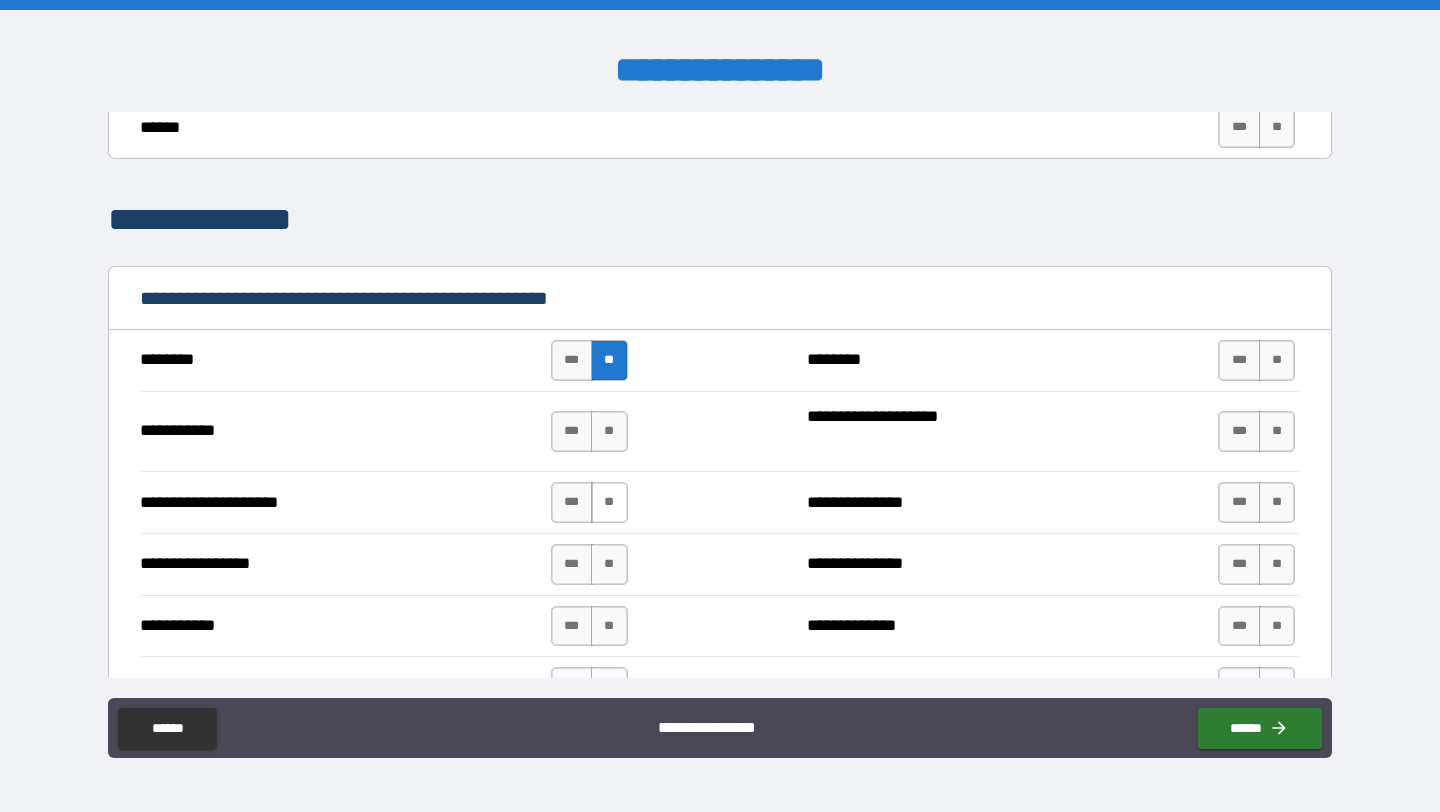 click on "**" at bounding box center [609, 502] 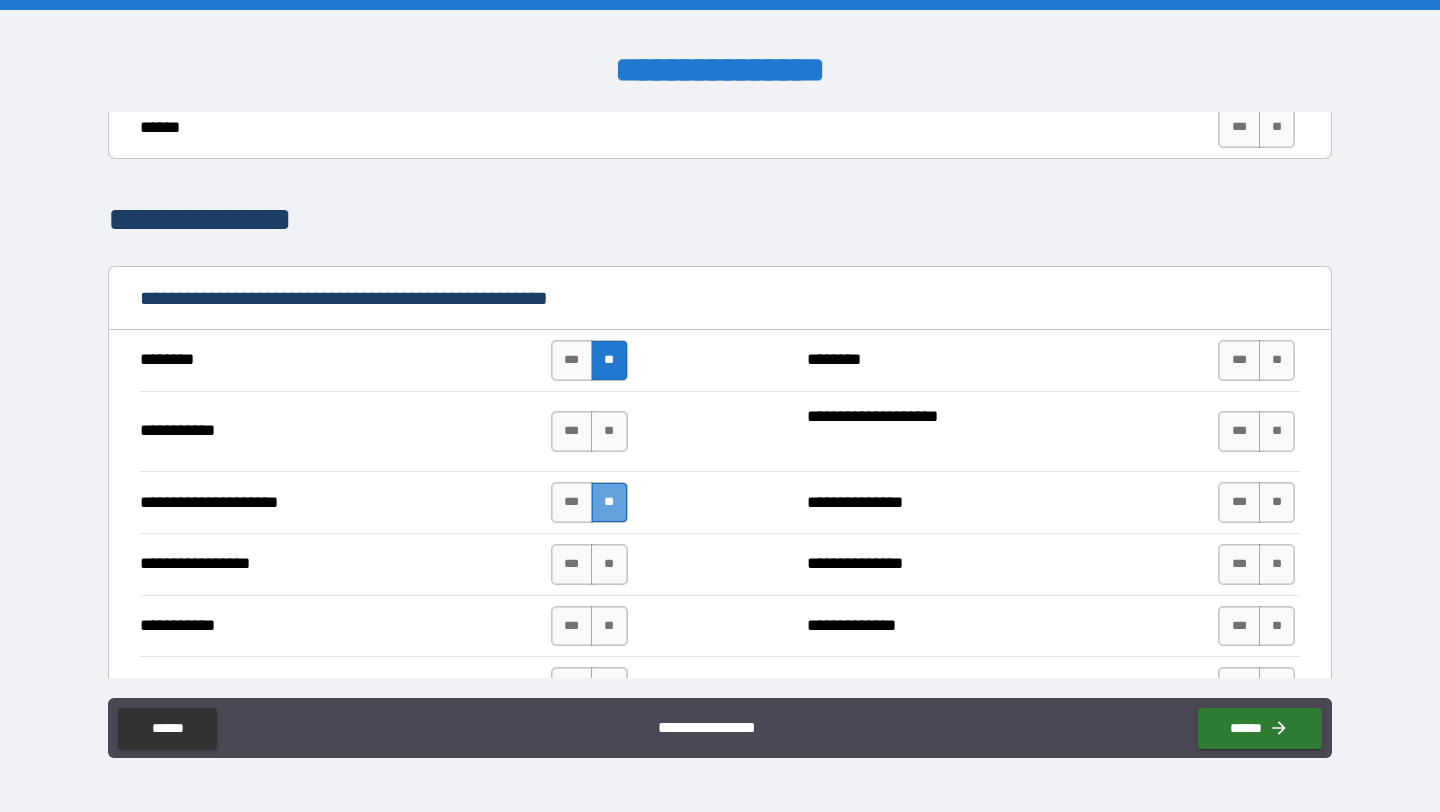 click on "**" at bounding box center [609, 502] 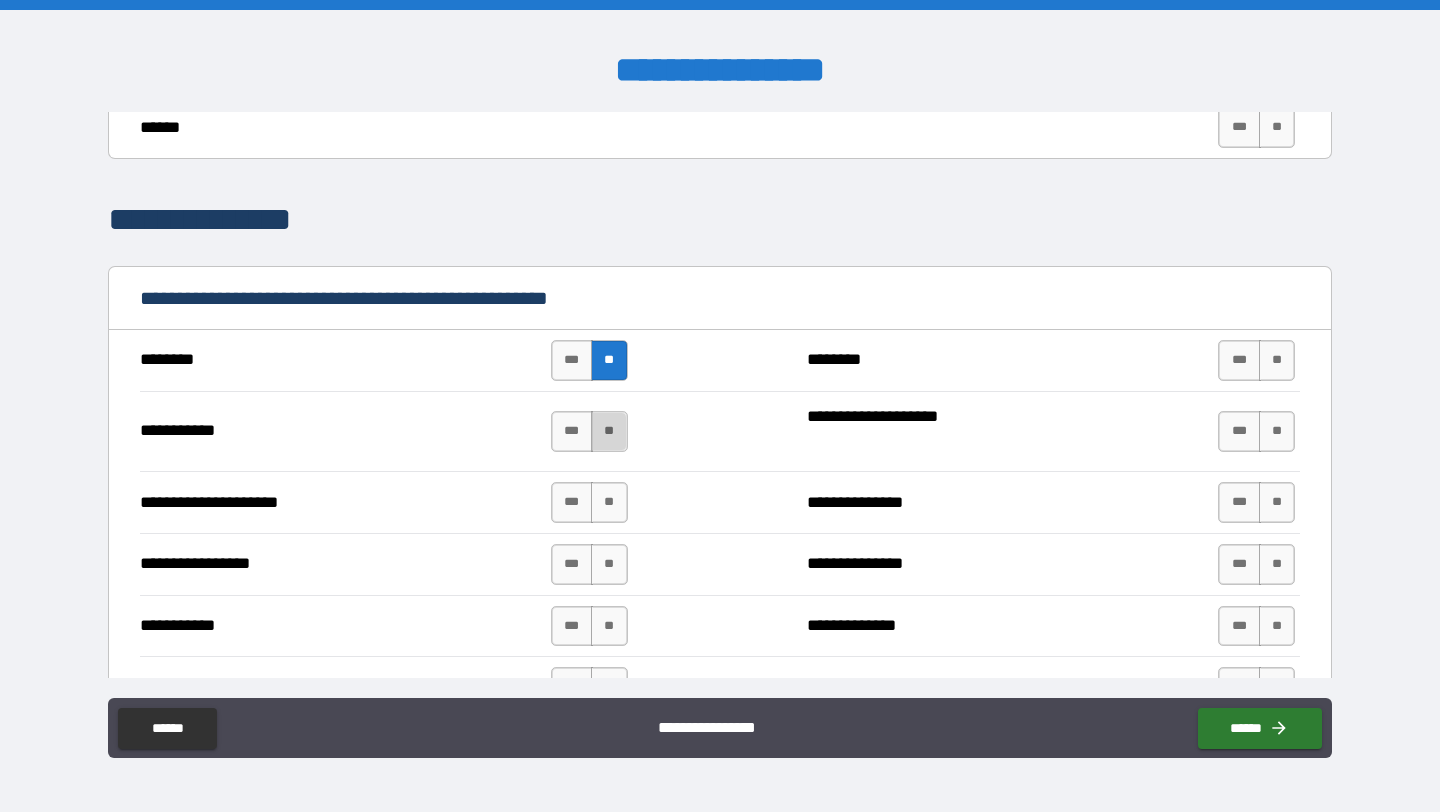 click on "**" at bounding box center [609, 431] 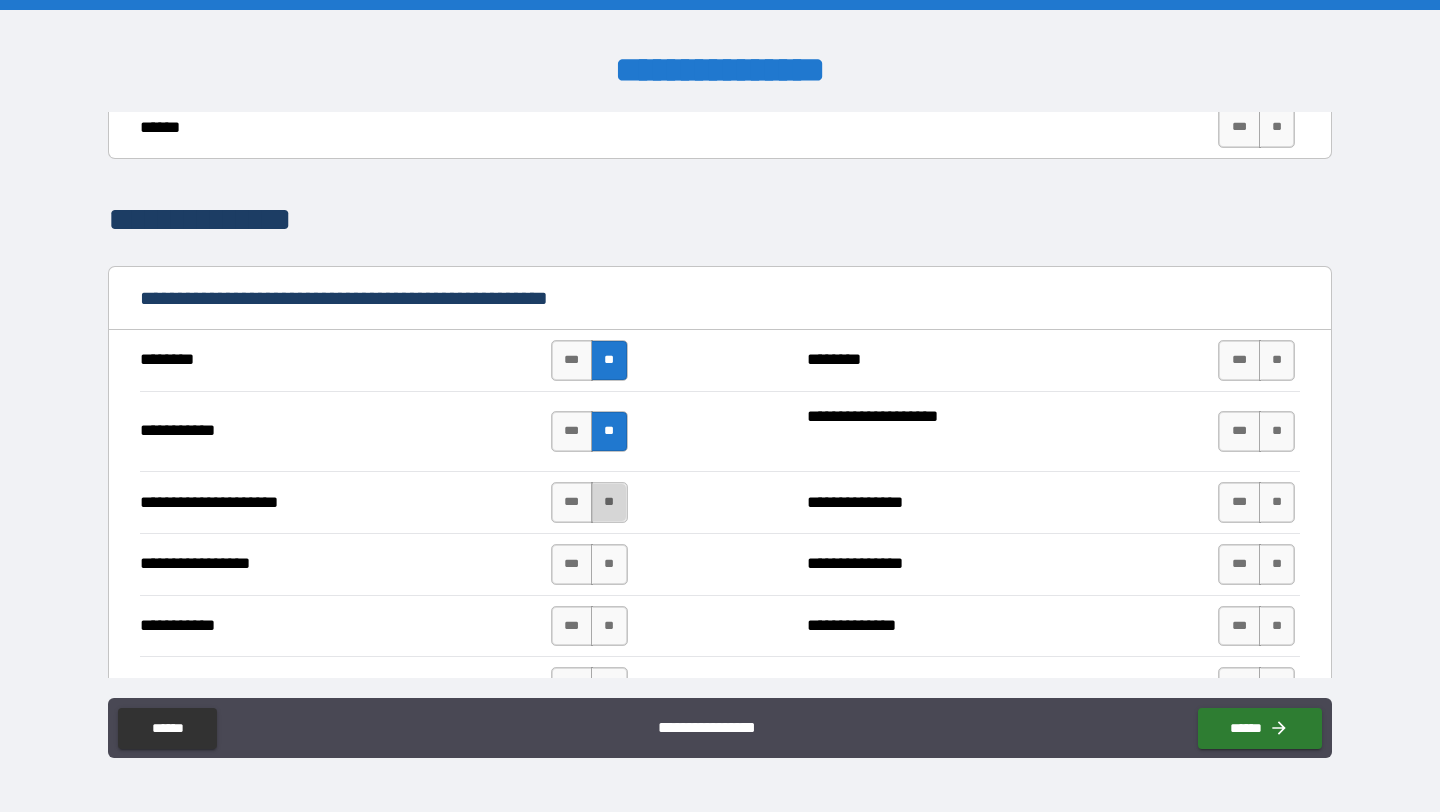 click on "**" at bounding box center (609, 502) 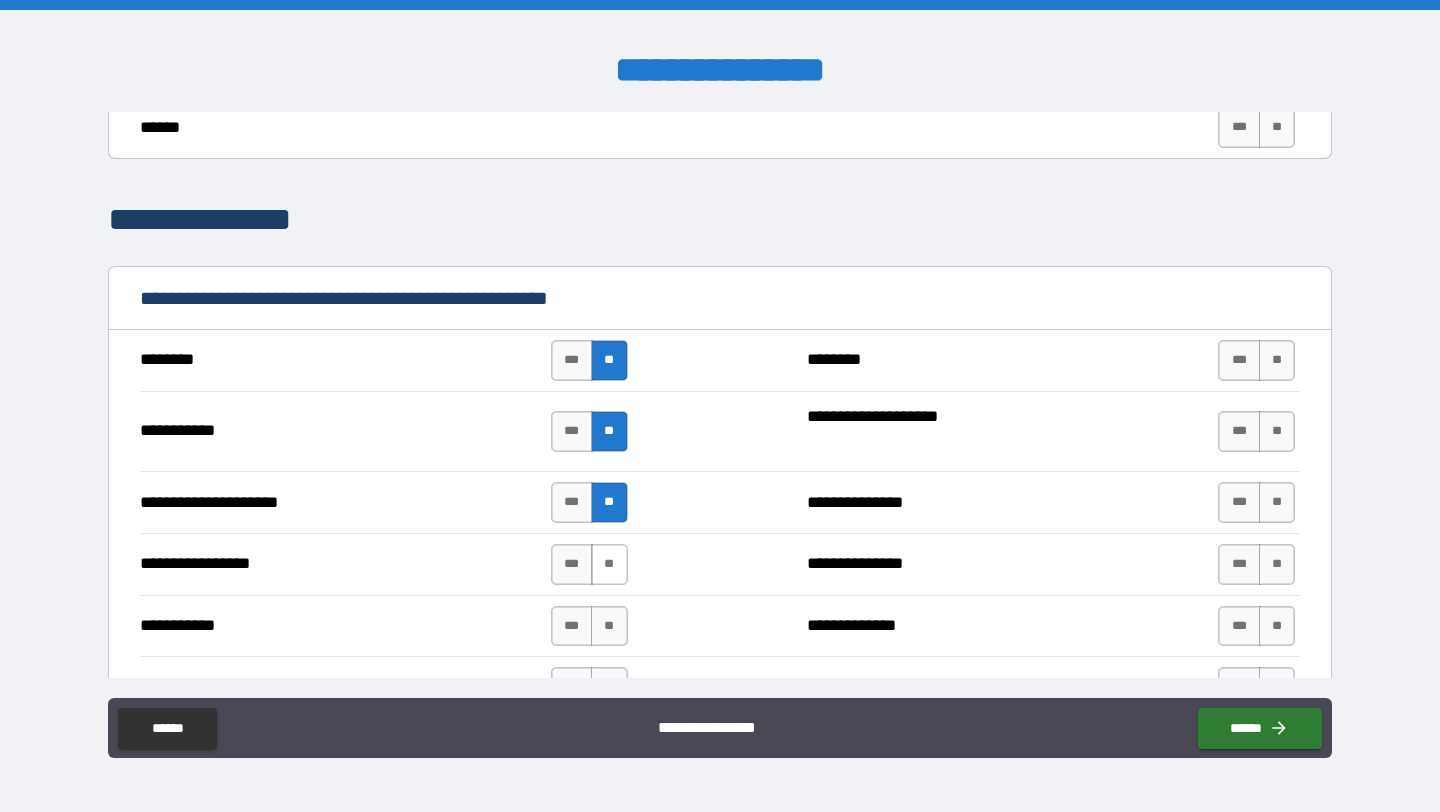 click on "**" at bounding box center (609, 564) 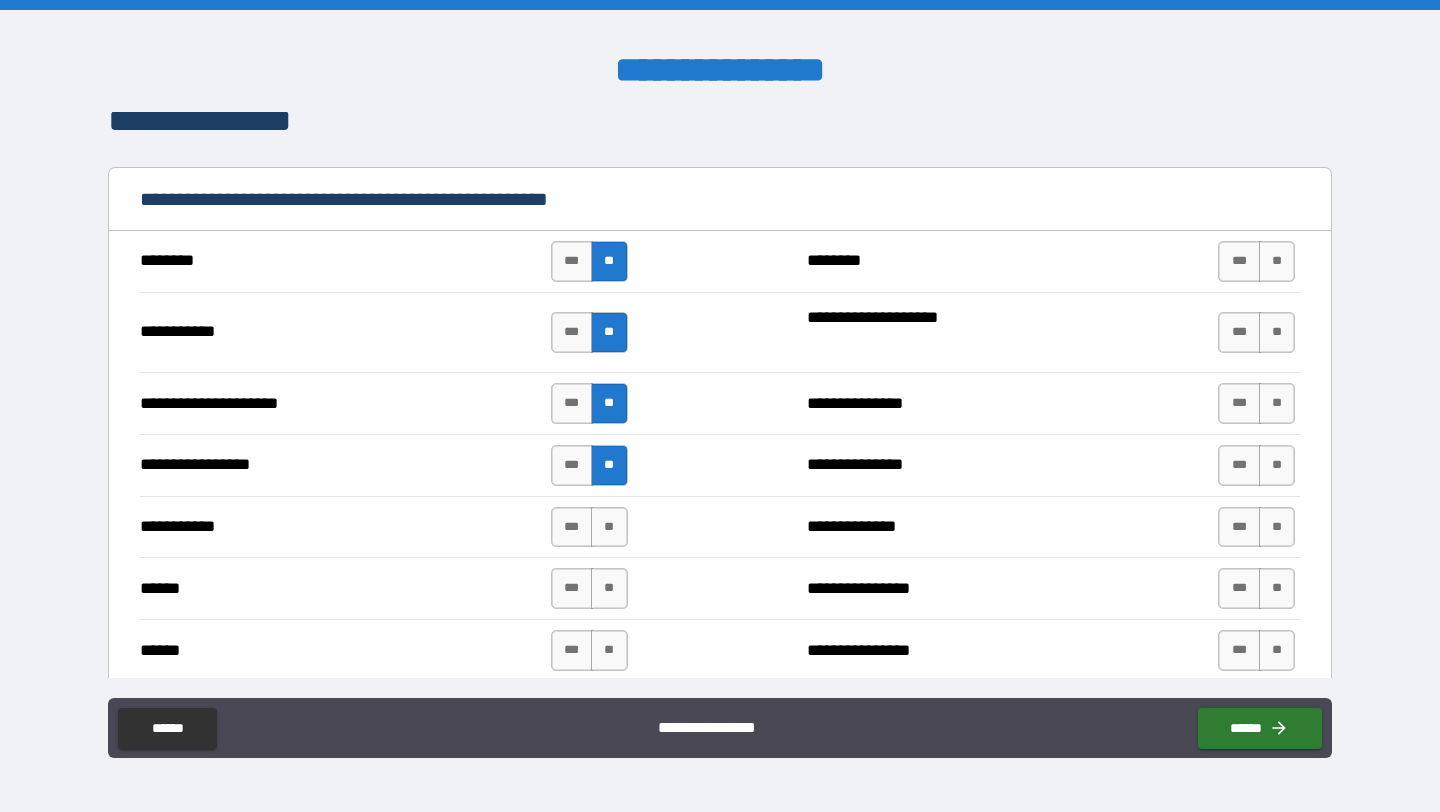 scroll, scrollTop: 2344, scrollLeft: 0, axis: vertical 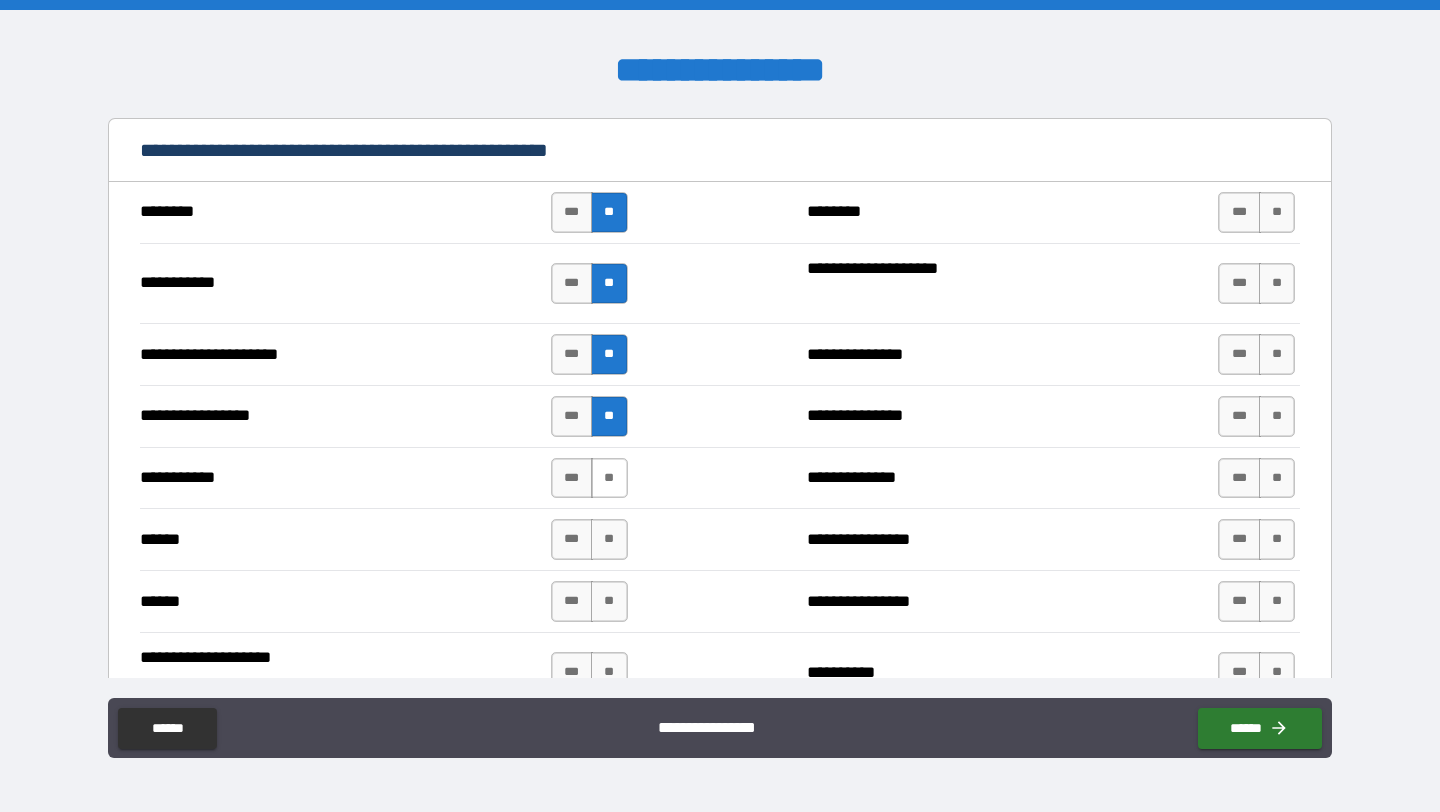 drag, startPoint x: 602, startPoint y: 475, endPoint x: 602, endPoint y: 494, distance: 19 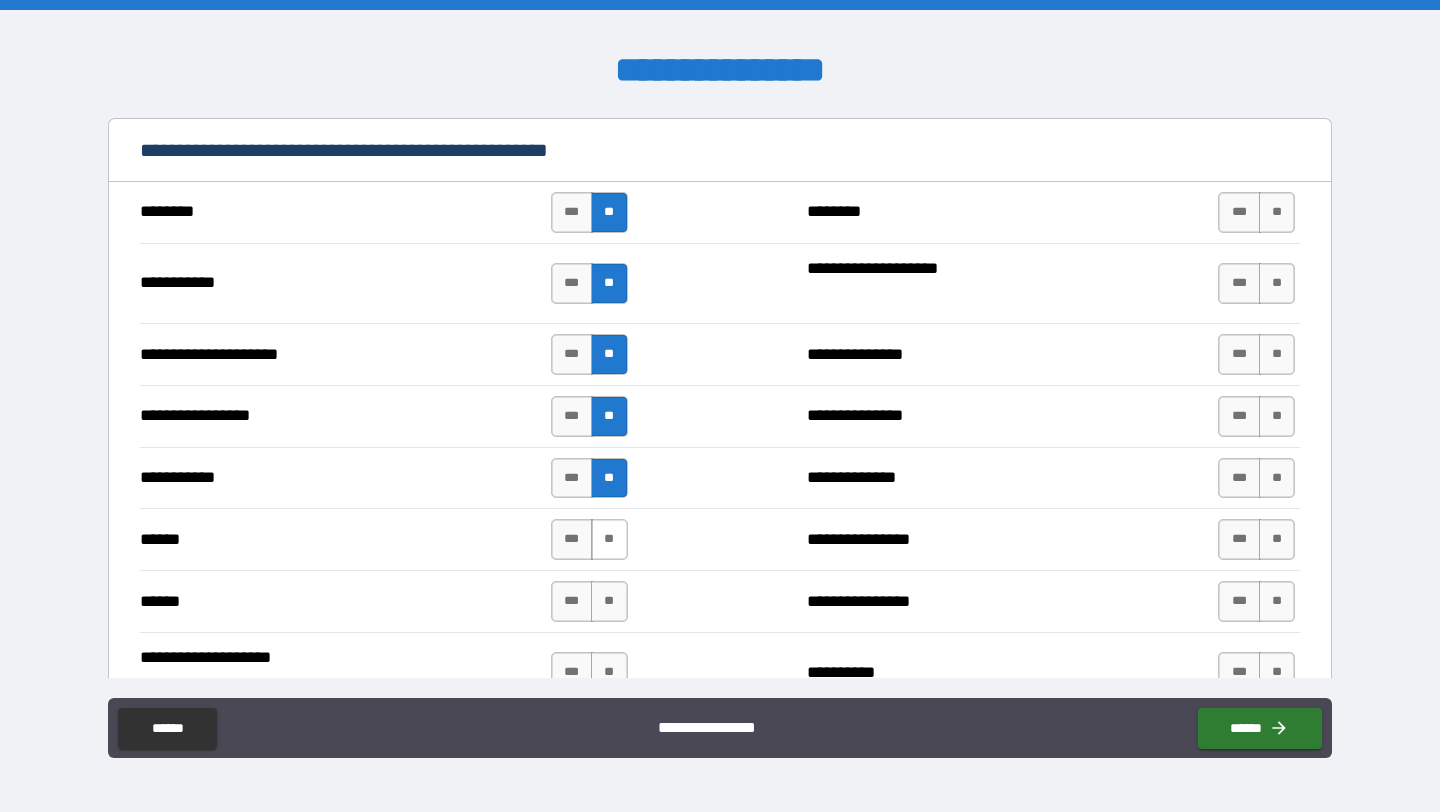 click on "**" at bounding box center [609, 539] 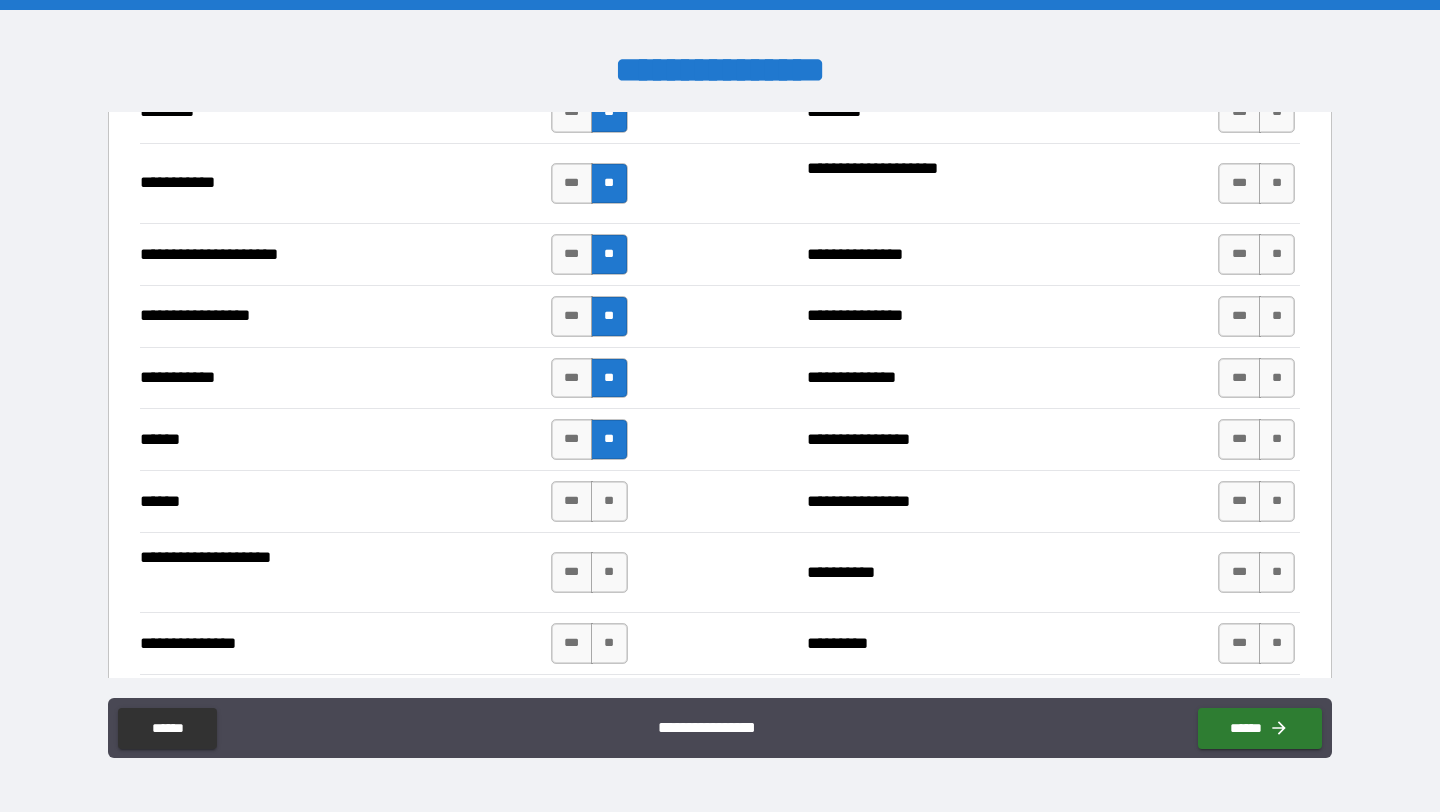 scroll, scrollTop: 2473, scrollLeft: 0, axis: vertical 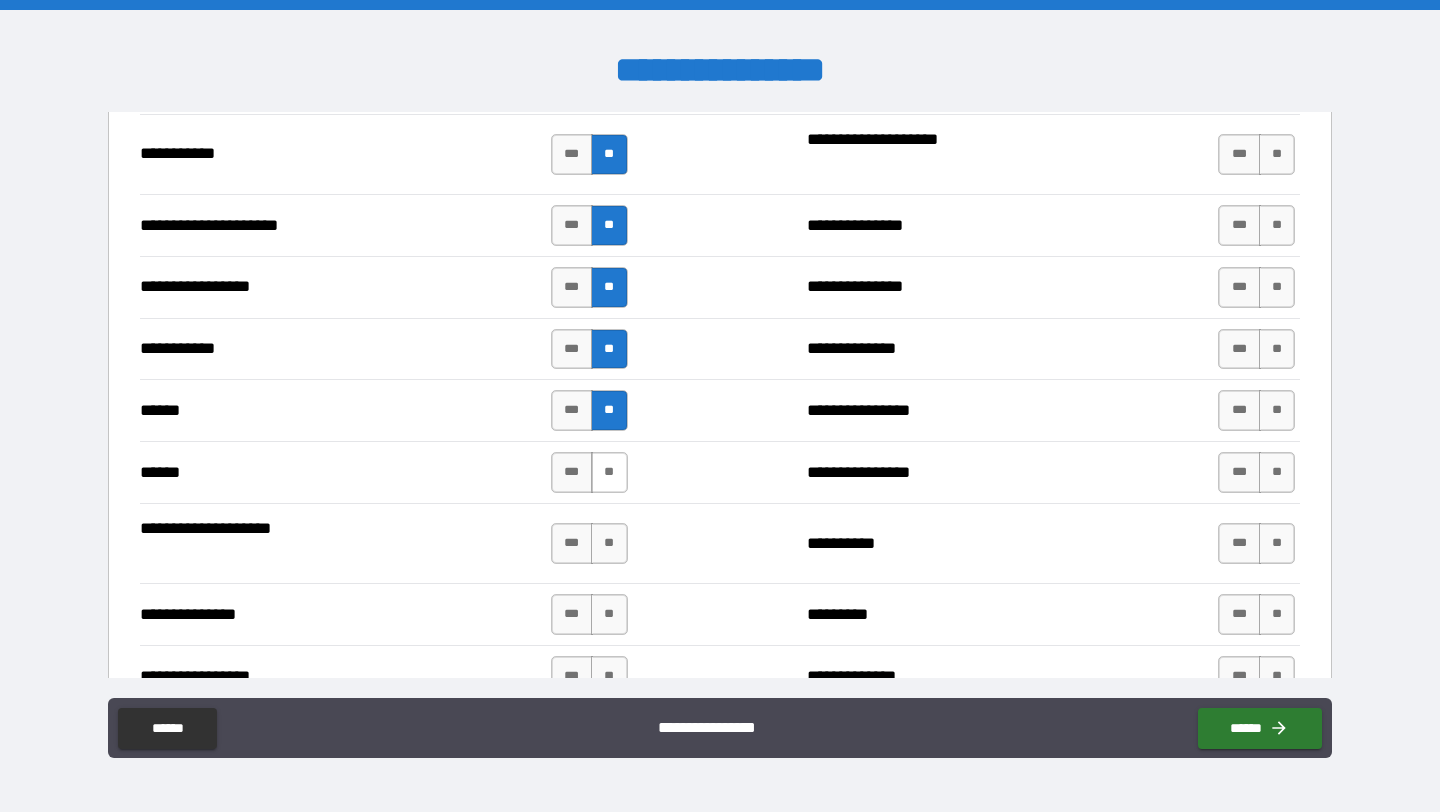 click on "**" at bounding box center [609, 472] 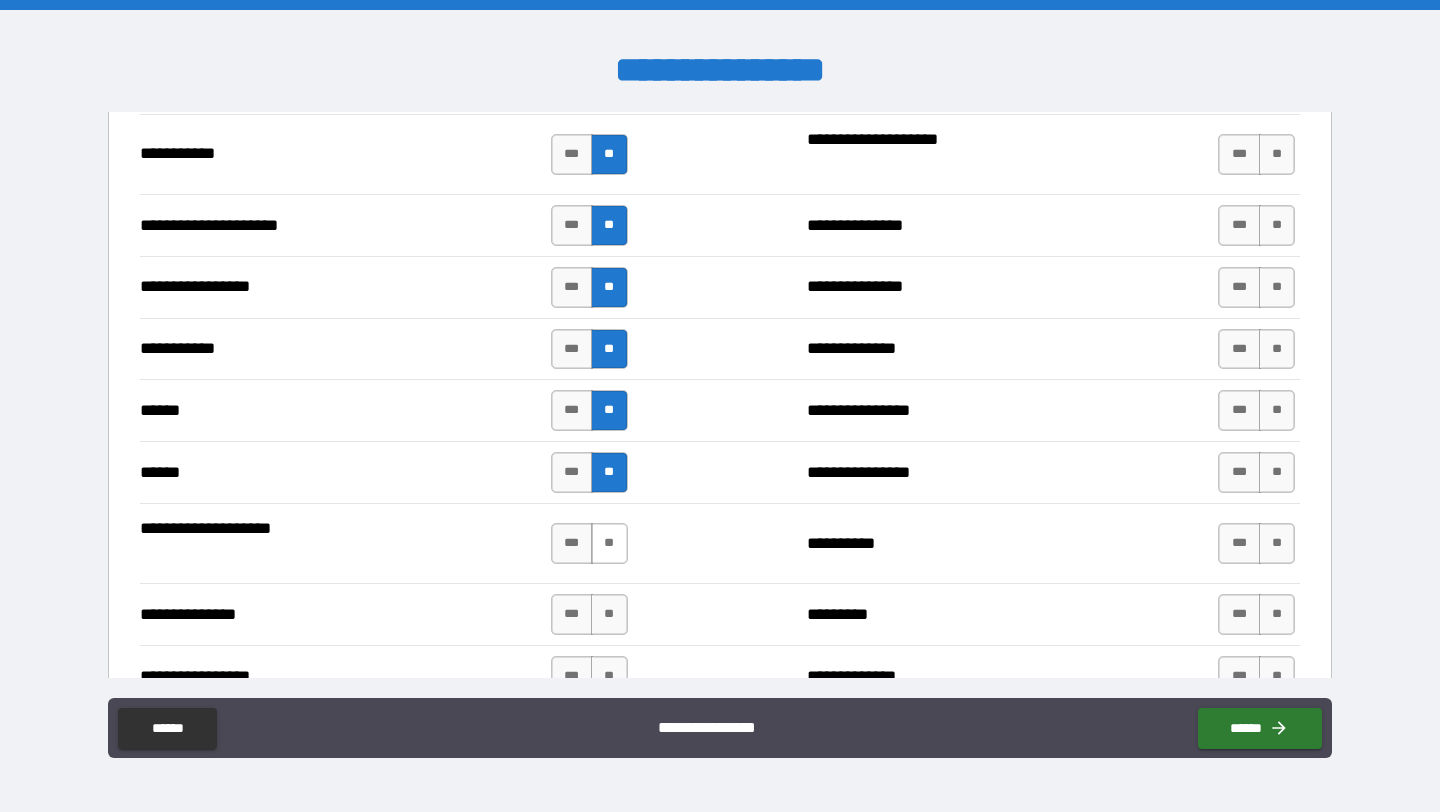 click on "**" at bounding box center [609, 543] 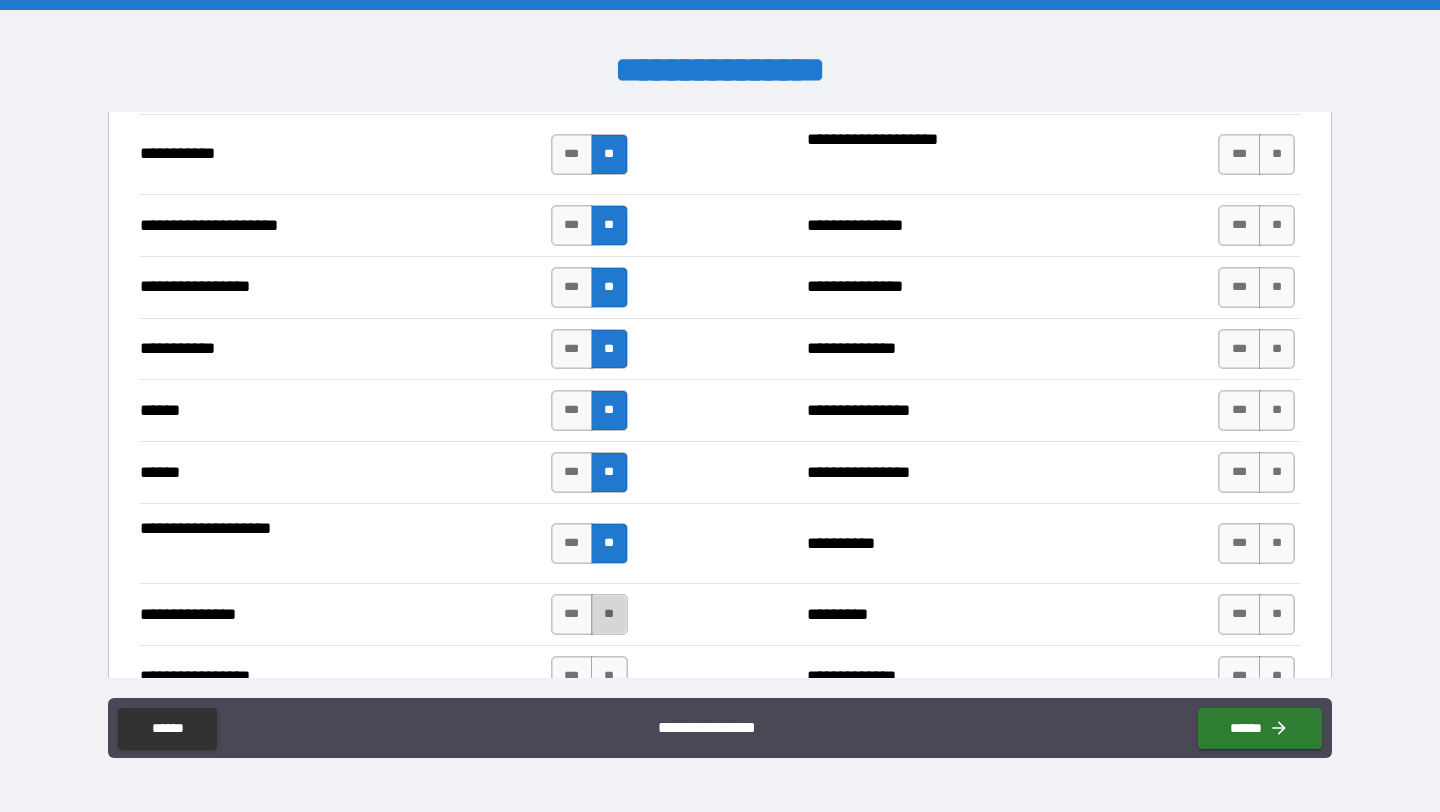 click on "**" at bounding box center [609, 614] 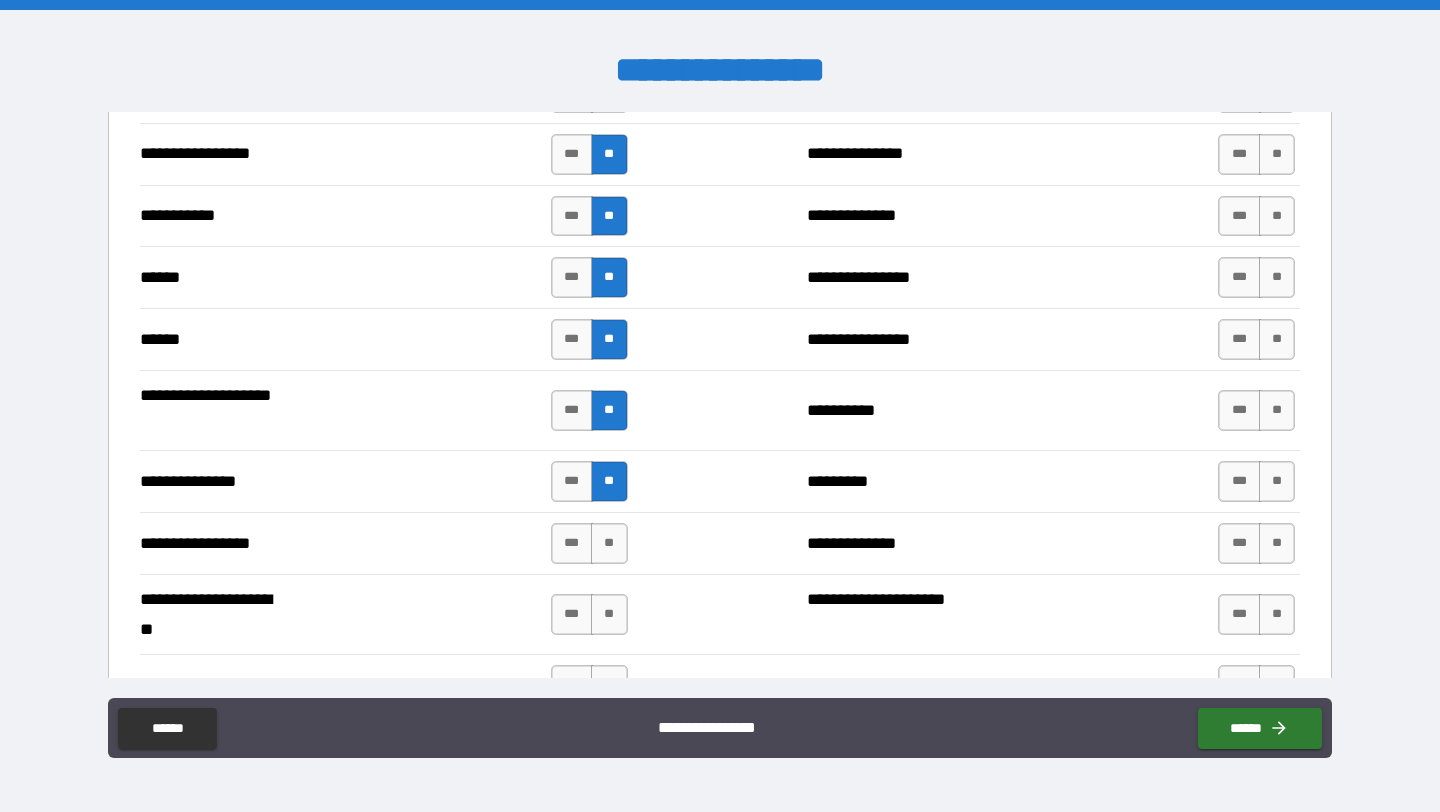 scroll, scrollTop: 2618, scrollLeft: 0, axis: vertical 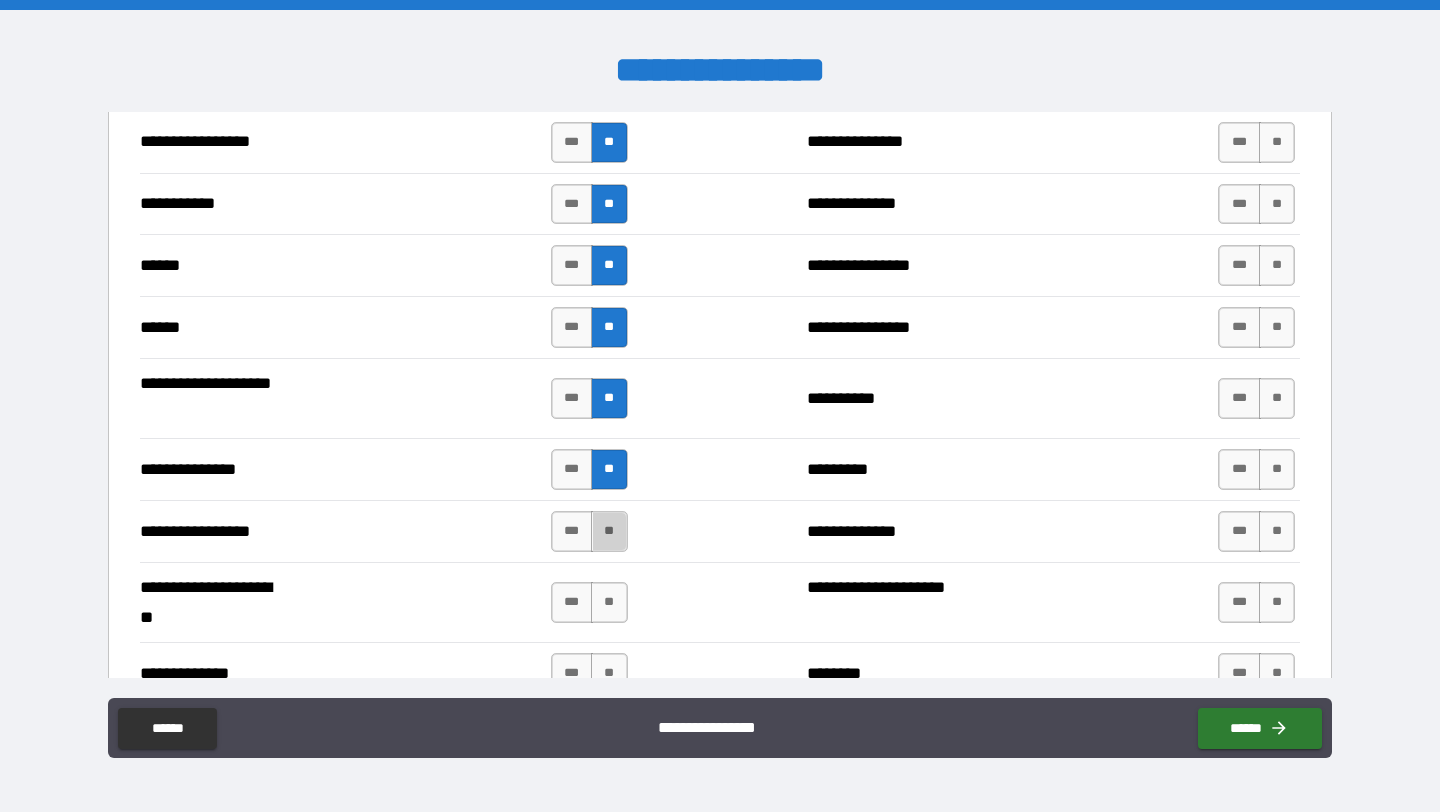 drag, startPoint x: 605, startPoint y: 541, endPoint x: 605, endPoint y: 561, distance: 20 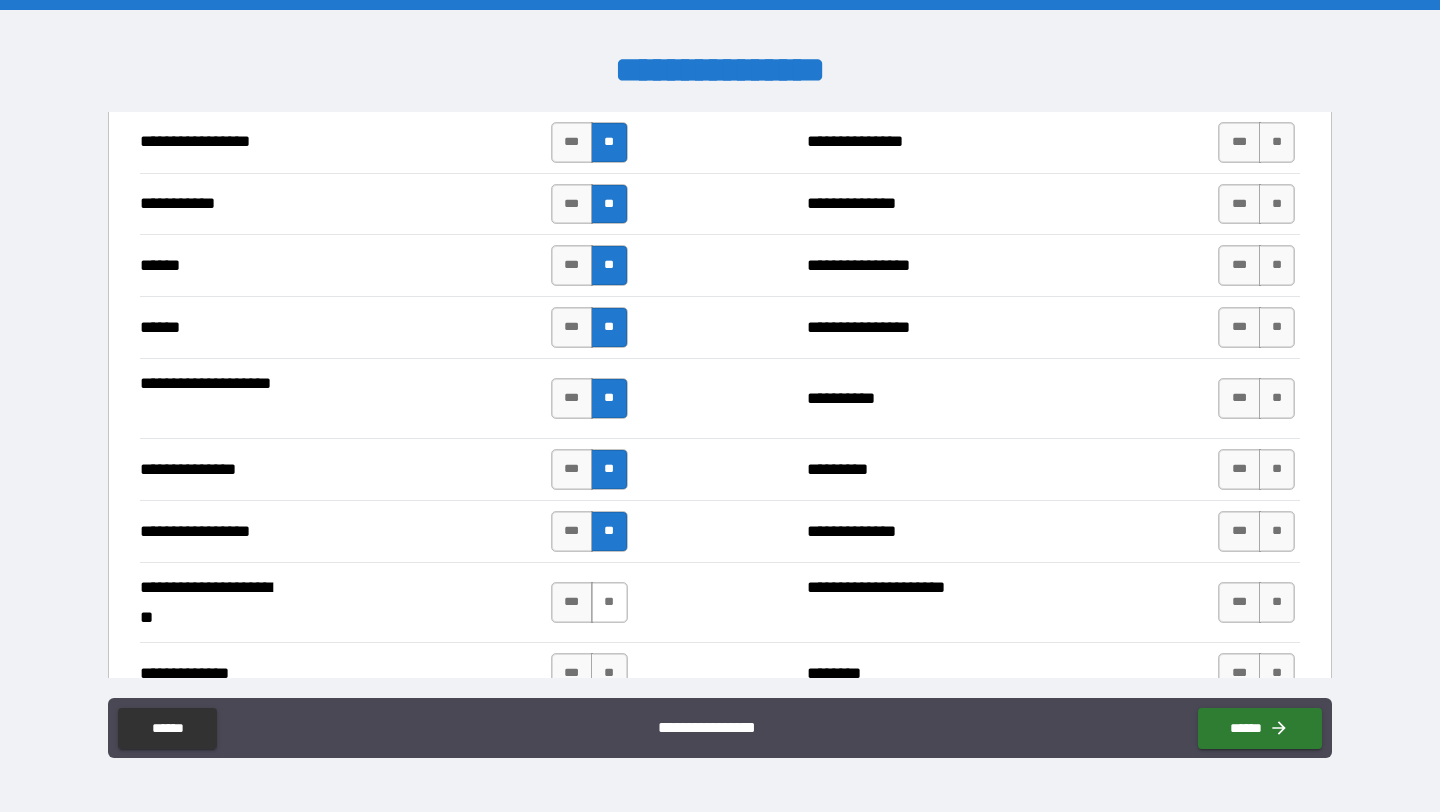 click on "**" at bounding box center (609, 602) 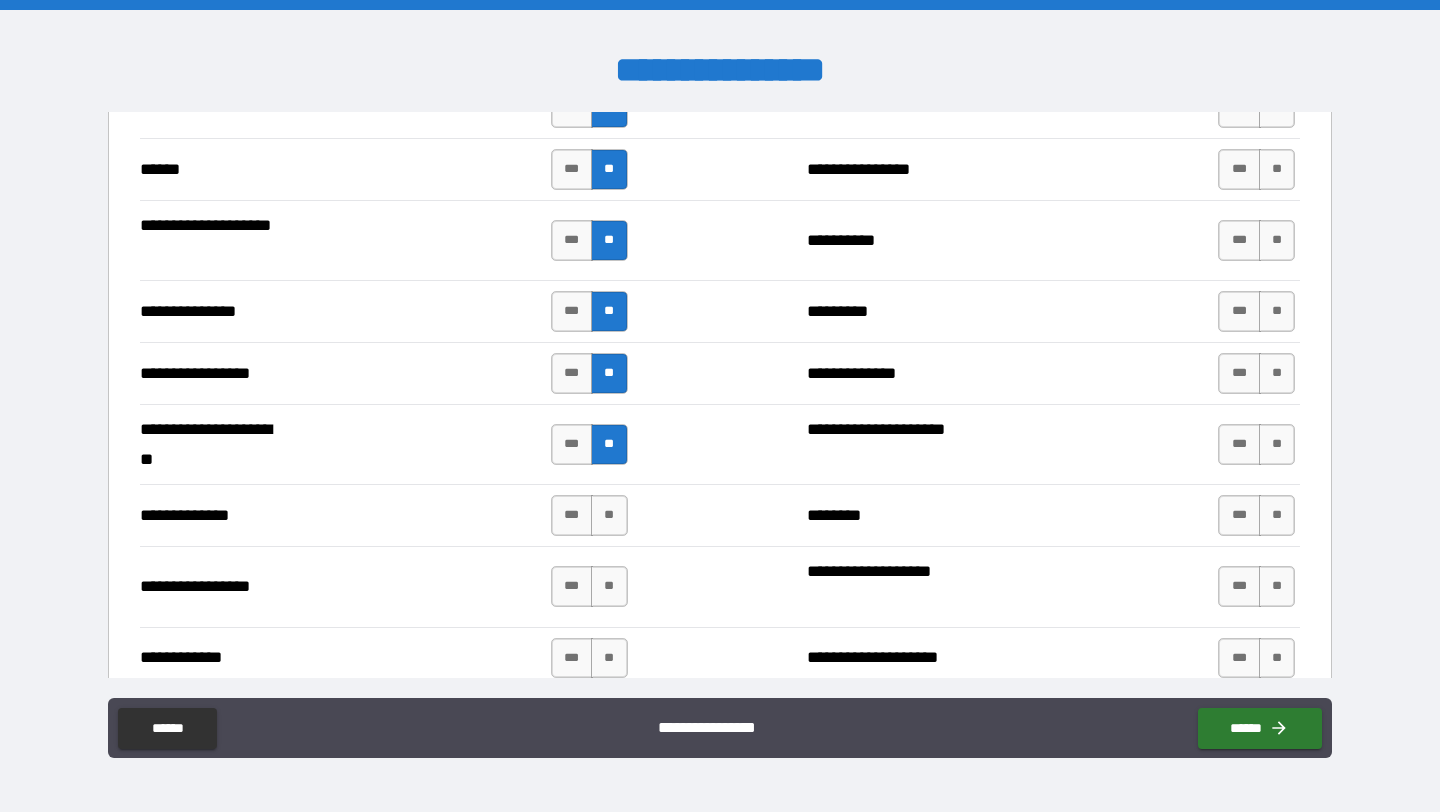 scroll, scrollTop: 2792, scrollLeft: 0, axis: vertical 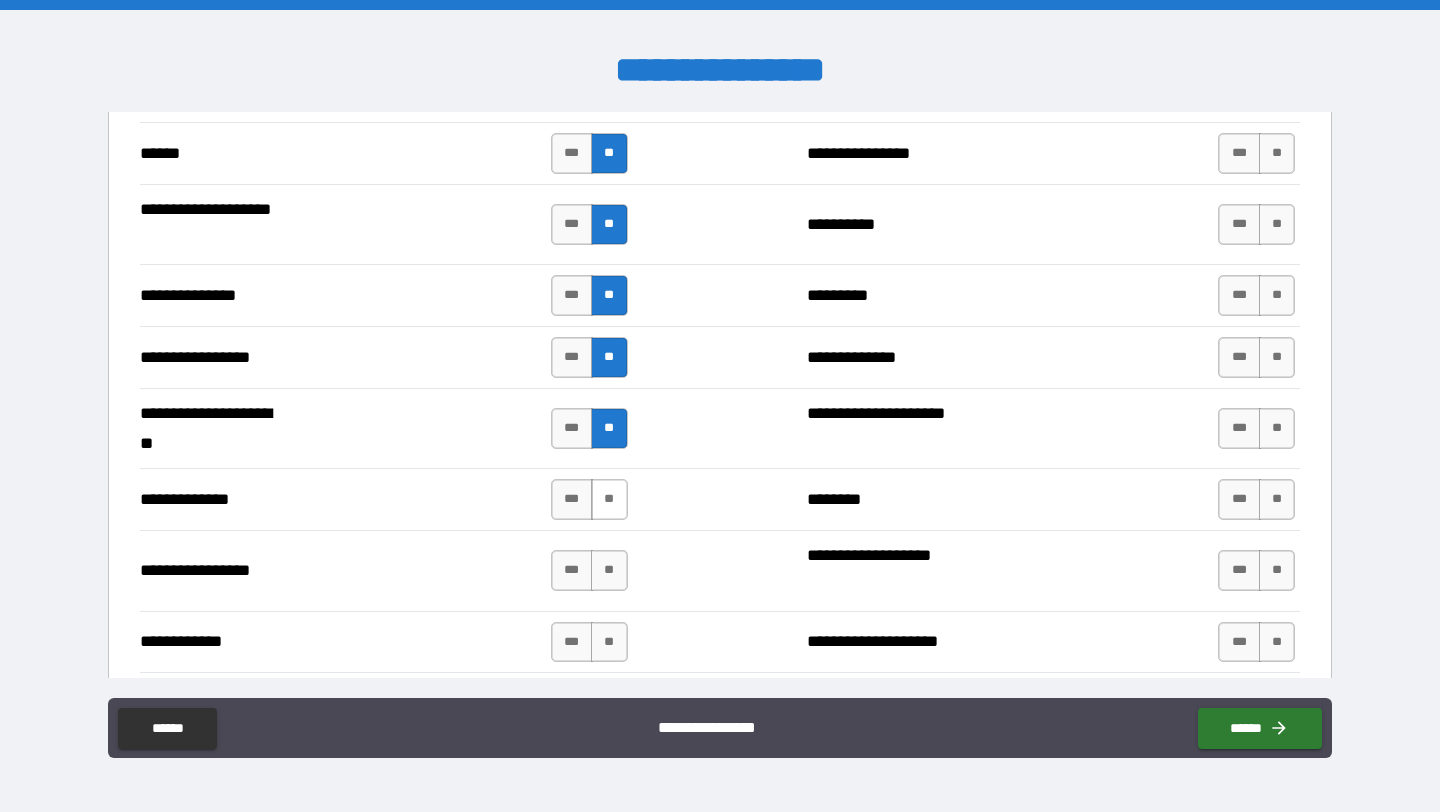 click on "**" at bounding box center [609, 499] 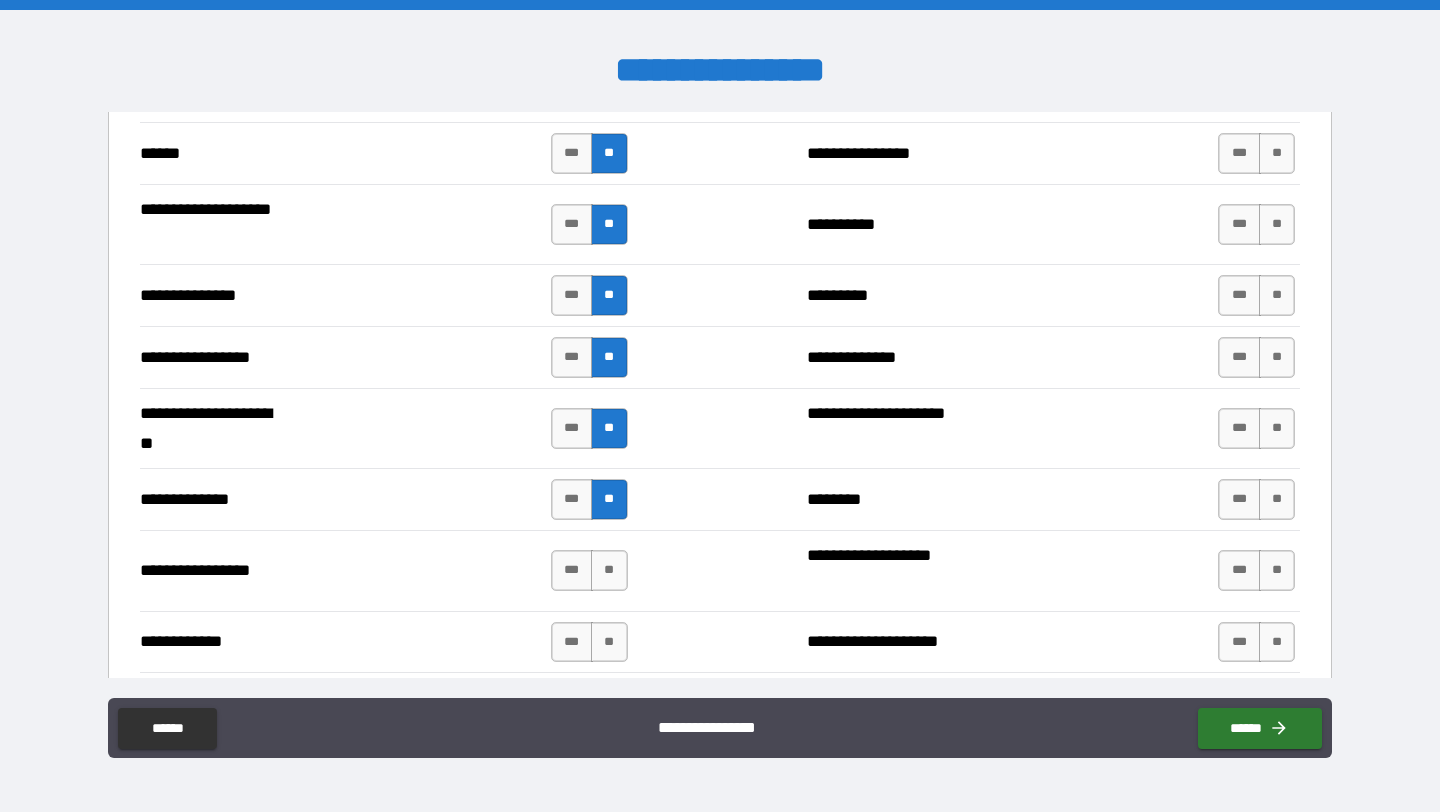 click on "*** **" at bounding box center (589, 570) 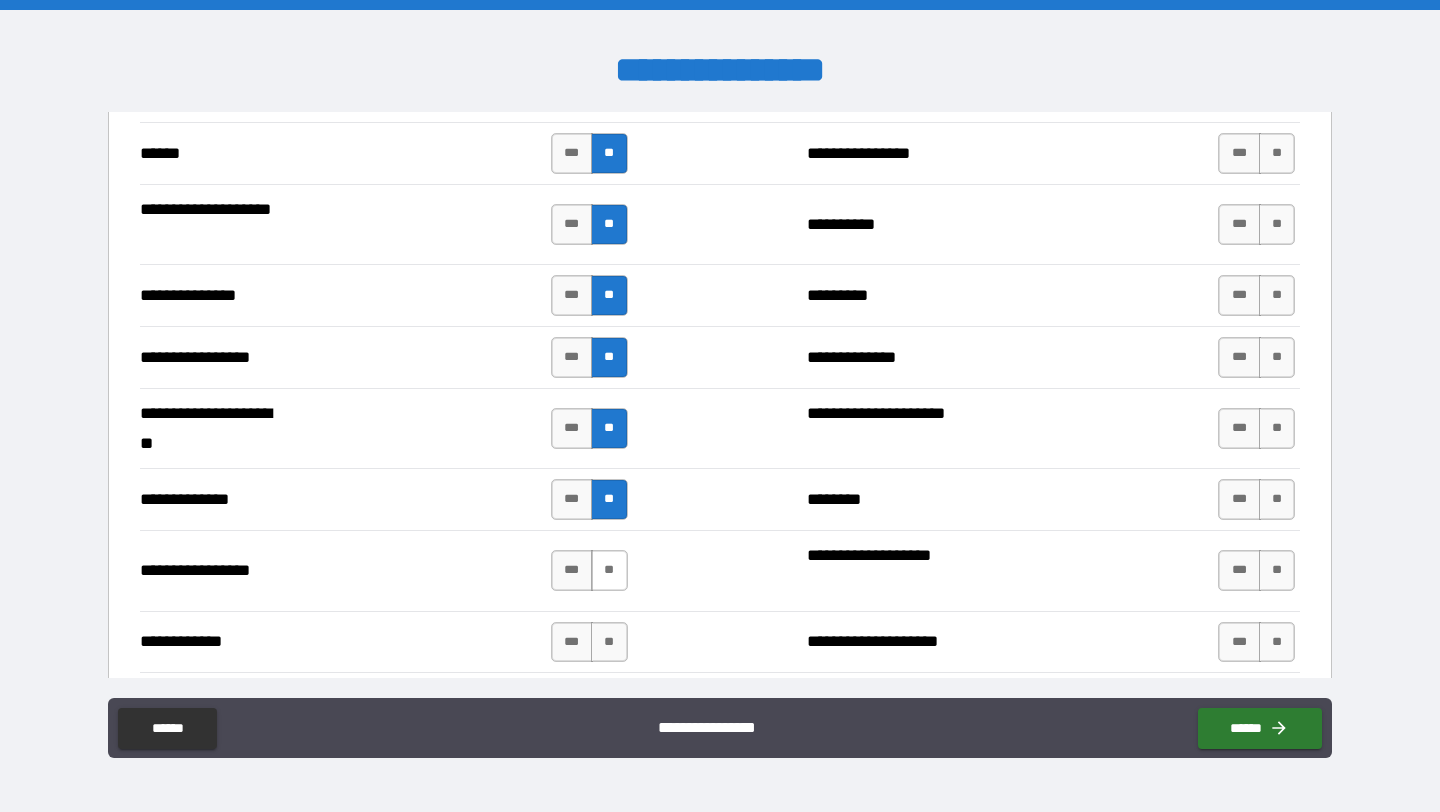 click on "**" at bounding box center (609, 570) 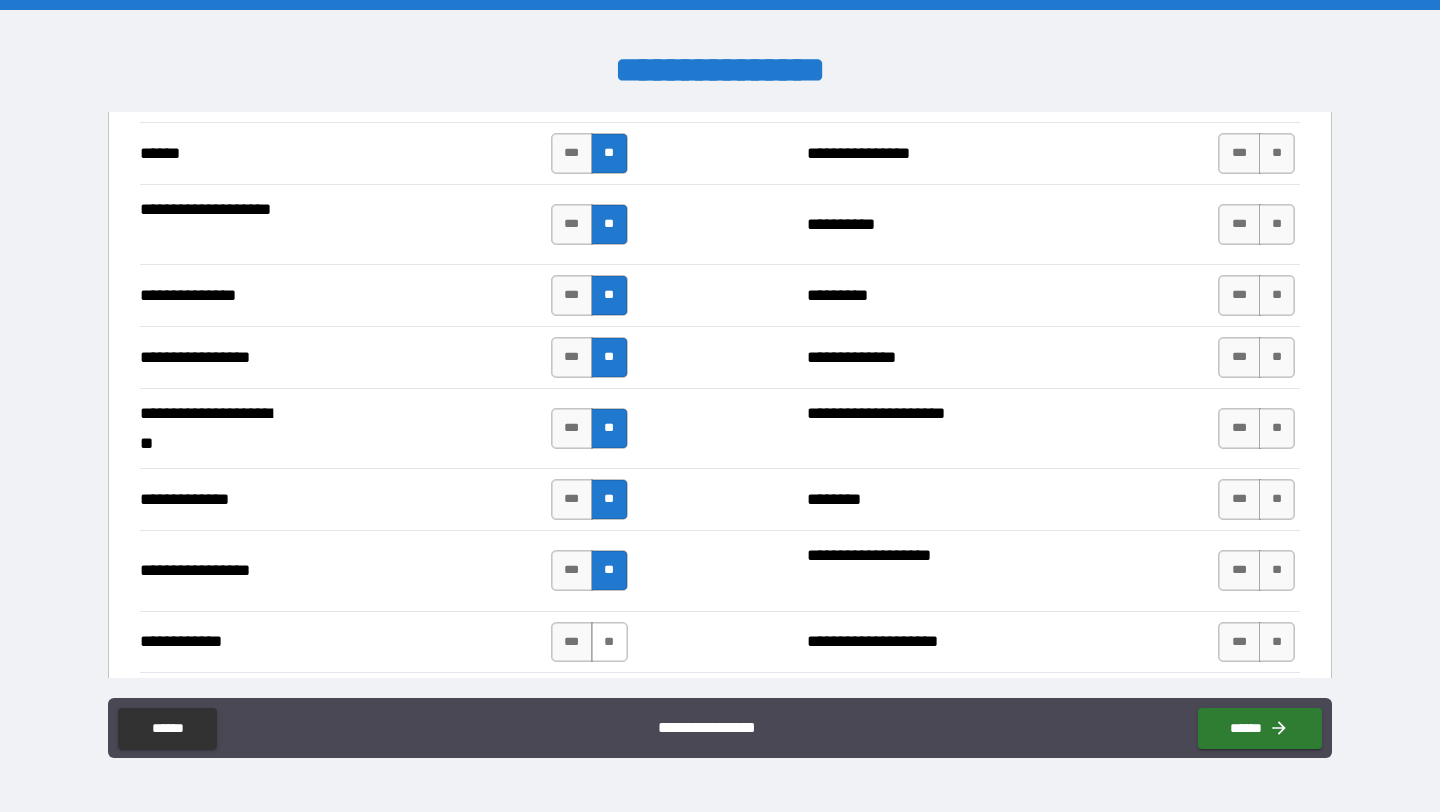 click on "**" at bounding box center [609, 642] 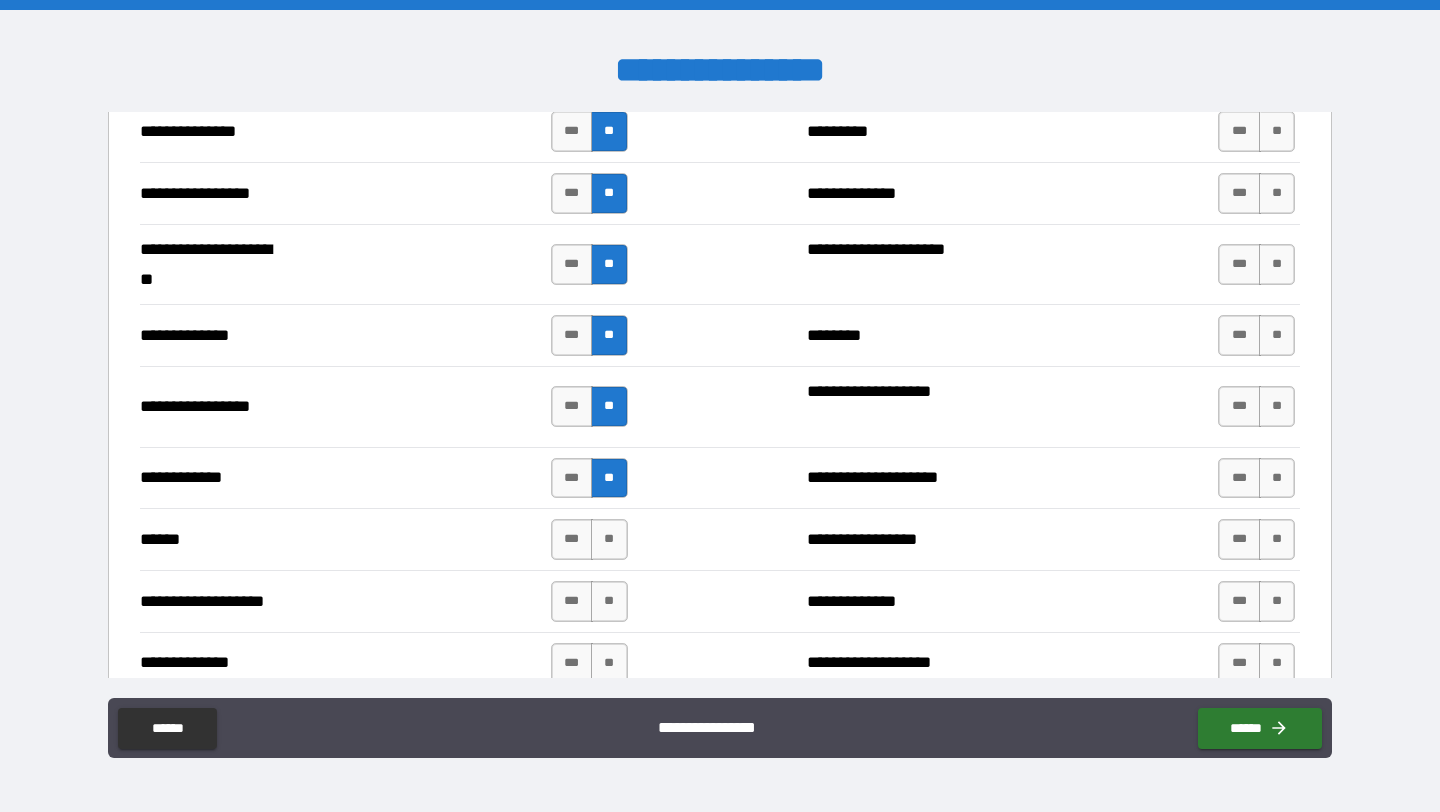 scroll, scrollTop: 3004, scrollLeft: 0, axis: vertical 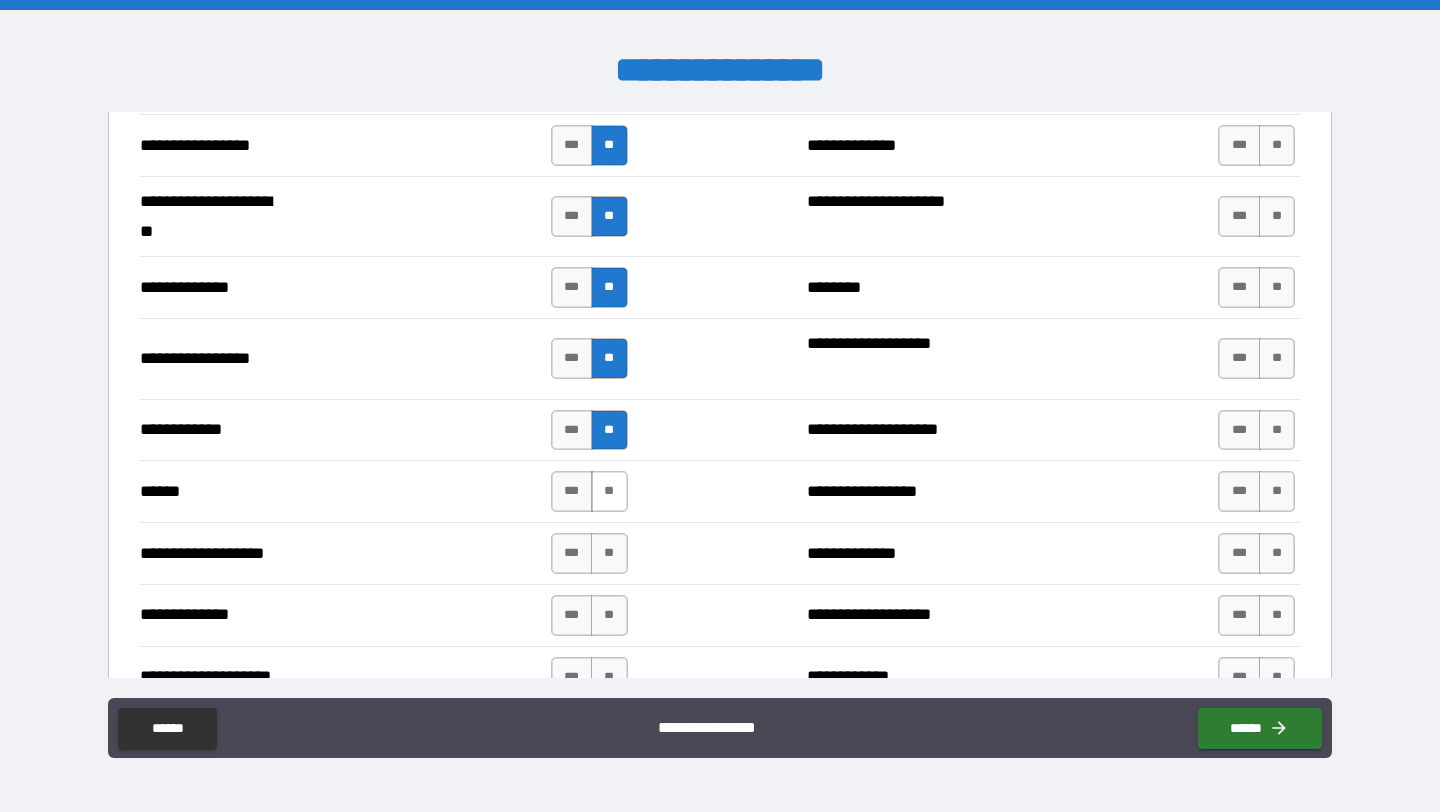 click on "**" at bounding box center [609, 491] 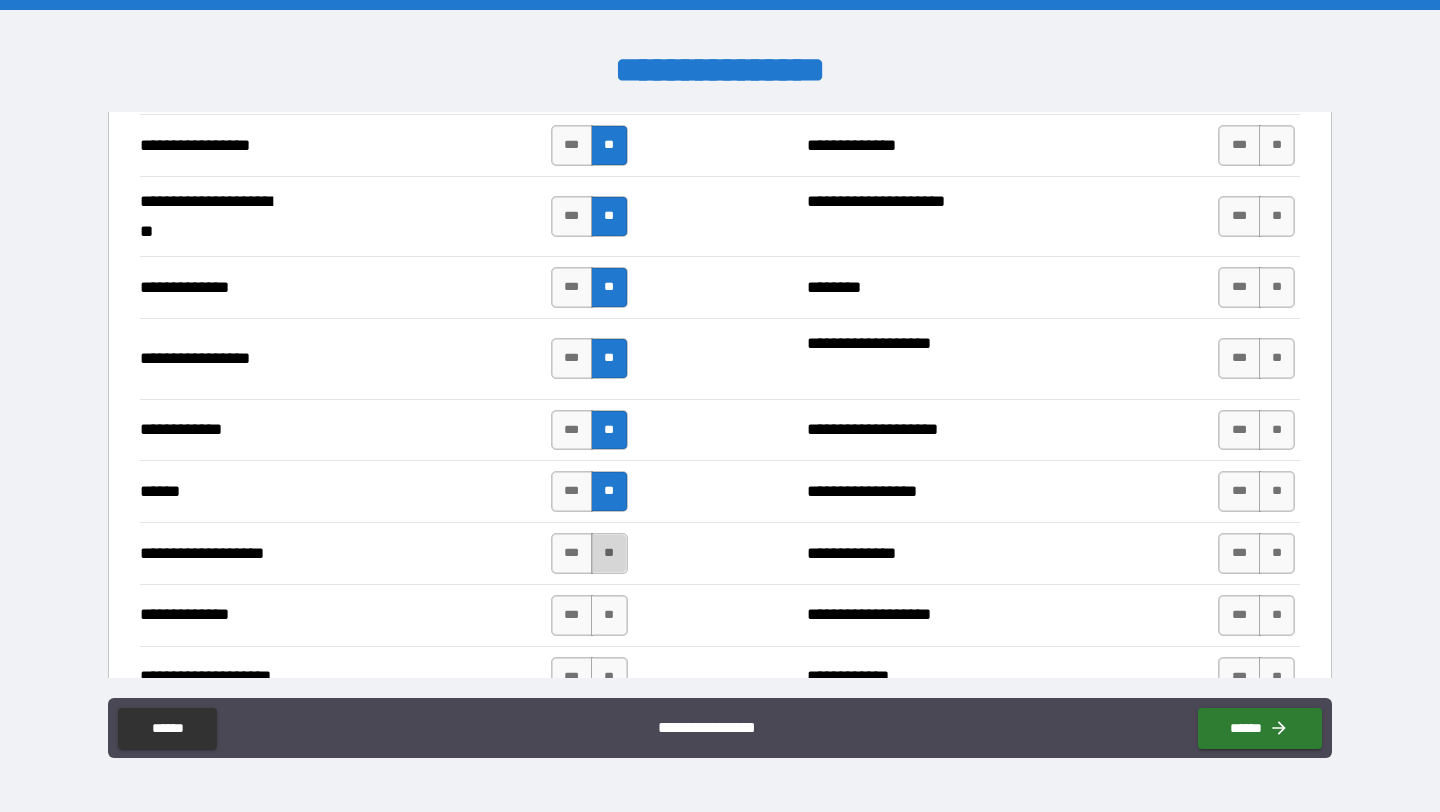 click on "**" at bounding box center (609, 553) 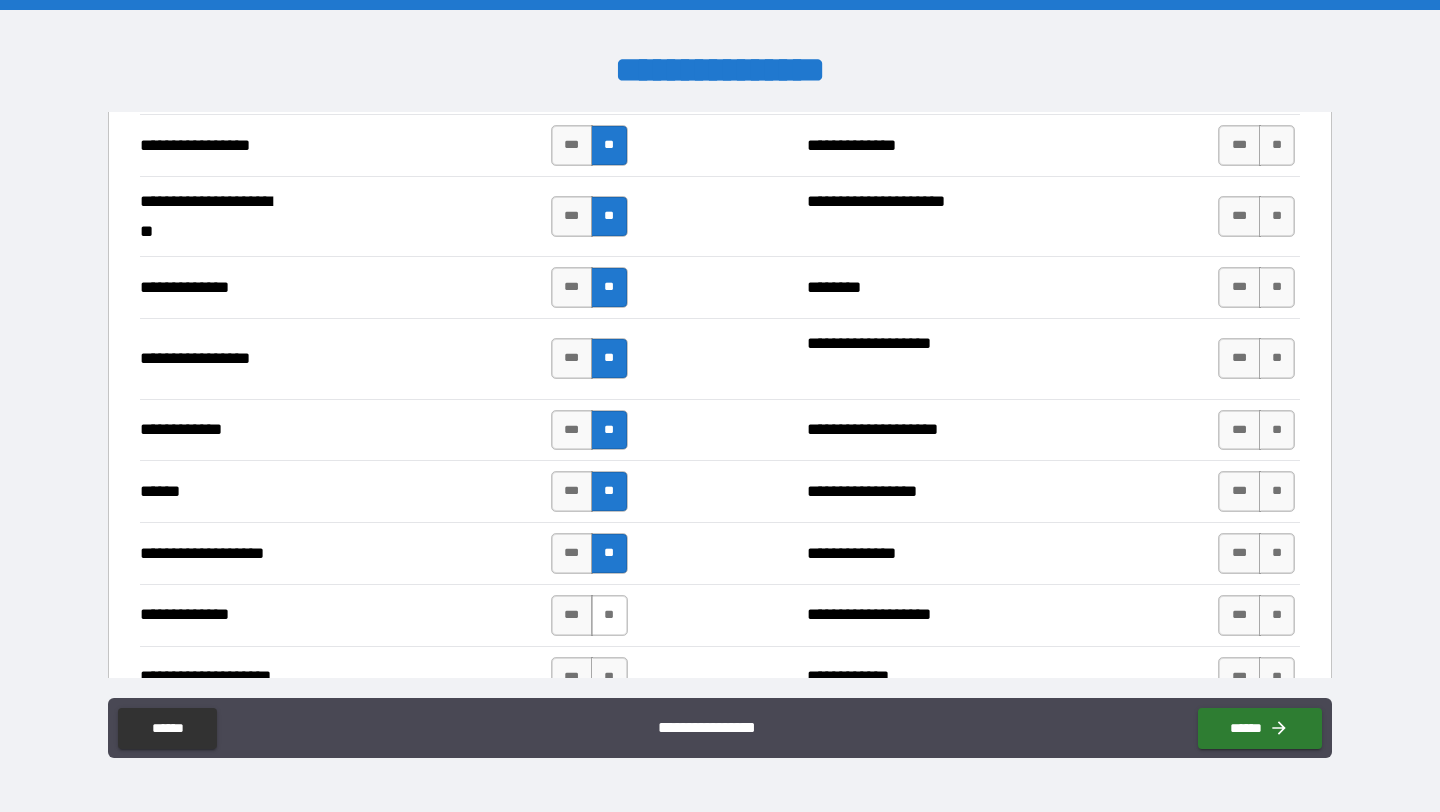 click on "**" at bounding box center (609, 615) 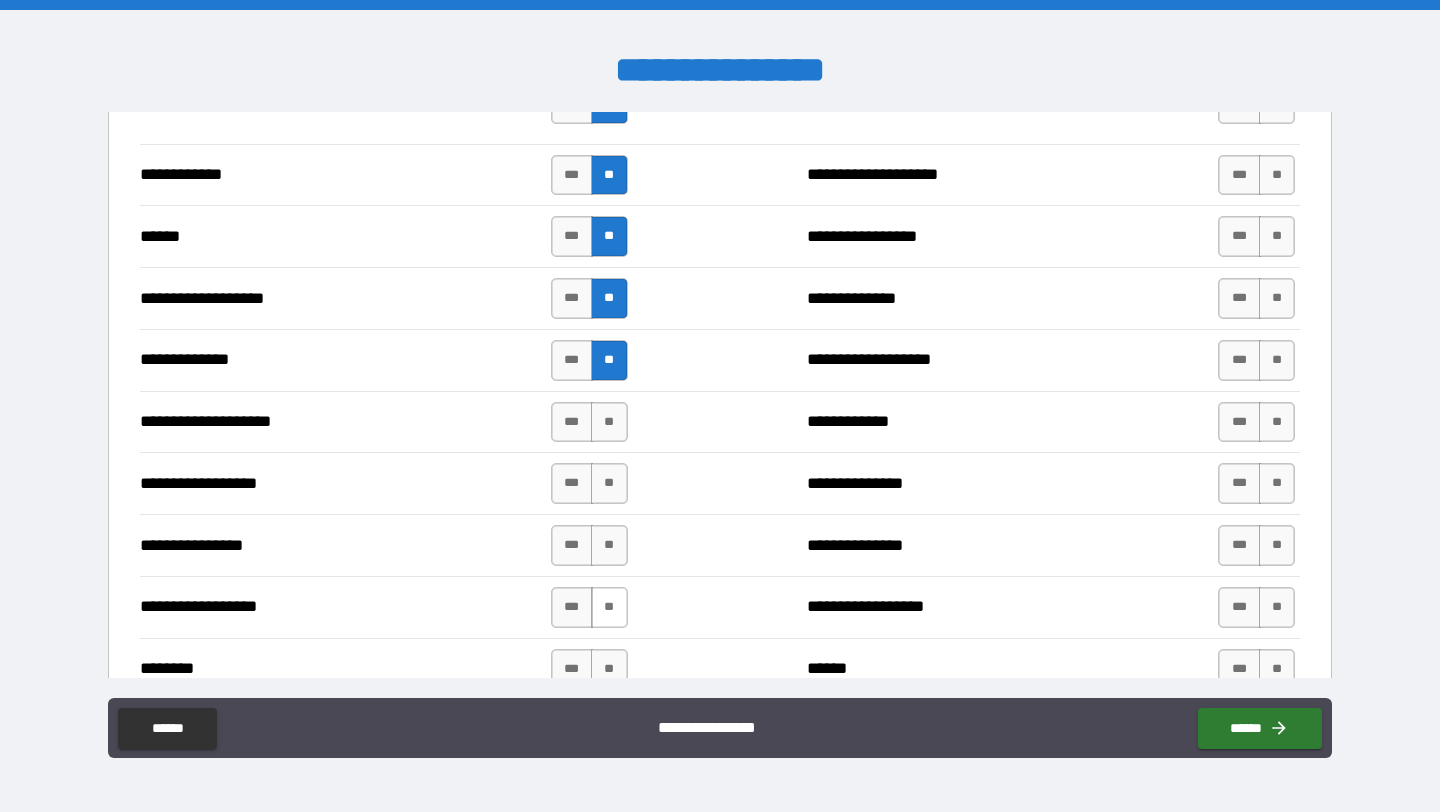 scroll, scrollTop: 3279, scrollLeft: 0, axis: vertical 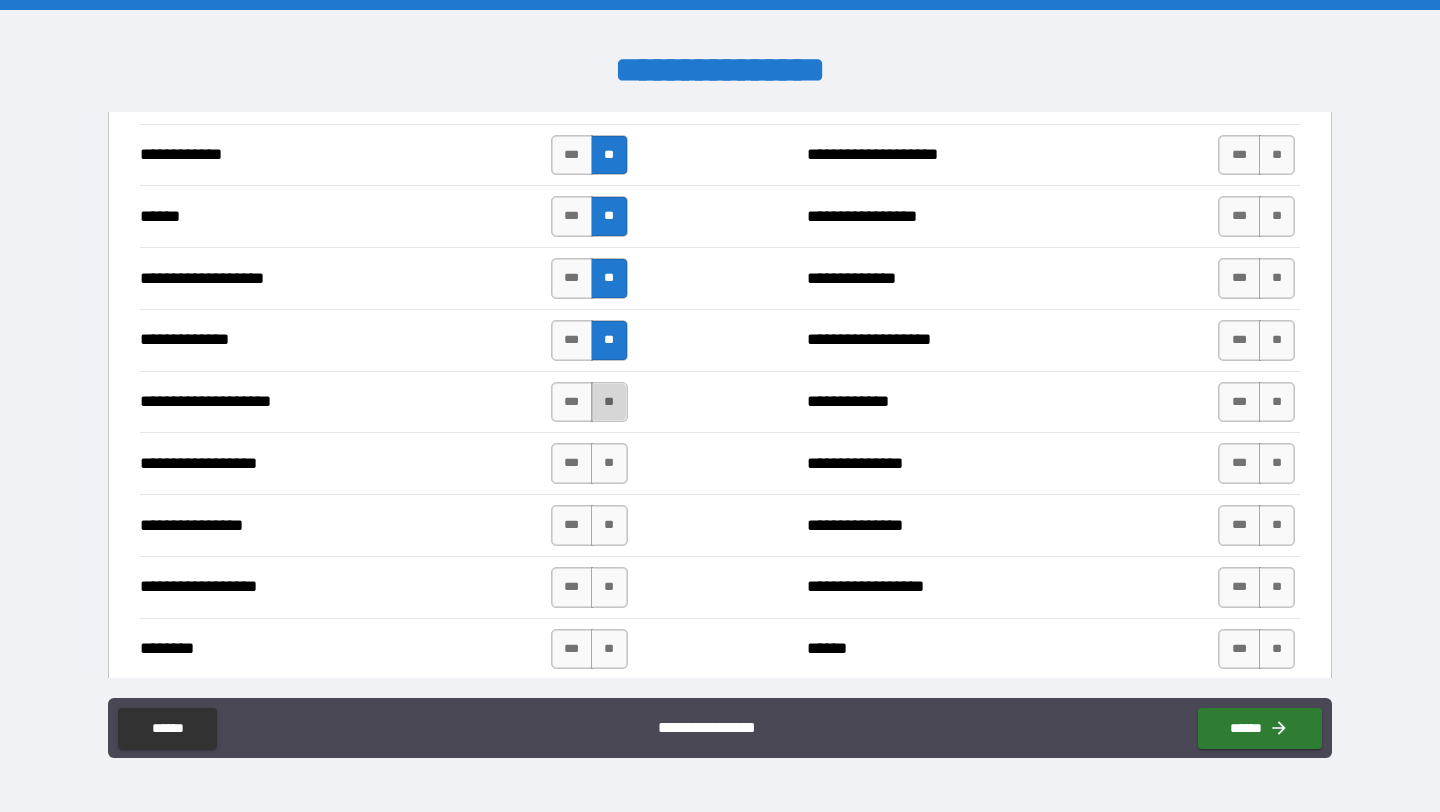 click on "**" at bounding box center [609, 402] 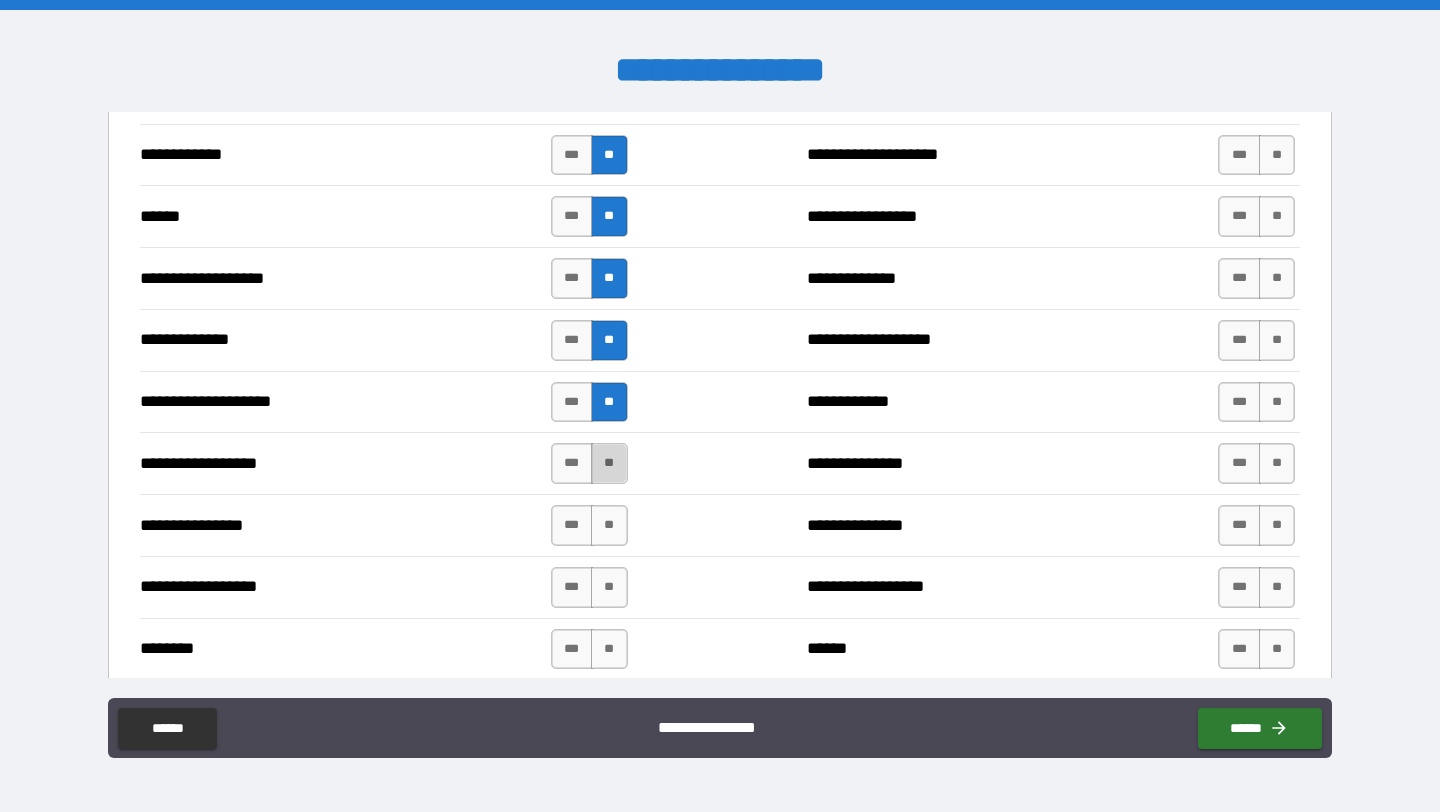 click on "**" at bounding box center [609, 463] 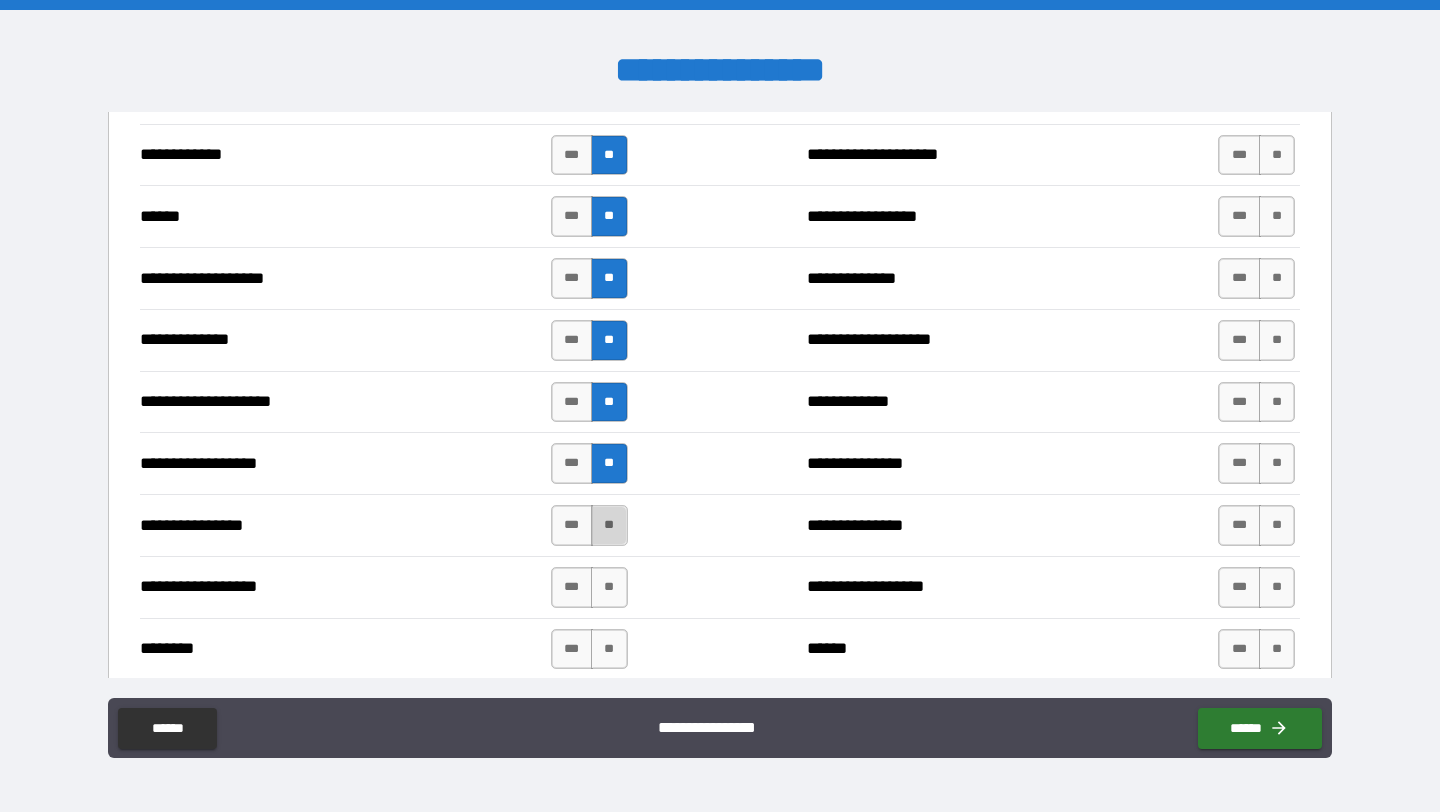 click on "**" at bounding box center (609, 525) 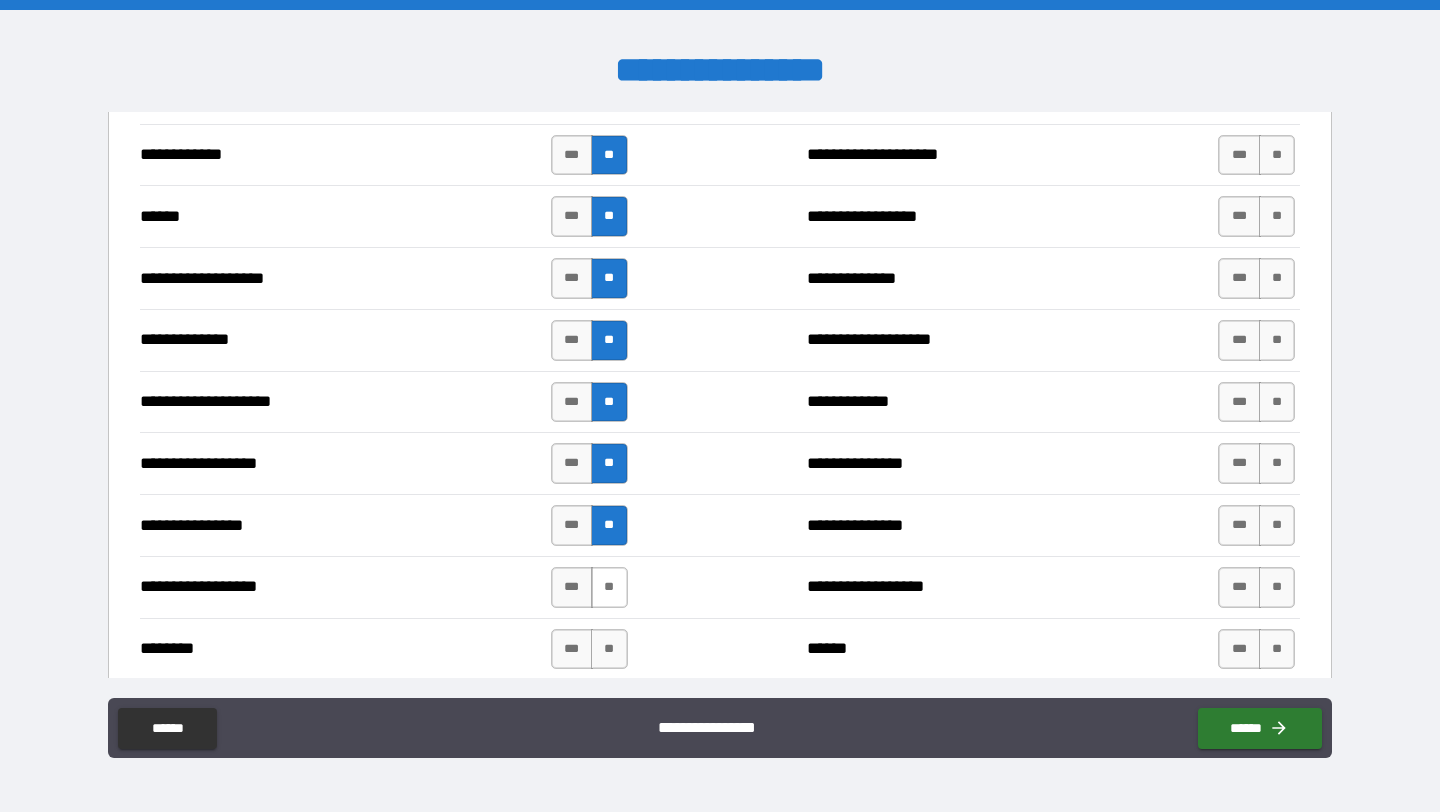 click on "**" at bounding box center (609, 587) 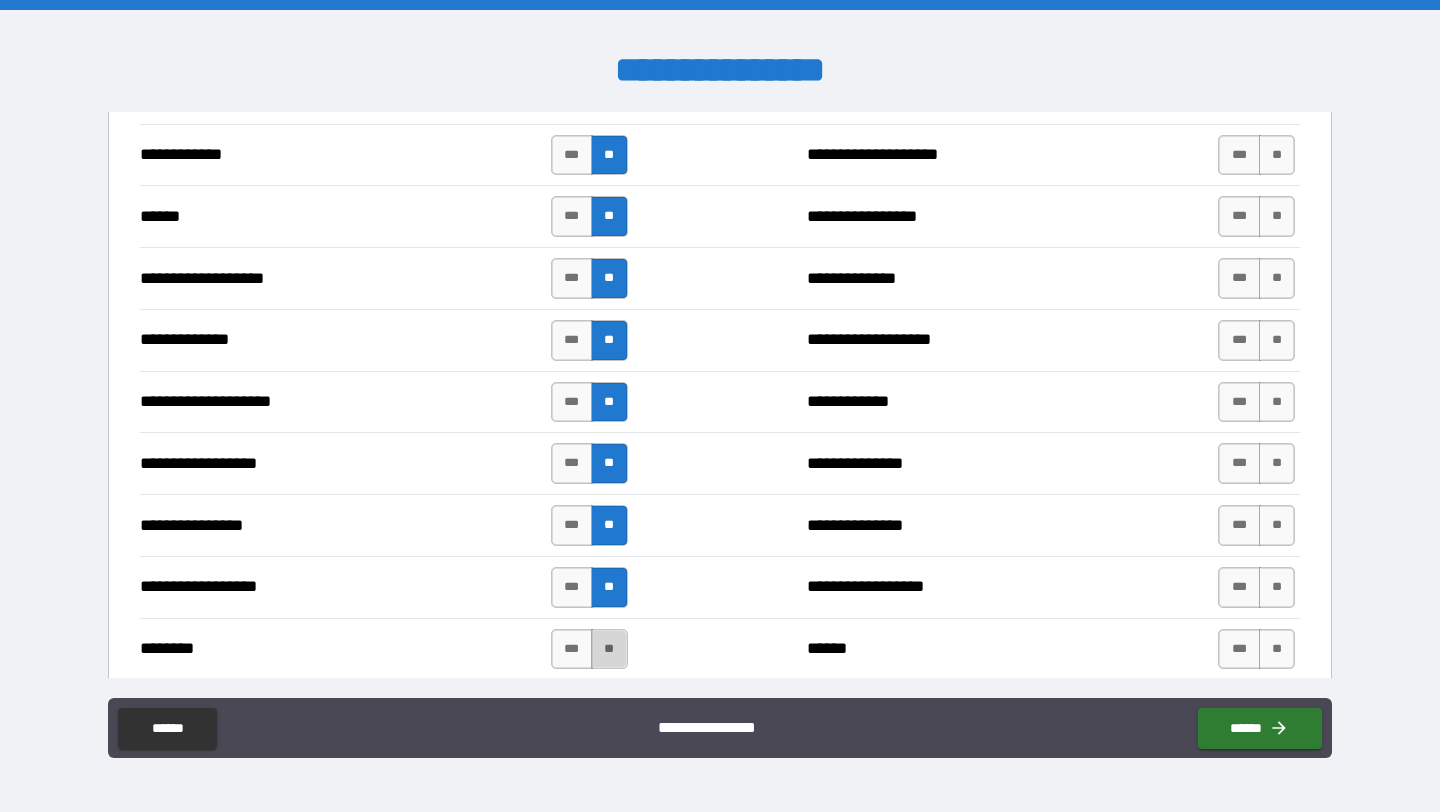 click on "**" at bounding box center [609, 649] 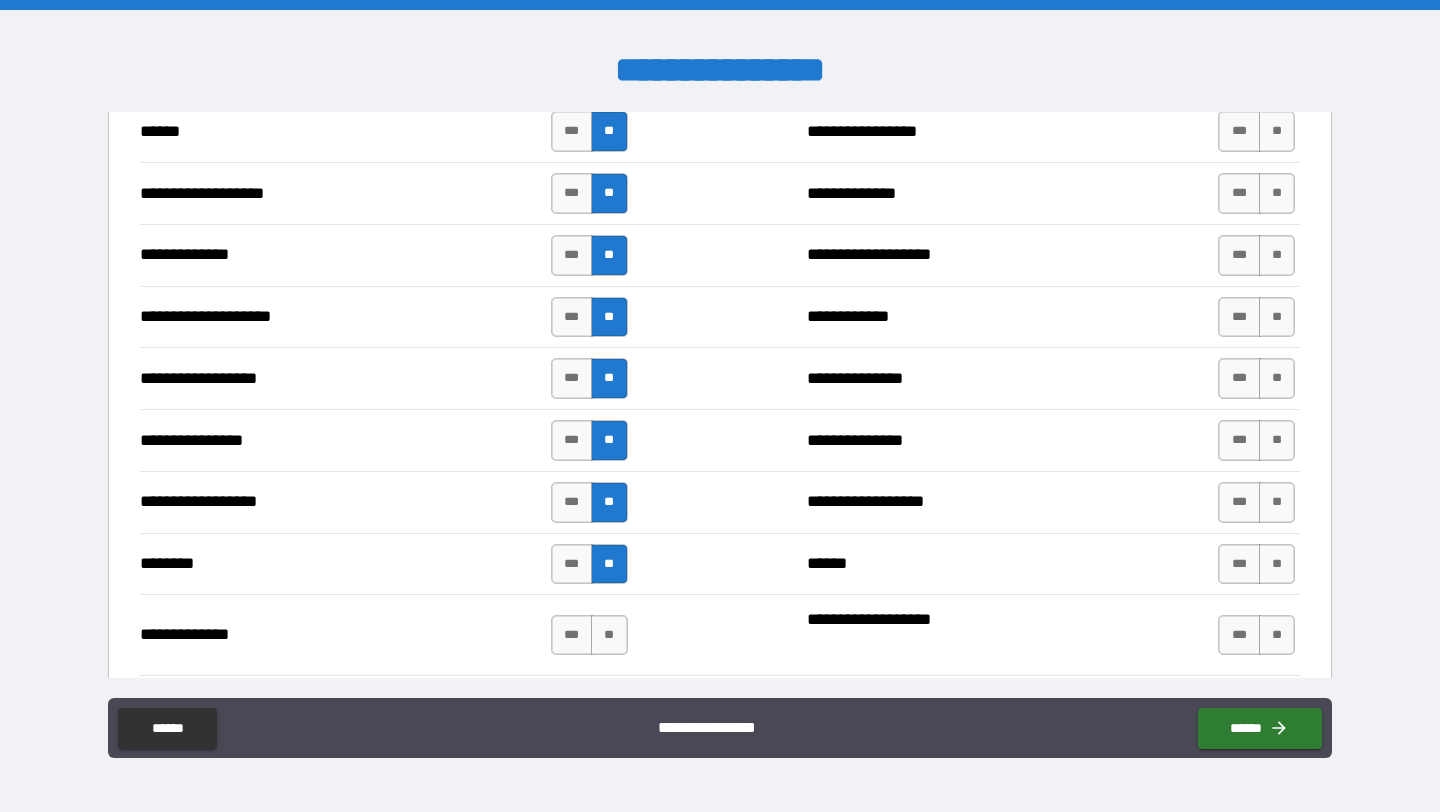 scroll, scrollTop: 3432, scrollLeft: 0, axis: vertical 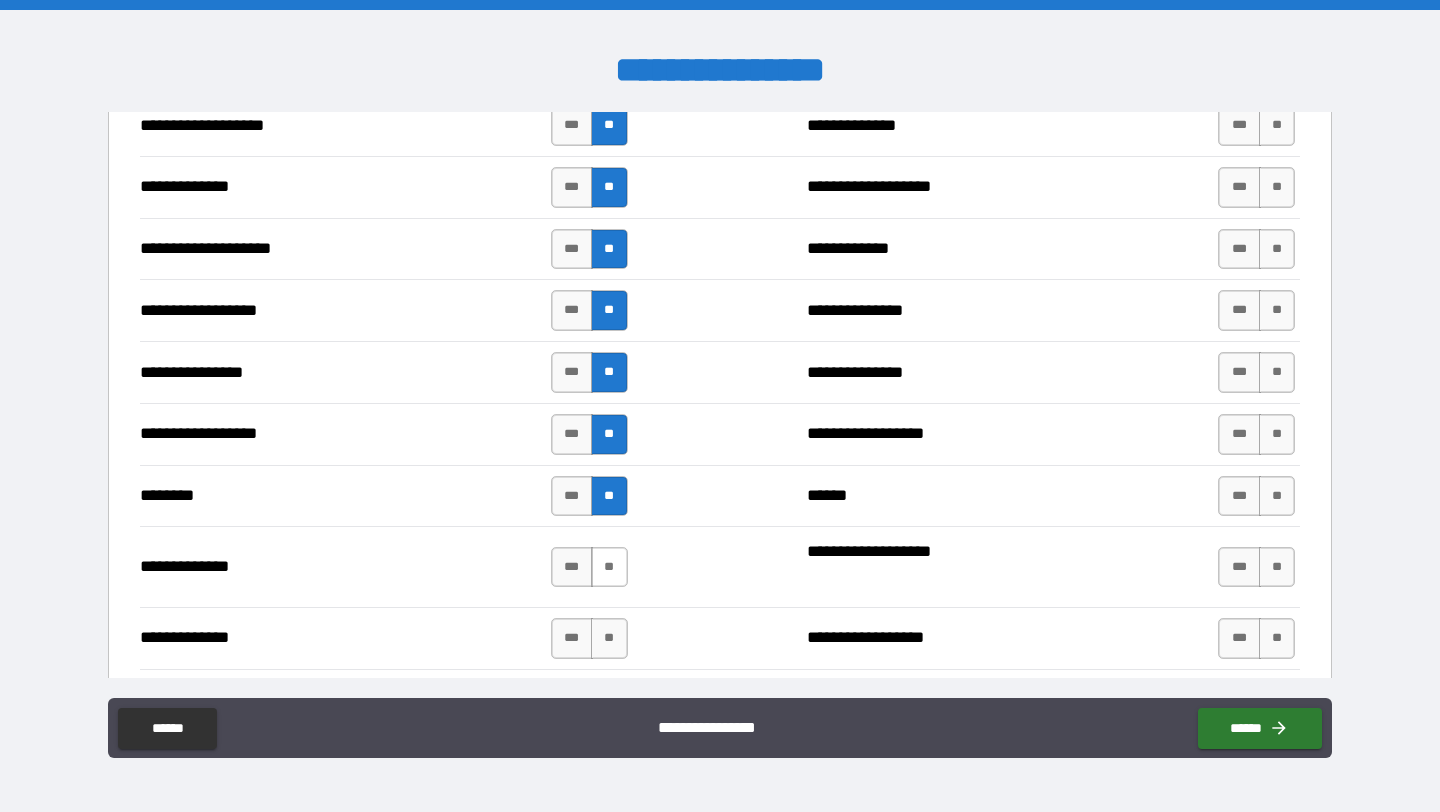 click on "**" at bounding box center [609, 567] 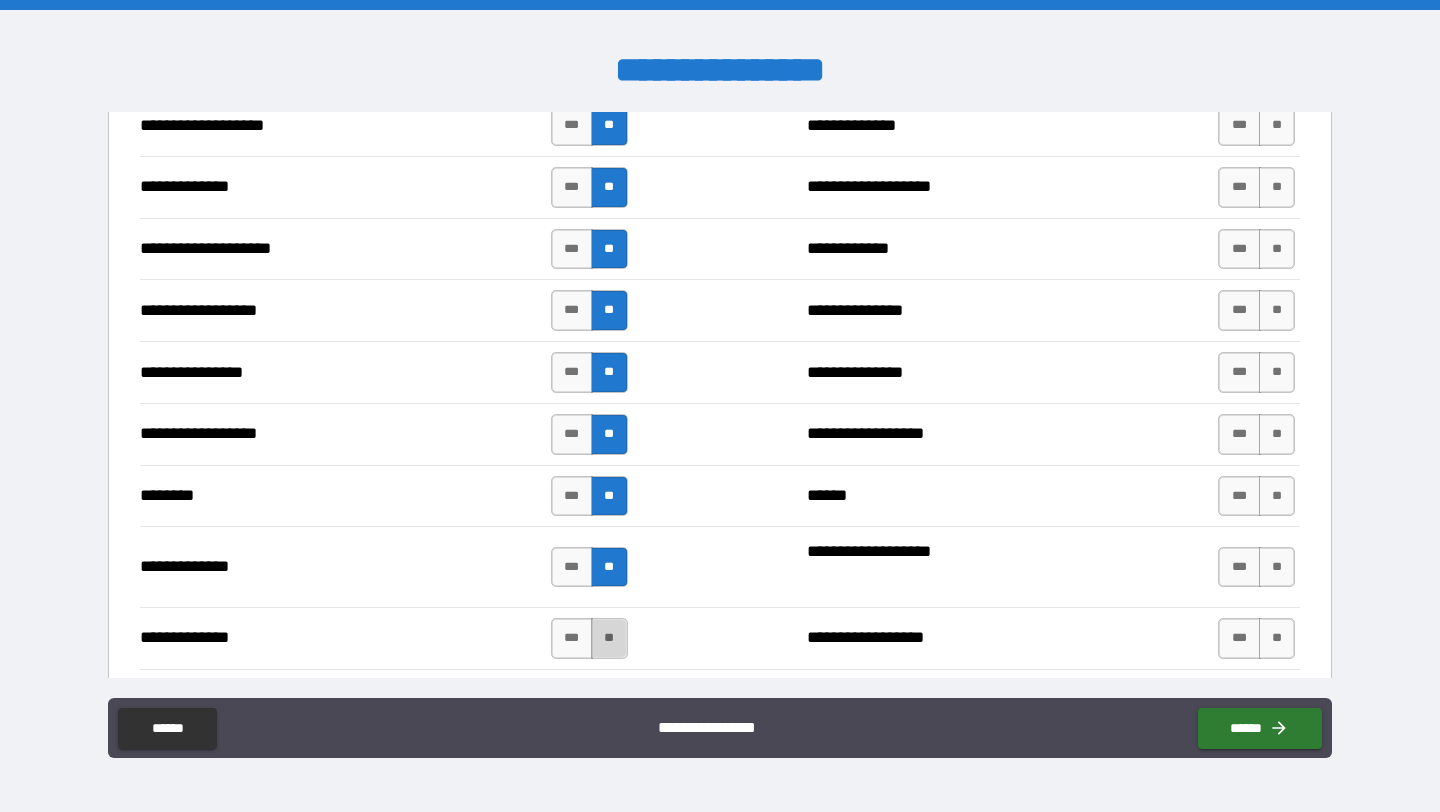 click on "**" at bounding box center [609, 638] 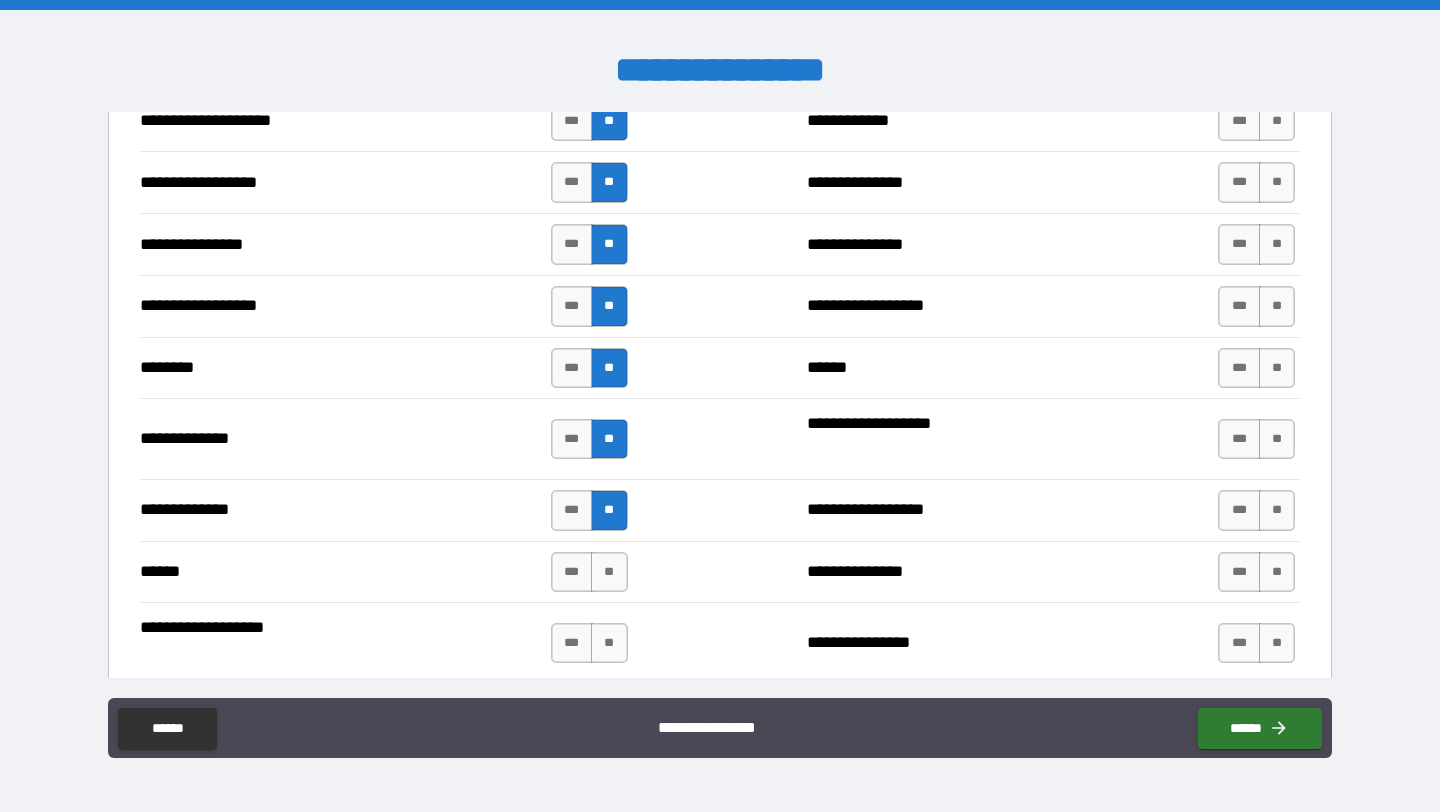 scroll, scrollTop: 3564, scrollLeft: 0, axis: vertical 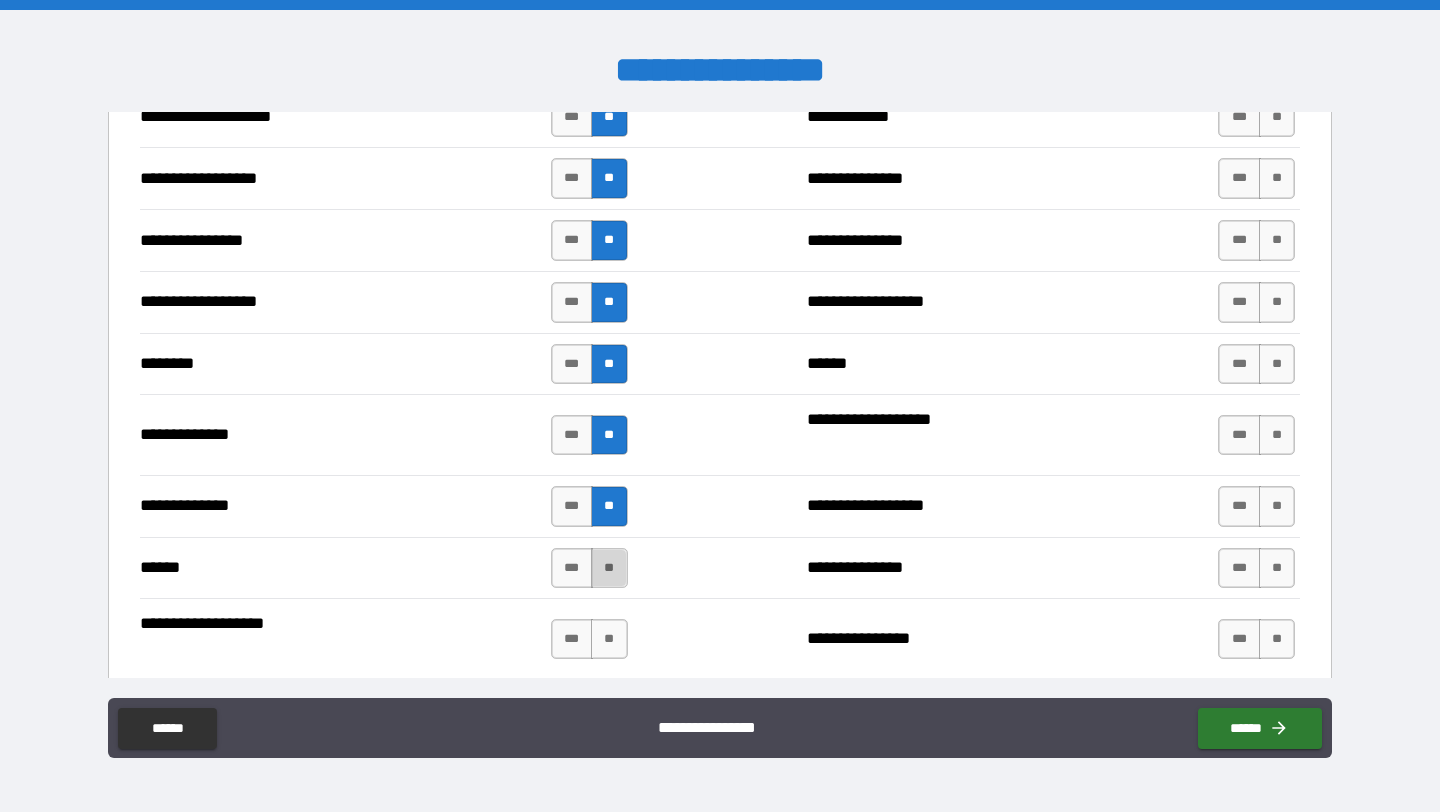 click on "**" at bounding box center [609, 568] 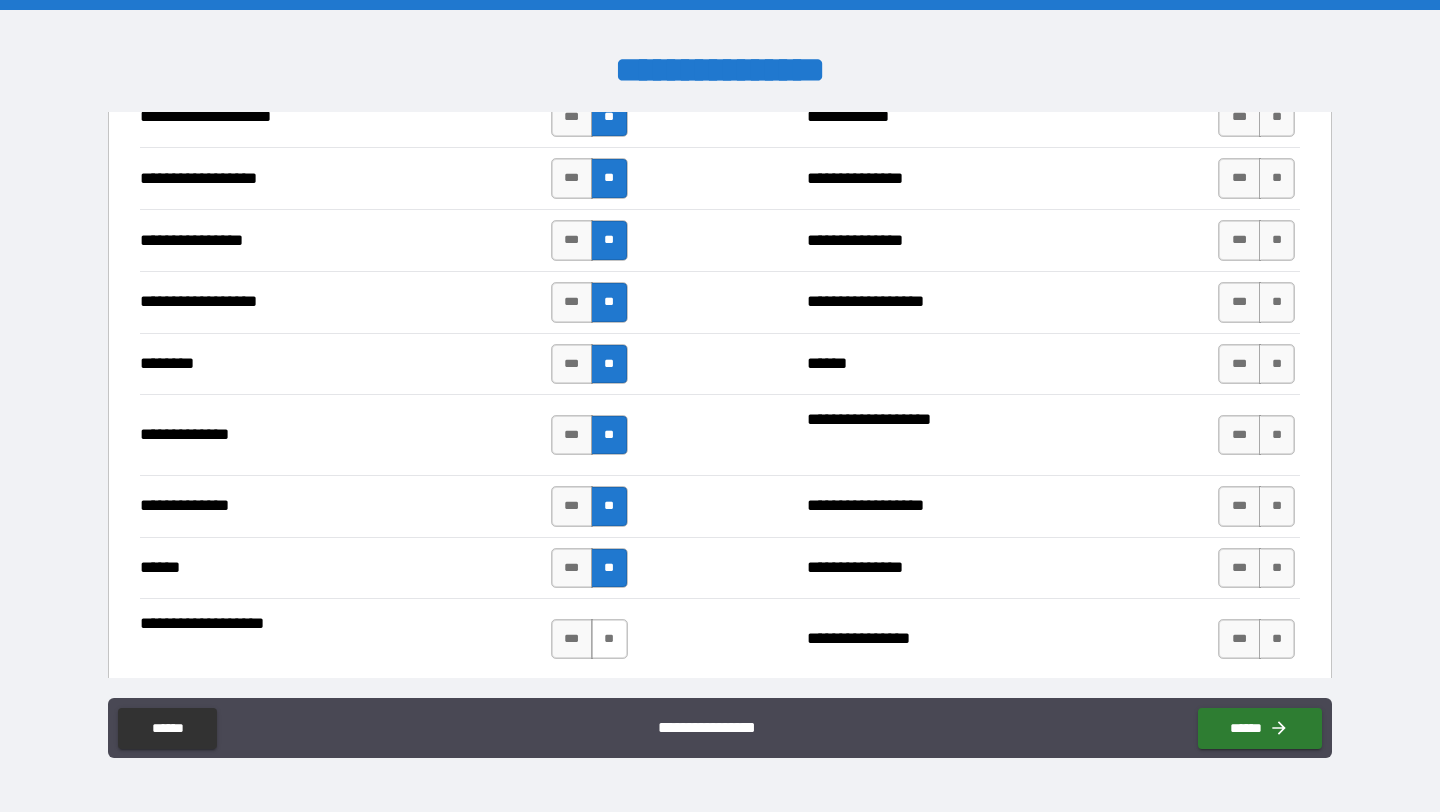 click on "**" at bounding box center (609, 639) 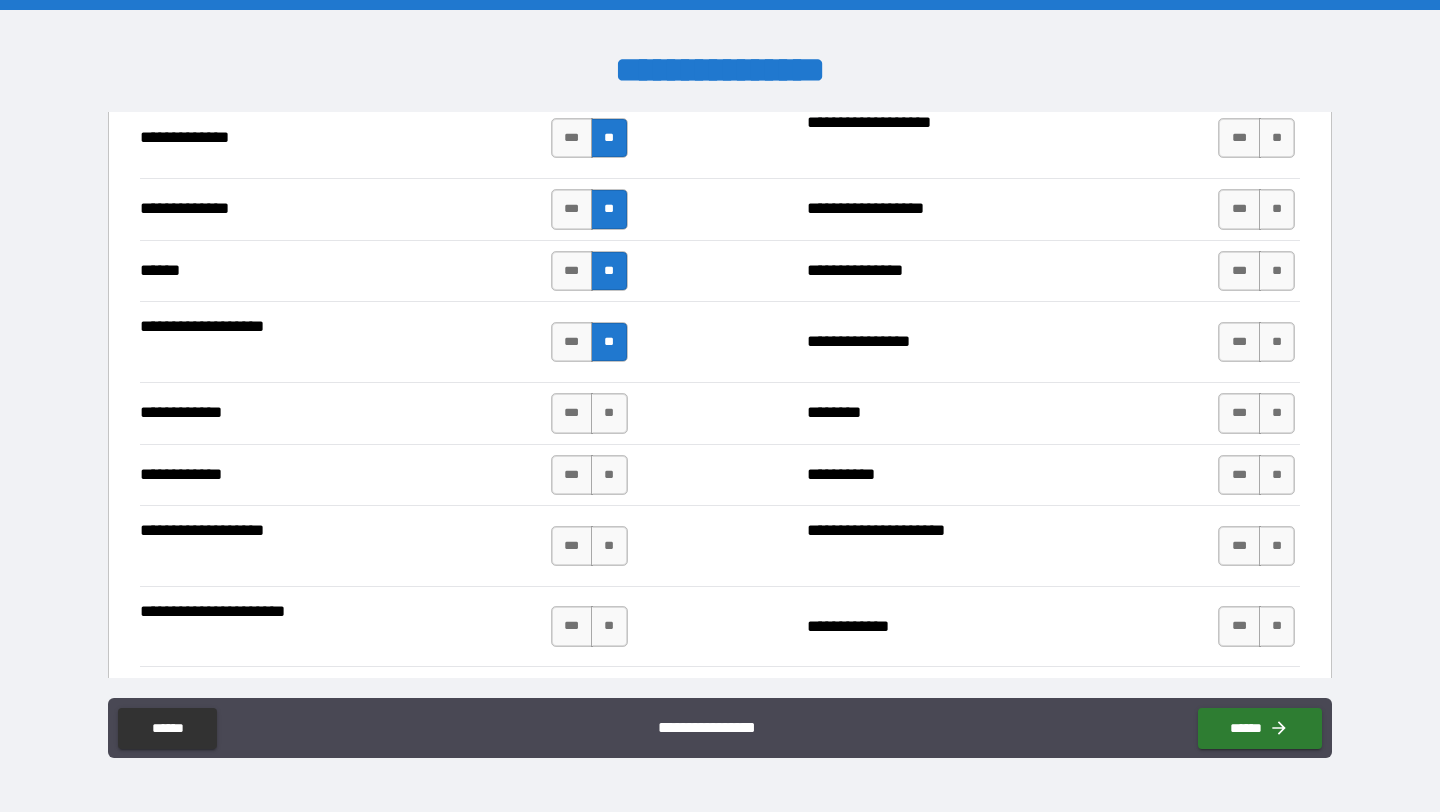 scroll, scrollTop: 3862, scrollLeft: 0, axis: vertical 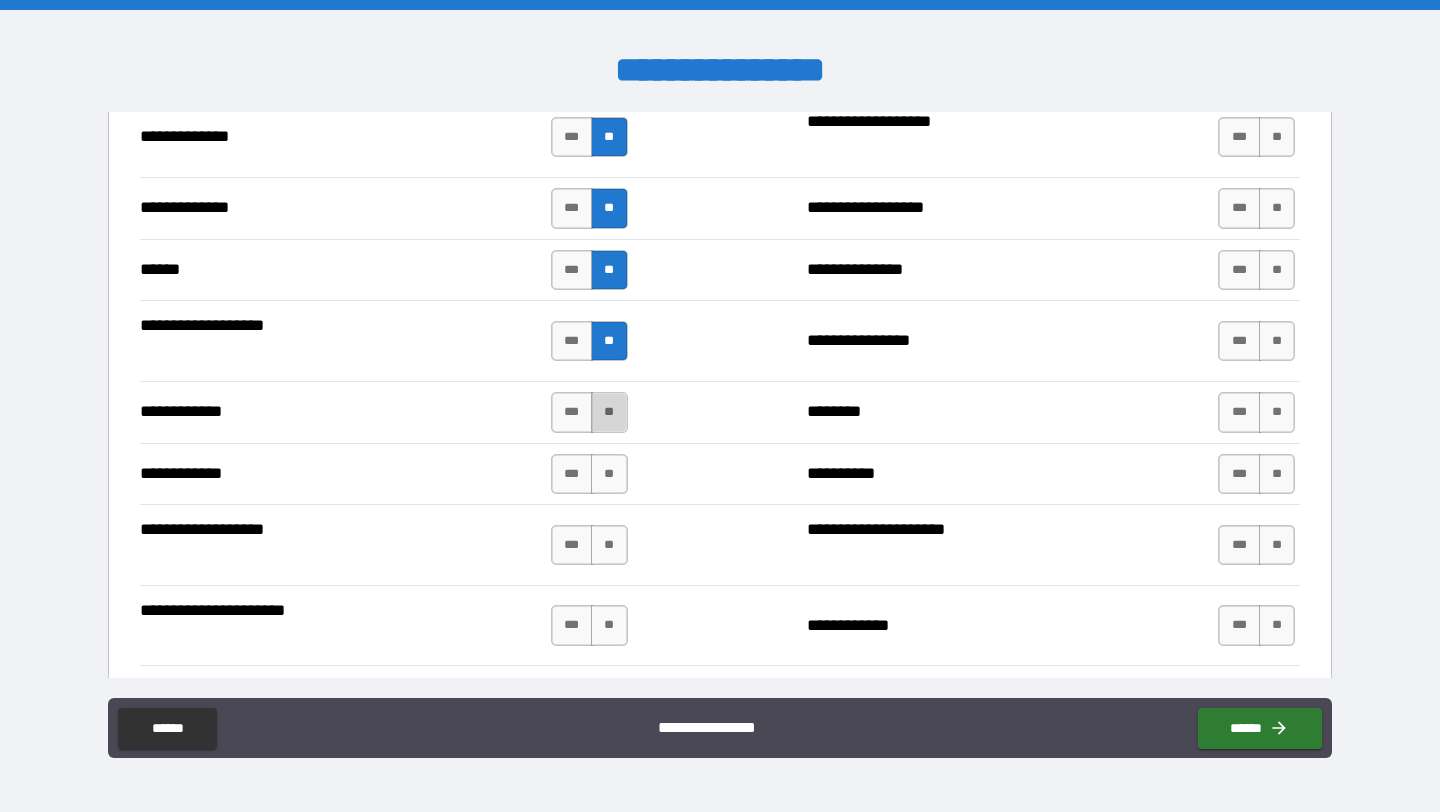 click on "**" at bounding box center (609, 412) 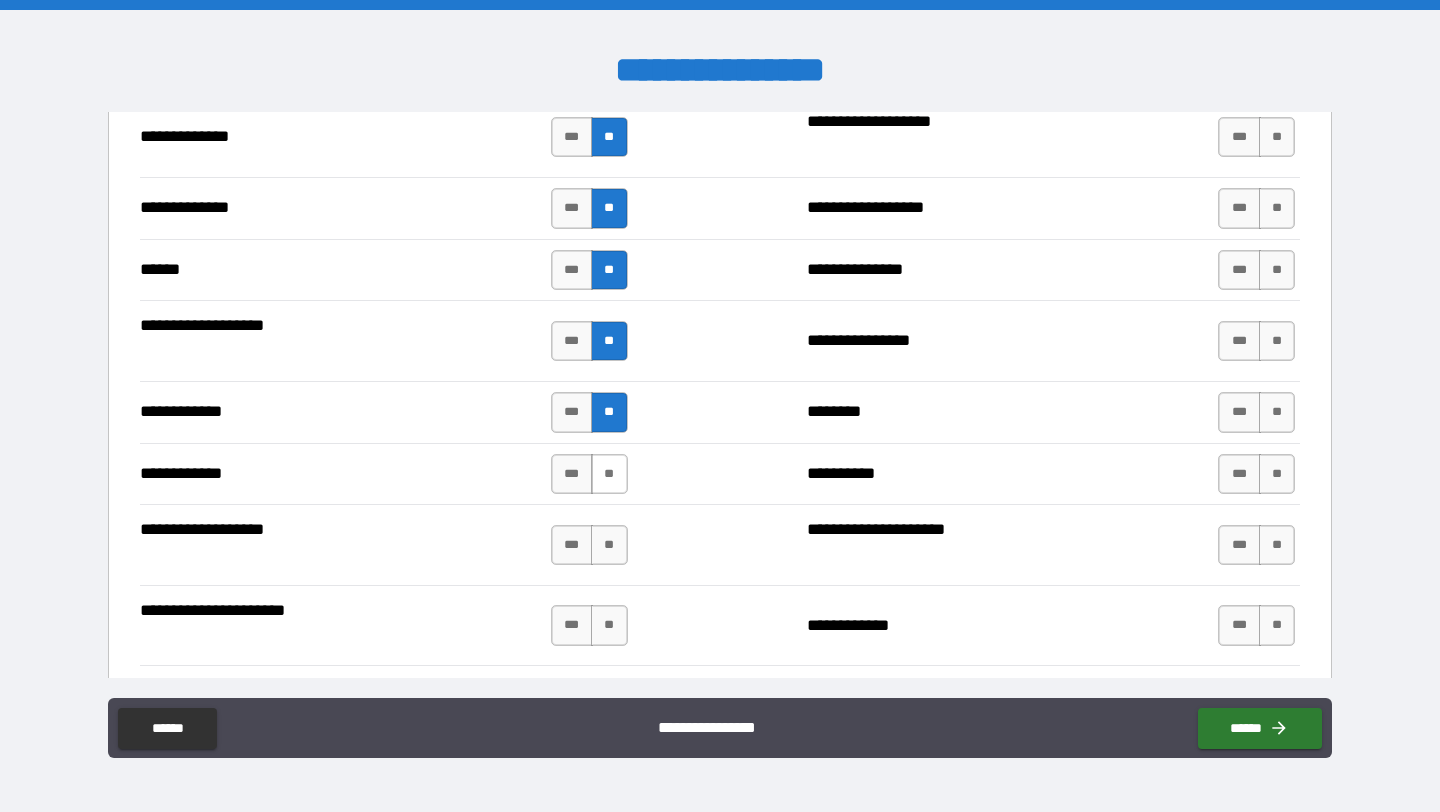 click on "**" at bounding box center (609, 474) 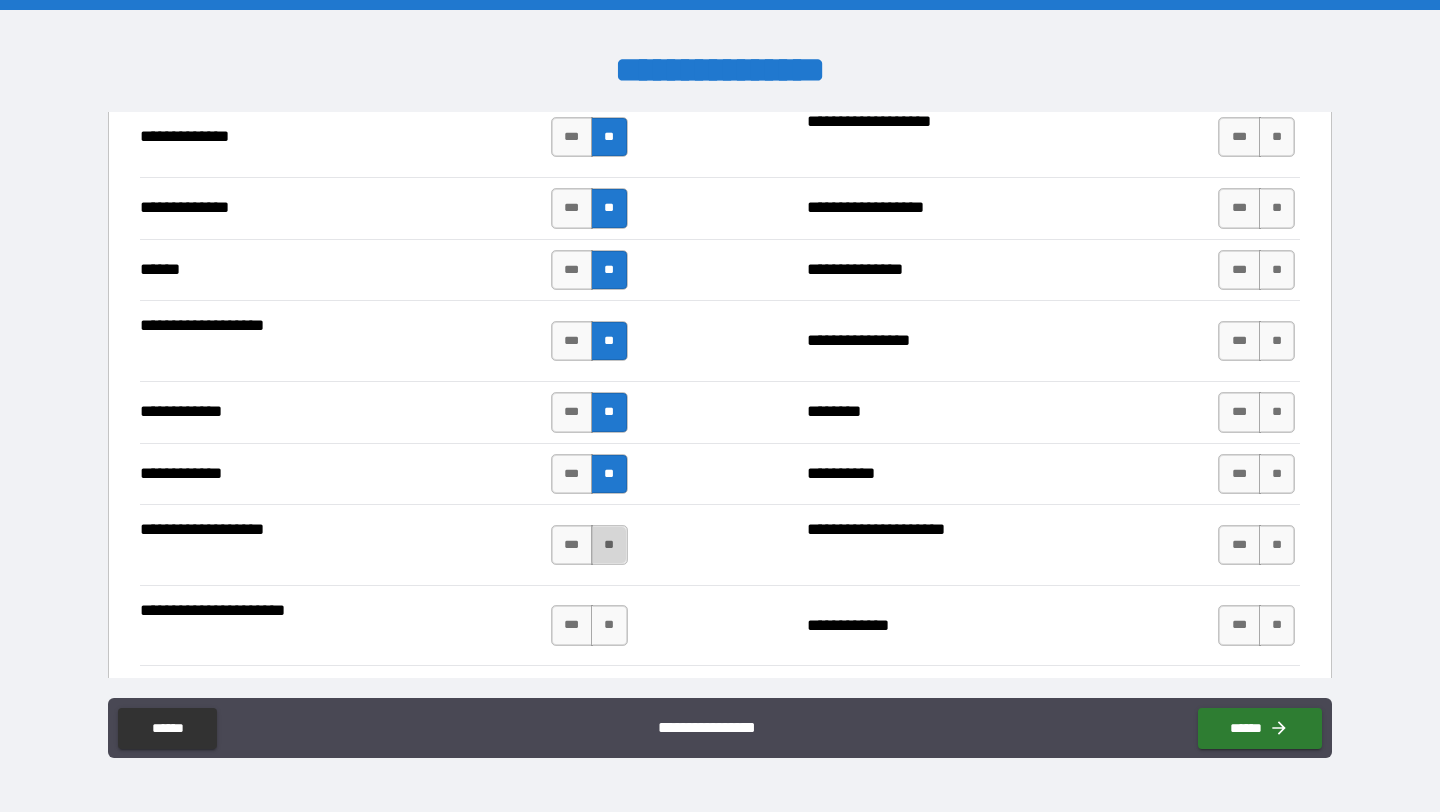 click on "**" at bounding box center (609, 545) 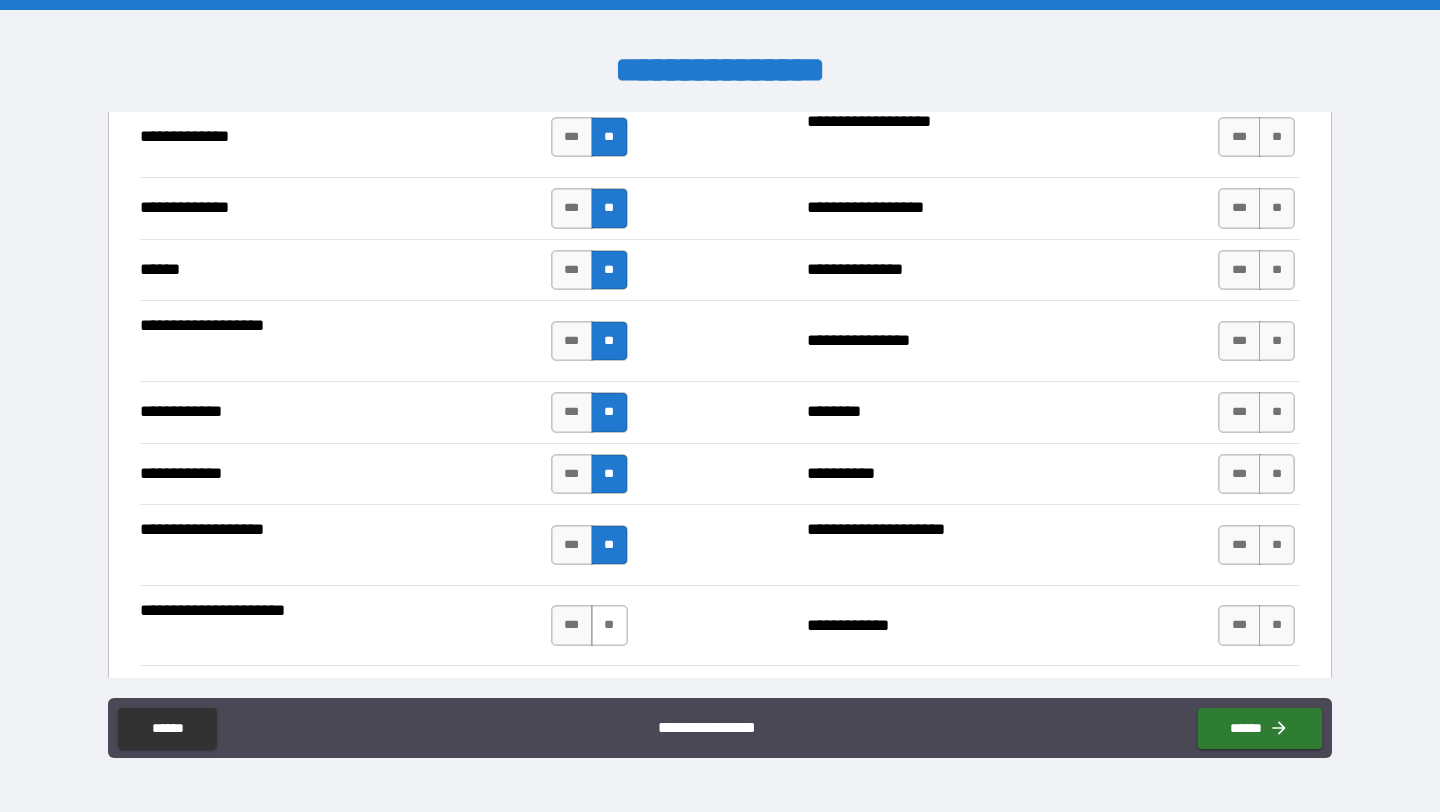 click on "**" at bounding box center [609, 625] 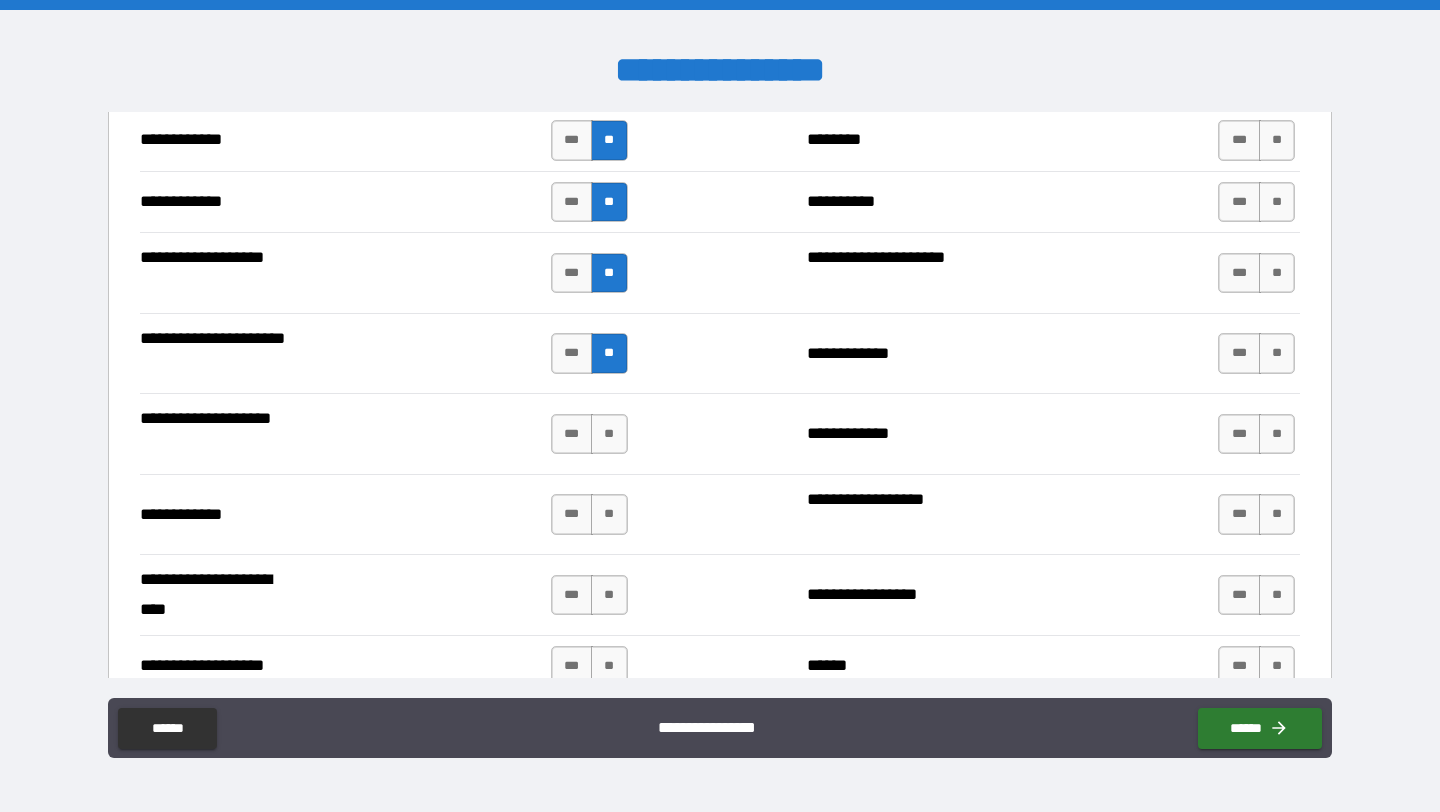 scroll, scrollTop: 4137, scrollLeft: 0, axis: vertical 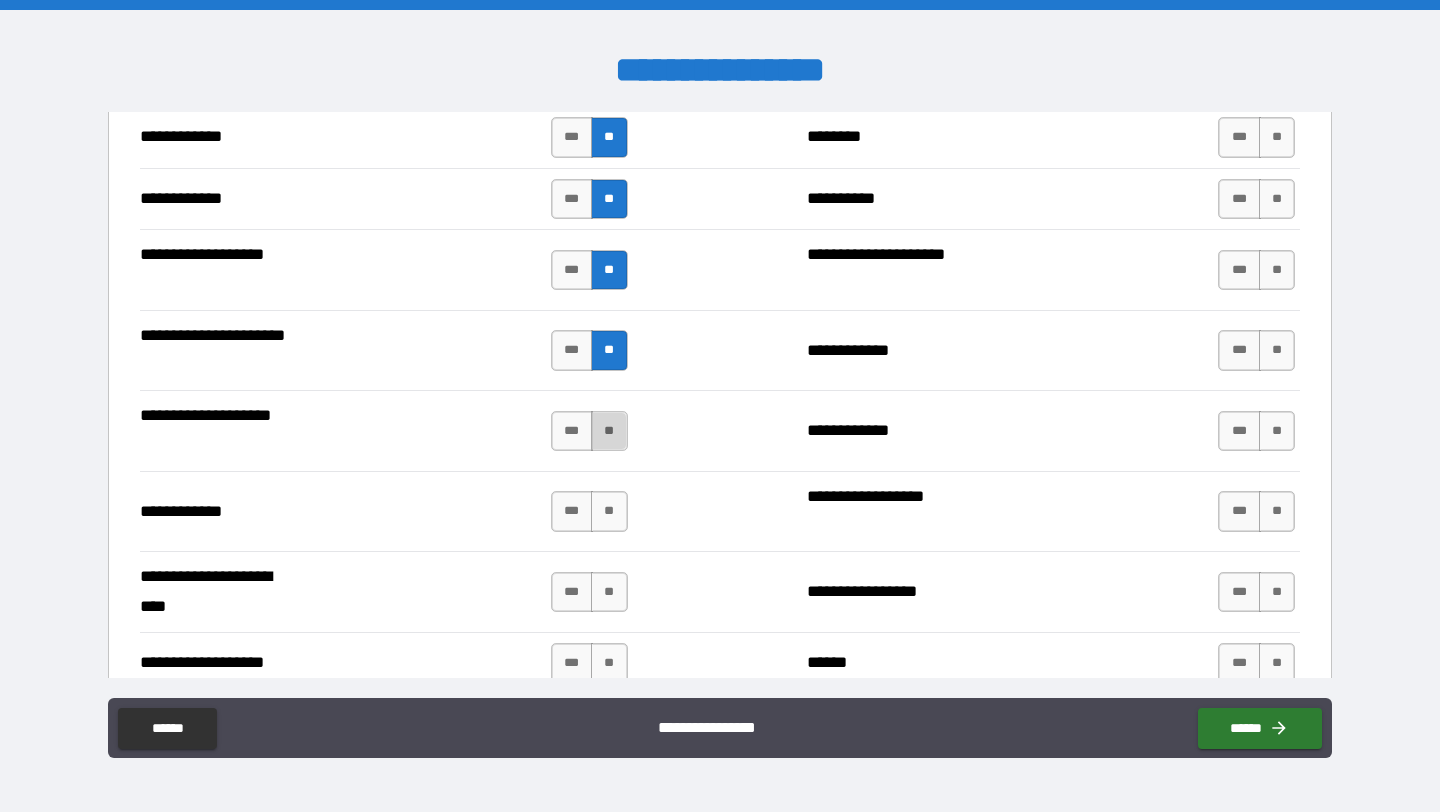 click on "**" at bounding box center (609, 431) 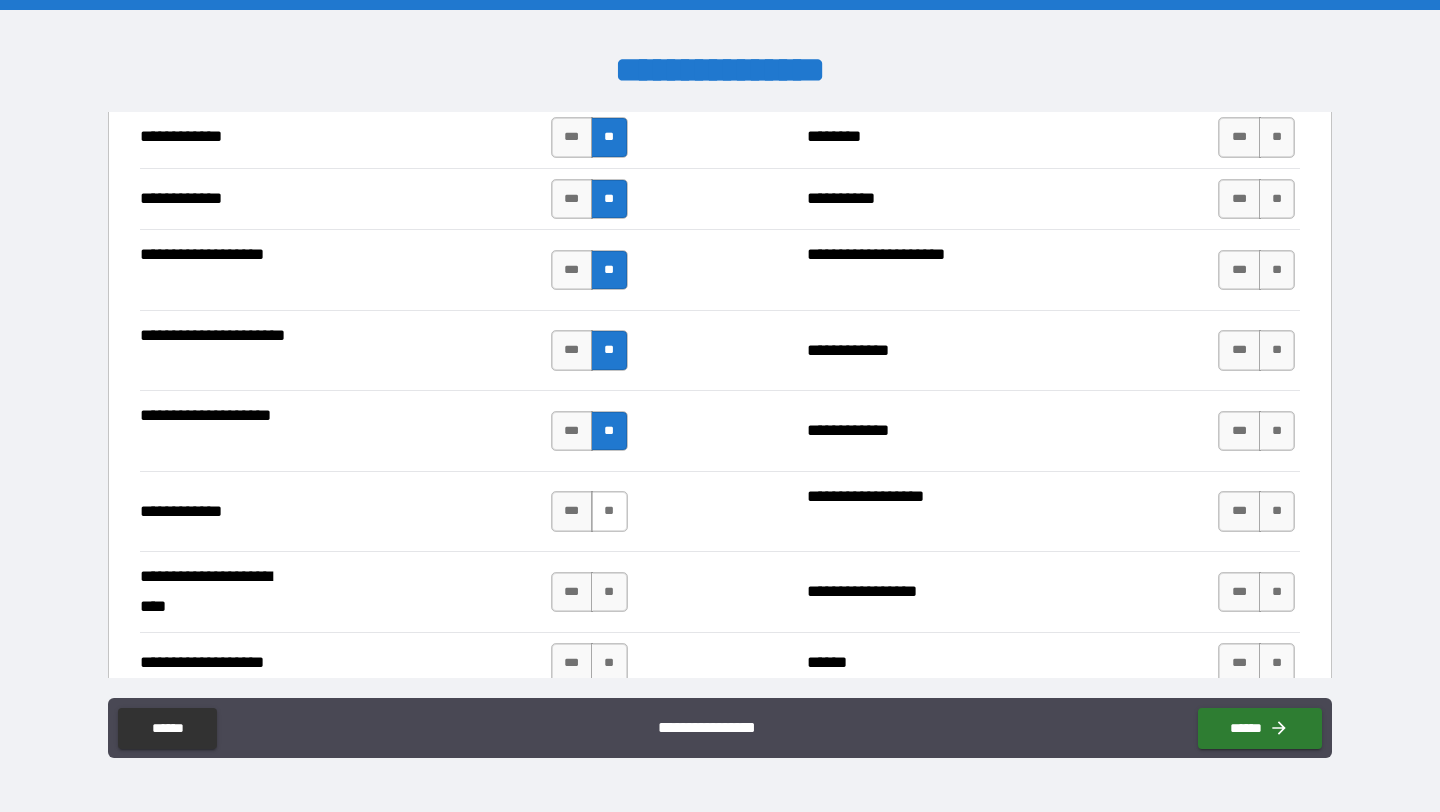 click on "**" at bounding box center (609, 511) 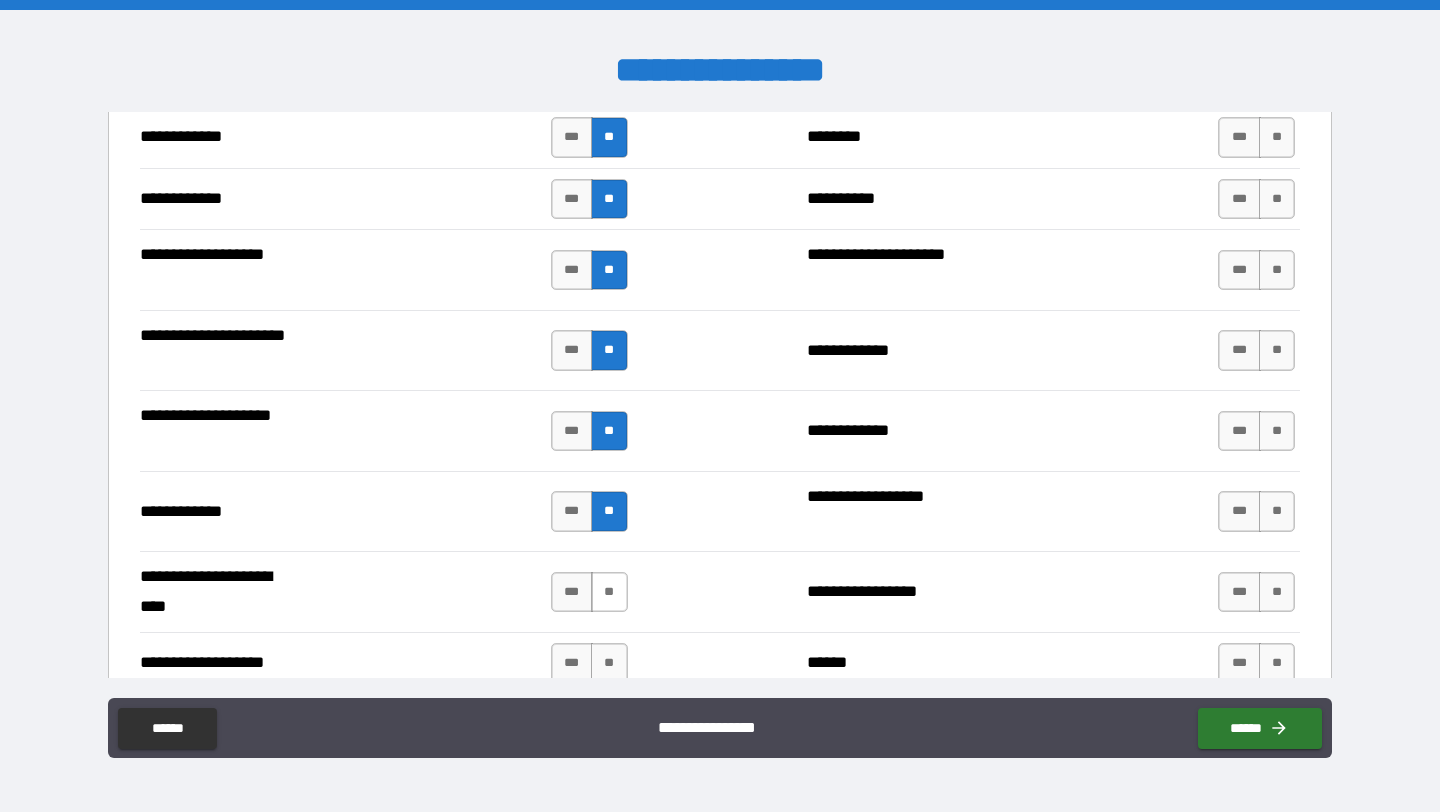click on "**" at bounding box center [609, 592] 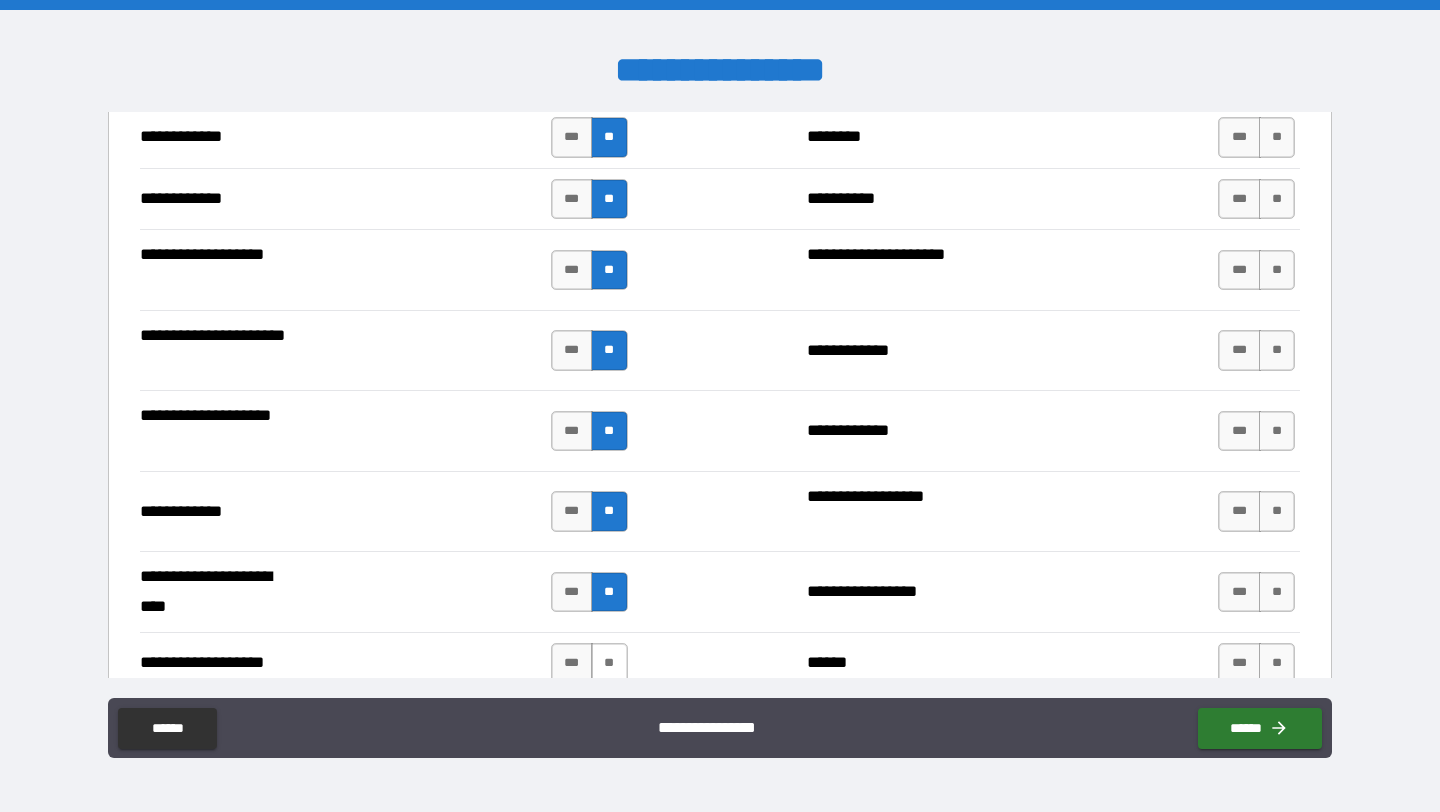 click on "**" at bounding box center (609, 663) 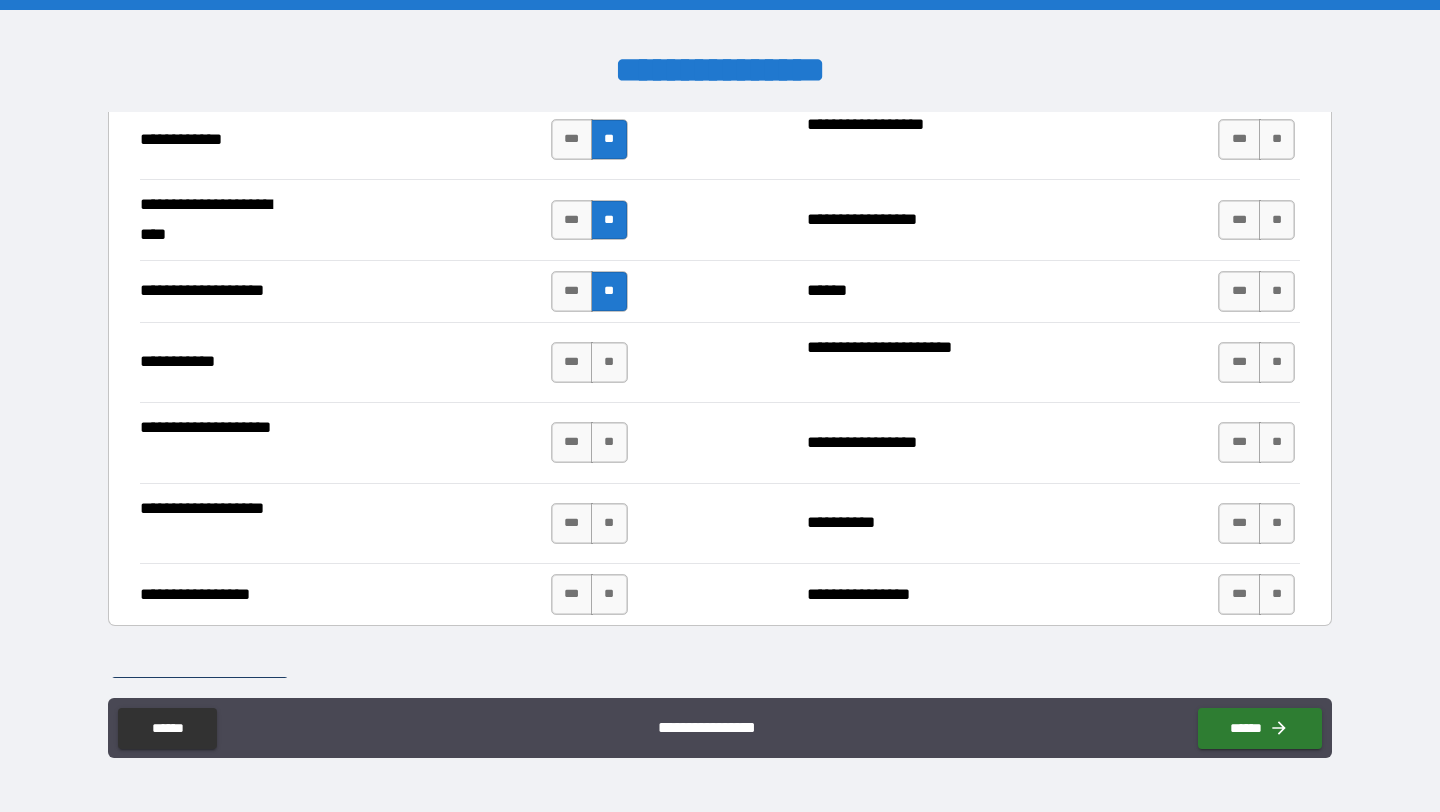 scroll, scrollTop: 4511, scrollLeft: 0, axis: vertical 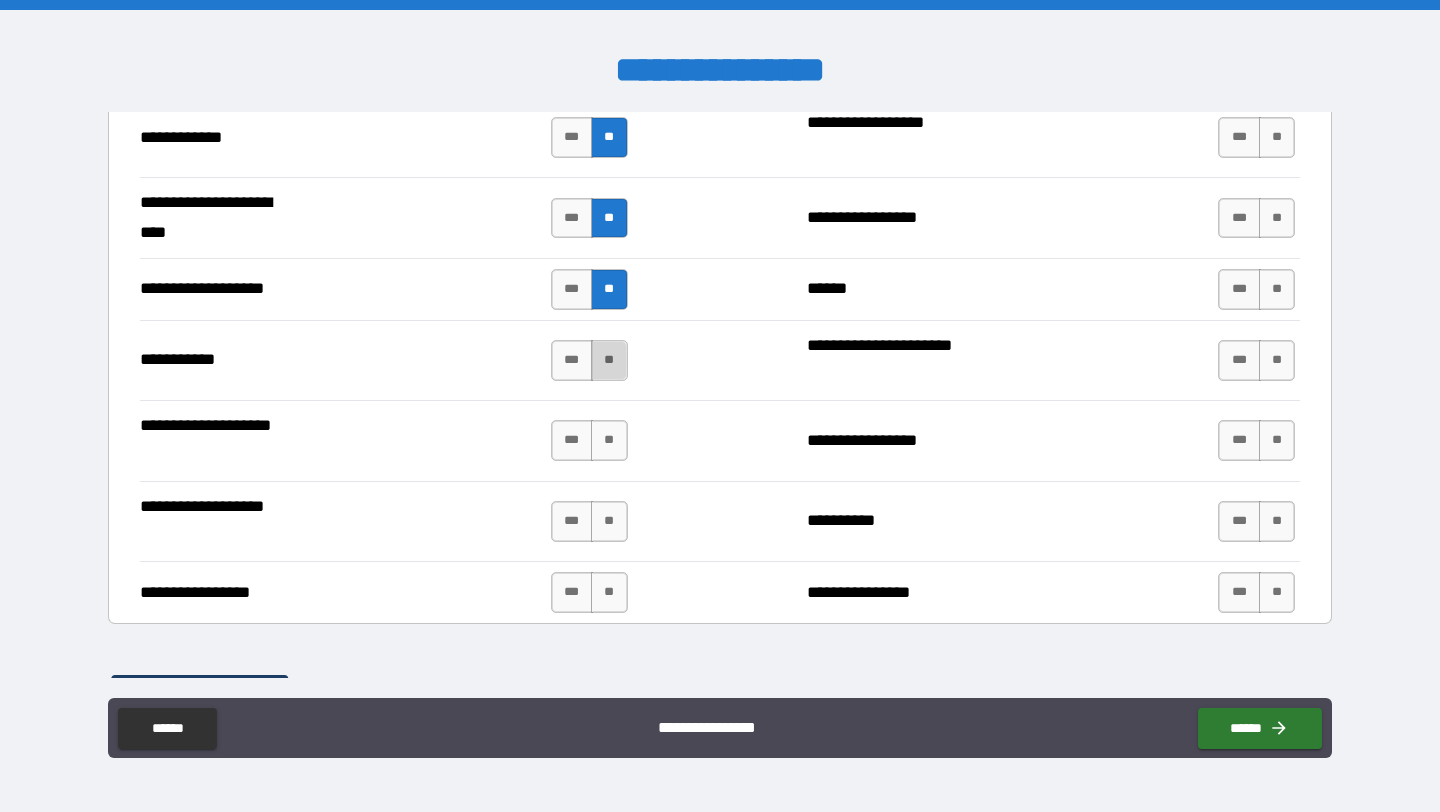click on "**" at bounding box center [609, 360] 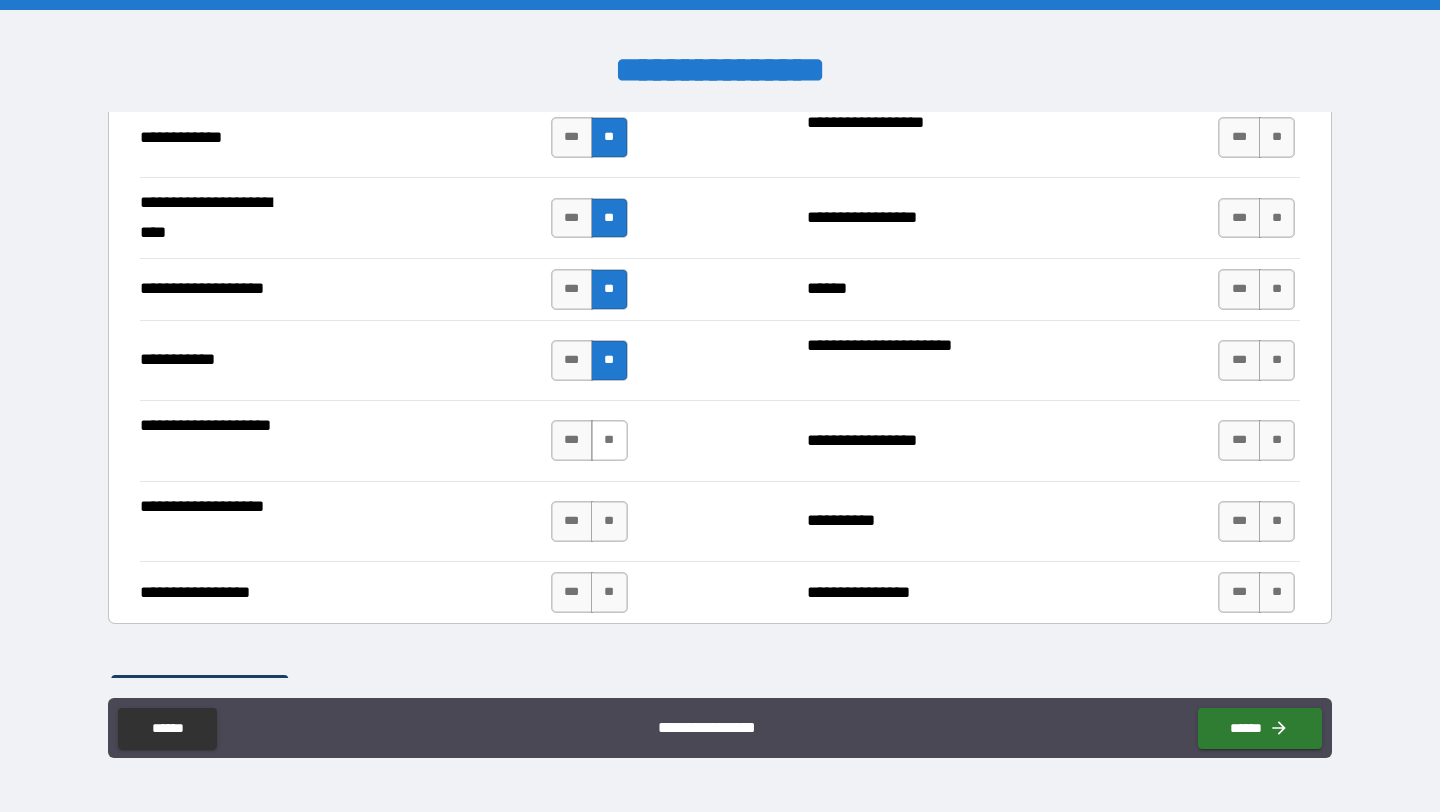 click on "**" at bounding box center (609, 440) 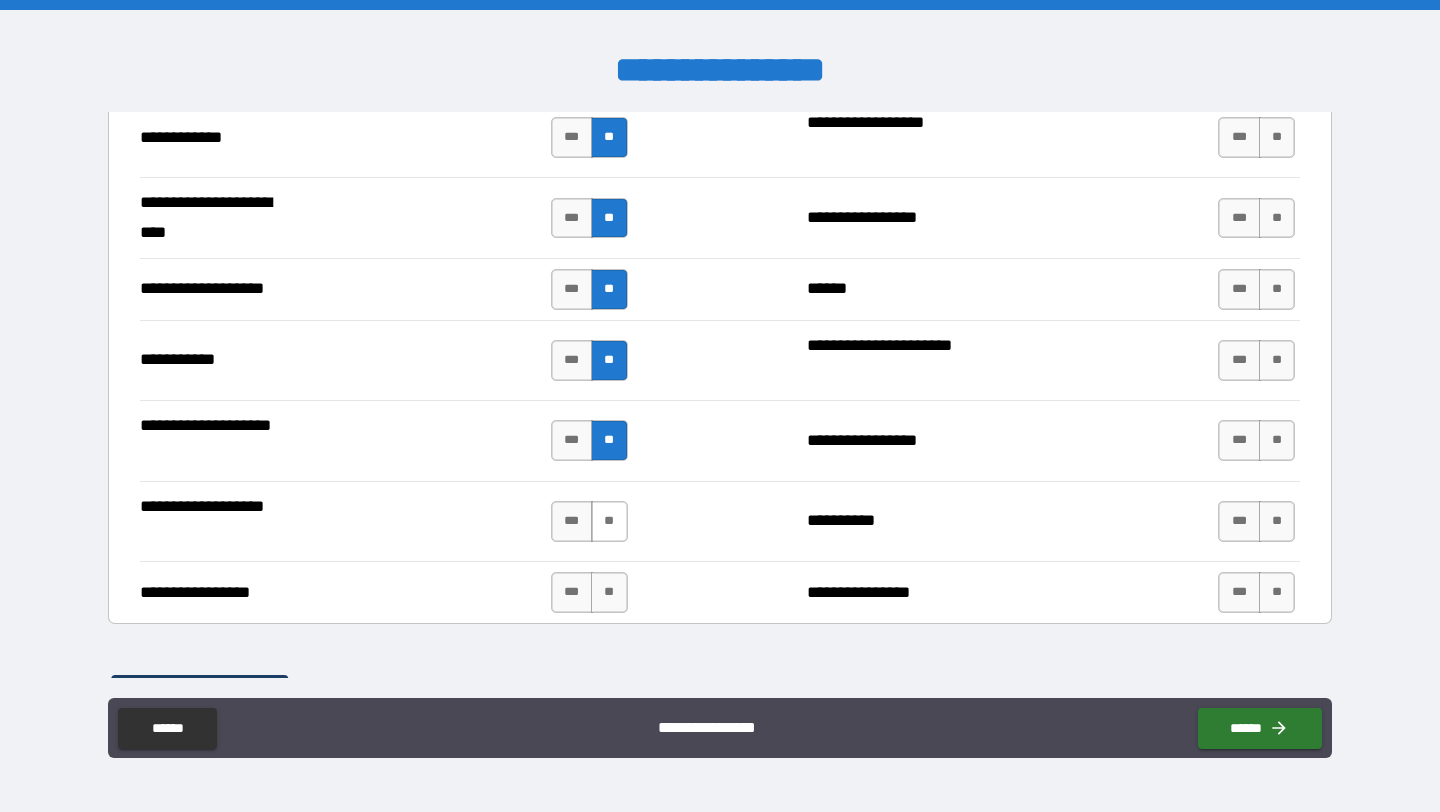 click on "**" at bounding box center [609, 521] 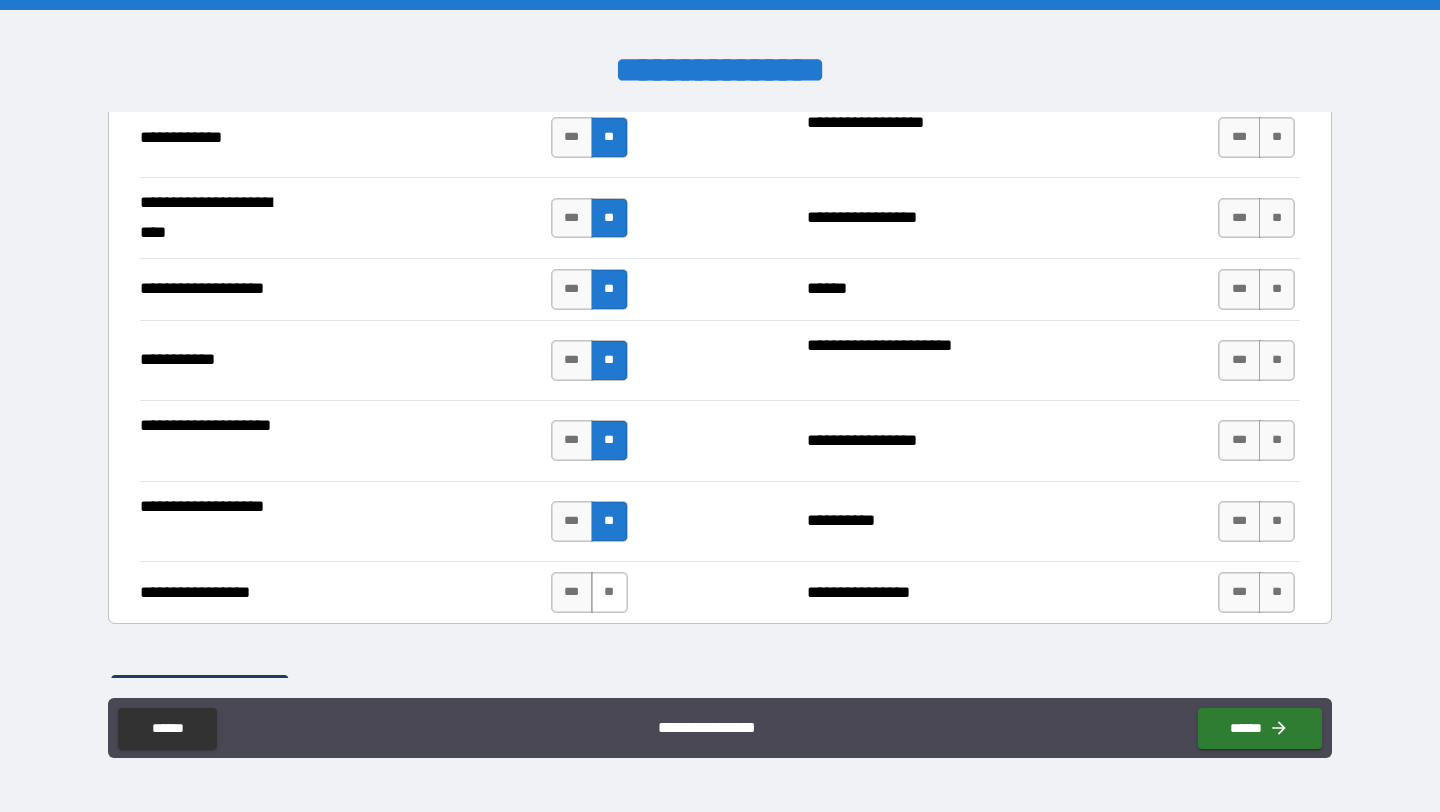 click on "**" at bounding box center [609, 592] 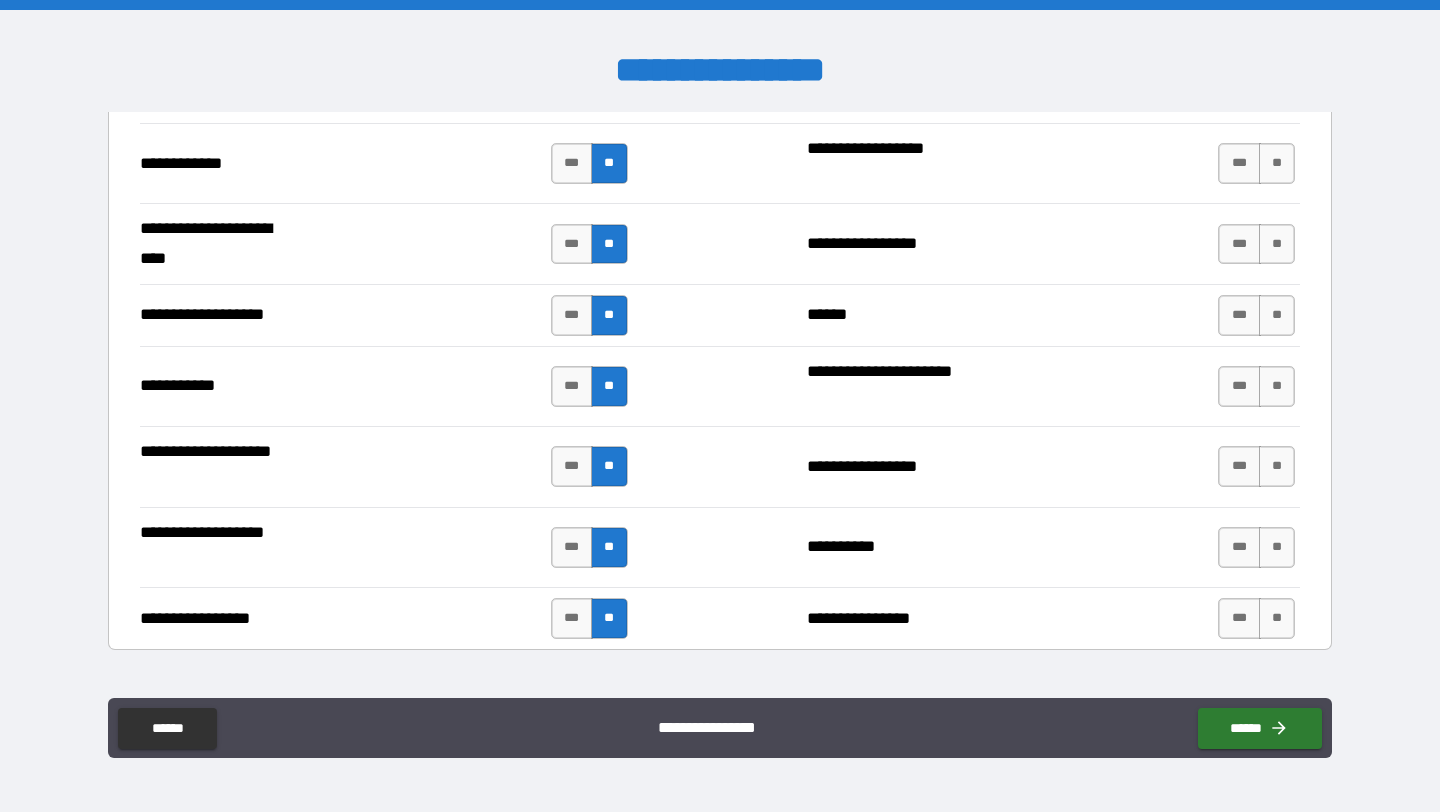 scroll, scrollTop: 4487, scrollLeft: 0, axis: vertical 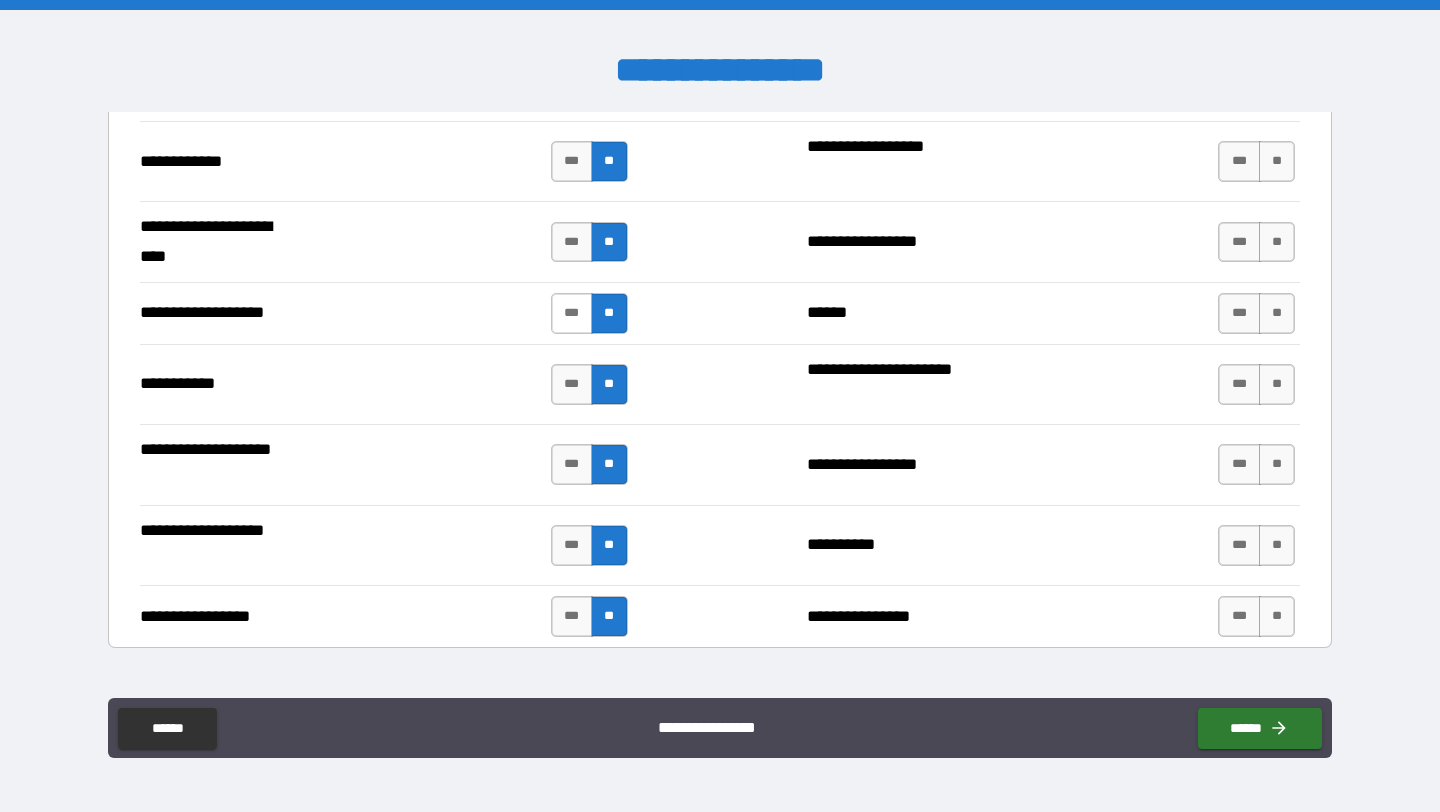 click on "***" at bounding box center (572, 313) 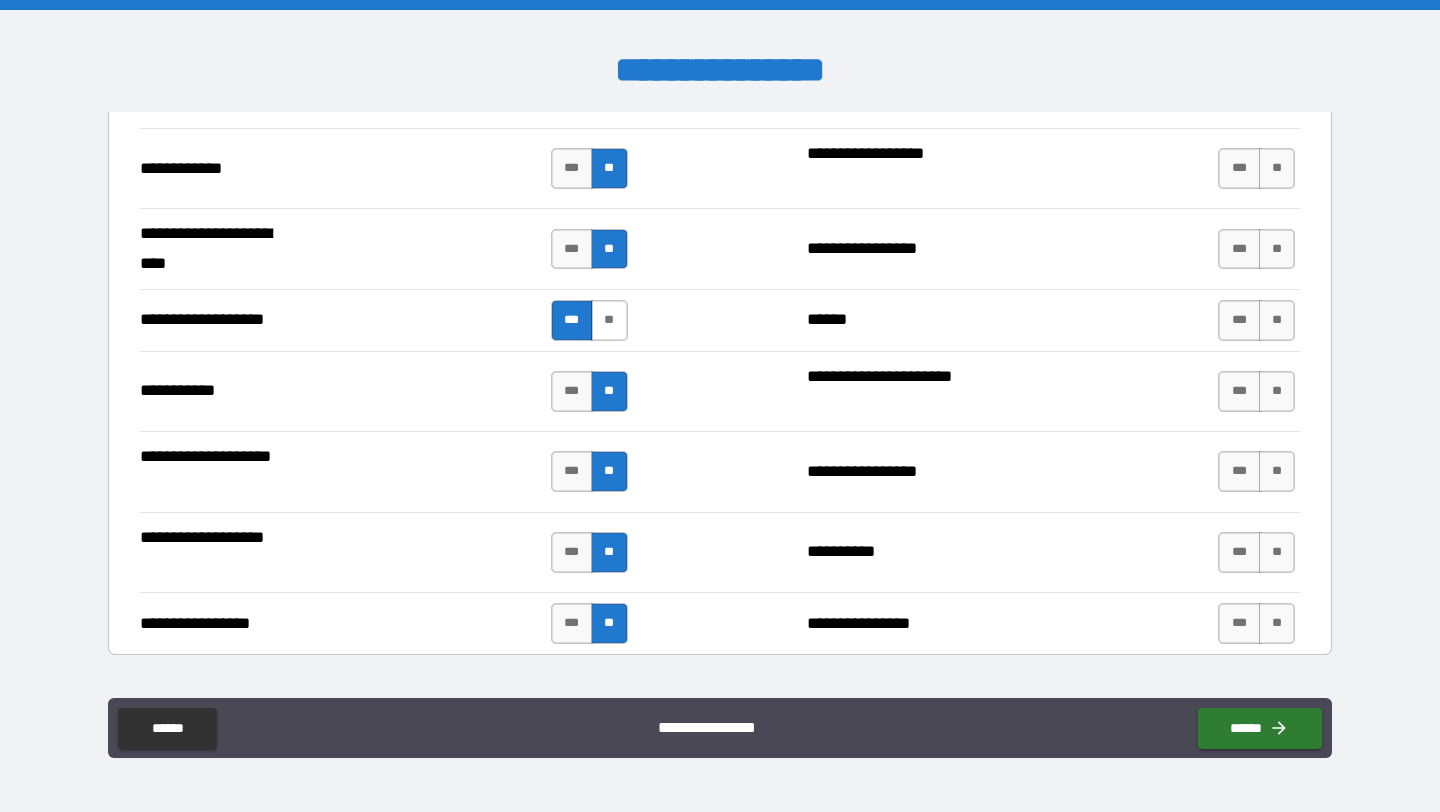 scroll, scrollTop: 4481, scrollLeft: 0, axis: vertical 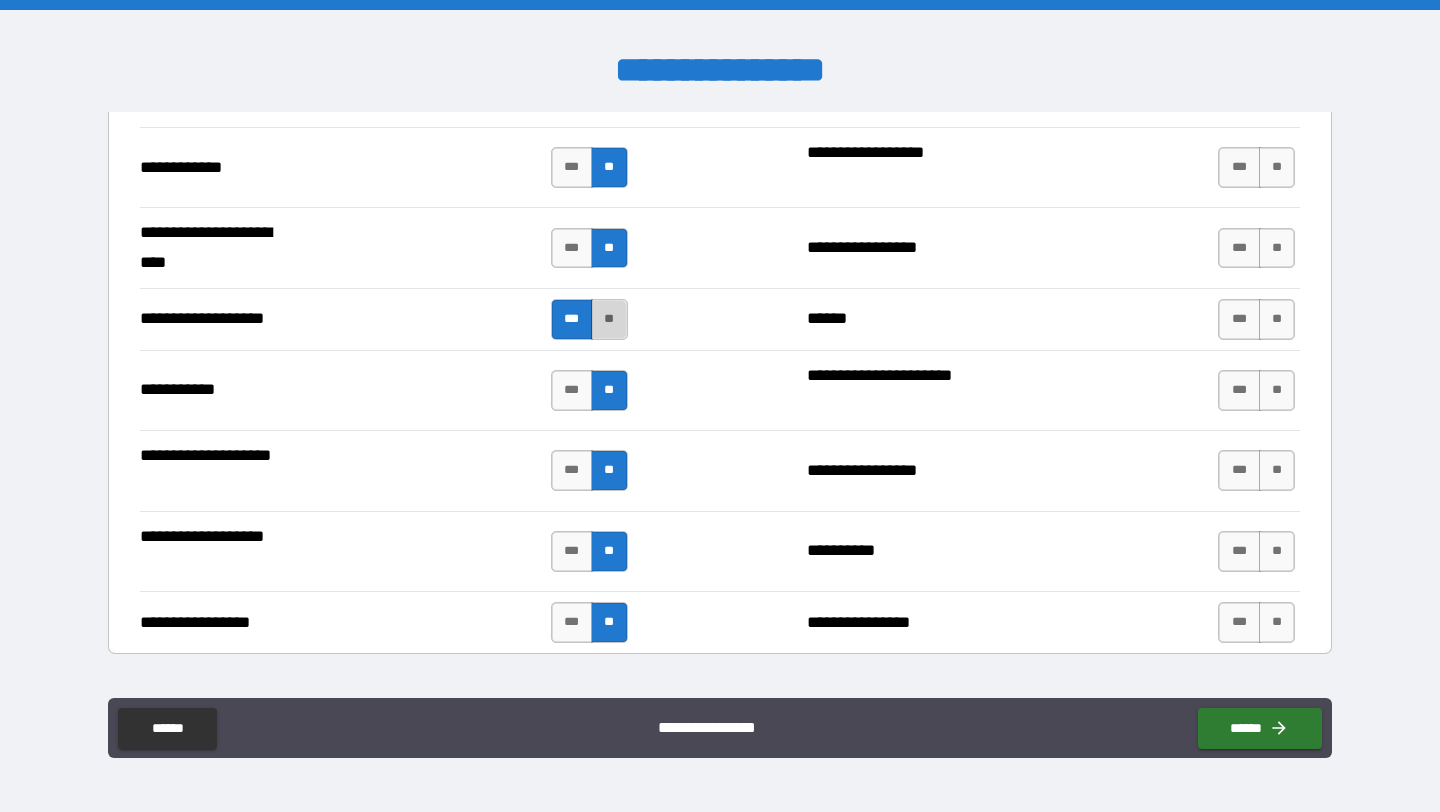 click on "**" at bounding box center [609, 319] 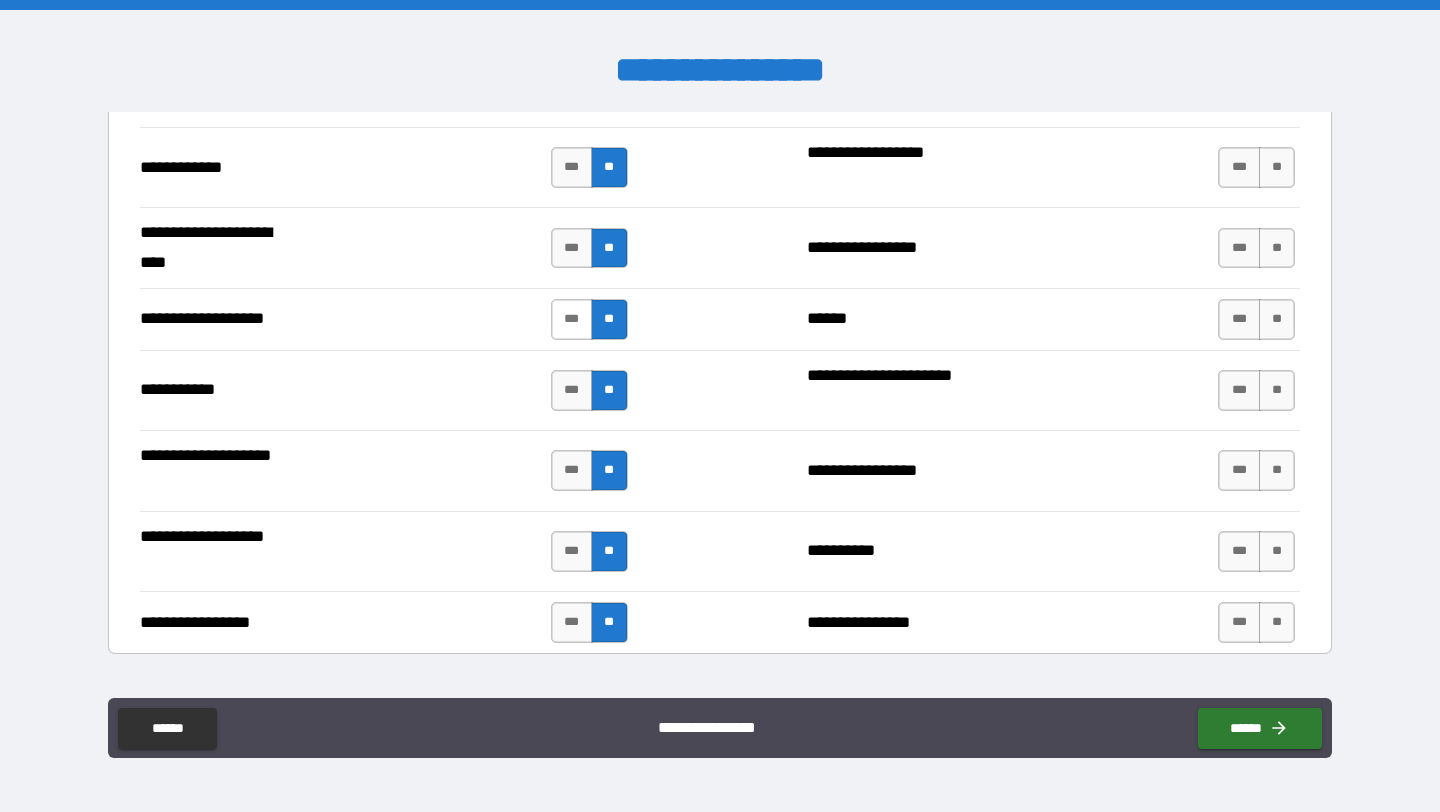 click on "***" at bounding box center (572, 319) 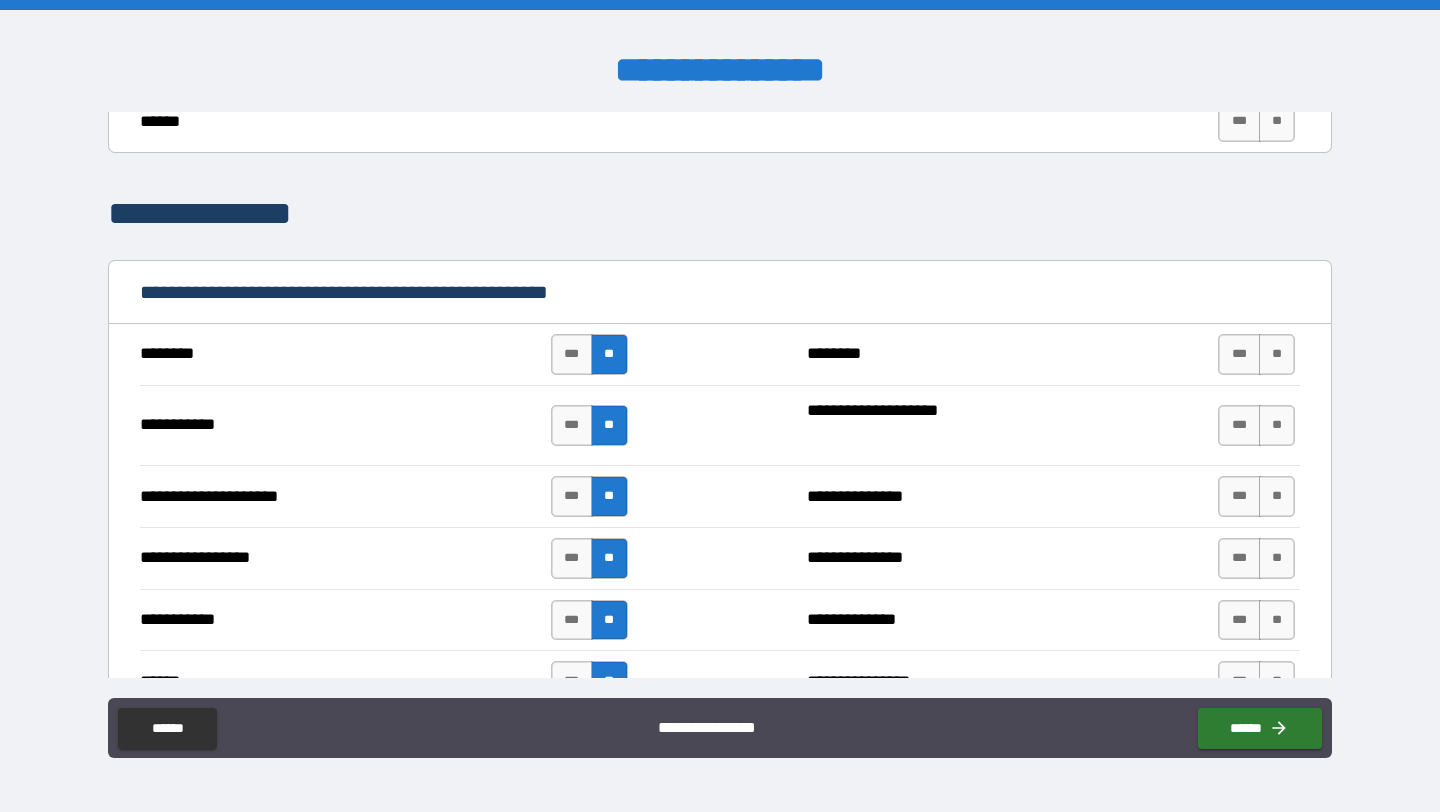 scroll, scrollTop: 2208, scrollLeft: 0, axis: vertical 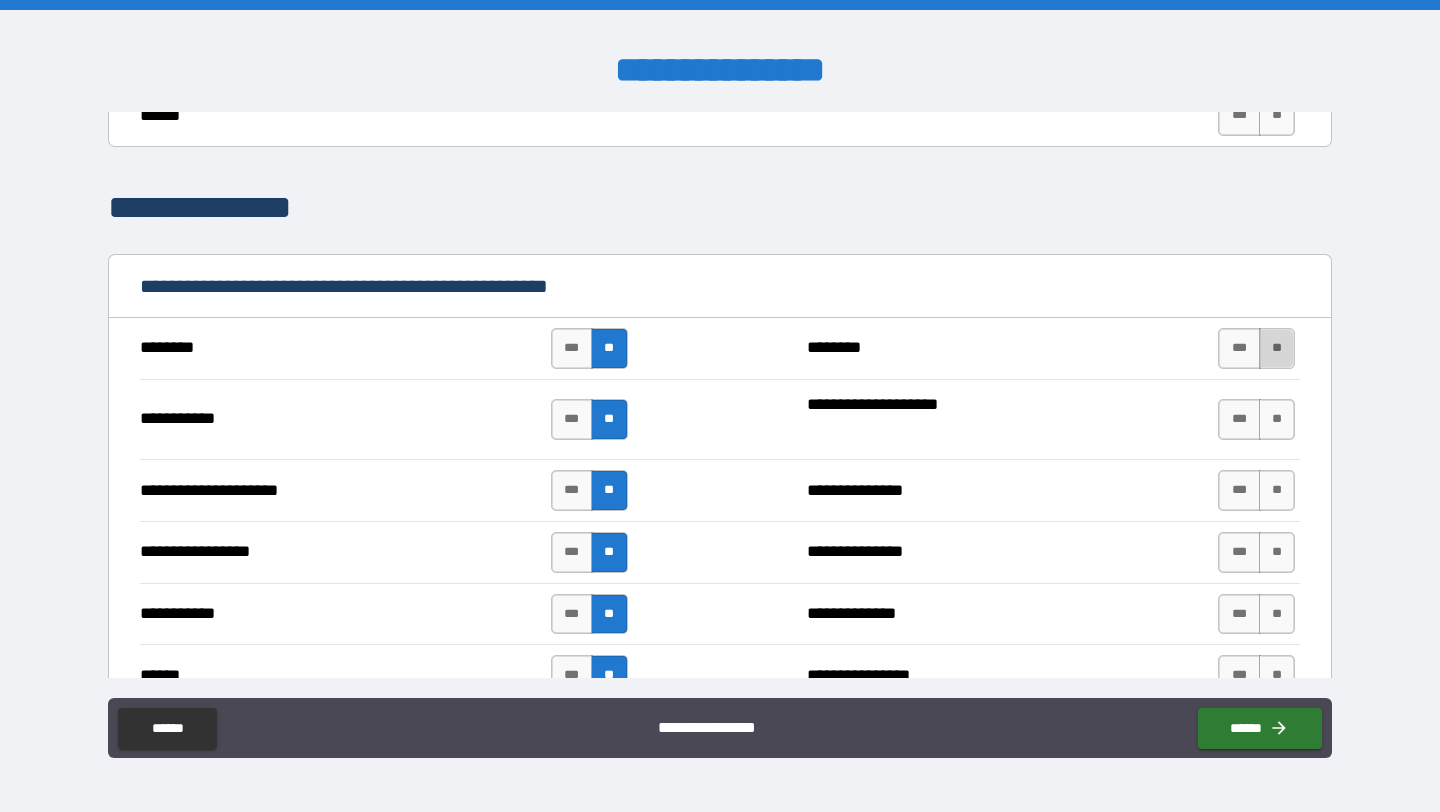 click on "**" at bounding box center [1277, 348] 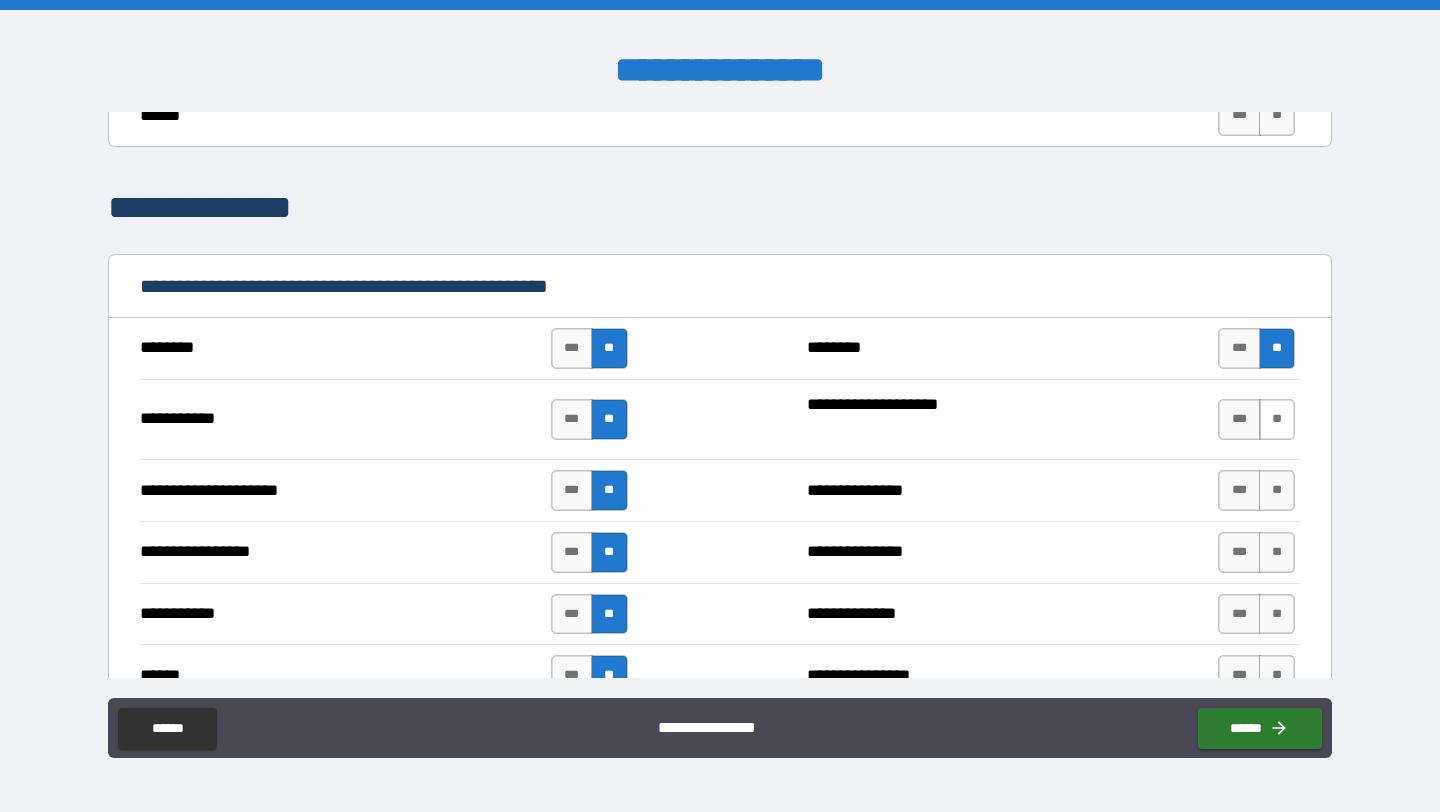 click on "**" at bounding box center (1277, 419) 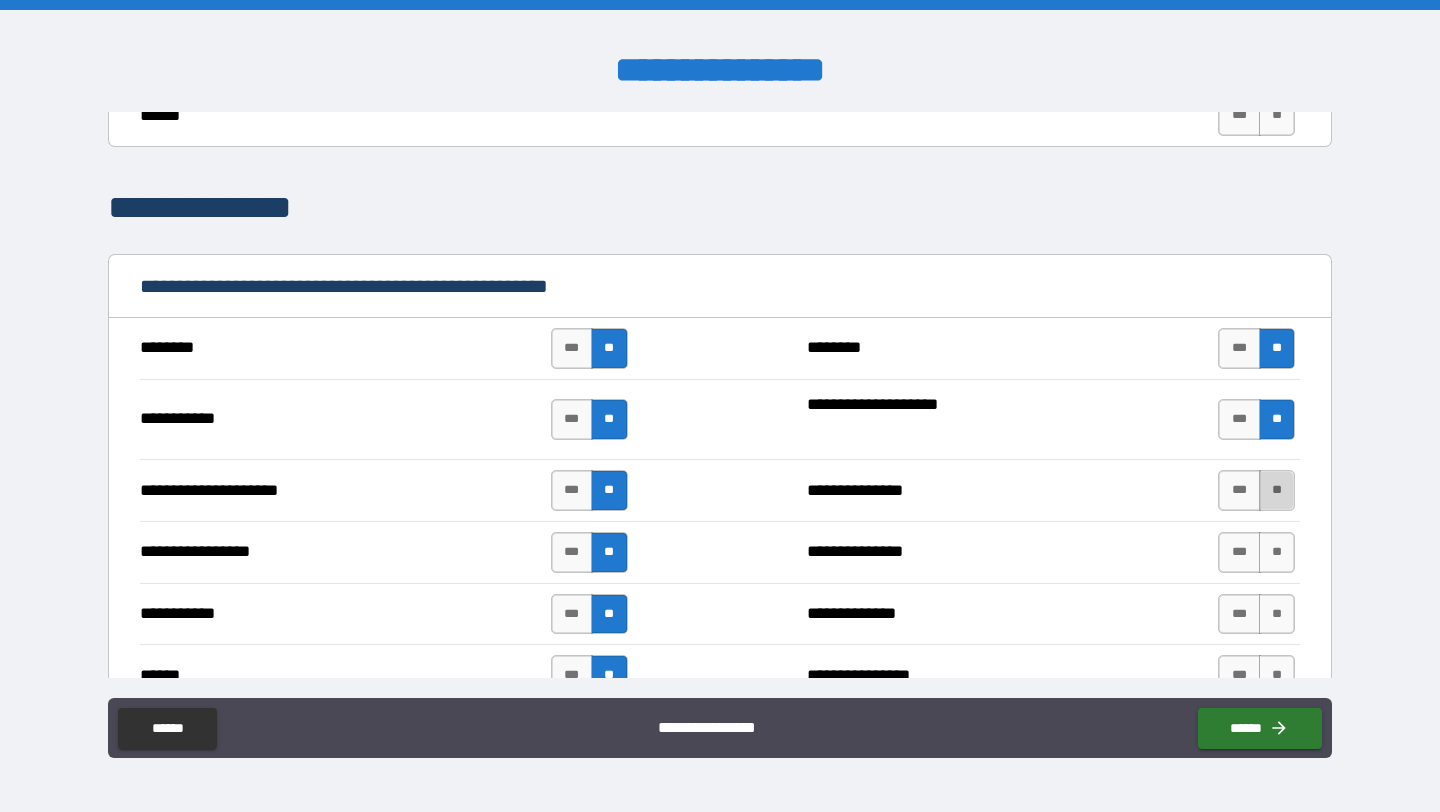 click on "**" at bounding box center (1277, 490) 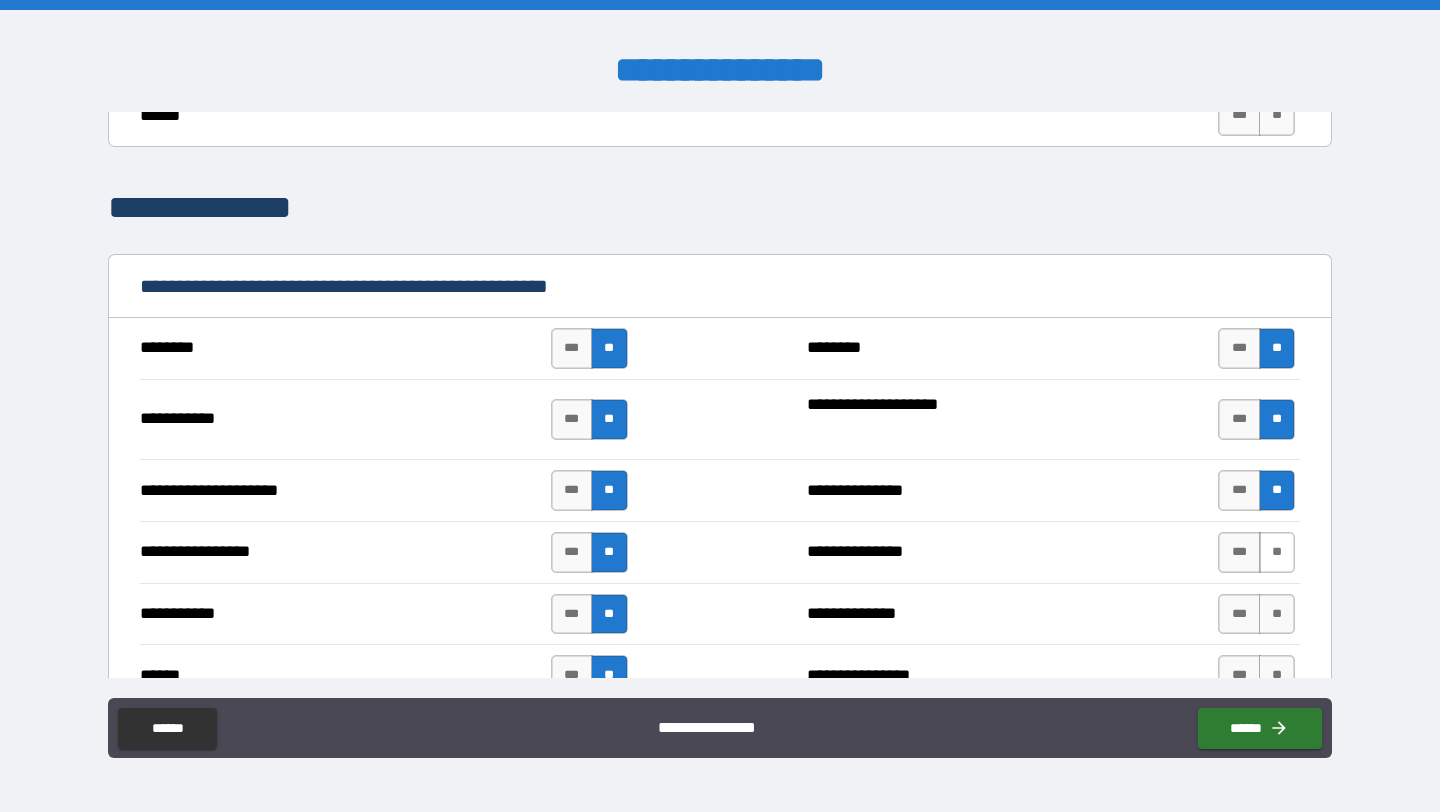 click on "**" at bounding box center [1277, 552] 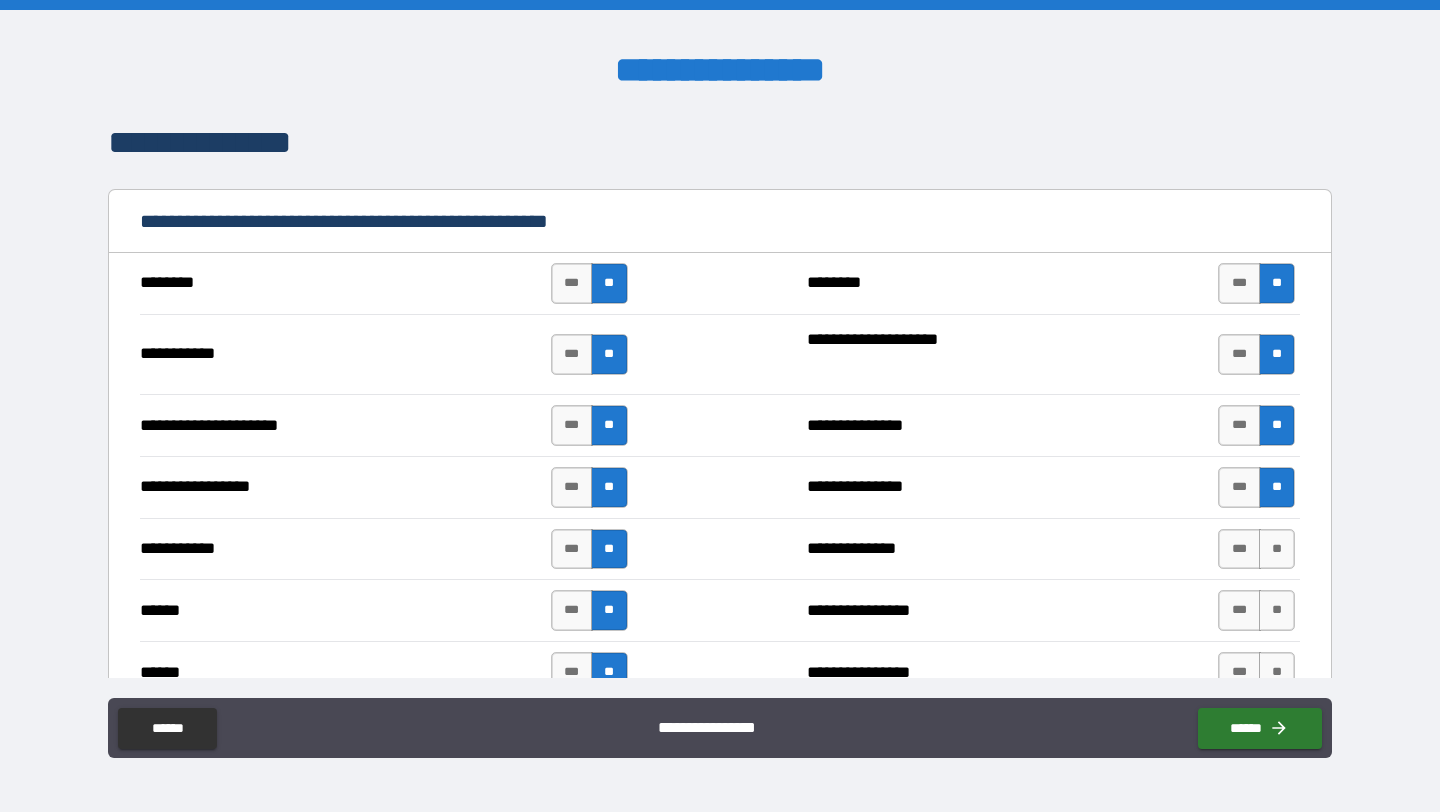 scroll, scrollTop: 2319, scrollLeft: 0, axis: vertical 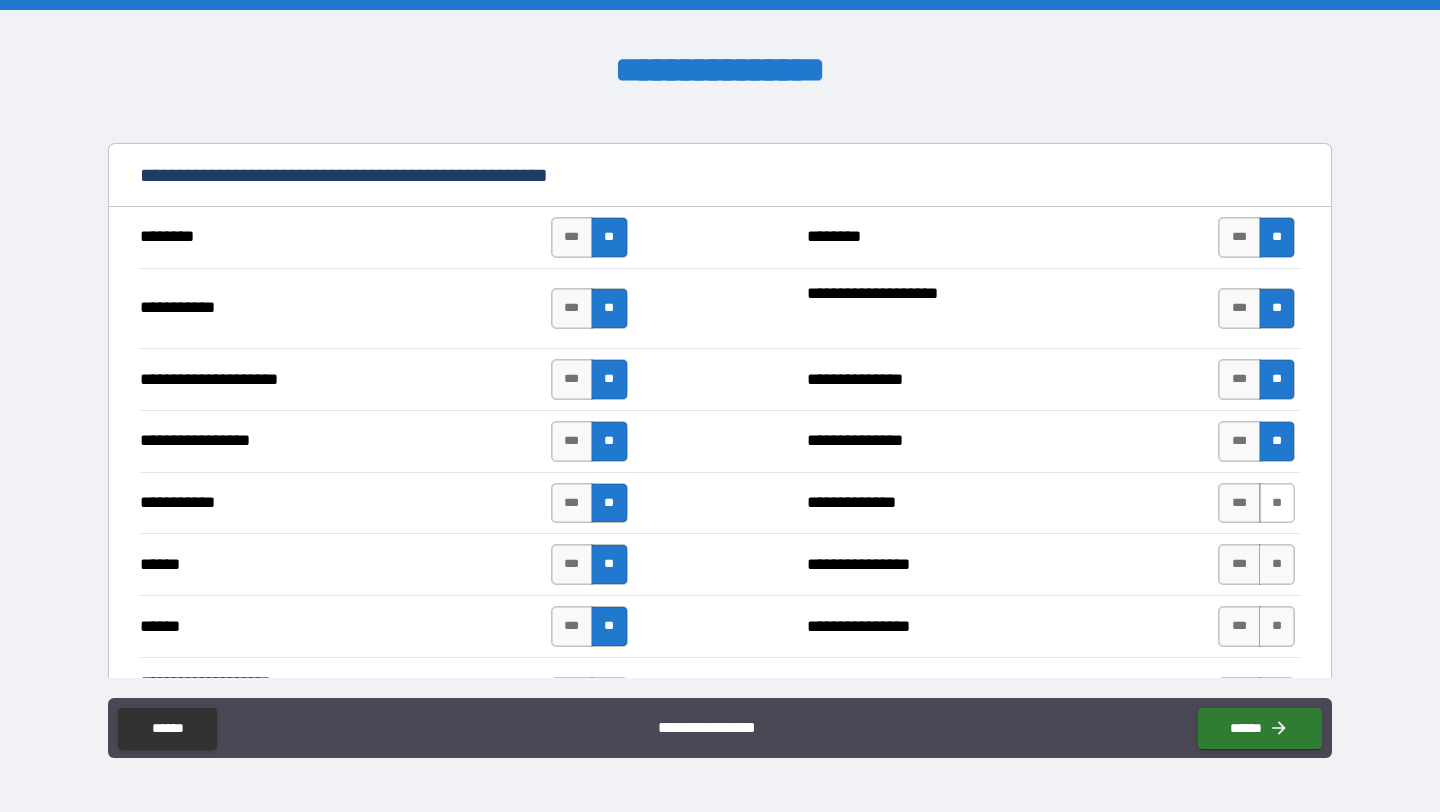 click on "**" at bounding box center [1277, 503] 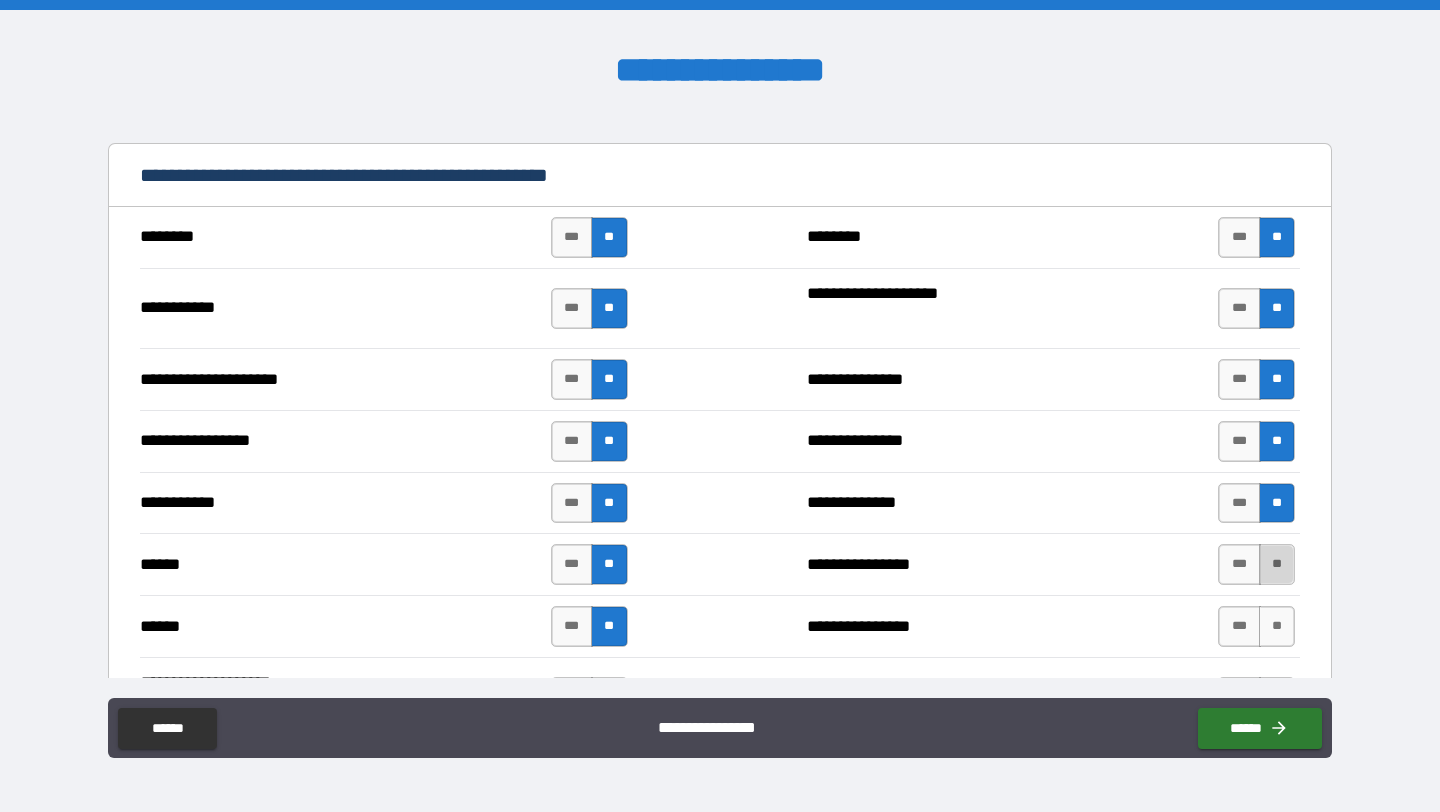click on "**" at bounding box center [1277, 564] 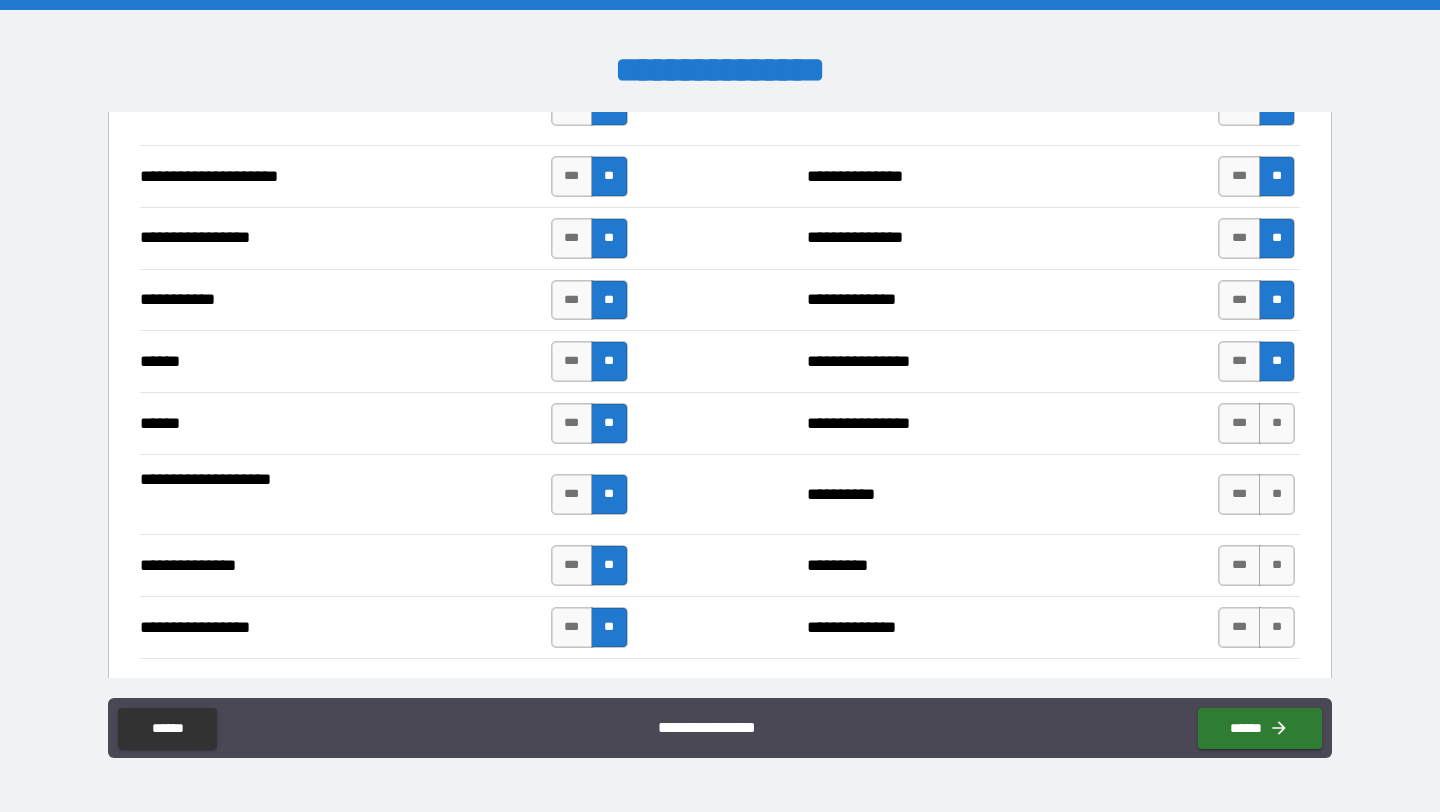 scroll, scrollTop: 2609, scrollLeft: 0, axis: vertical 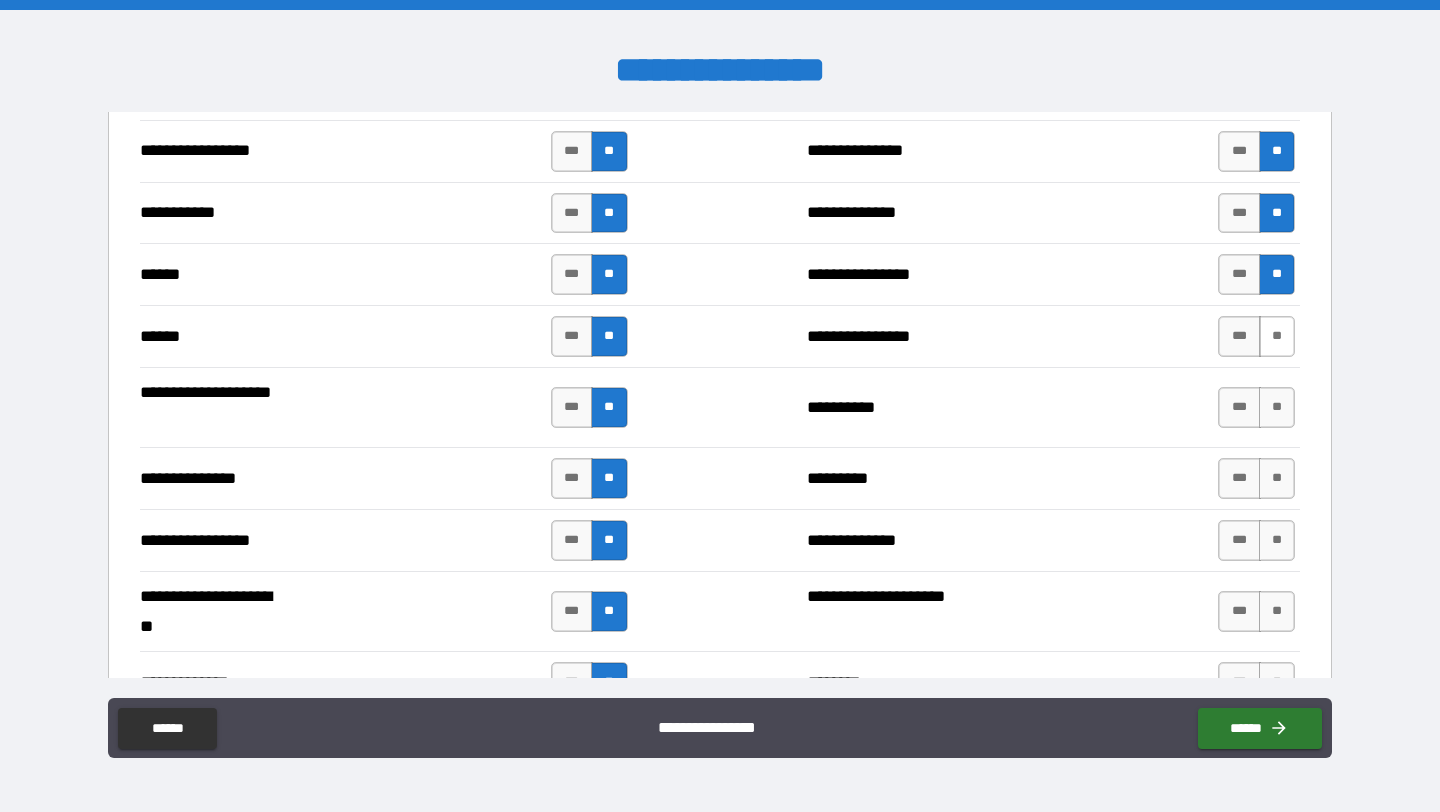 click on "**" at bounding box center (1277, 336) 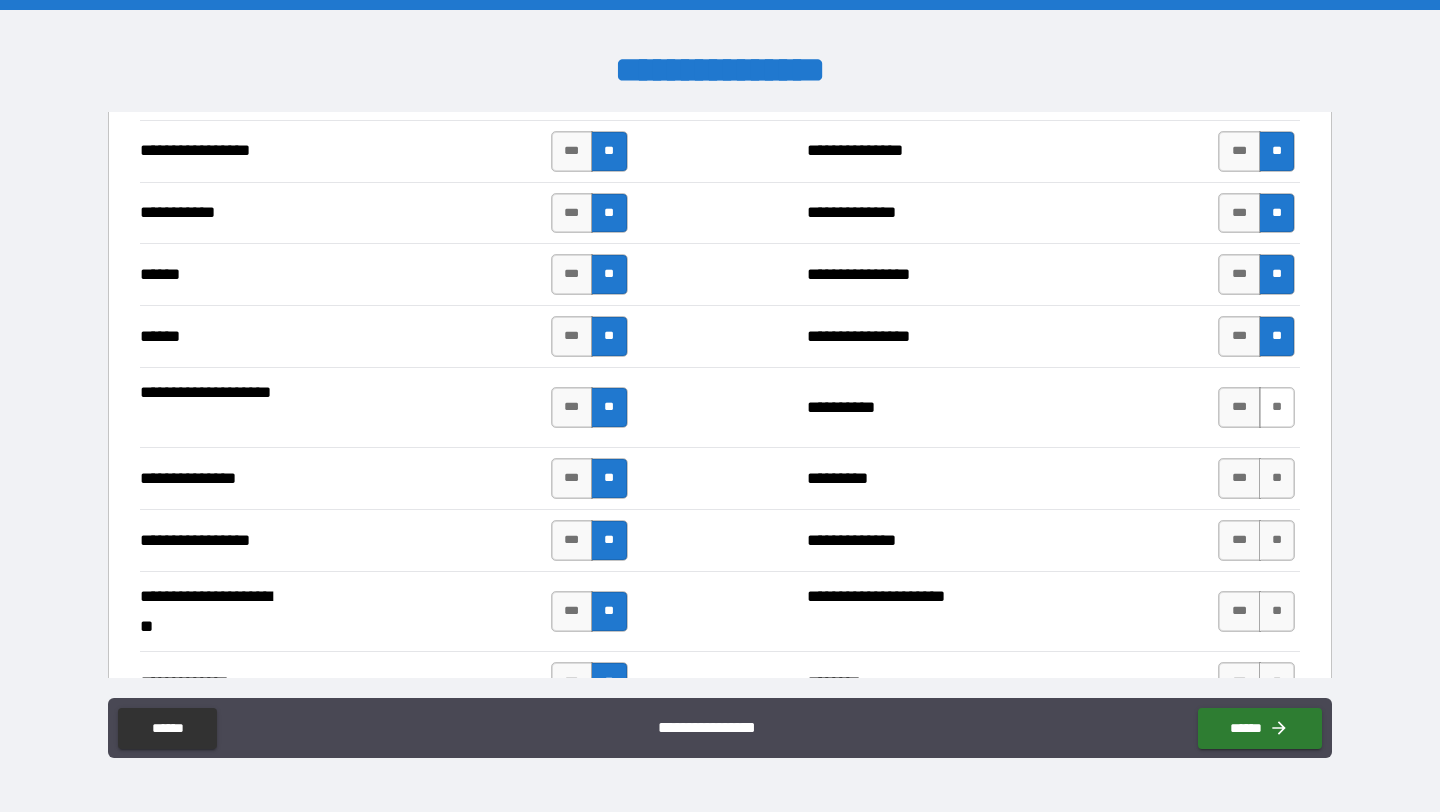 click on "**" at bounding box center [1277, 407] 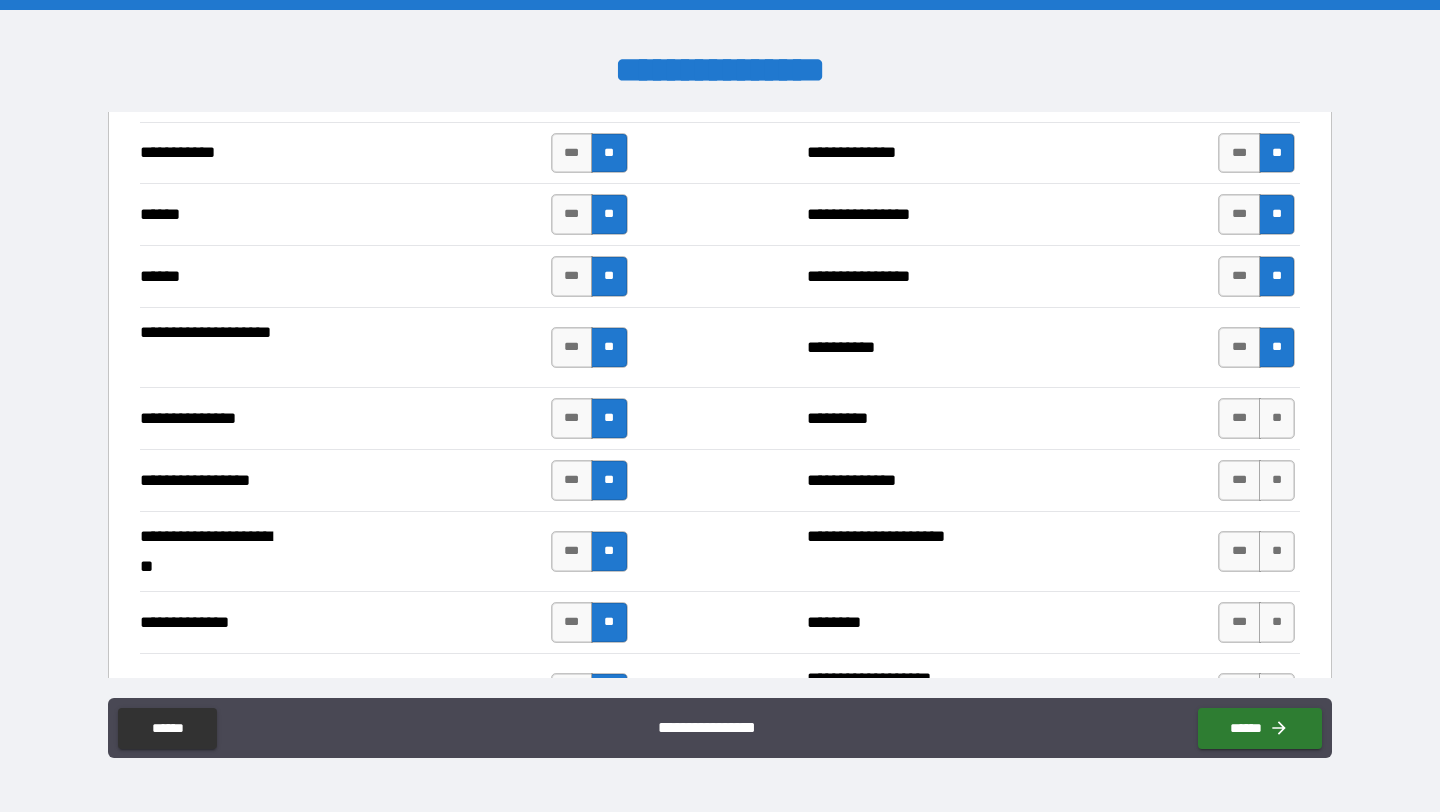 scroll, scrollTop: 2675, scrollLeft: 0, axis: vertical 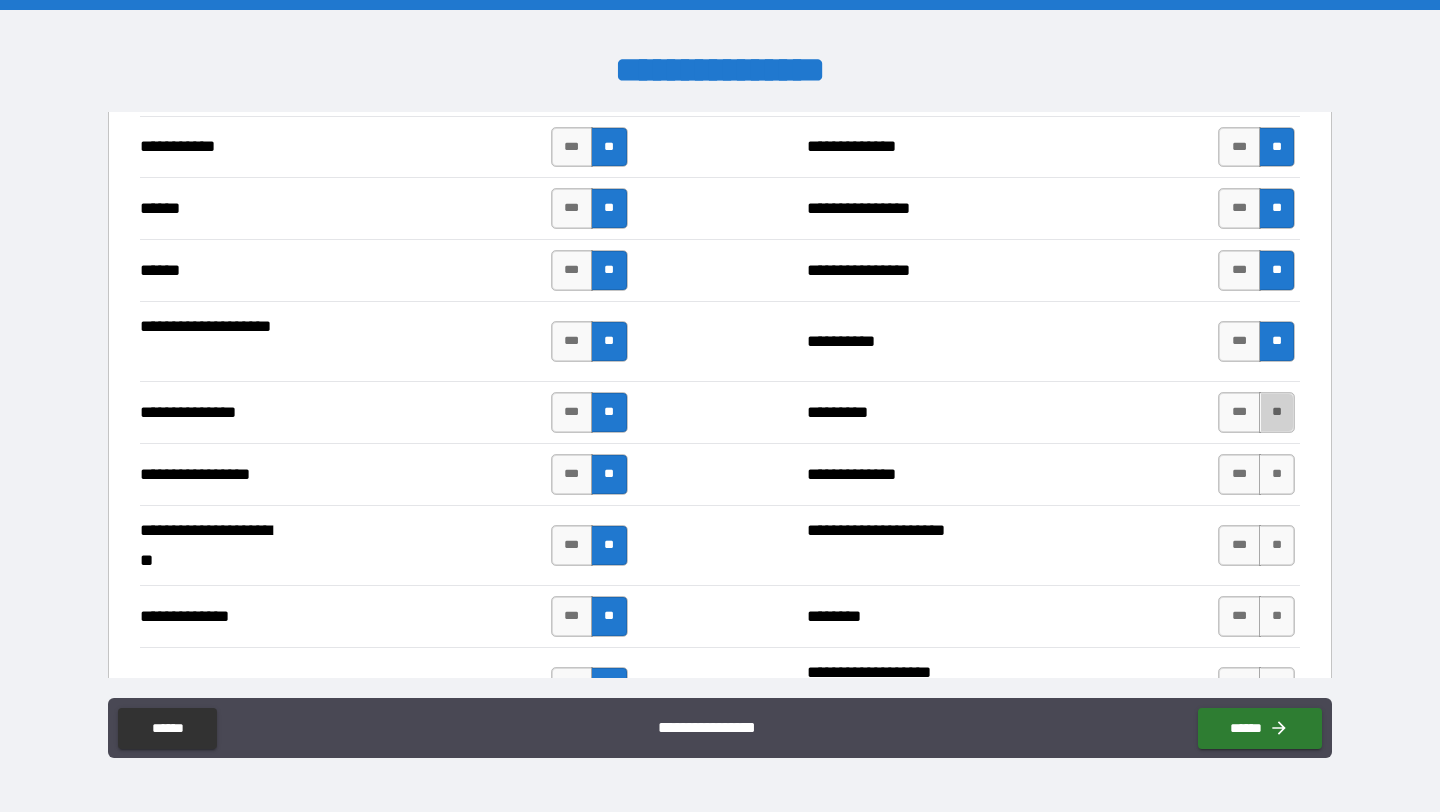 click on "**" at bounding box center [1277, 412] 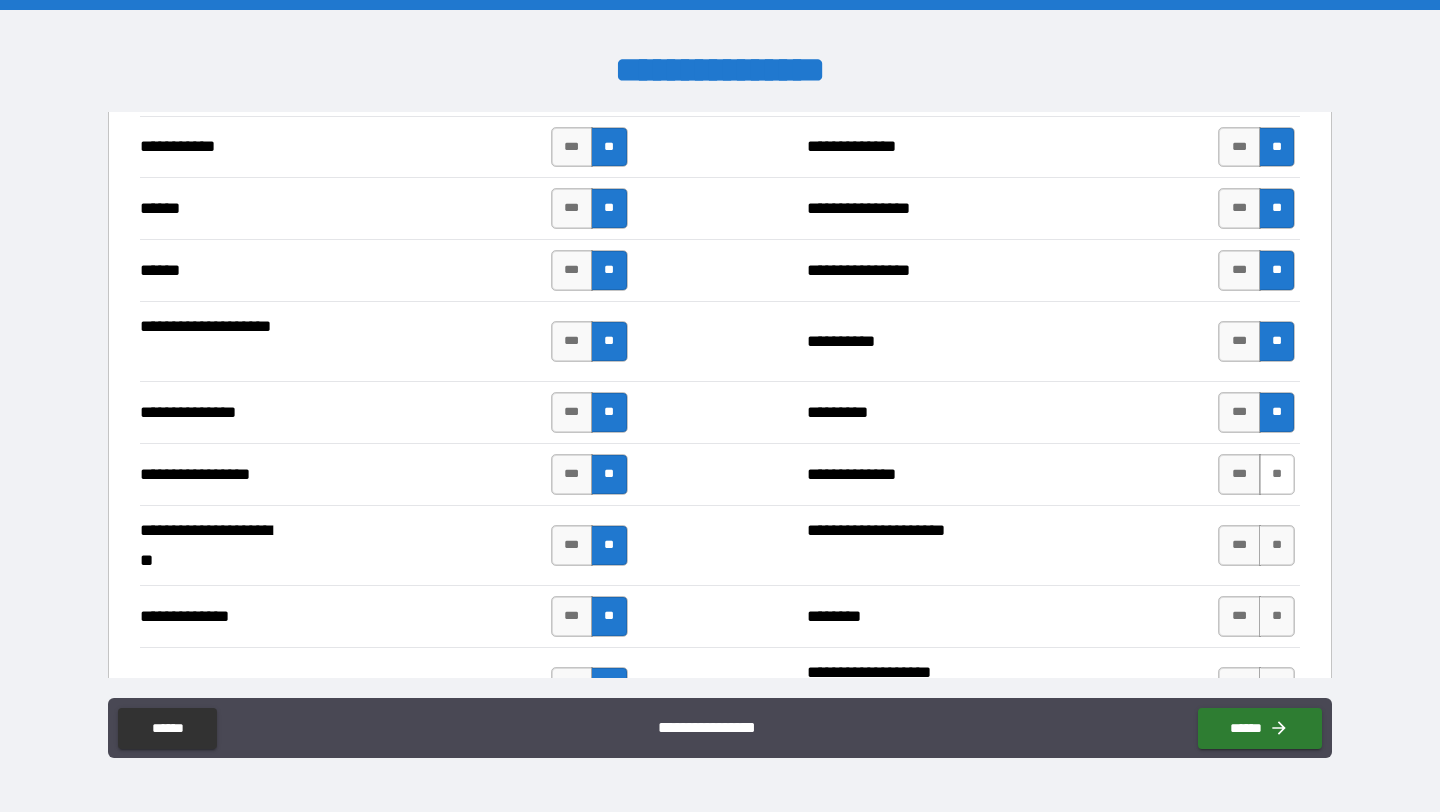 click on "**" at bounding box center (1277, 474) 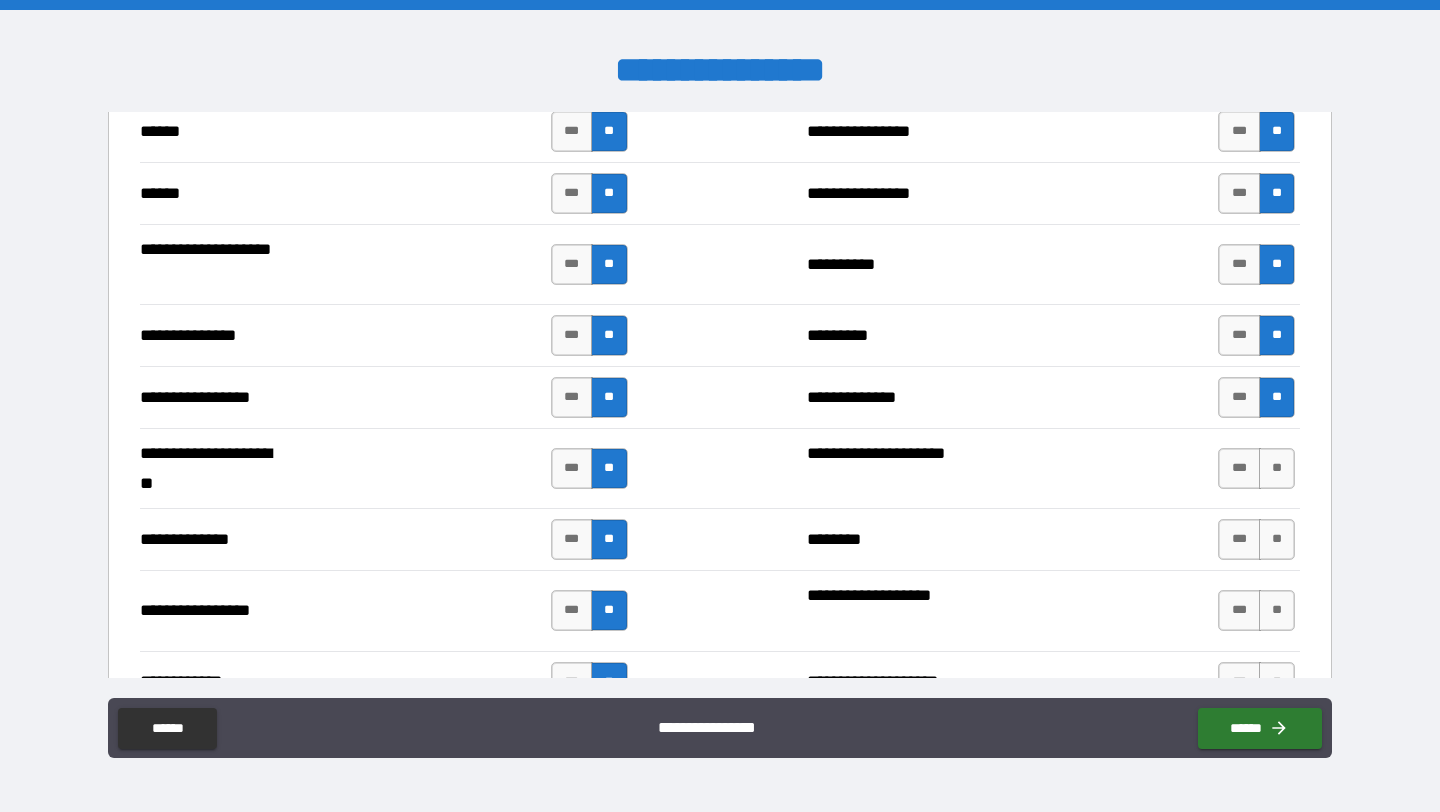 scroll, scrollTop: 2797, scrollLeft: 0, axis: vertical 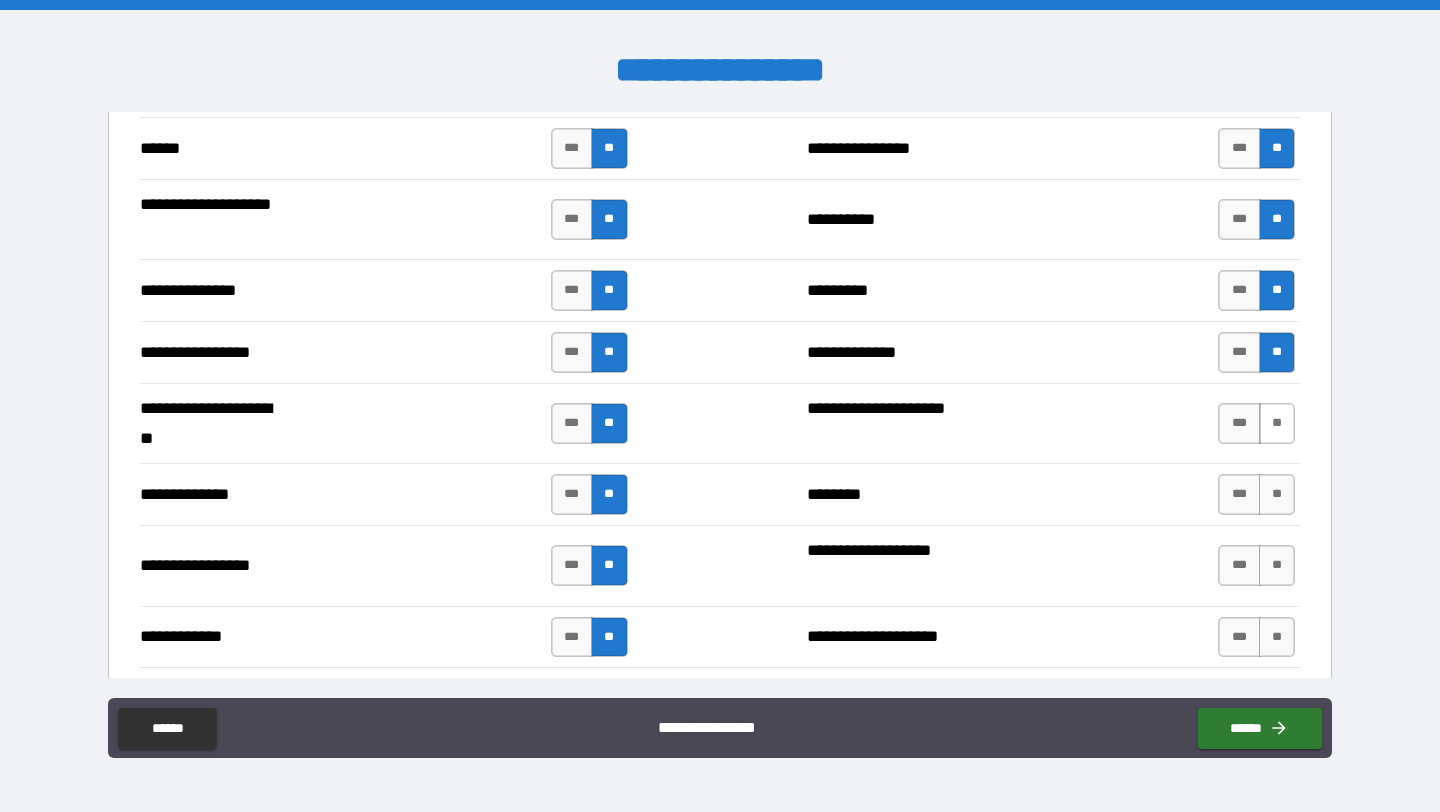 click on "**" at bounding box center (1277, 423) 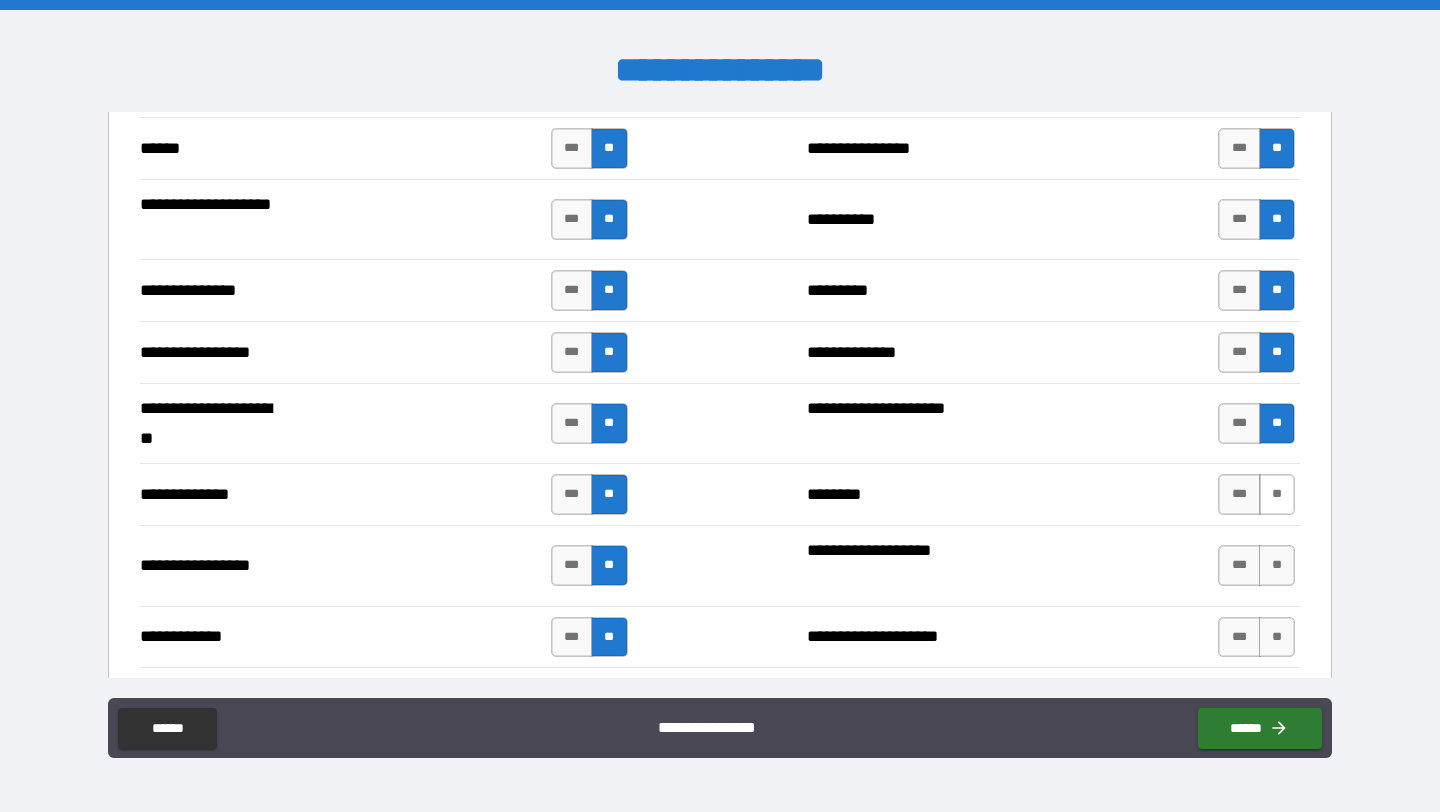click on "**" at bounding box center [1277, 494] 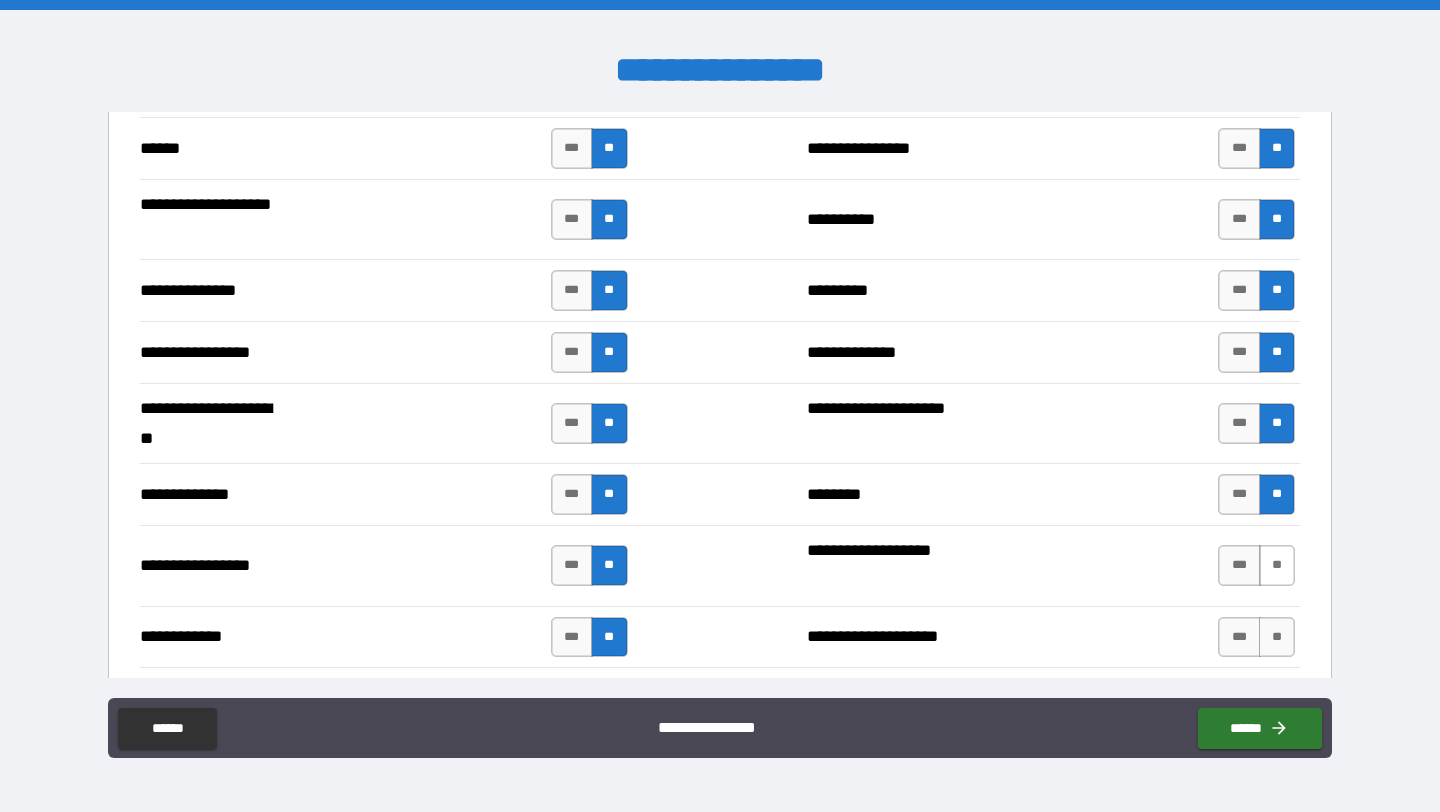 click on "**" at bounding box center (1277, 565) 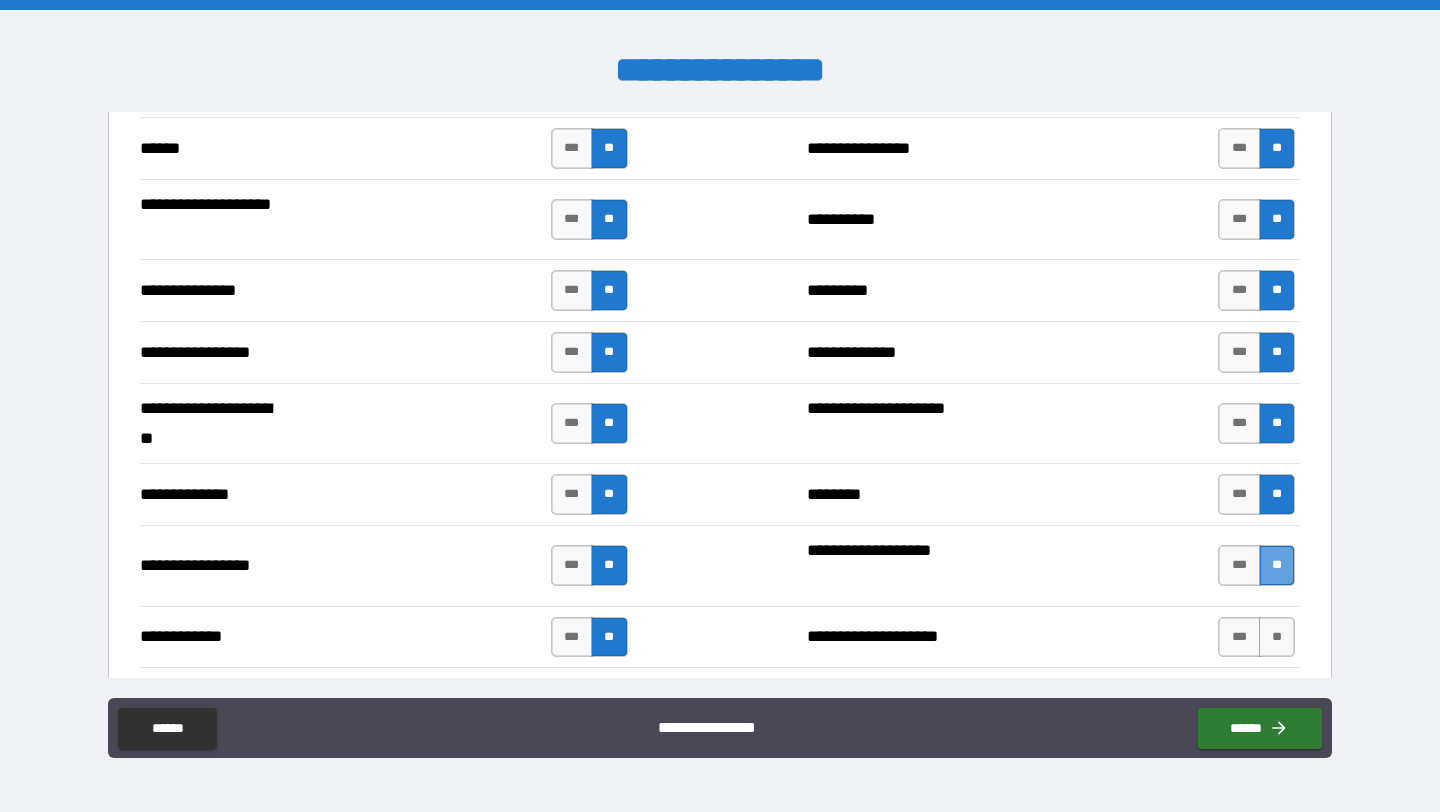 click on "**" at bounding box center (1277, 565) 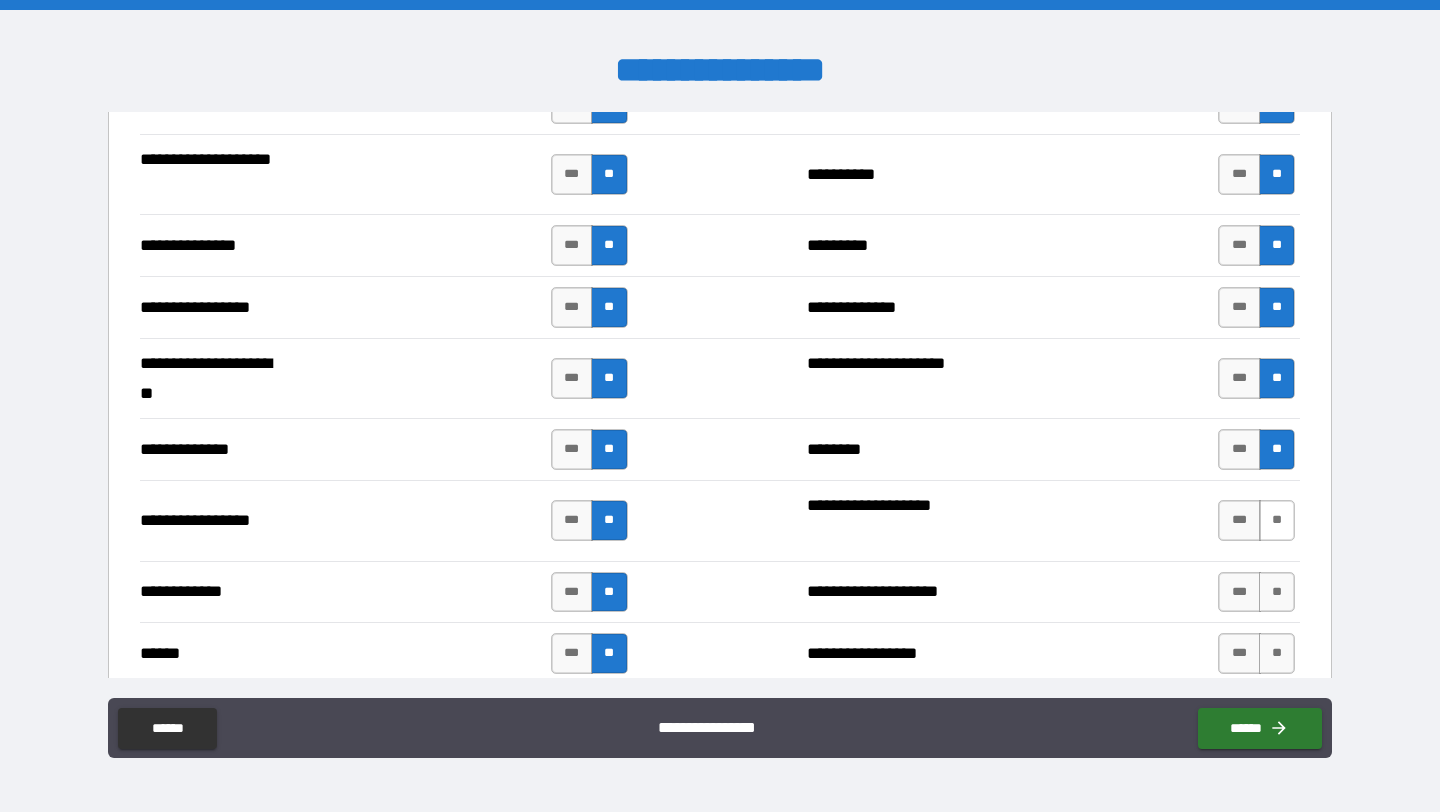 scroll, scrollTop: 2859, scrollLeft: 0, axis: vertical 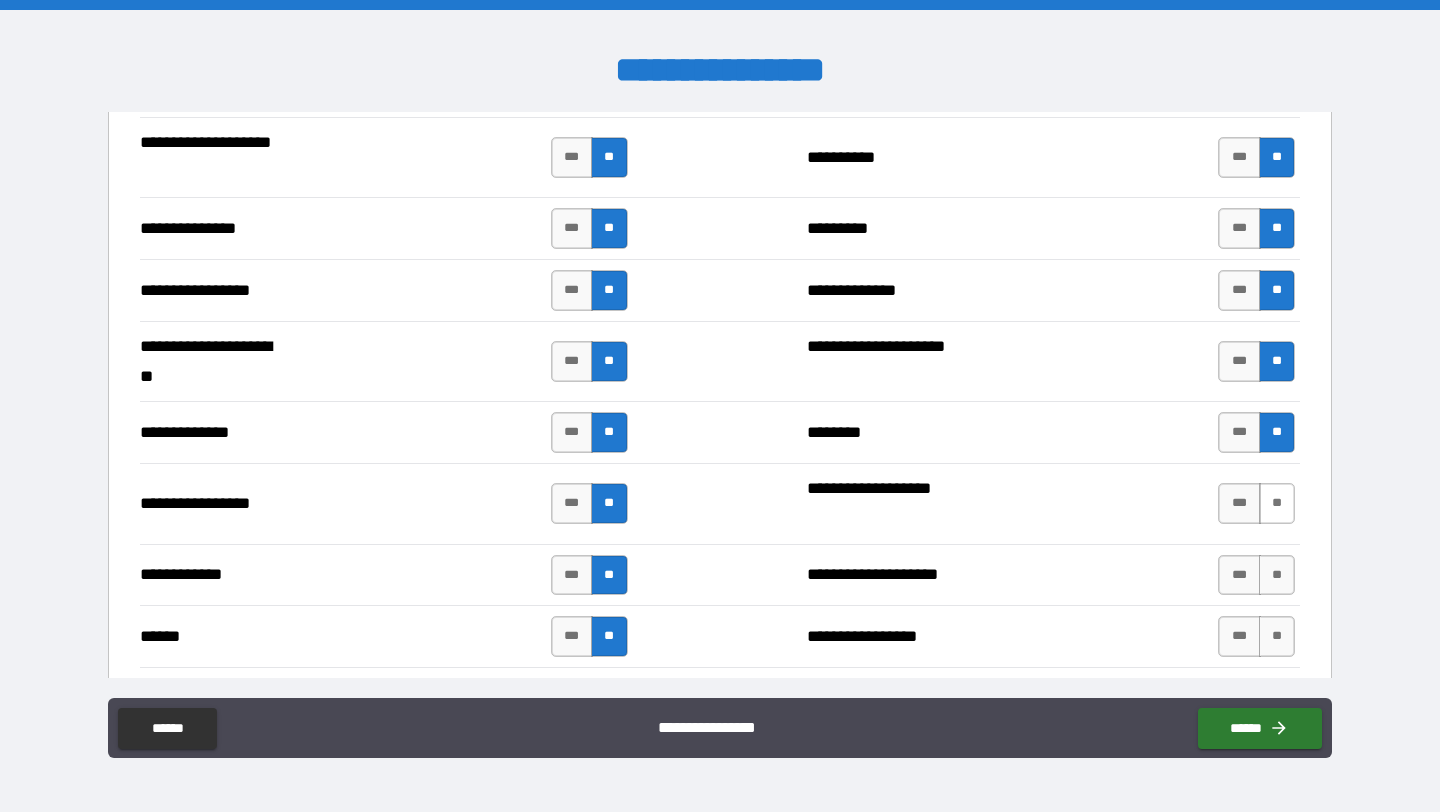 click on "**" at bounding box center (1277, 503) 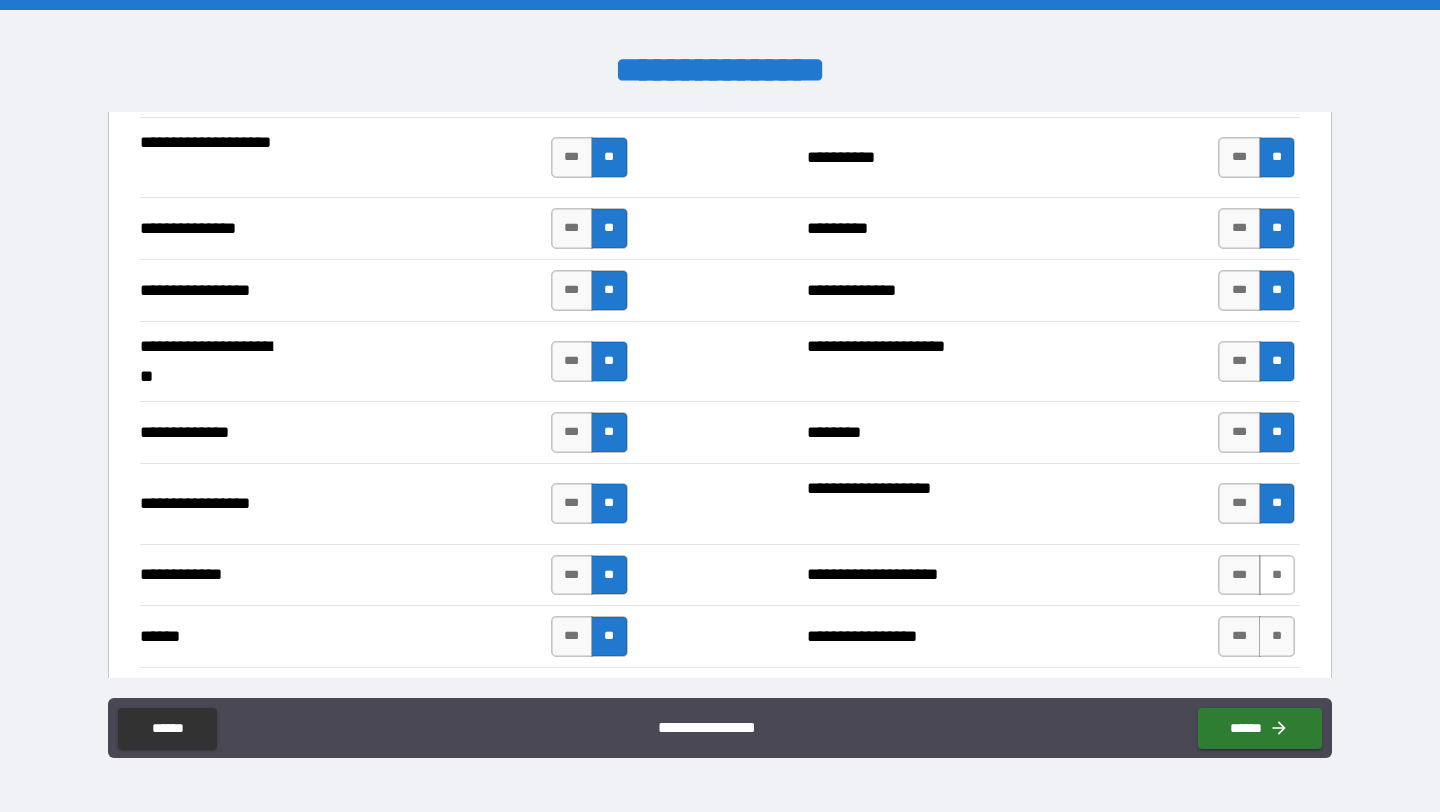 click on "**" at bounding box center (1277, 575) 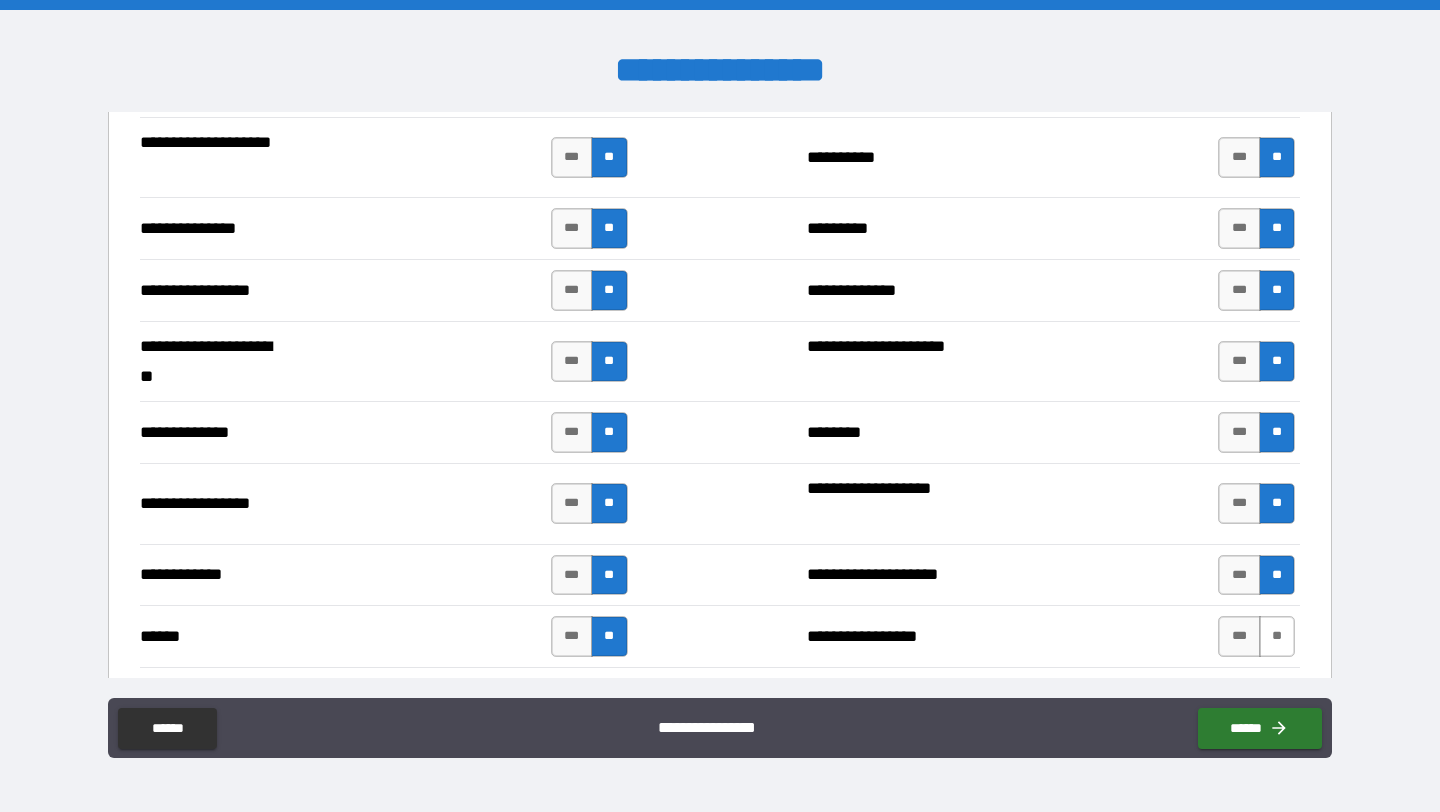 click on "**" at bounding box center (1277, 636) 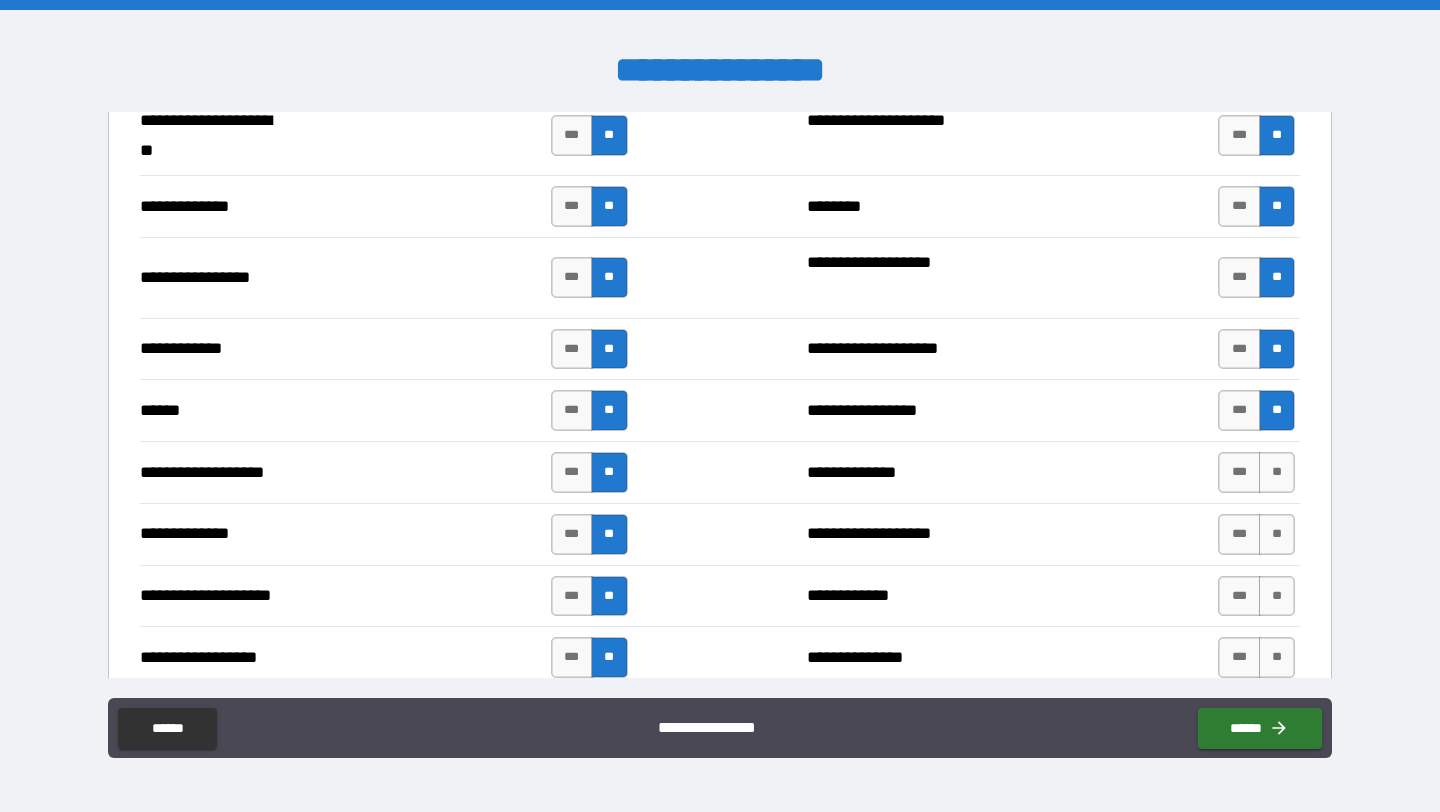 scroll, scrollTop: 3106, scrollLeft: 0, axis: vertical 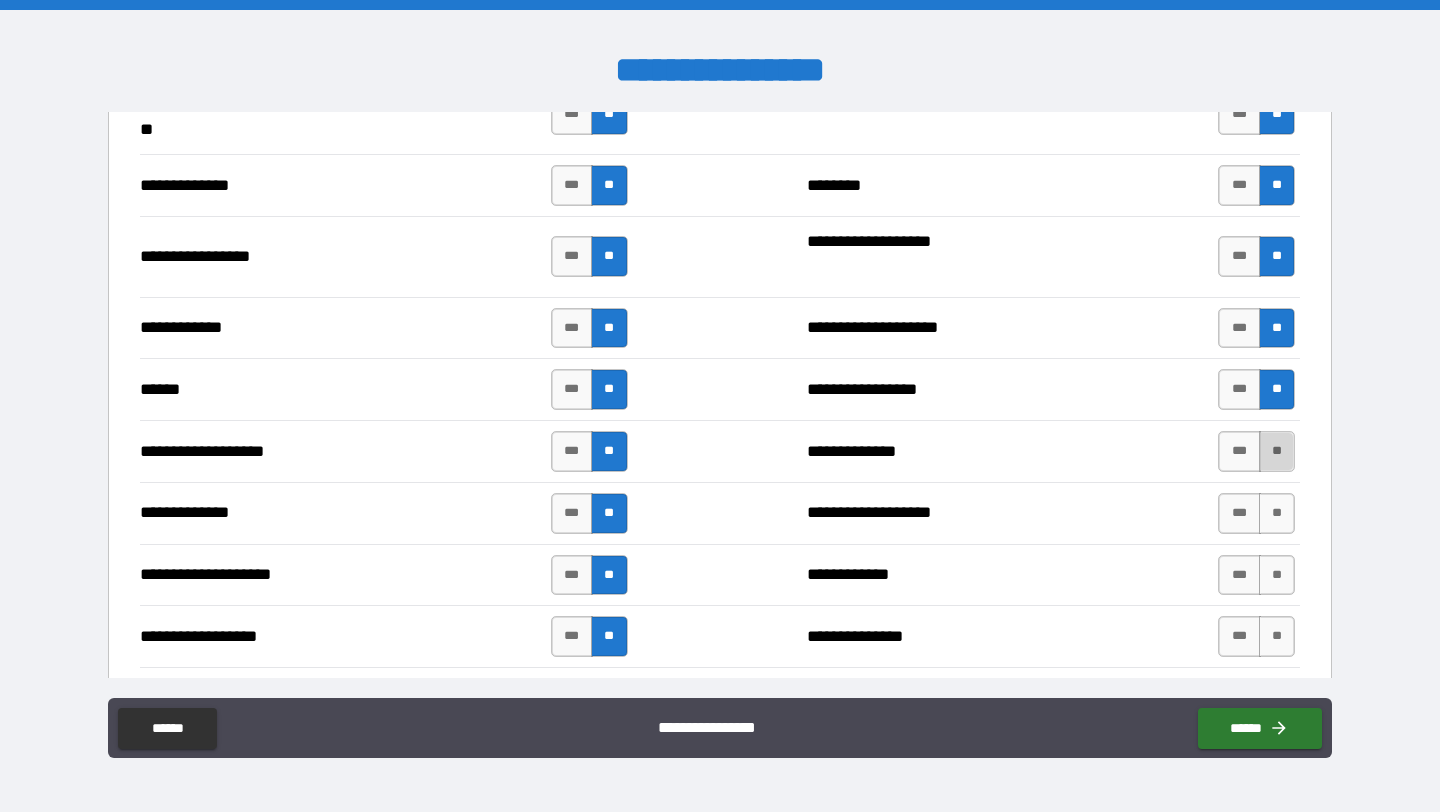 click on "**" at bounding box center [1277, 451] 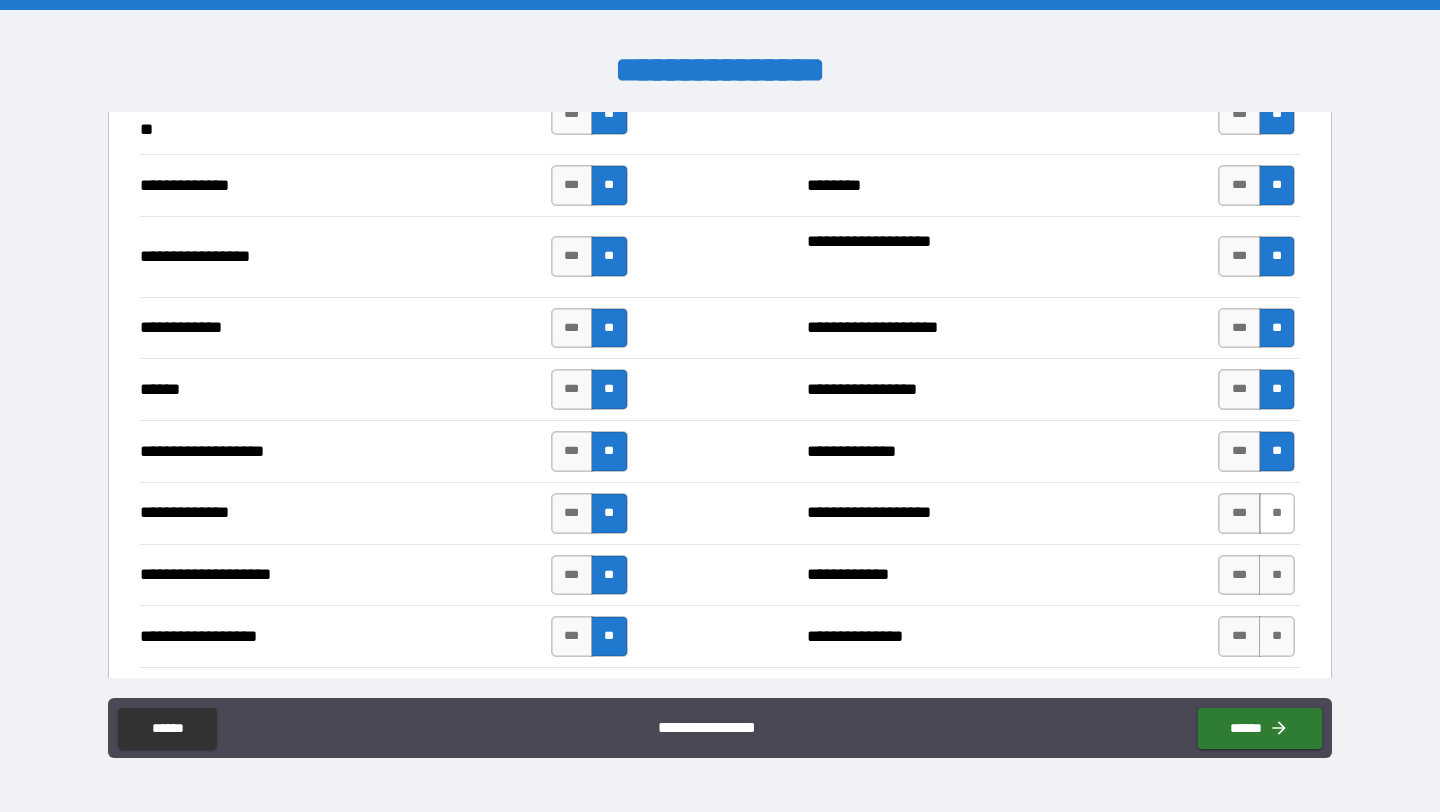 click on "**" at bounding box center (1277, 513) 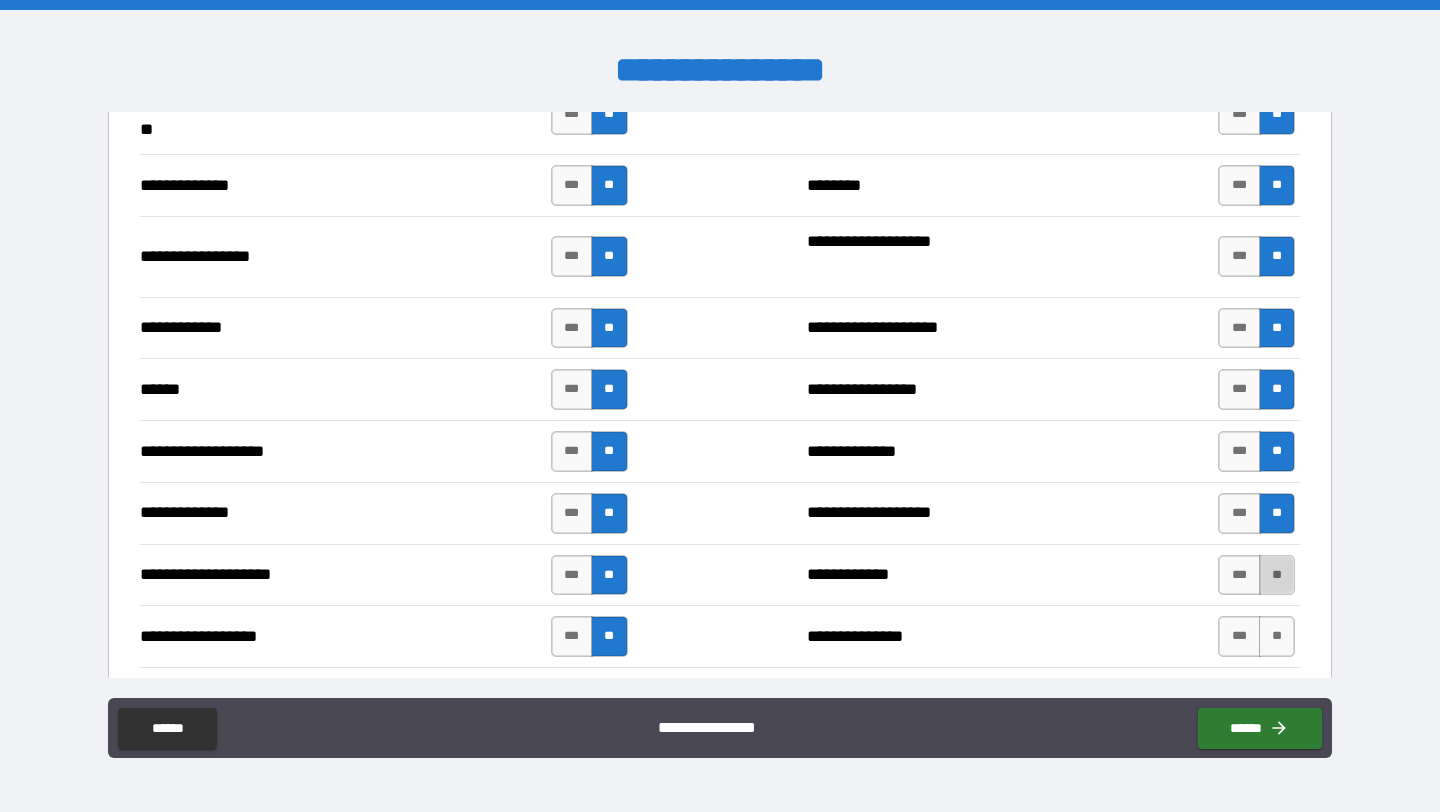 click on "**" at bounding box center [1277, 575] 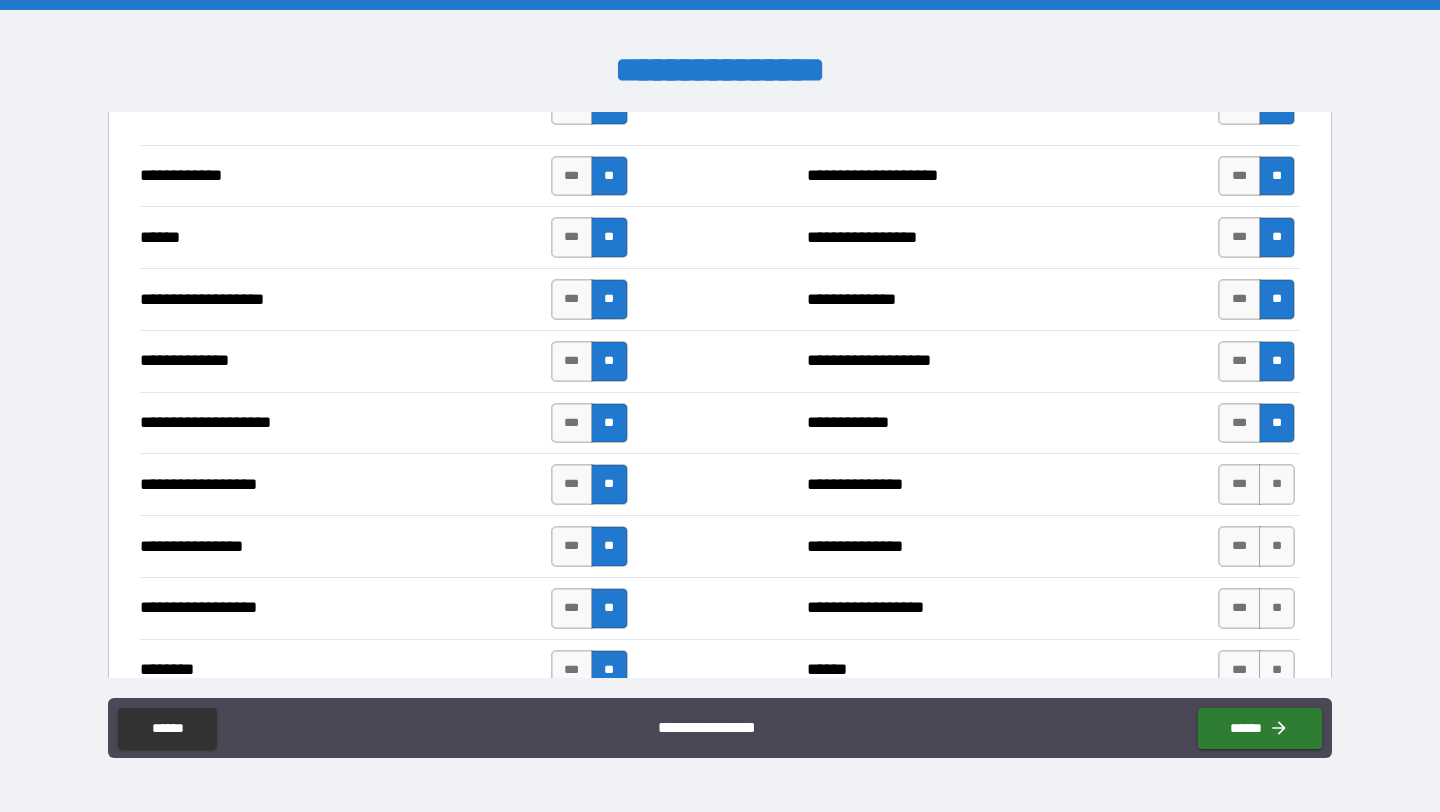 scroll, scrollTop: 3335, scrollLeft: 0, axis: vertical 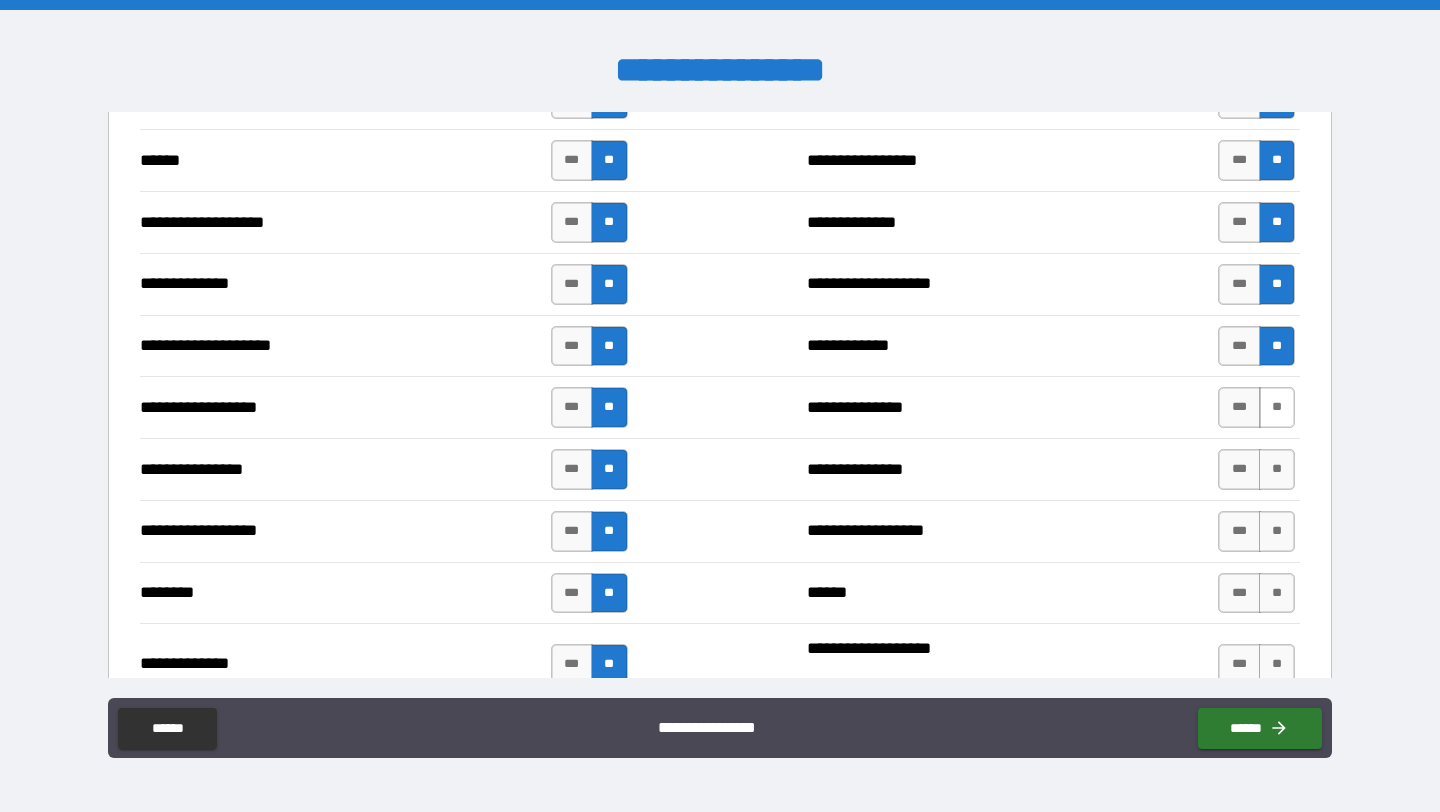 click on "**" at bounding box center (1277, 407) 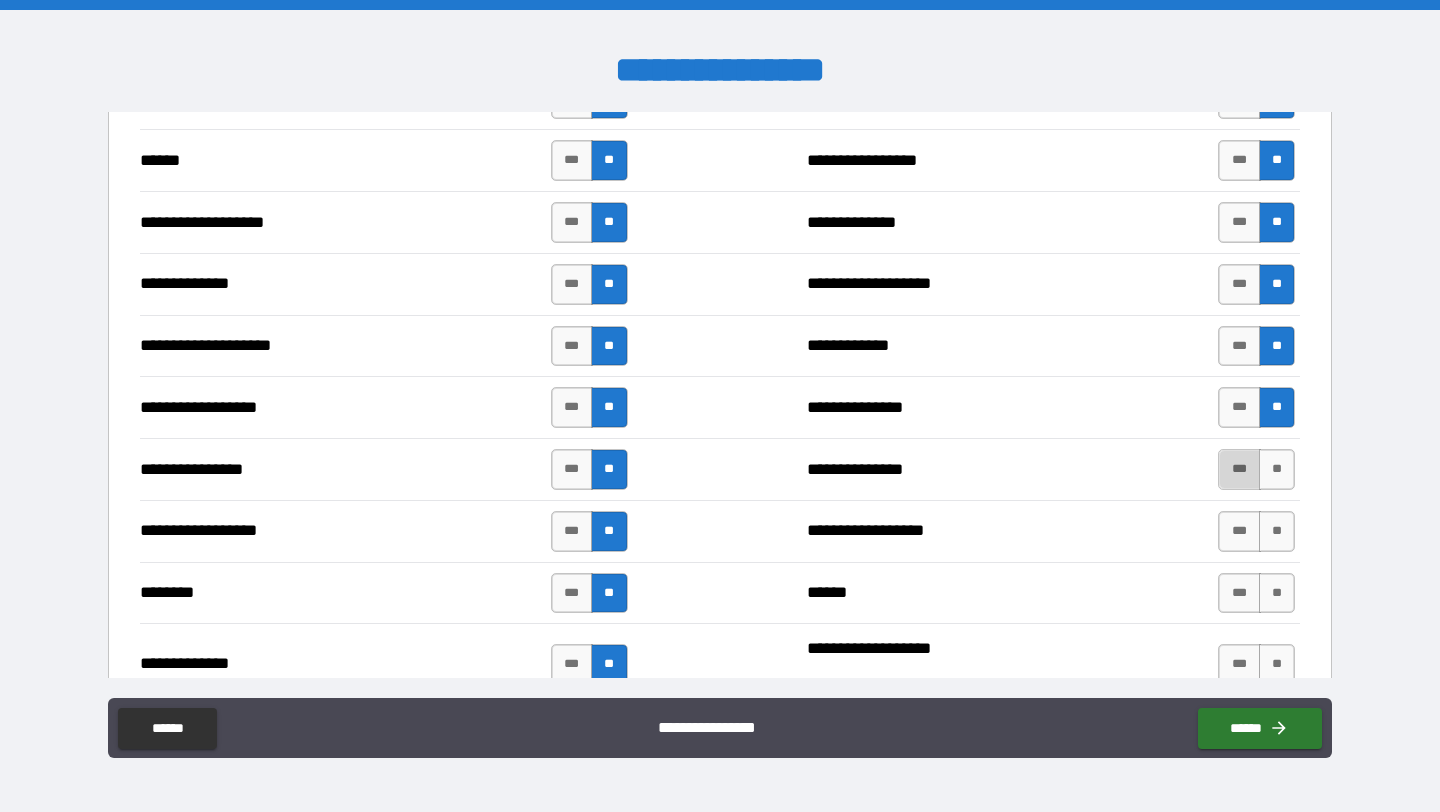 click on "***" at bounding box center (1239, 469) 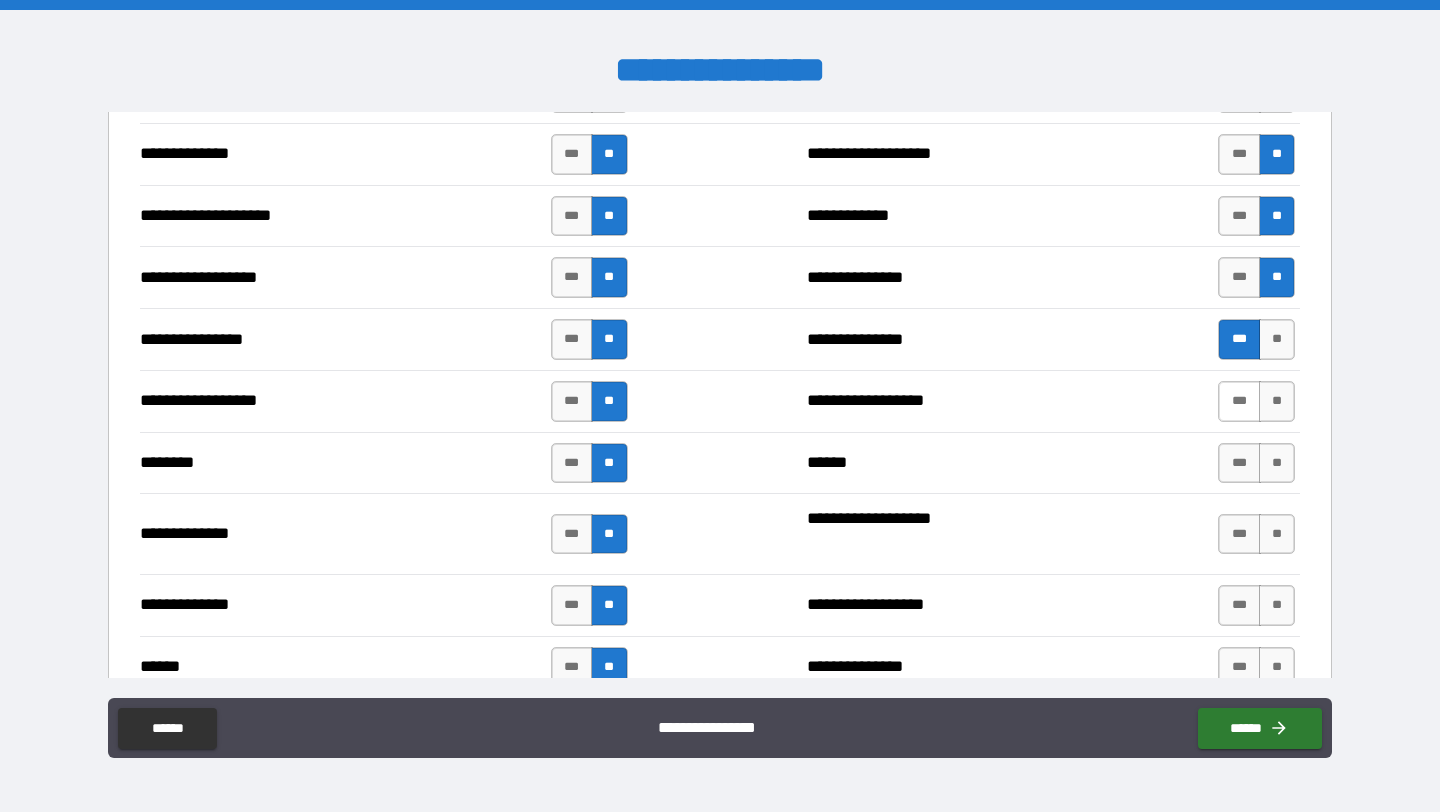 scroll, scrollTop: 3494, scrollLeft: 0, axis: vertical 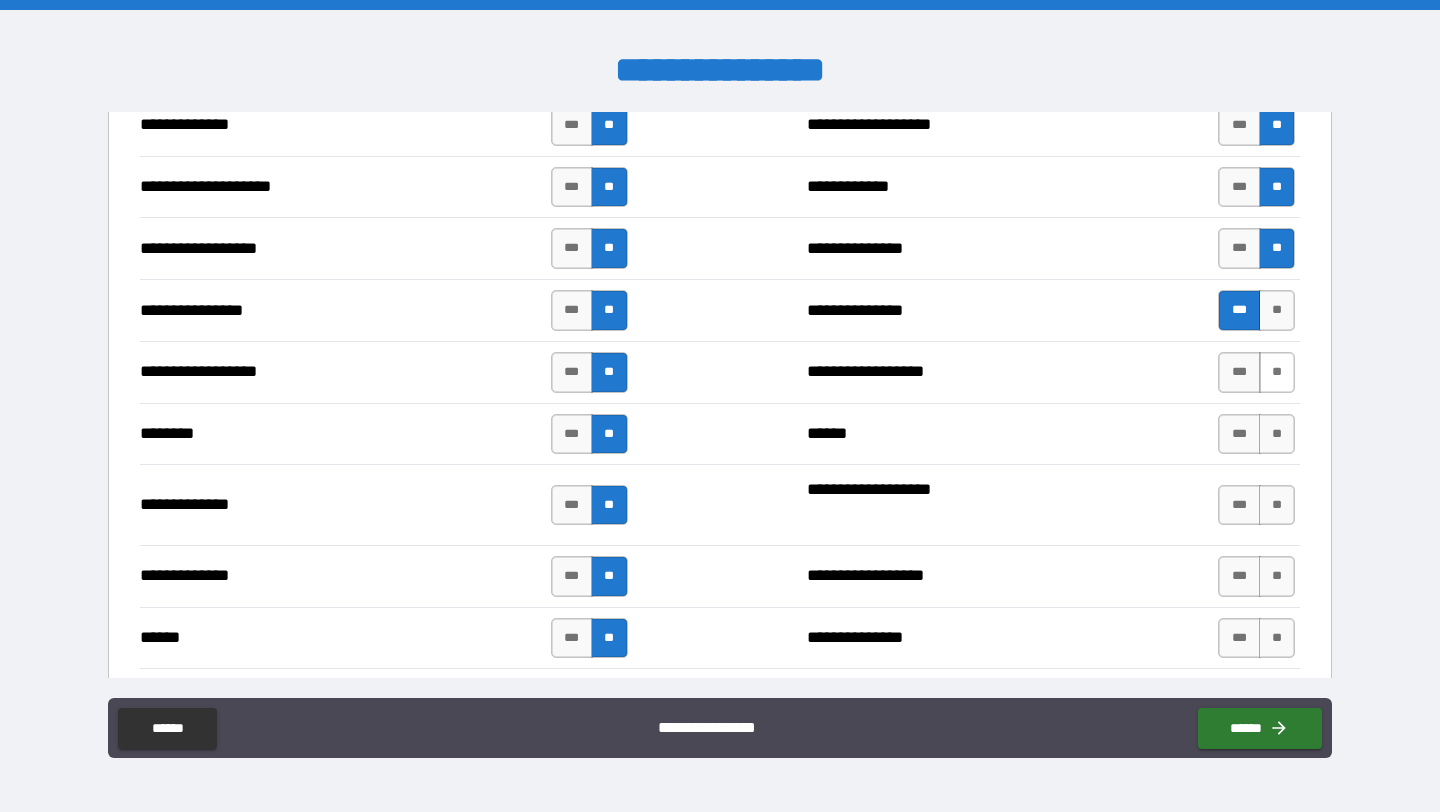 click on "**" at bounding box center (1277, 372) 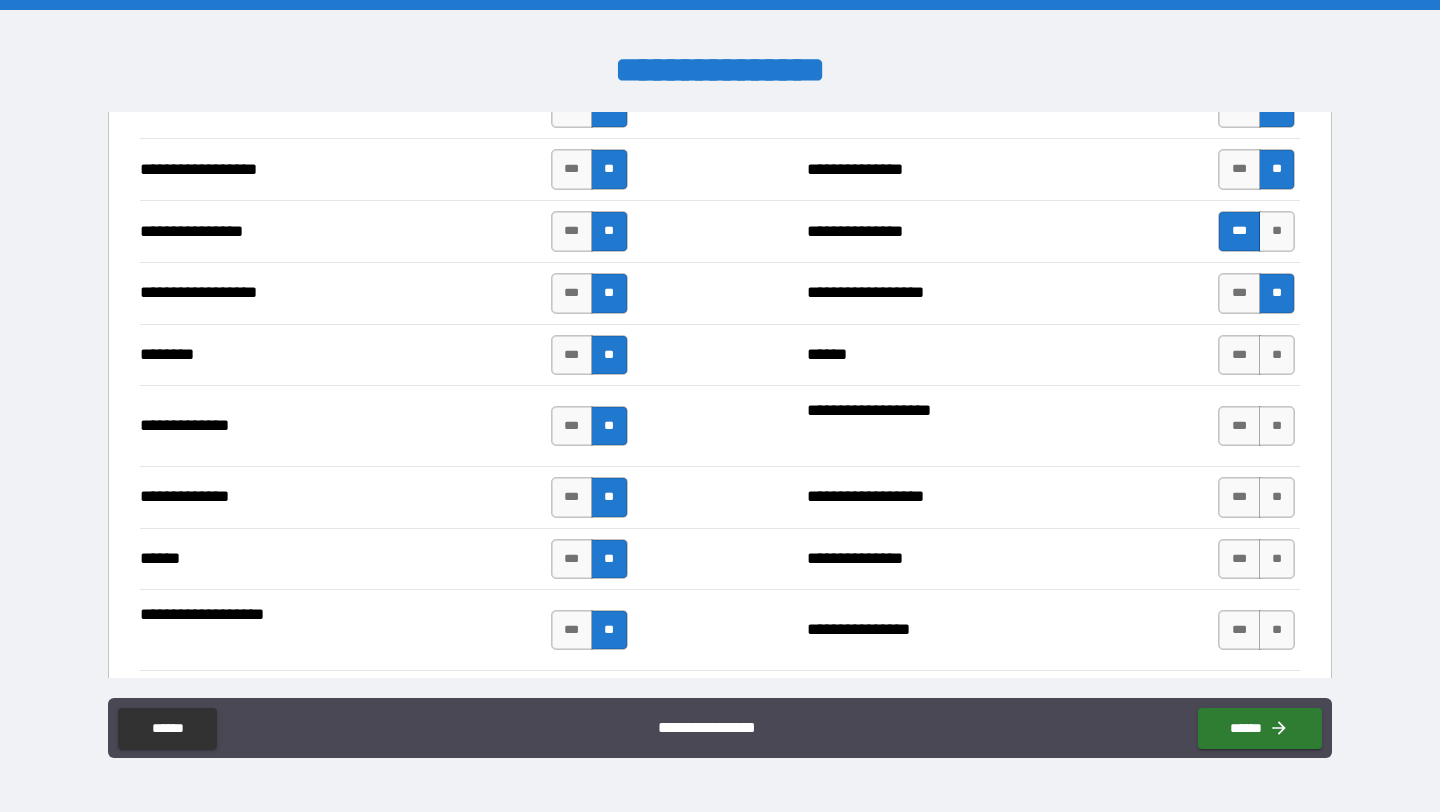 scroll, scrollTop: 3597, scrollLeft: 0, axis: vertical 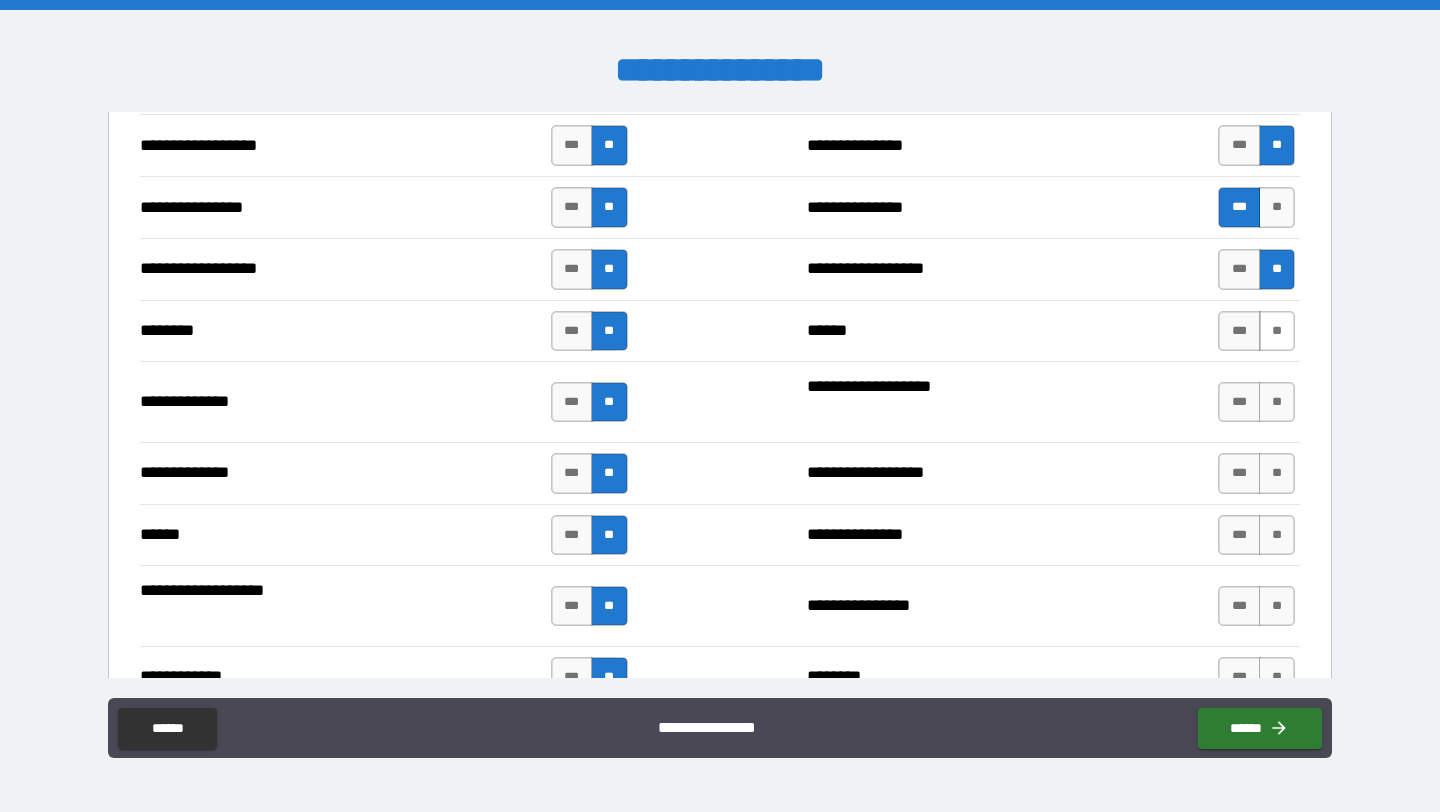 click on "**" at bounding box center [1277, 331] 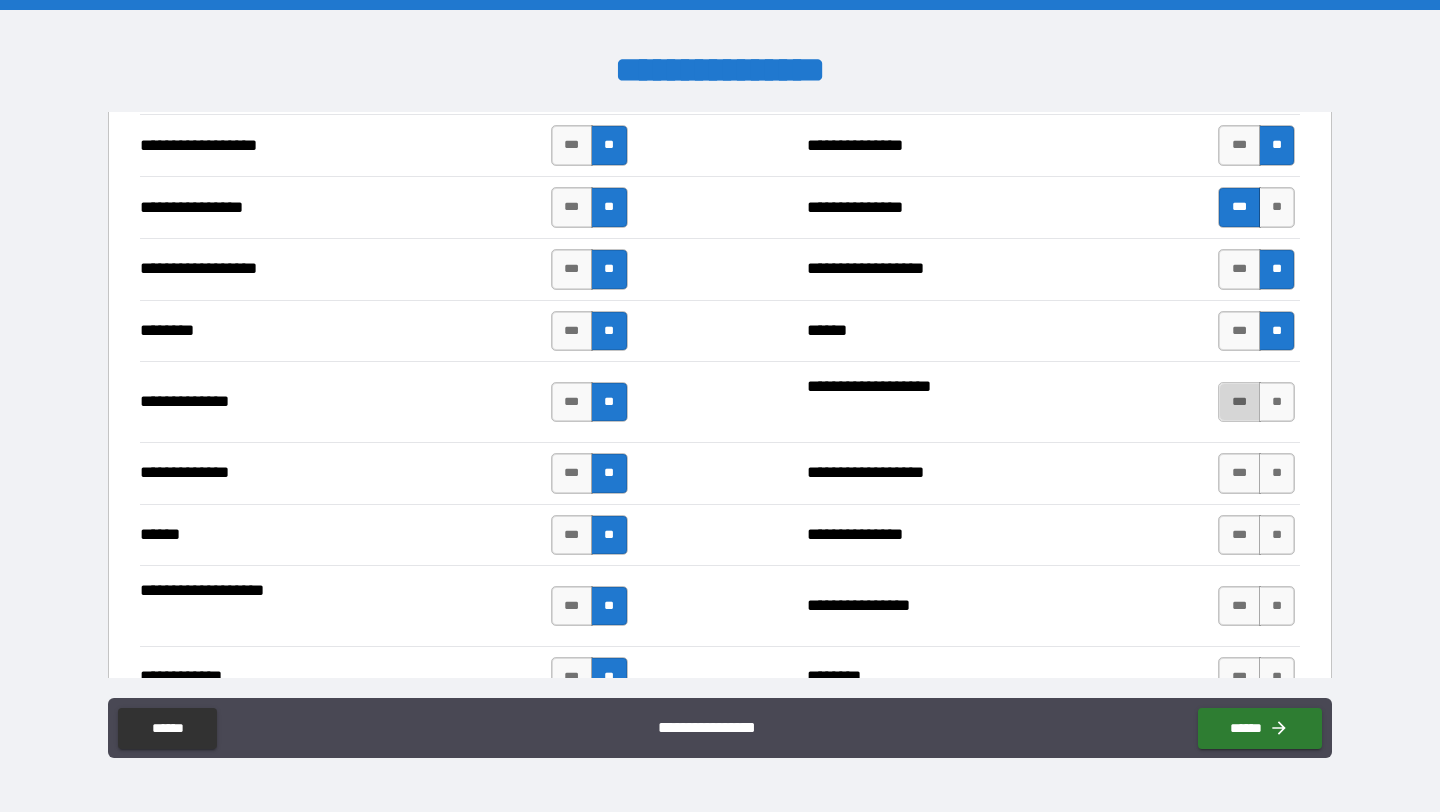 click on "***" at bounding box center (1239, 402) 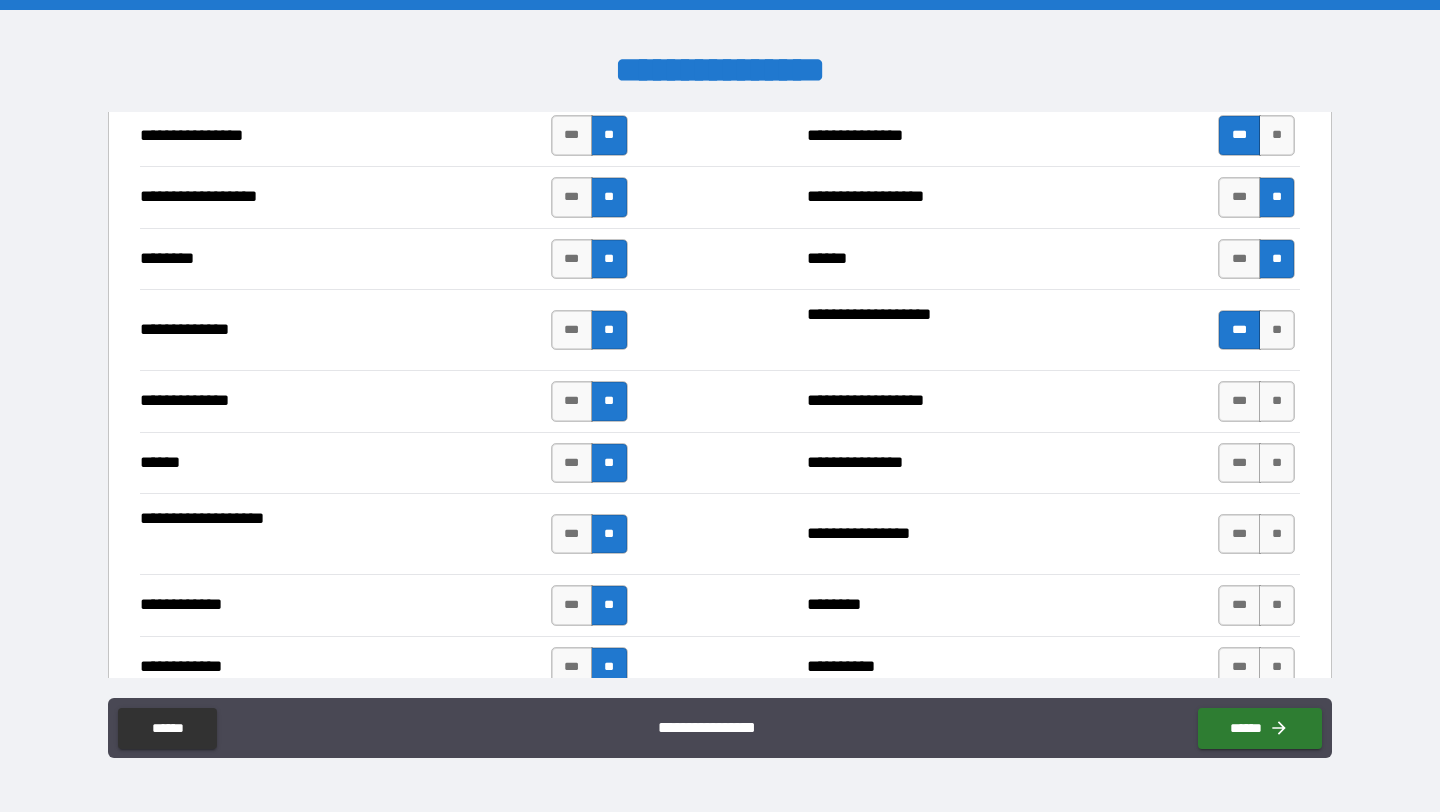 scroll, scrollTop: 3673, scrollLeft: 0, axis: vertical 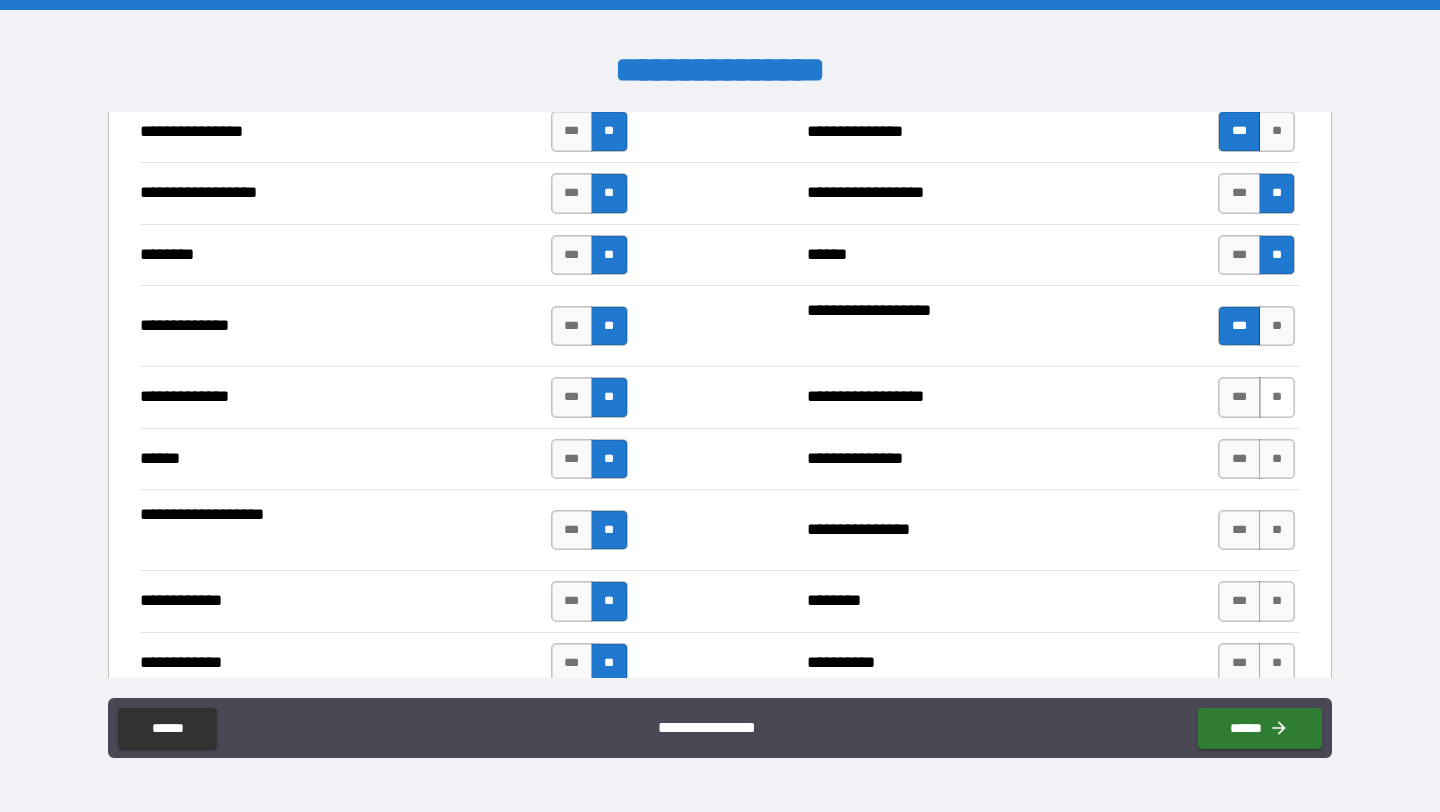 click on "**" at bounding box center (1277, 397) 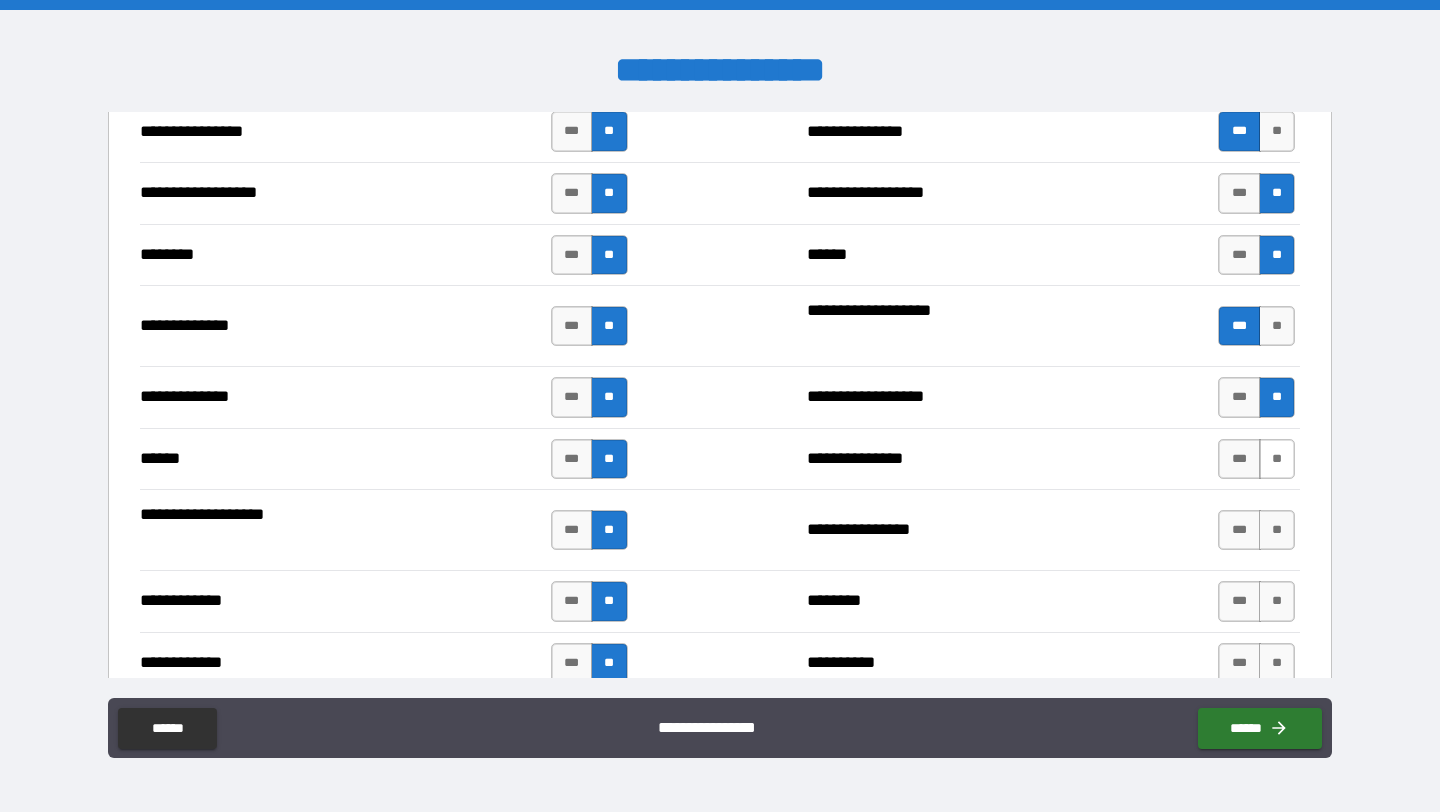 click on "**" at bounding box center (1277, 459) 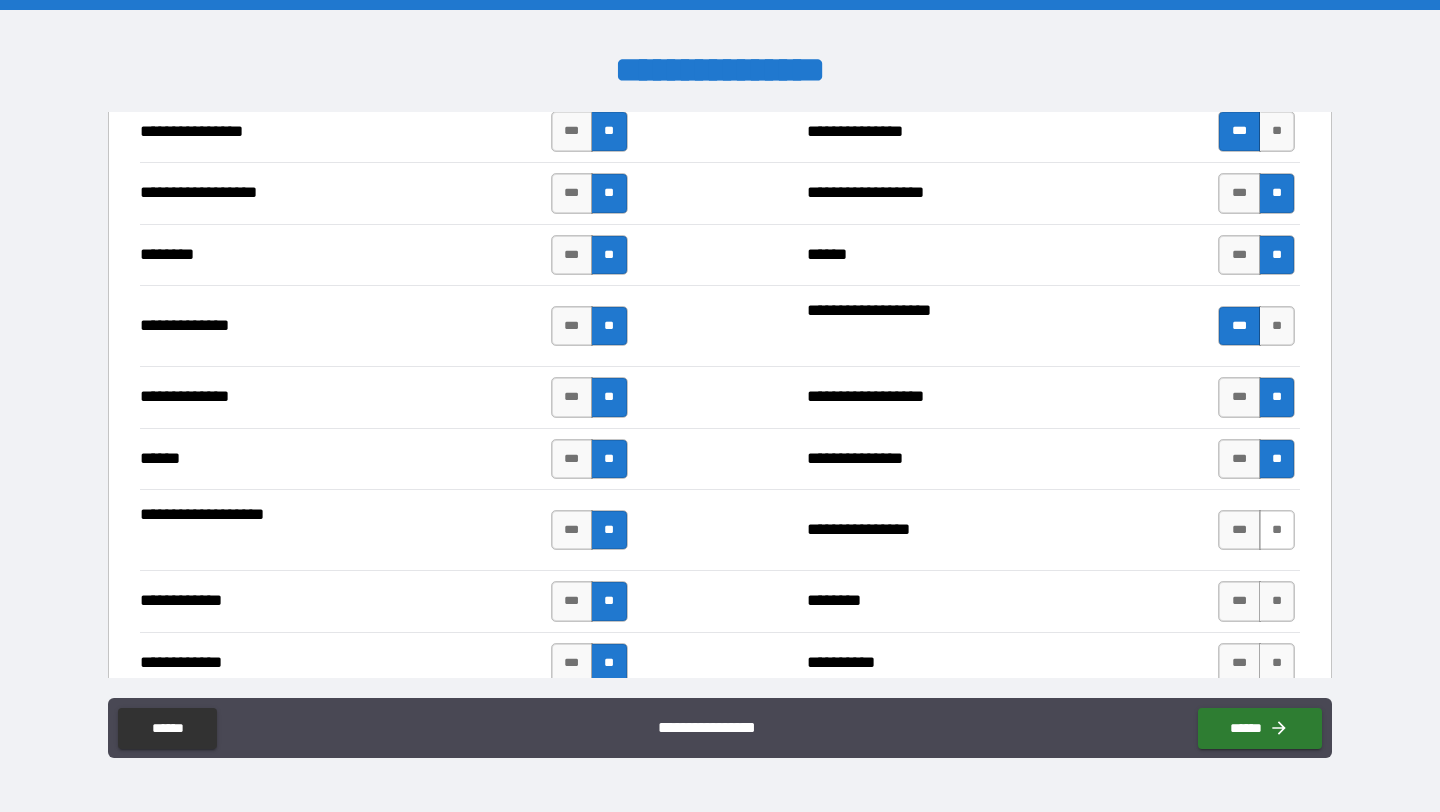 click on "**" at bounding box center (1277, 530) 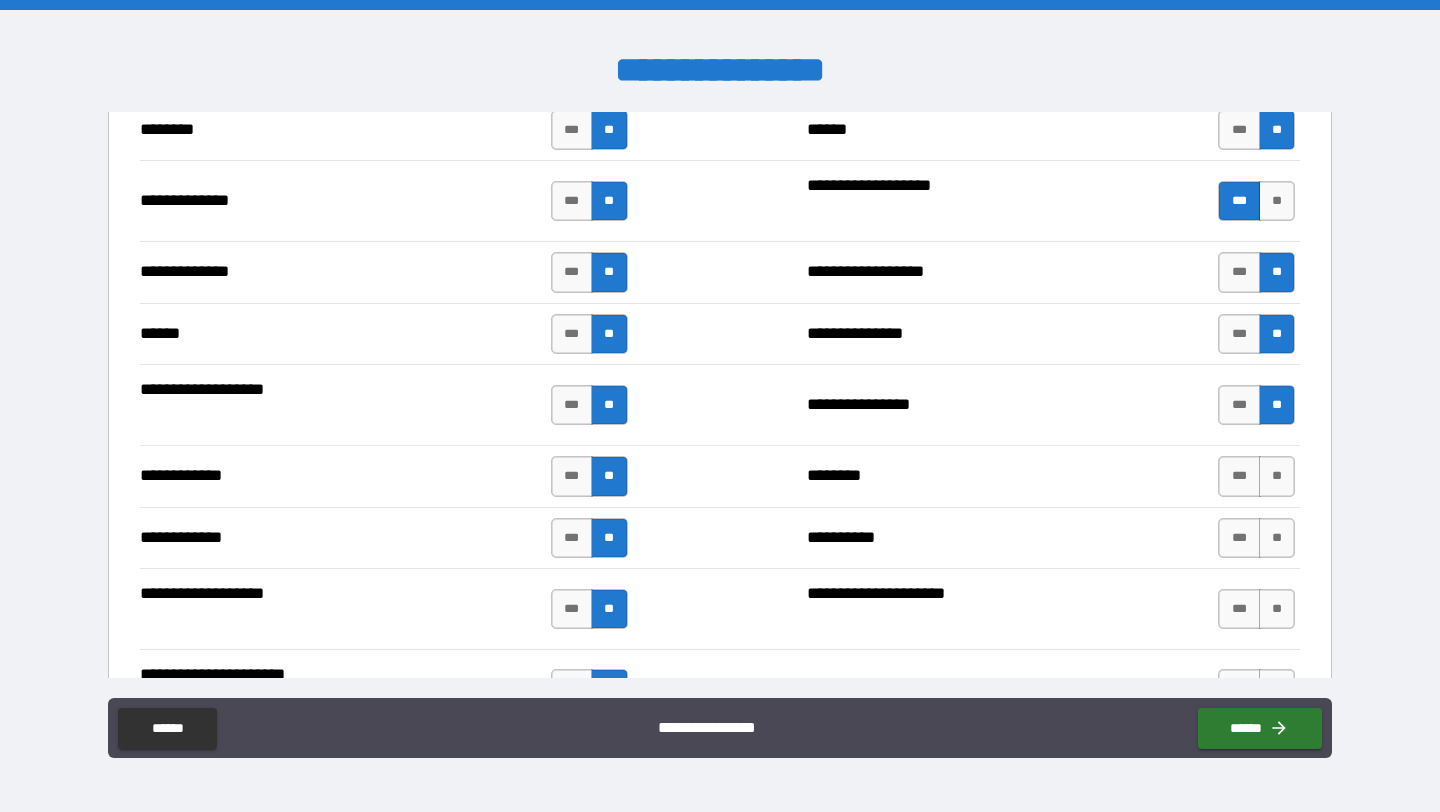 scroll, scrollTop: 3842, scrollLeft: 0, axis: vertical 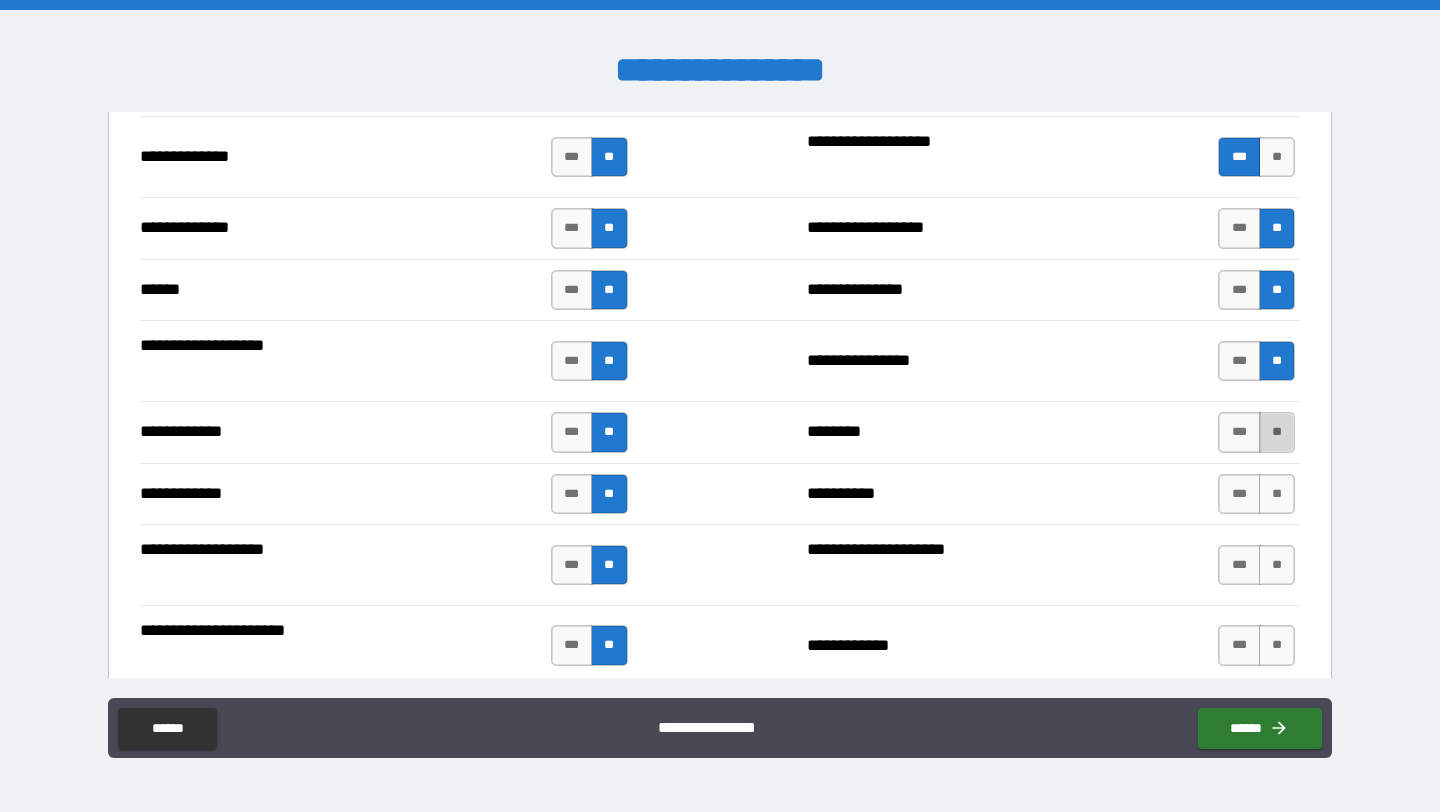 click on "**" at bounding box center [1277, 432] 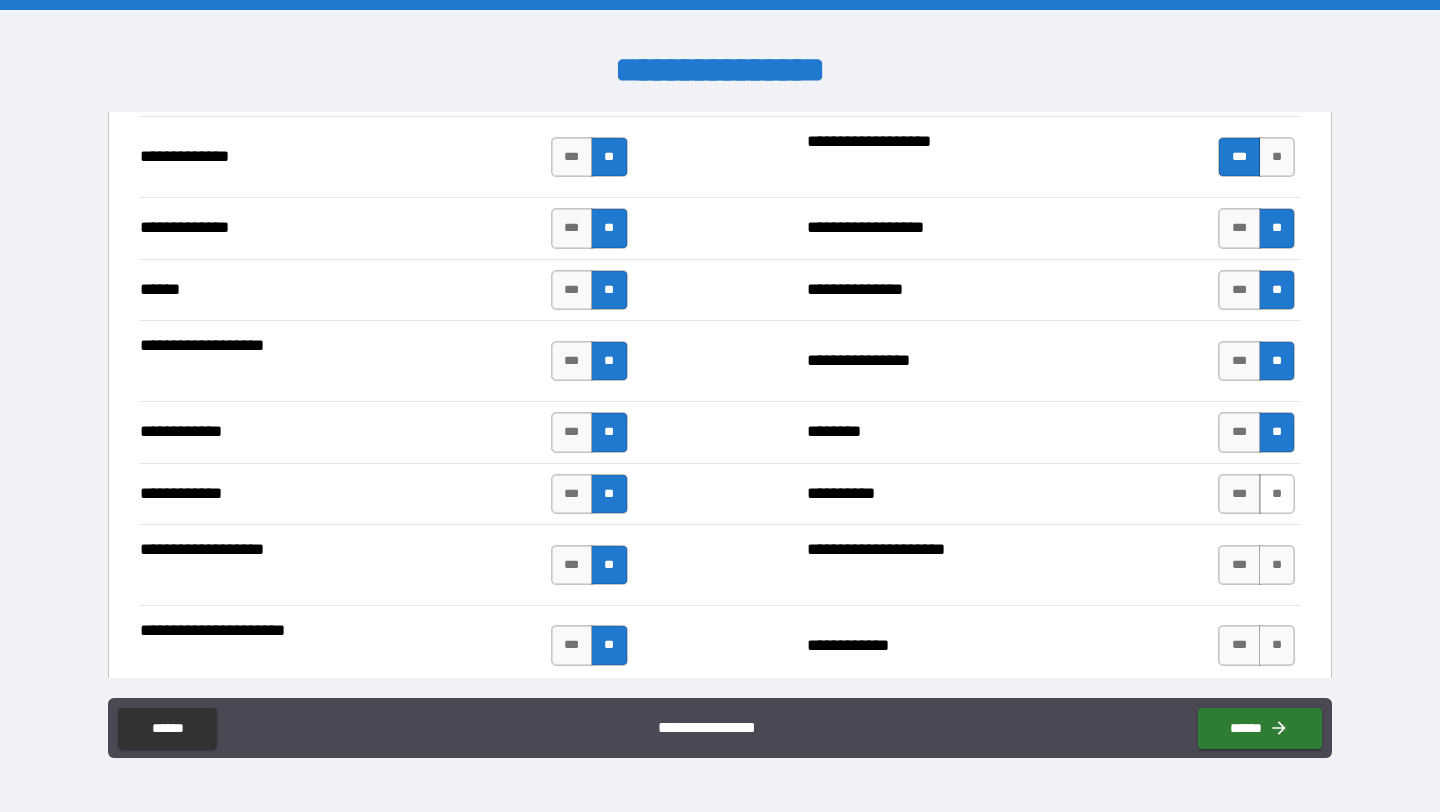 click on "**" at bounding box center [1277, 494] 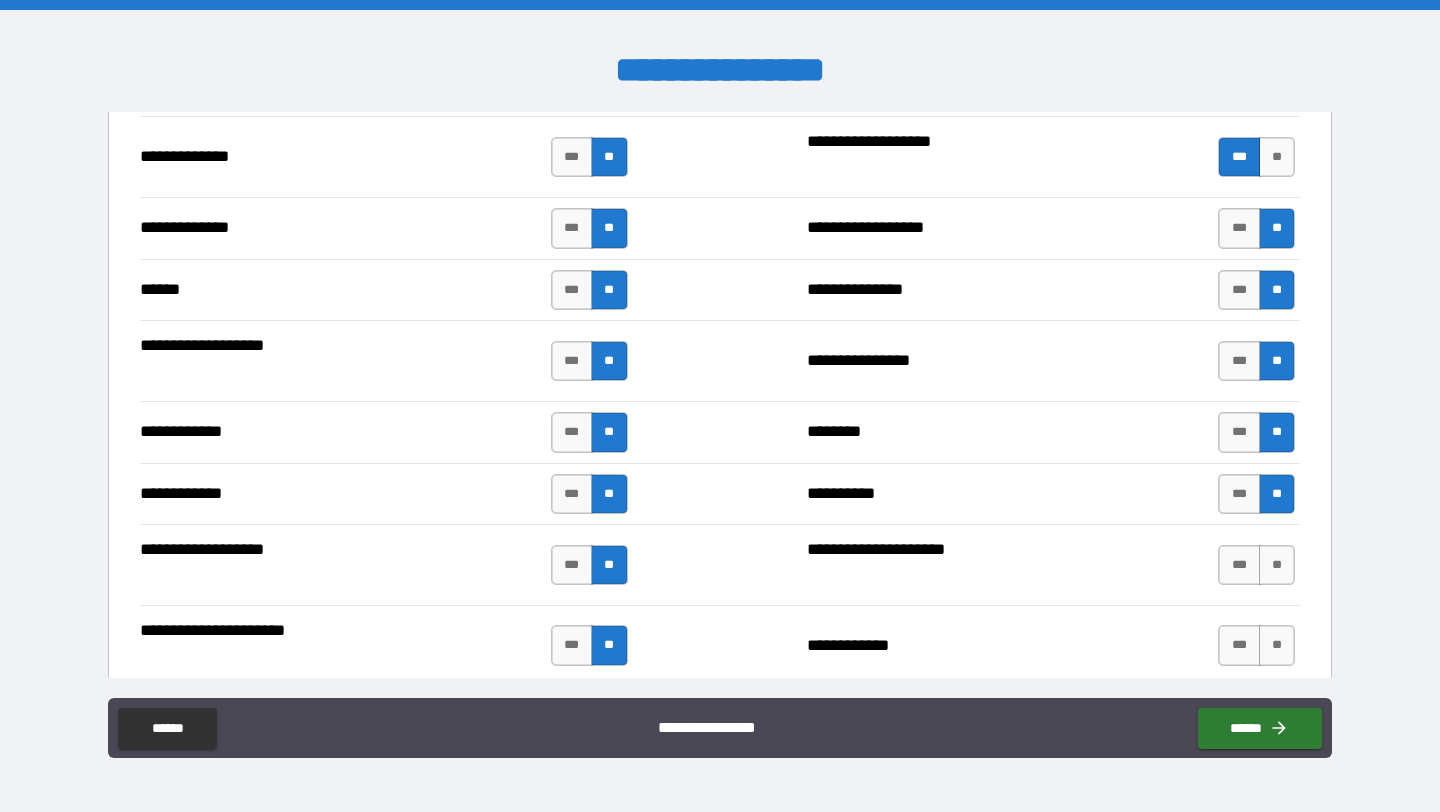 click on "*** **" at bounding box center (1259, 565) 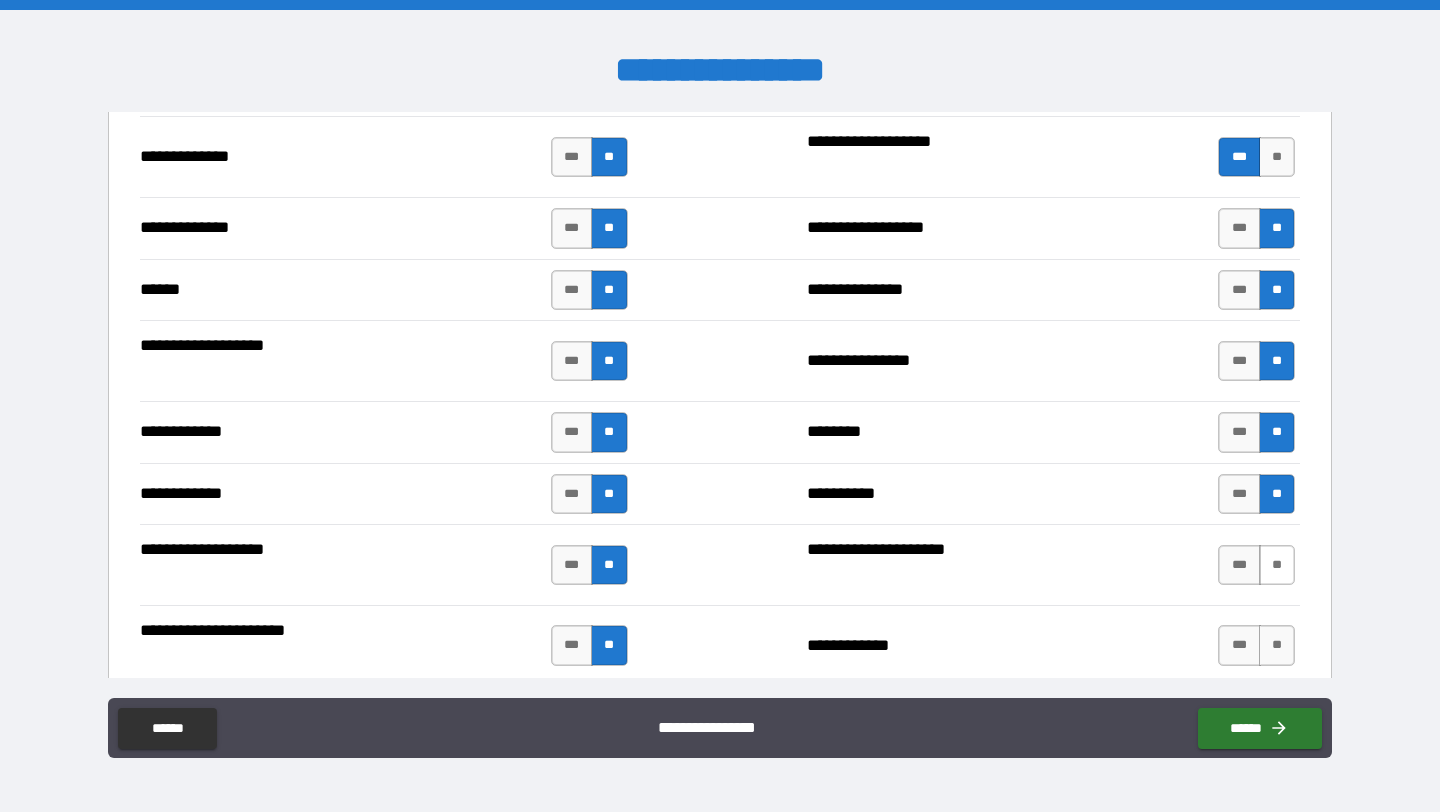 click on "**" at bounding box center (1277, 565) 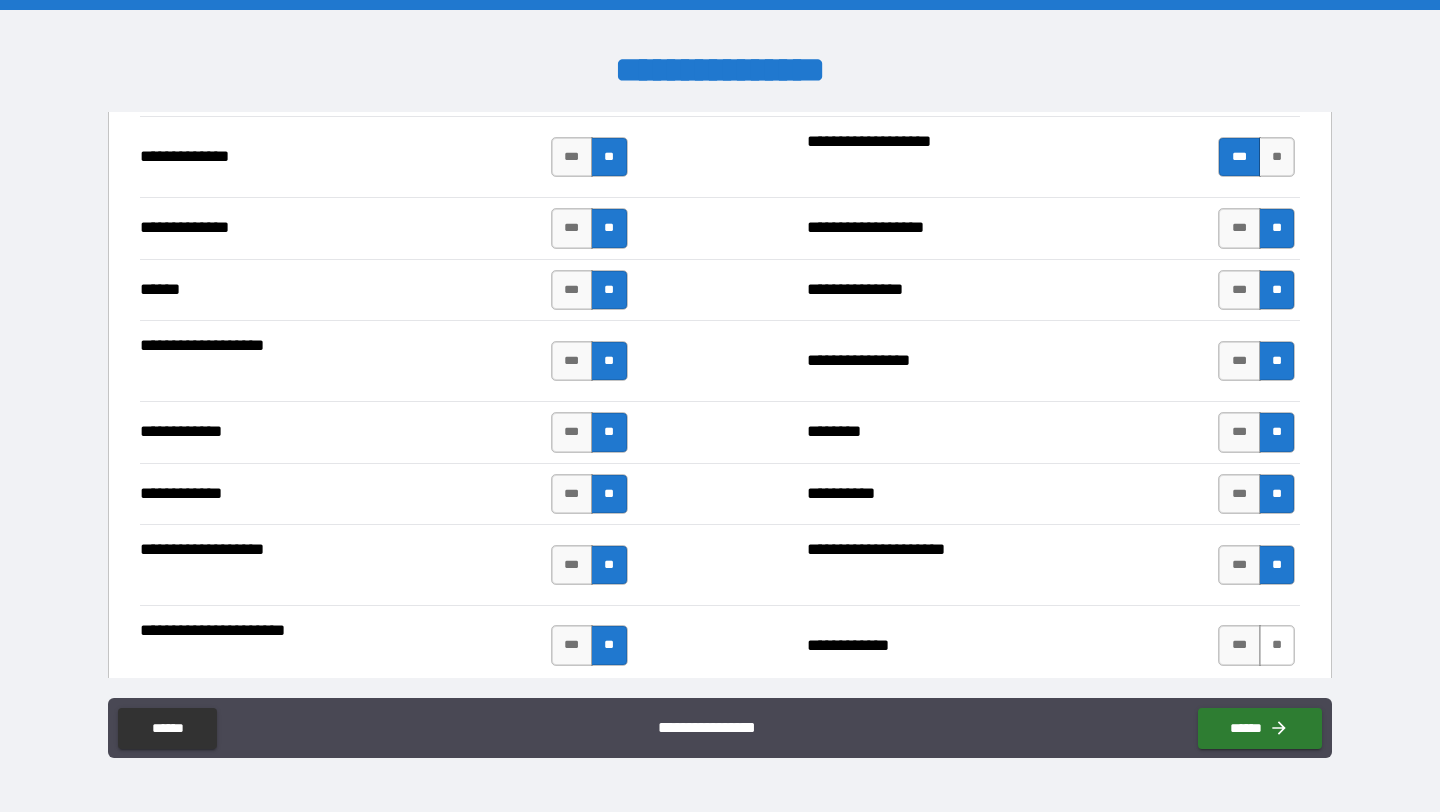 click on "**" at bounding box center (1277, 645) 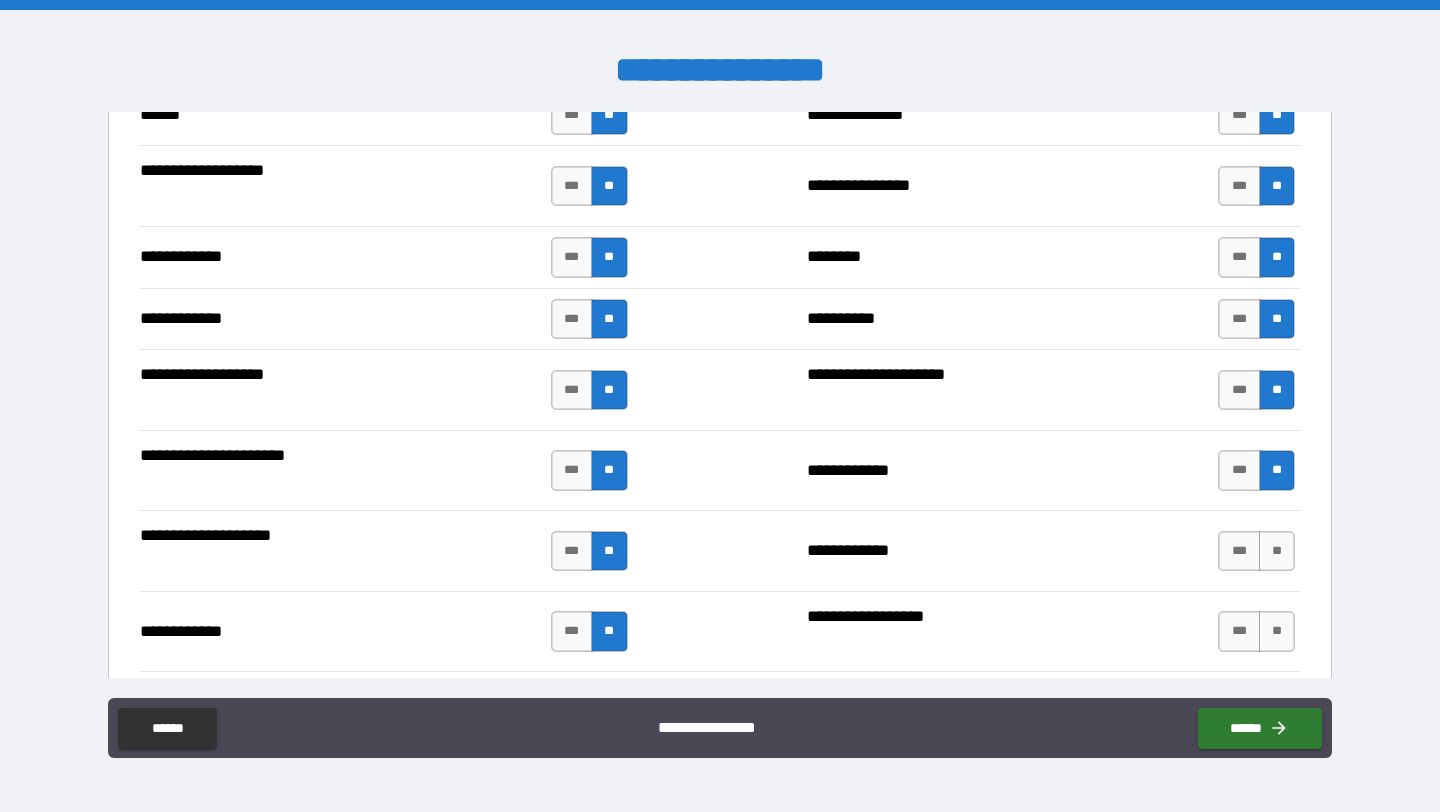scroll, scrollTop: 4037, scrollLeft: 0, axis: vertical 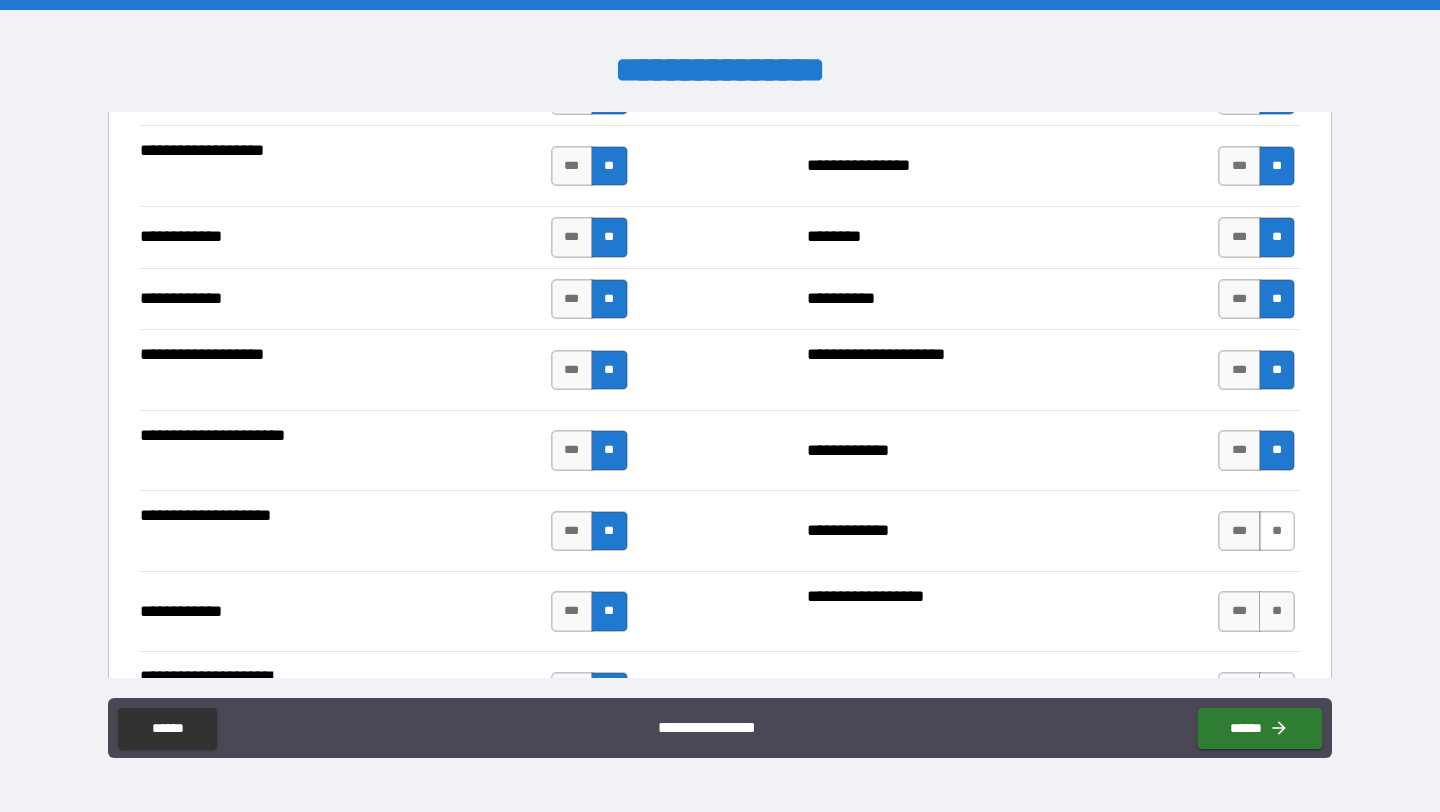 click on "**" at bounding box center [1277, 531] 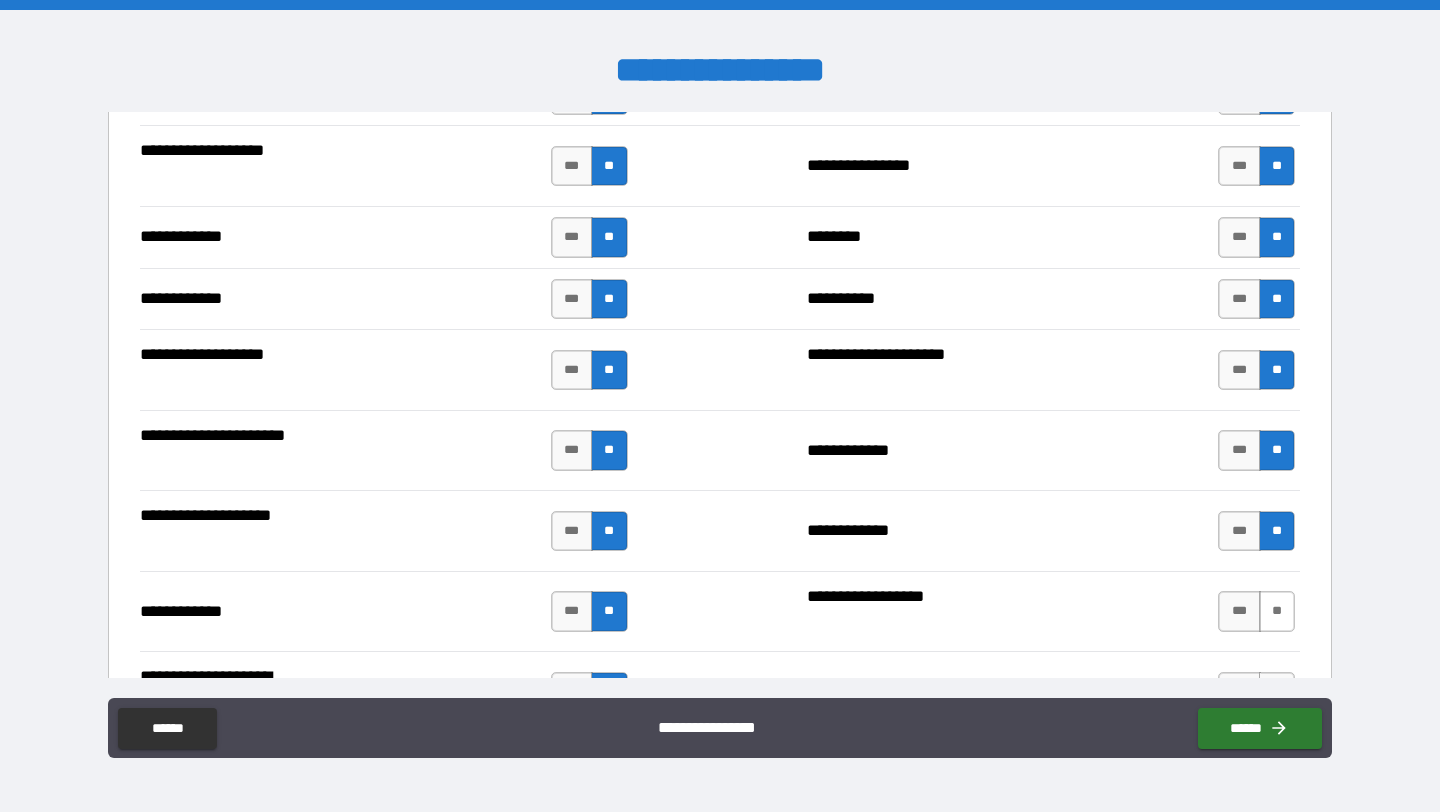 click on "**" at bounding box center [1277, 611] 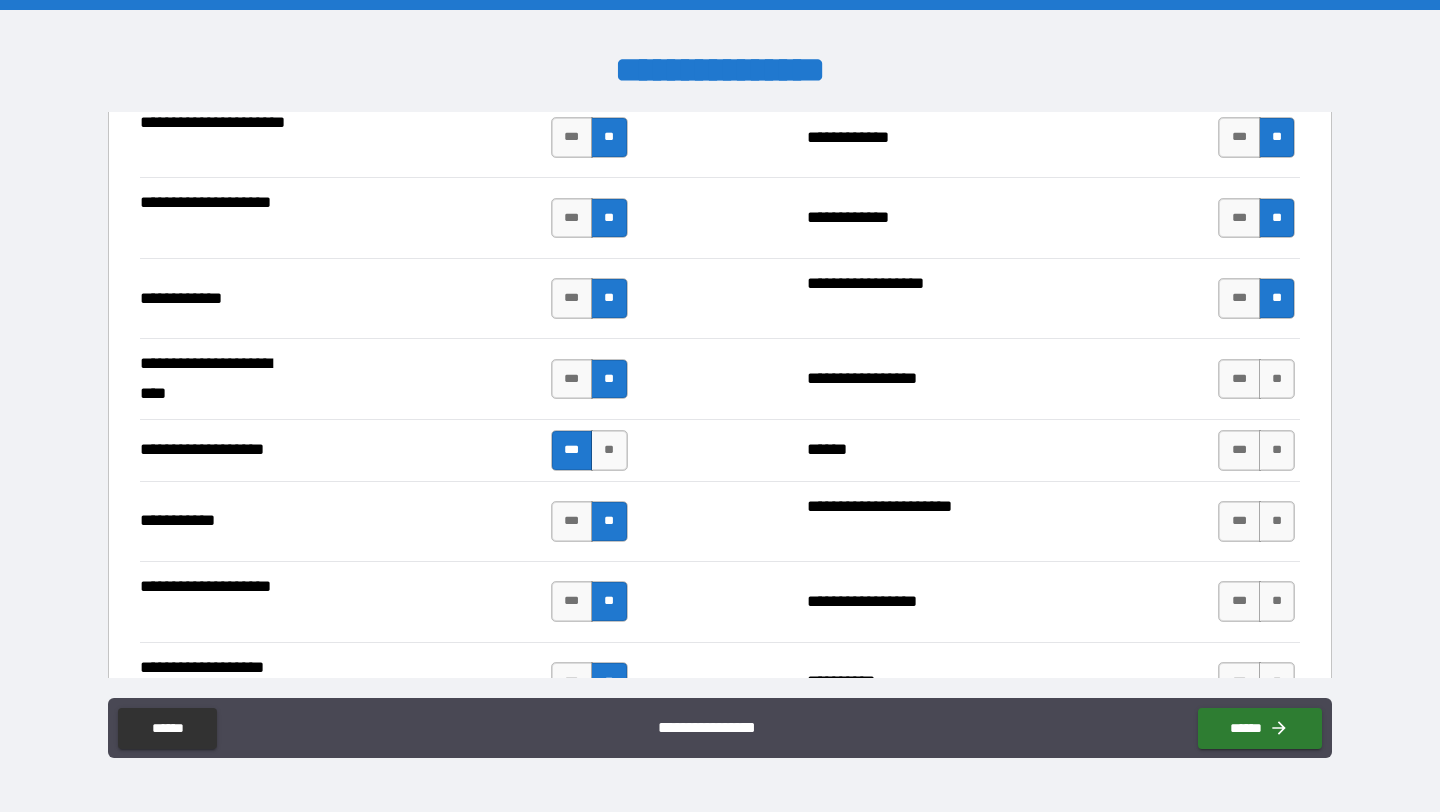 scroll, scrollTop: 4356, scrollLeft: 0, axis: vertical 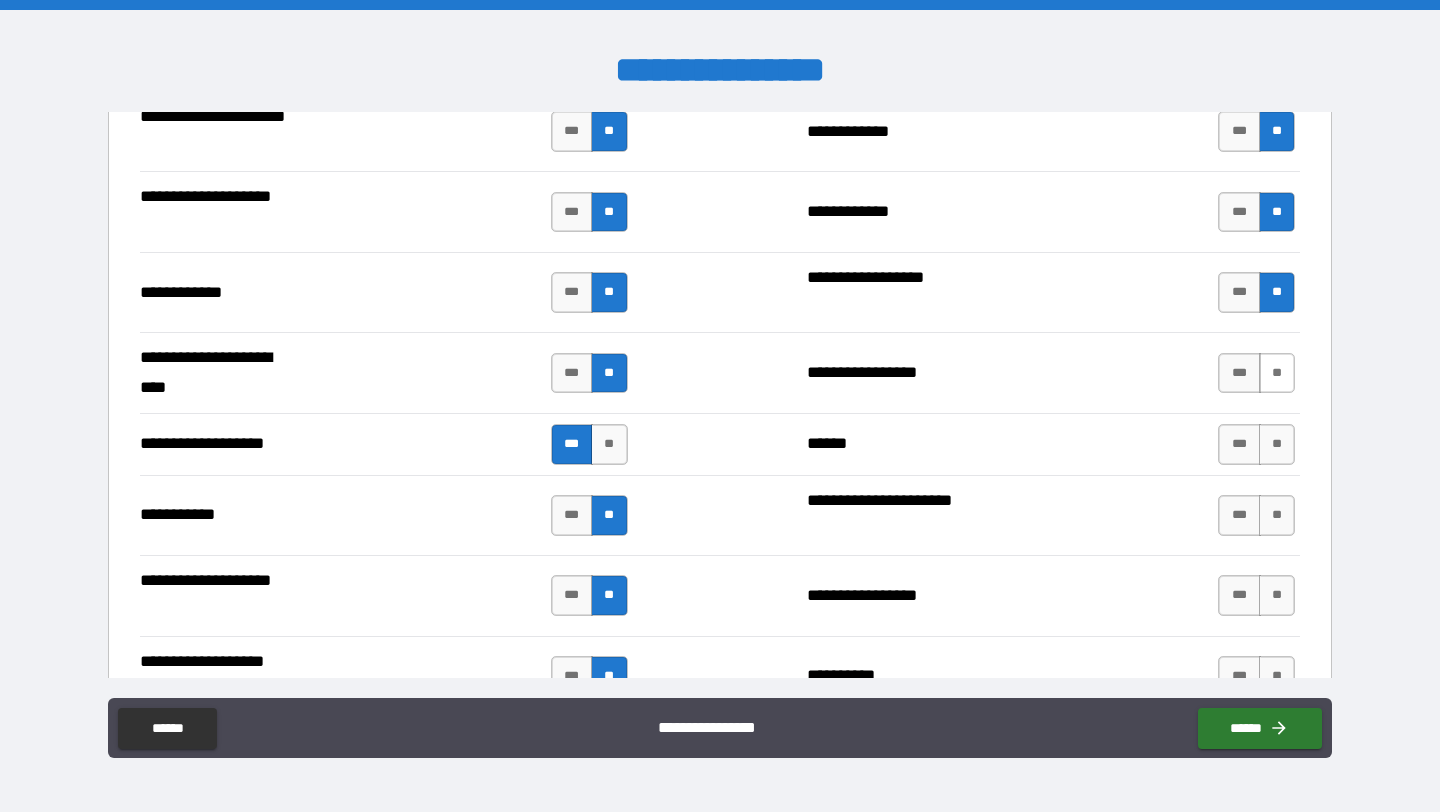 click on "**" at bounding box center [1277, 373] 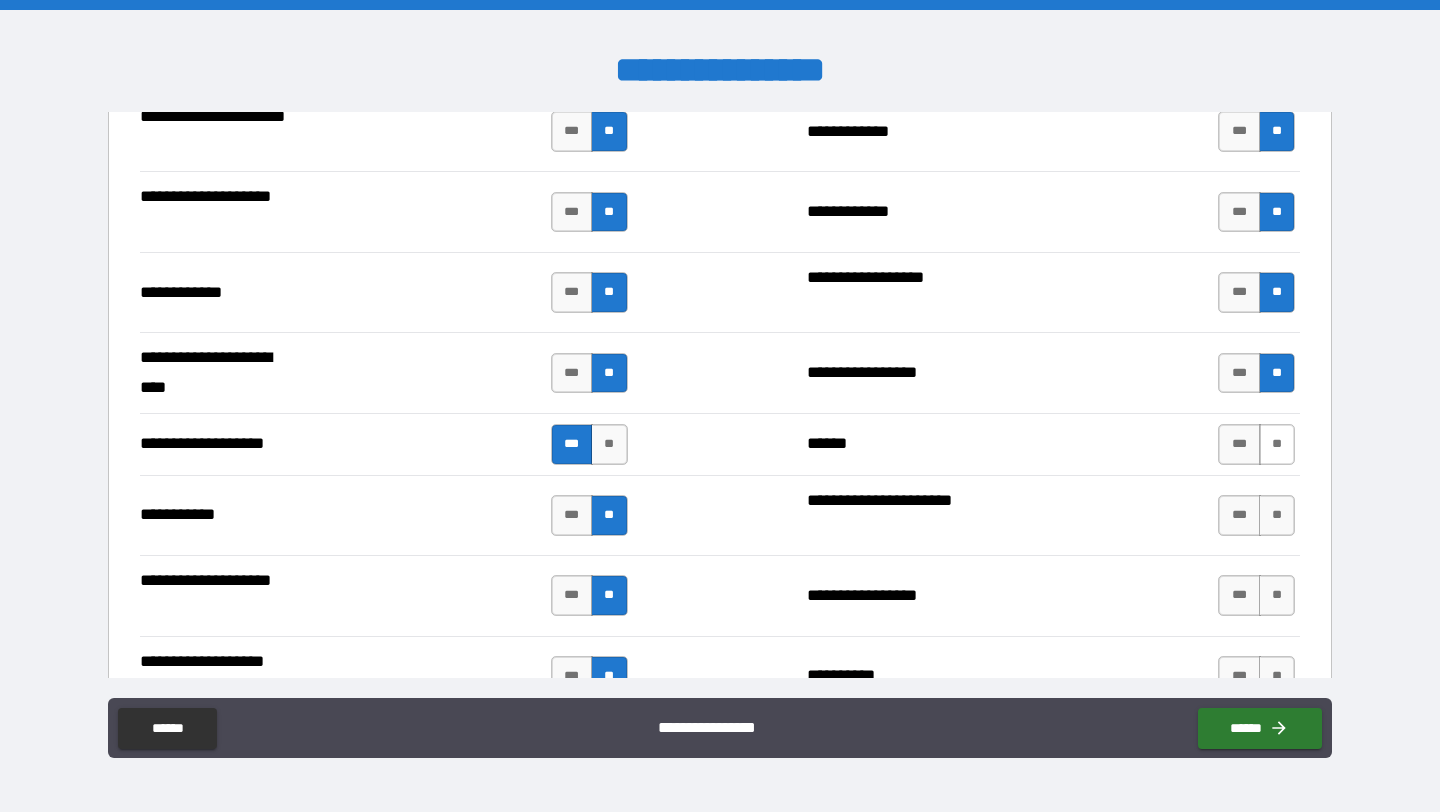 click on "**" at bounding box center [1277, 444] 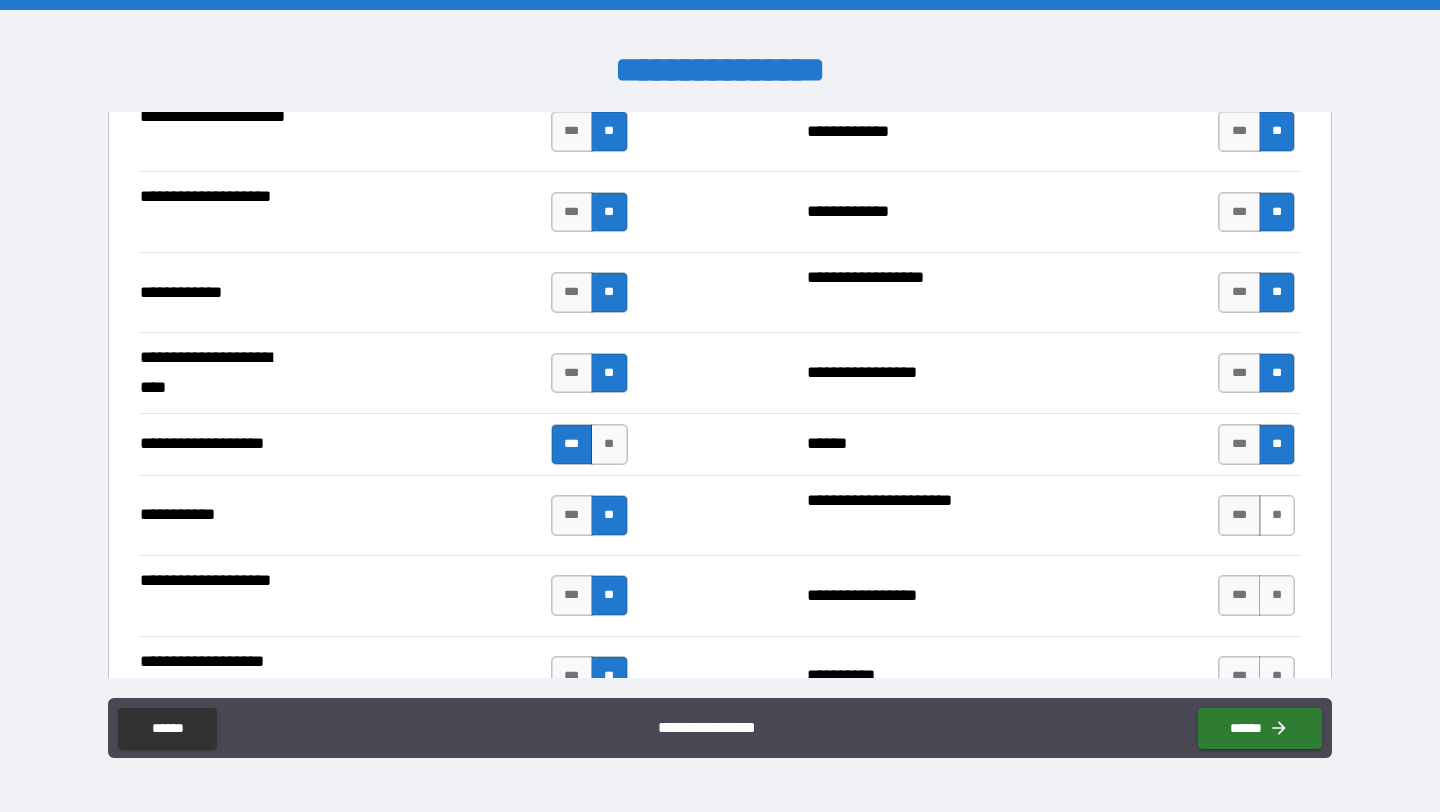 click on "**" at bounding box center (1277, 515) 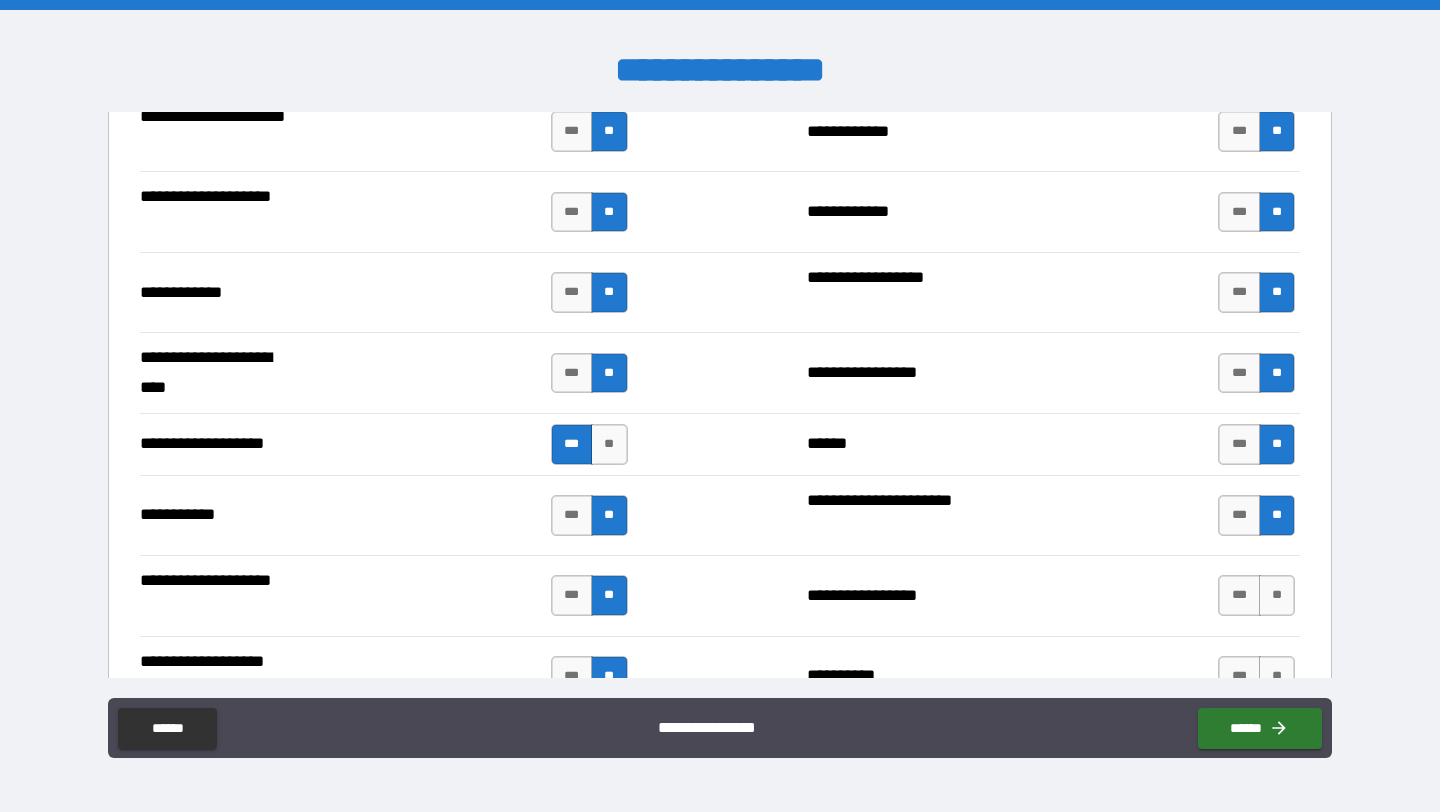 click on "*** **" at bounding box center (1256, 595) 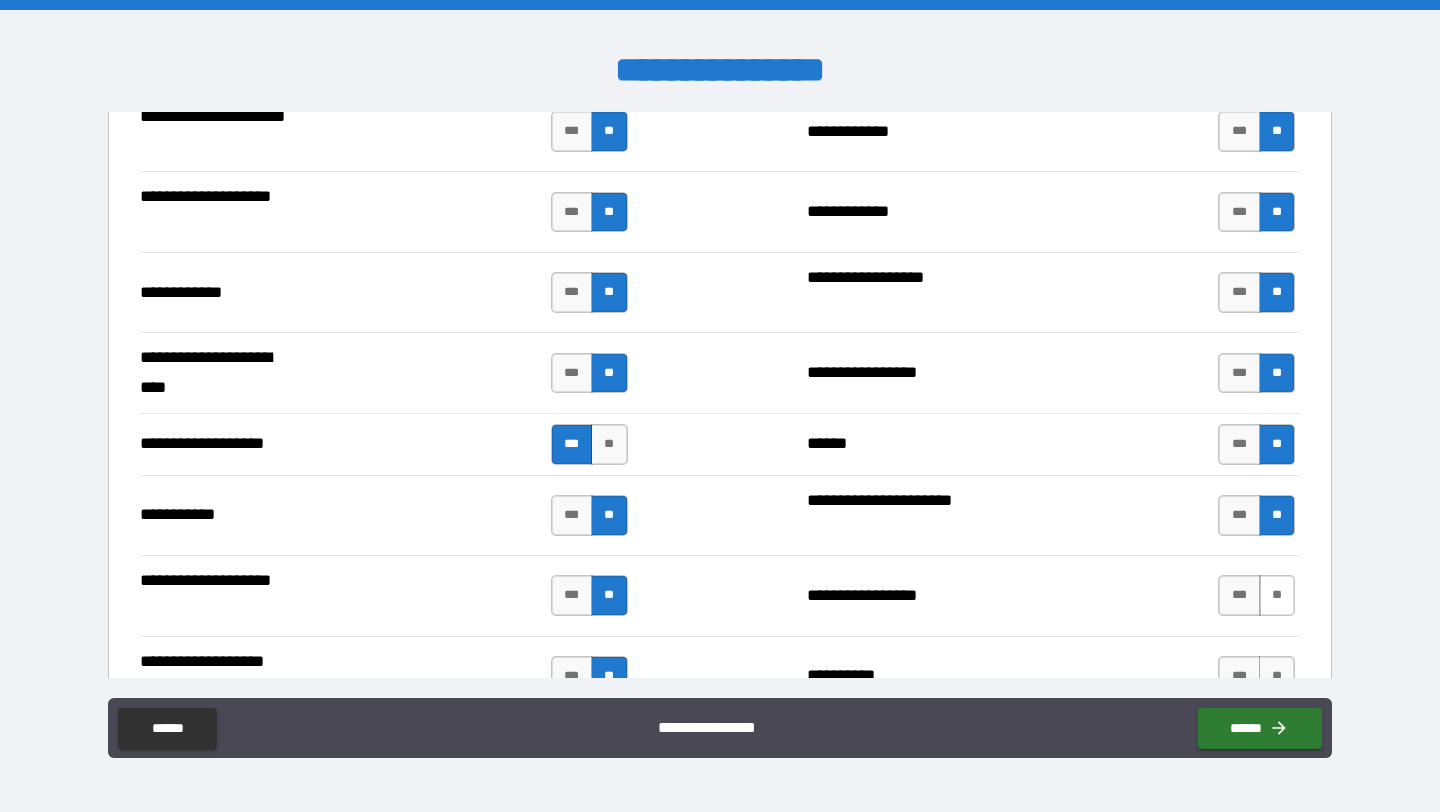 click on "**" at bounding box center (1277, 595) 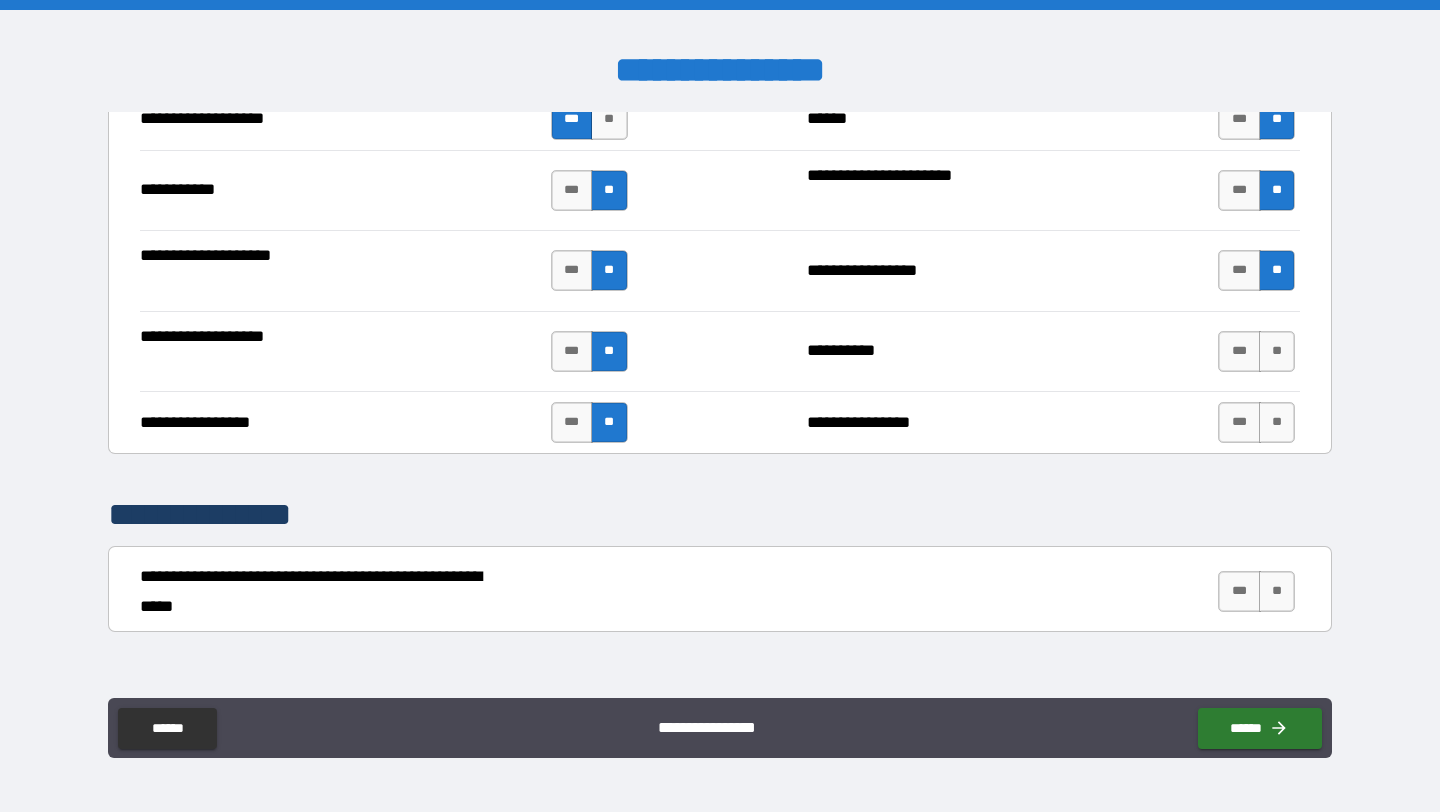 scroll, scrollTop: 4716, scrollLeft: 0, axis: vertical 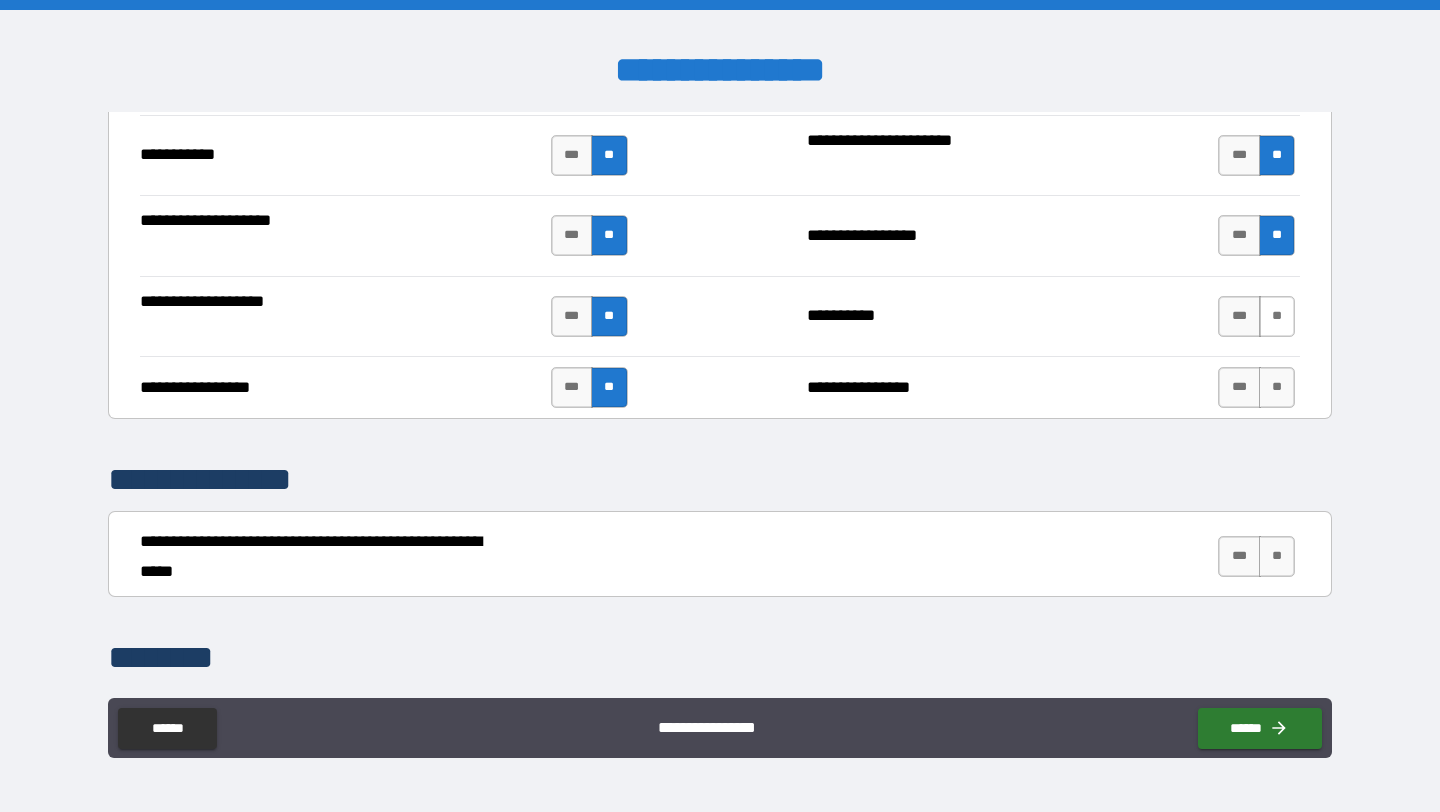 click on "**" at bounding box center [1277, 316] 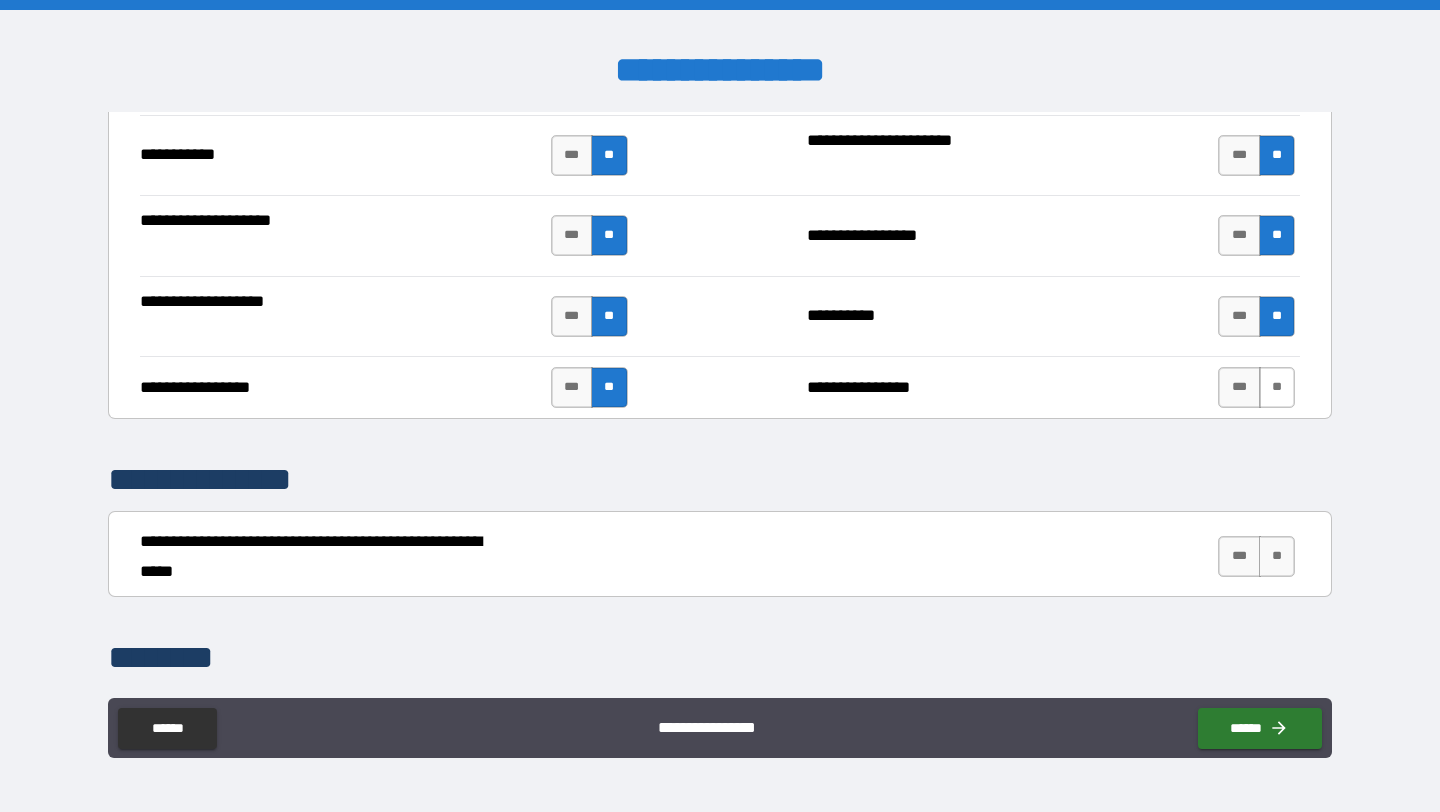 click on "**" at bounding box center [1277, 387] 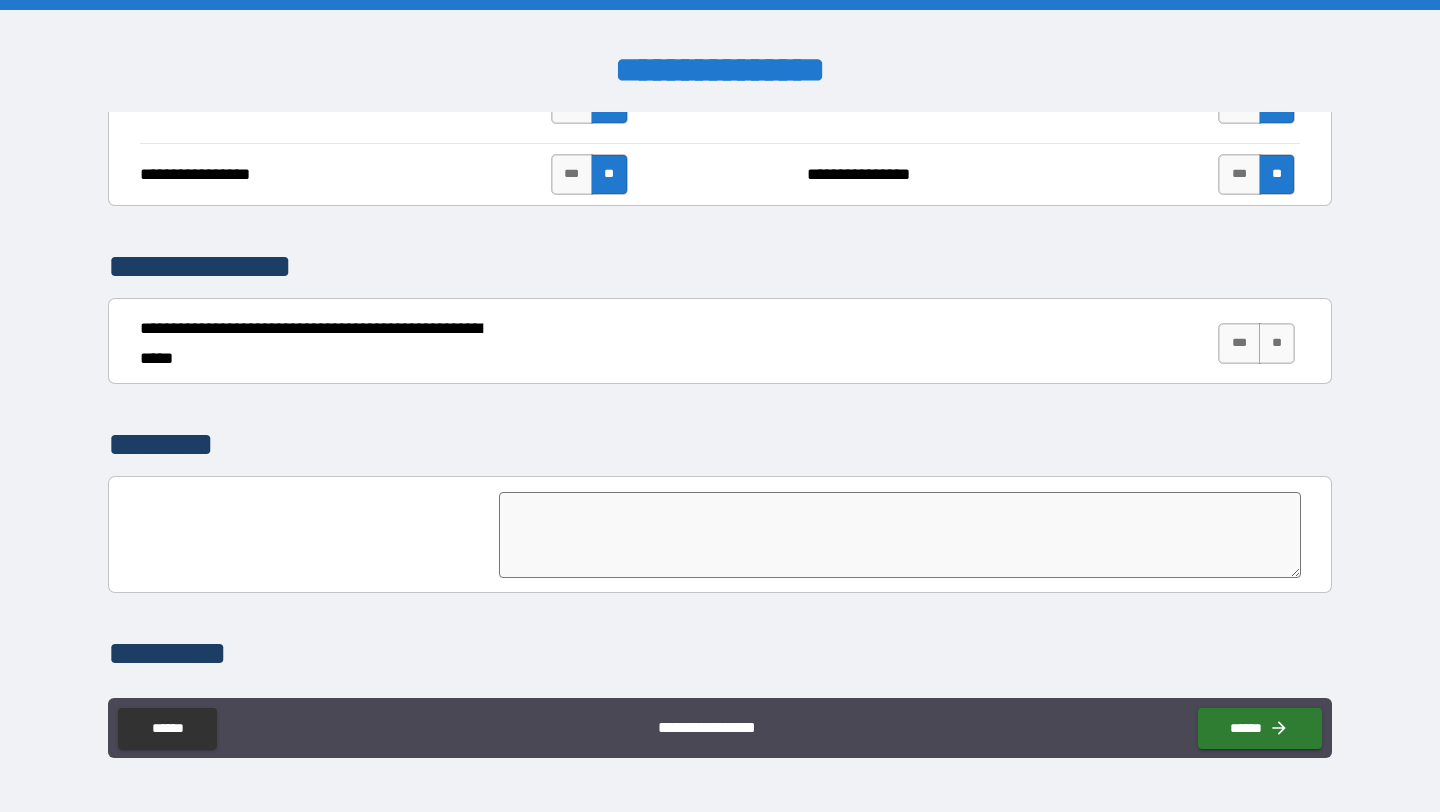 scroll, scrollTop: 5095, scrollLeft: 0, axis: vertical 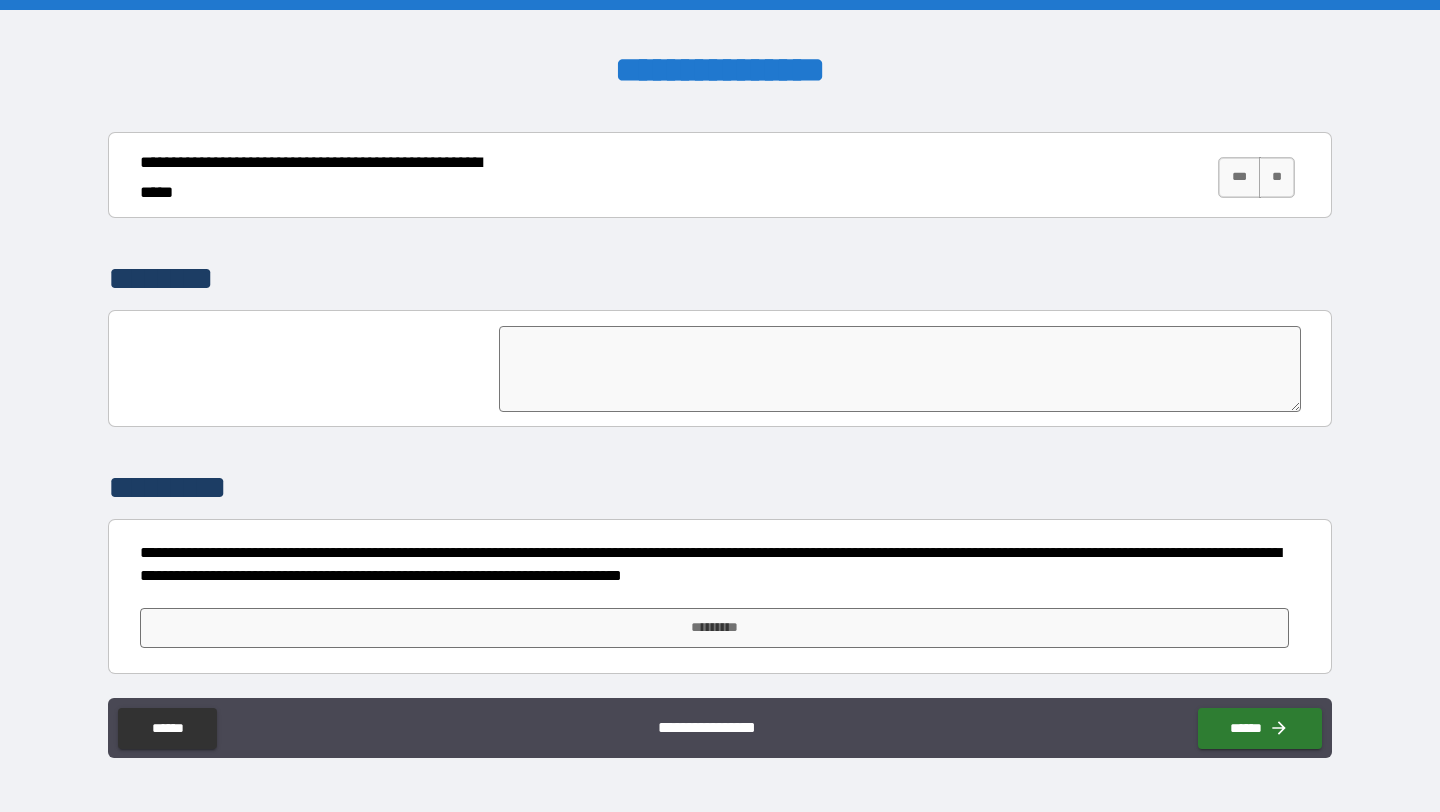 click at bounding box center [900, 369] 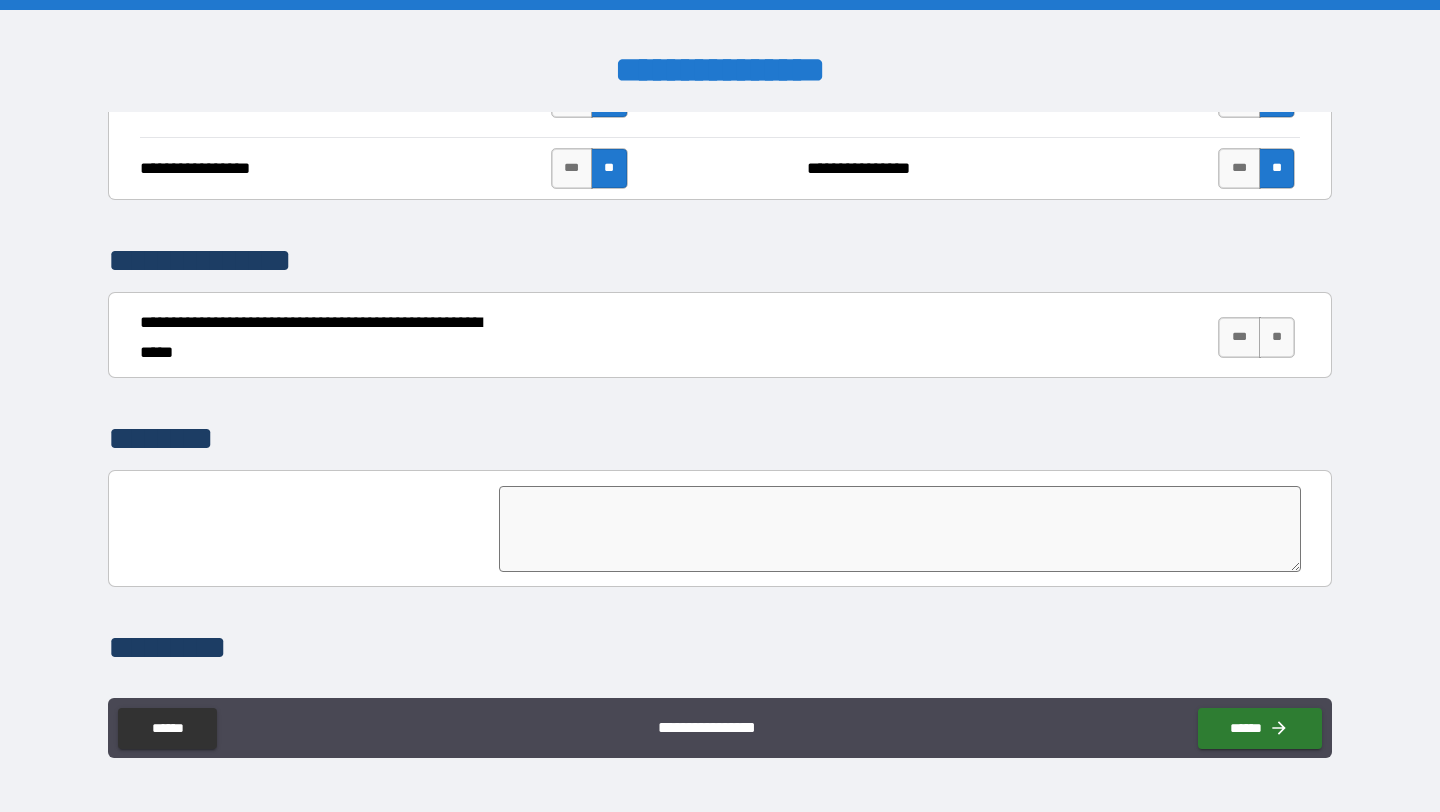 scroll, scrollTop: 4959, scrollLeft: 0, axis: vertical 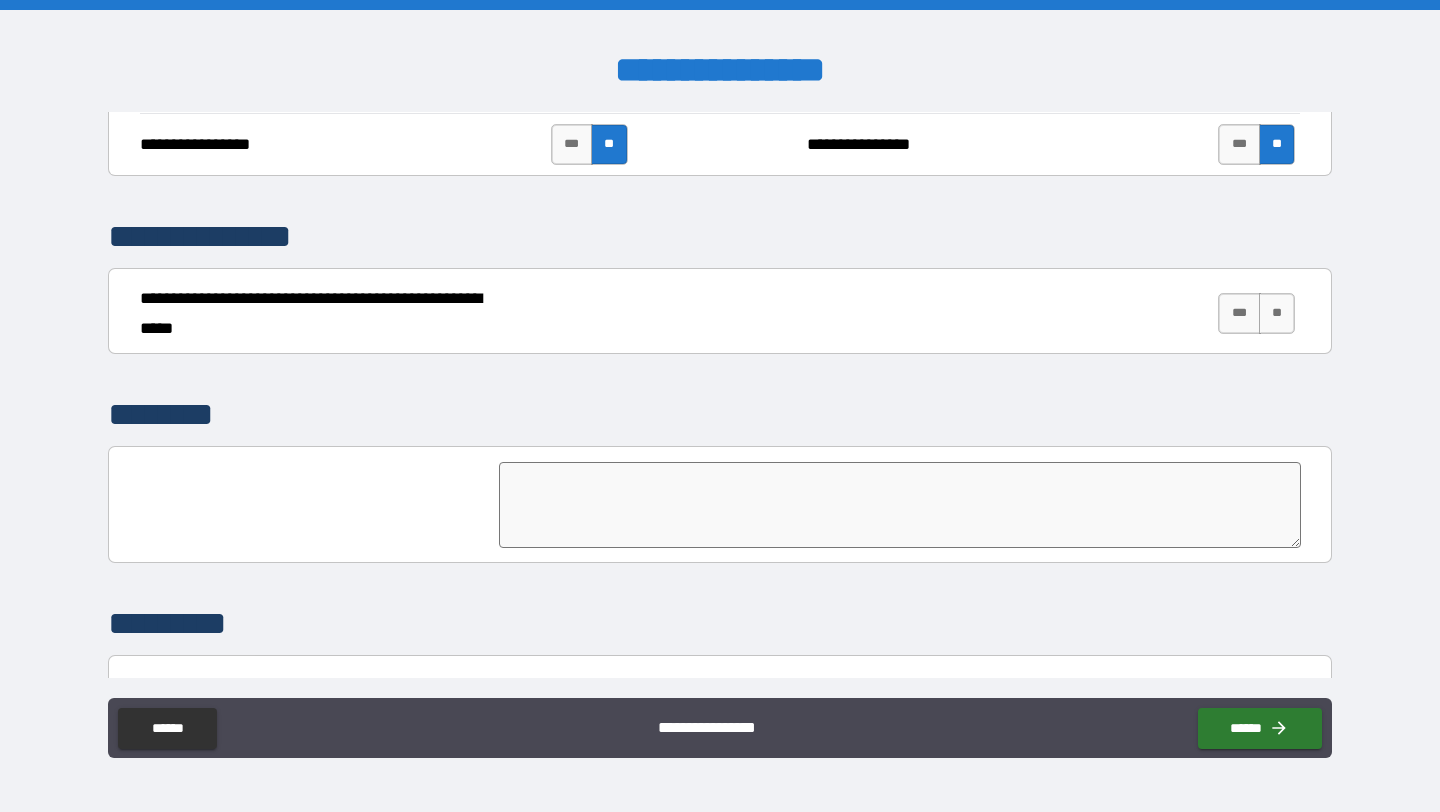 click at bounding box center [900, 505] 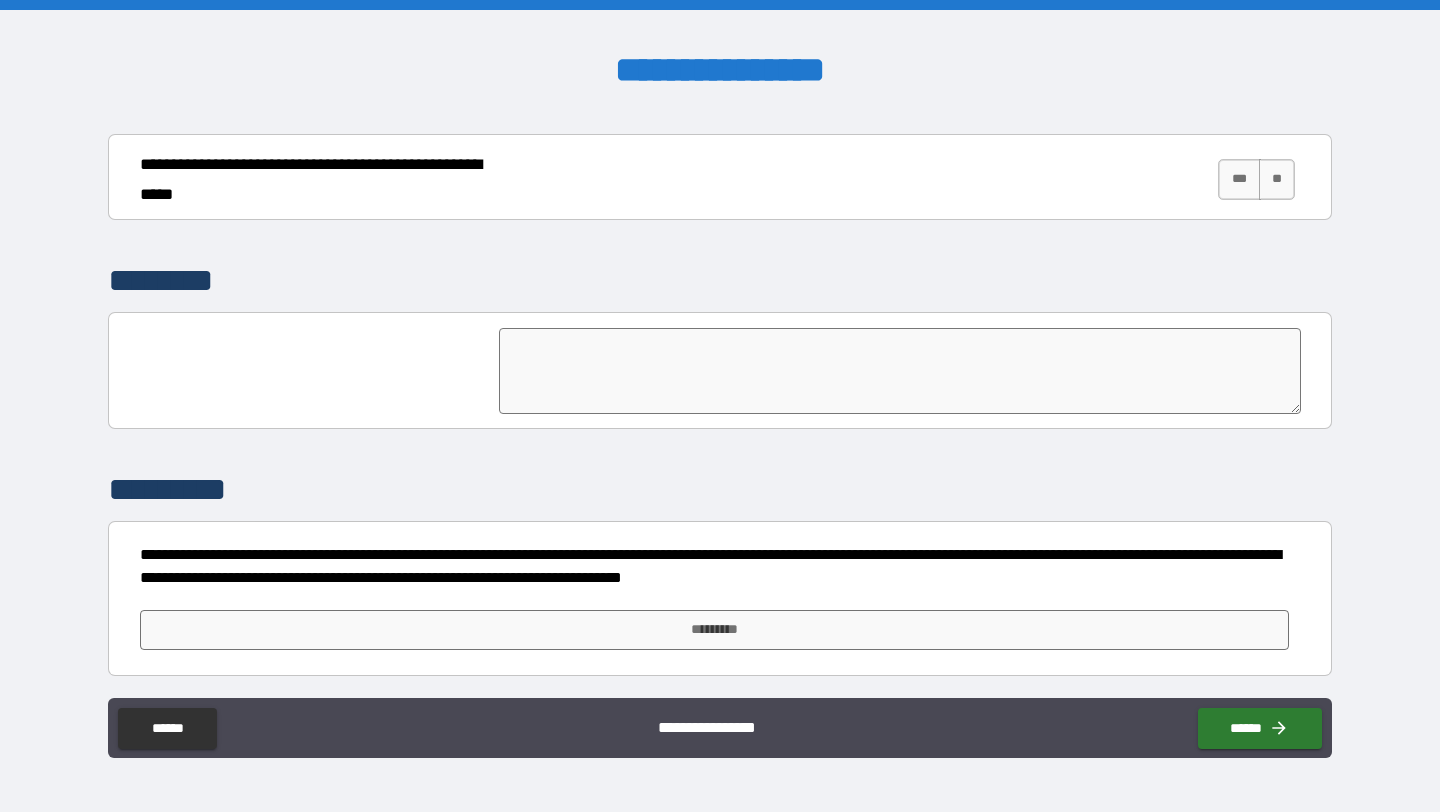 scroll, scrollTop: 5095, scrollLeft: 0, axis: vertical 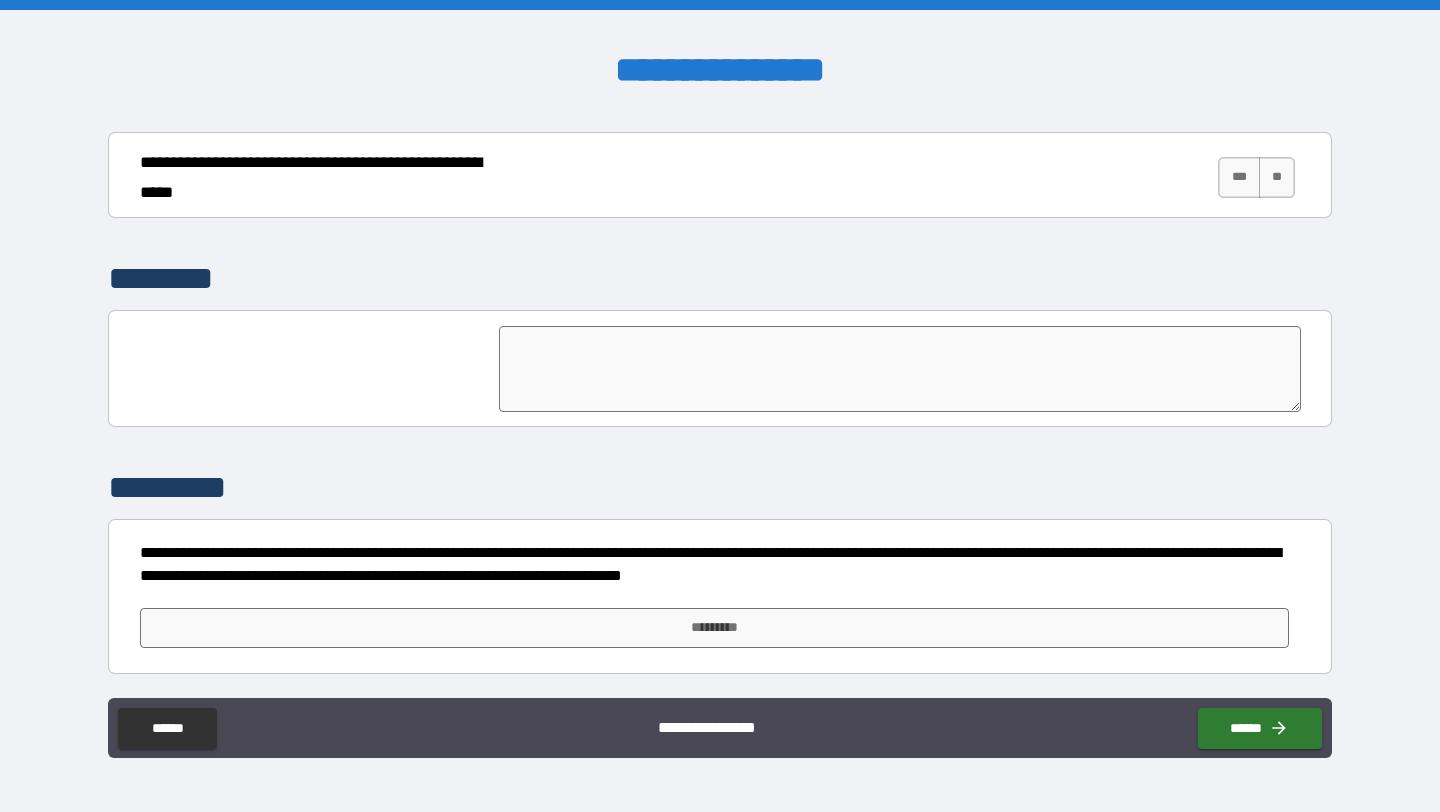 click at bounding box center (900, 369) 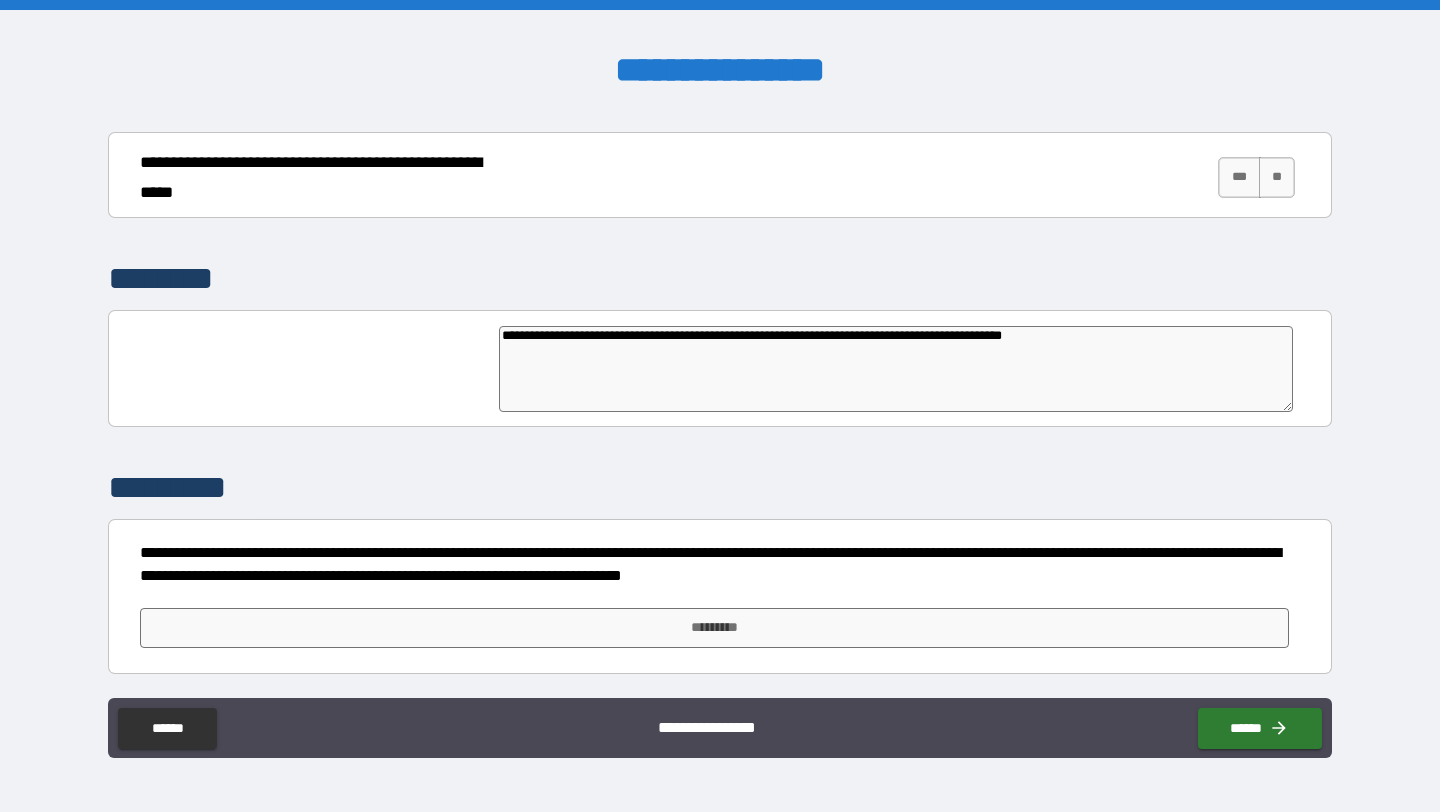 click on "**********" at bounding box center [896, 369] 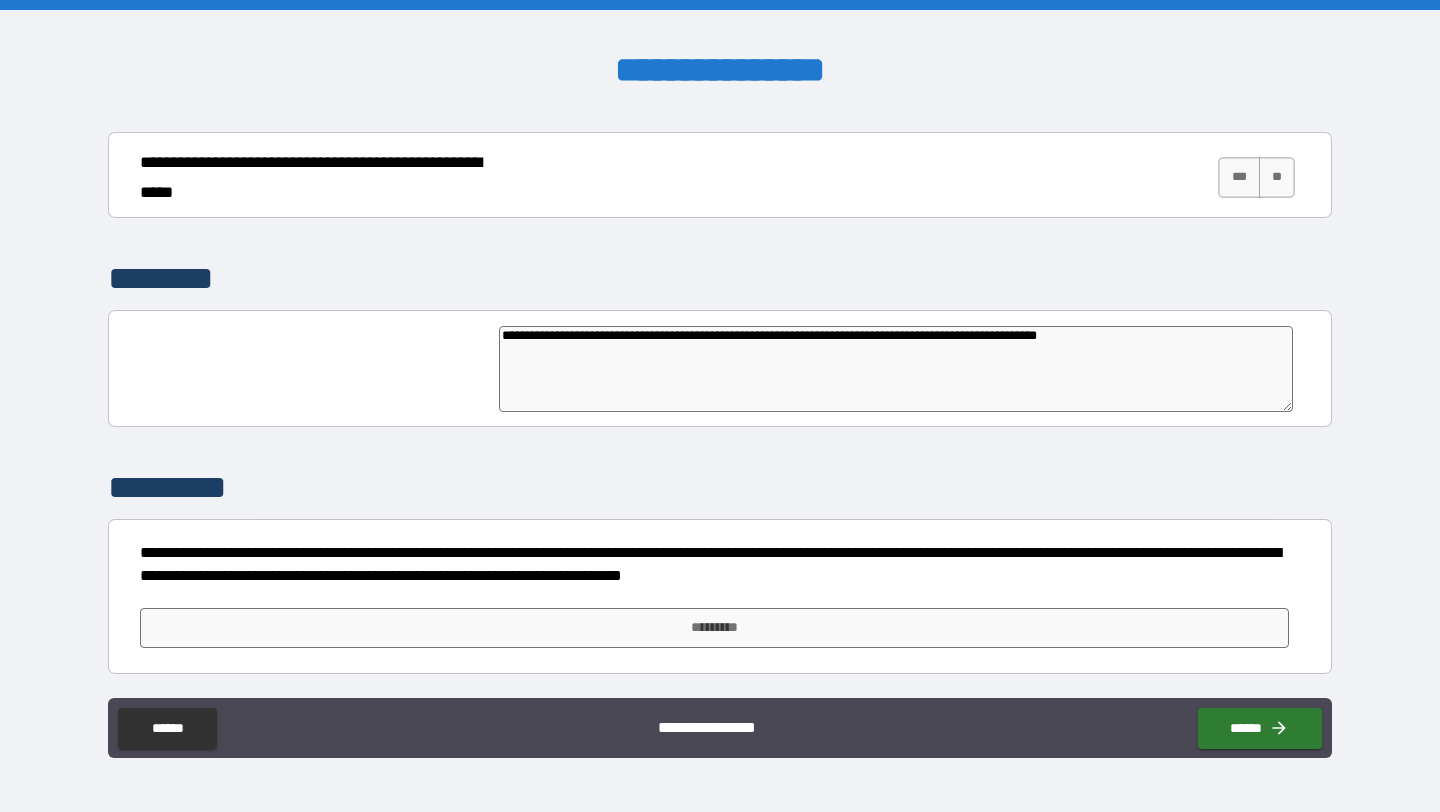 click on "**********" at bounding box center [896, 369] 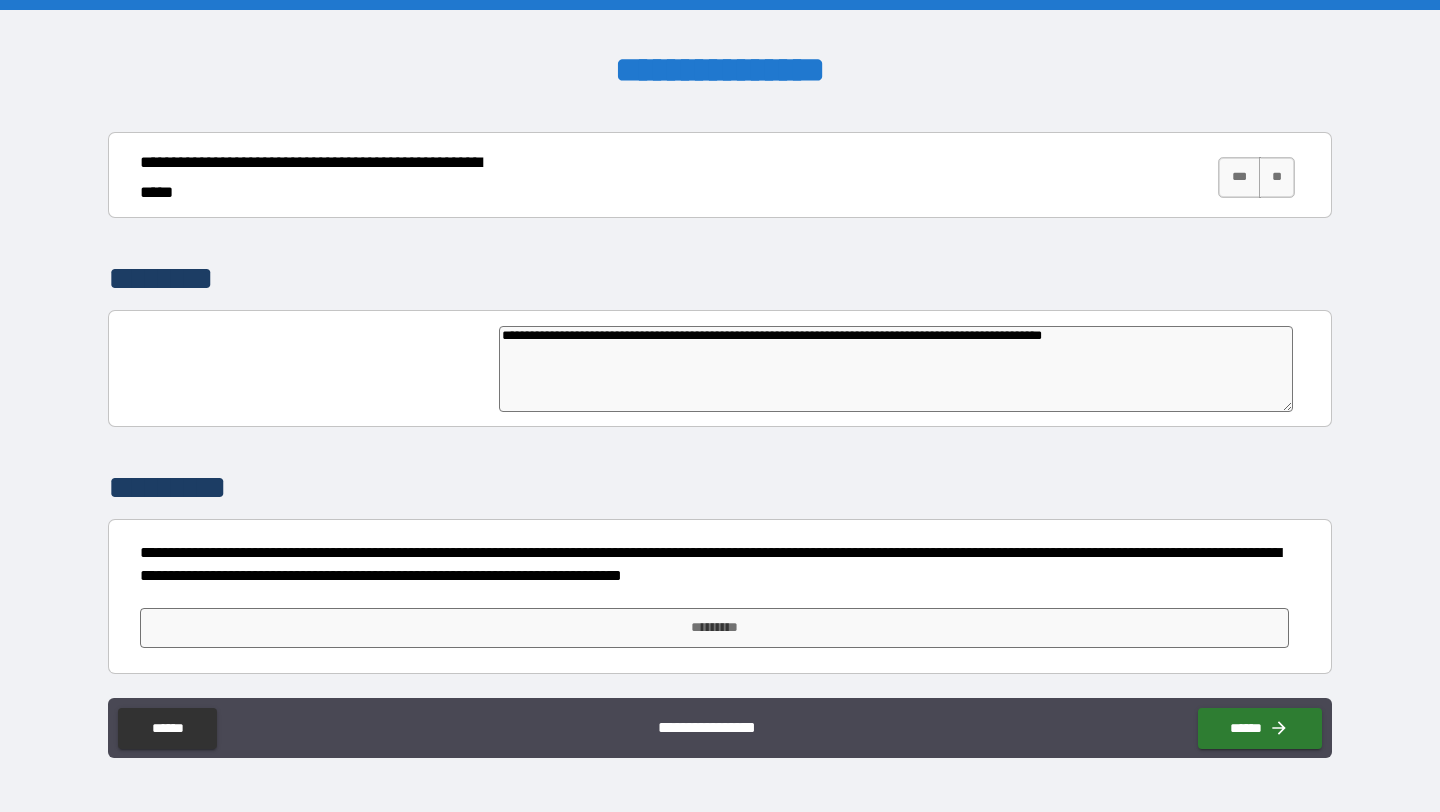 click on "**********" at bounding box center (896, 369) 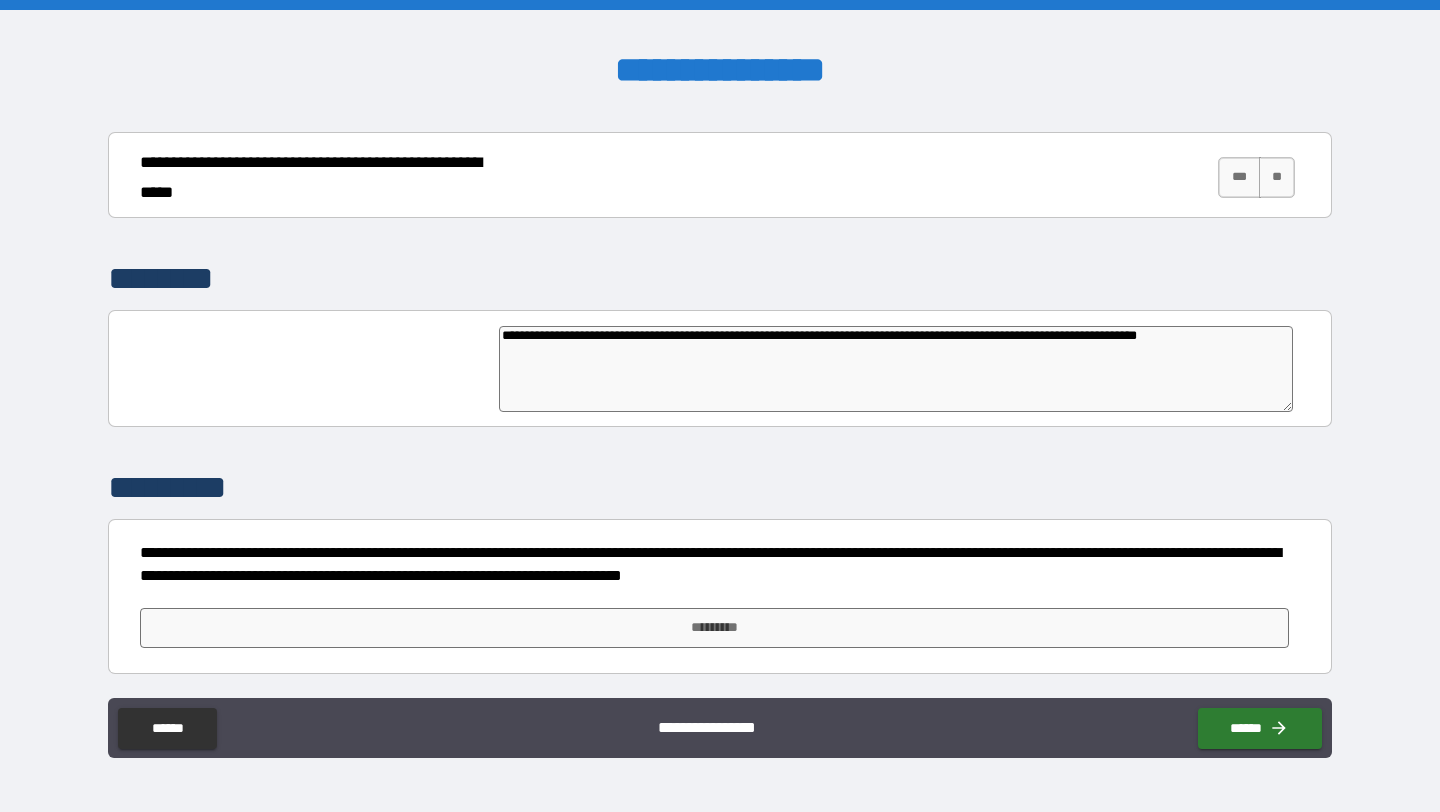 drag, startPoint x: 1109, startPoint y: 336, endPoint x: 1260, endPoint y: 339, distance: 151.0298 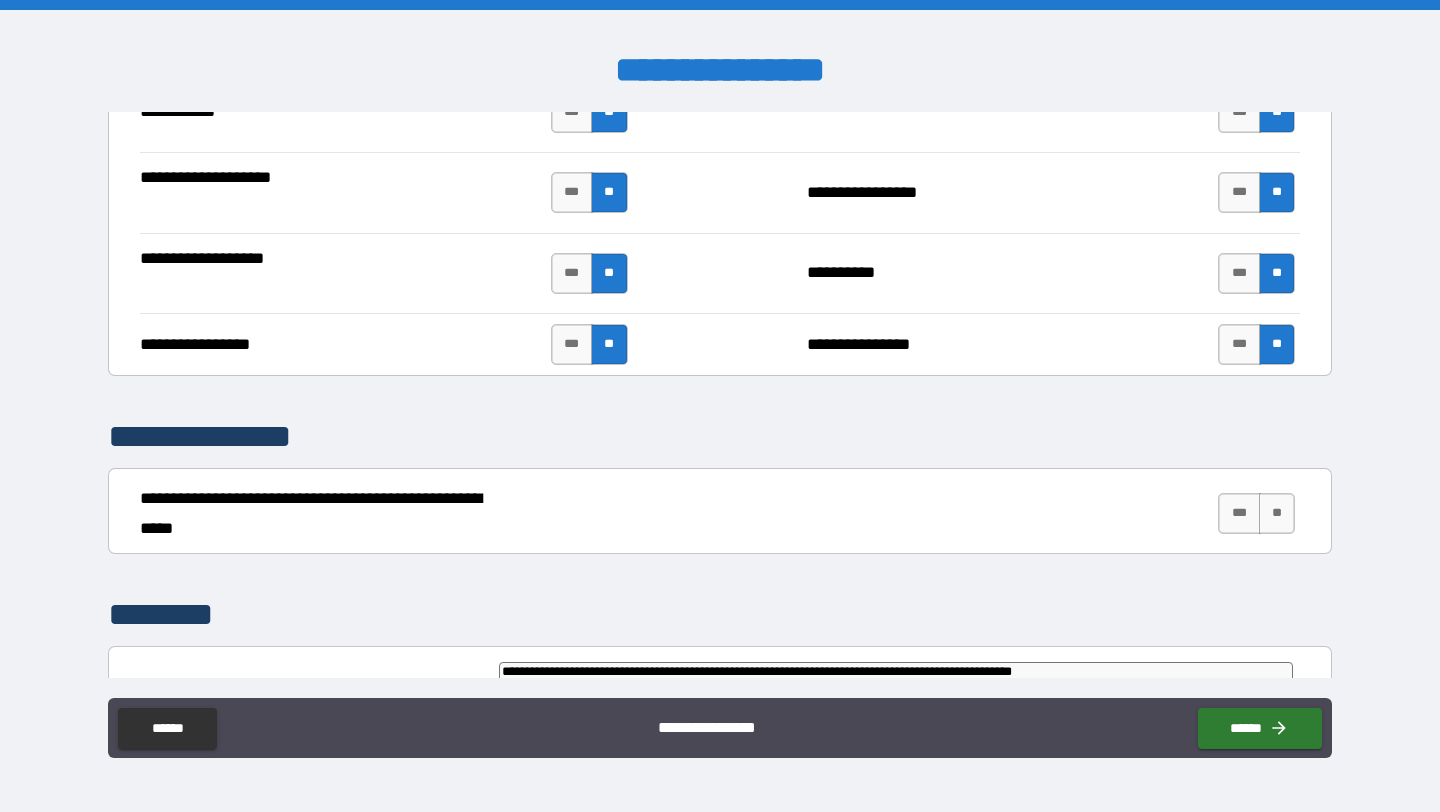 scroll, scrollTop: 5095, scrollLeft: 0, axis: vertical 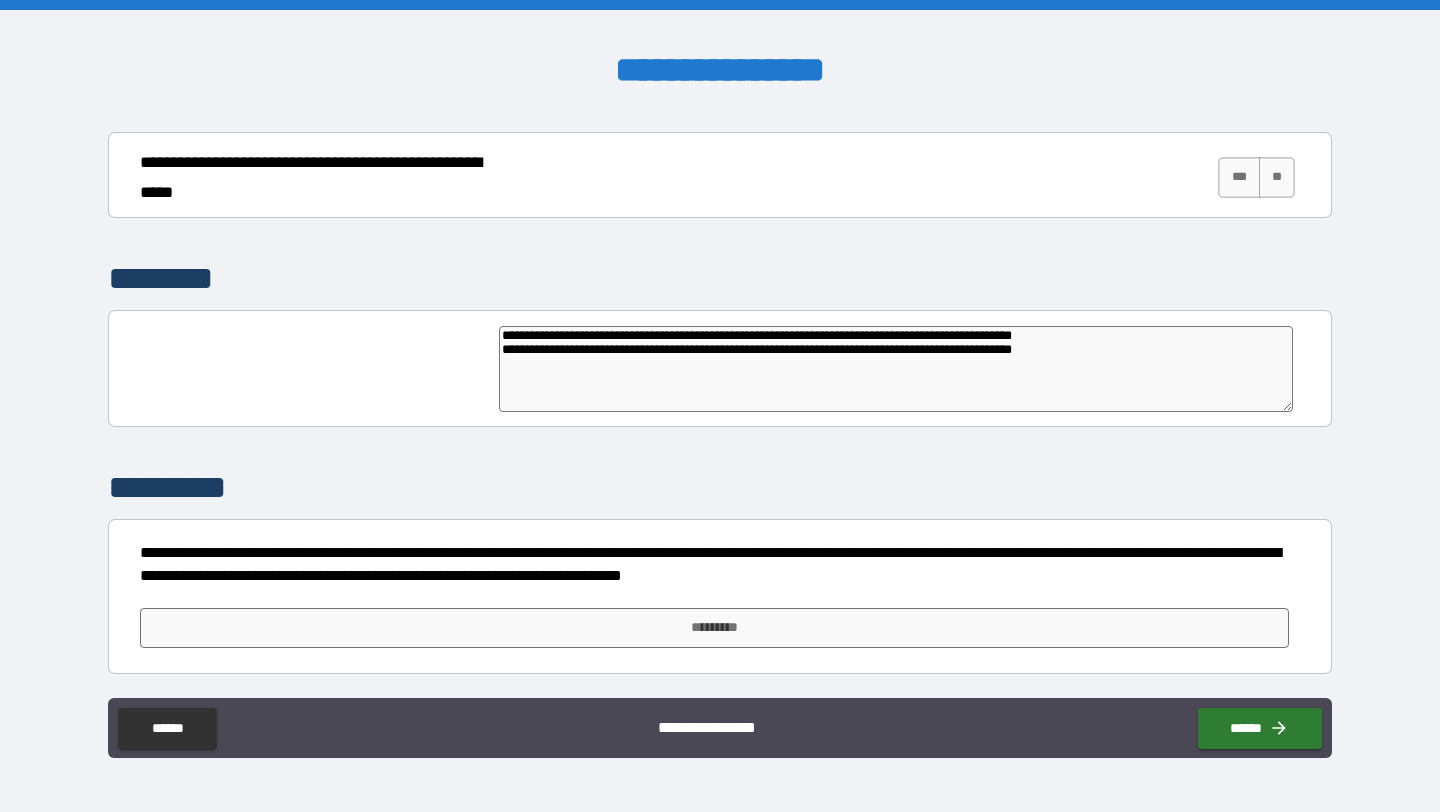 click on "**********" at bounding box center (720, 368) 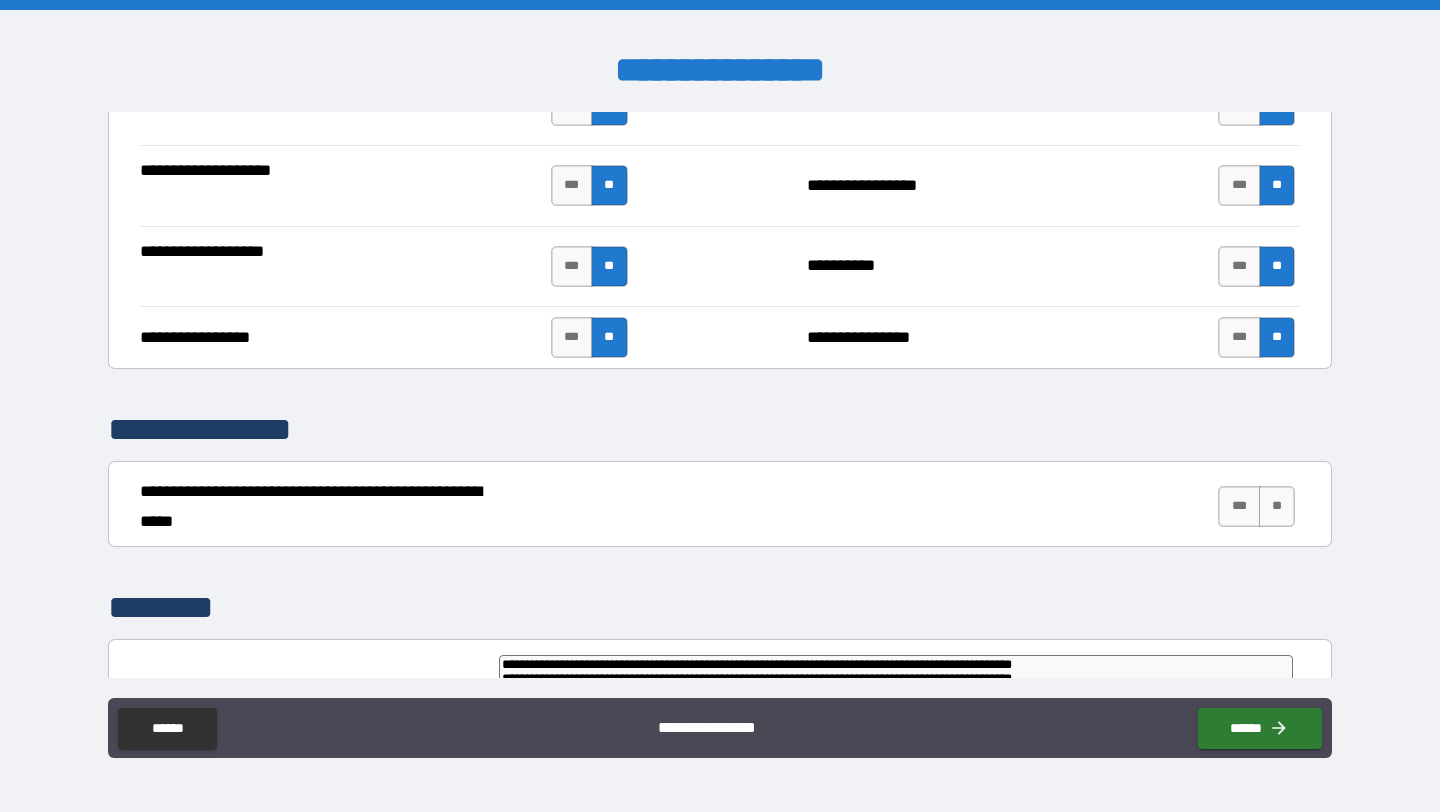 scroll, scrollTop: 4754, scrollLeft: 0, axis: vertical 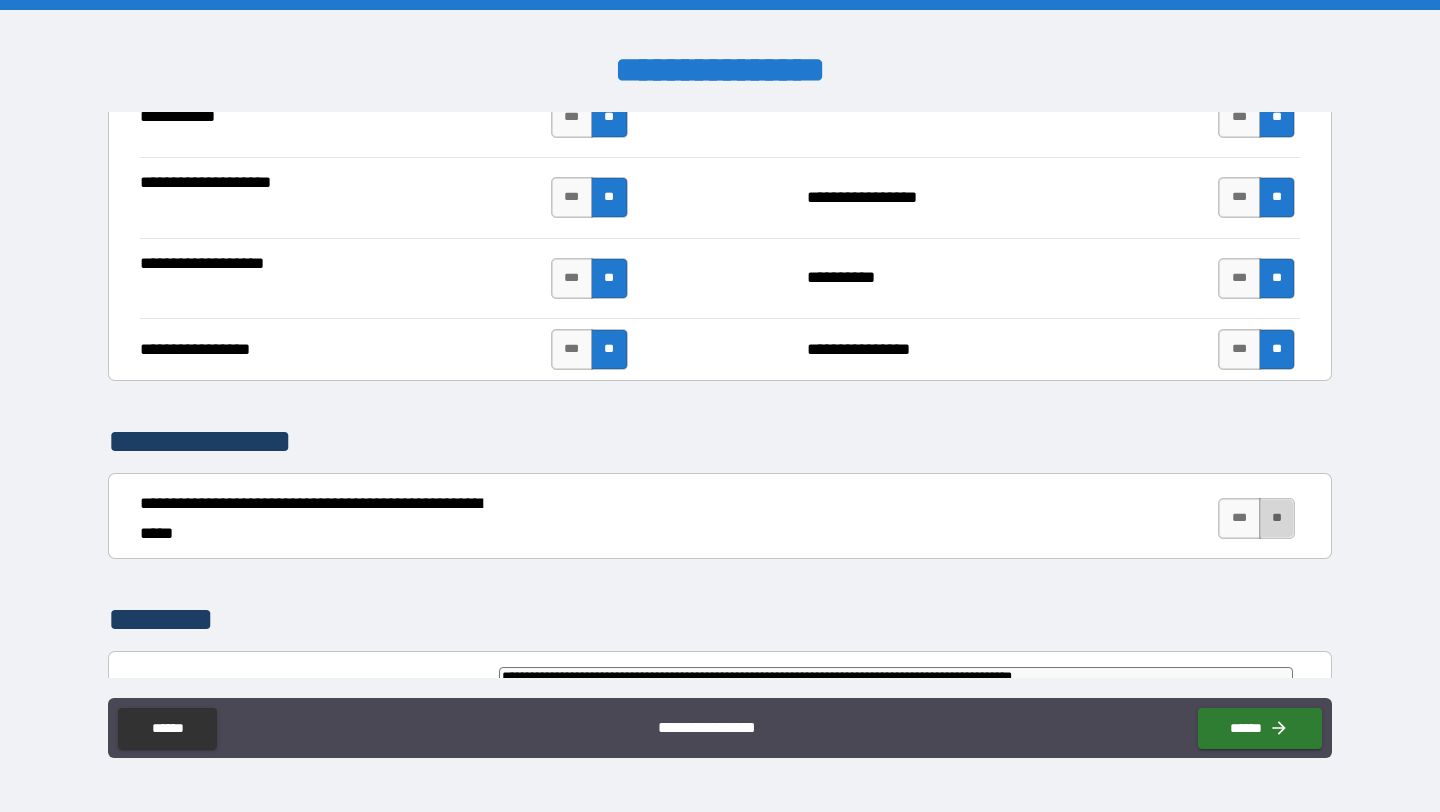 click on "**" at bounding box center (1277, 518) 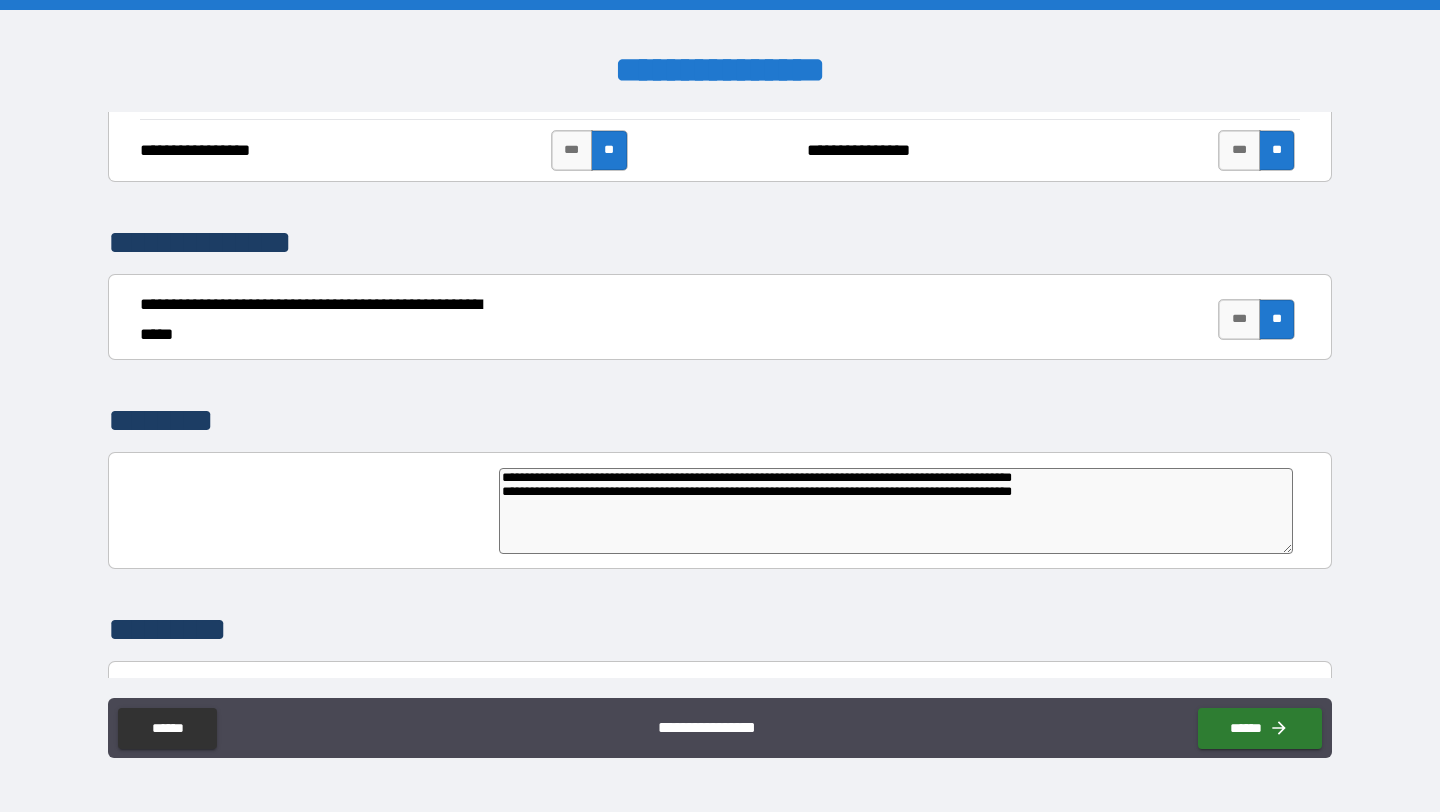 scroll, scrollTop: 5095, scrollLeft: 0, axis: vertical 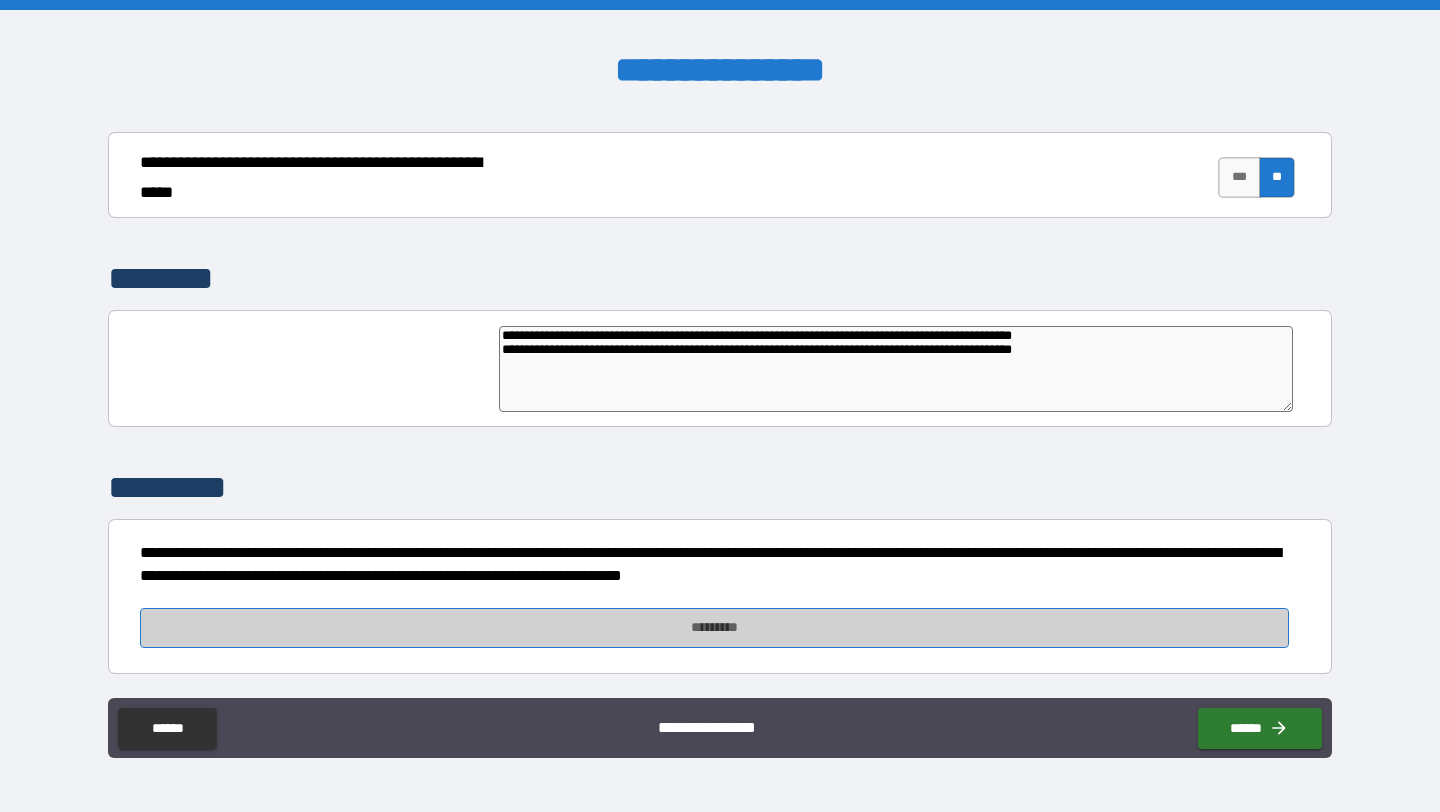 click on "*********" at bounding box center [714, 628] 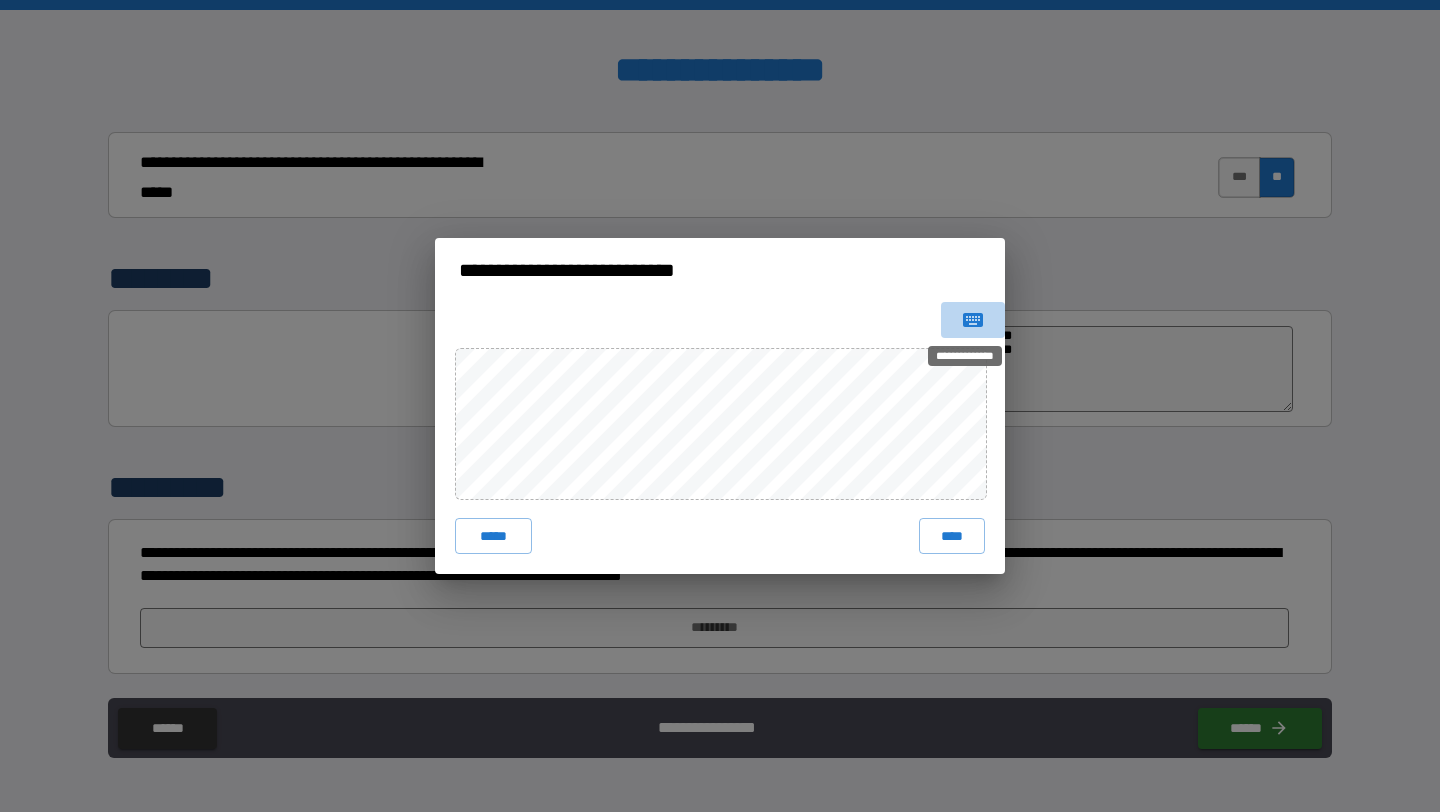 click 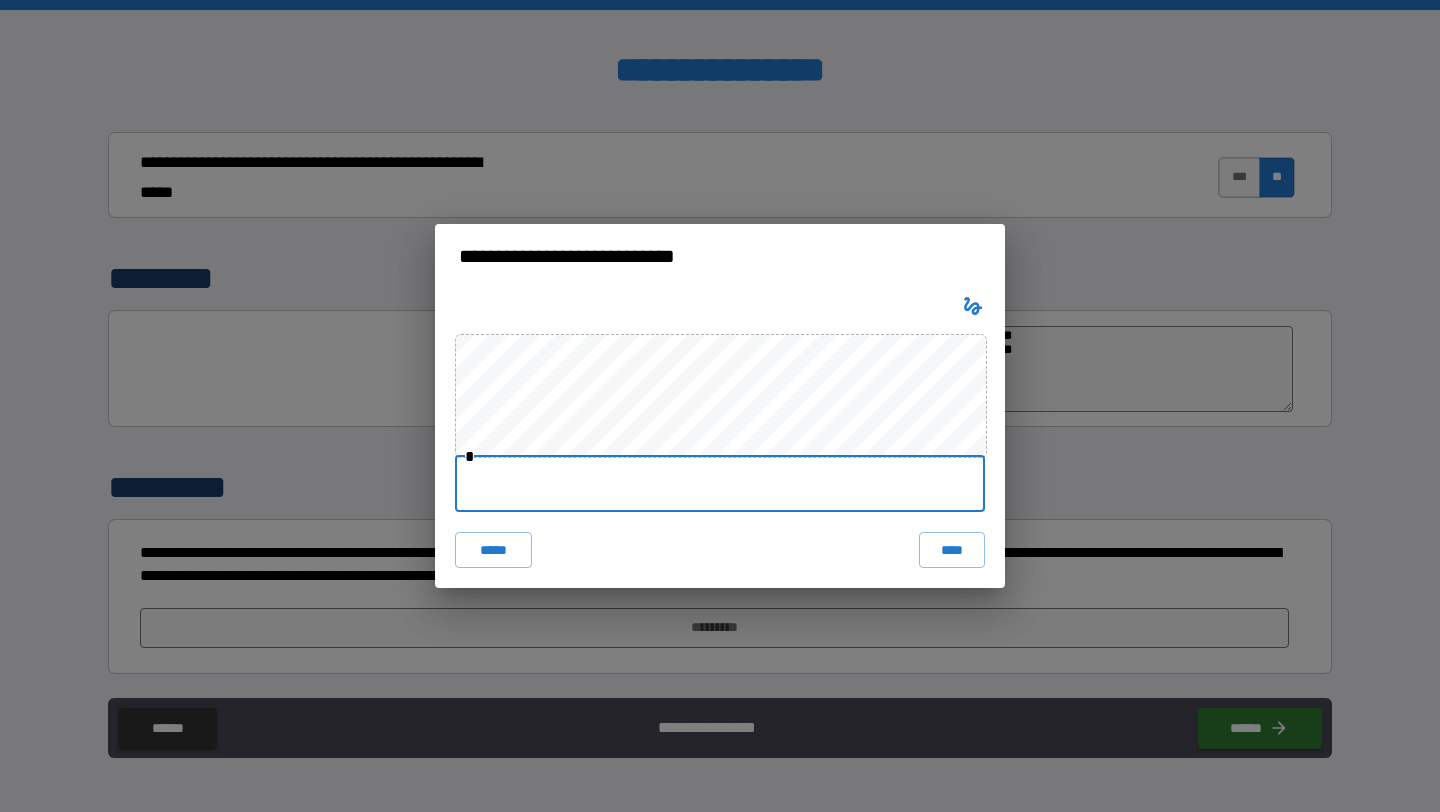 click at bounding box center [720, 484] 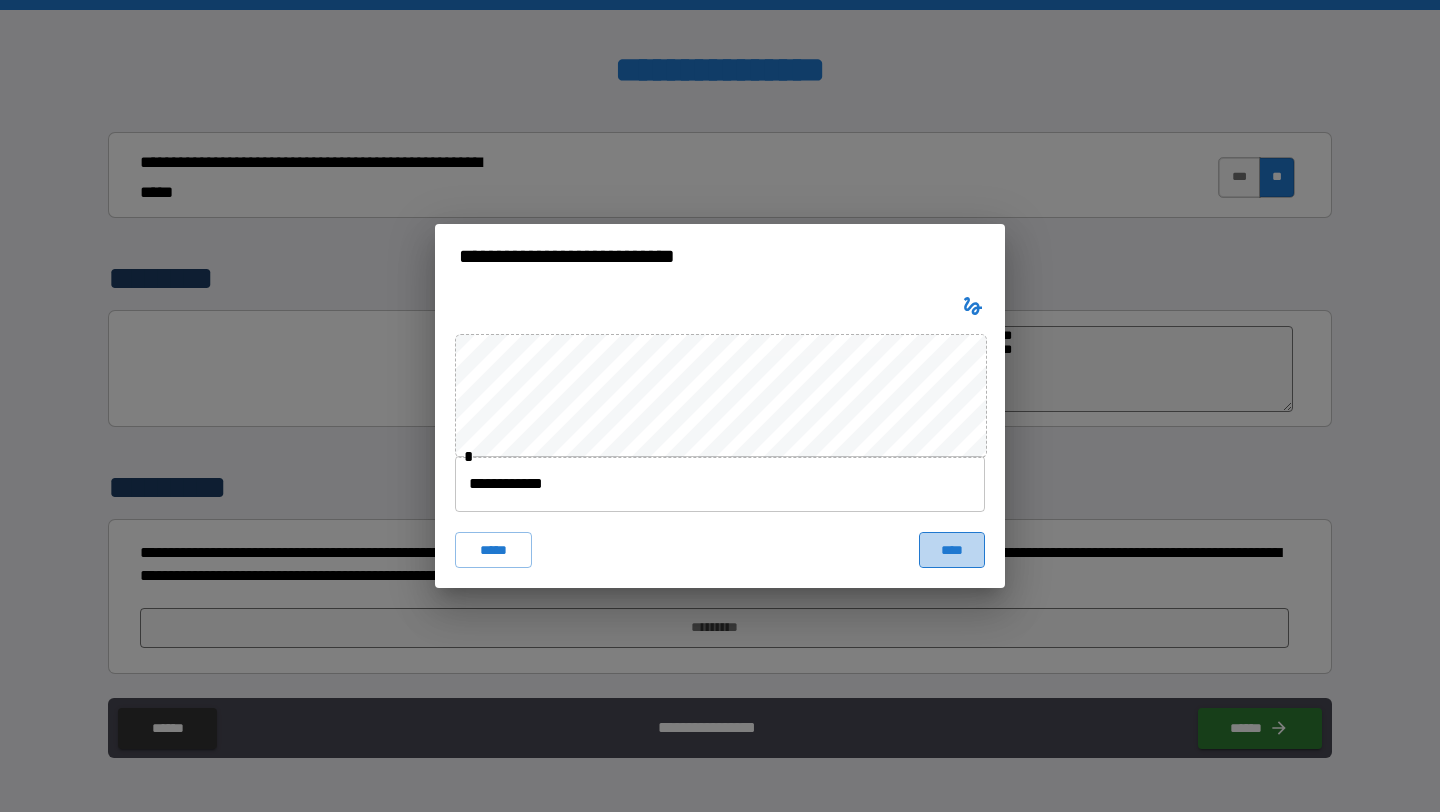 click on "****" at bounding box center [952, 550] 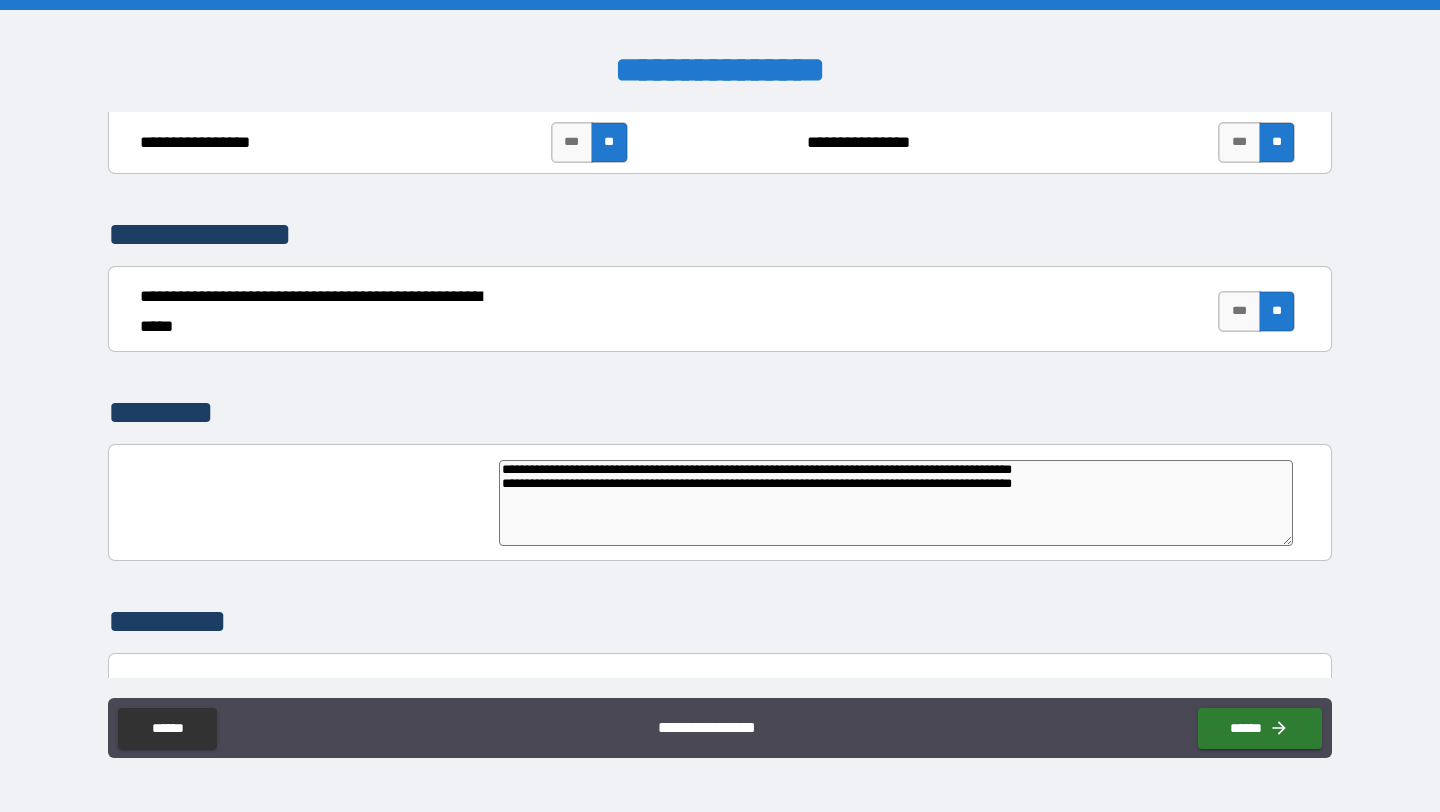 scroll, scrollTop: 5113, scrollLeft: 0, axis: vertical 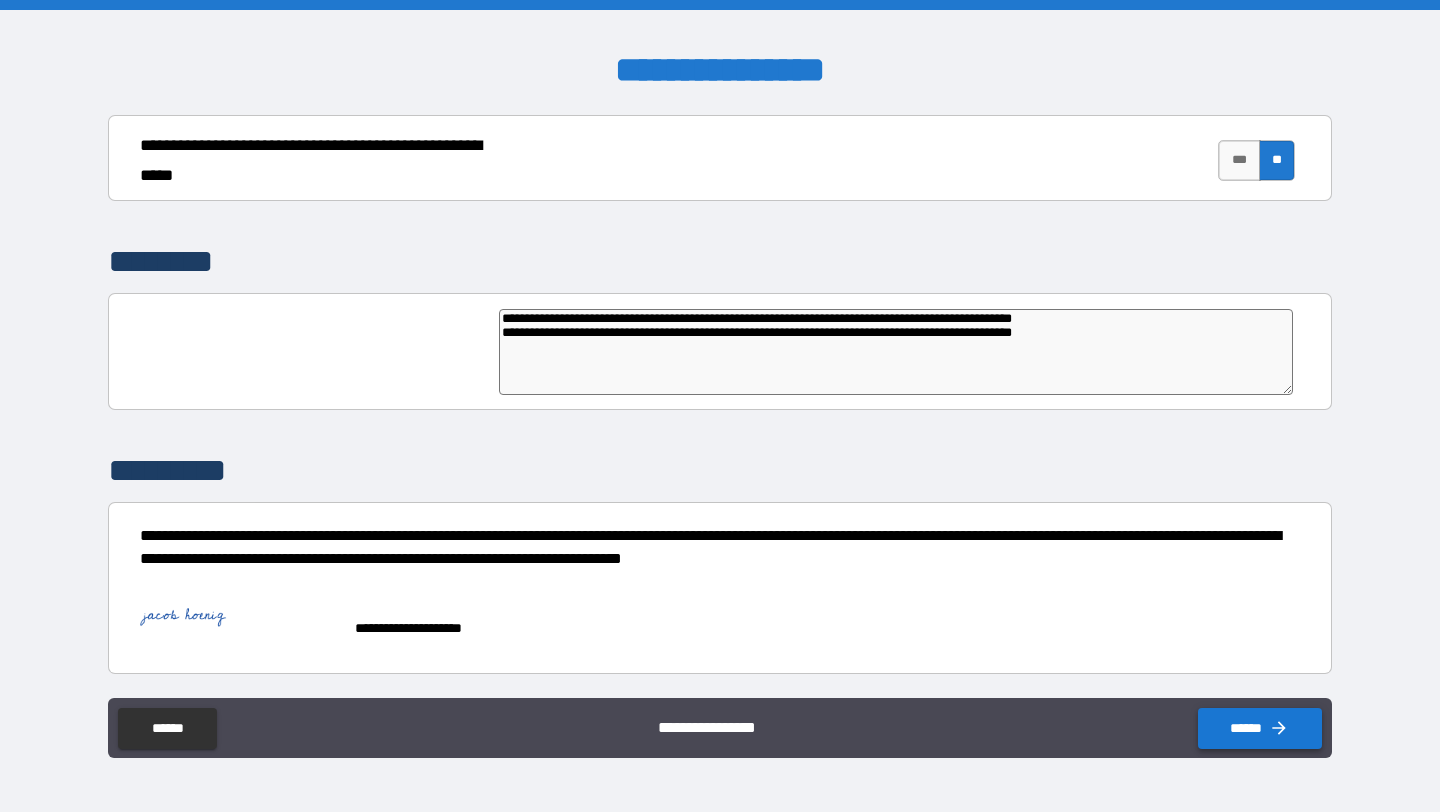 click on "******" at bounding box center [1260, 728] 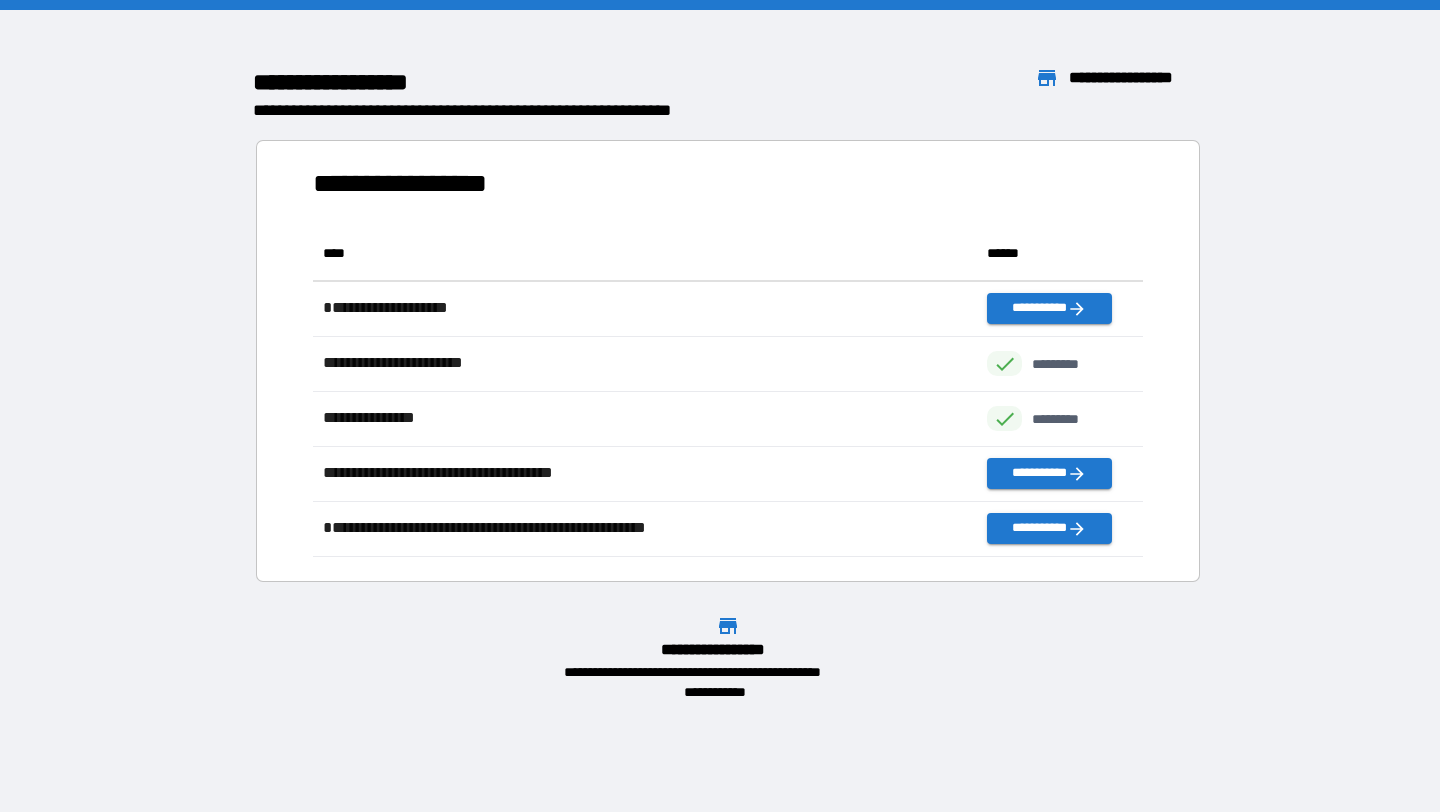 scroll, scrollTop: 1, scrollLeft: 1, axis: both 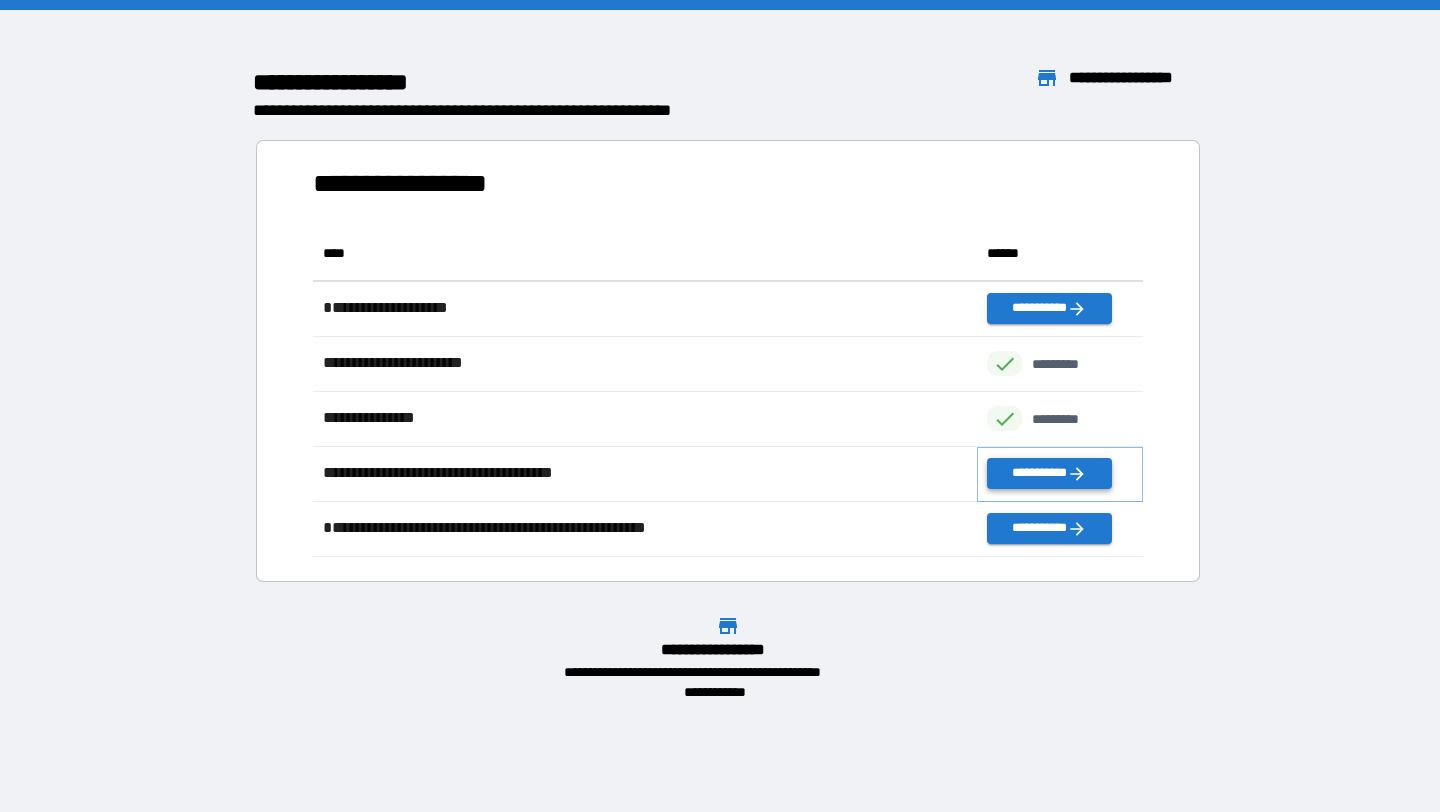 click on "**********" at bounding box center [1049, 473] 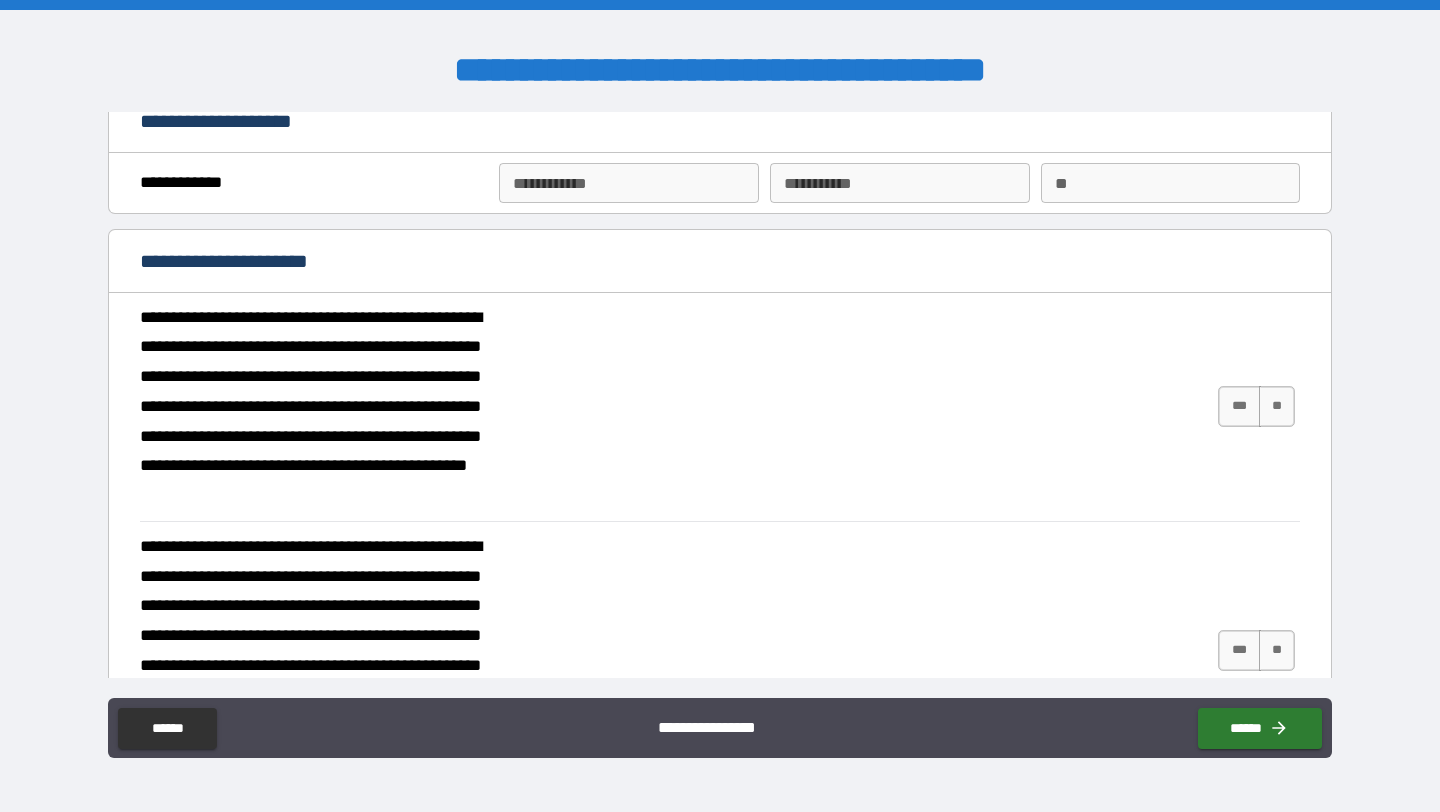 scroll, scrollTop: 0, scrollLeft: 0, axis: both 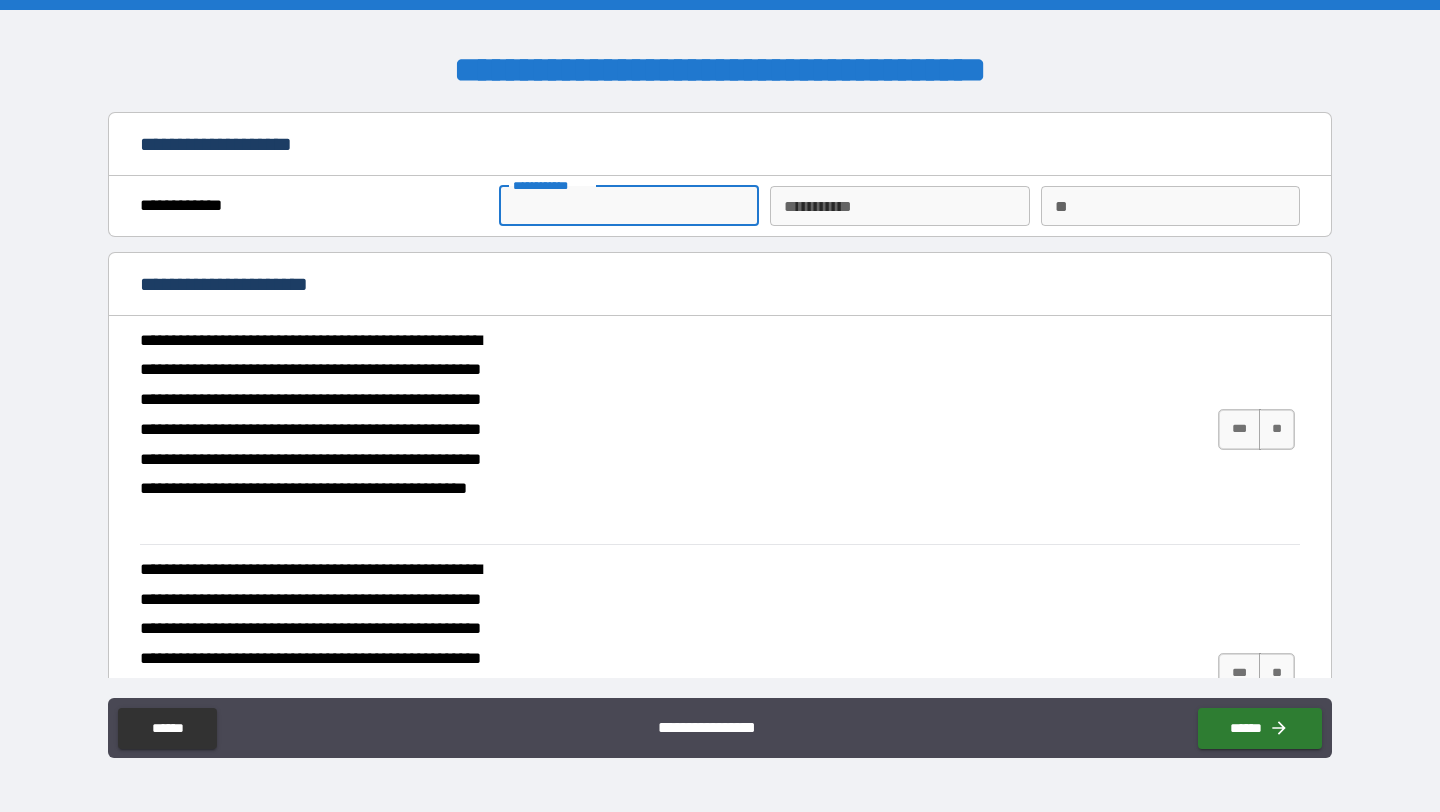 click on "**********" at bounding box center (628, 206) 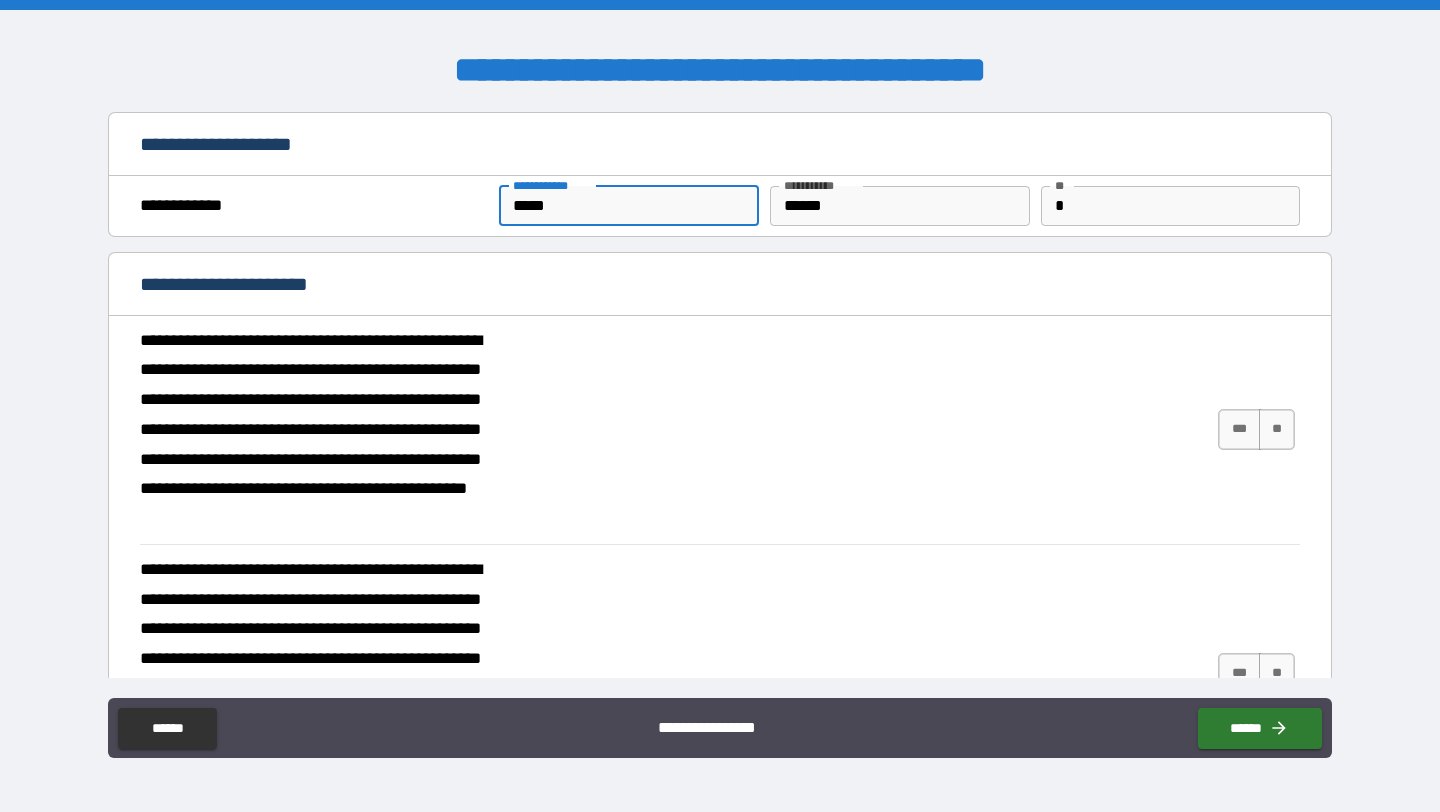 click on "**********" at bounding box center [720, 286] 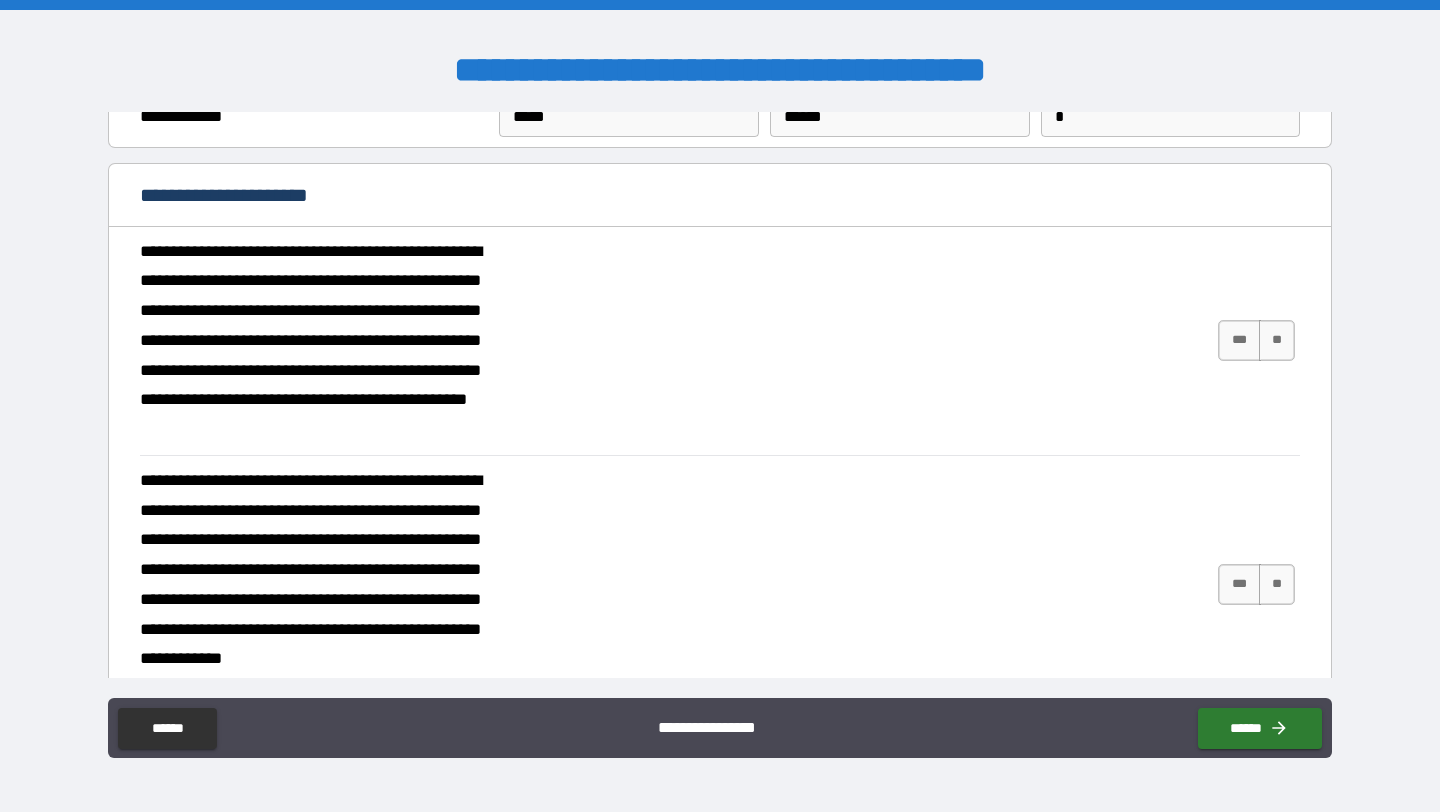 scroll, scrollTop: 92, scrollLeft: 0, axis: vertical 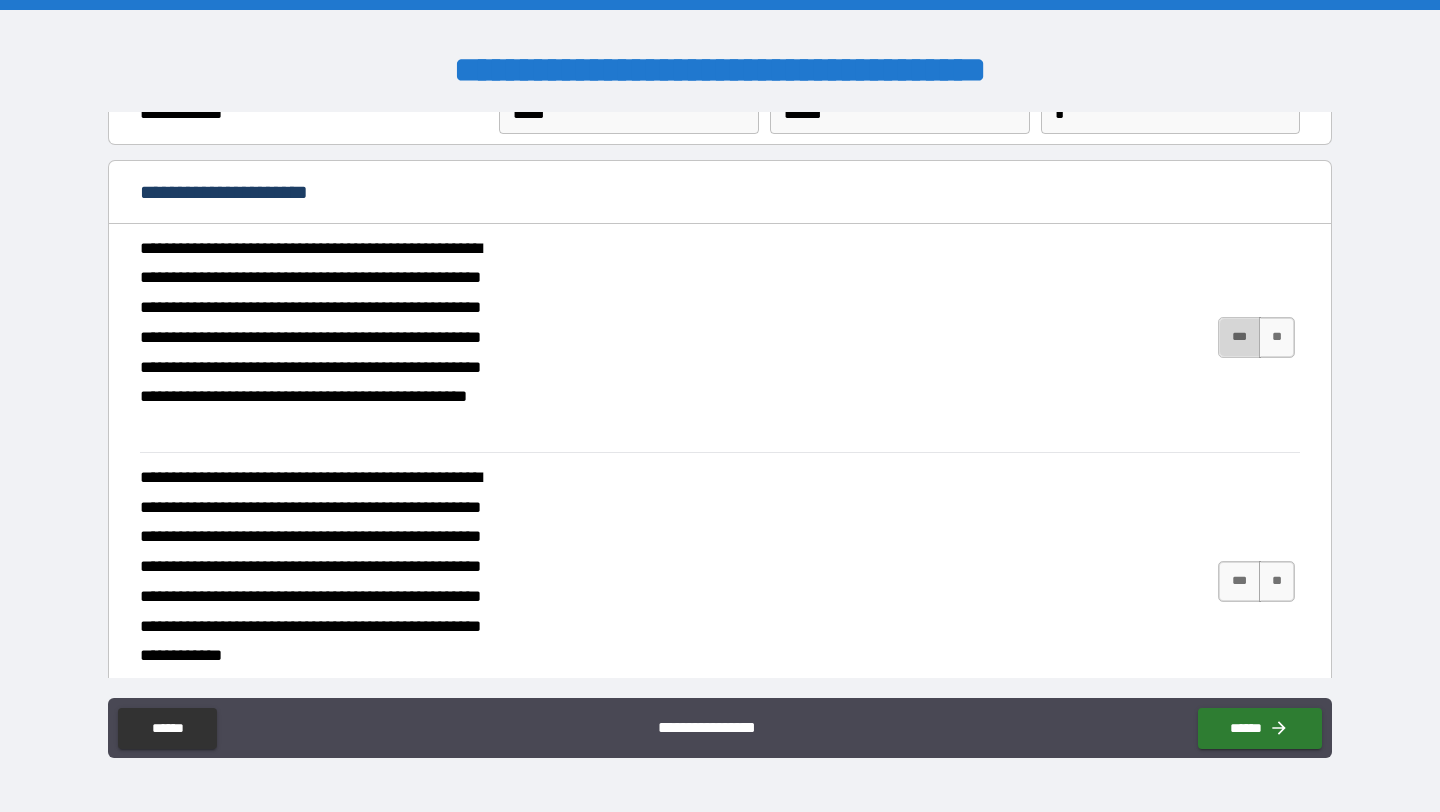 click on "***" at bounding box center [1239, 337] 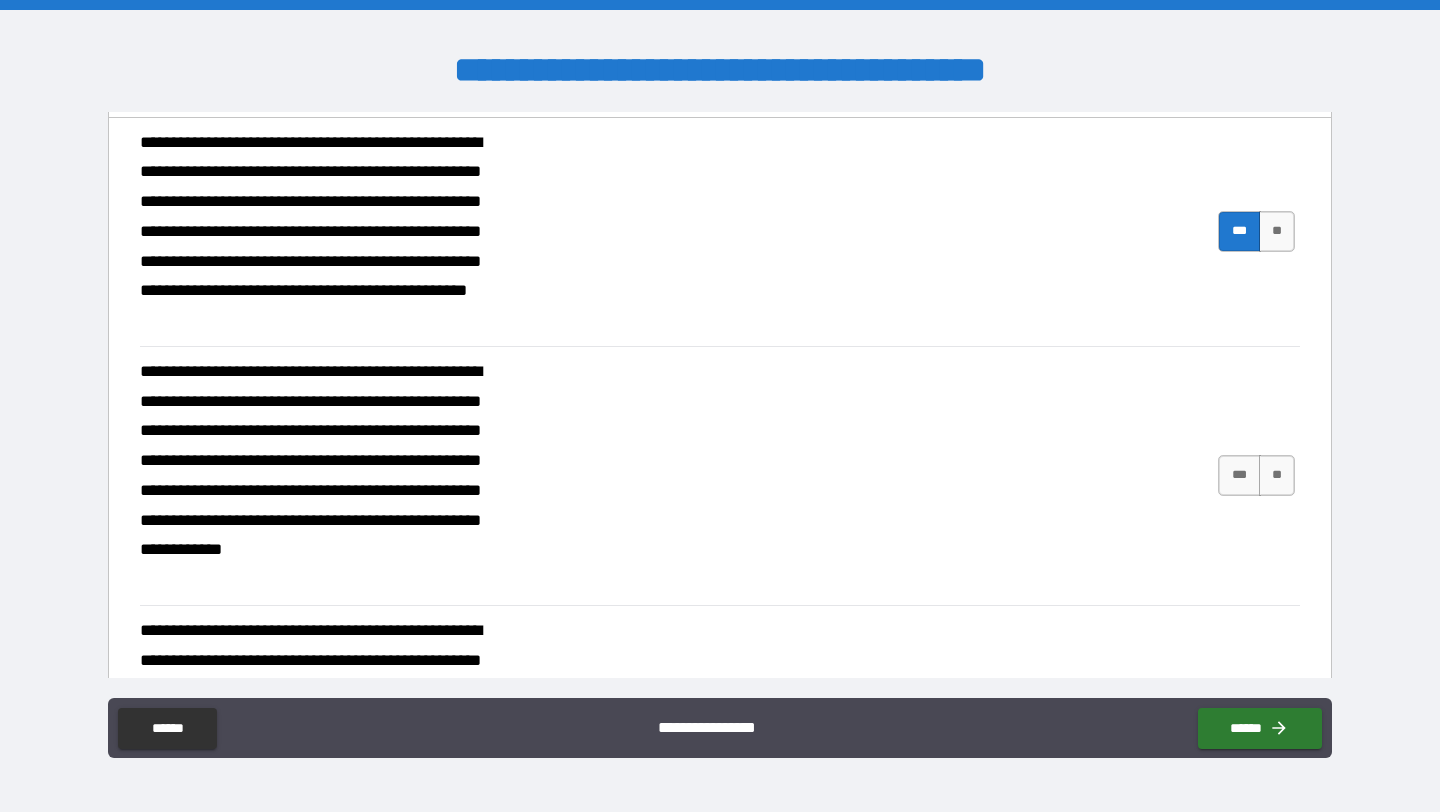 scroll, scrollTop: 330, scrollLeft: 0, axis: vertical 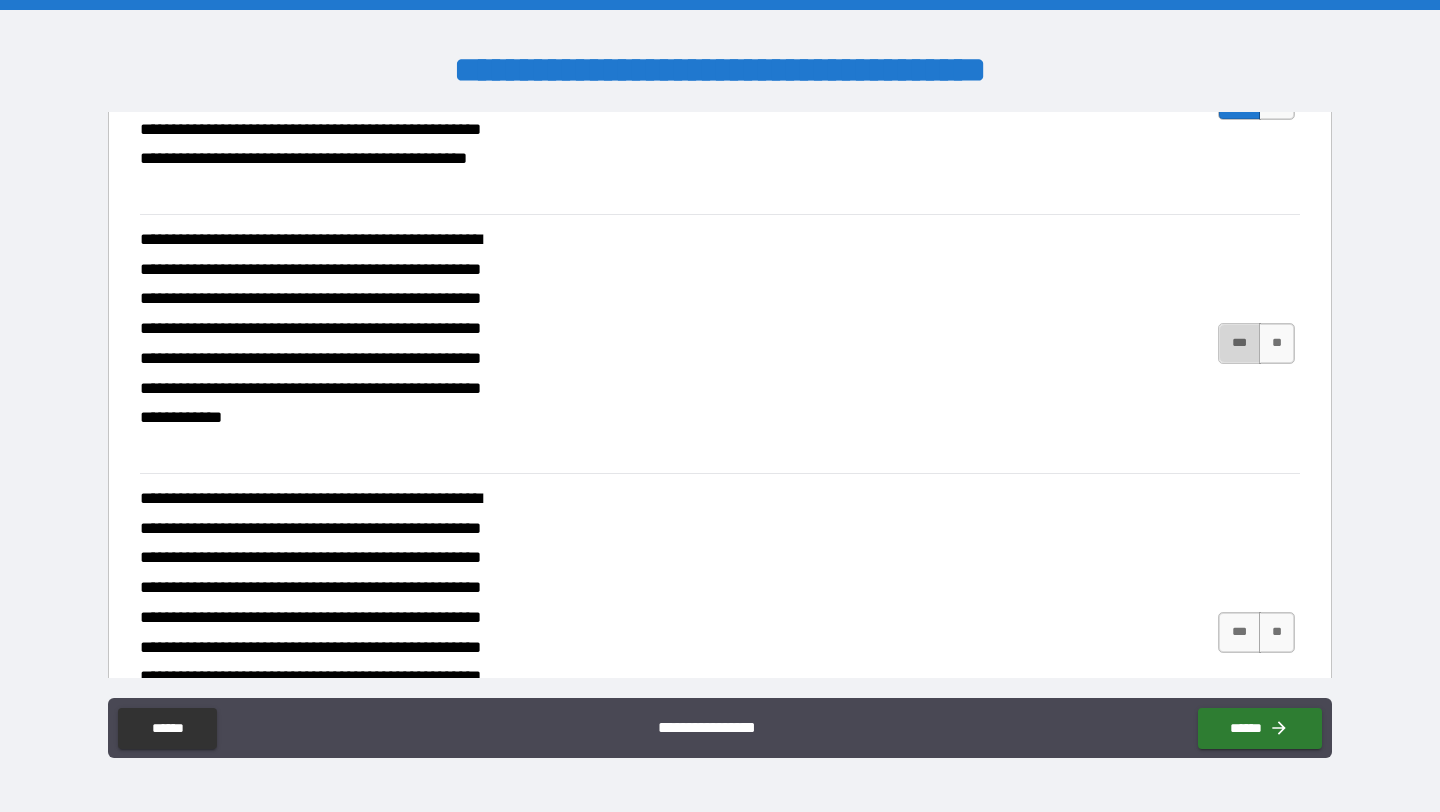click on "***" at bounding box center (1239, 343) 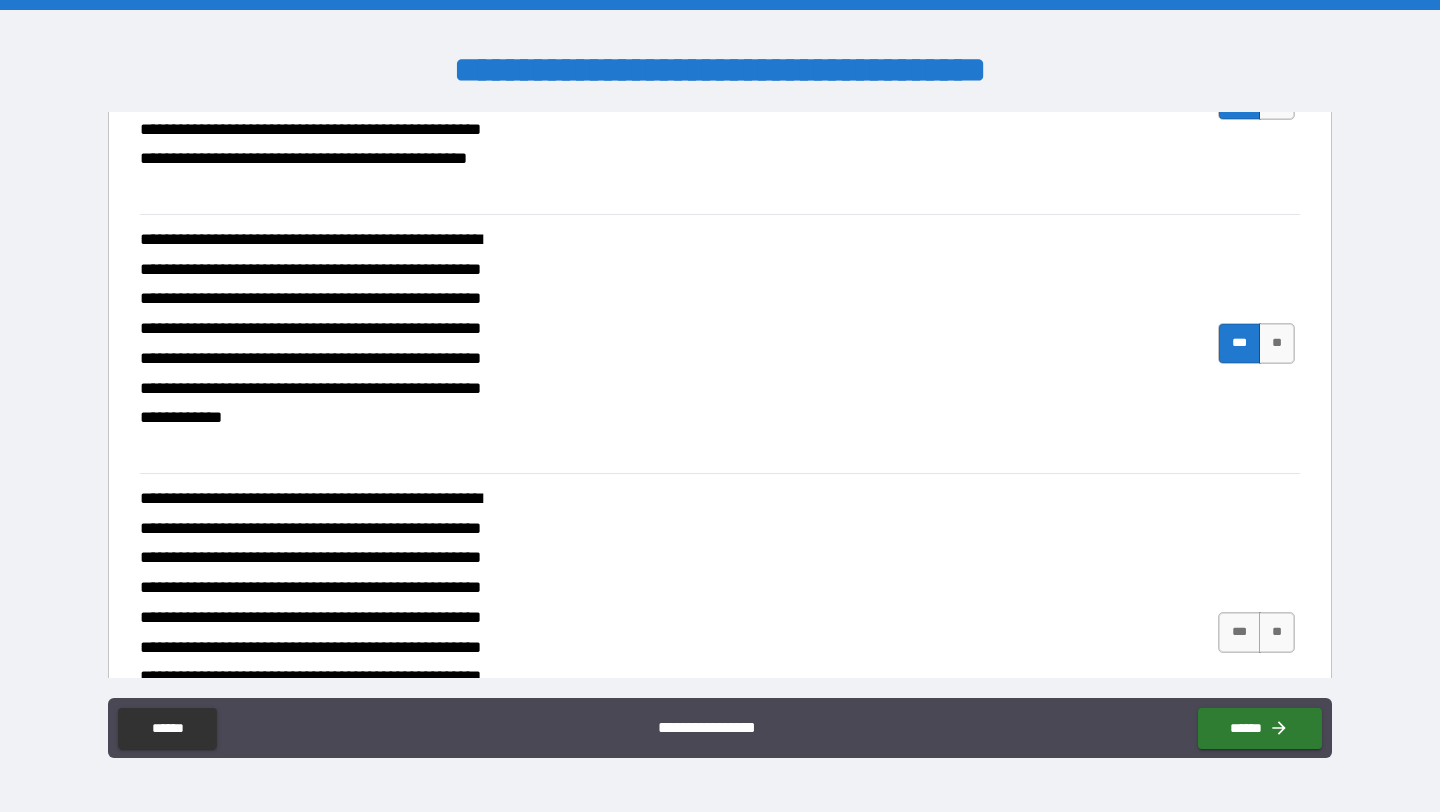 scroll, scrollTop: 539, scrollLeft: 0, axis: vertical 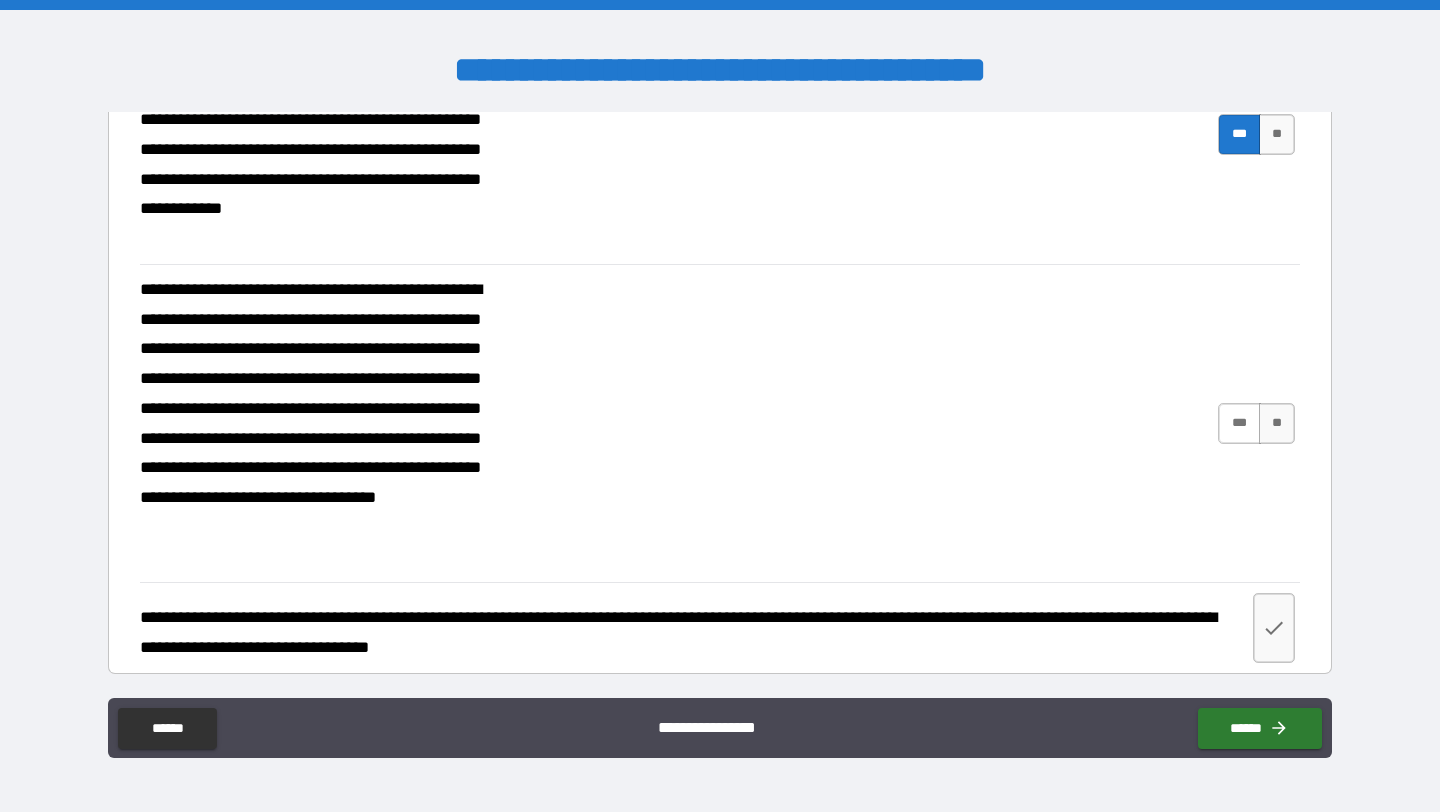 click on "***" at bounding box center [1239, 423] 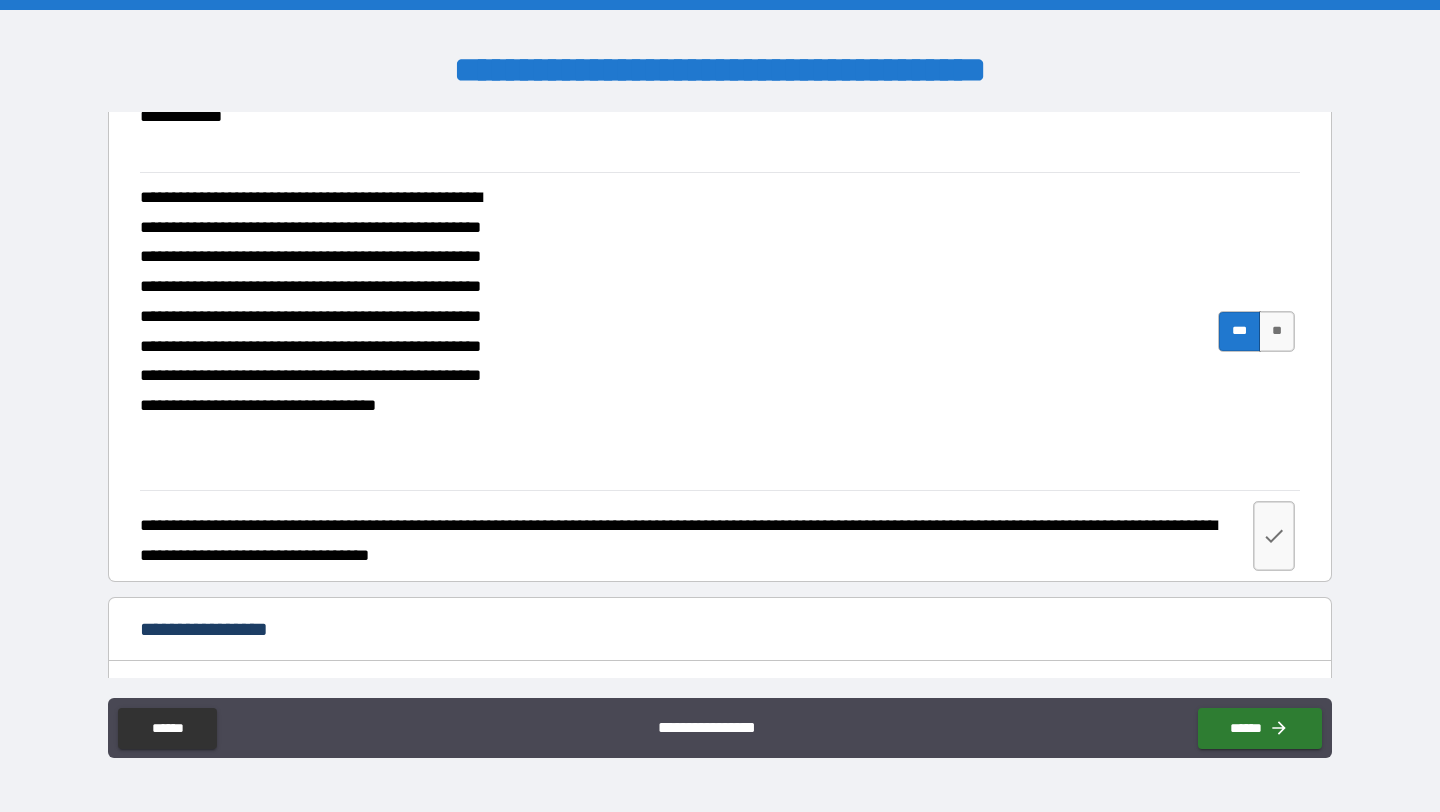 scroll, scrollTop: 779, scrollLeft: 0, axis: vertical 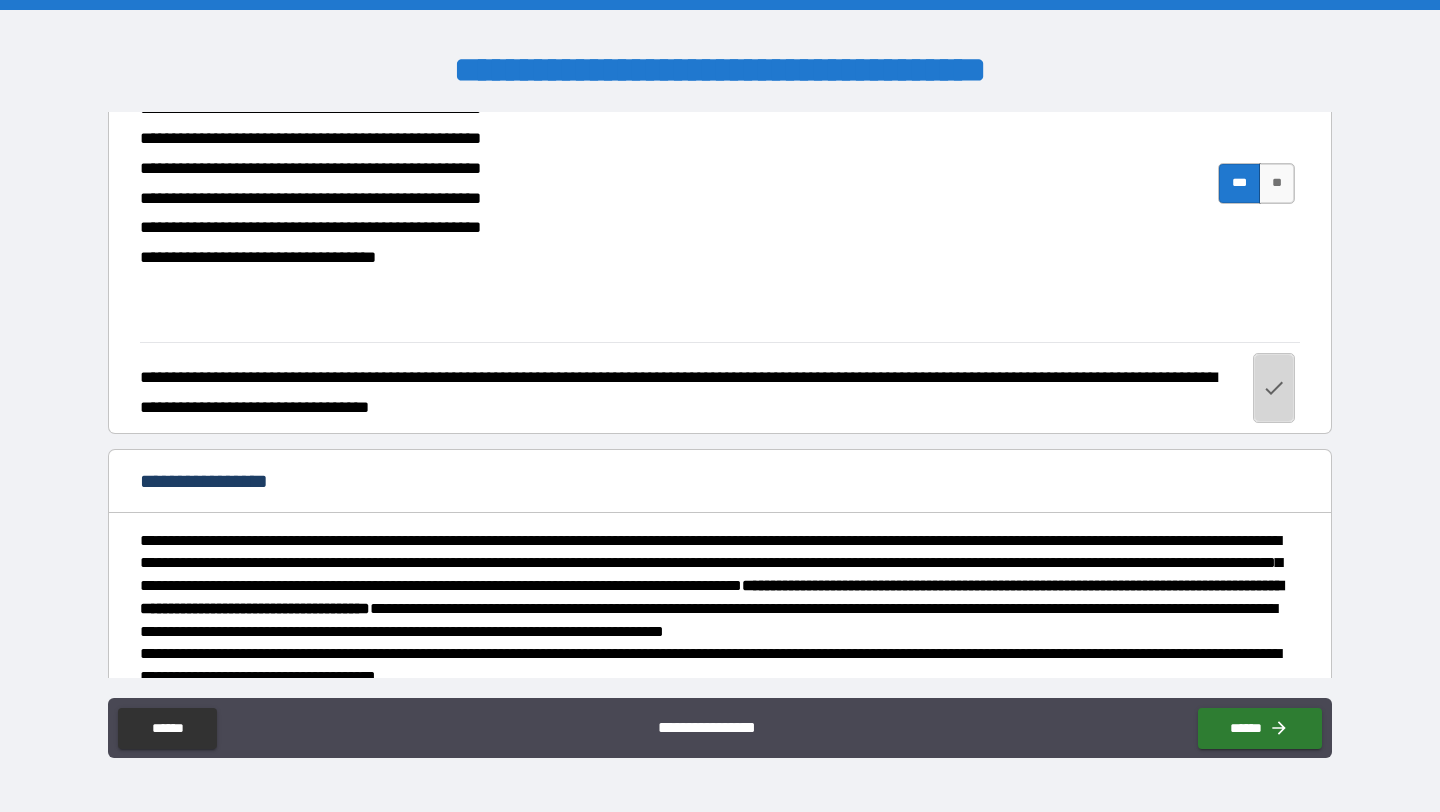 click 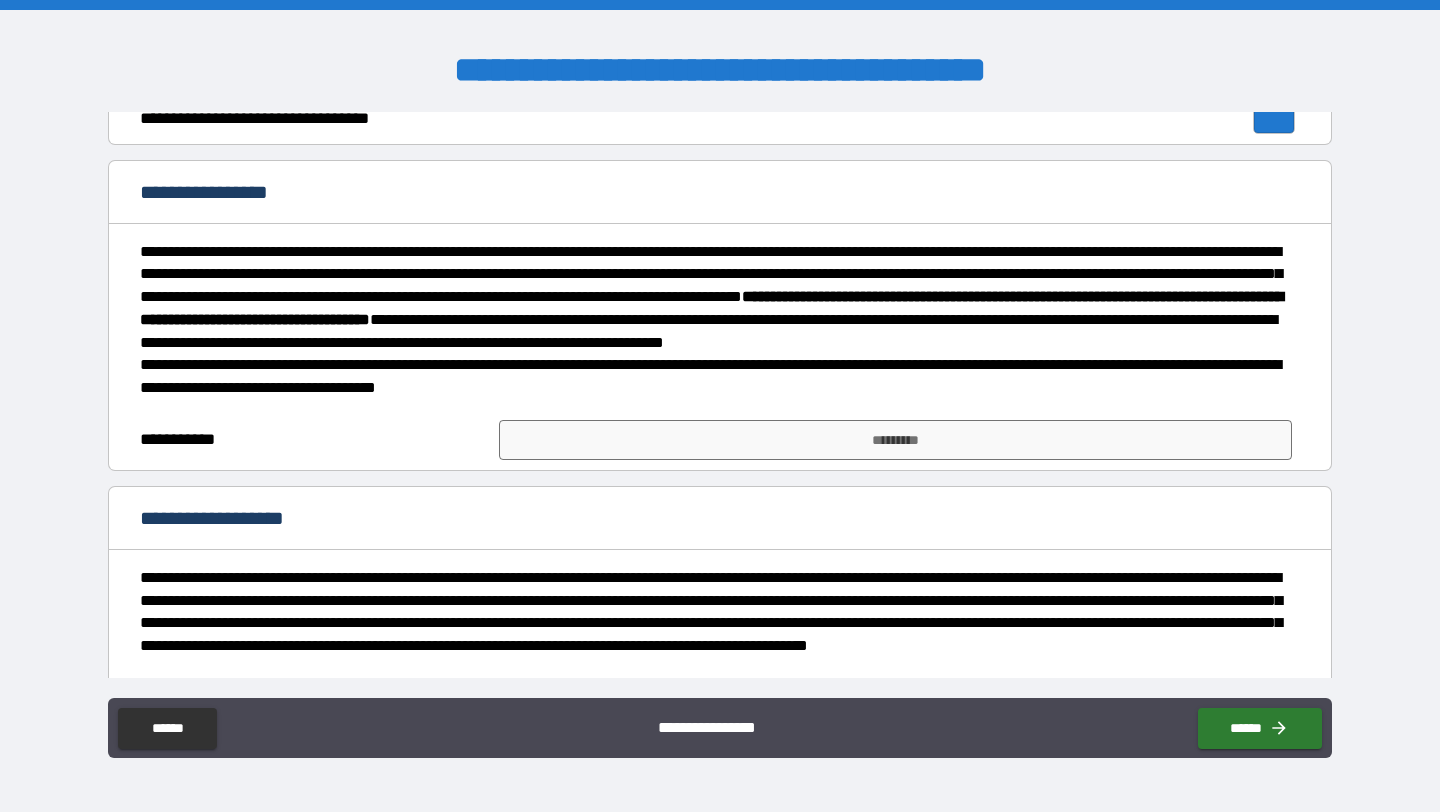 scroll, scrollTop: 1072, scrollLeft: 0, axis: vertical 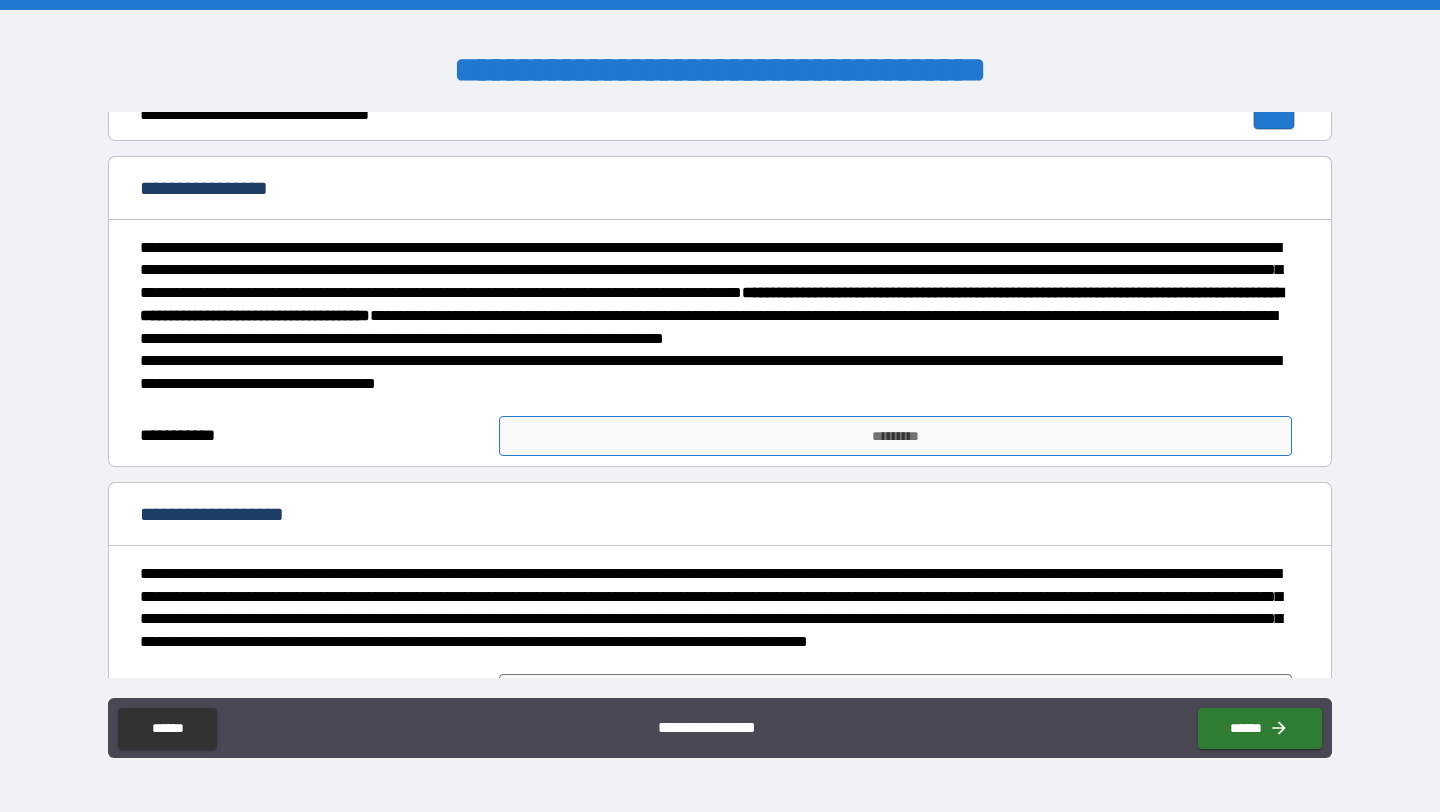 click on "*********" at bounding box center [895, 436] 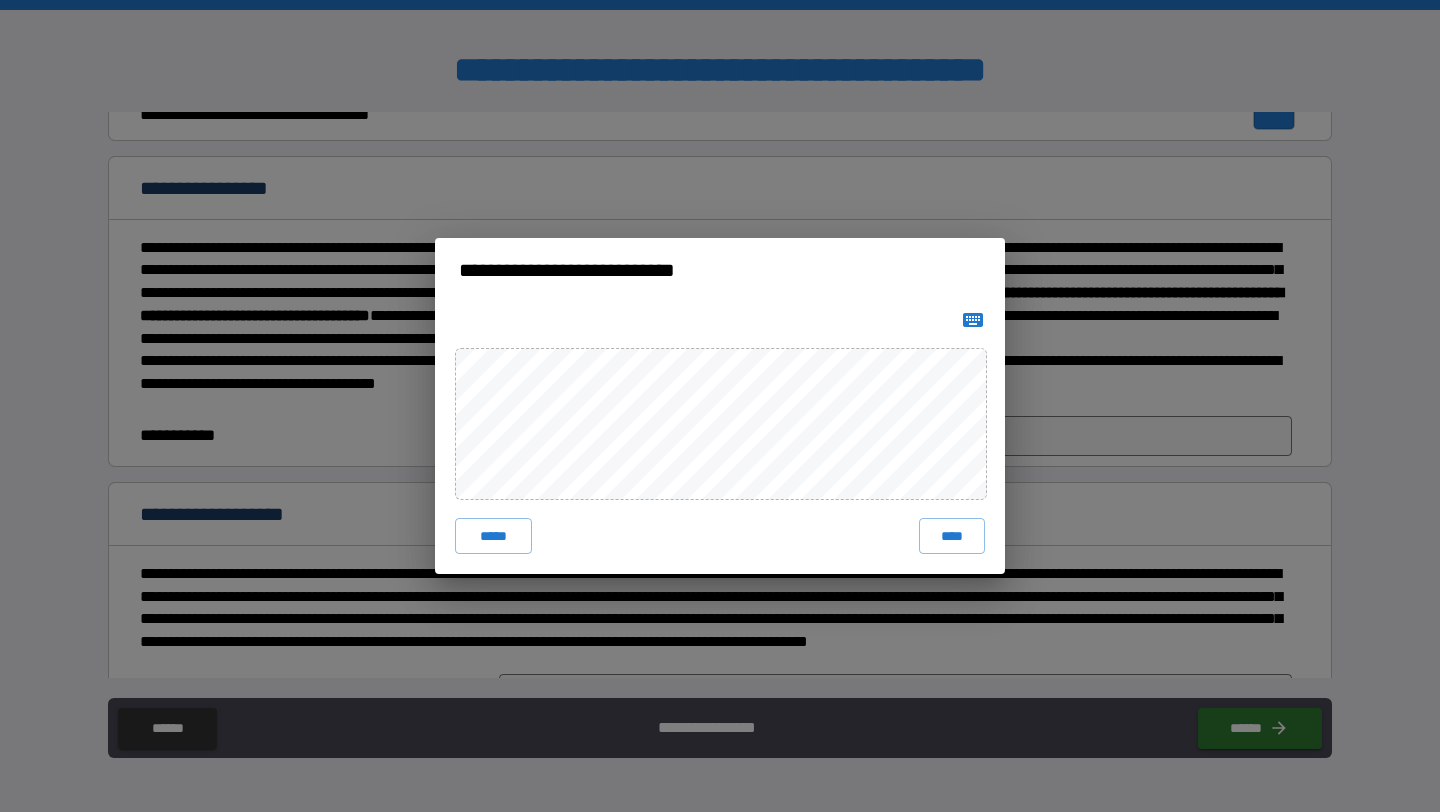 click 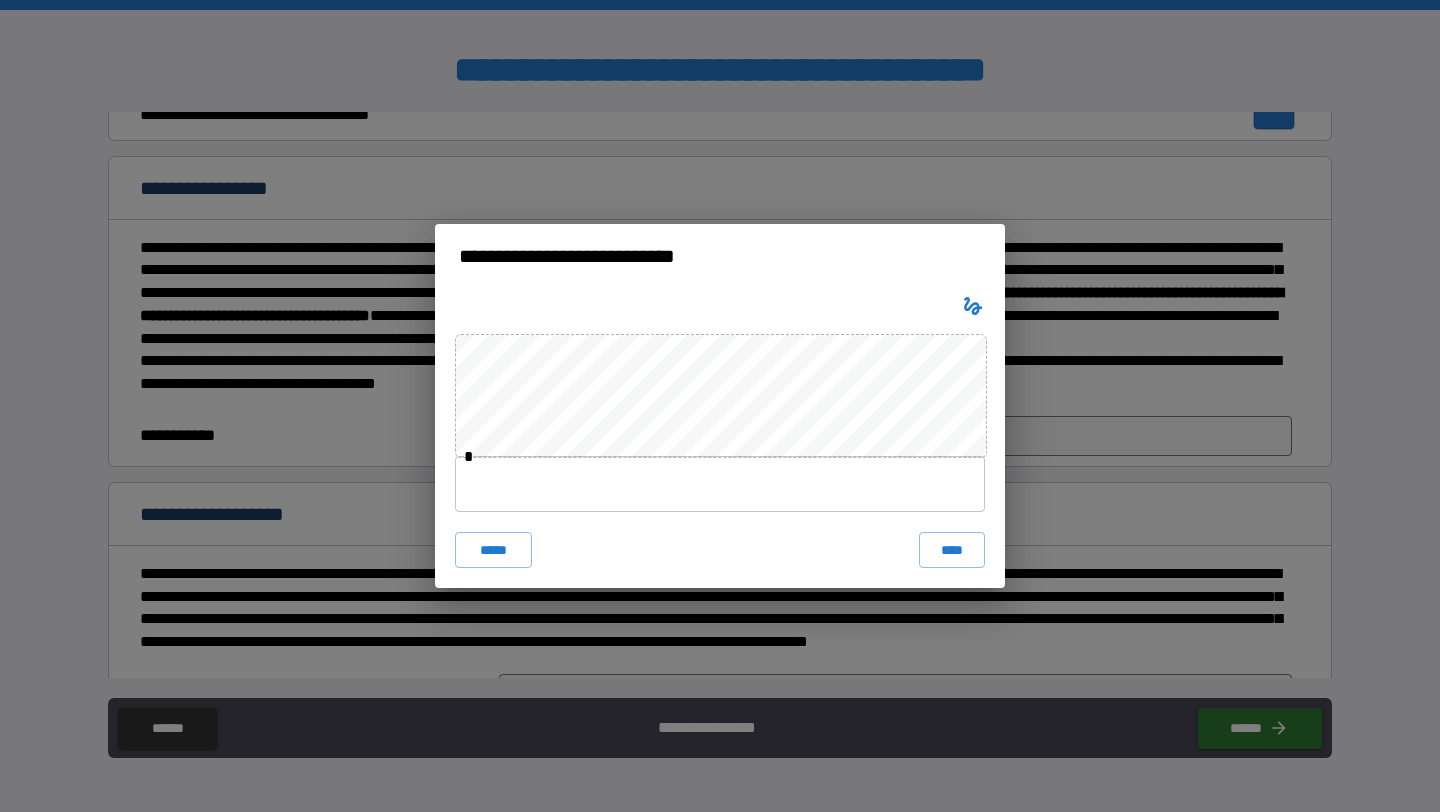 click at bounding box center [720, 484] 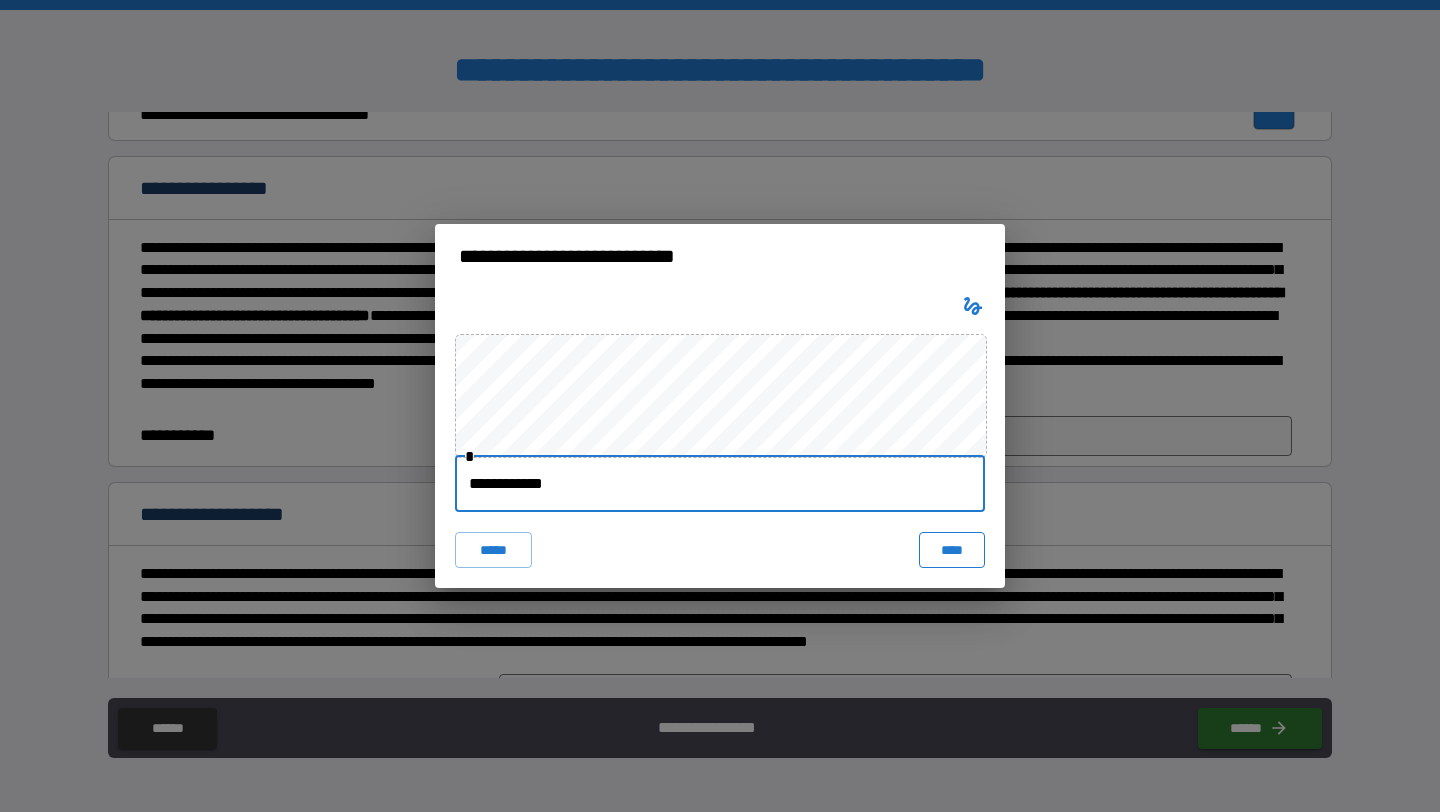 click on "****" at bounding box center [952, 550] 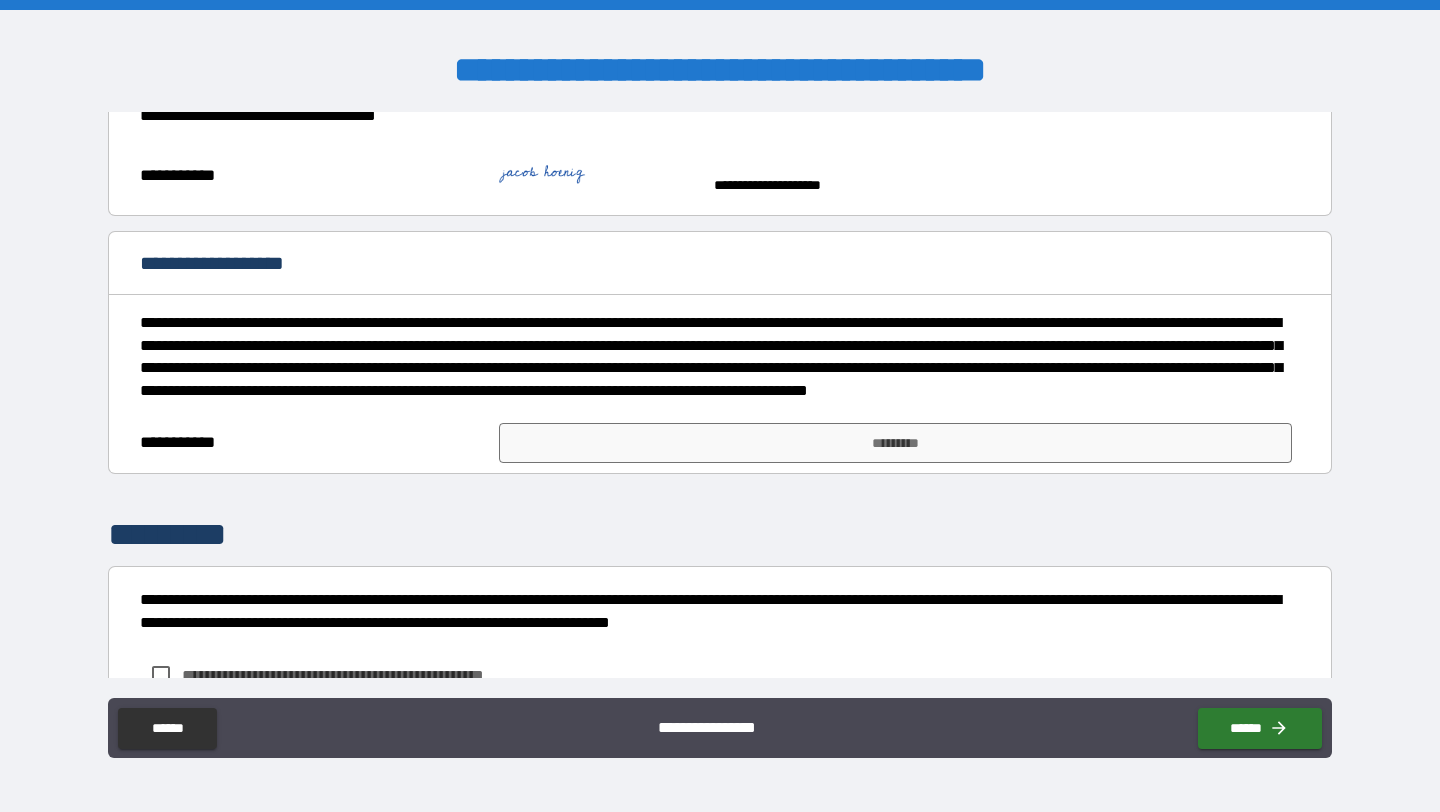 scroll, scrollTop: 1354, scrollLeft: 0, axis: vertical 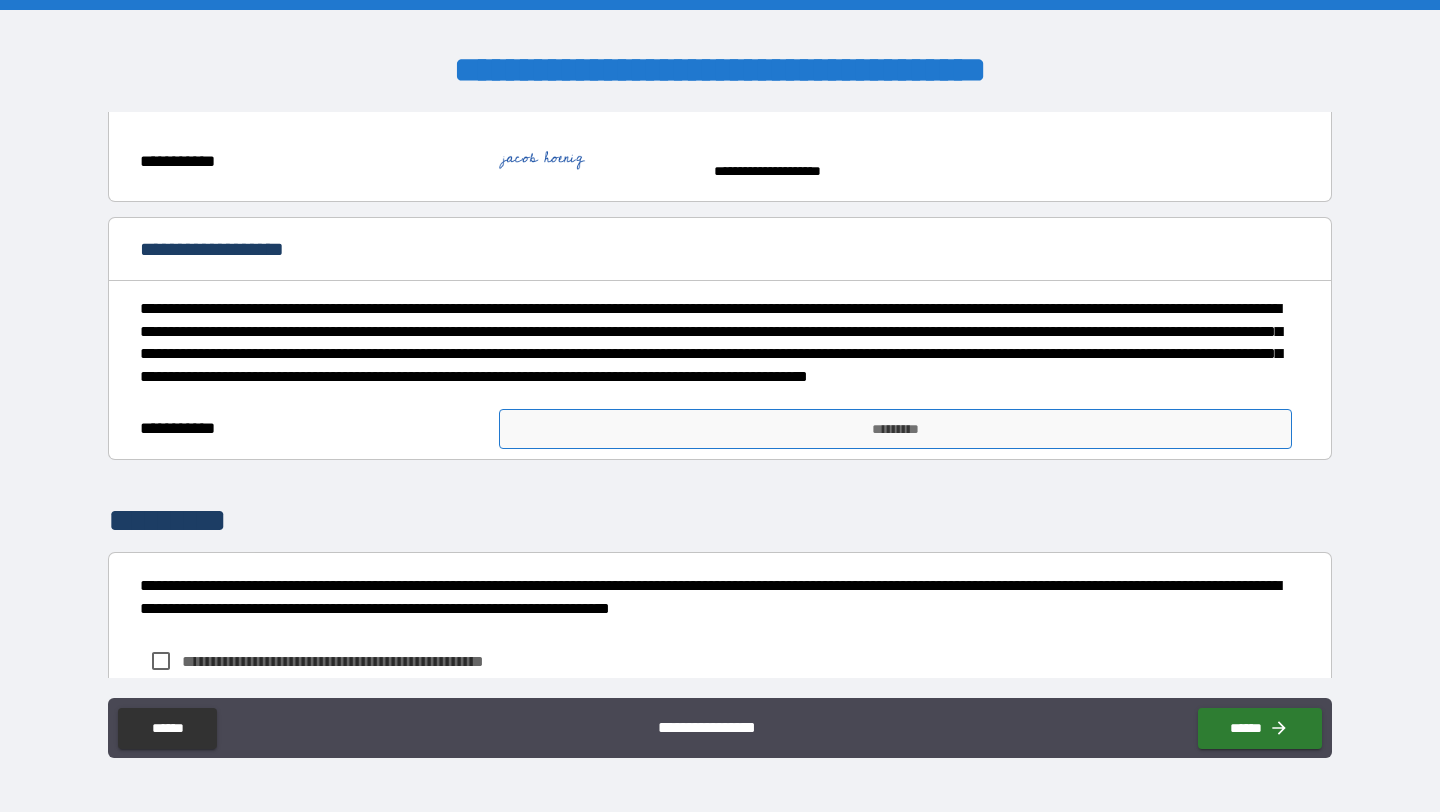 click on "*********" at bounding box center (895, 429) 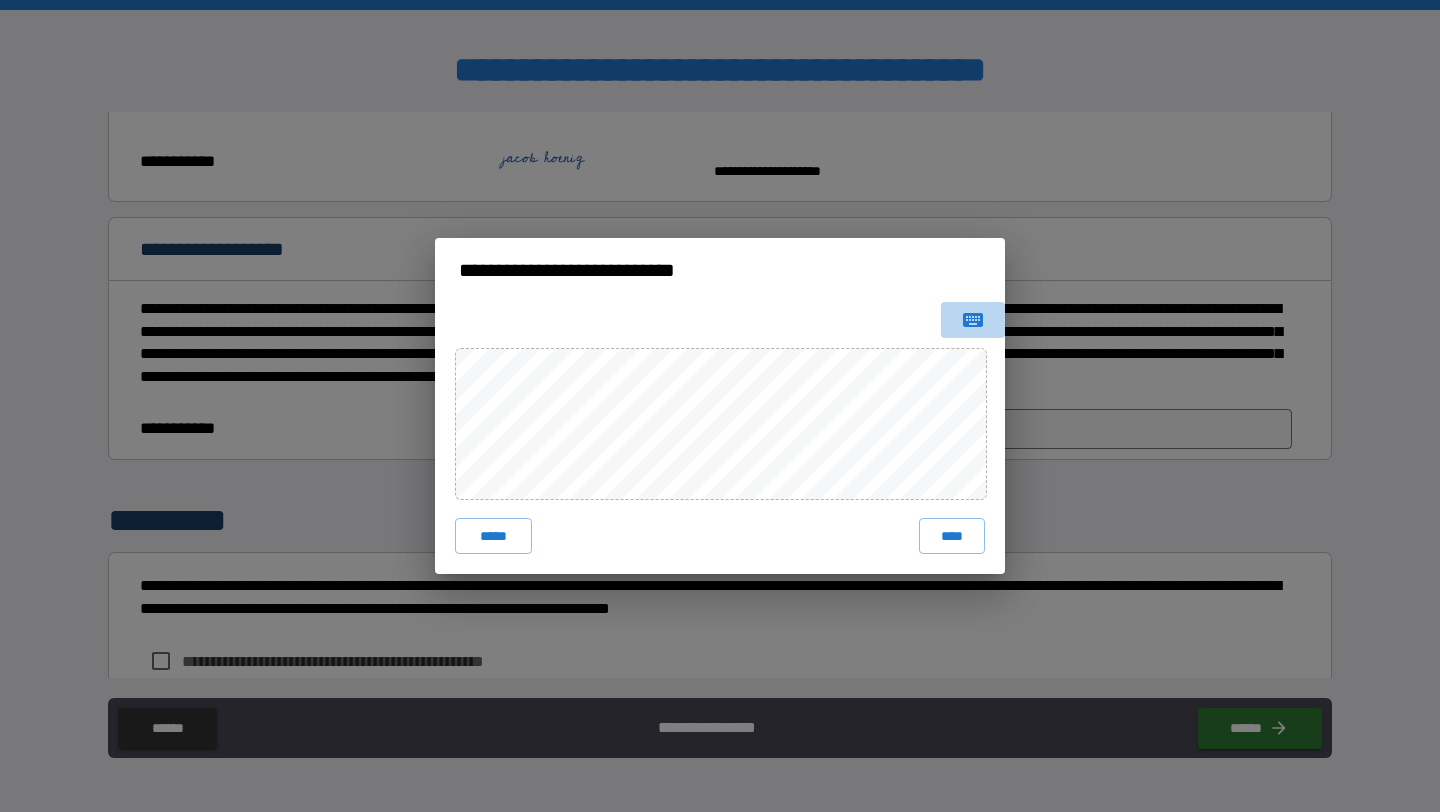 click 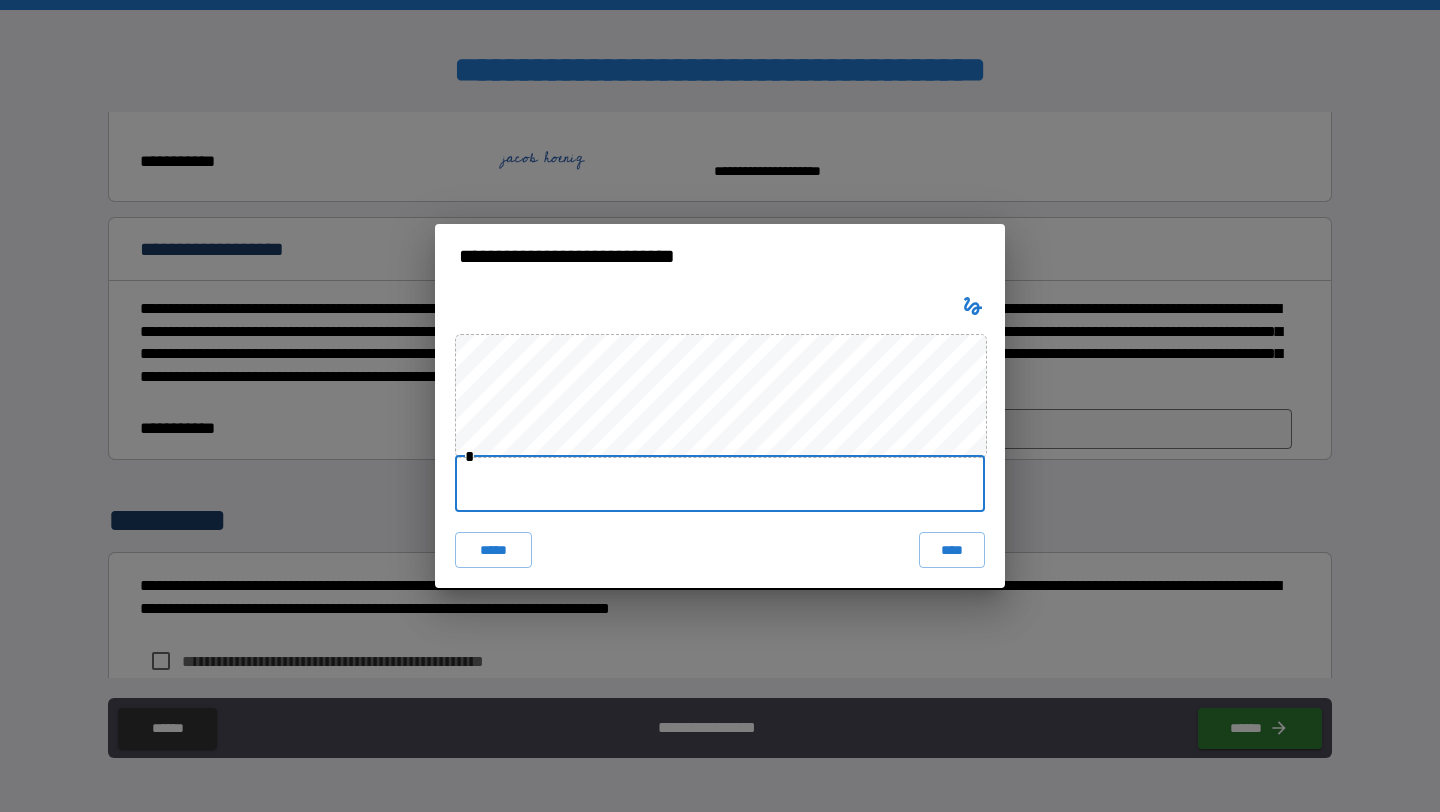 click at bounding box center [720, 484] 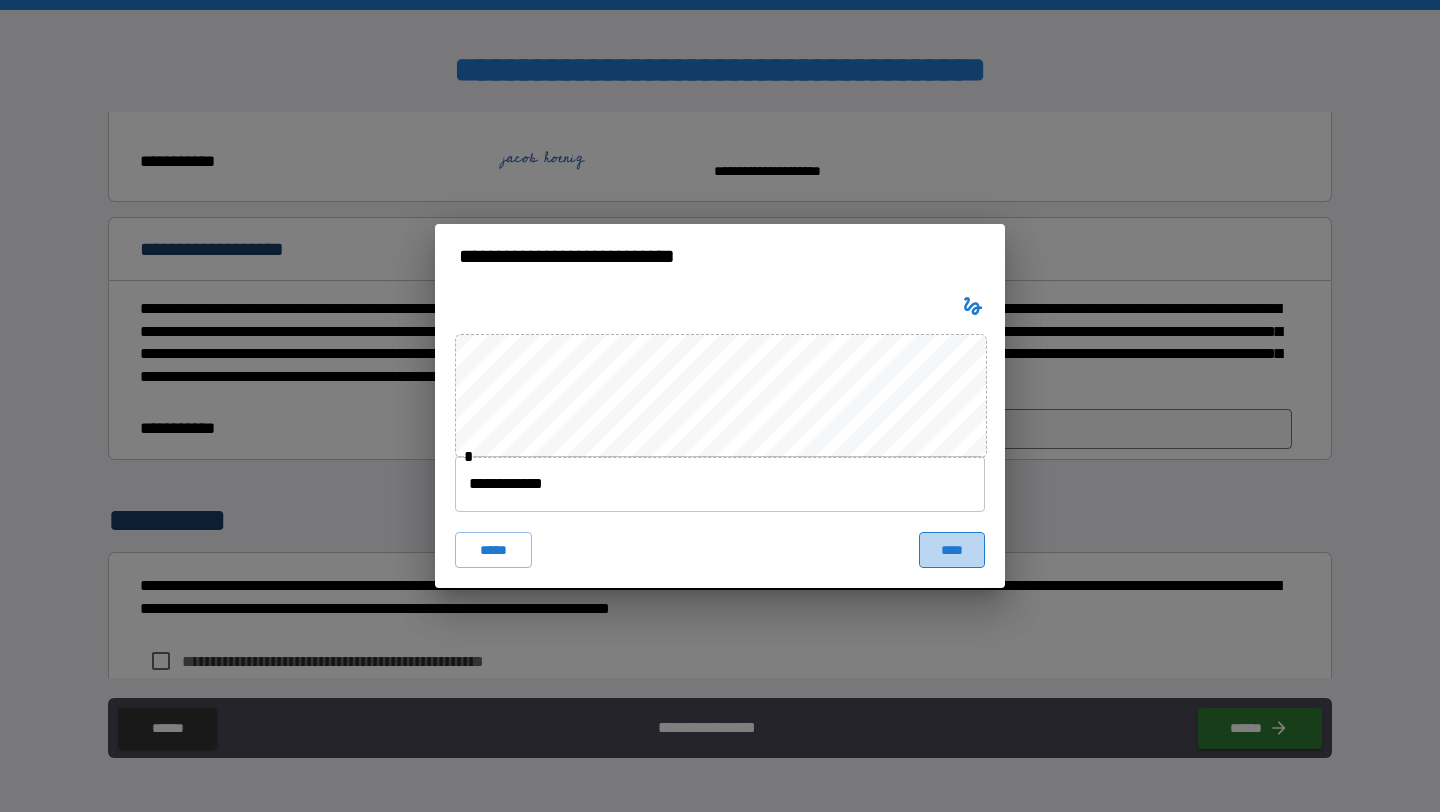 click on "****" at bounding box center [952, 550] 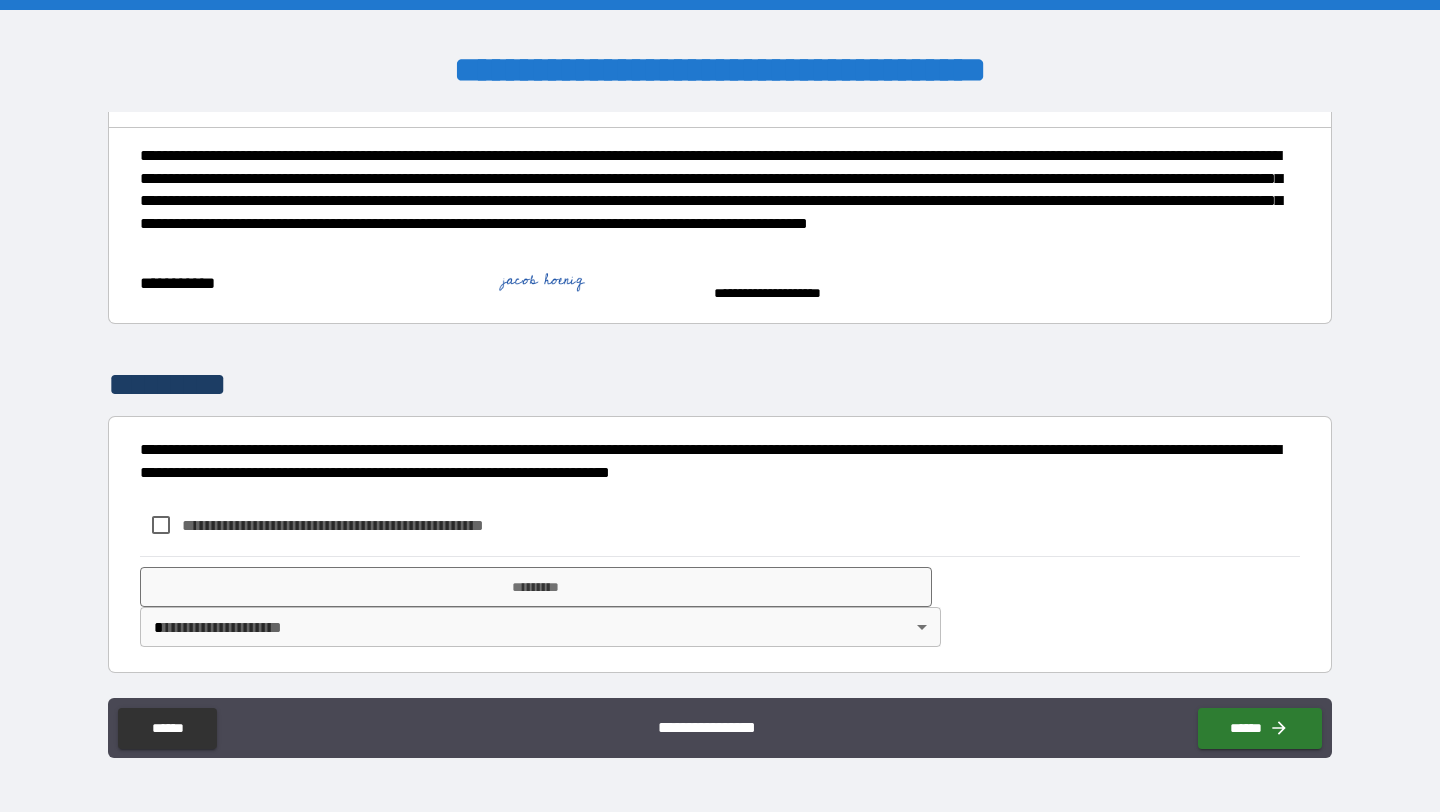 scroll, scrollTop: 1553, scrollLeft: 0, axis: vertical 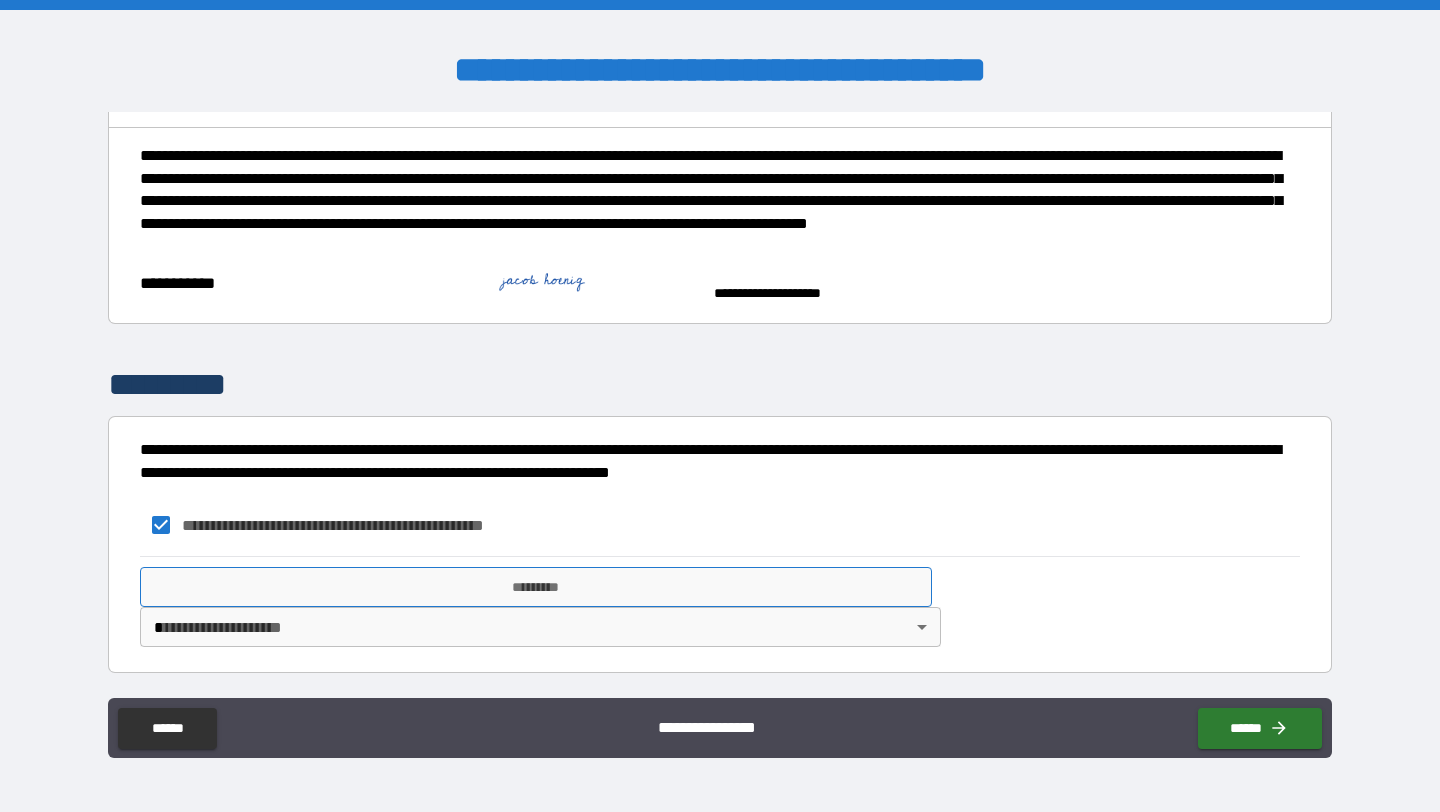 click on "*********" at bounding box center [536, 587] 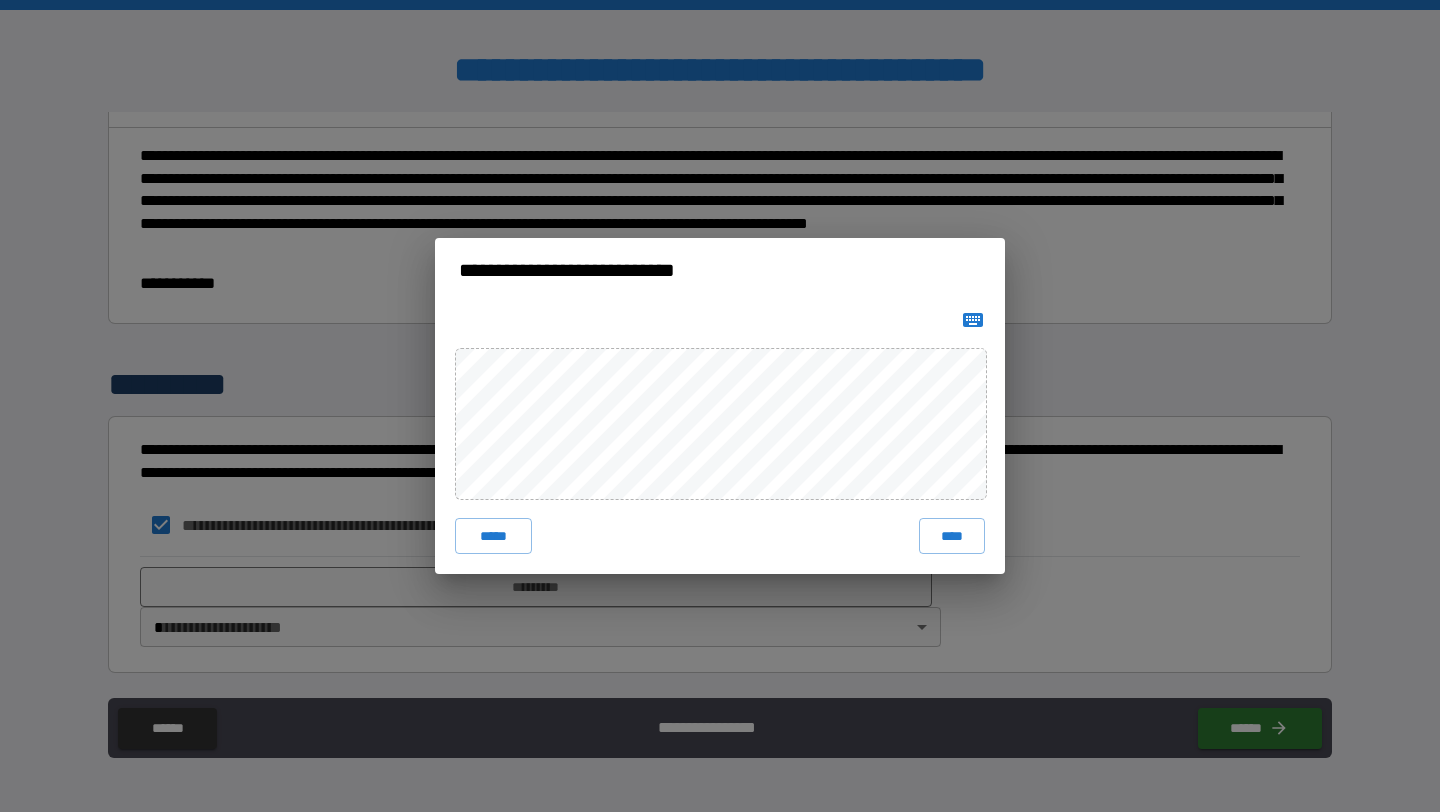 click 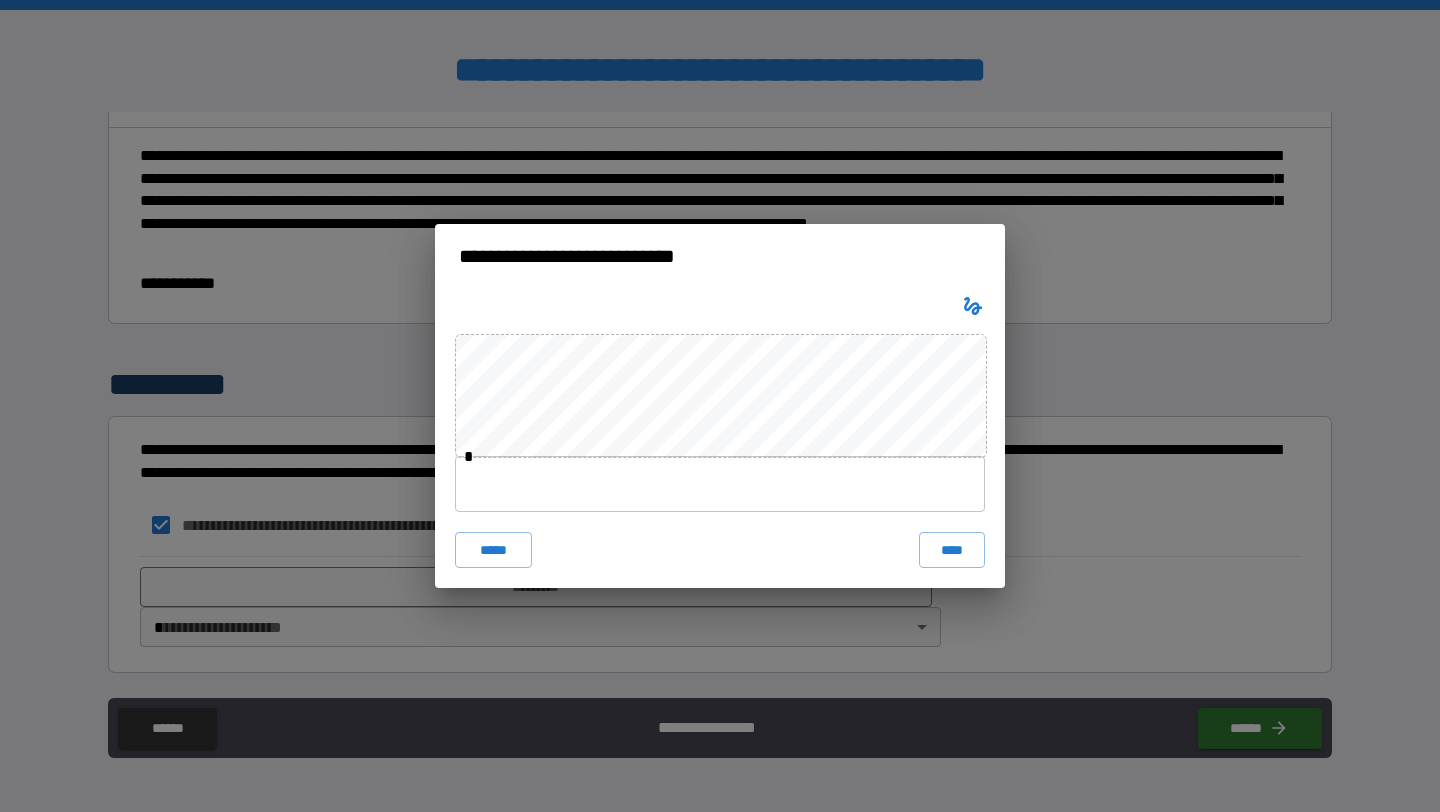 click at bounding box center [720, 484] 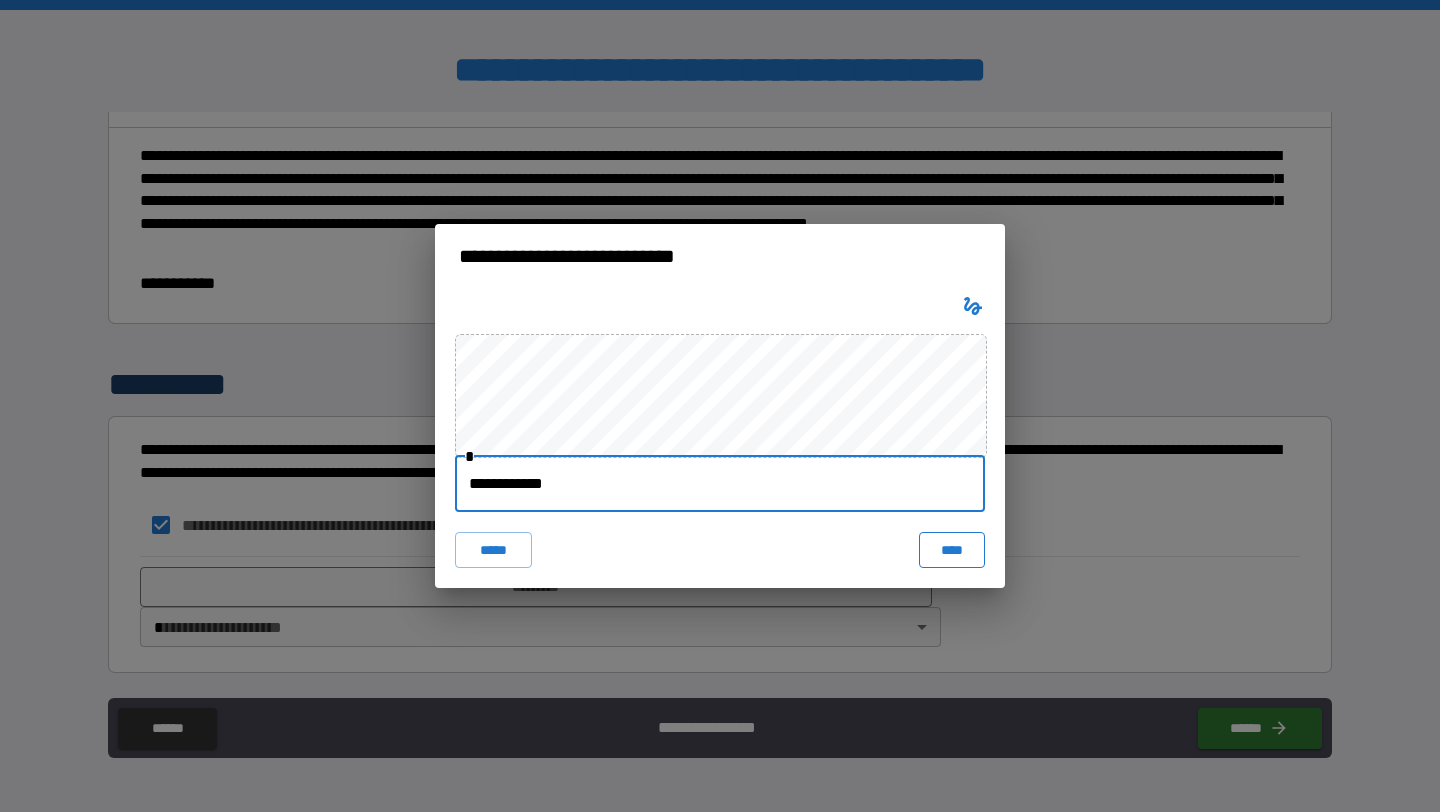 click on "****" at bounding box center (952, 550) 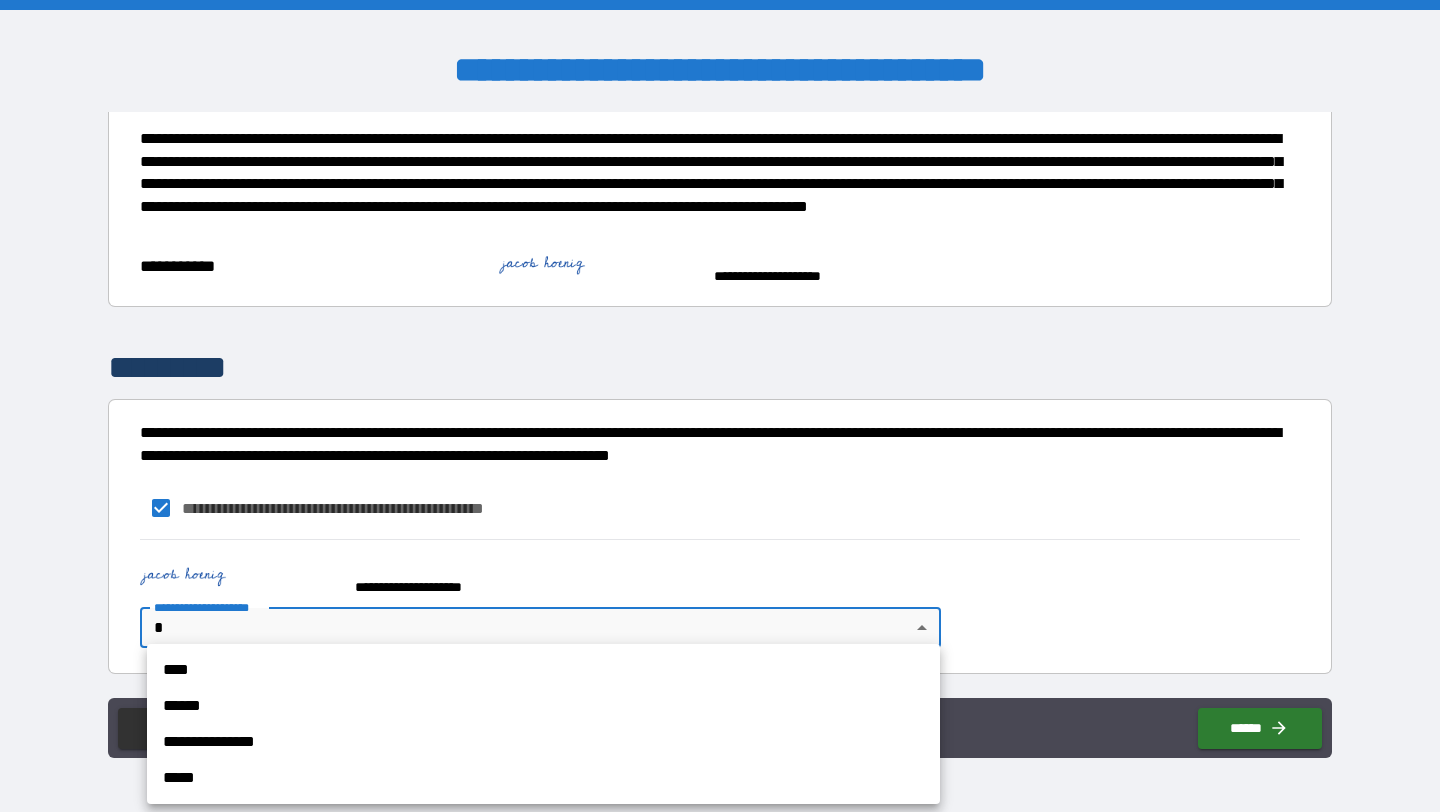 click on "**********" at bounding box center [720, 406] 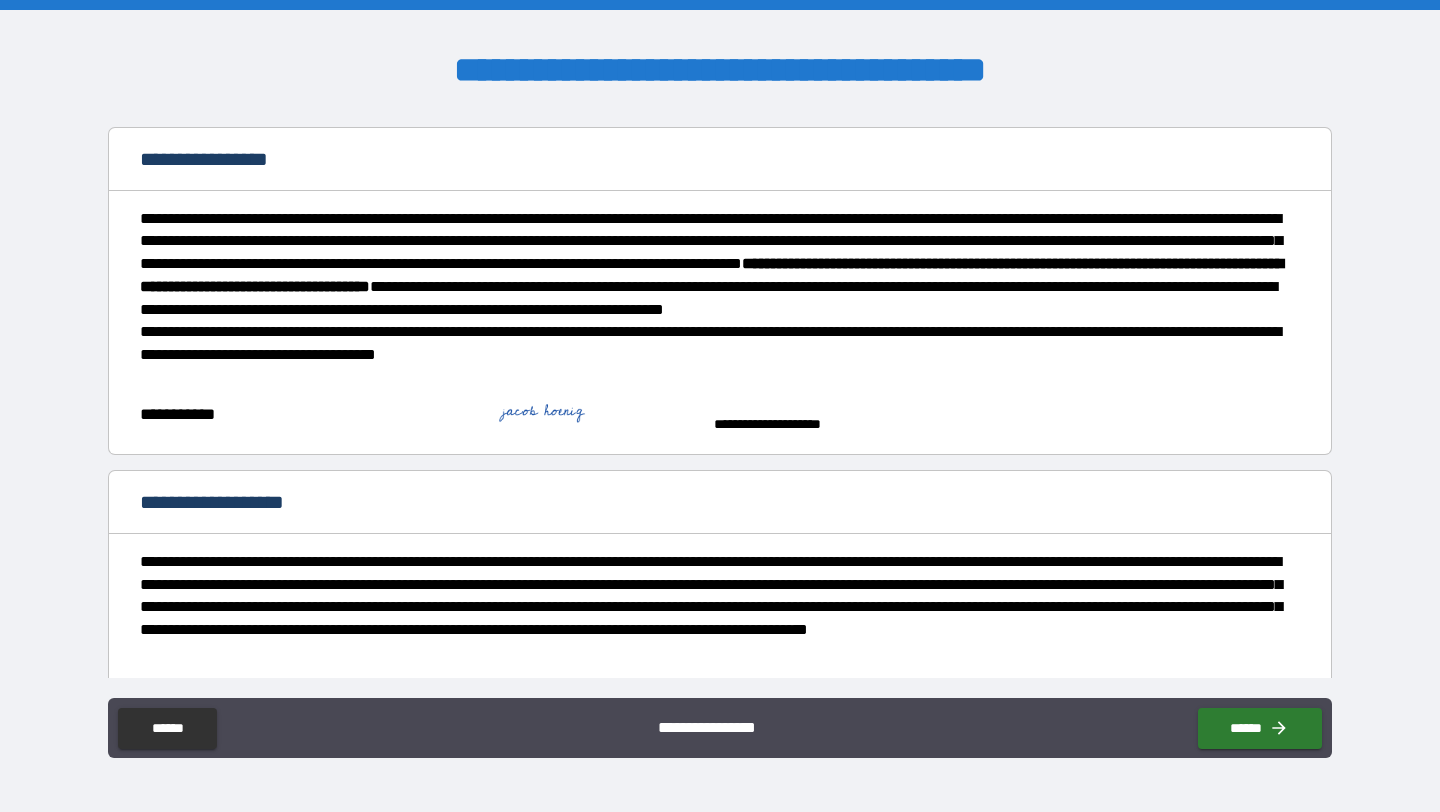 scroll, scrollTop: 1570, scrollLeft: 0, axis: vertical 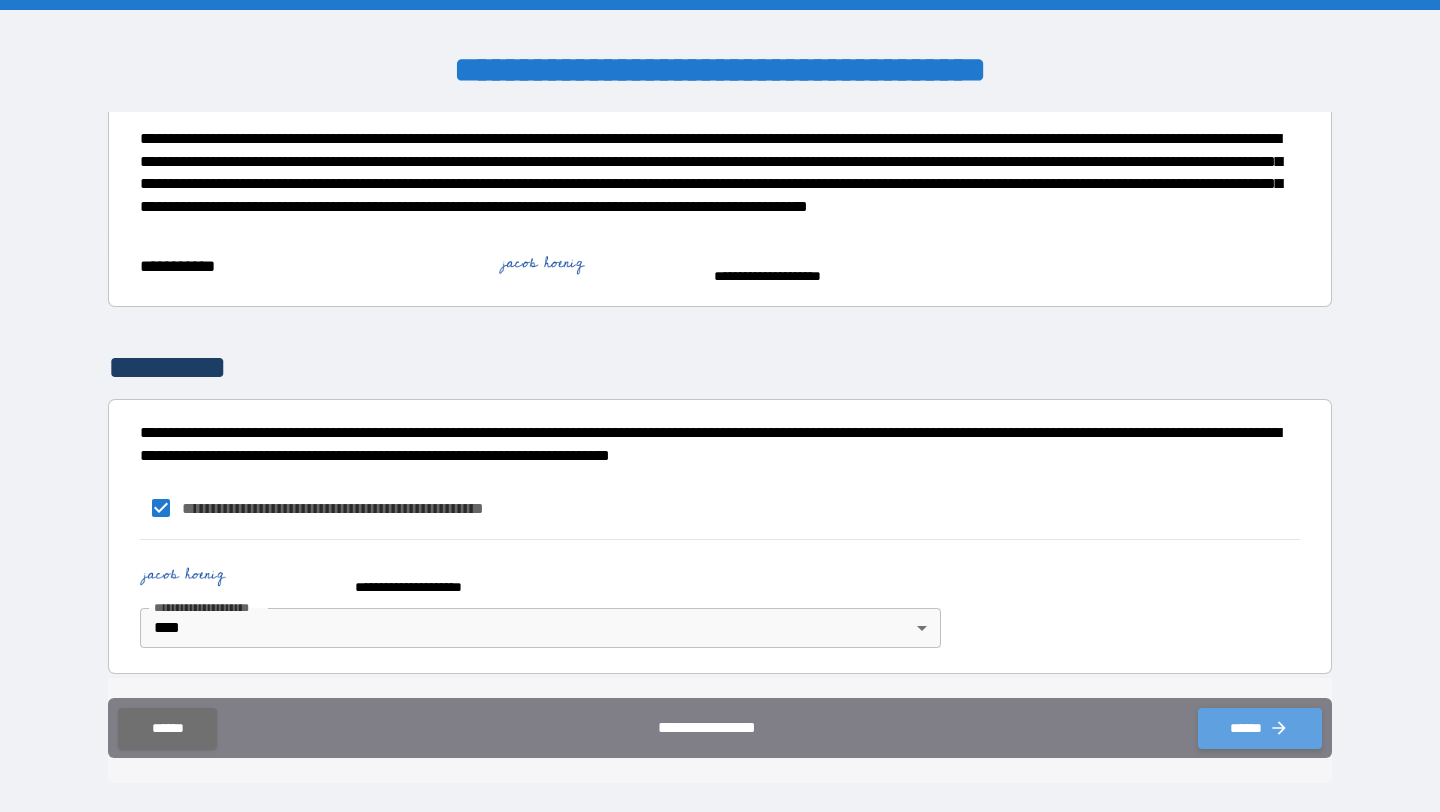 click on "******" at bounding box center [1260, 728] 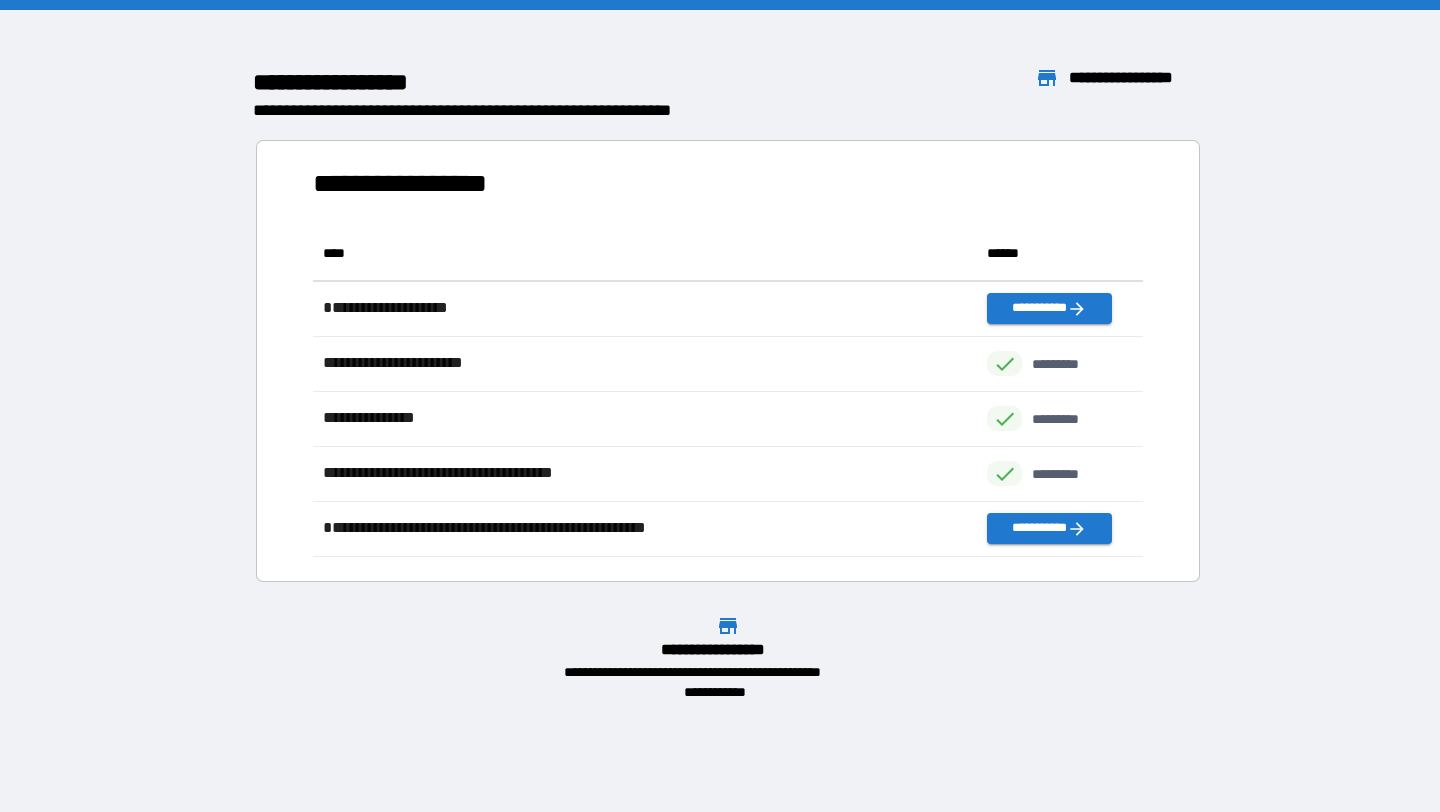 scroll, scrollTop: 1, scrollLeft: 1, axis: both 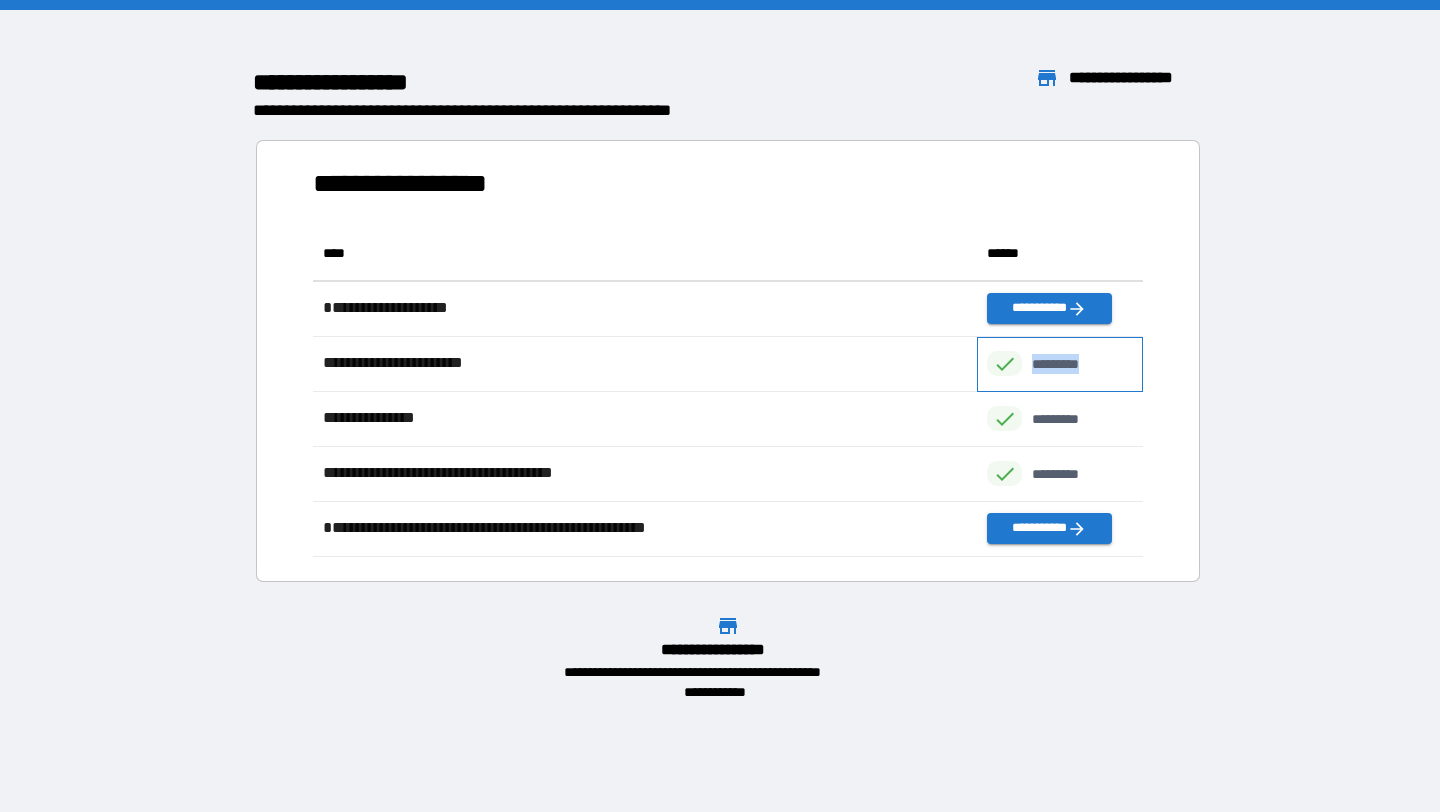 drag, startPoint x: 1029, startPoint y: 359, endPoint x: 1120, endPoint y: 386, distance: 94.92102 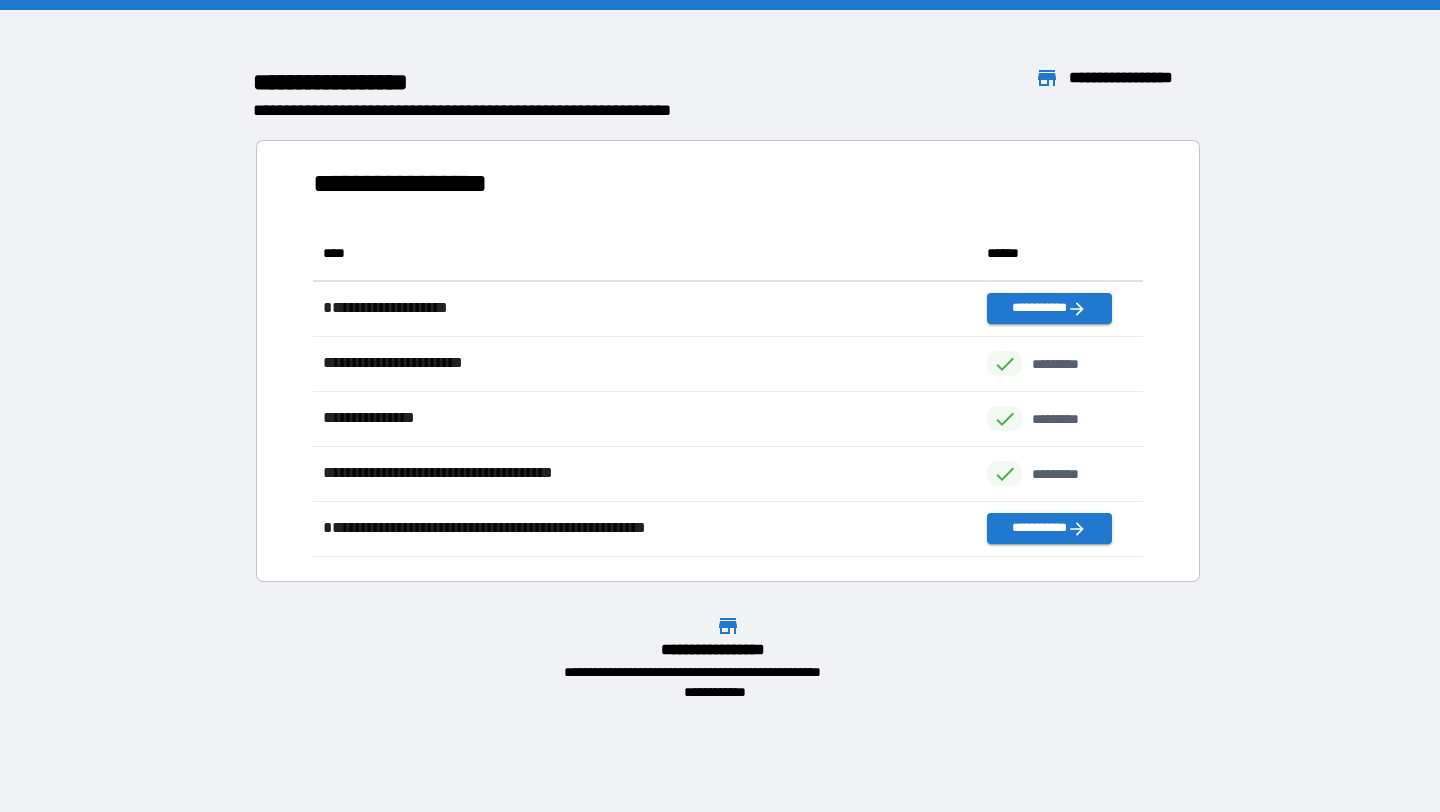 click on "**********" at bounding box center (720, 356) 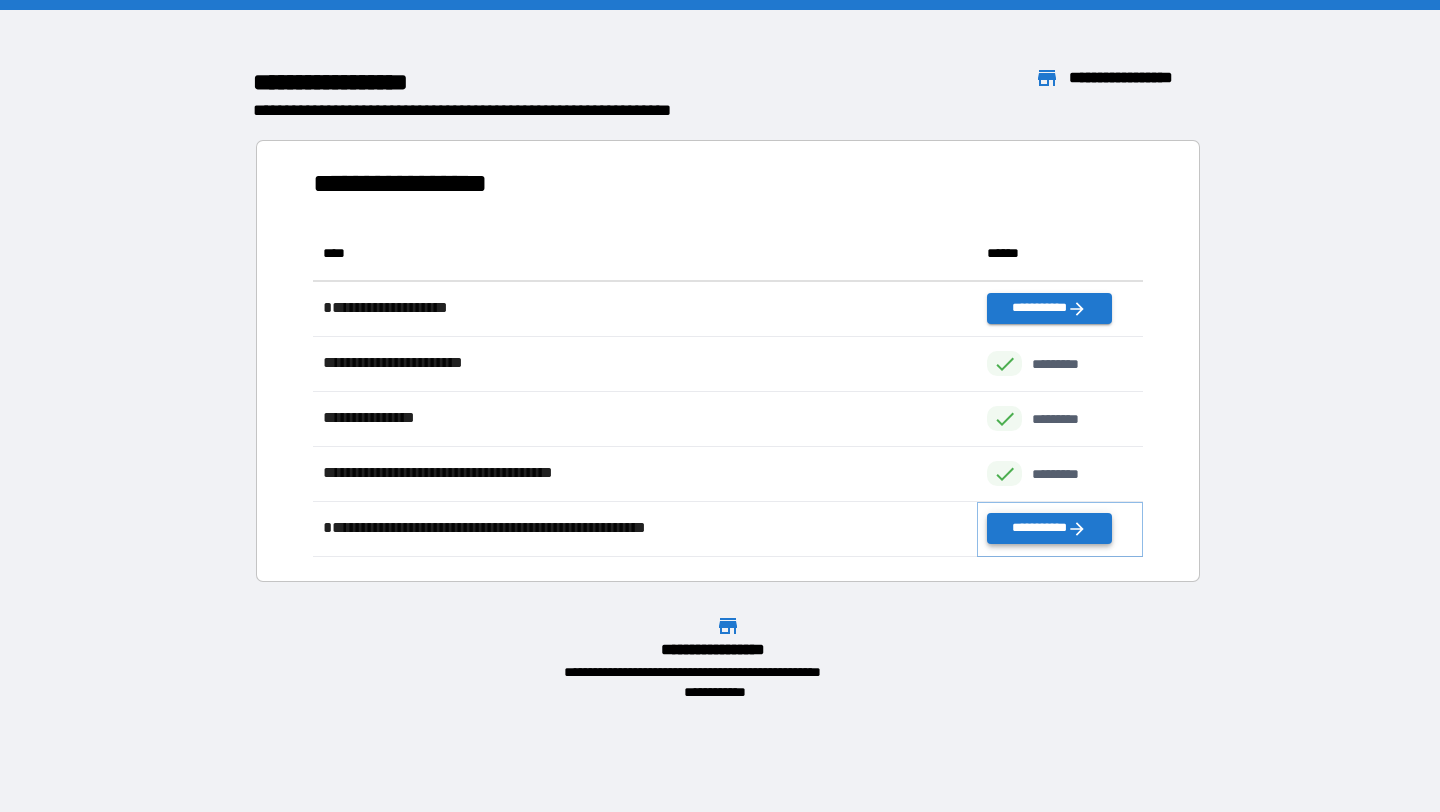 click on "**********" at bounding box center (1049, 528) 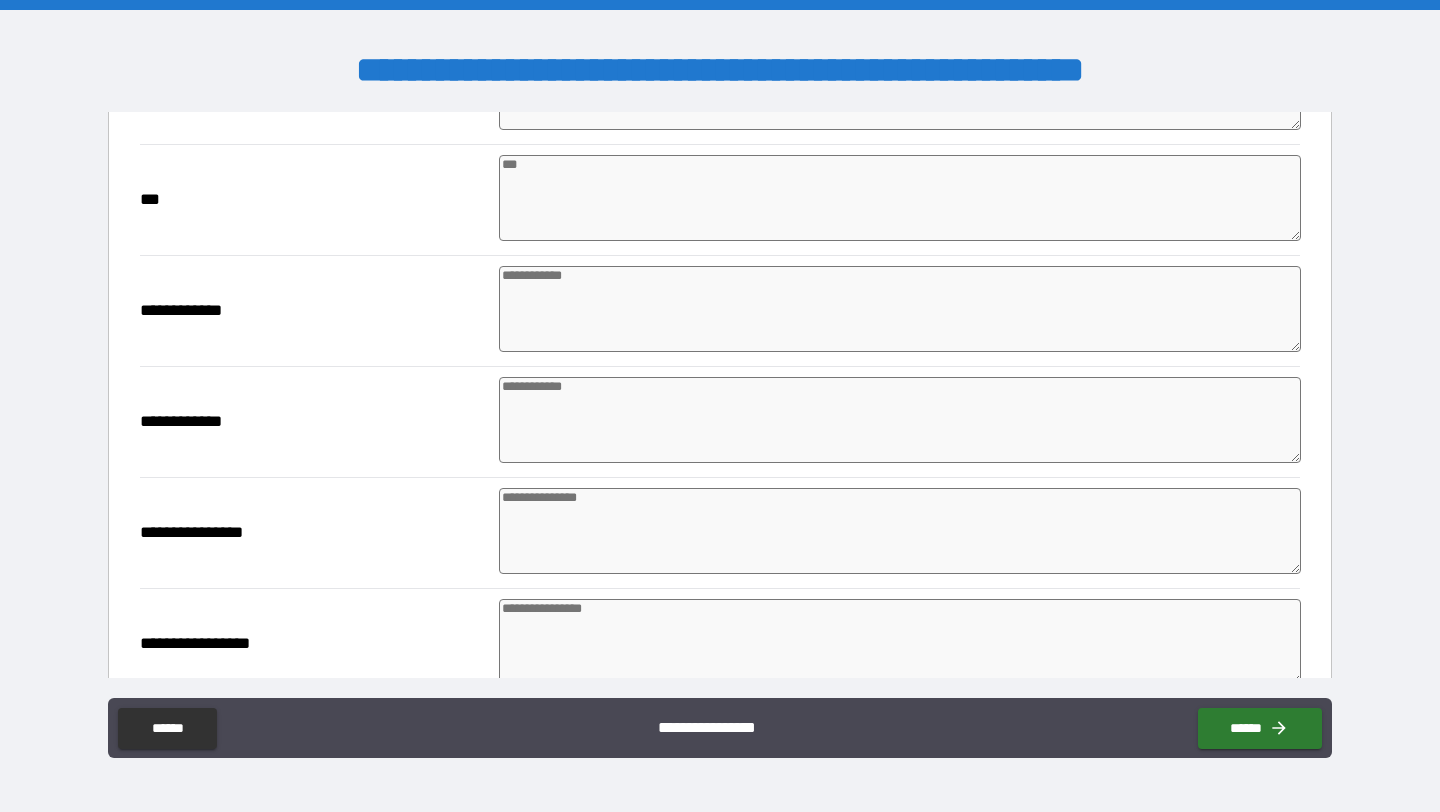 scroll, scrollTop: 944, scrollLeft: 0, axis: vertical 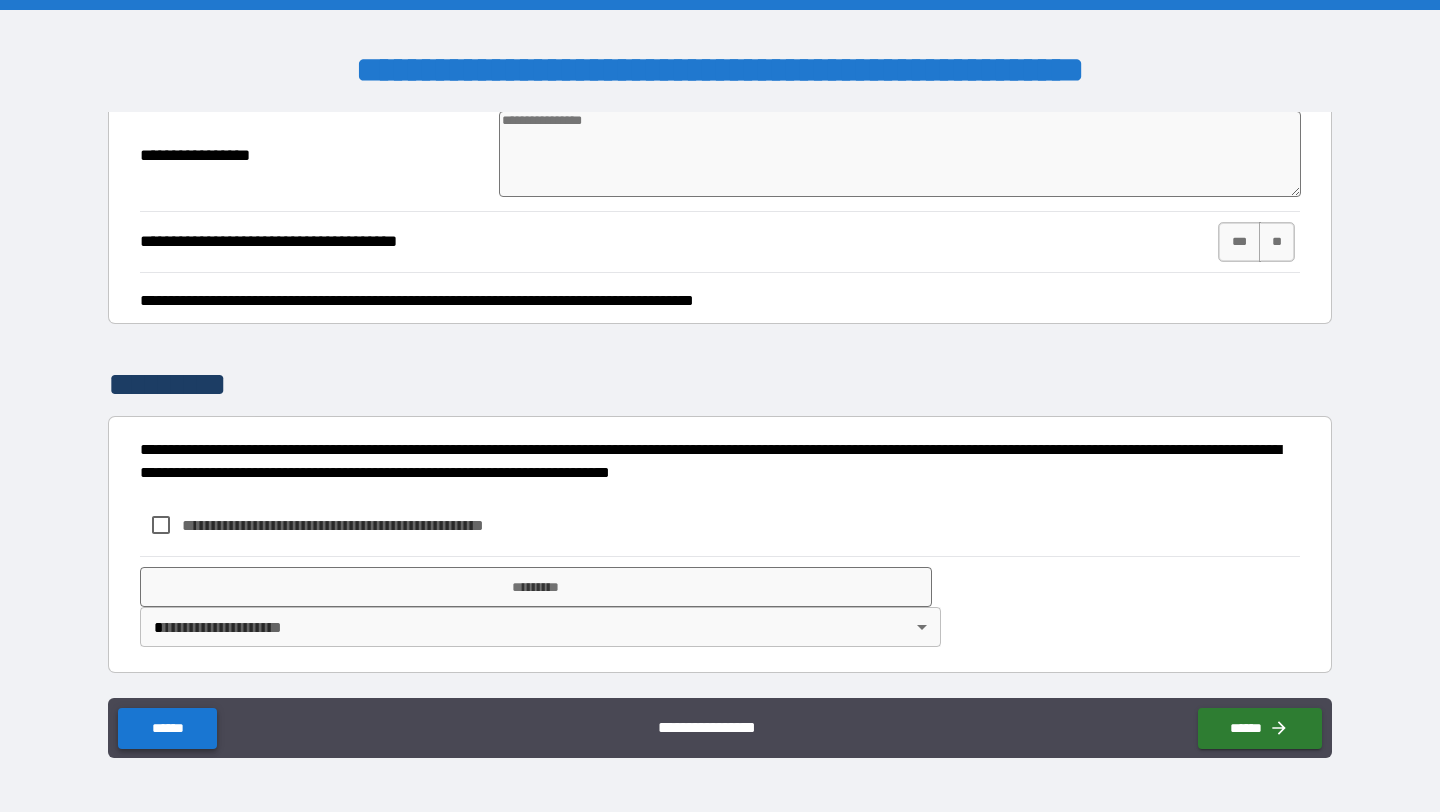 click on "******" at bounding box center (167, 728) 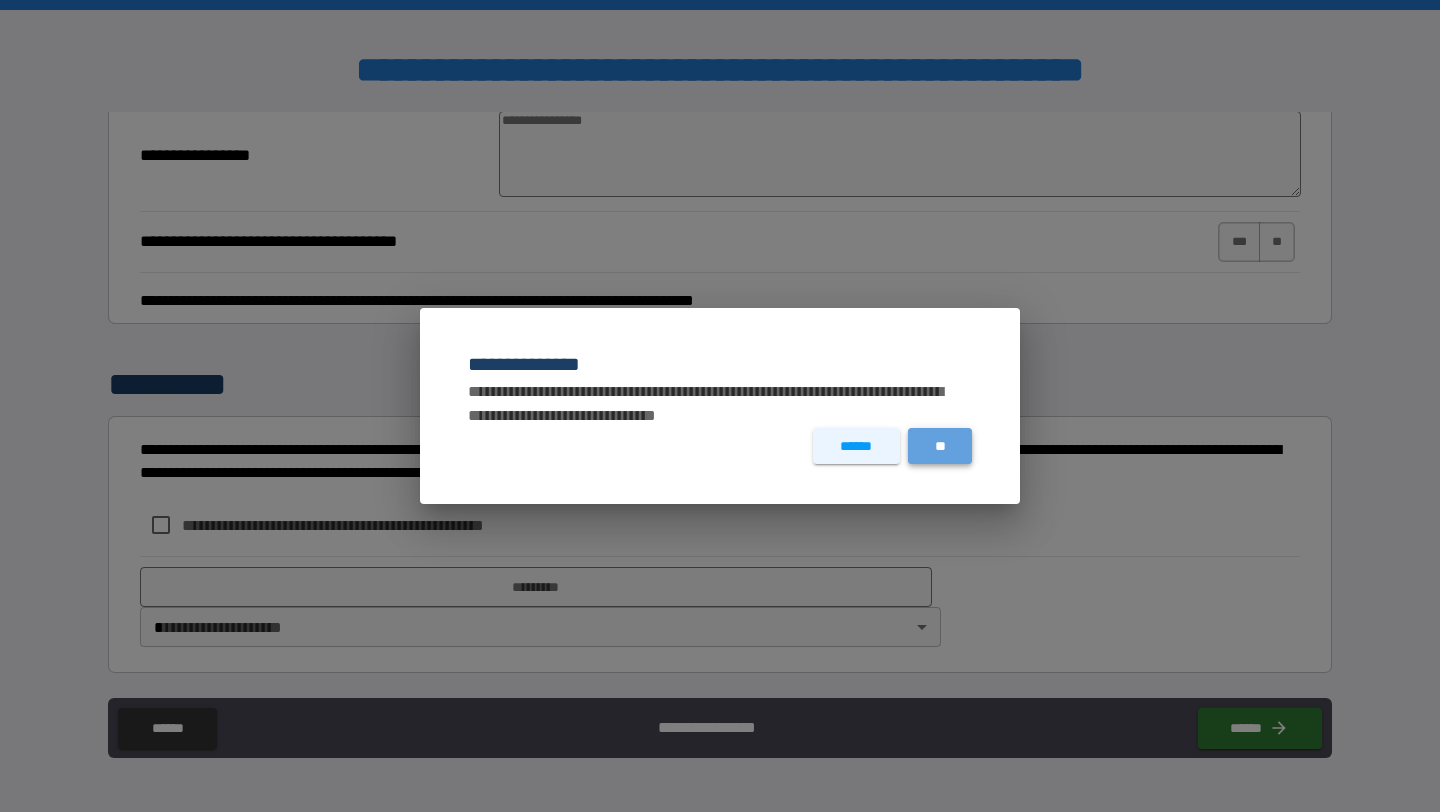 click on "**" at bounding box center (940, 446) 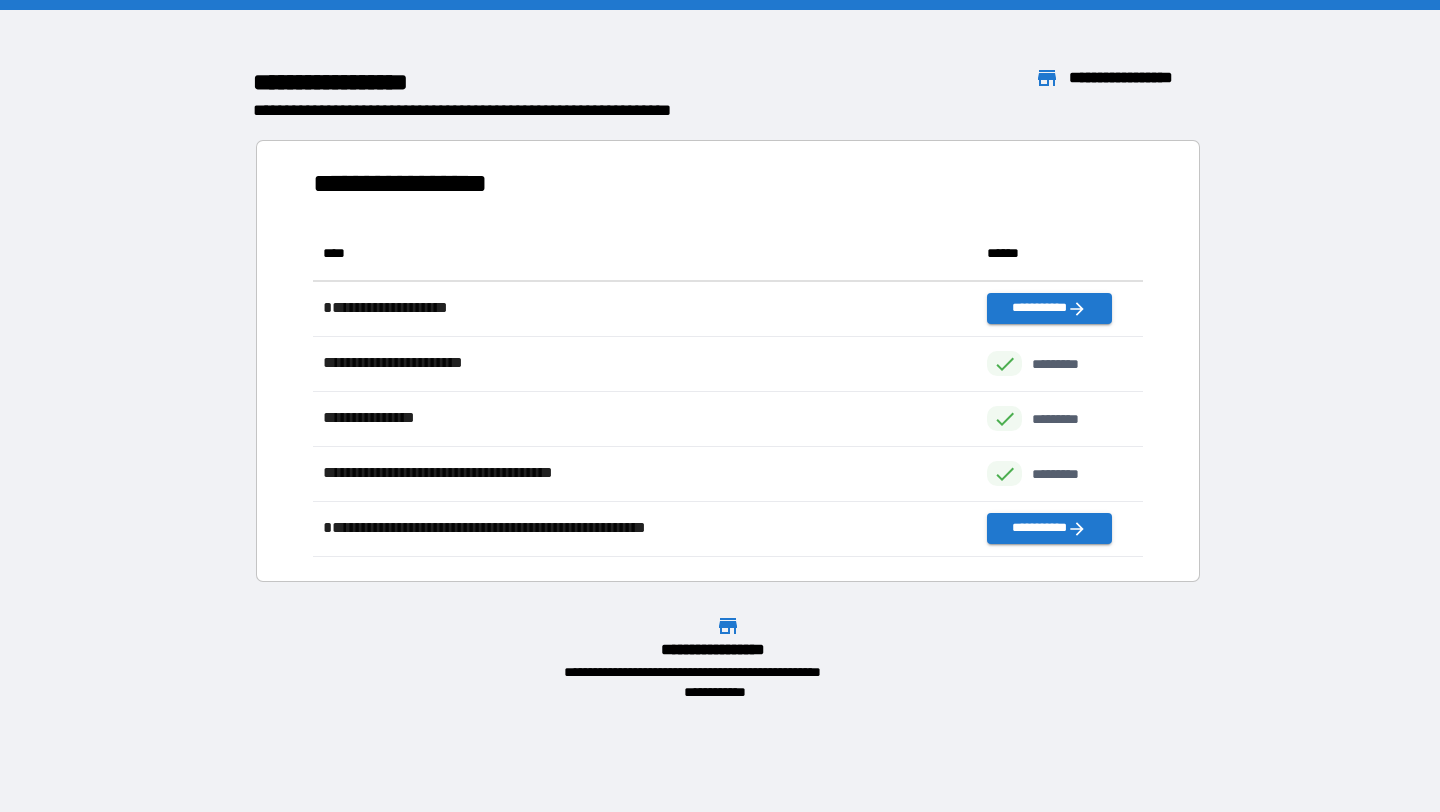 scroll, scrollTop: 1, scrollLeft: 1, axis: both 